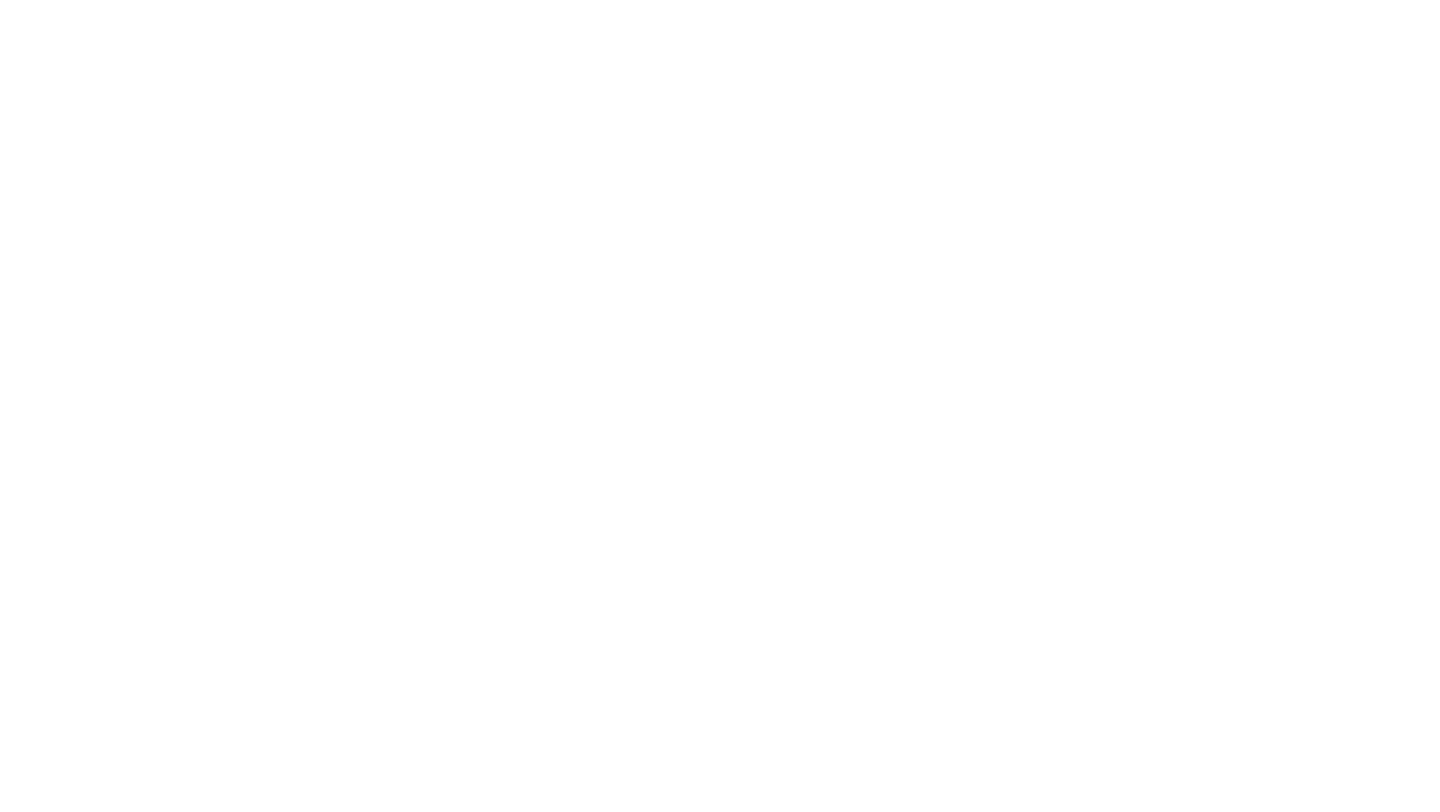 scroll, scrollTop: 0, scrollLeft: 0, axis: both 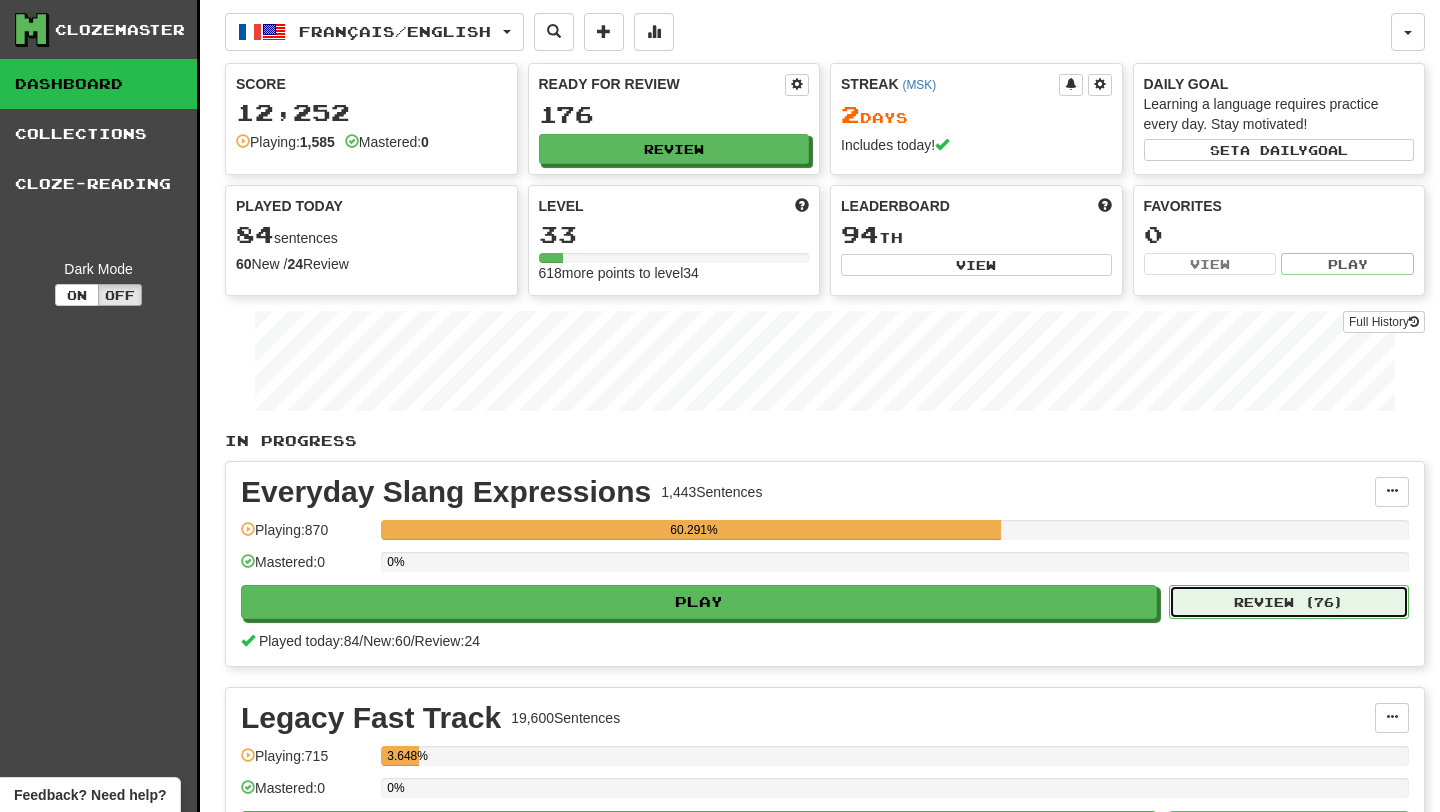 click on "Review ( 76 )" at bounding box center (1289, 602) 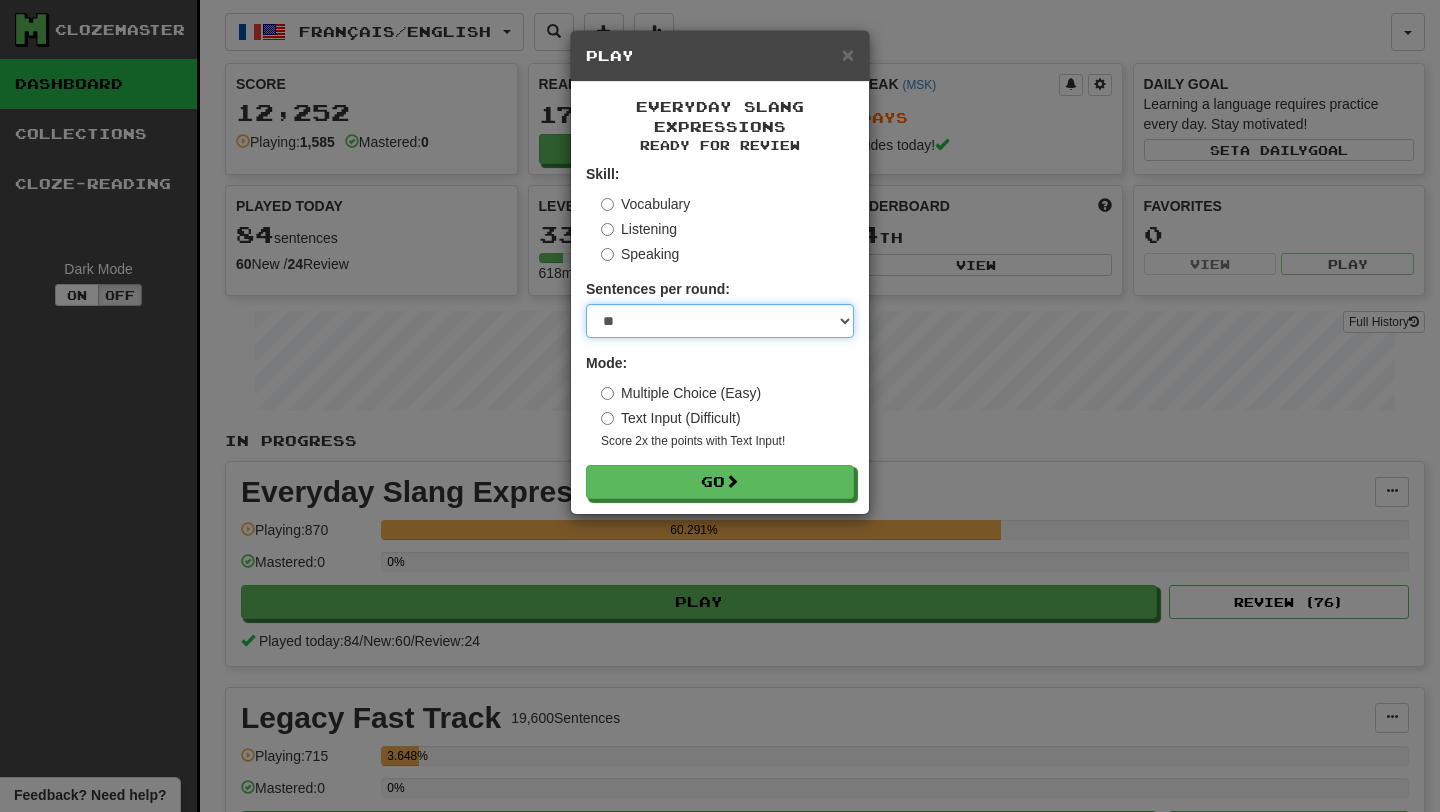 click on "* ** ** ** ** ** *** ********" at bounding box center [720, 321] 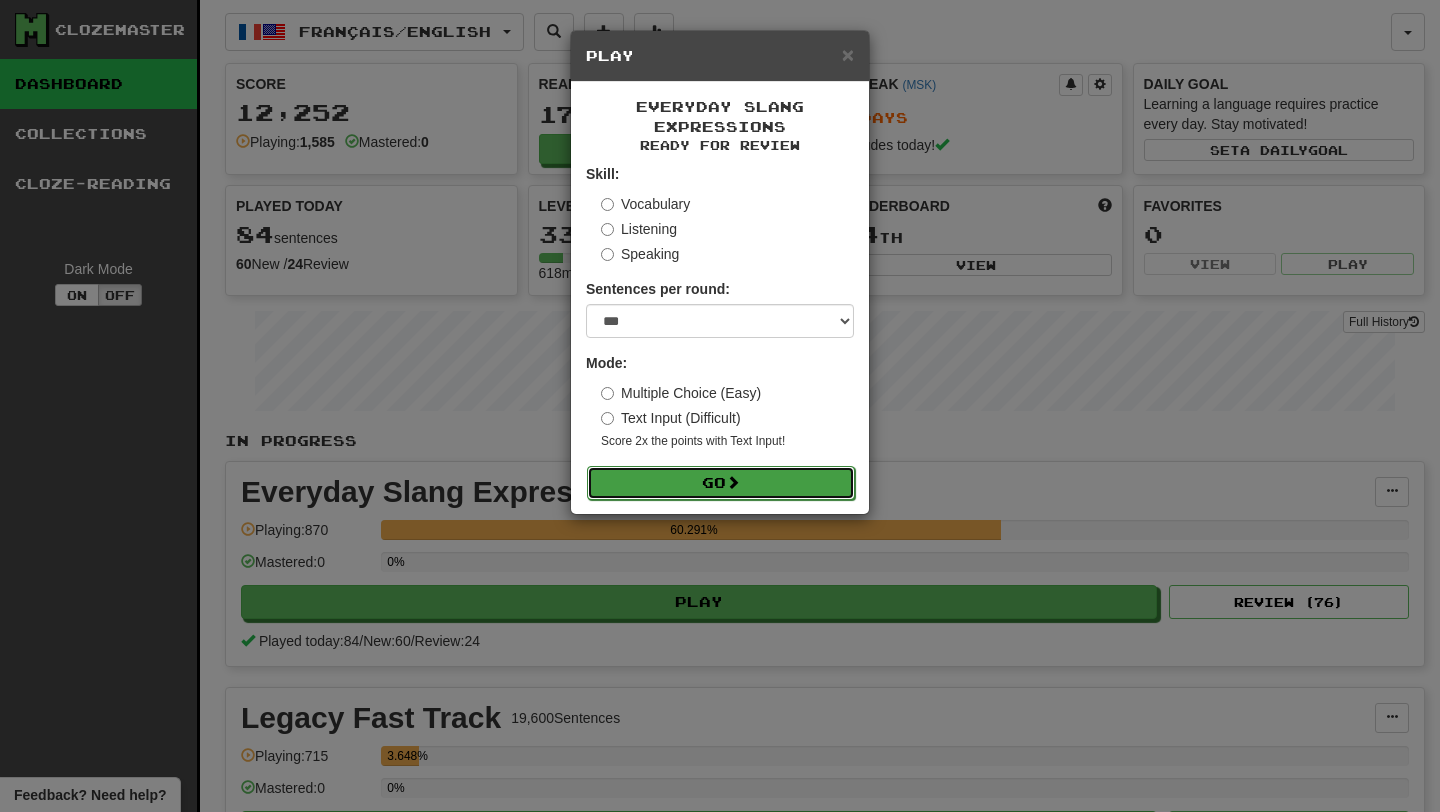 click on "Go" at bounding box center [721, 483] 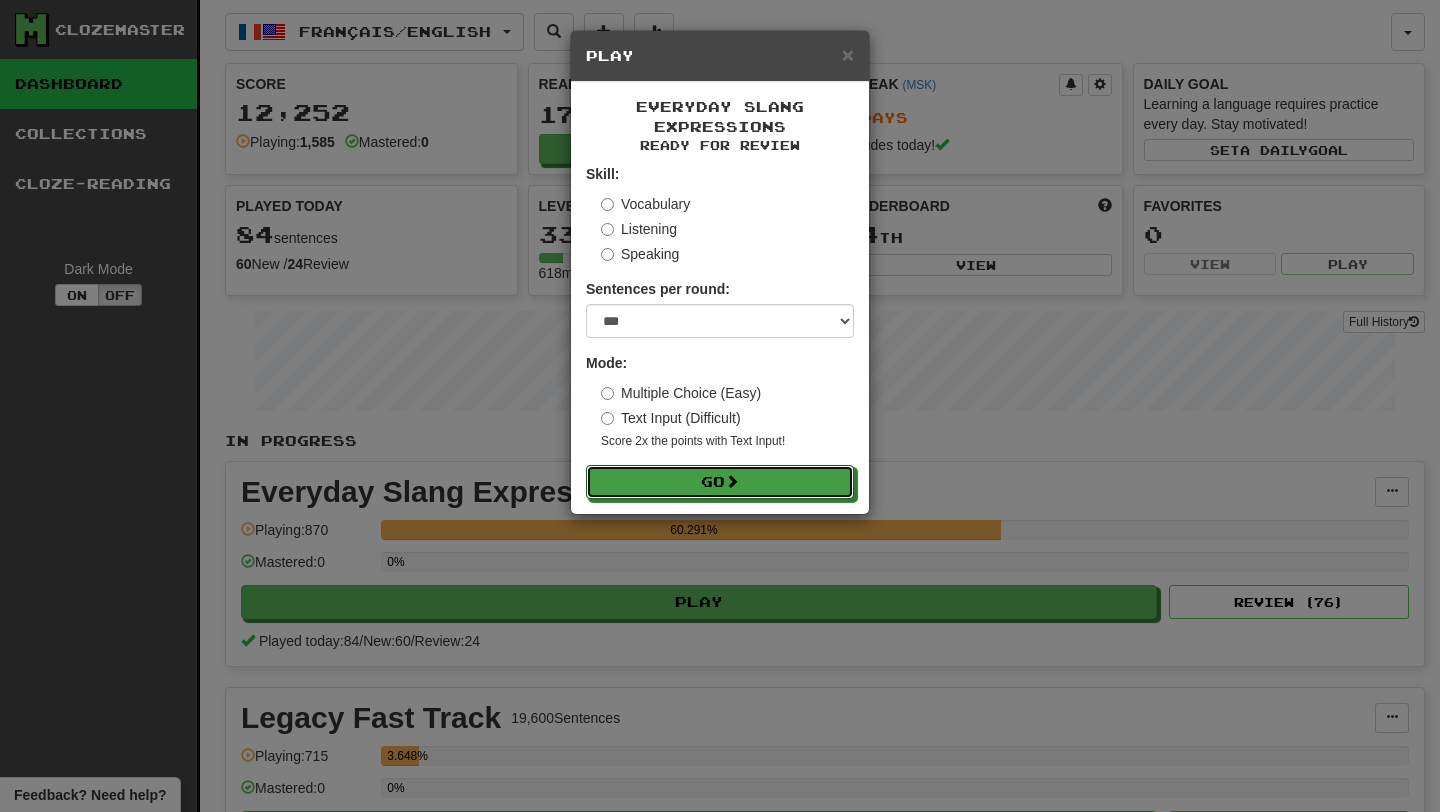 type 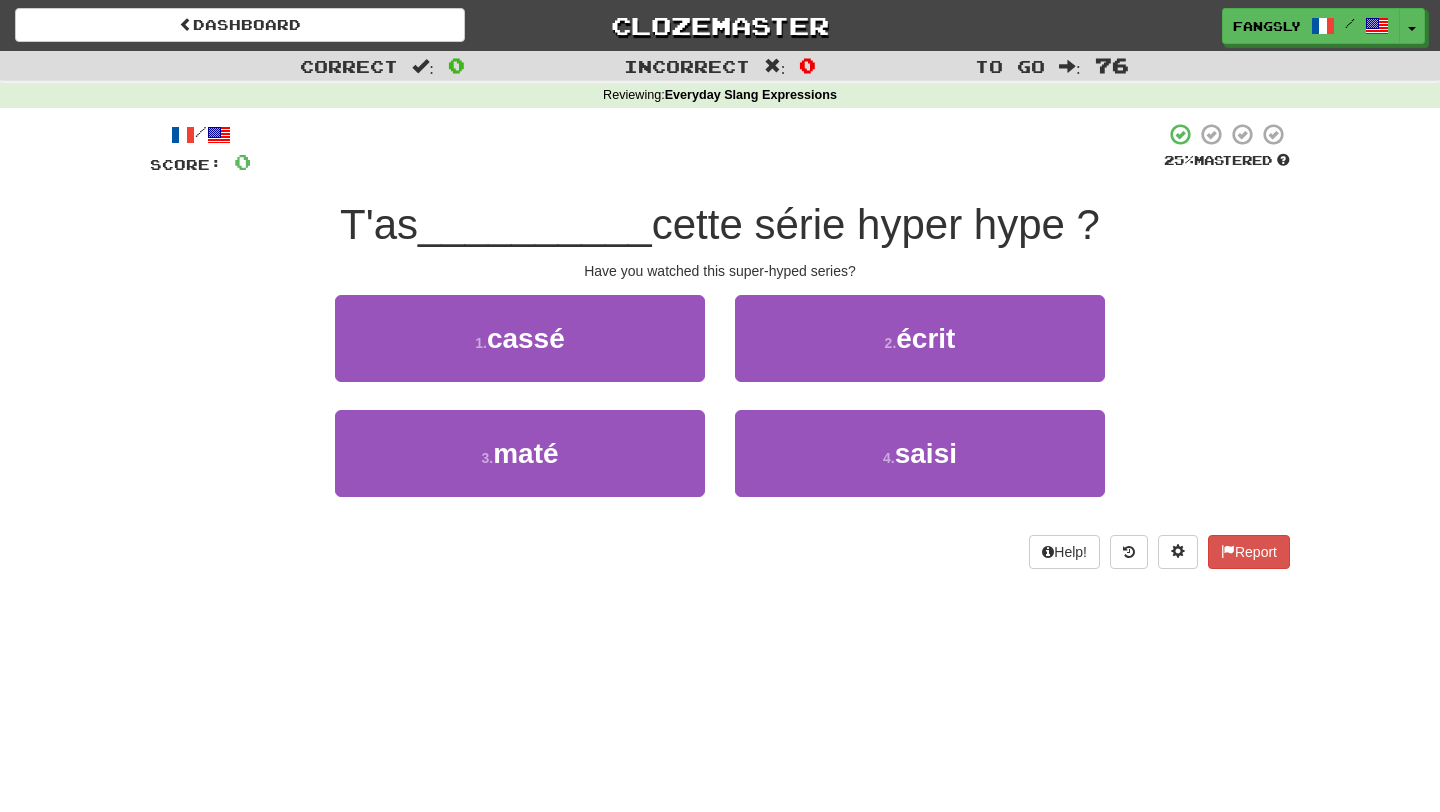 scroll, scrollTop: 0, scrollLeft: 0, axis: both 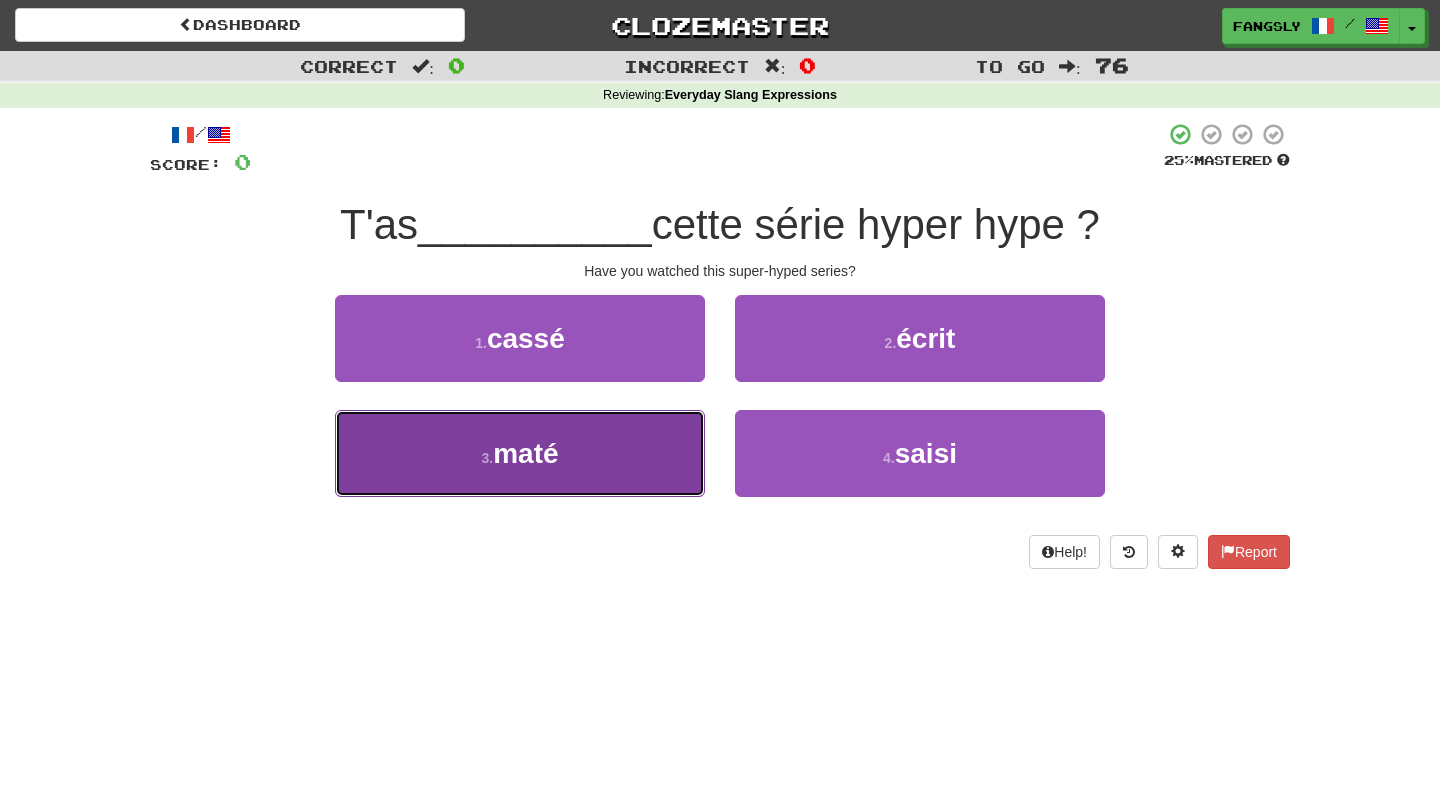 click on "3 .  maté" at bounding box center (520, 453) 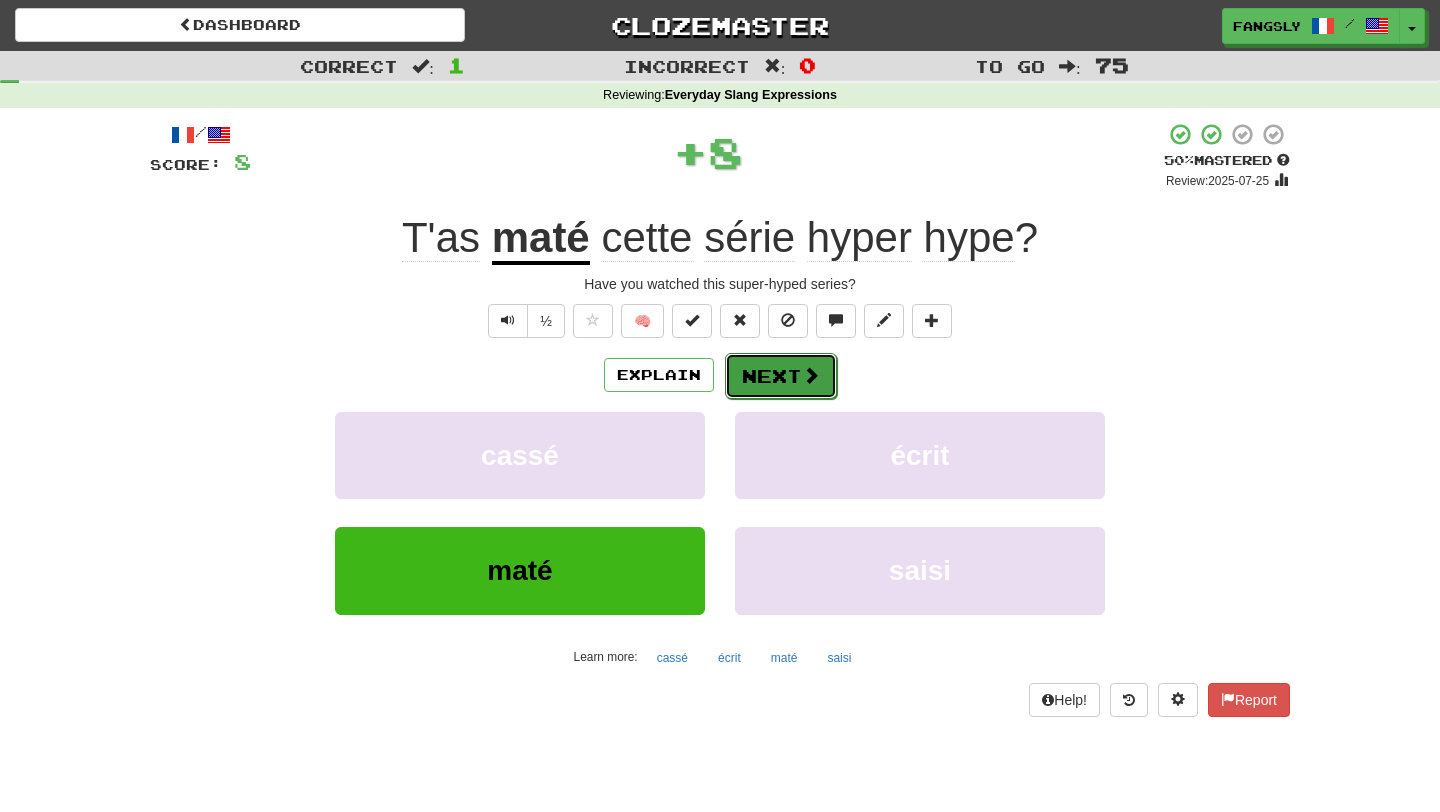 click on "Next" at bounding box center (781, 376) 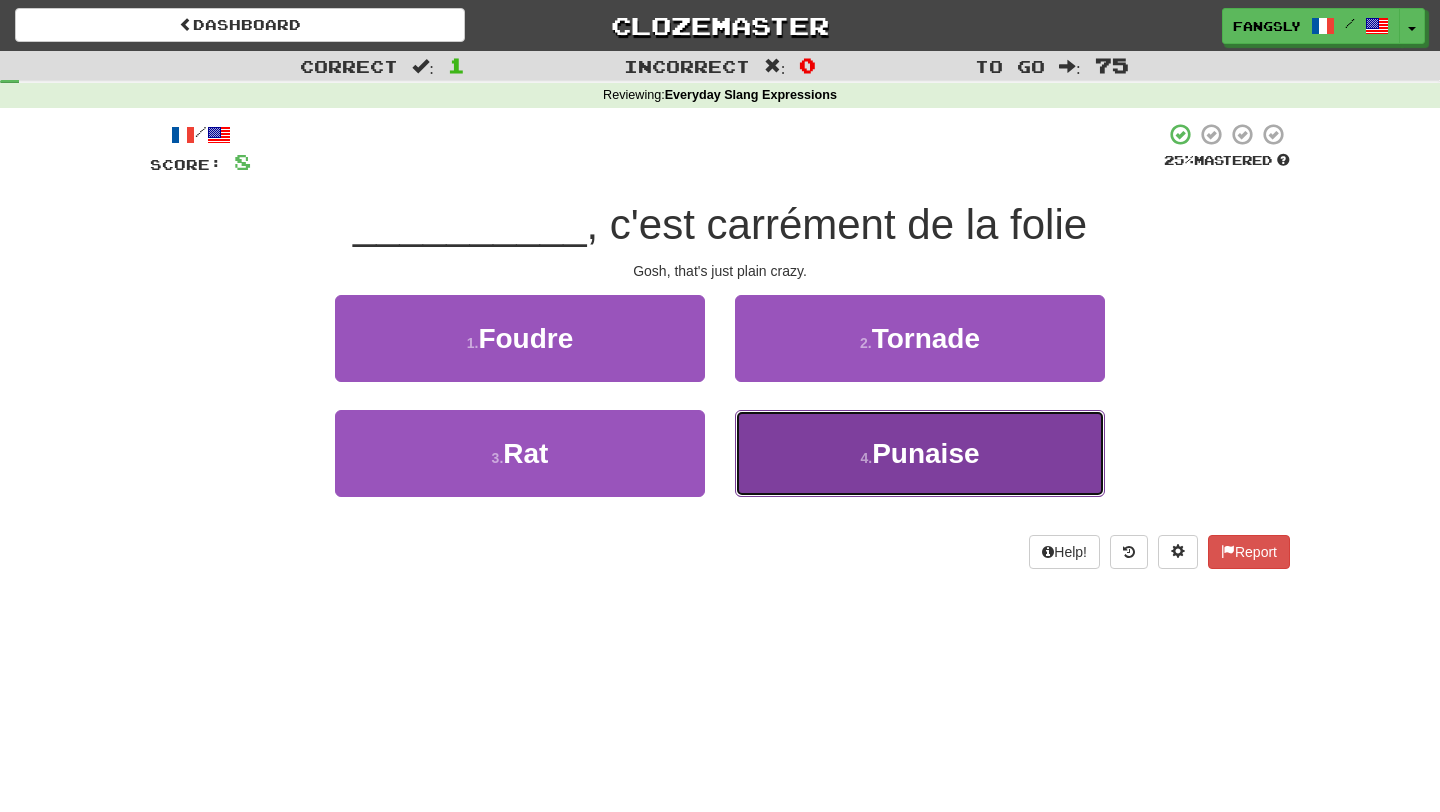 click on "4 .  Punaise" at bounding box center (920, 453) 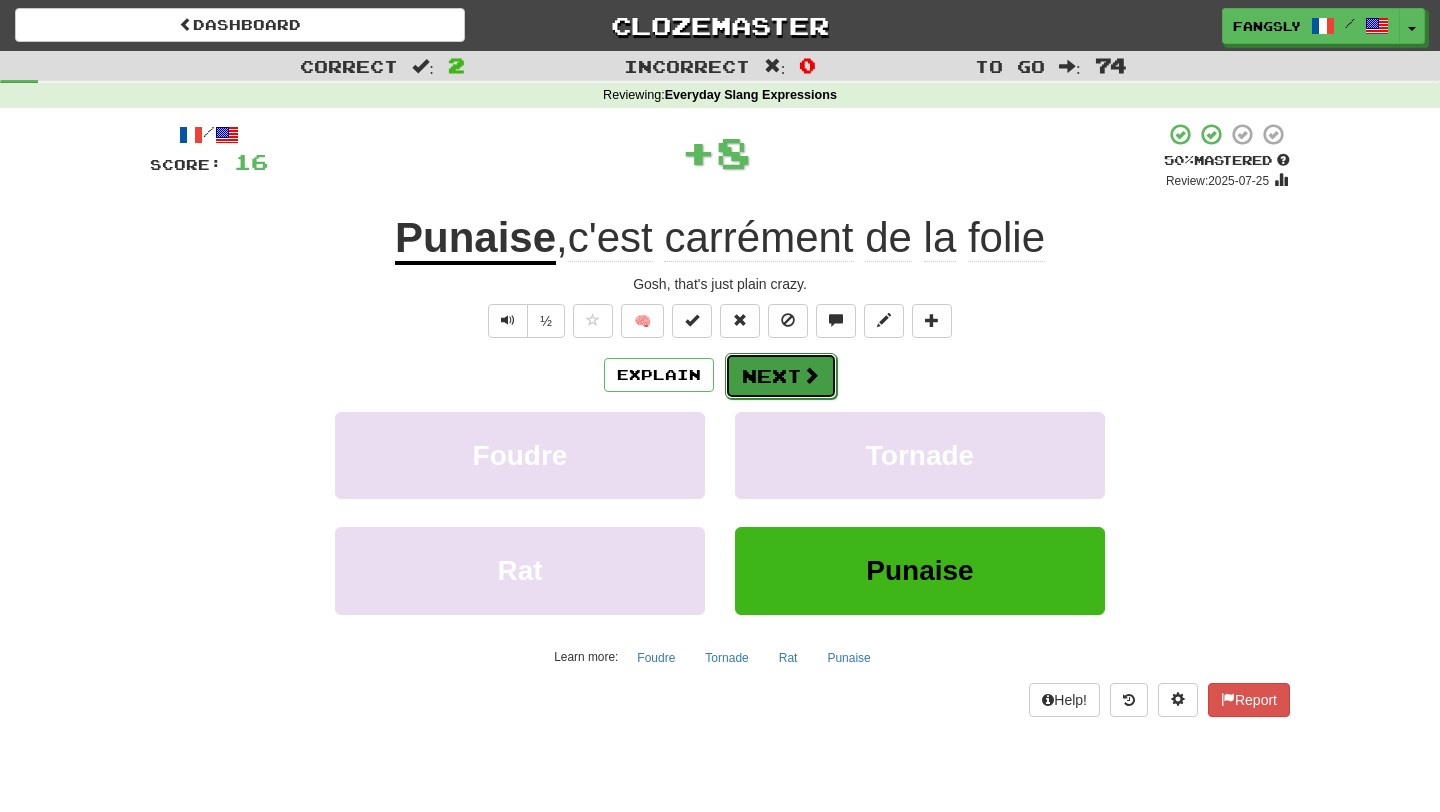 click on "Next" at bounding box center [781, 376] 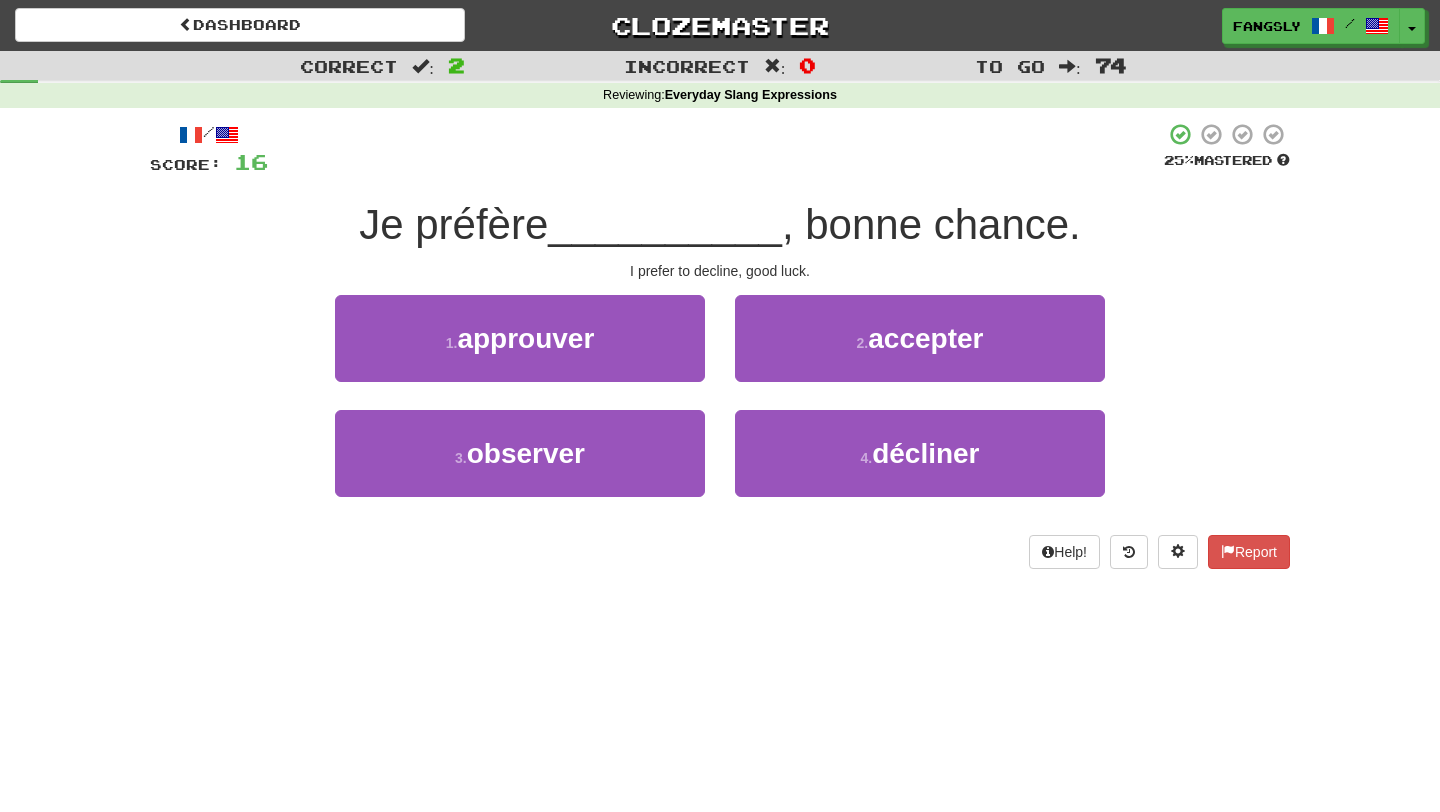 click on "4 .  décliner" at bounding box center (920, 467) 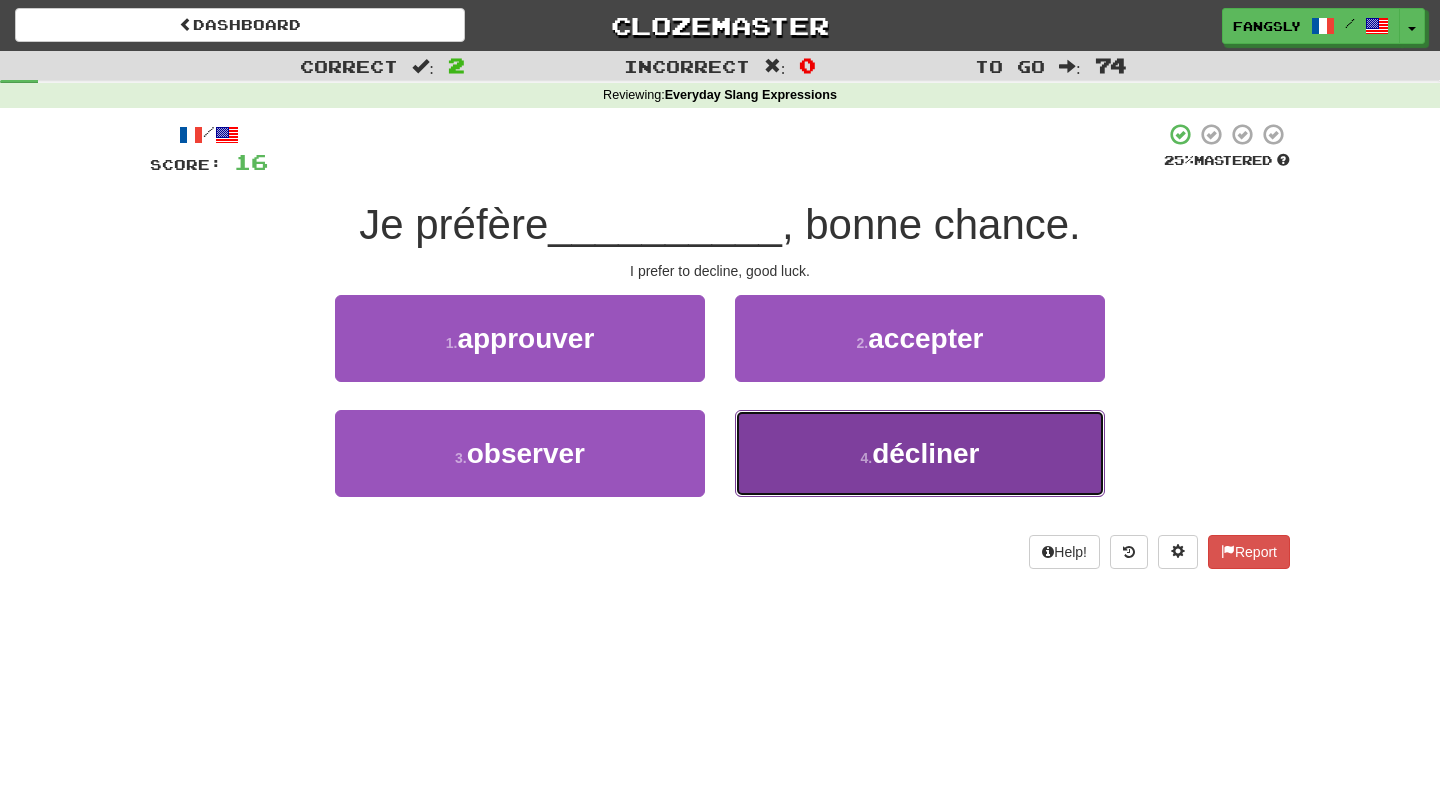 click on "4 .  décliner" at bounding box center [920, 453] 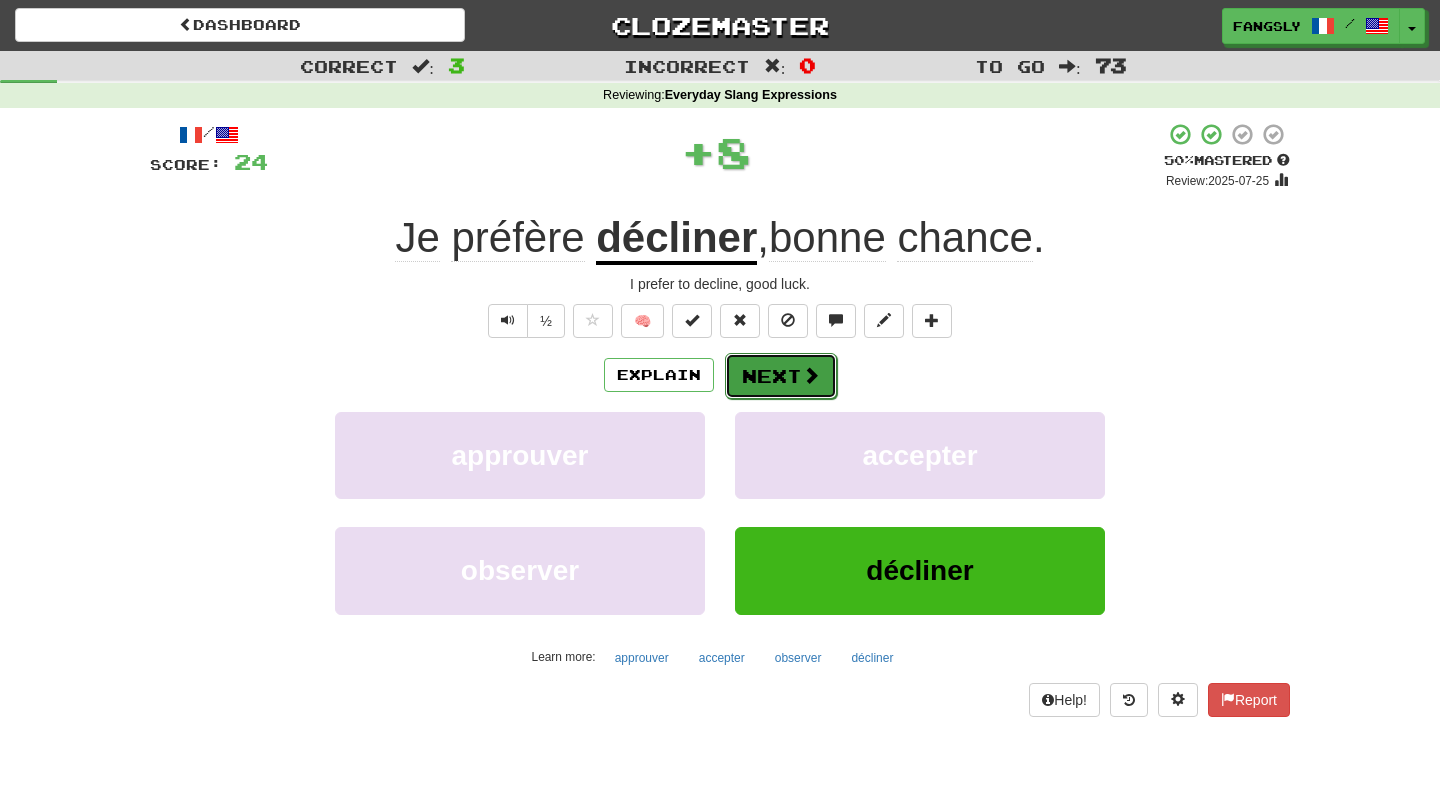 click at bounding box center (811, 375) 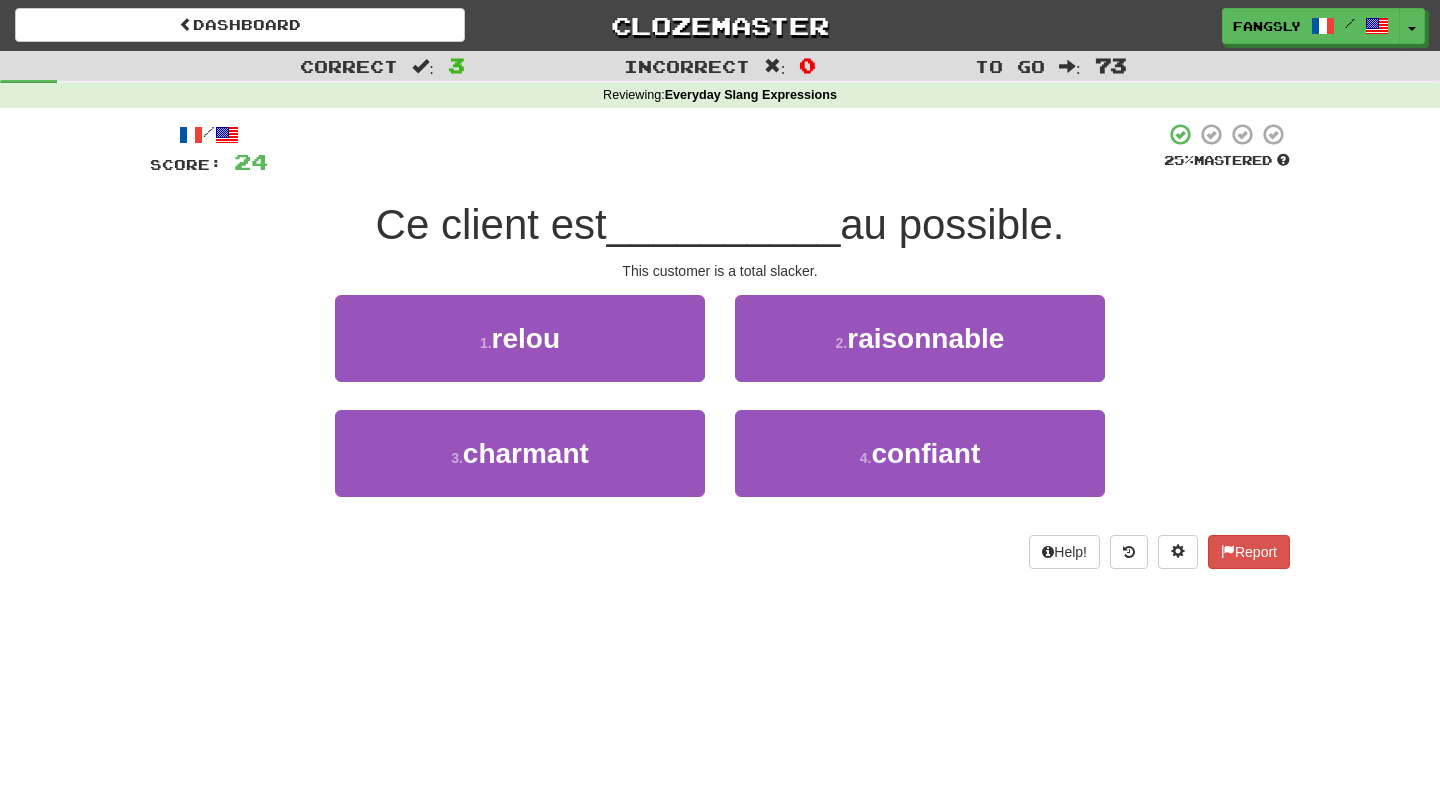click on "1 .  relou" at bounding box center [520, 352] 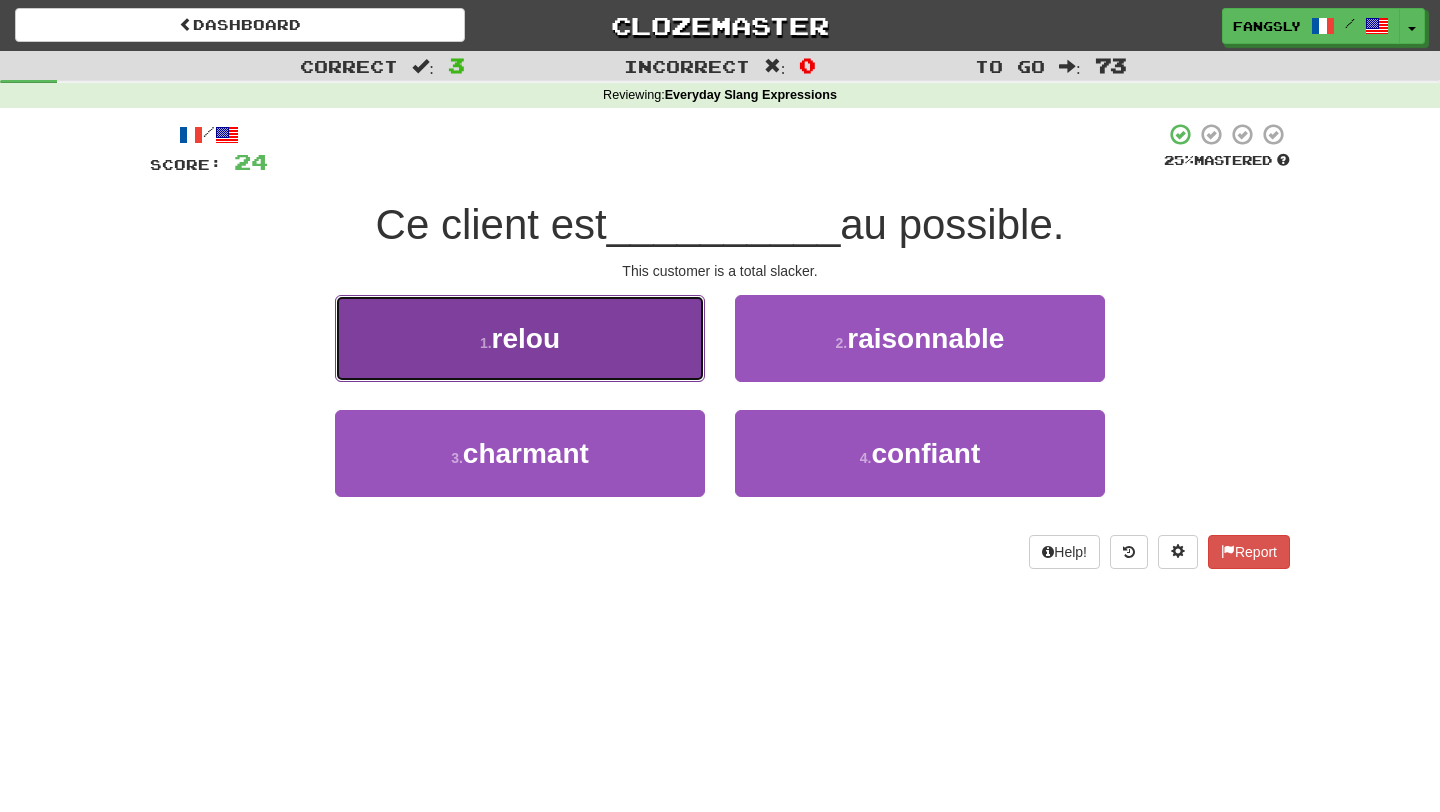 click on "1 .  relou" at bounding box center (520, 338) 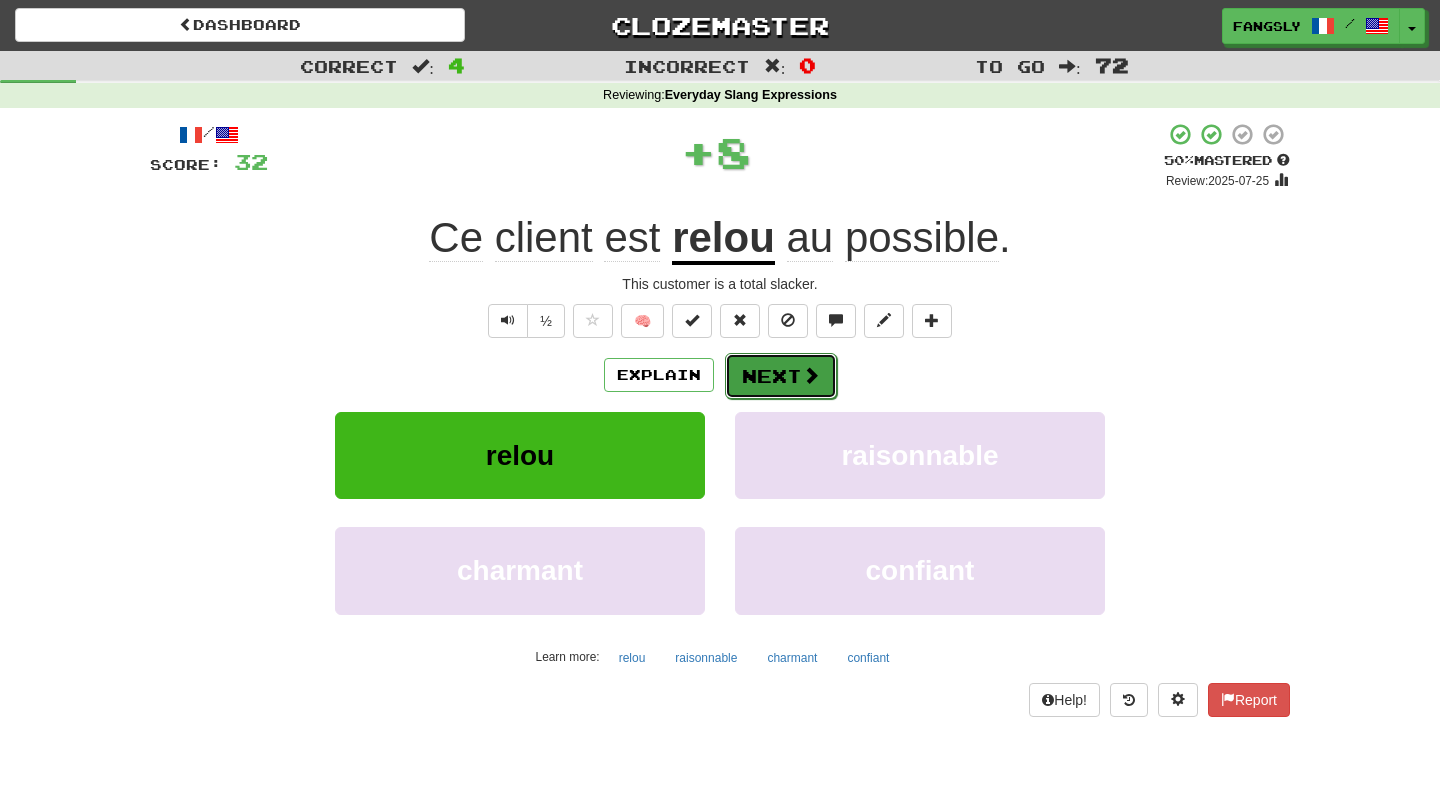 click on "Next" at bounding box center (781, 376) 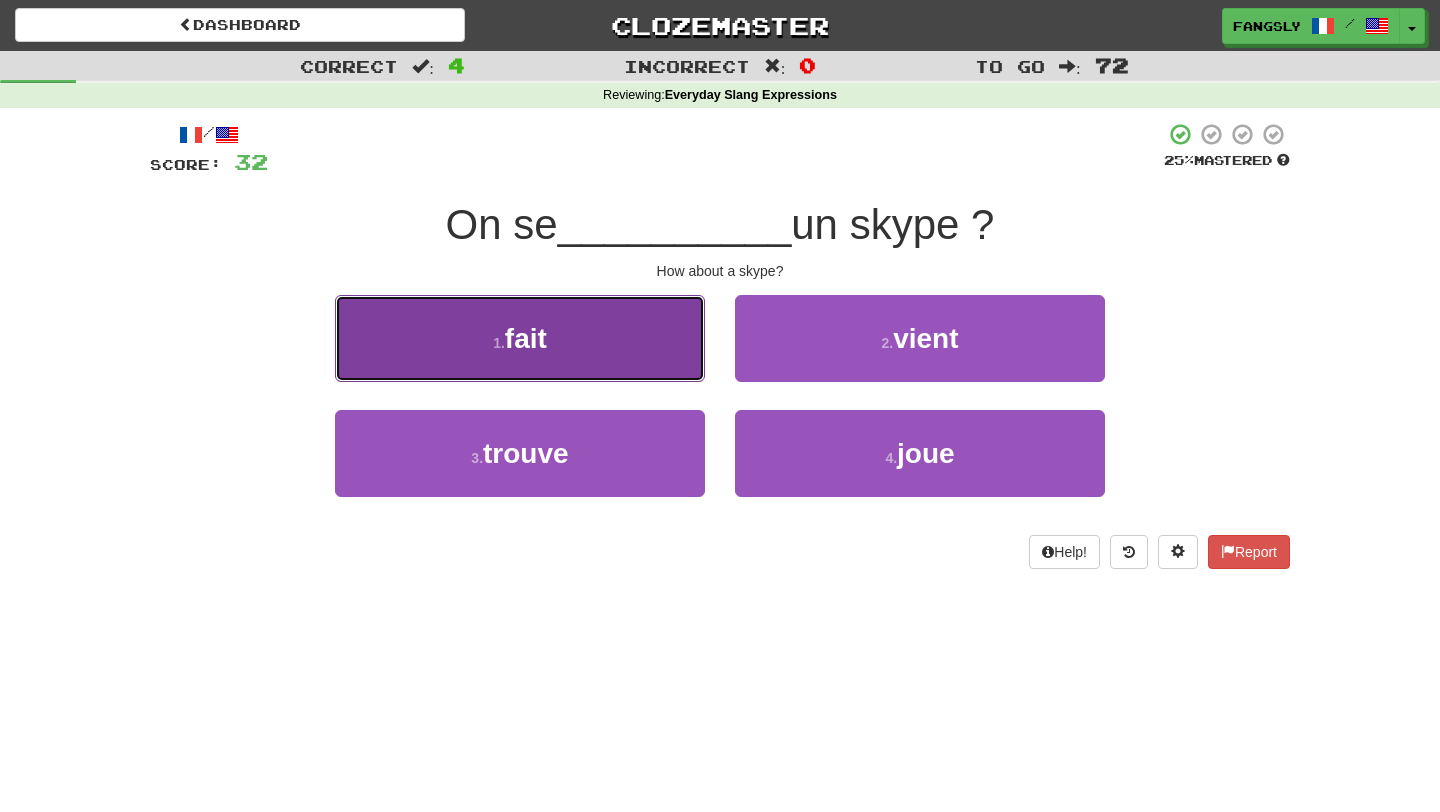 click on "1 .  fait" at bounding box center (520, 338) 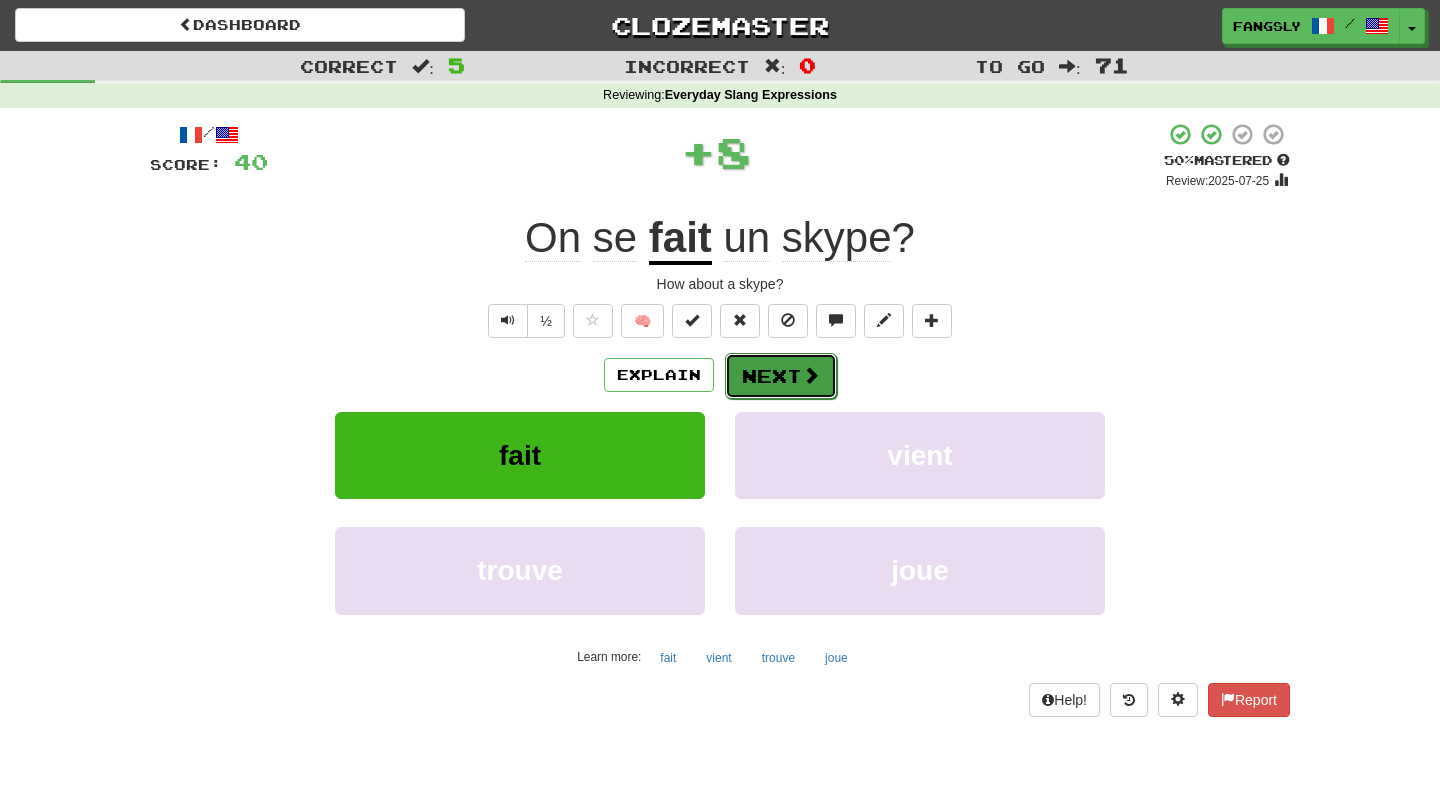 click on "Next" at bounding box center (781, 376) 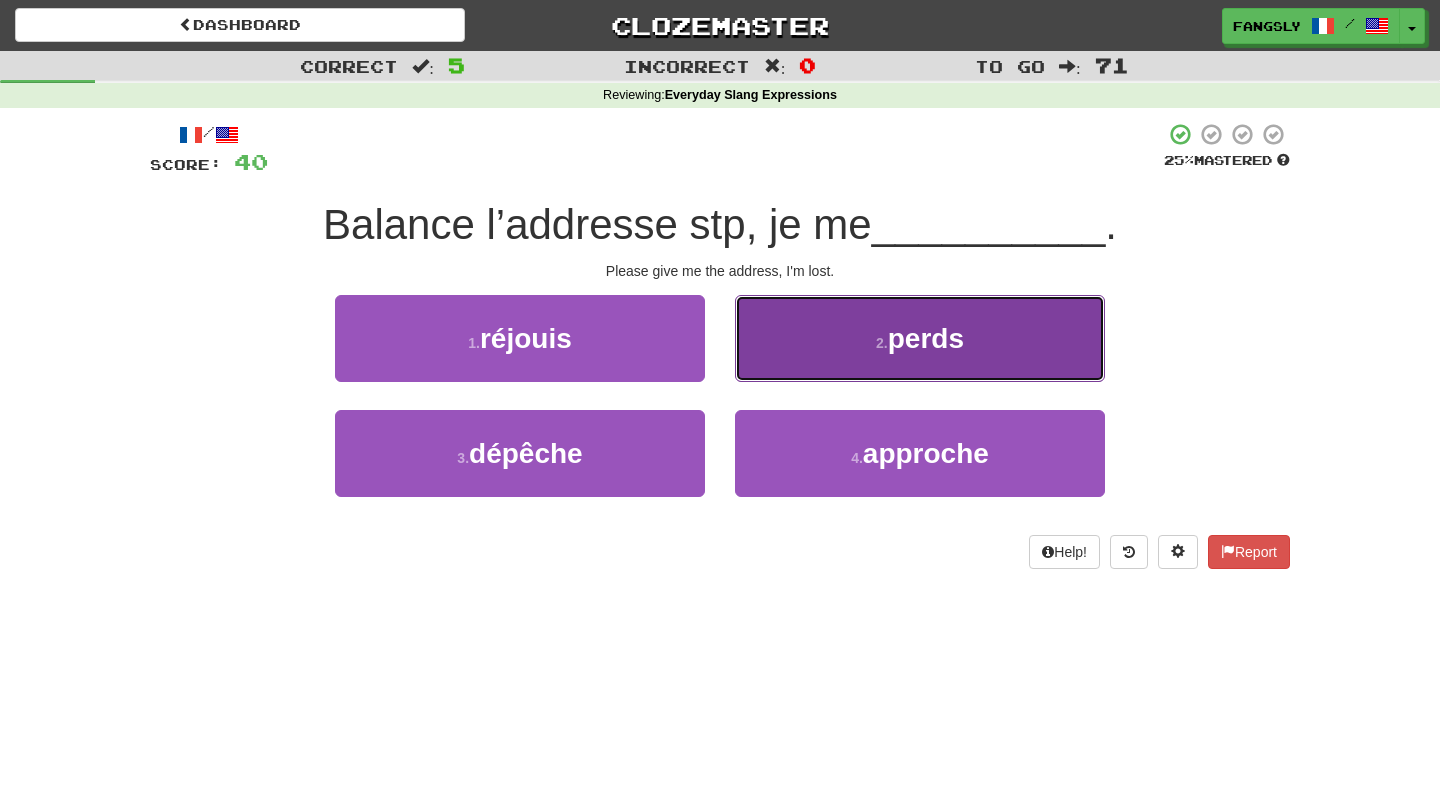 click on "2 .  perds" at bounding box center (920, 338) 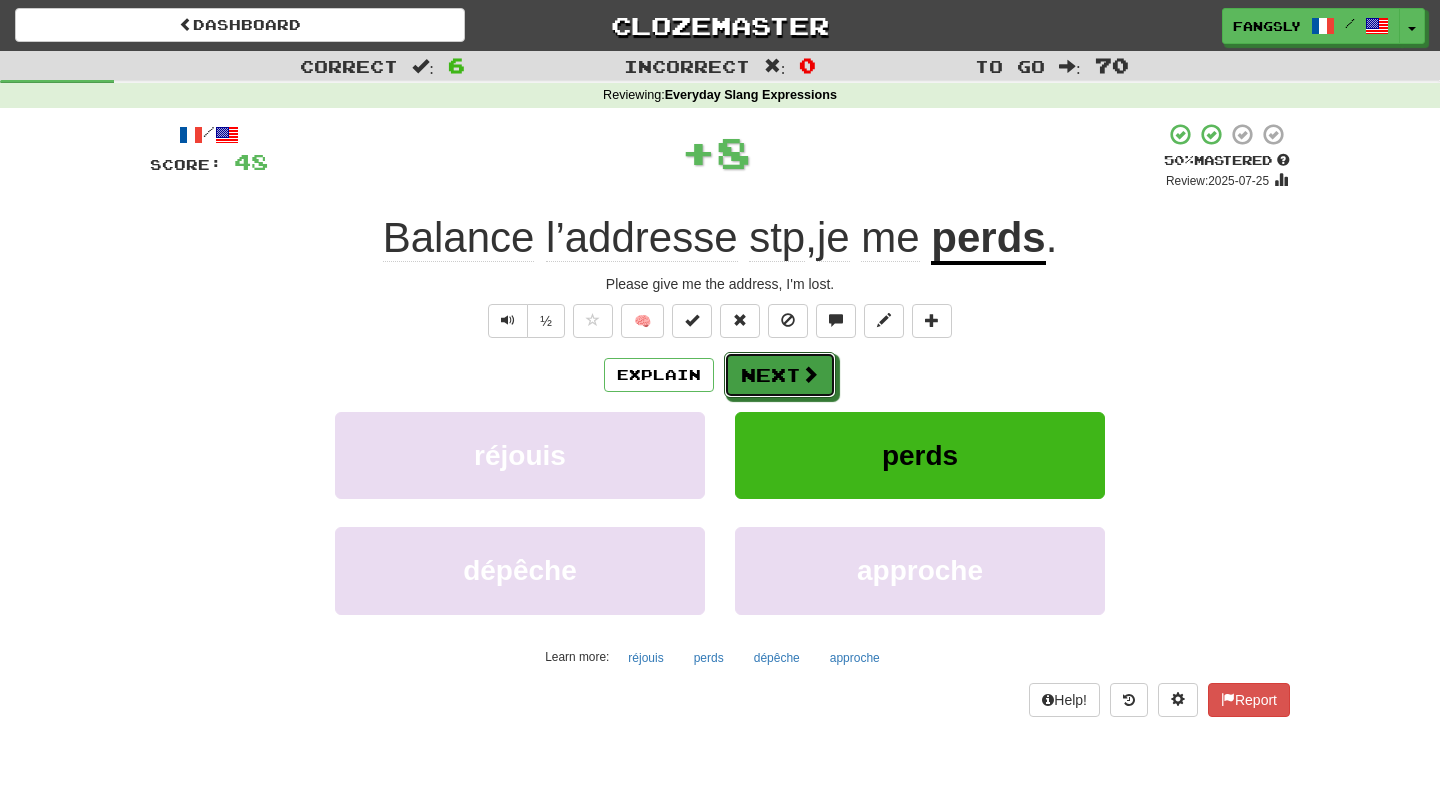 click on "Next" at bounding box center [780, 375] 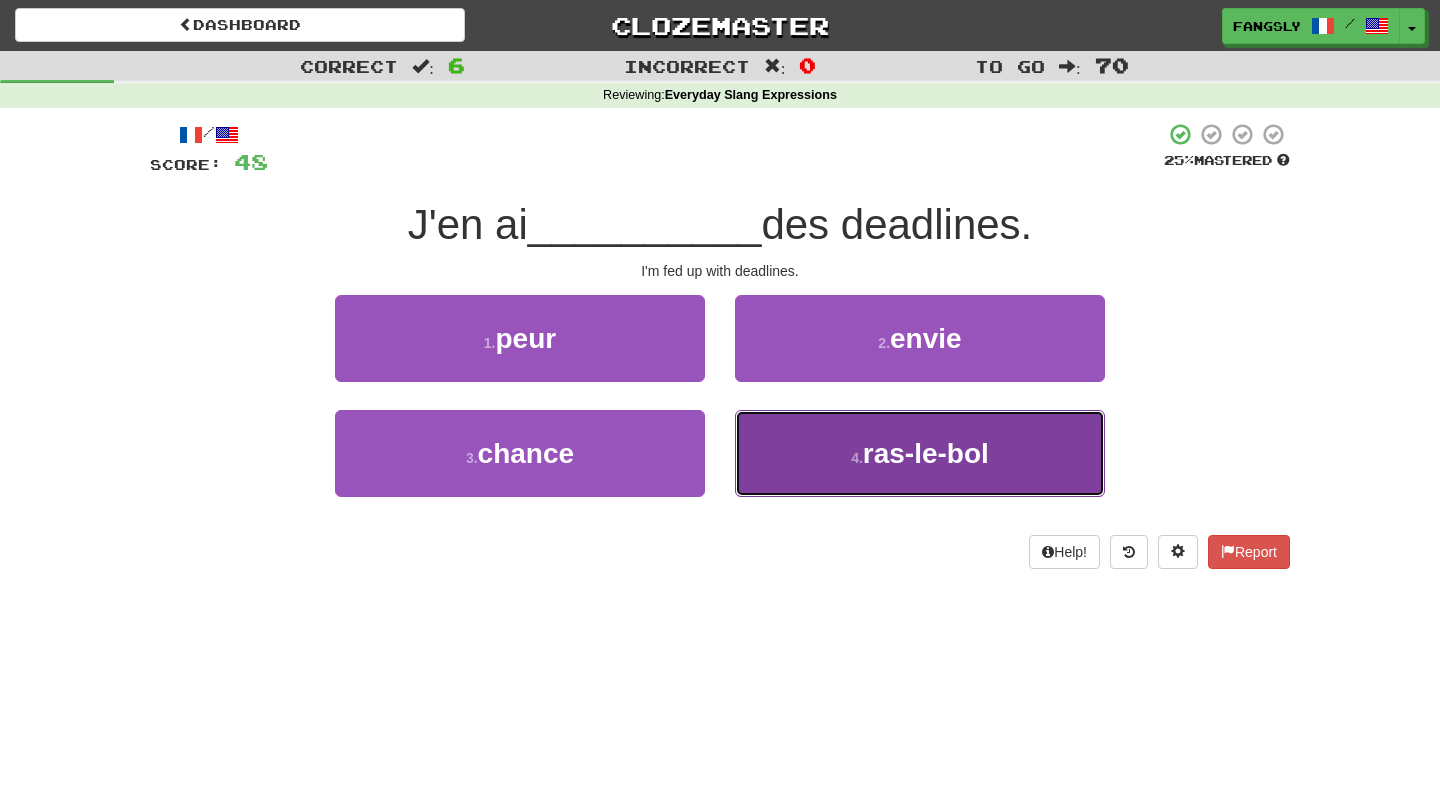 click on "4 .  ras-le-bol" at bounding box center (920, 453) 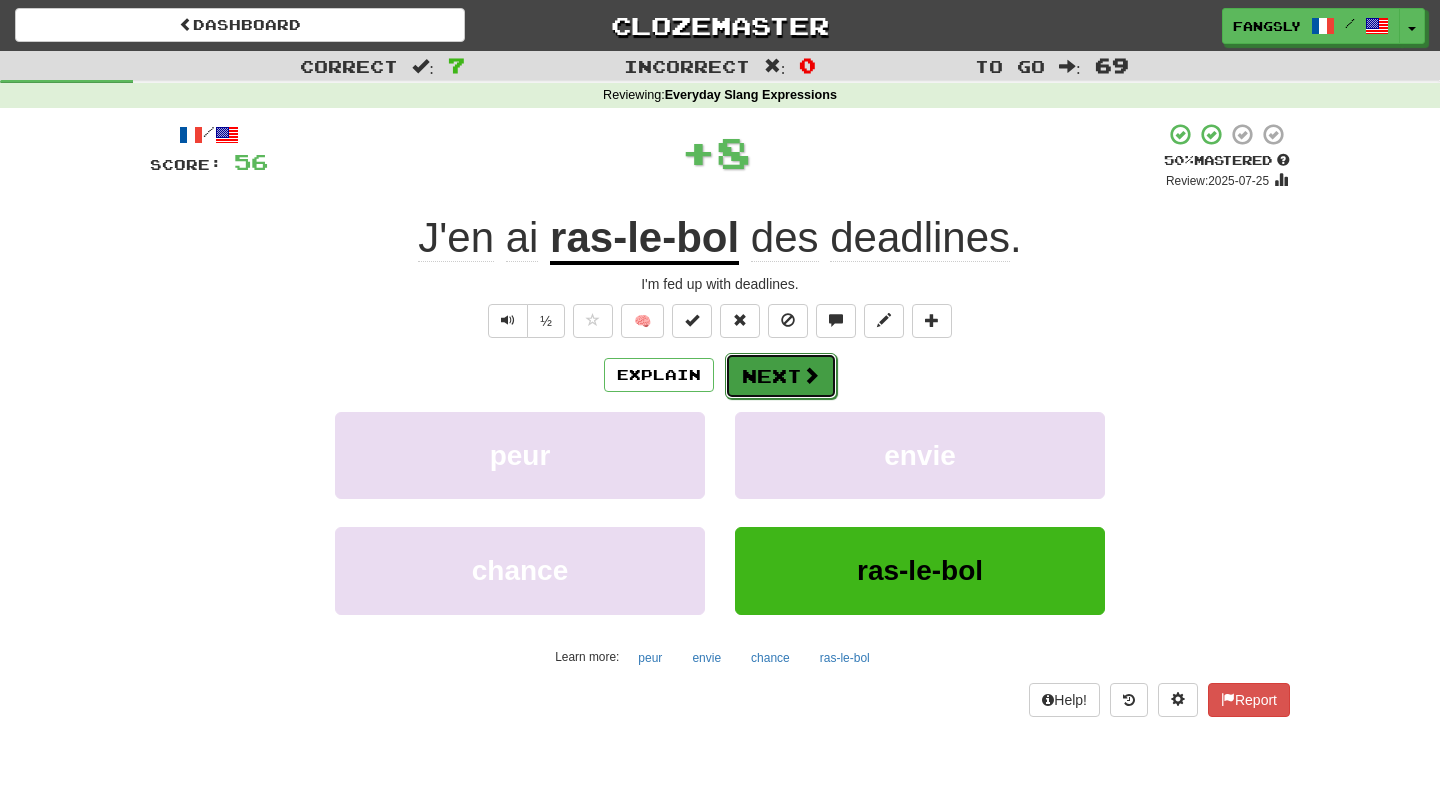 click on "Next" at bounding box center (781, 376) 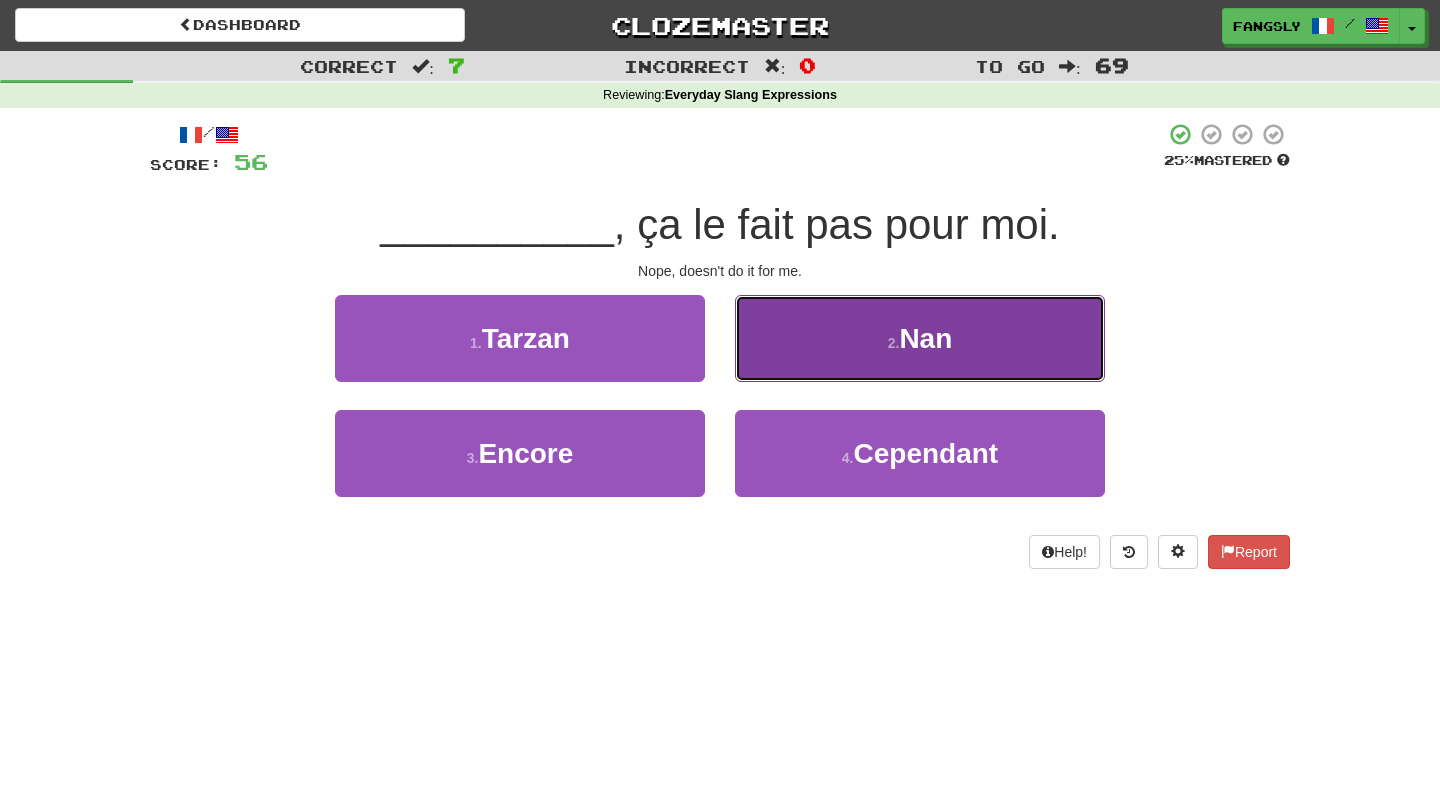 click on "2 .  Nan" at bounding box center (920, 338) 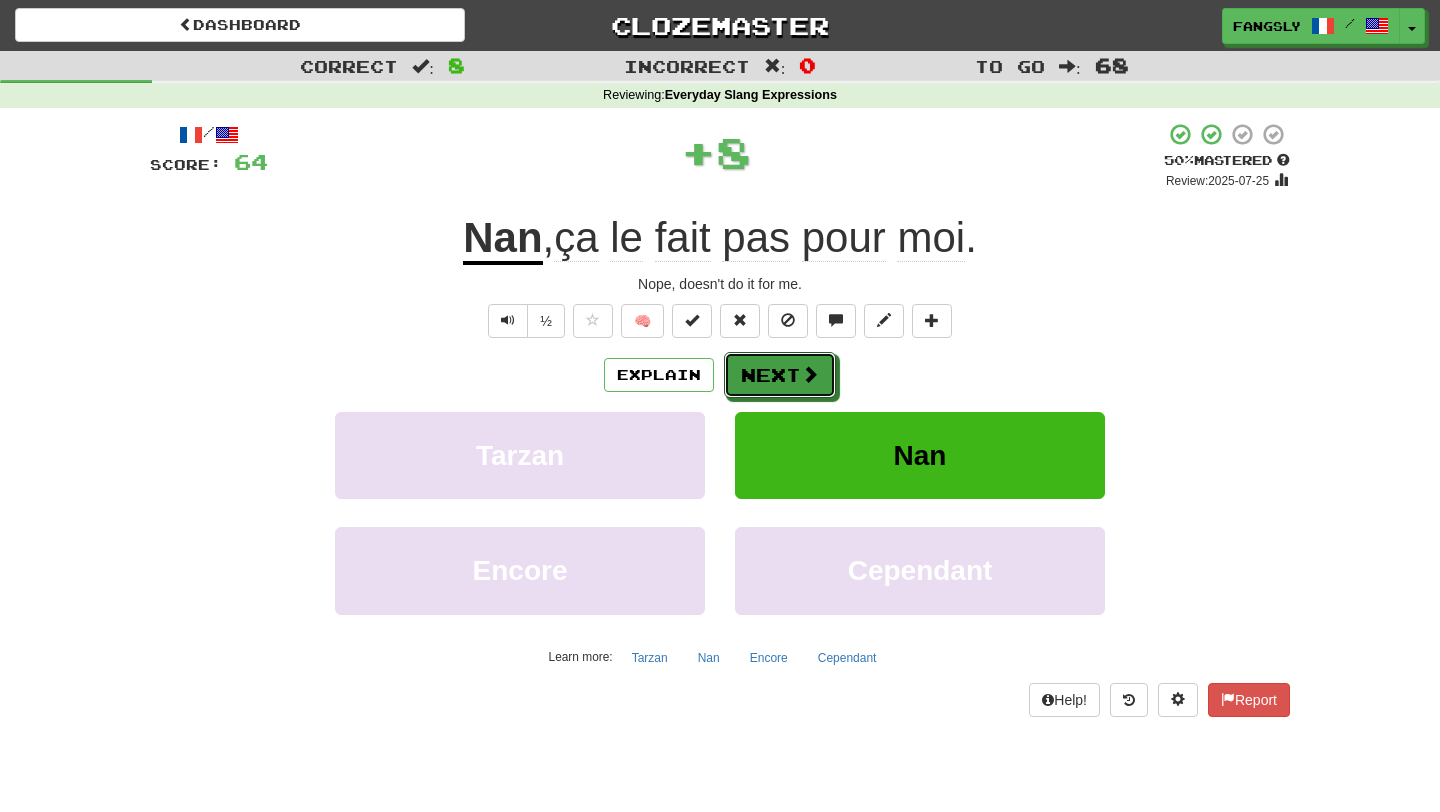 click on "Next" at bounding box center (780, 375) 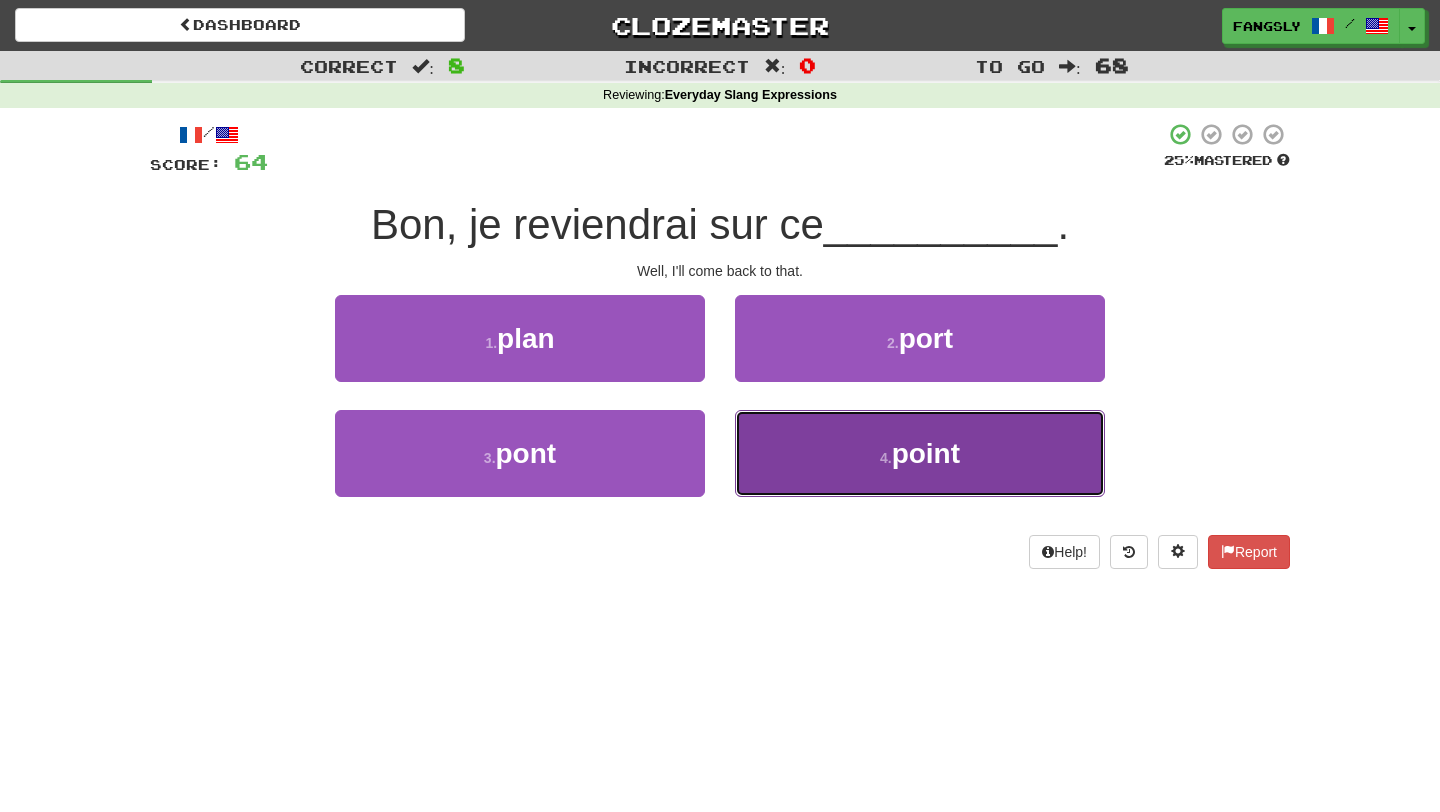 click on "4 .  point" at bounding box center (920, 453) 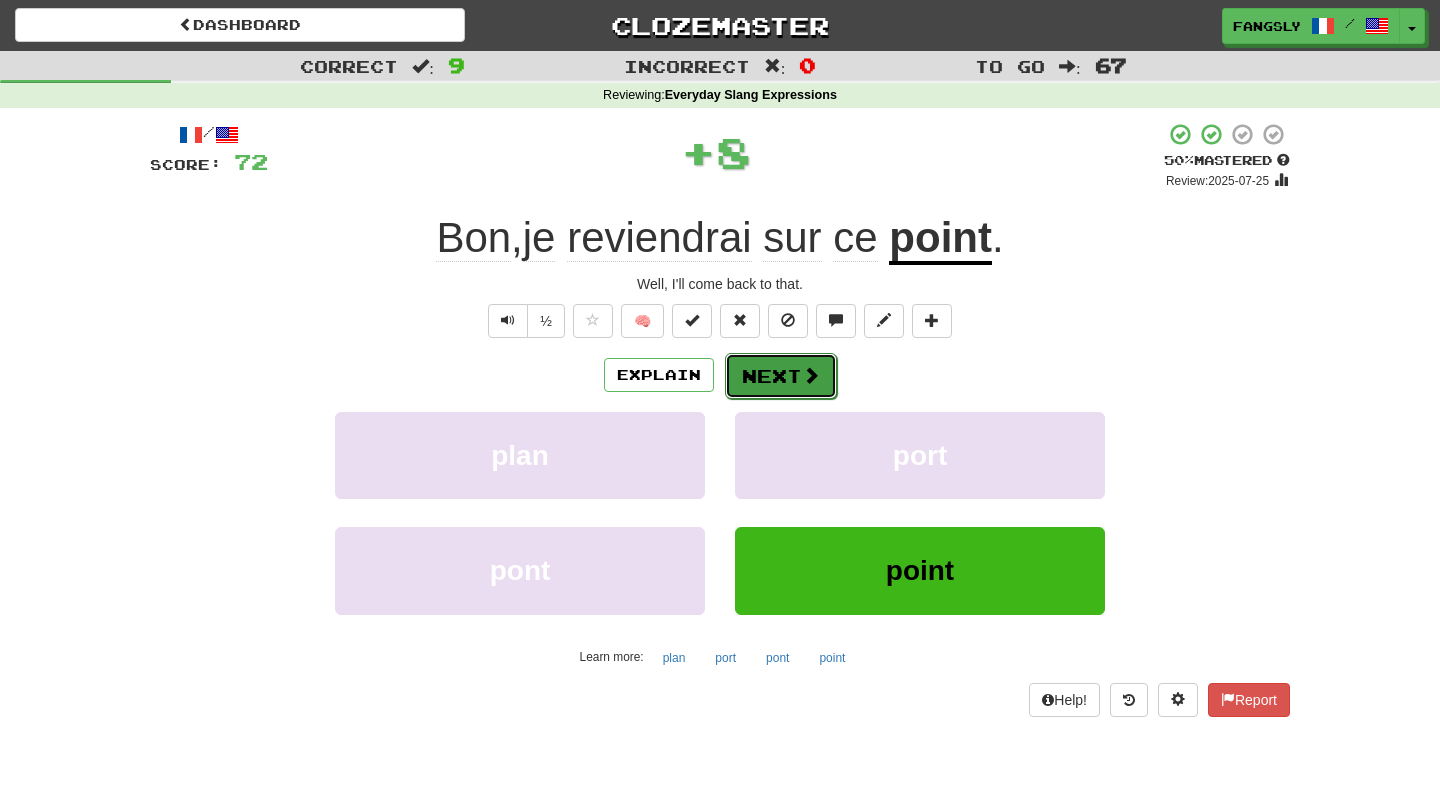click on "Next" at bounding box center (781, 376) 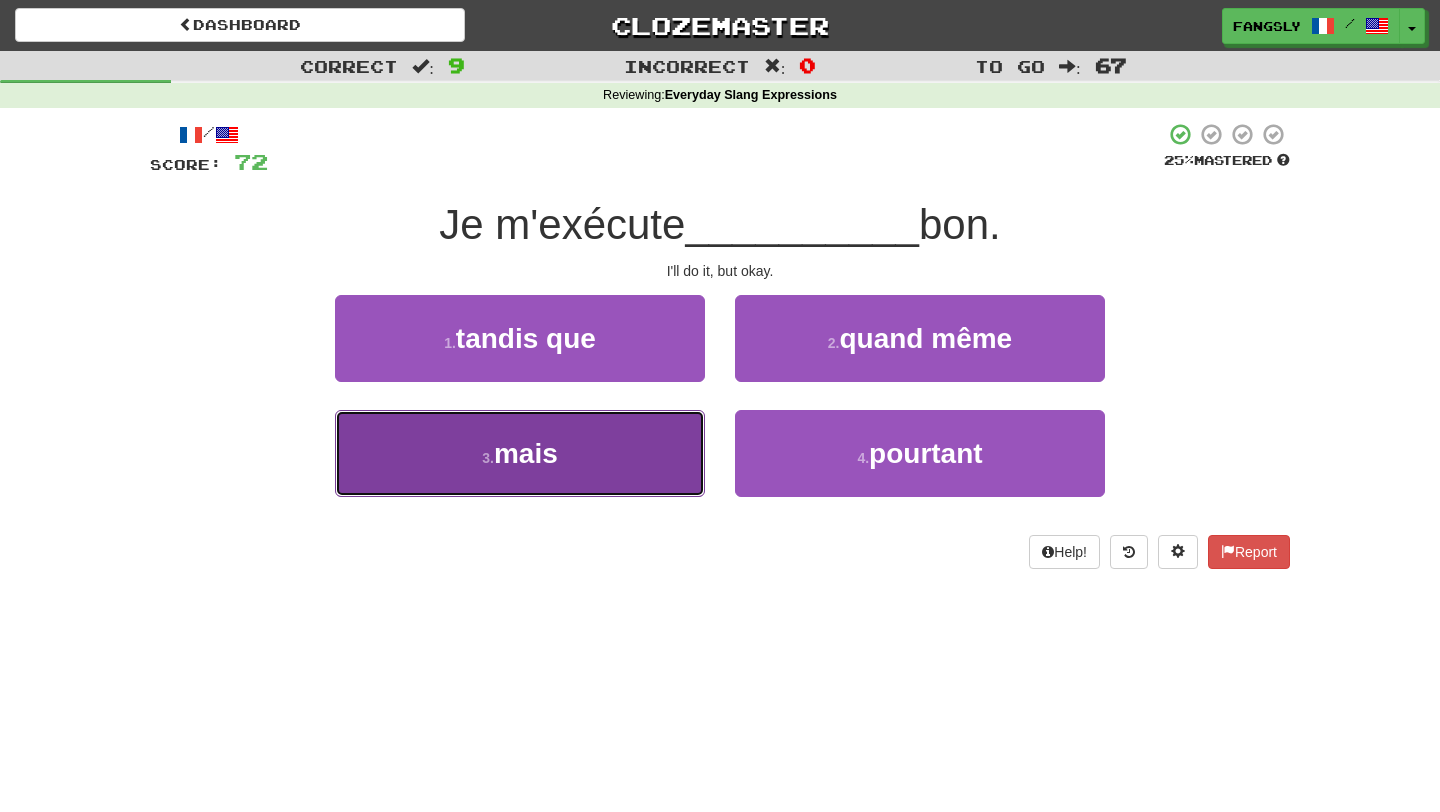 click on "3 .  mais" at bounding box center [520, 453] 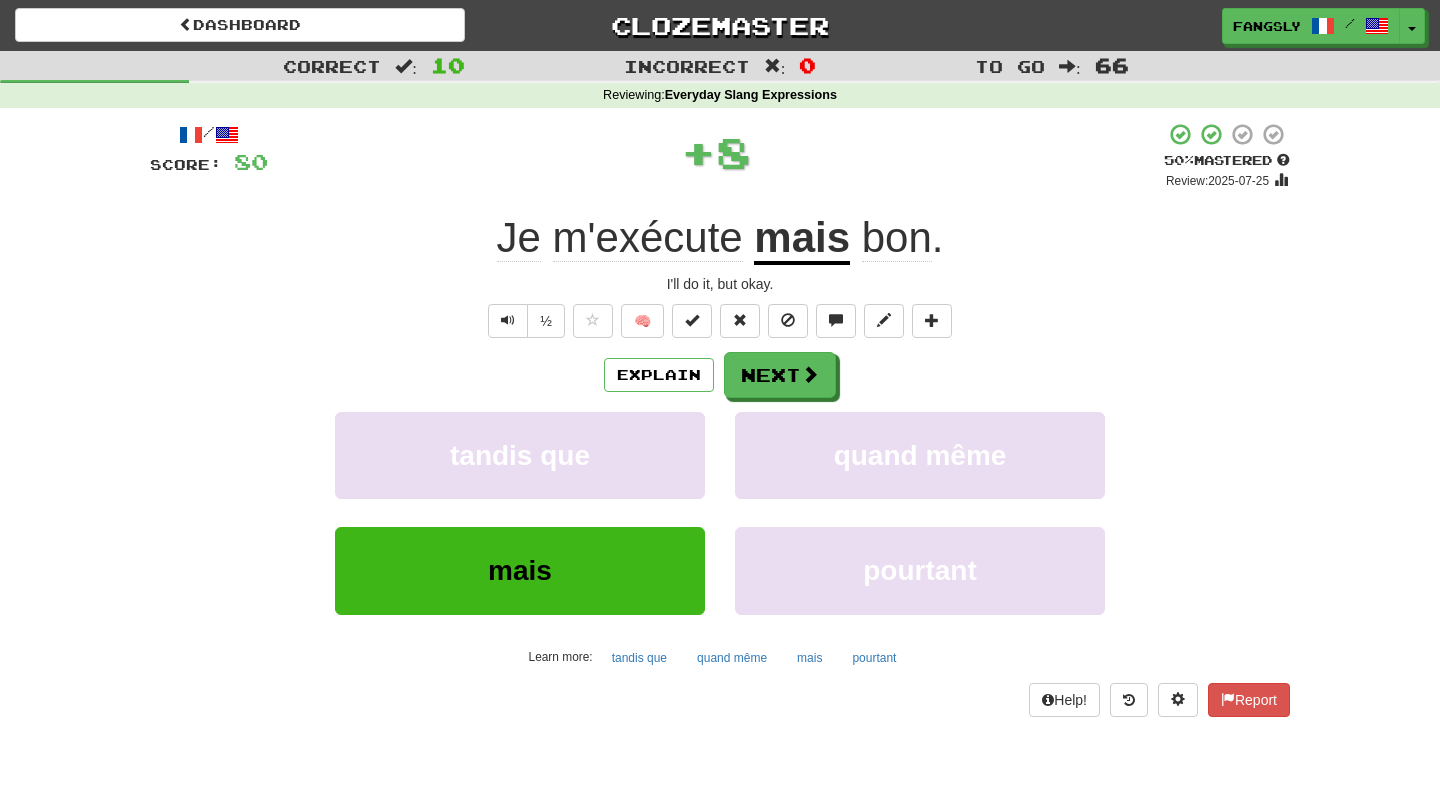 click on "Explain Next tandis que quand même mais pourtant Learn more: tandis que quand même mais pourtant" at bounding box center (720, 512) 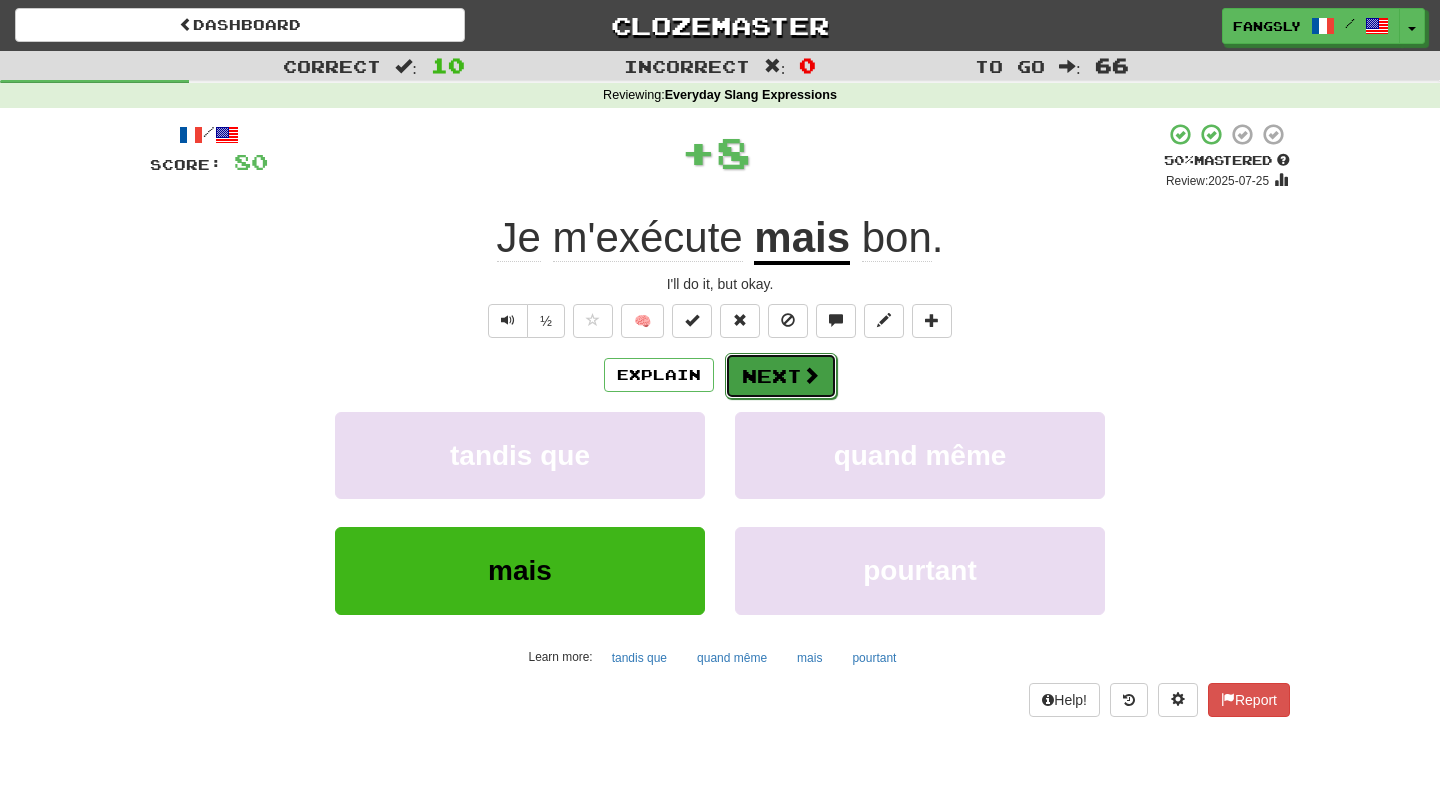 click on "Next" at bounding box center [781, 376] 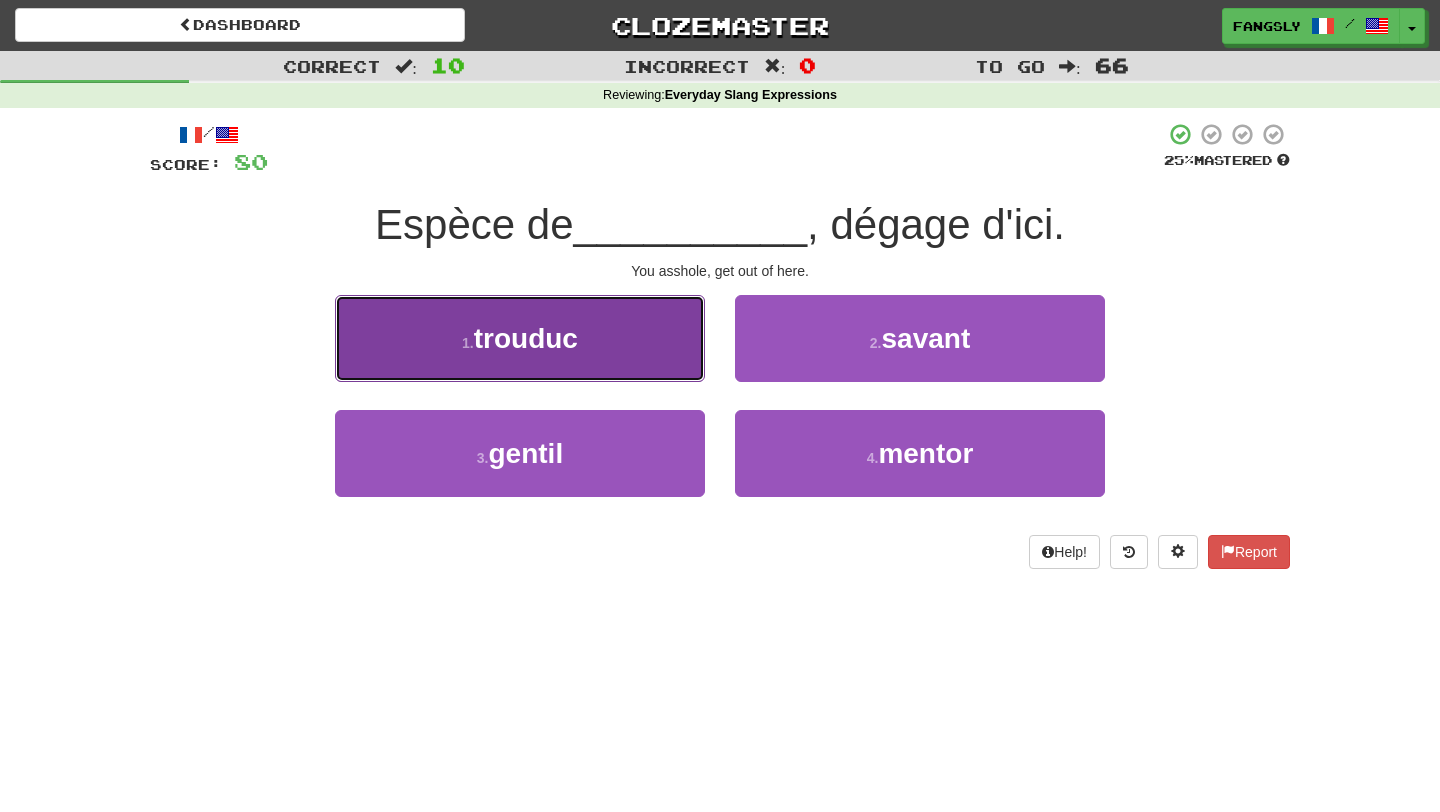 click on "1 .  trouduc" at bounding box center [520, 338] 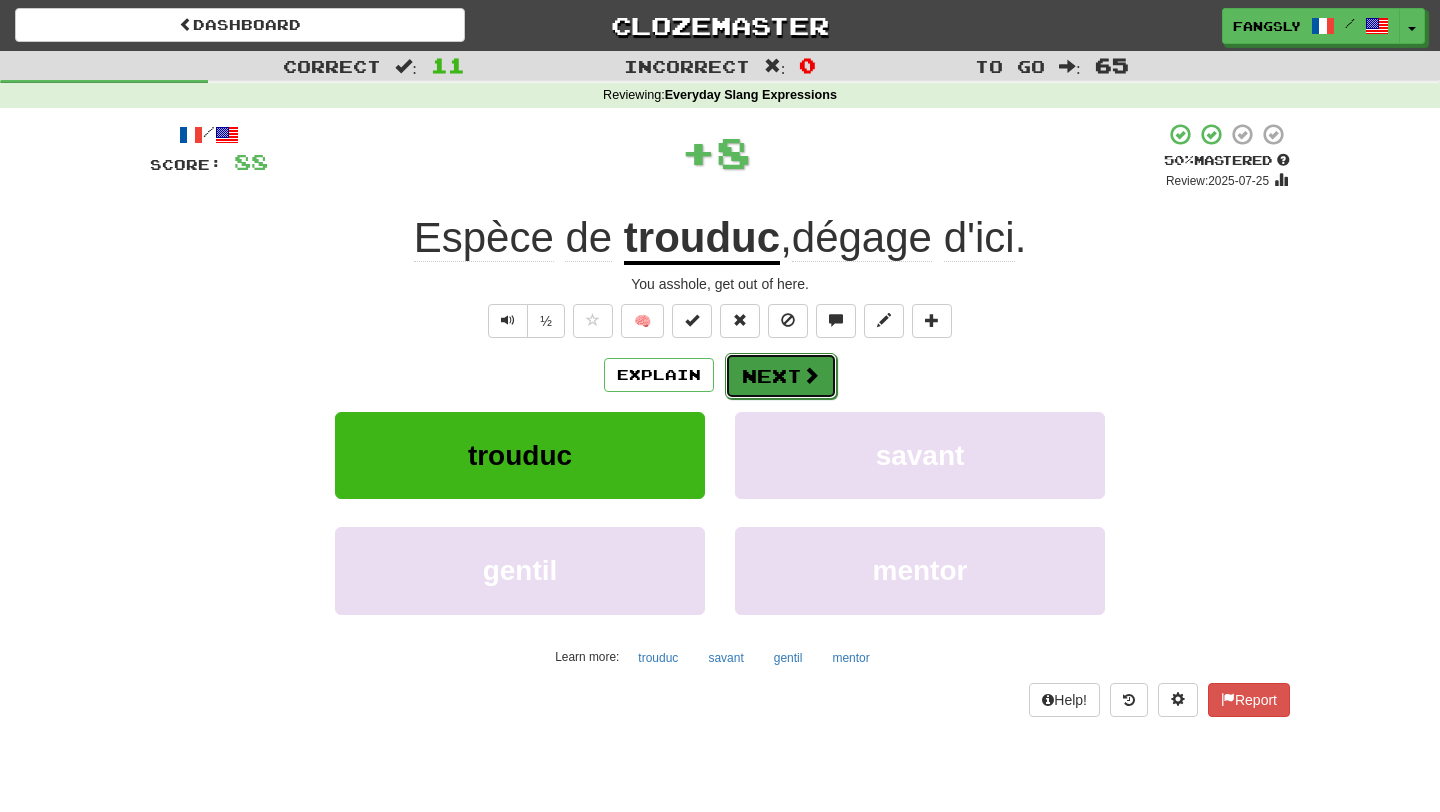 click on "Next" at bounding box center (781, 376) 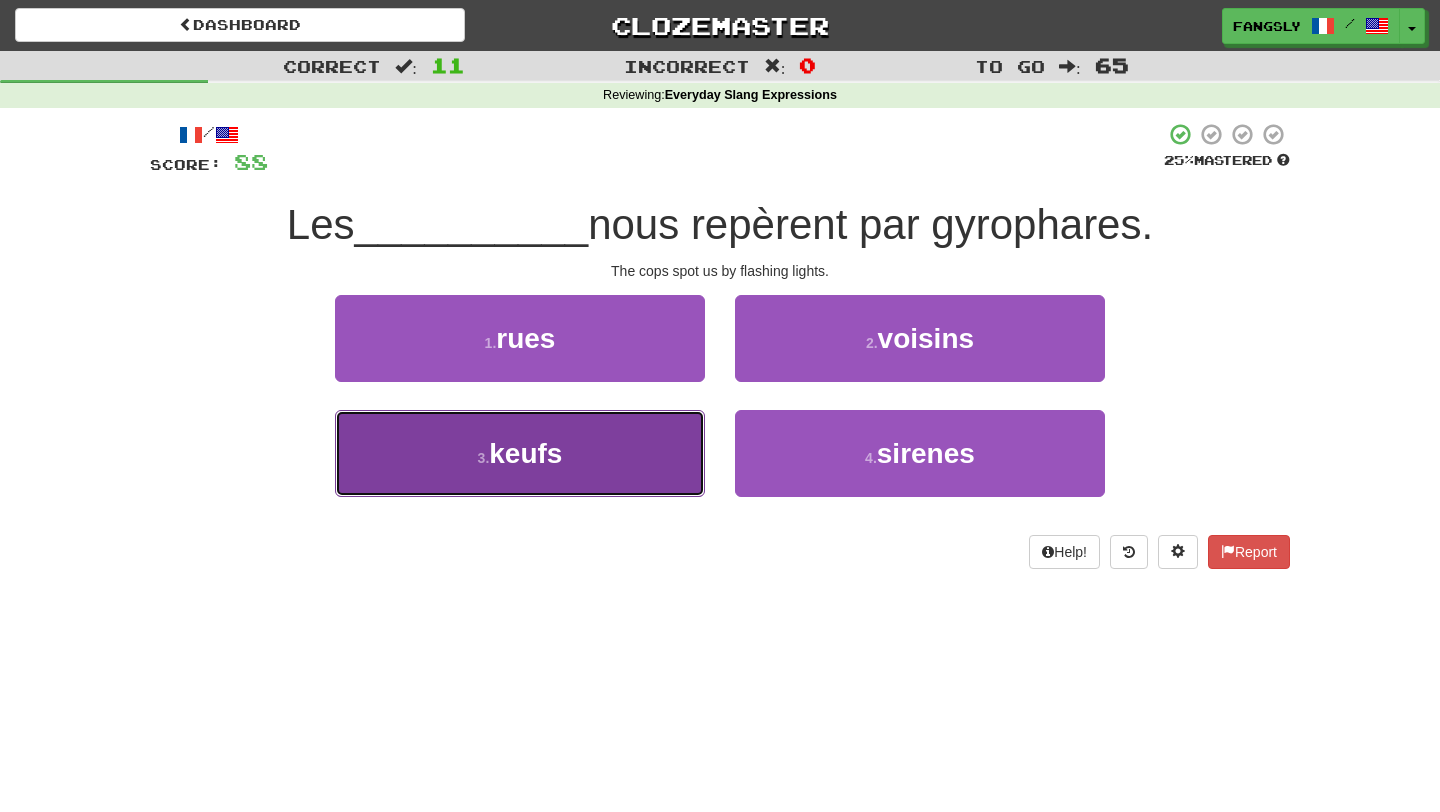 click on "3 .  keufs" at bounding box center [520, 453] 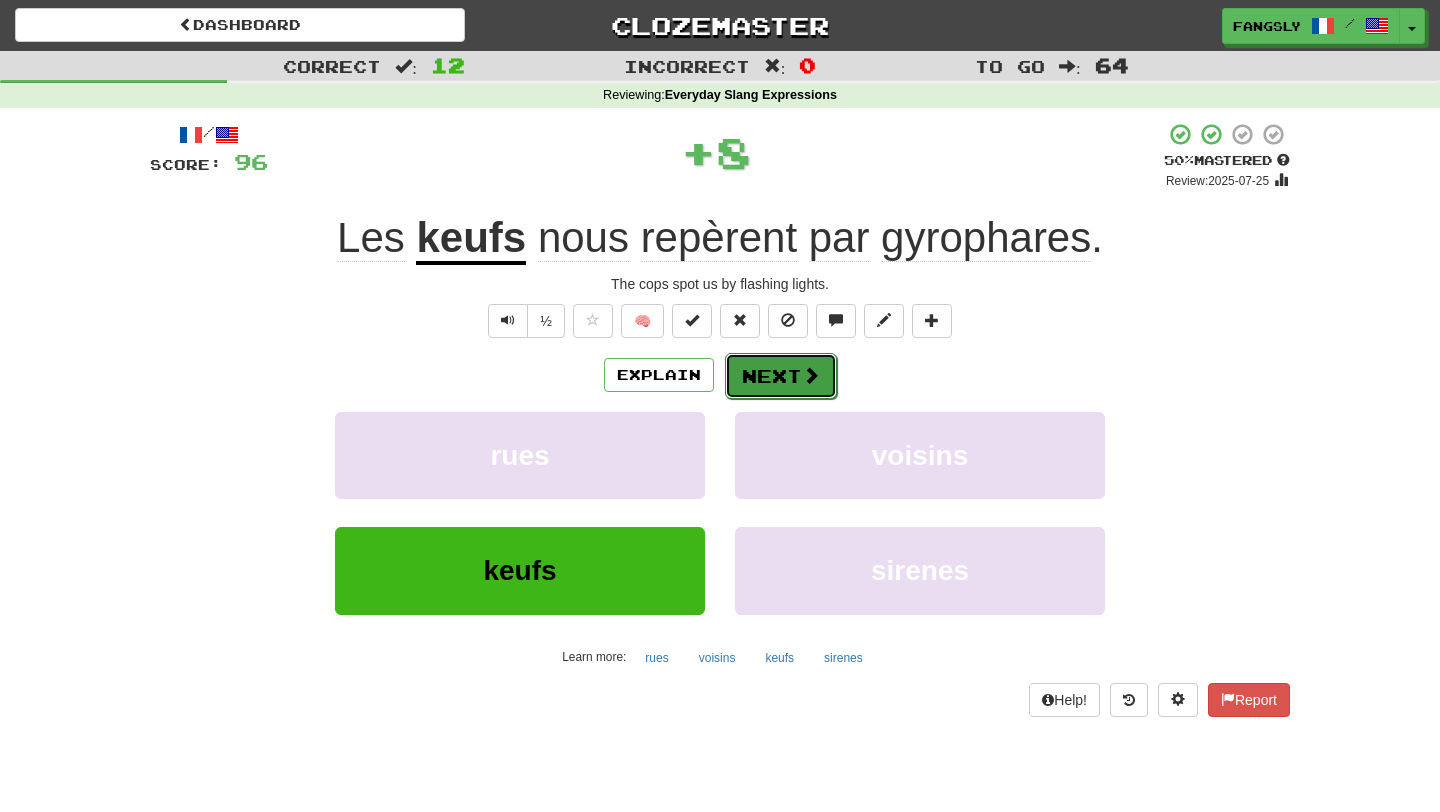 click on "Next" at bounding box center (781, 376) 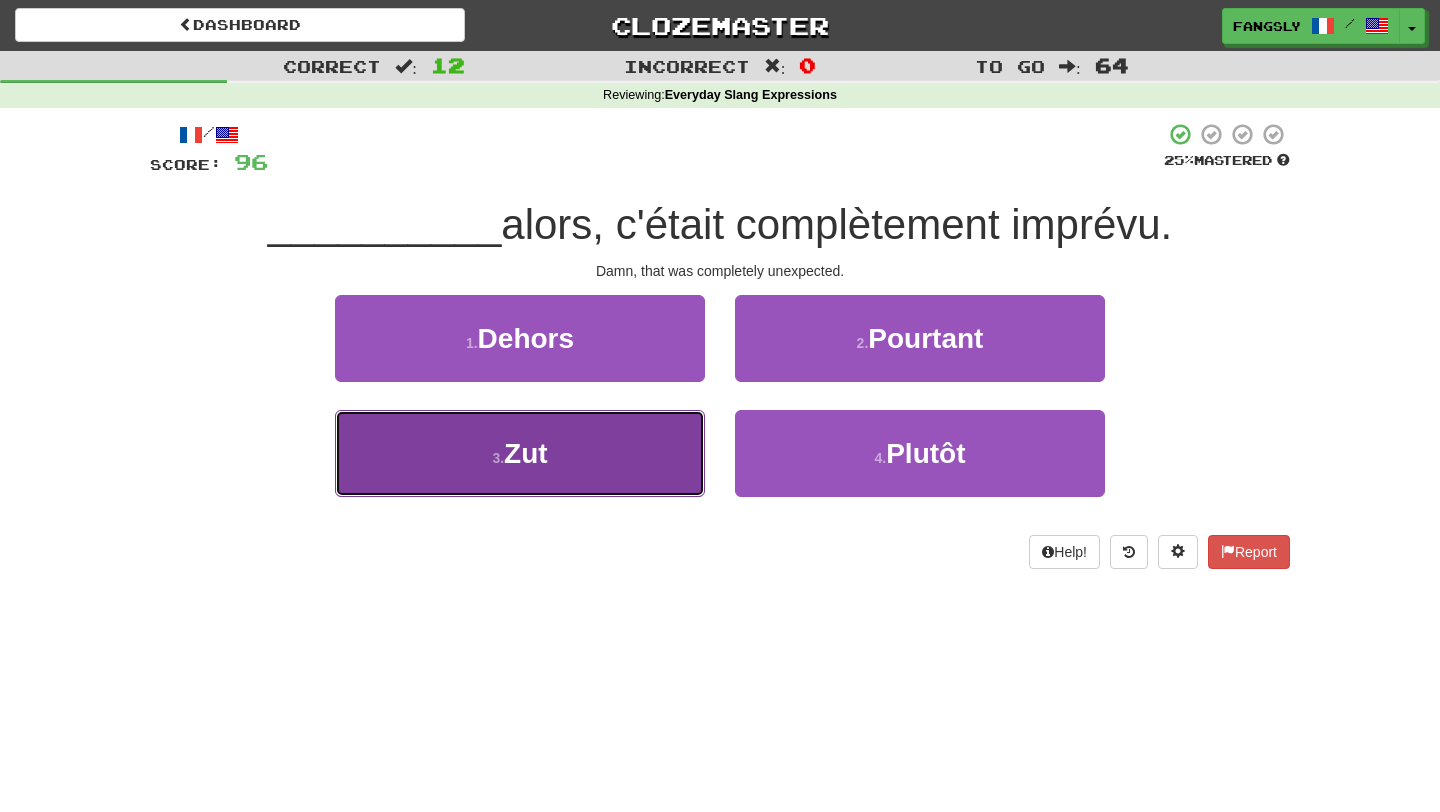 click on "3 .  Zut" at bounding box center [520, 453] 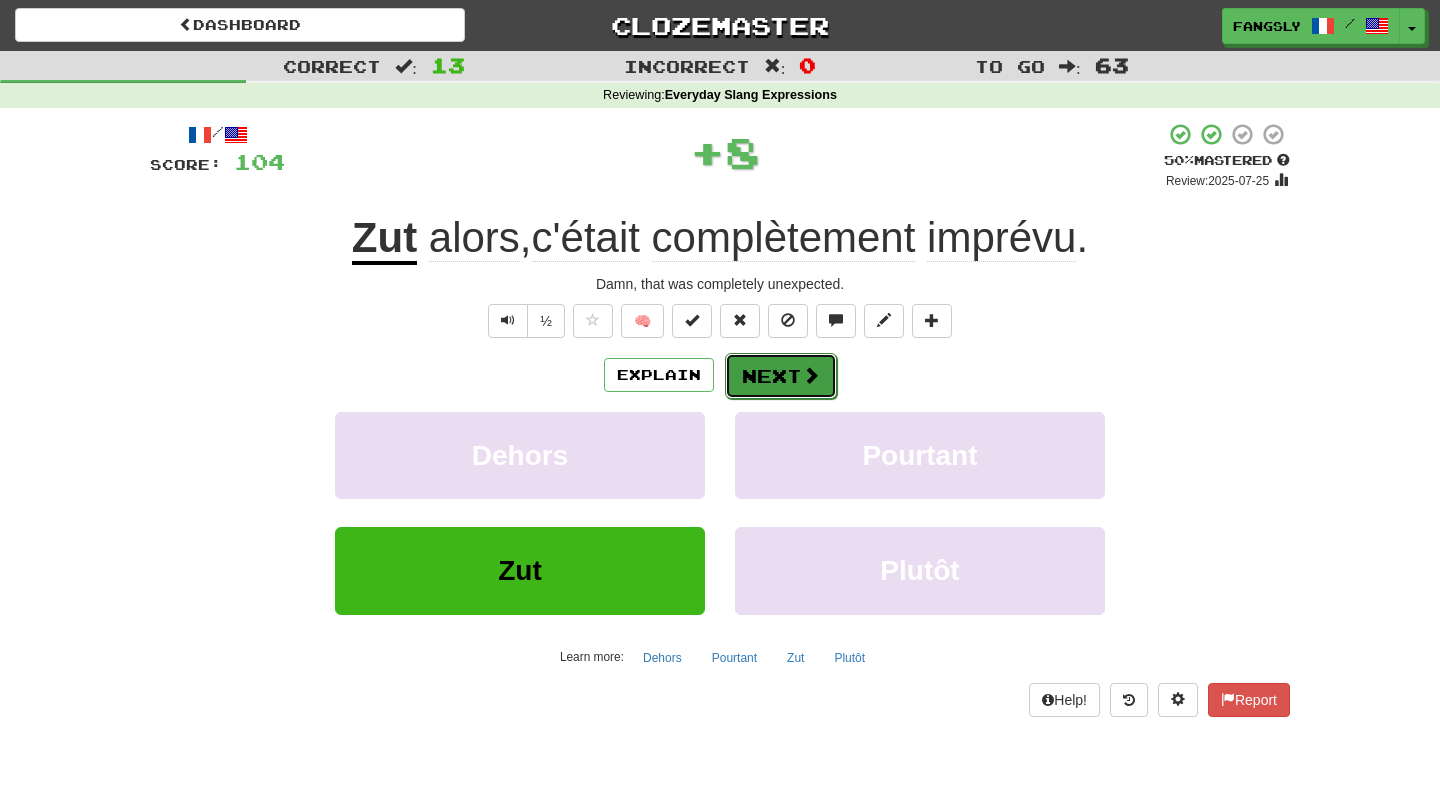 click on "Next" at bounding box center [781, 376] 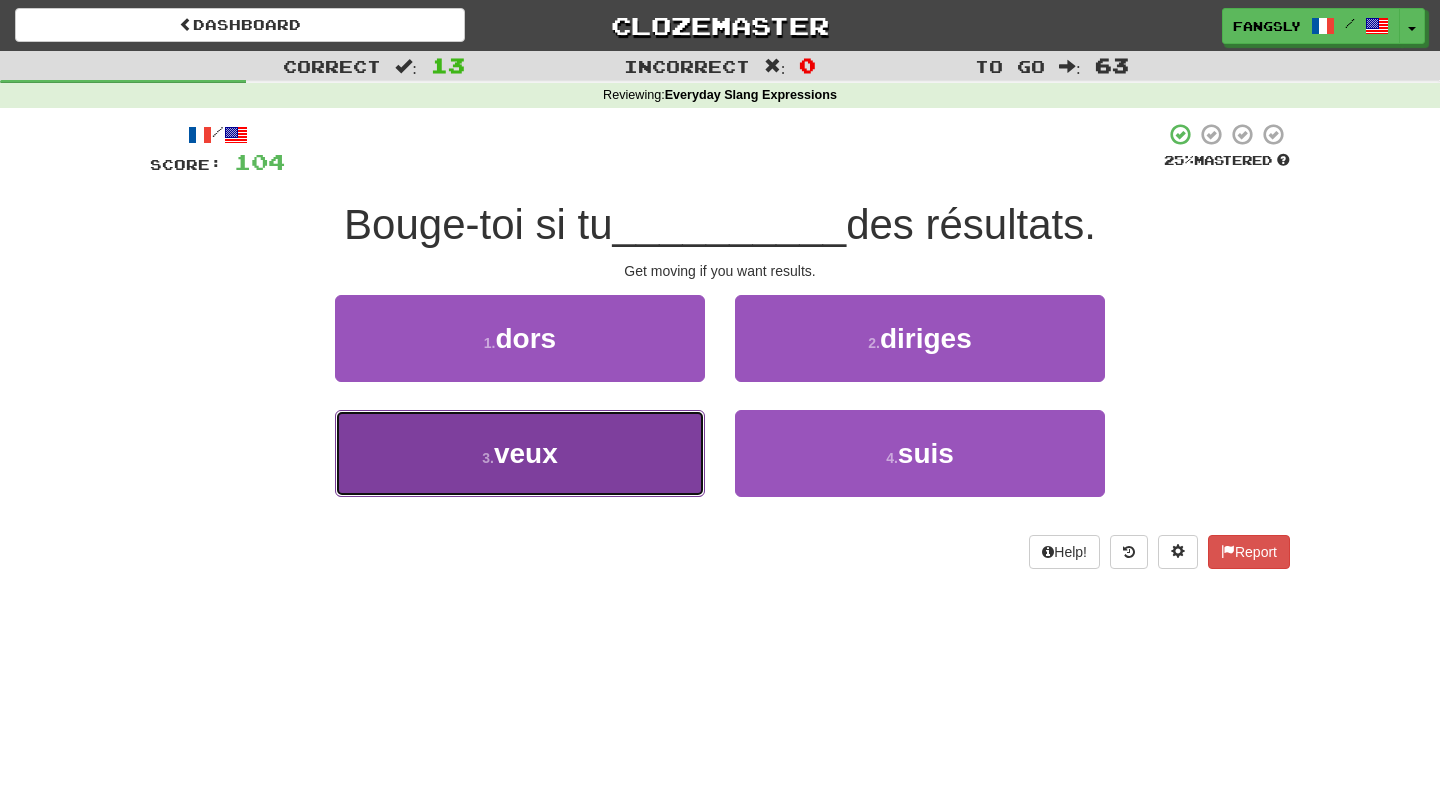 click on "3 .  veux" at bounding box center (520, 453) 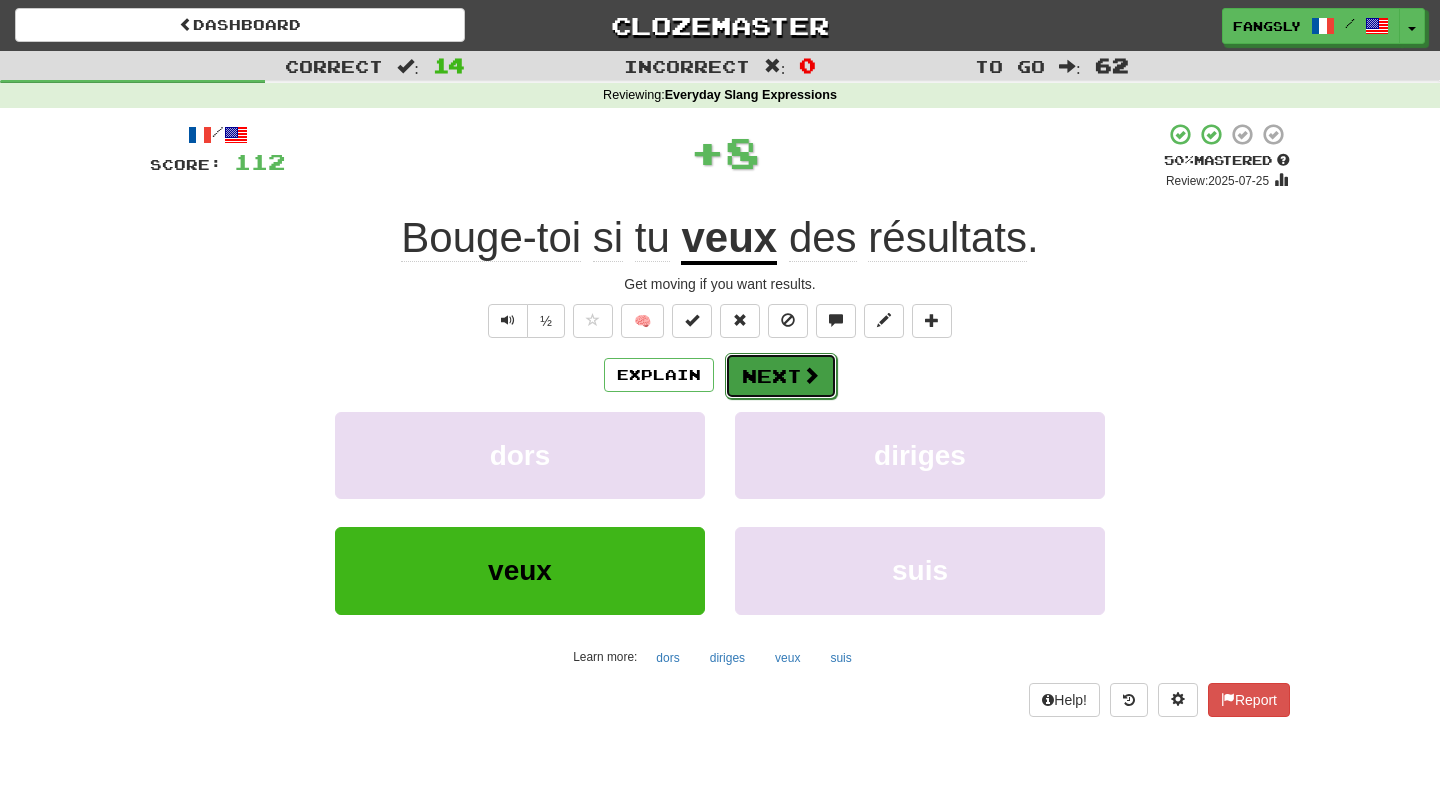 click at bounding box center [811, 375] 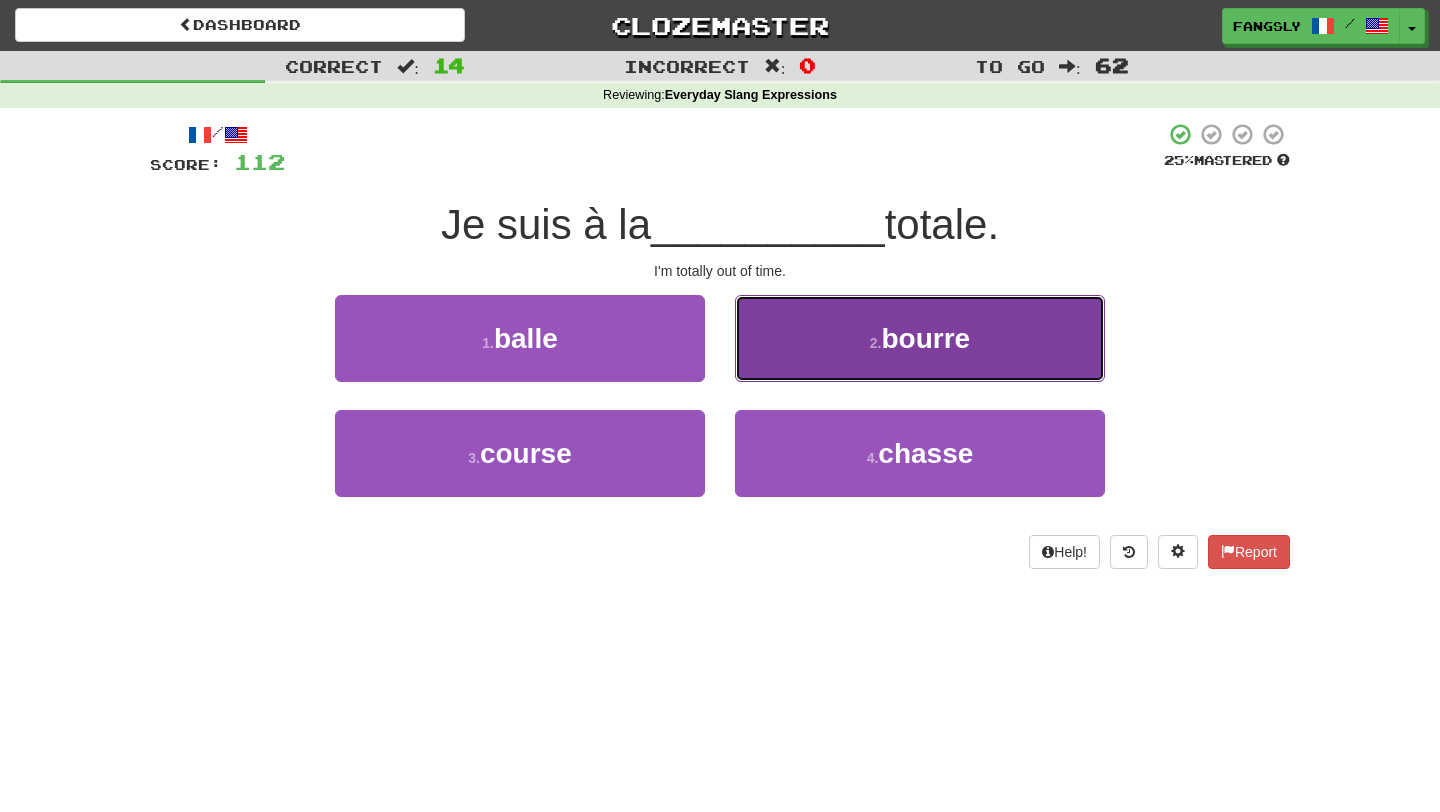 click on "2 .  bourre" at bounding box center (920, 338) 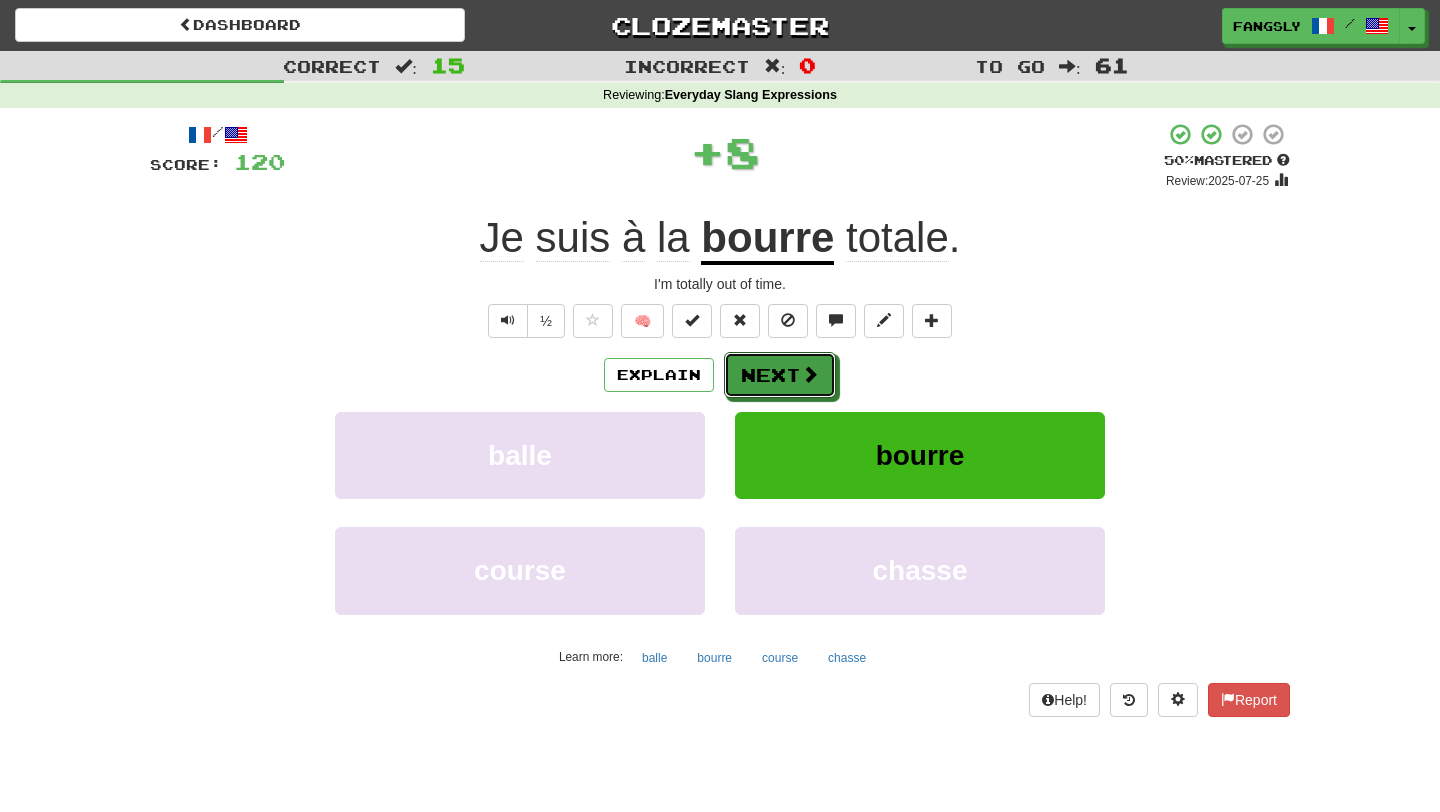 click on "Next" at bounding box center [780, 375] 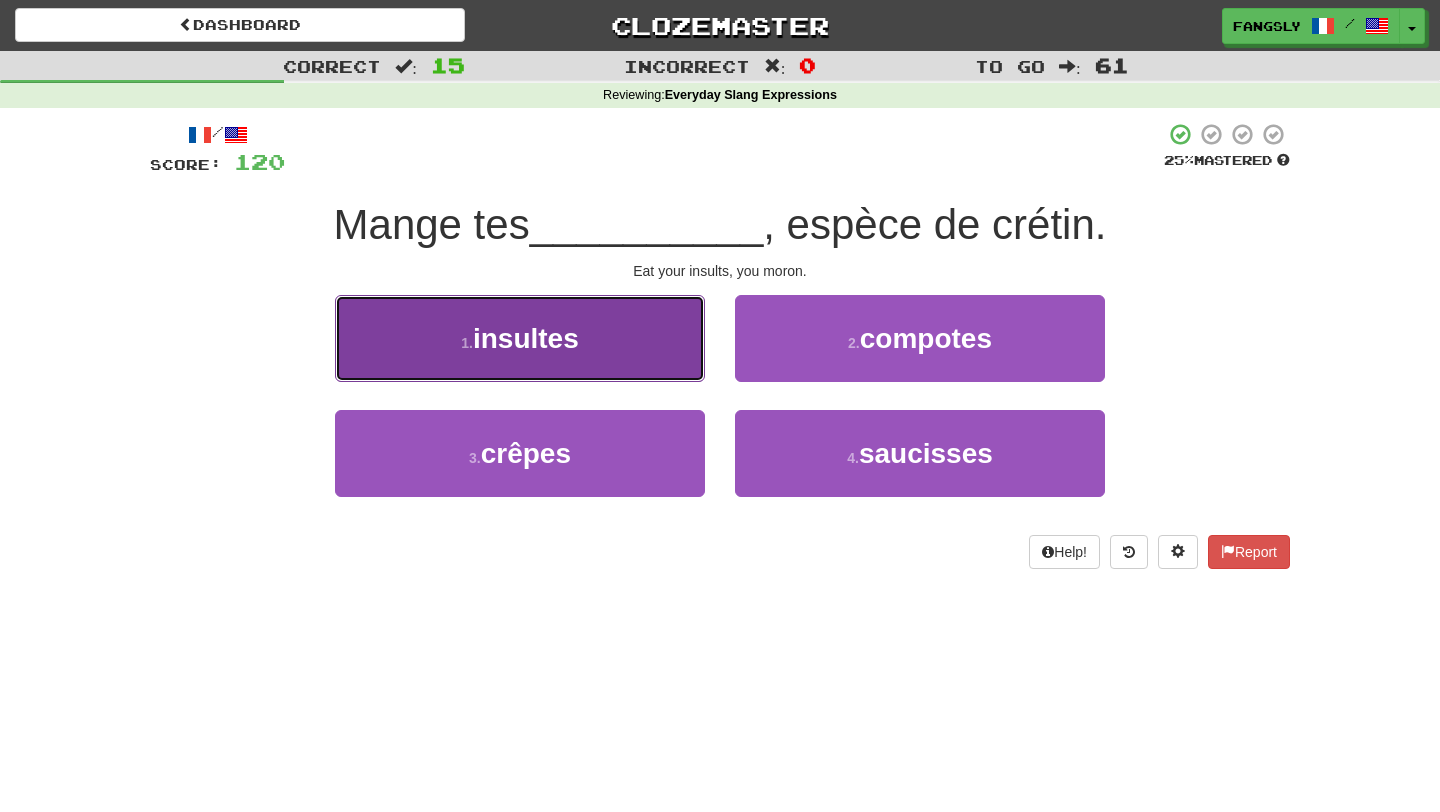click on "1 .  insultes" at bounding box center (520, 338) 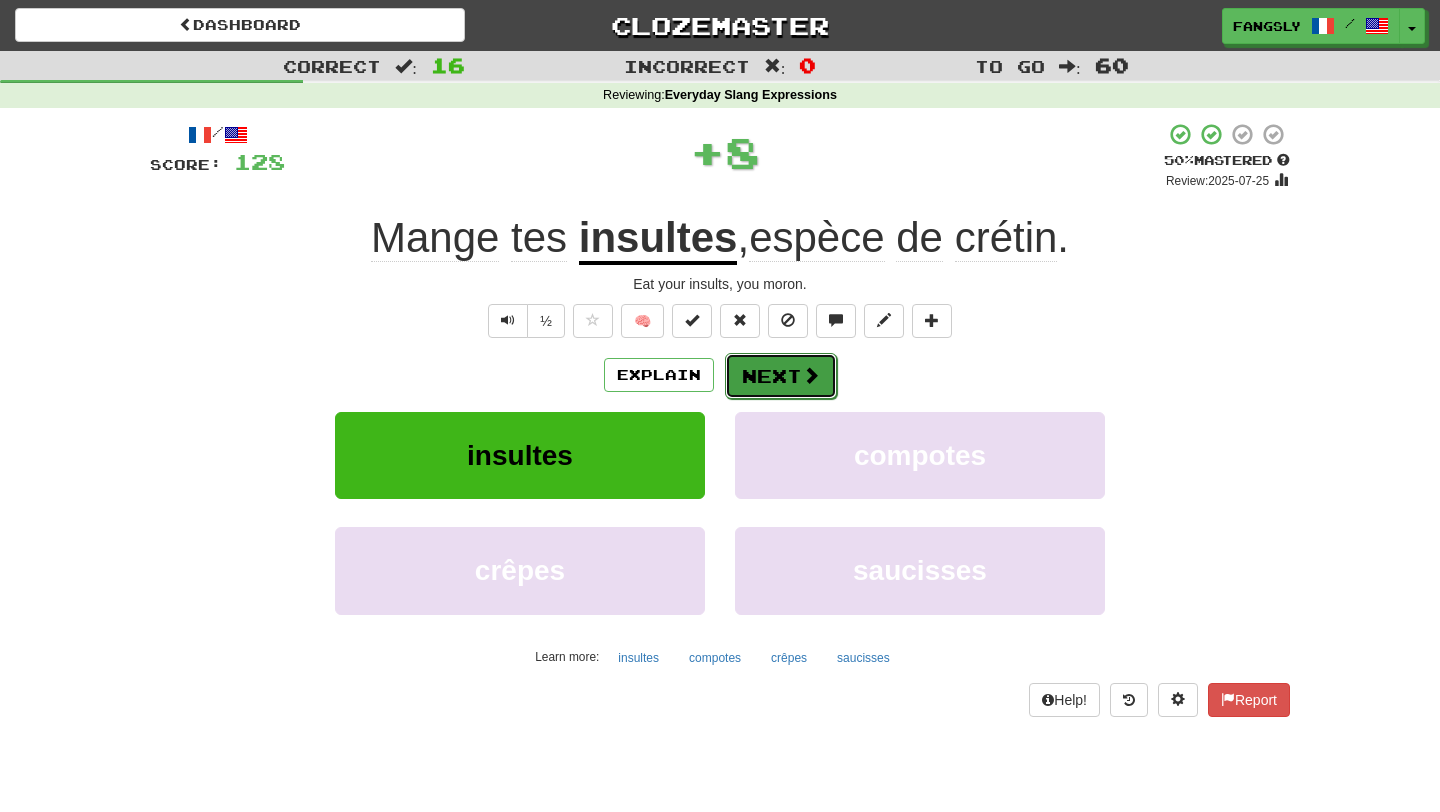 click on "Next" at bounding box center [781, 376] 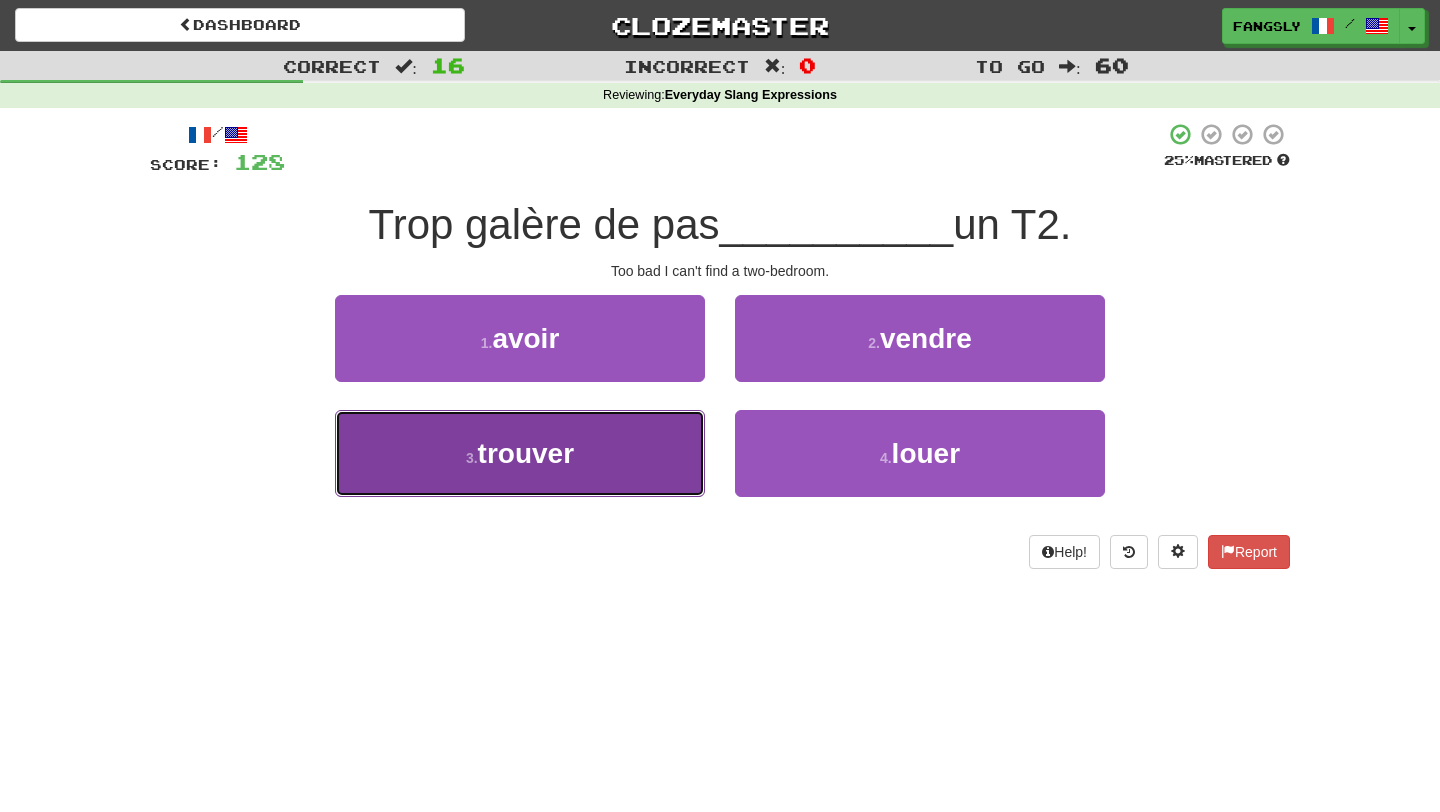 click on "3 .  trouver" at bounding box center (520, 453) 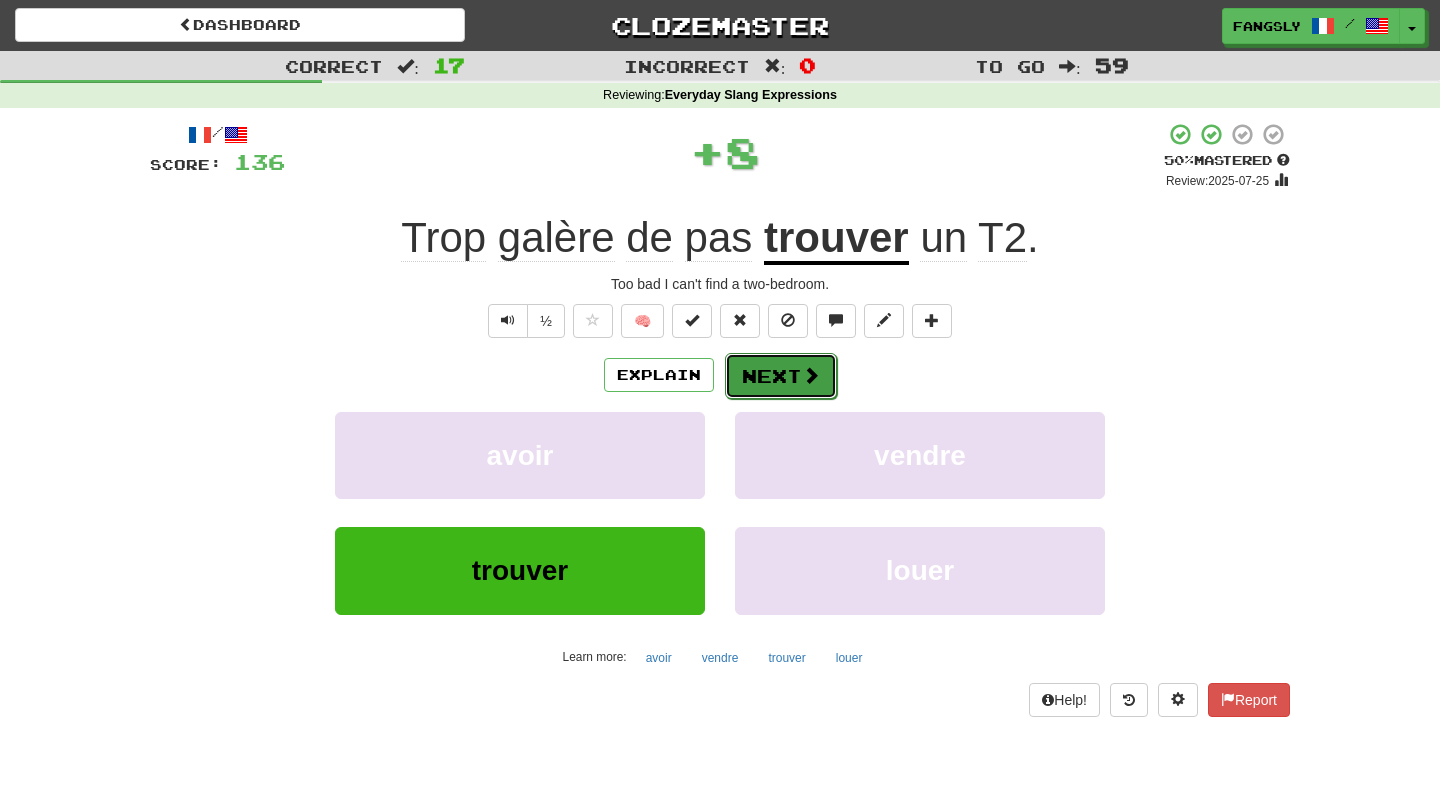 click on "Next" at bounding box center [781, 376] 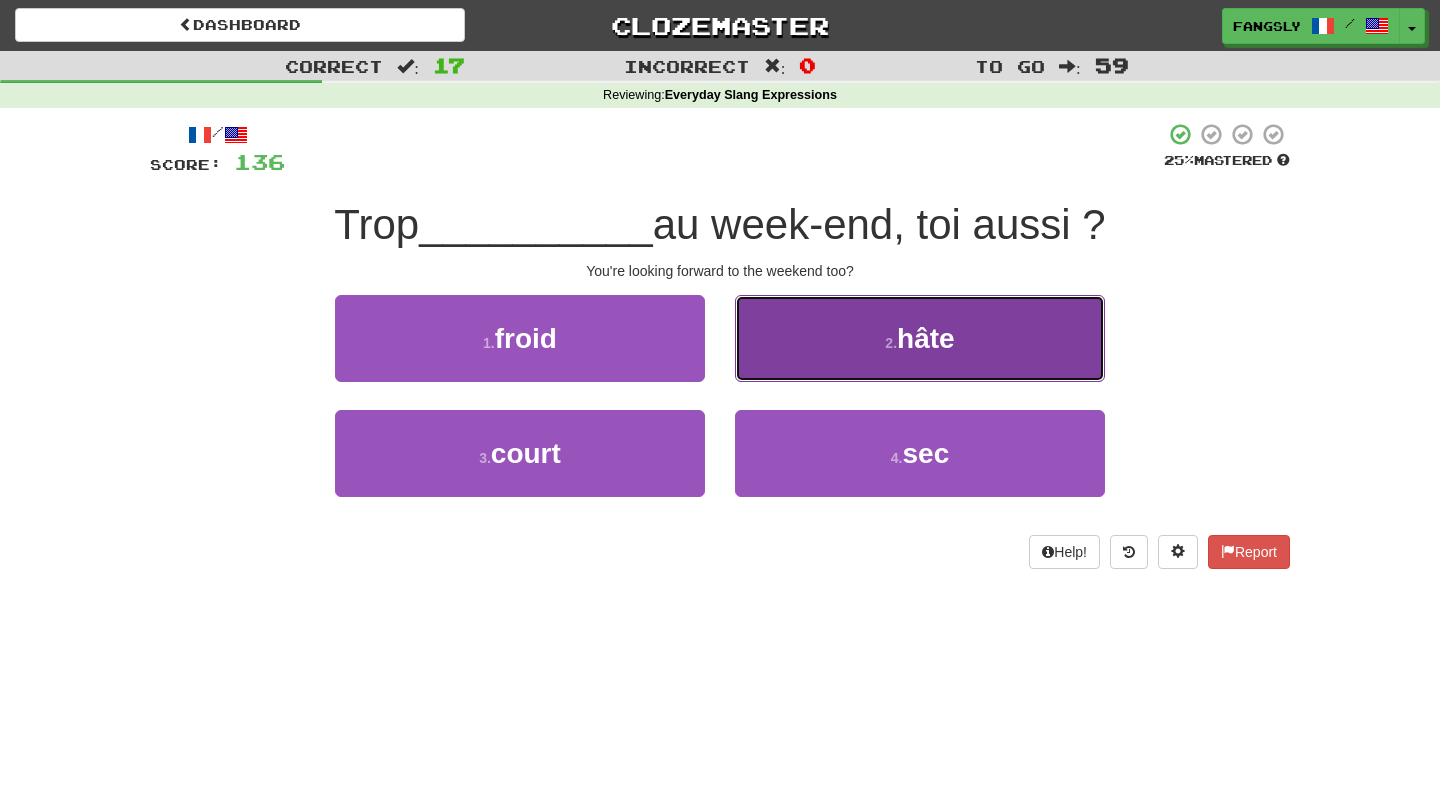 click on "2 .  hâte" at bounding box center [920, 338] 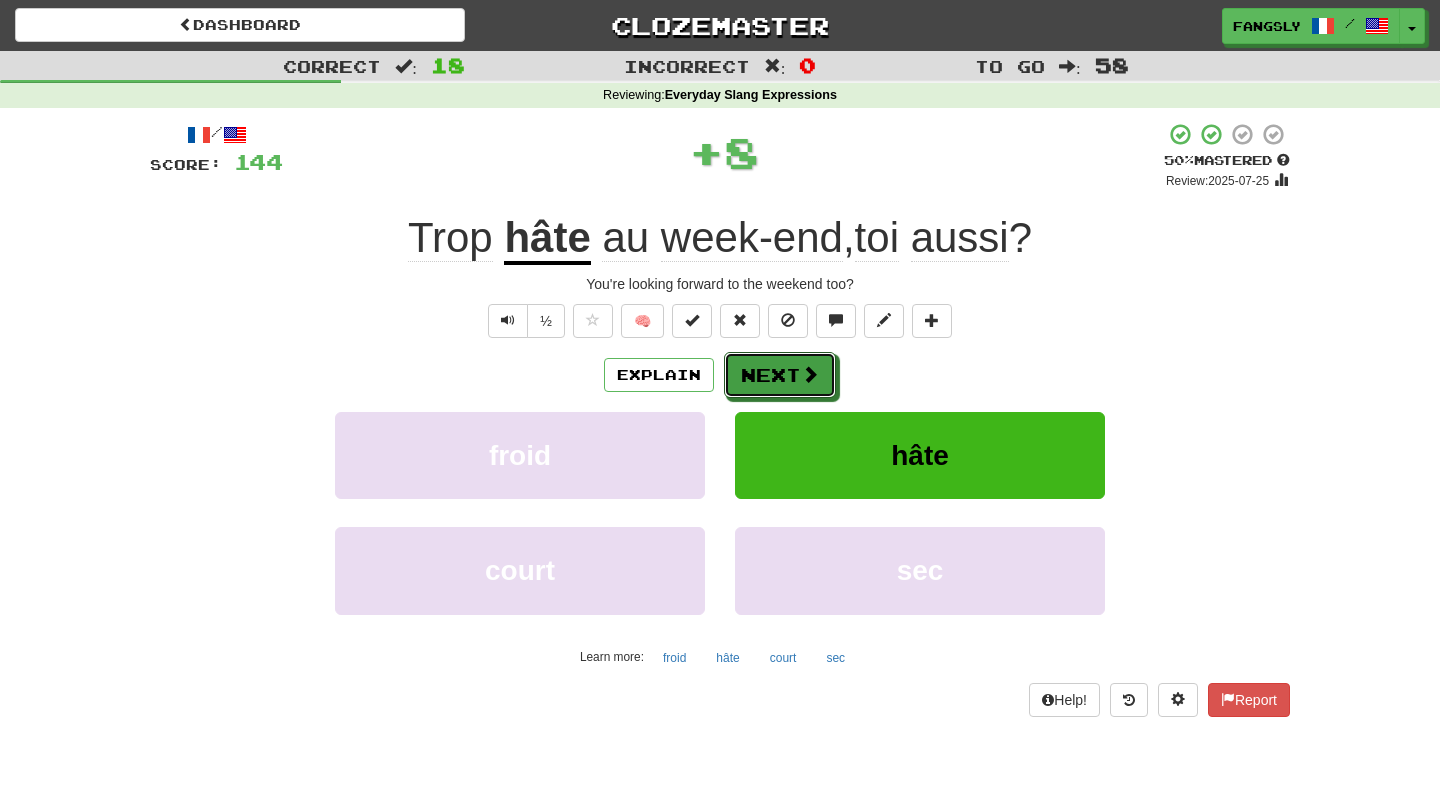 click on "Next" at bounding box center (780, 375) 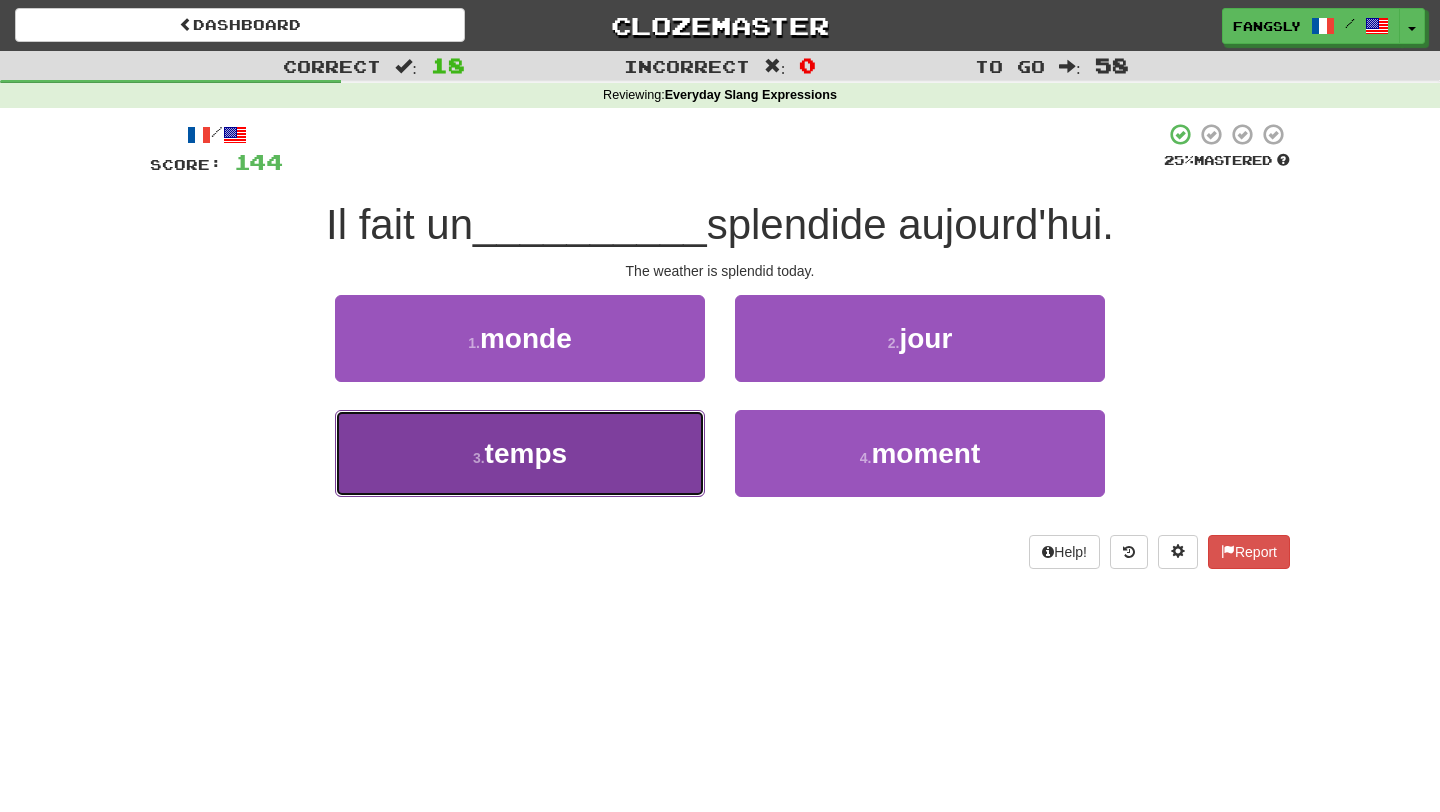 click on "3 .  temps" at bounding box center [520, 453] 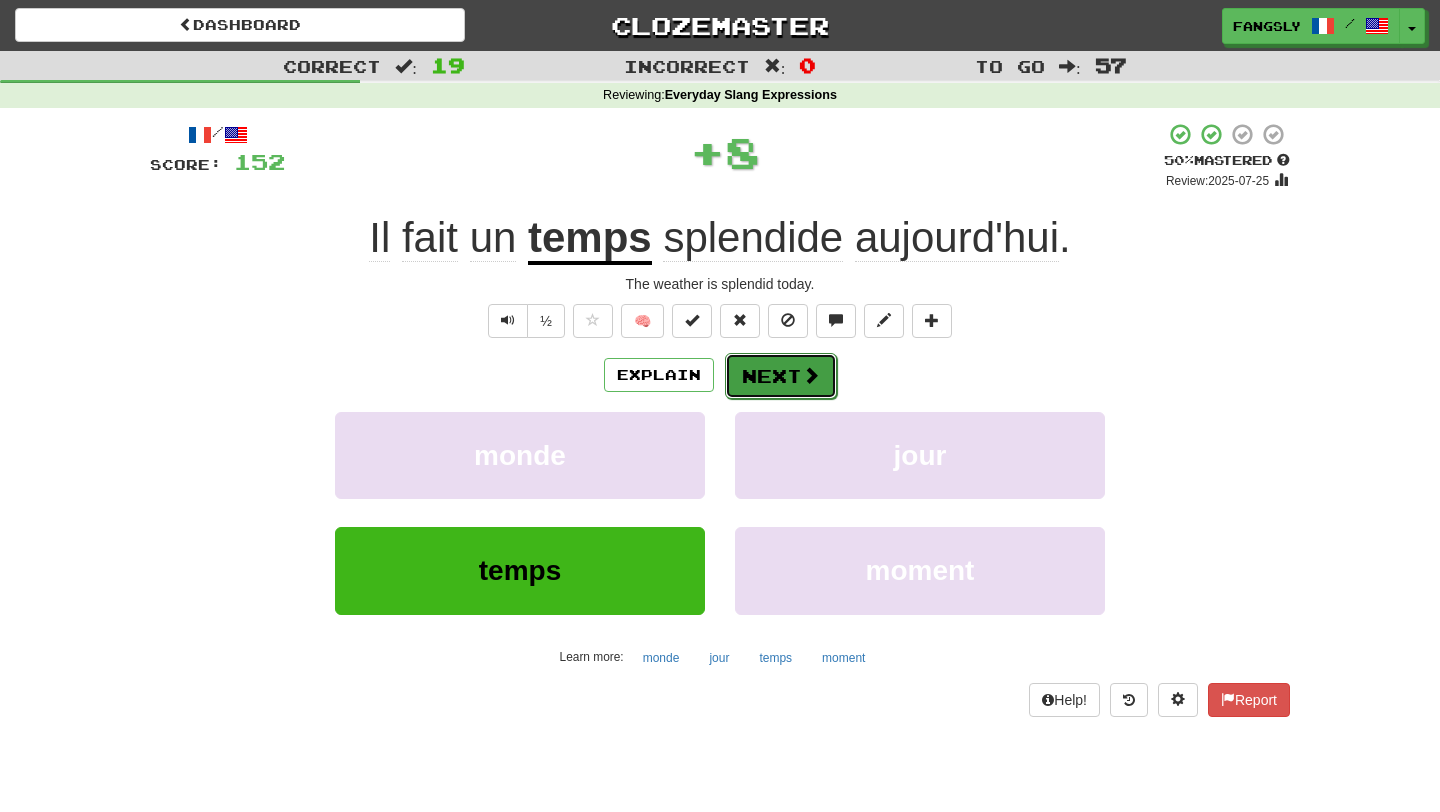 click on "Next" at bounding box center (781, 376) 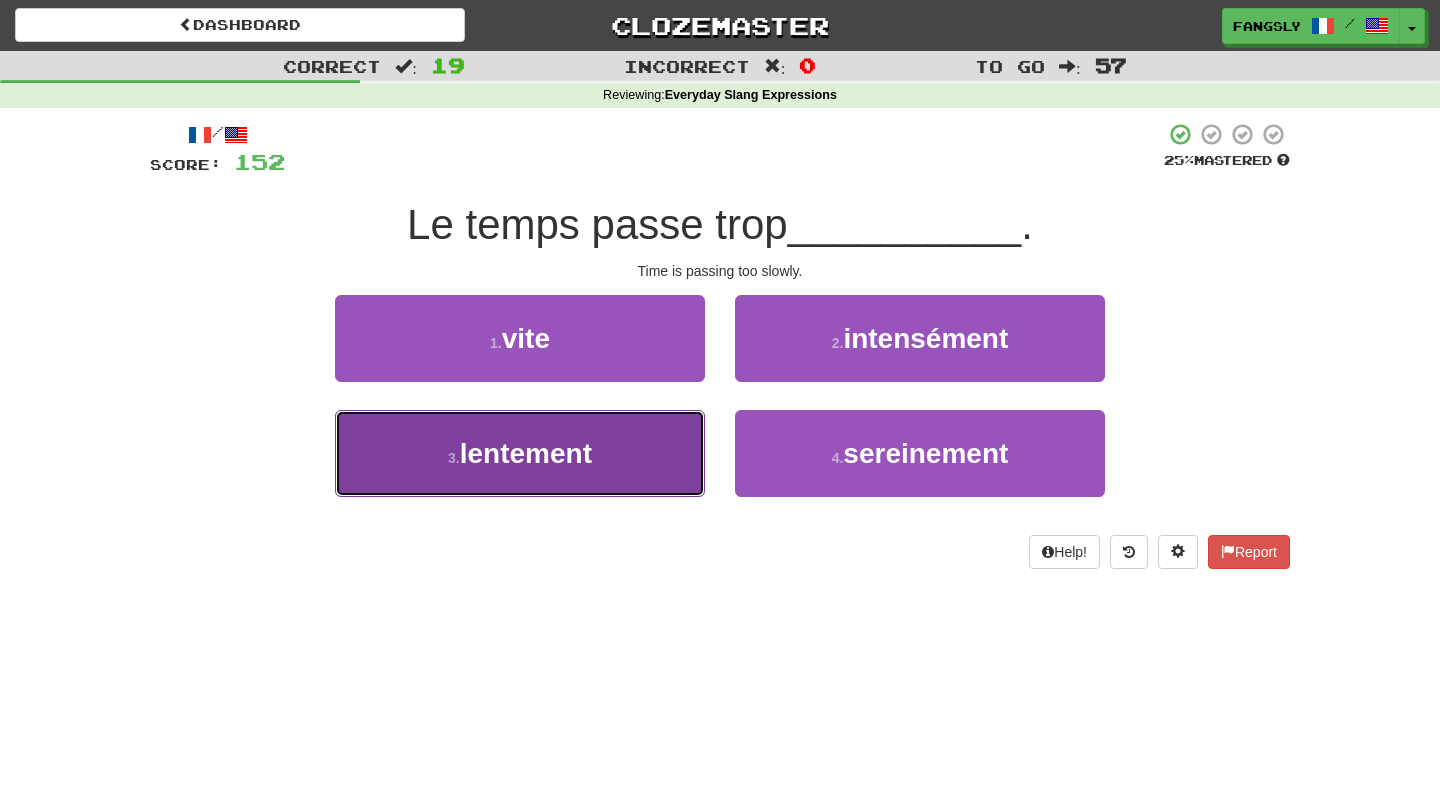 click on "3 .  lentement" at bounding box center [520, 453] 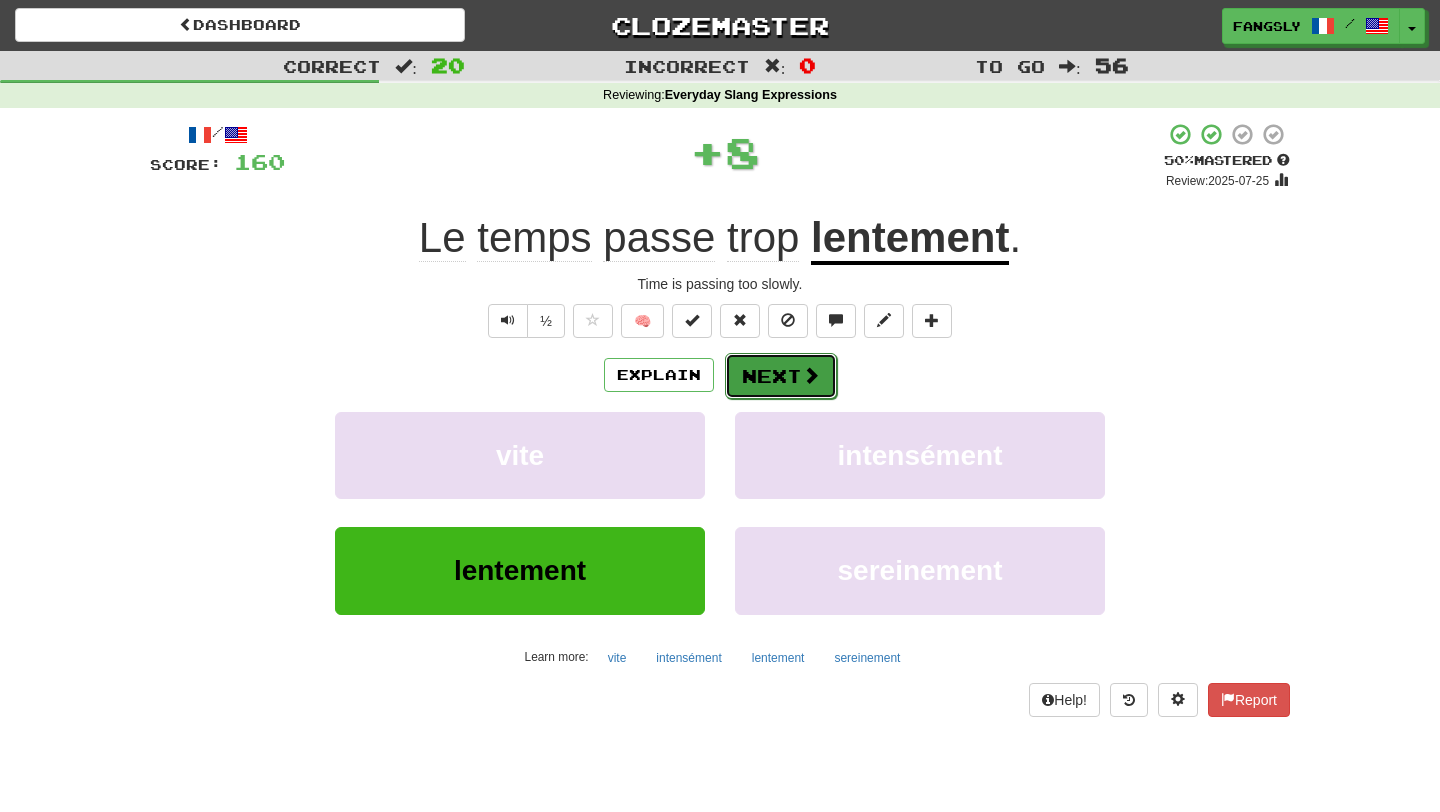 click on "Next" at bounding box center (781, 376) 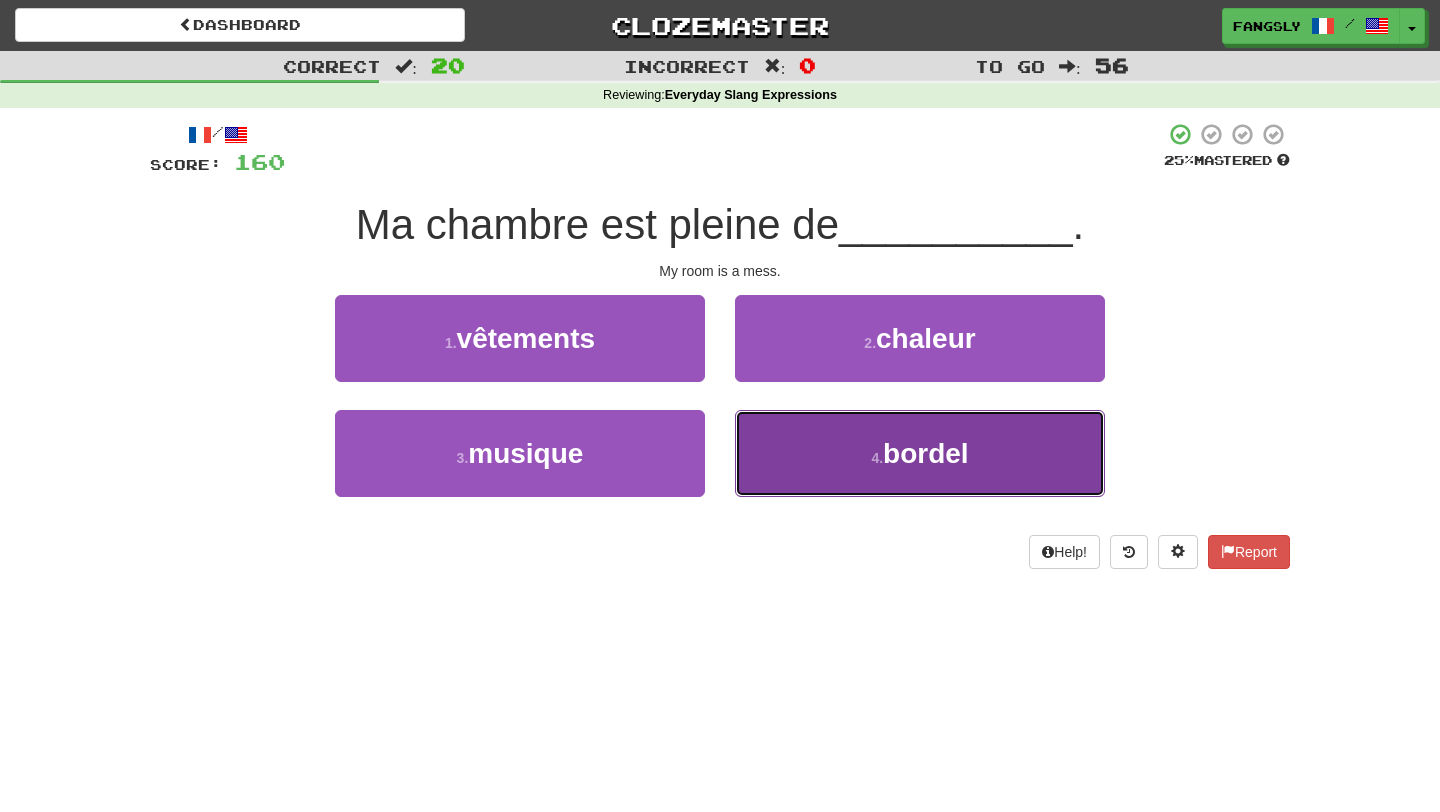 click on "4 .  bordel" at bounding box center (920, 453) 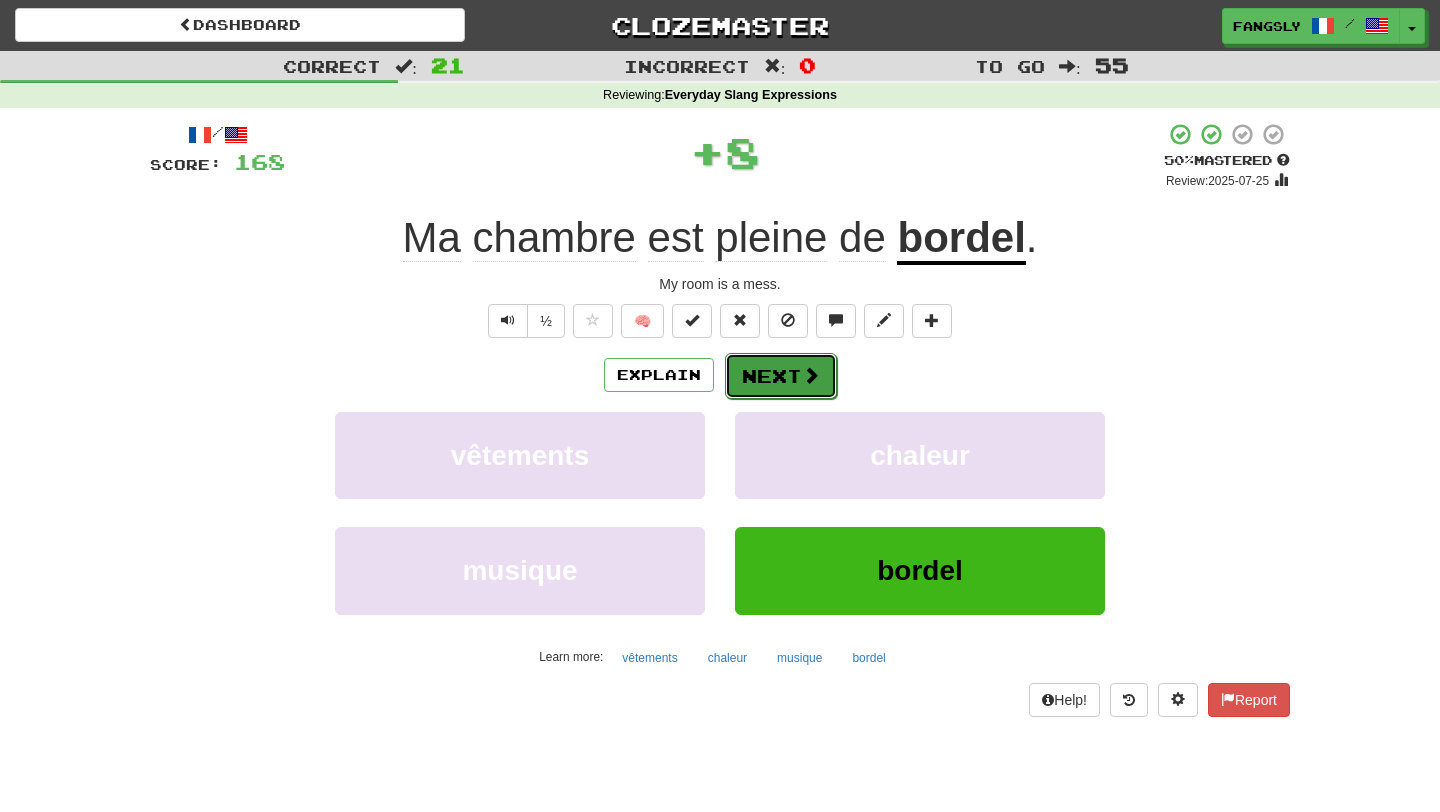 click on "Next" at bounding box center (781, 376) 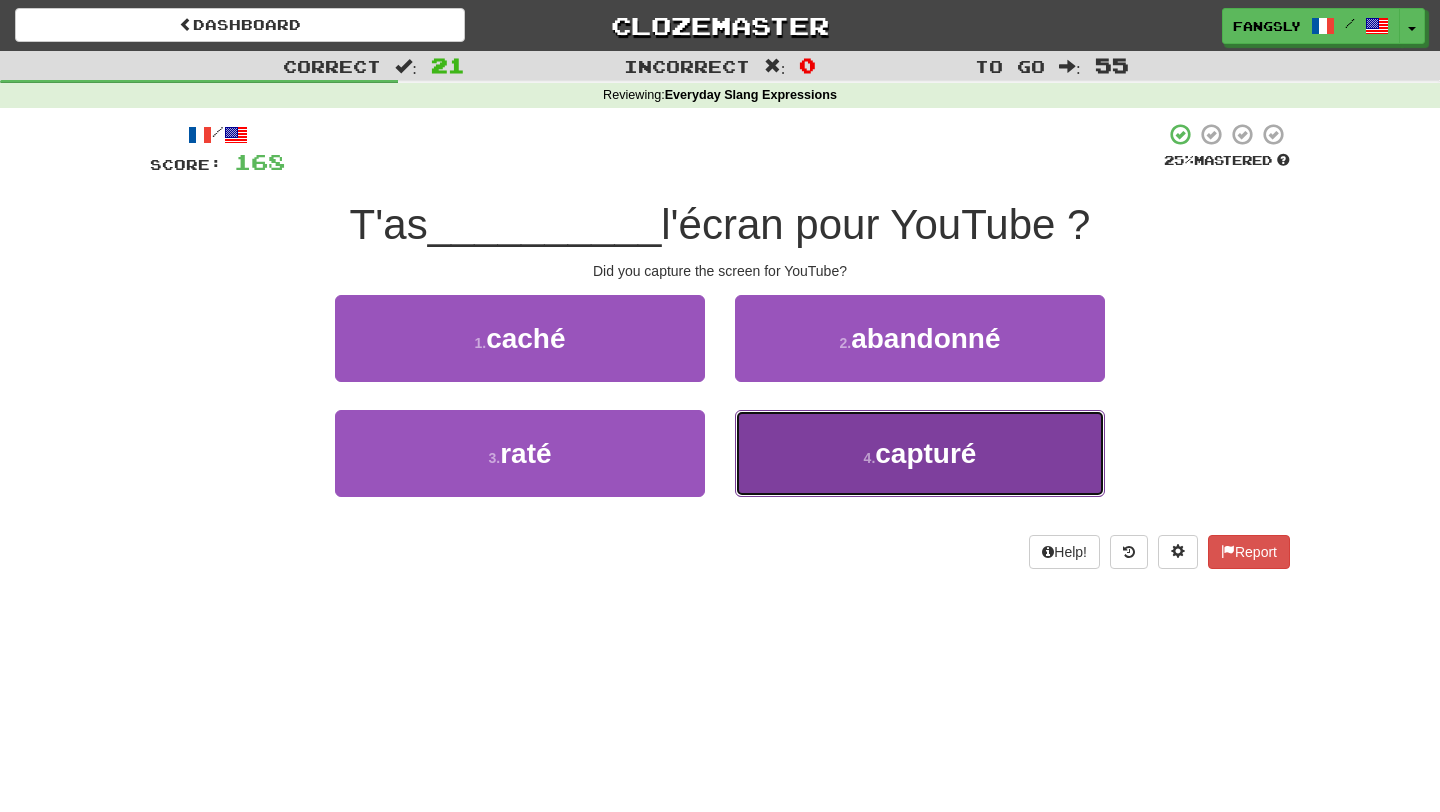 click on "4 .  capturé" at bounding box center [920, 453] 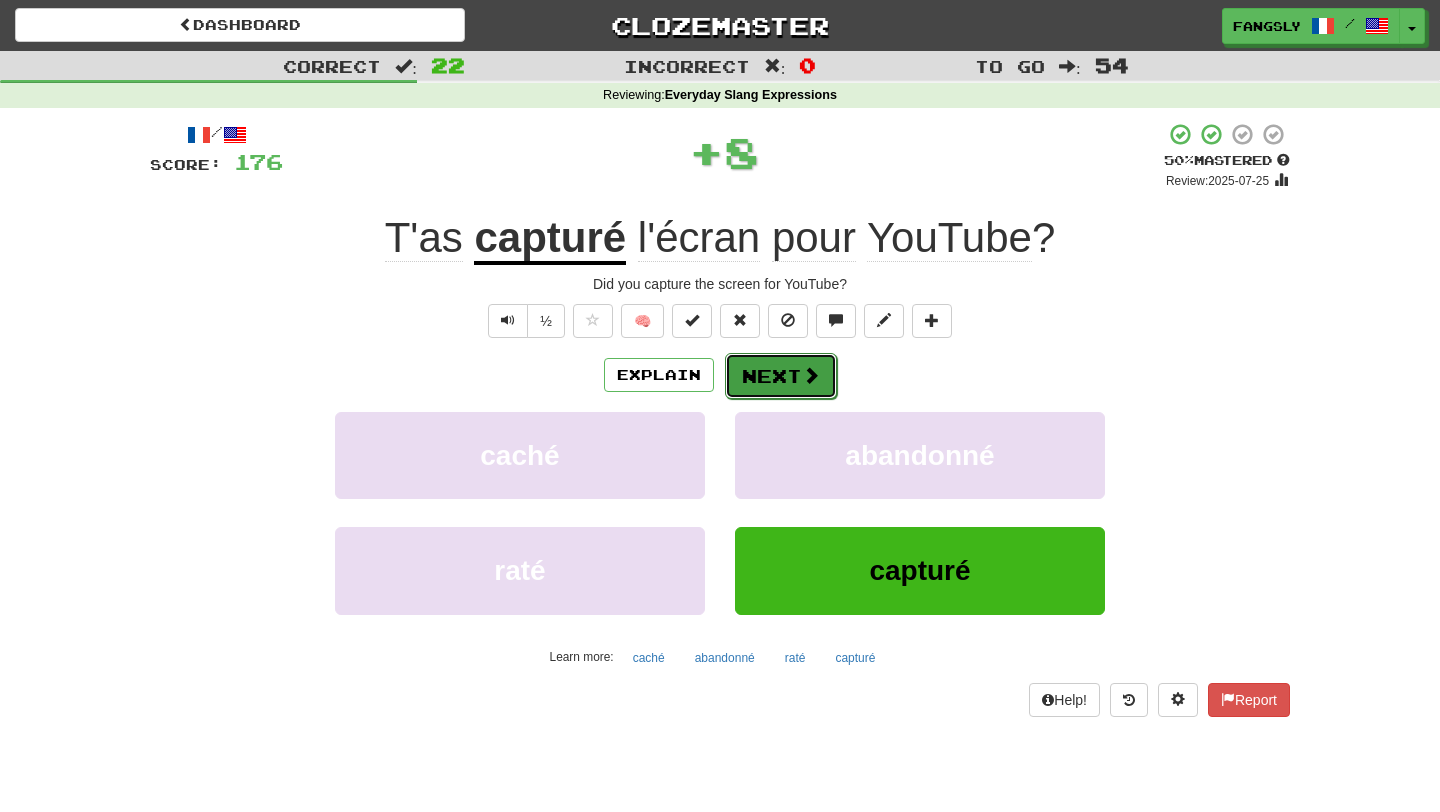 click at bounding box center (811, 375) 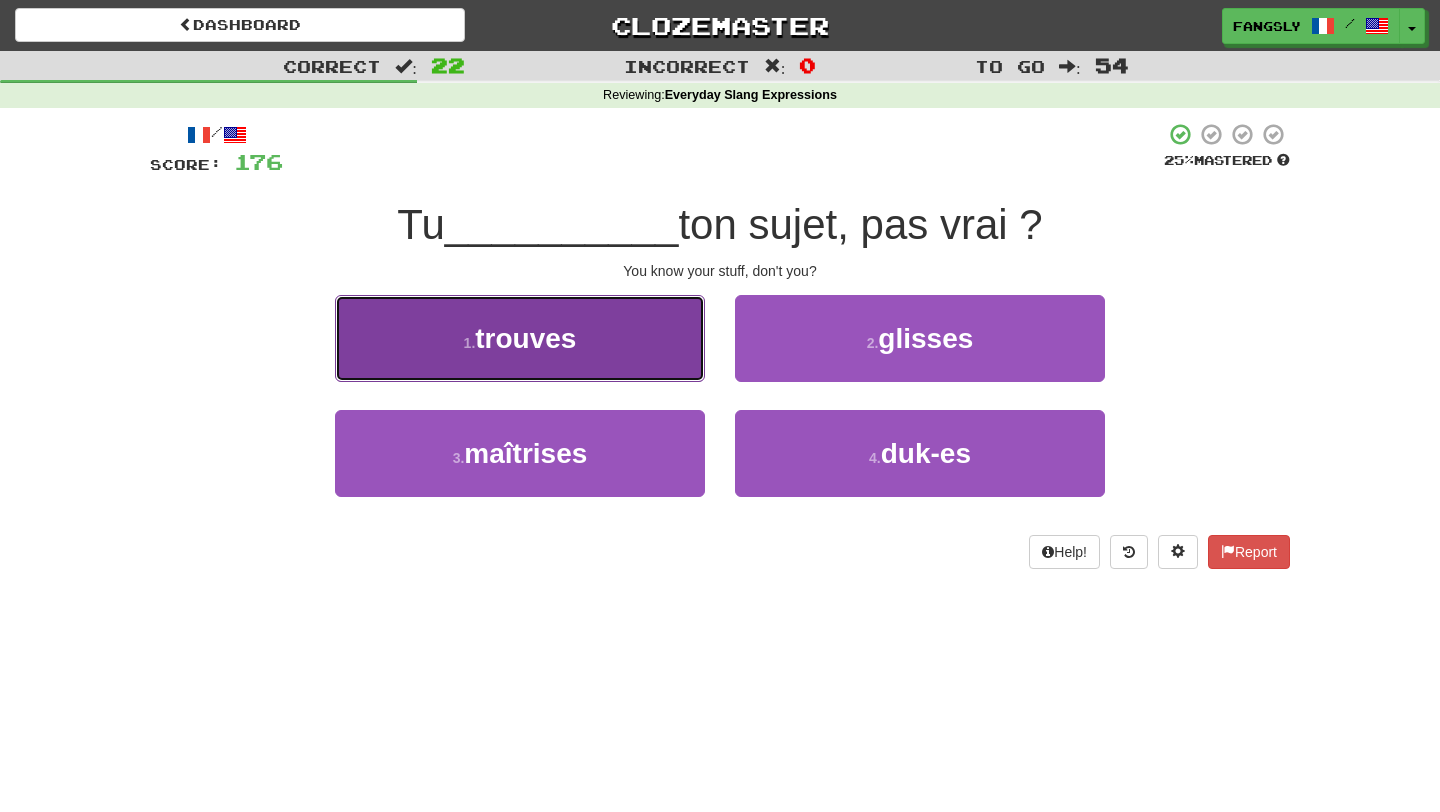 click on "1 .  trouves" at bounding box center [520, 338] 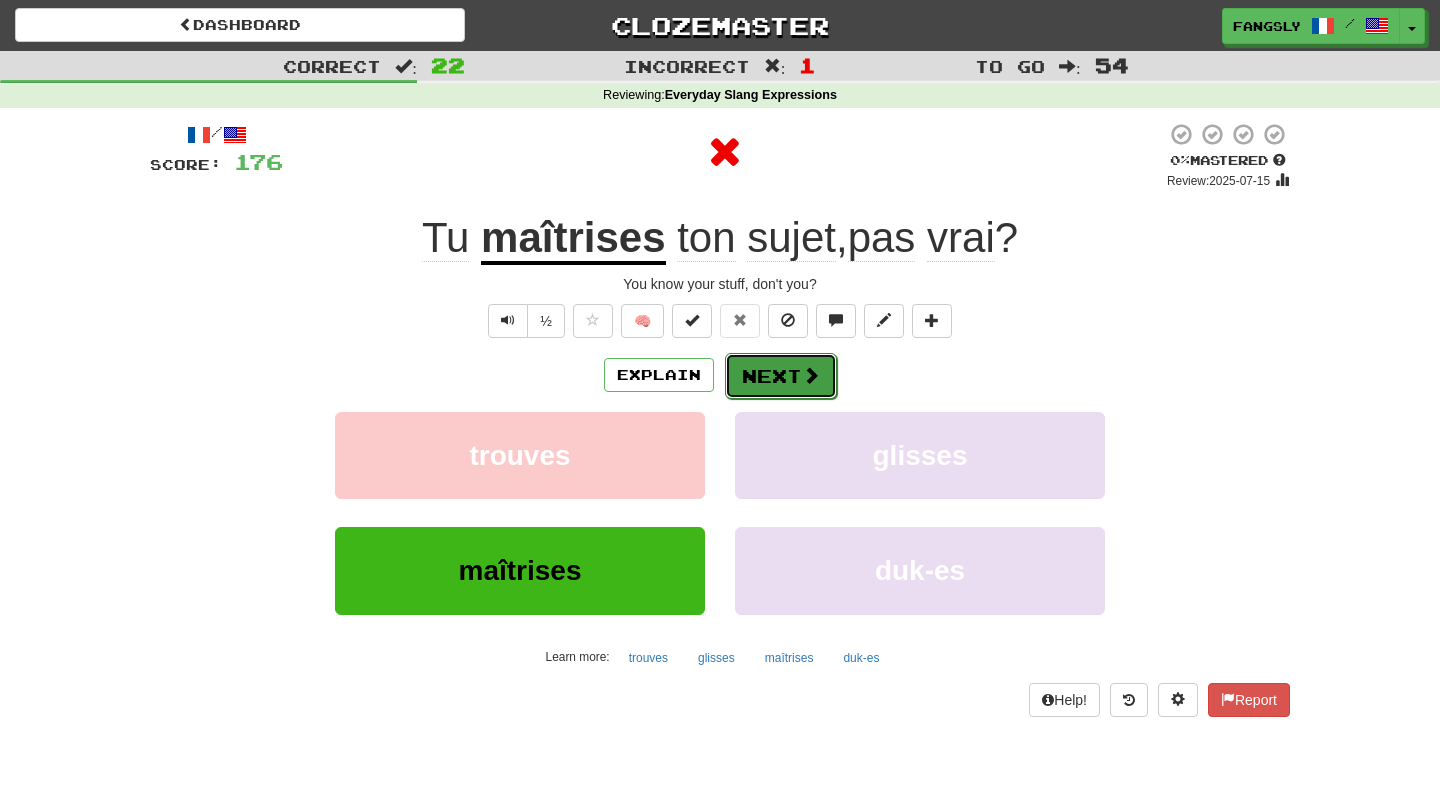 click on "Next" at bounding box center (781, 376) 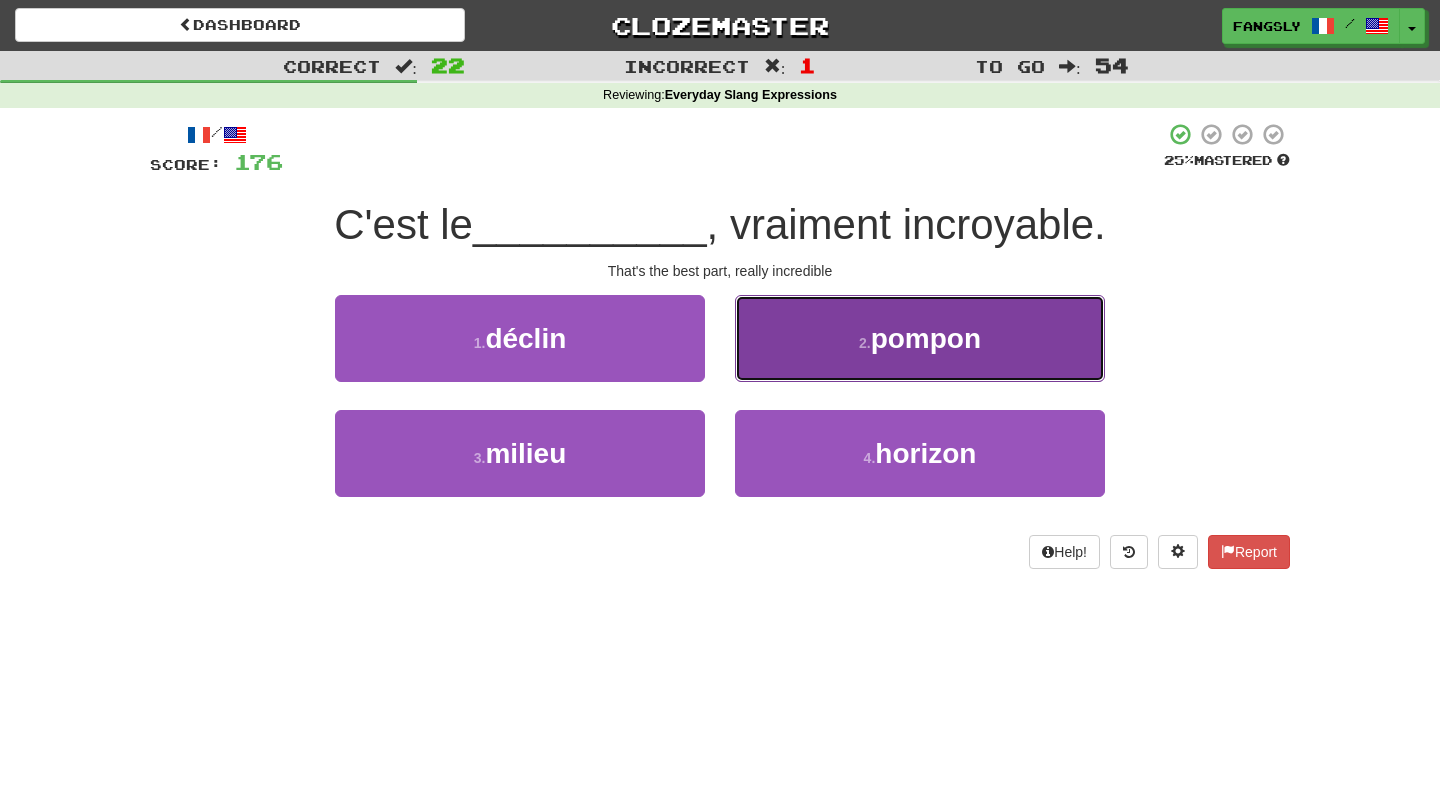 click on "2 .  pompon" at bounding box center (920, 338) 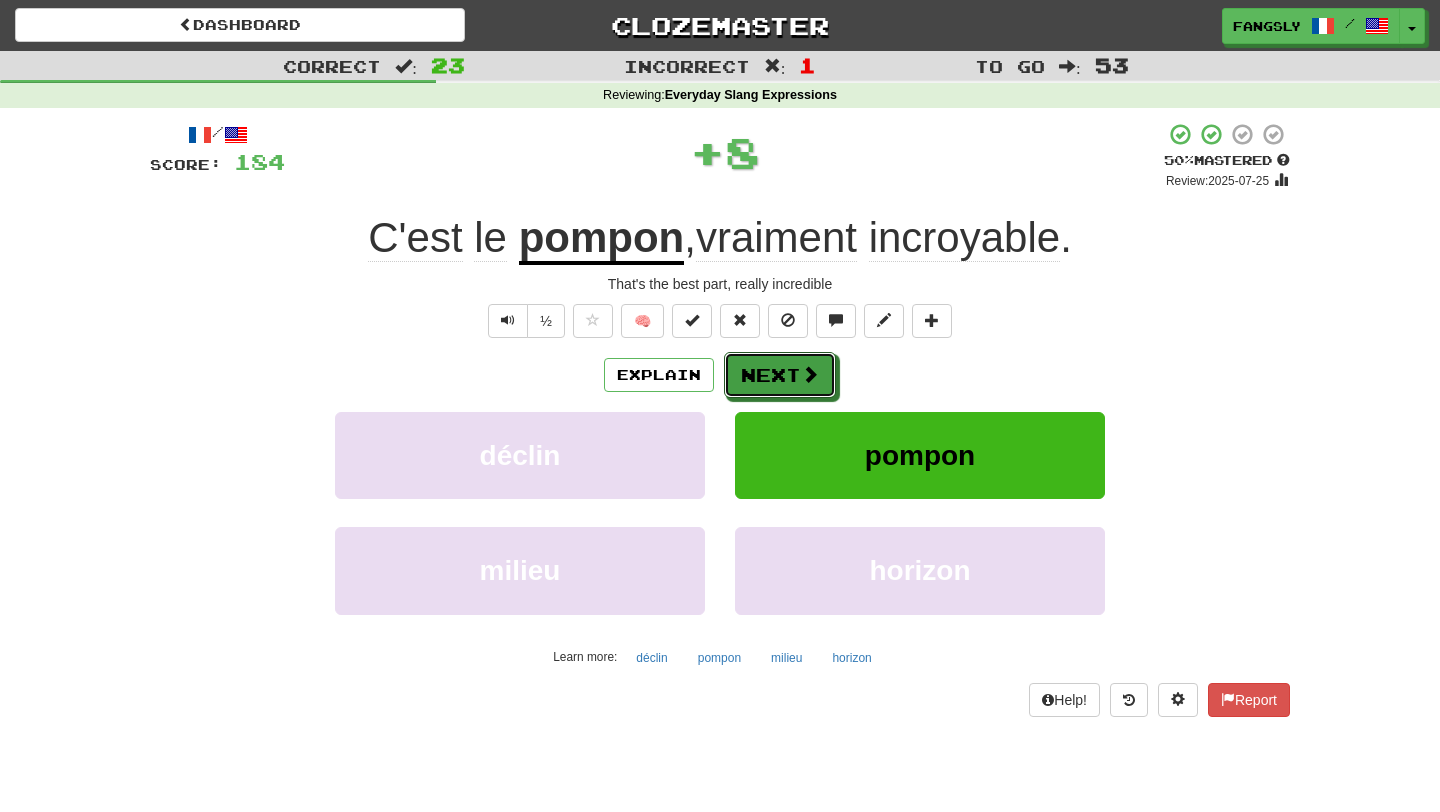 click on "Next" at bounding box center [780, 375] 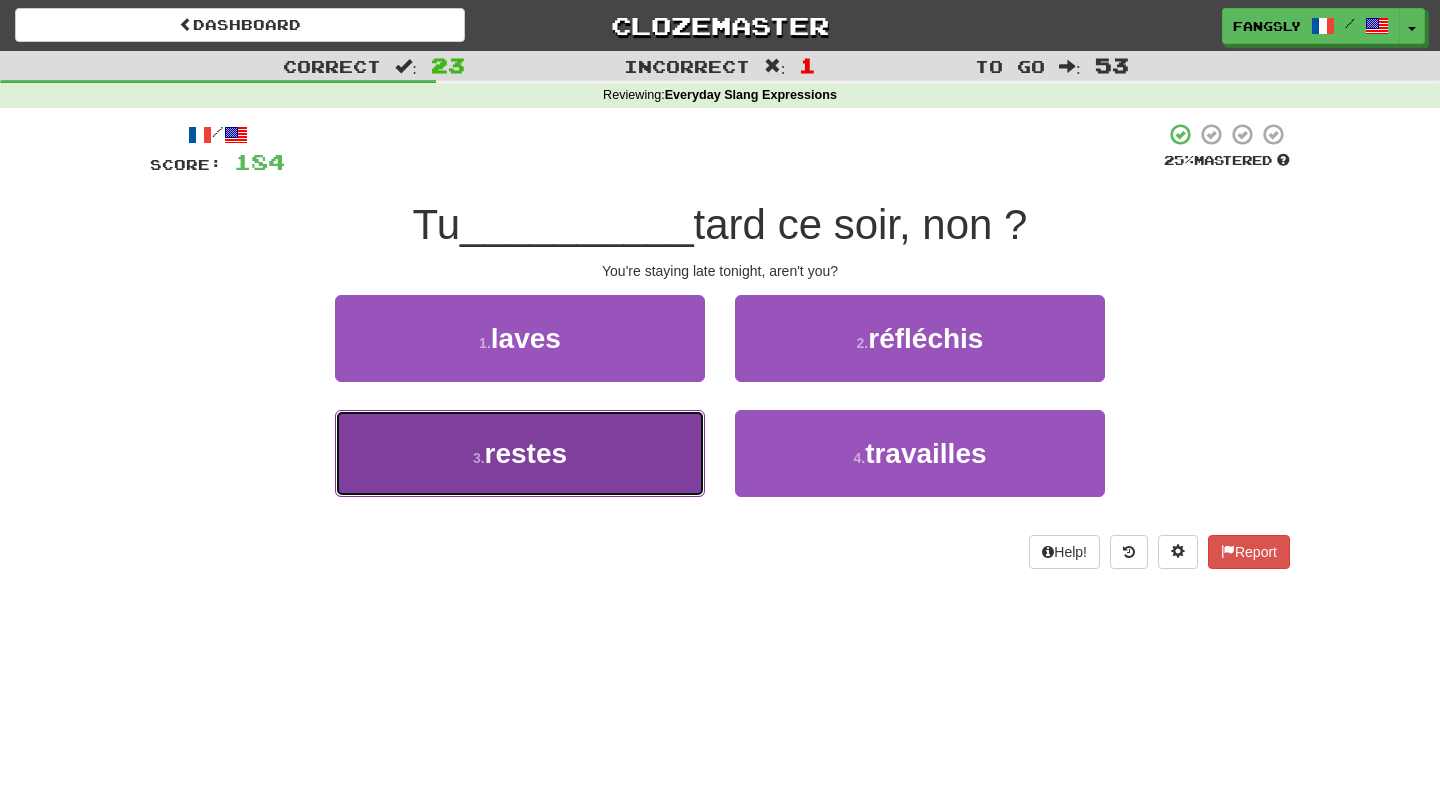 click on "3 .  restes" at bounding box center [520, 453] 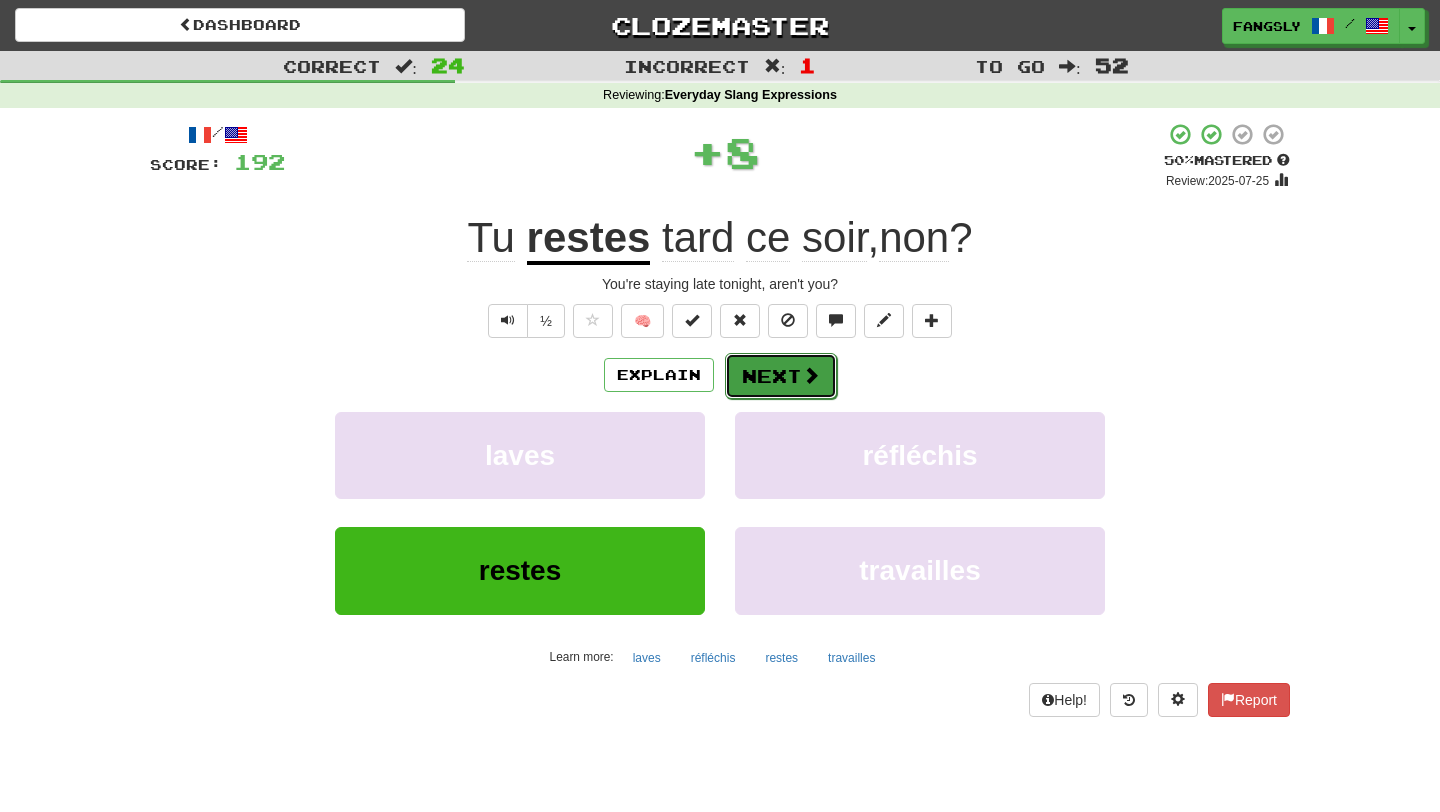 click on "Next" at bounding box center (781, 376) 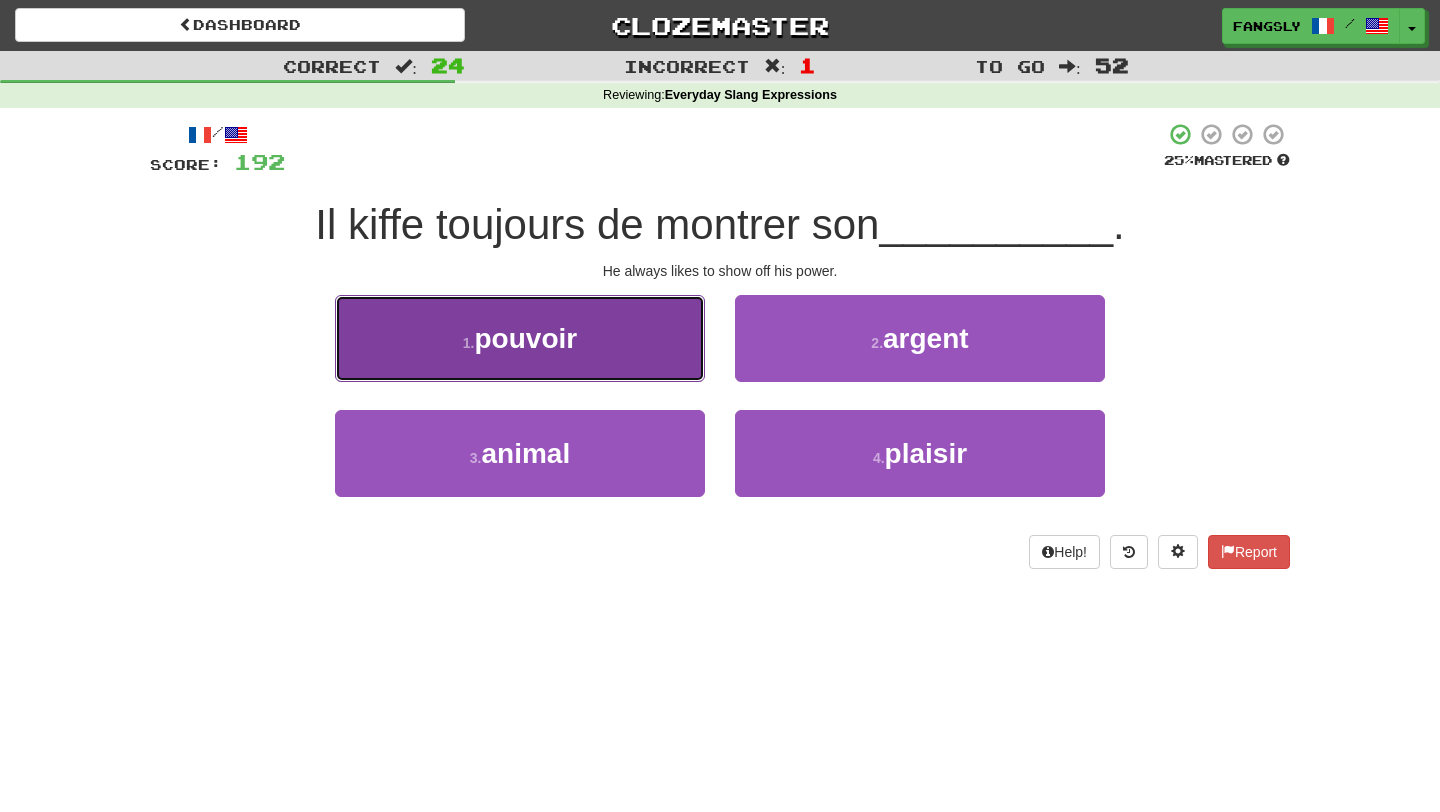 click on "1 .  pouvoir" at bounding box center (520, 338) 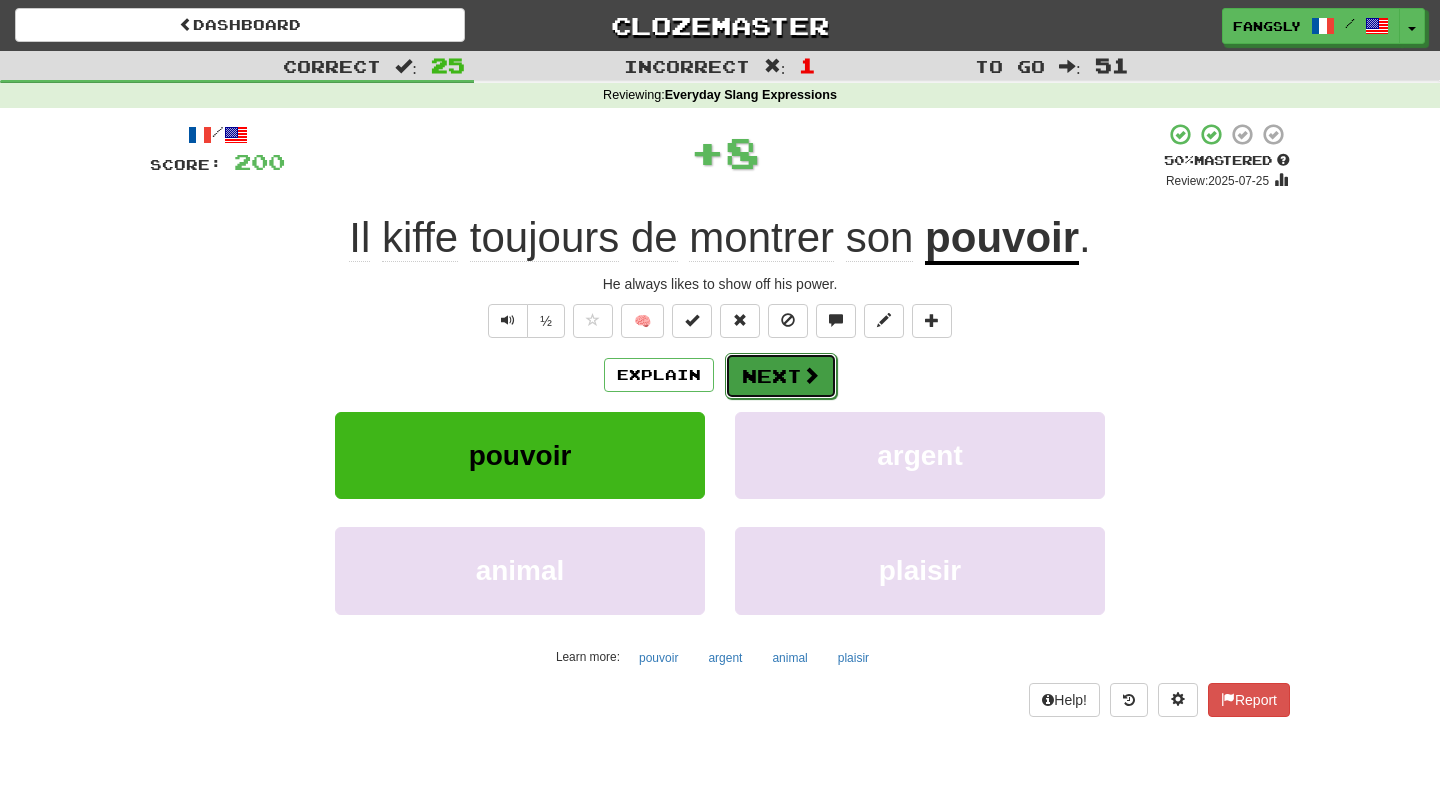 click on "Next" at bounding box center (781, 376) 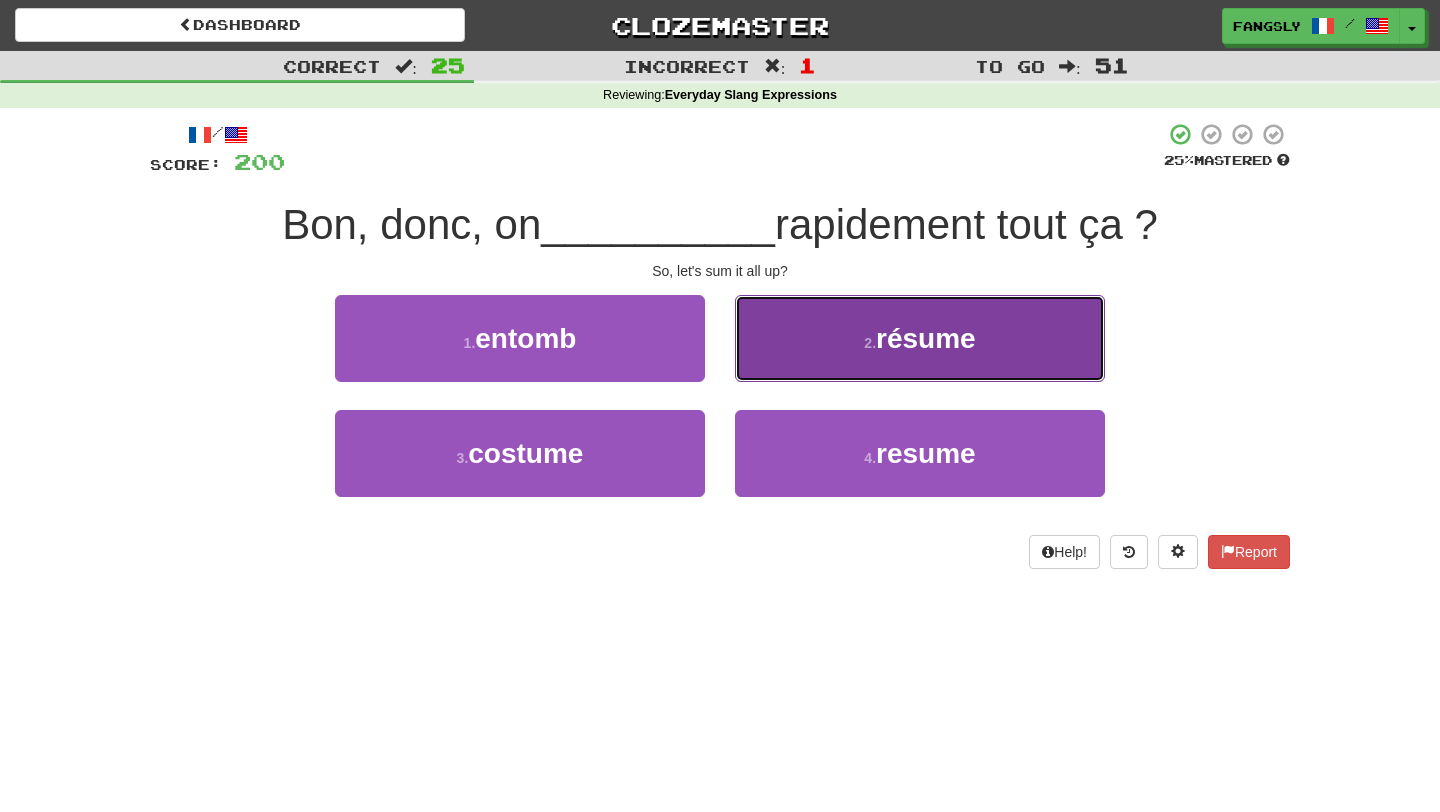 click on "2 .  résume" at bounding box center [920, 338] 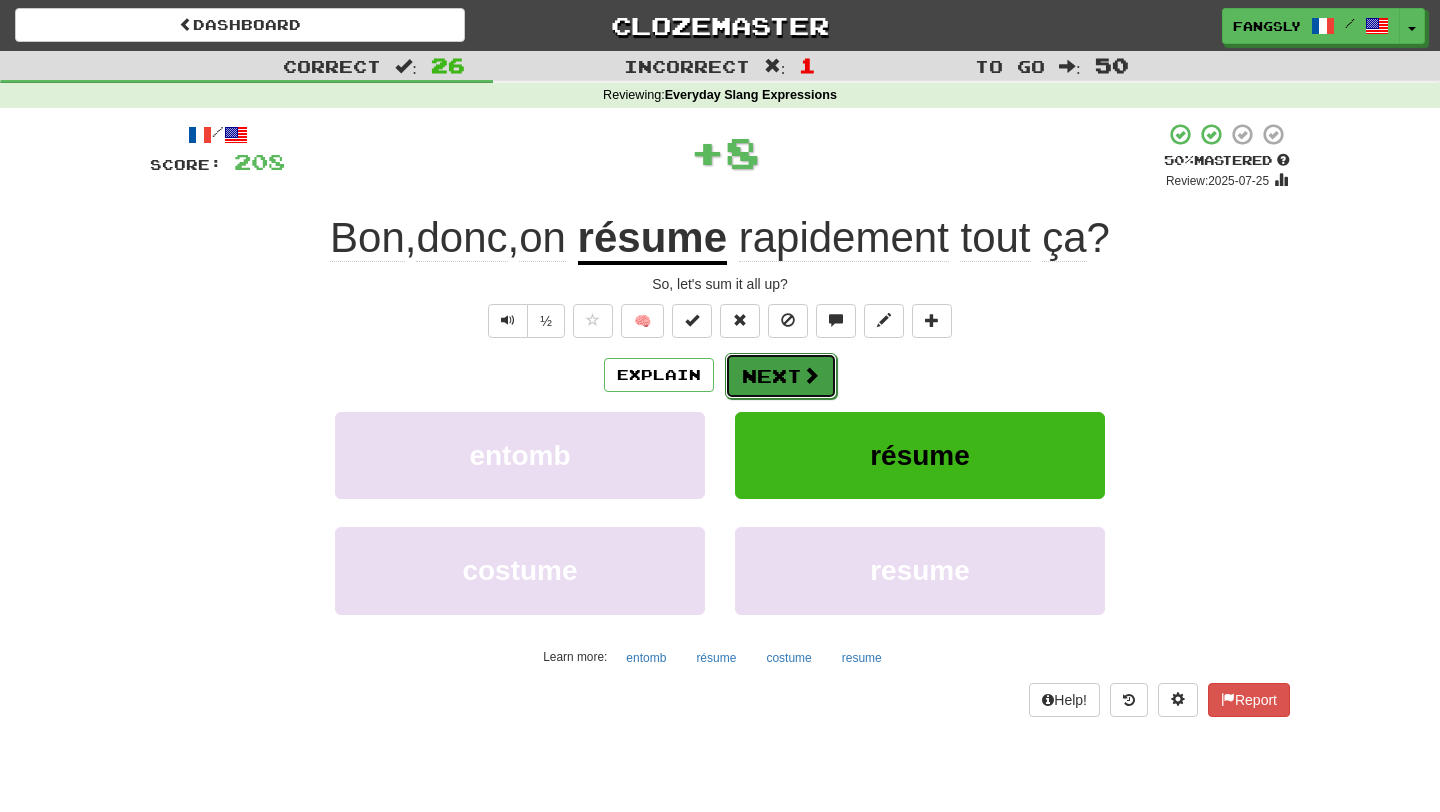 click on "Next" at bounding box center [781, 376] 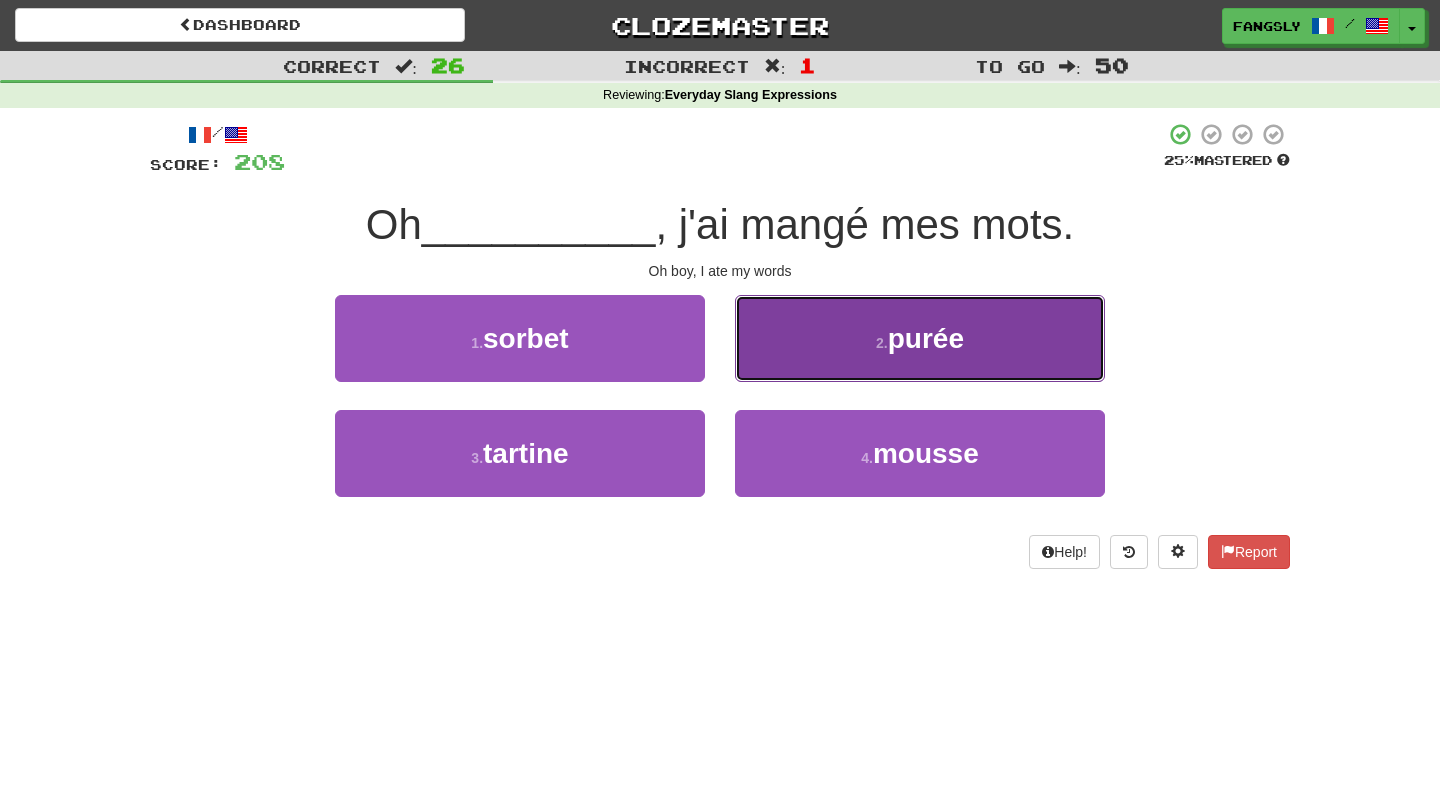 click on "2 .  purée" at bounding box center (920, 338) 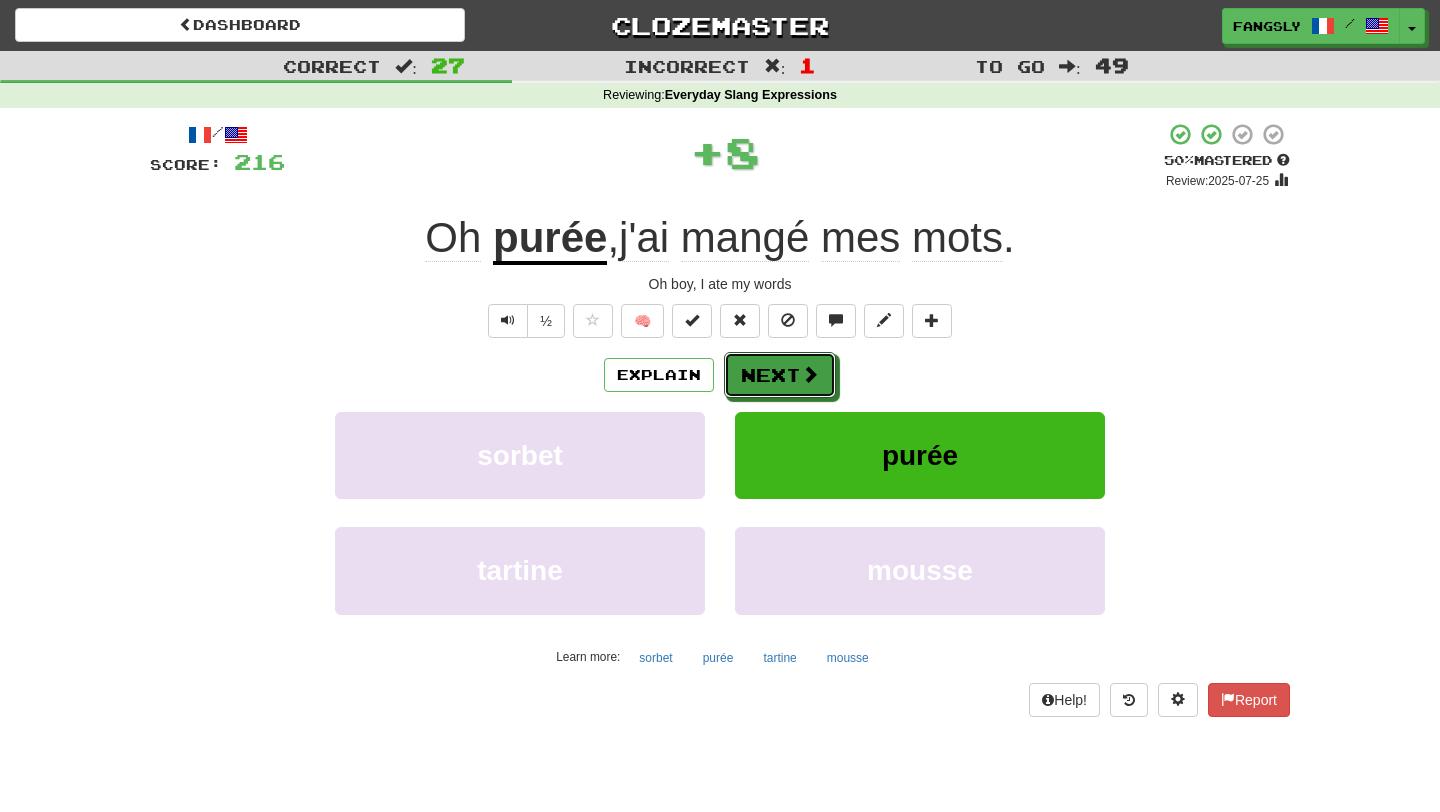 click at bounding box center (810, 374) 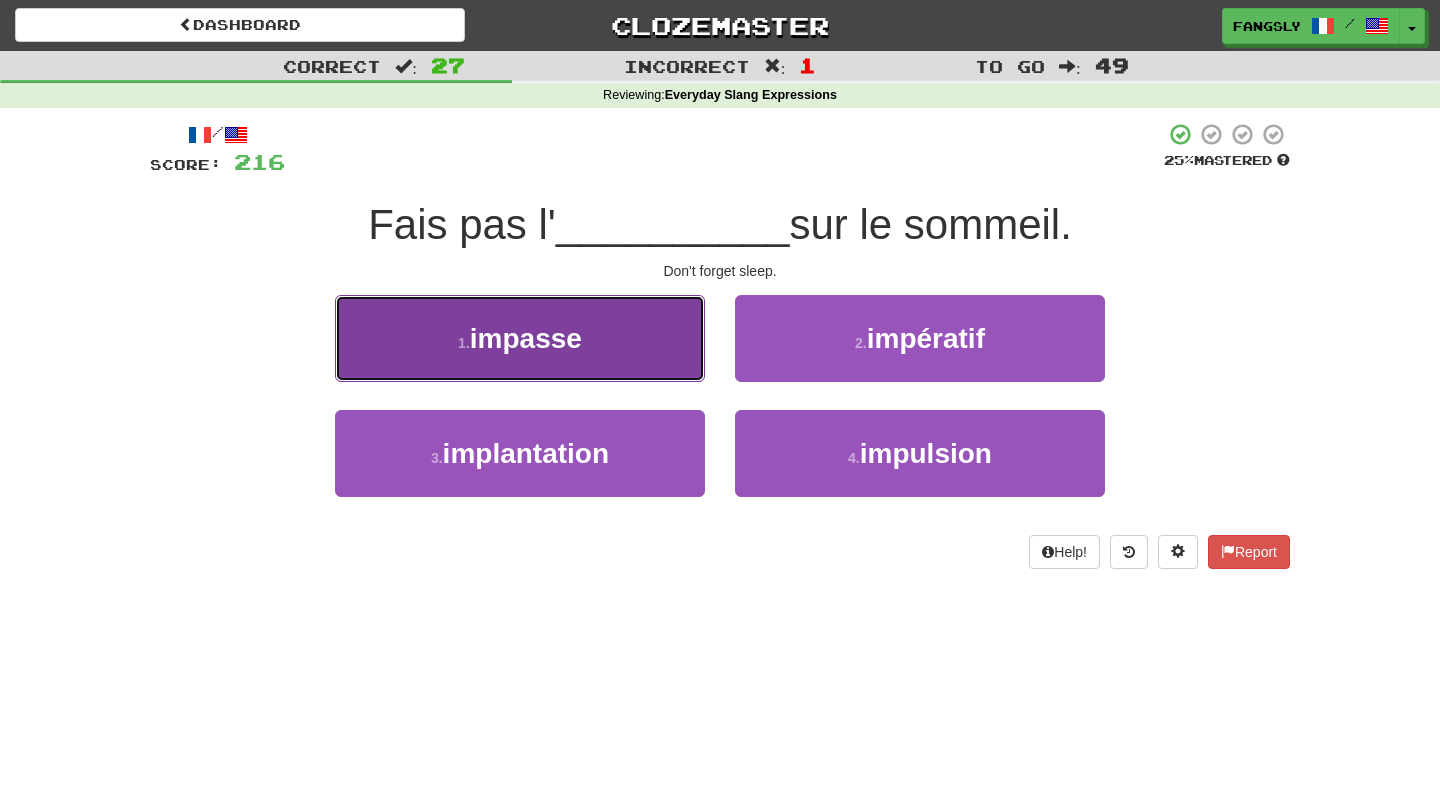 click on "1 .  impasse" at bounding box center [520, 338] 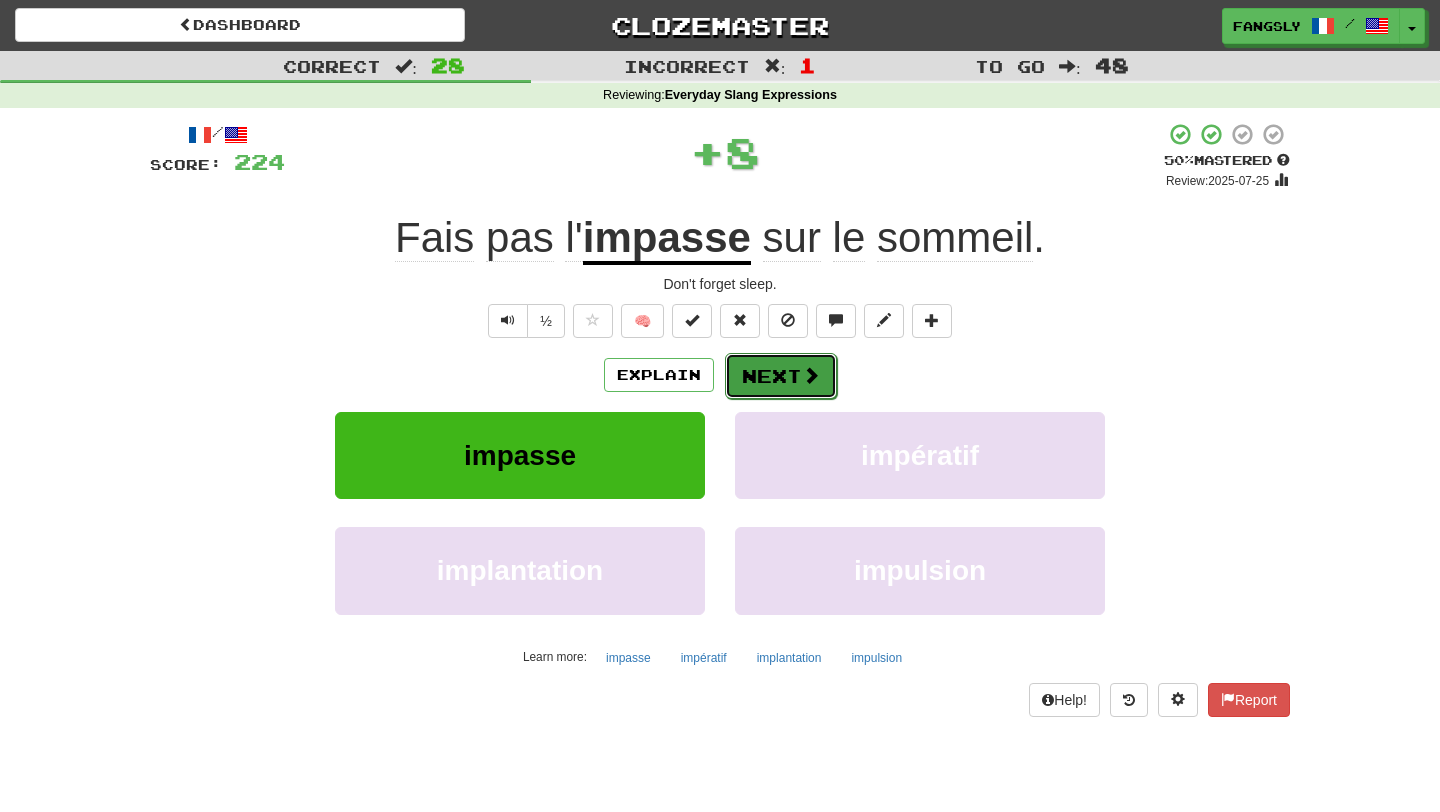 click on "Next" at bounding box center [781, 376] 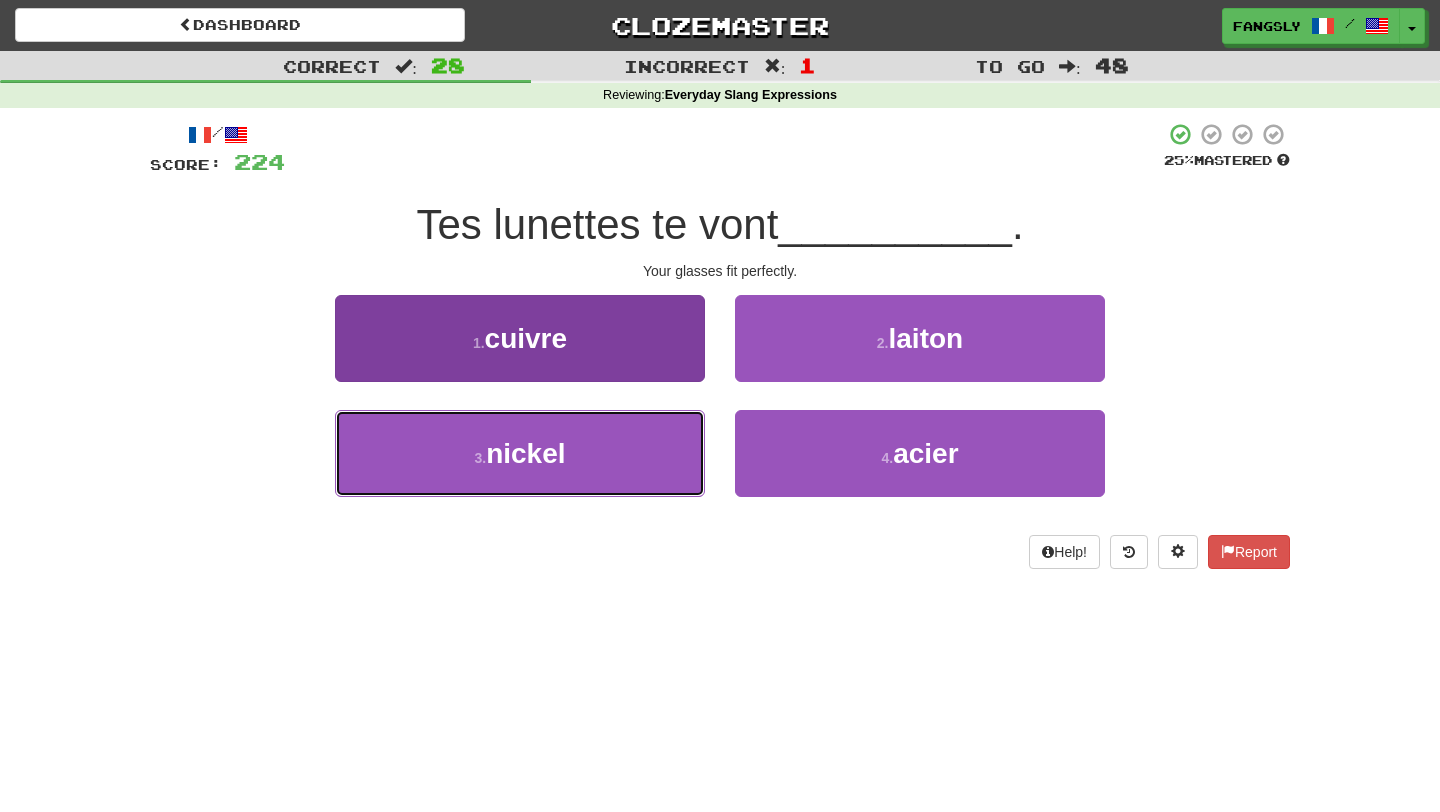 click on "3 .  nickel" at bounding box center (520, 453) 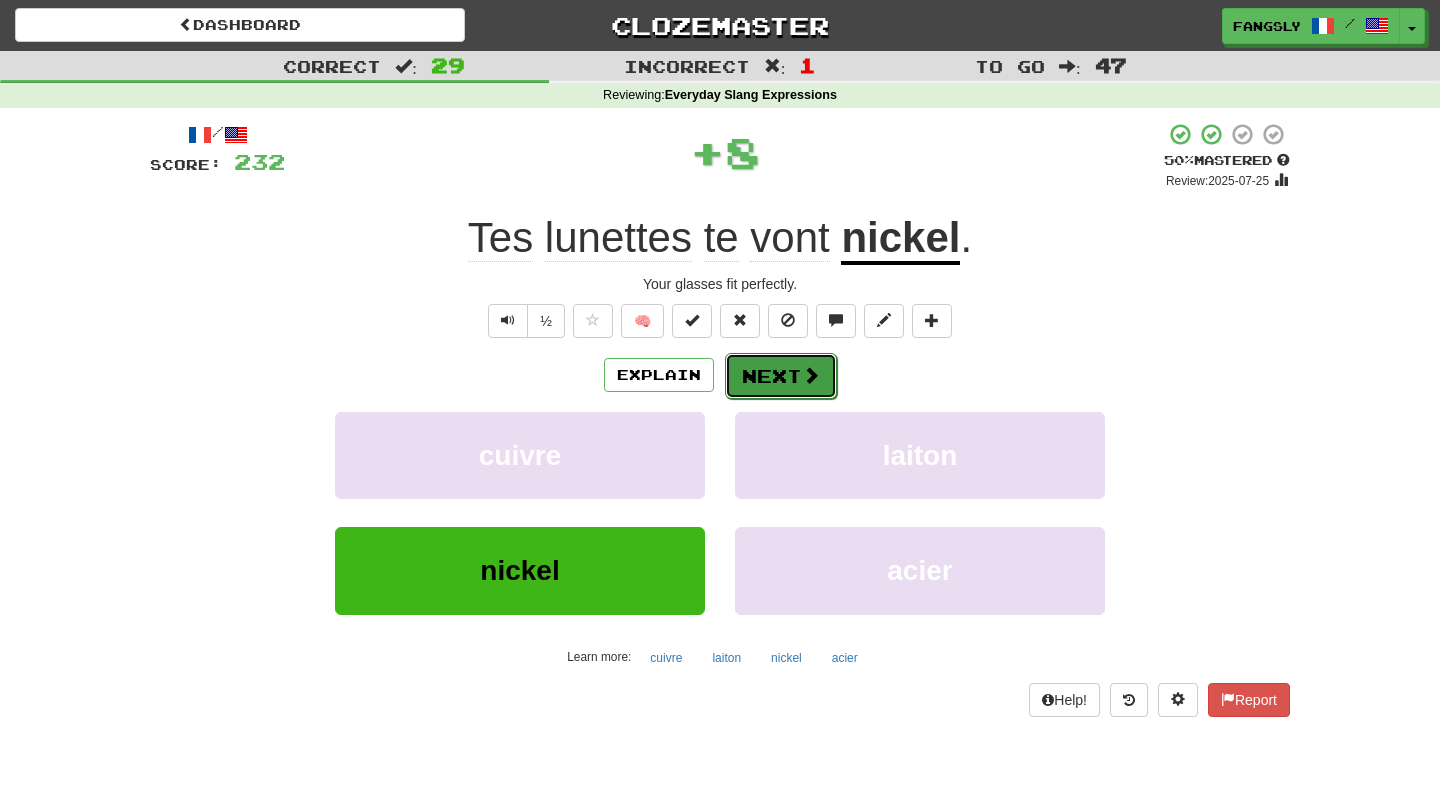 click on "Next" at bounding box center (781, 376) 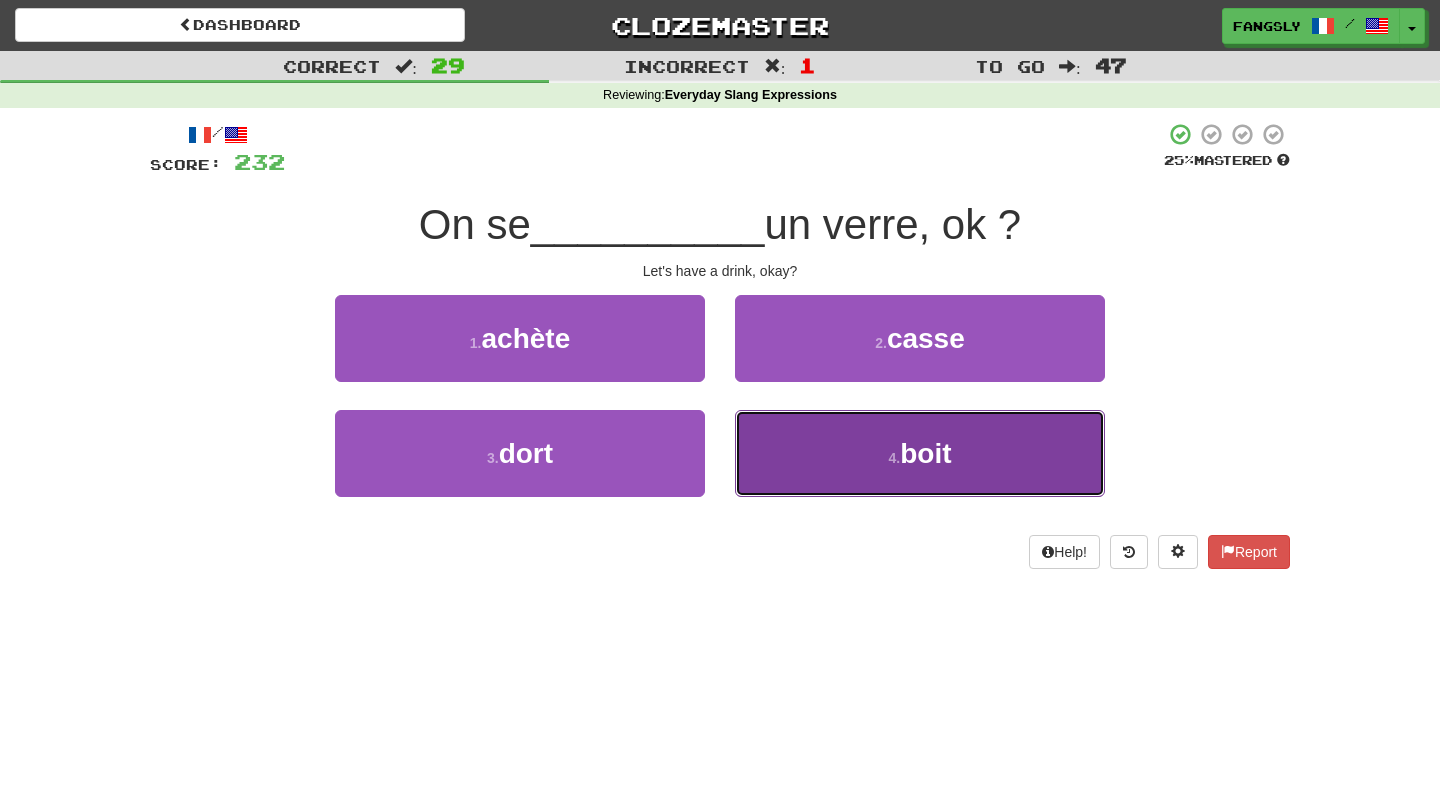 click on "4 .  boit" at bounding box center (920, 453) 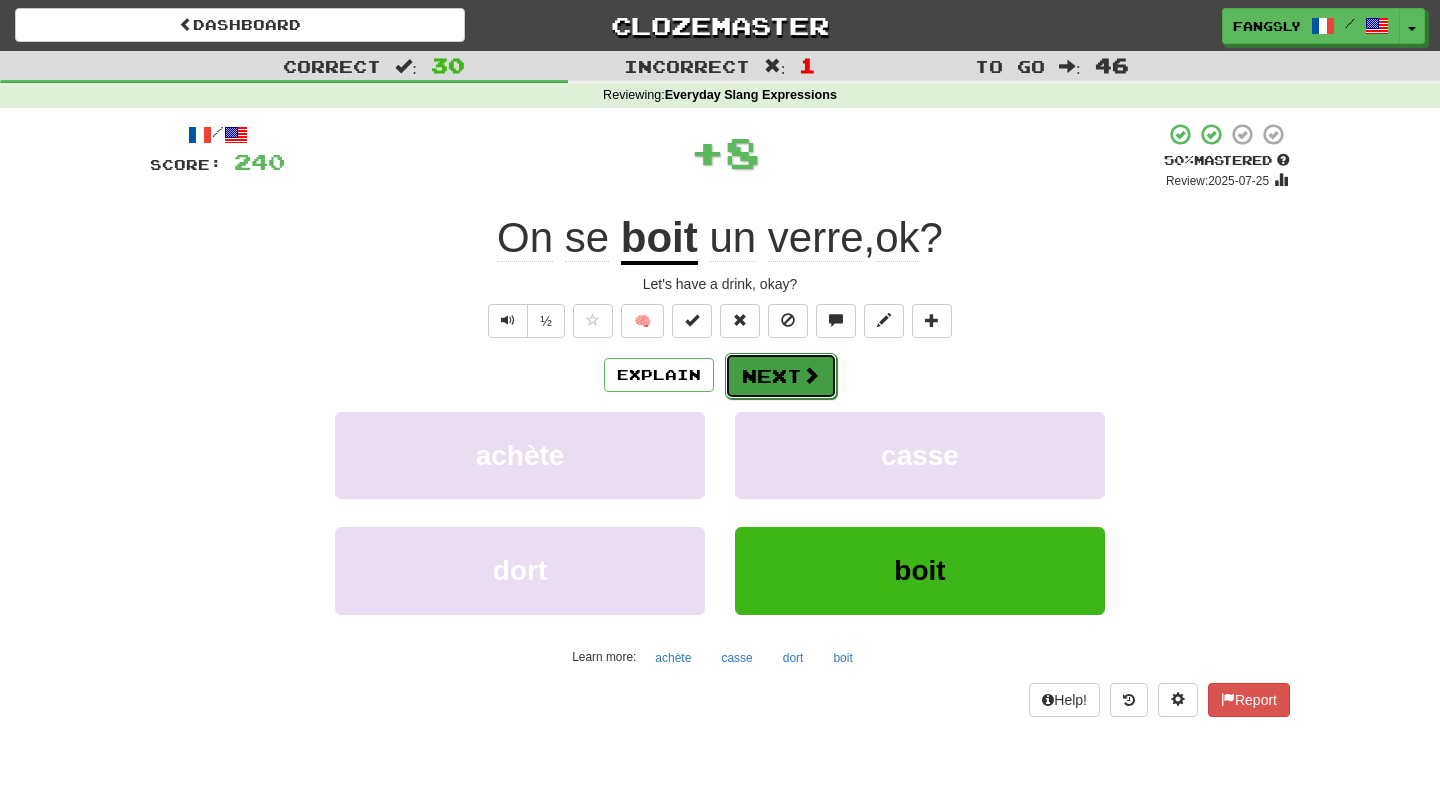 click on "Next" at bounding box center (781, 376) 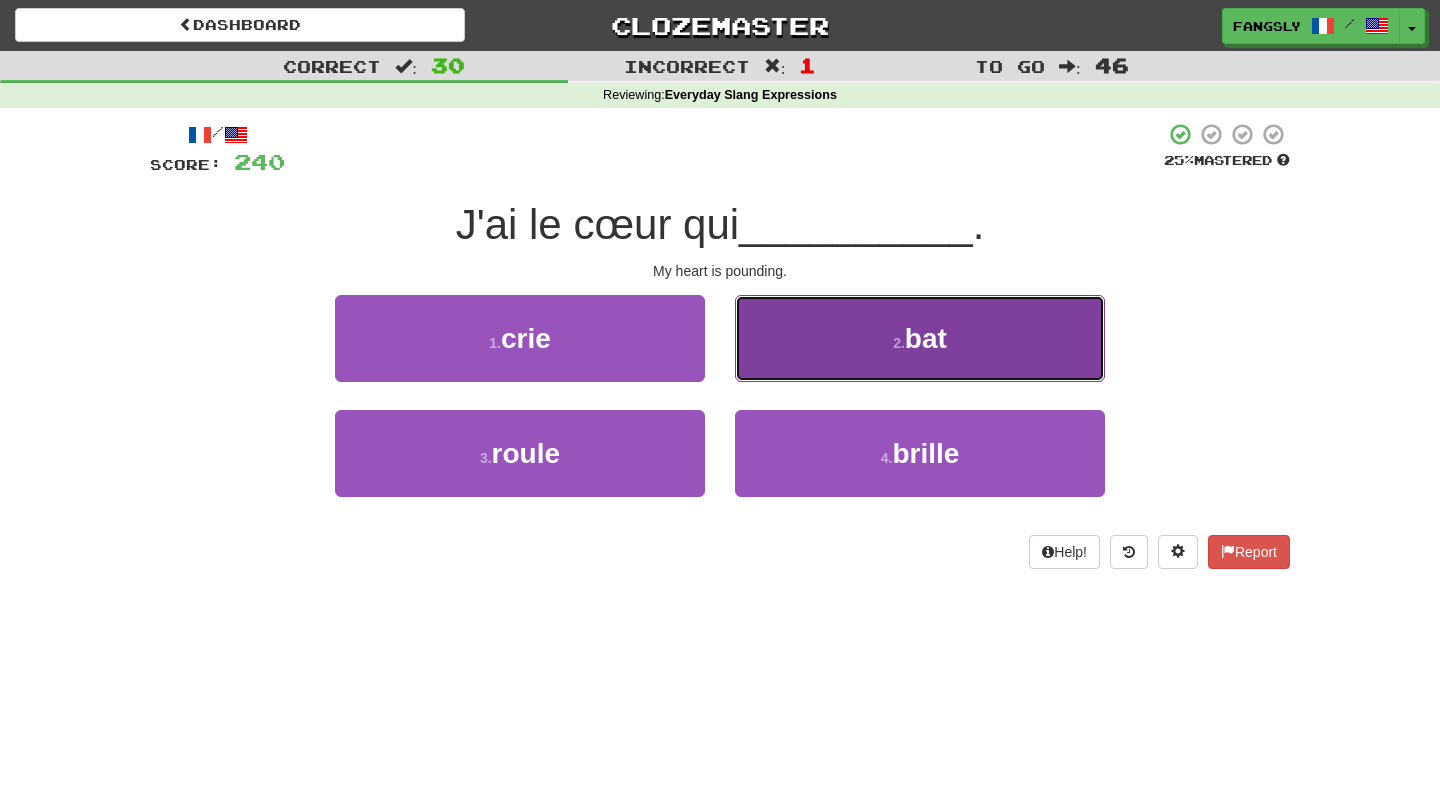 click on "2 .  bat" at bounding box center (920, 338) 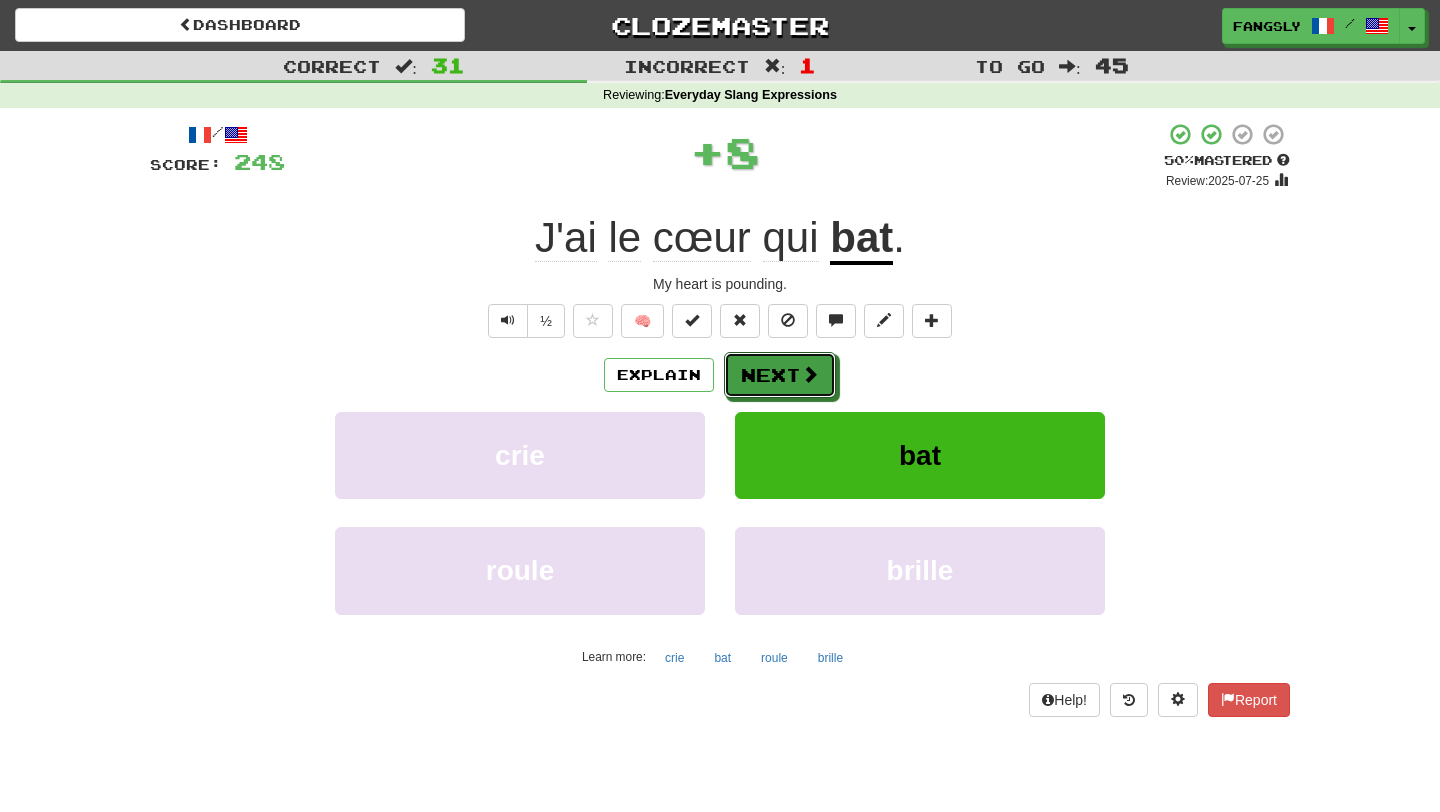 click on "Next" at bounding box center [780, 375] 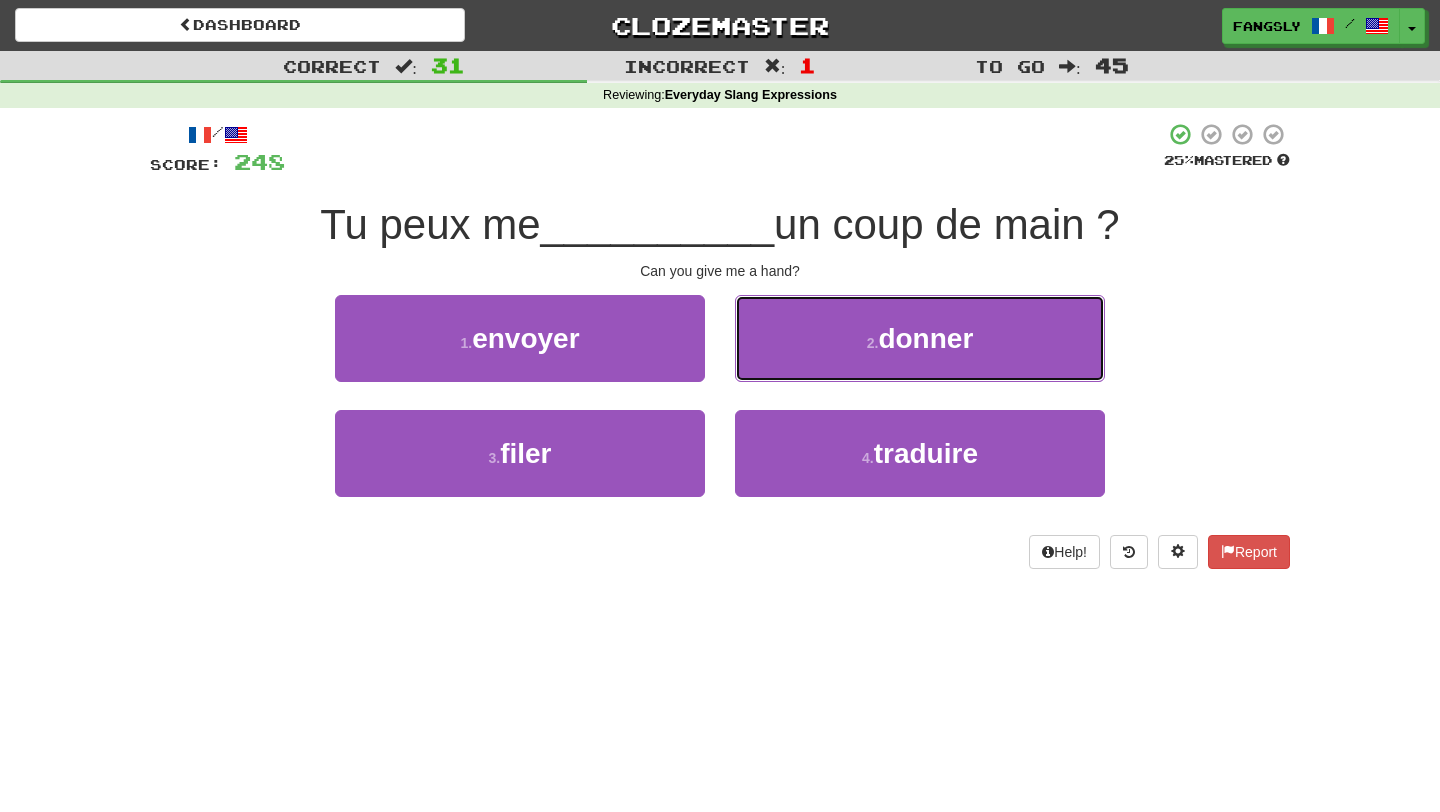 click on "2 .  donner" at bounding box center [920, 338] 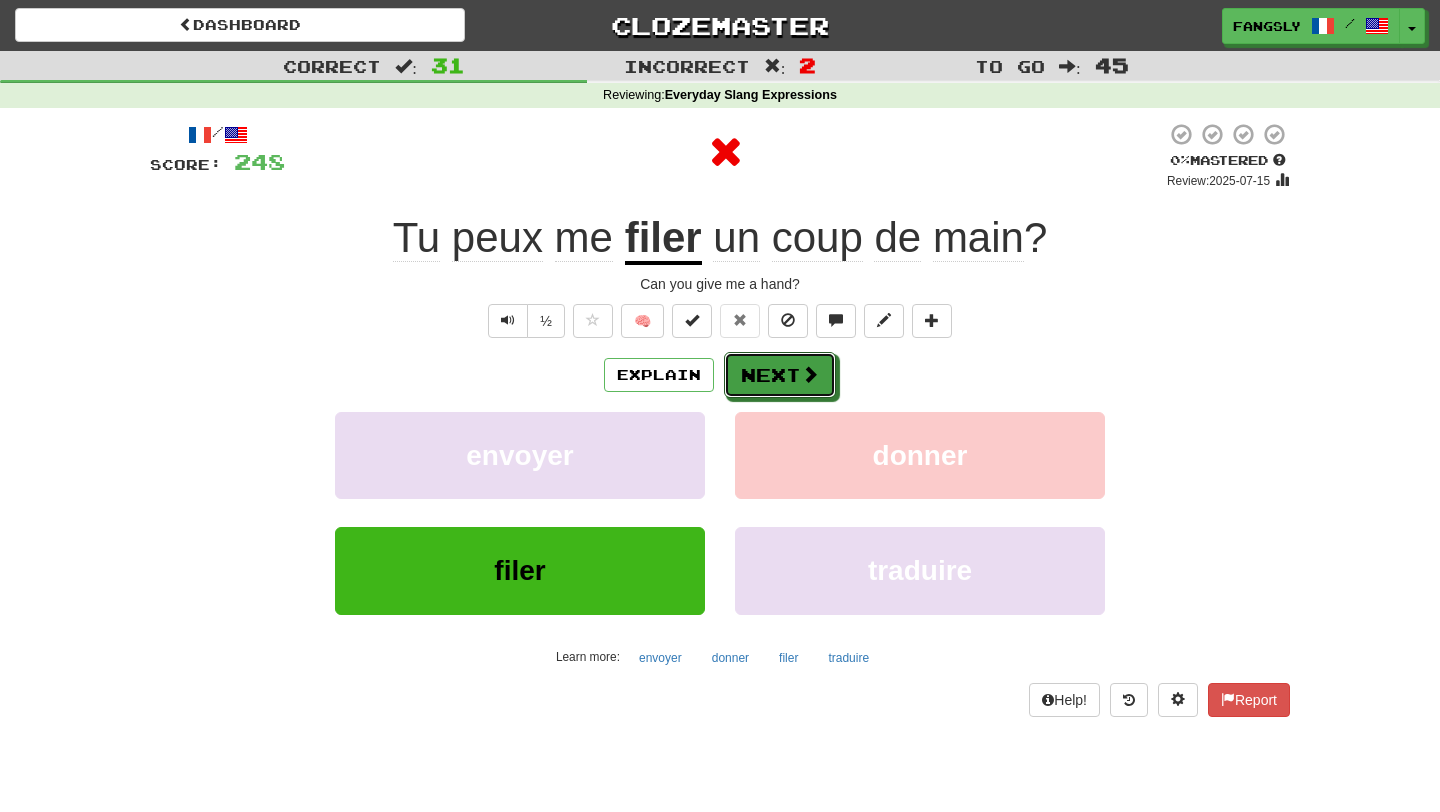 click on "Next" at bounding box center [780, 375] 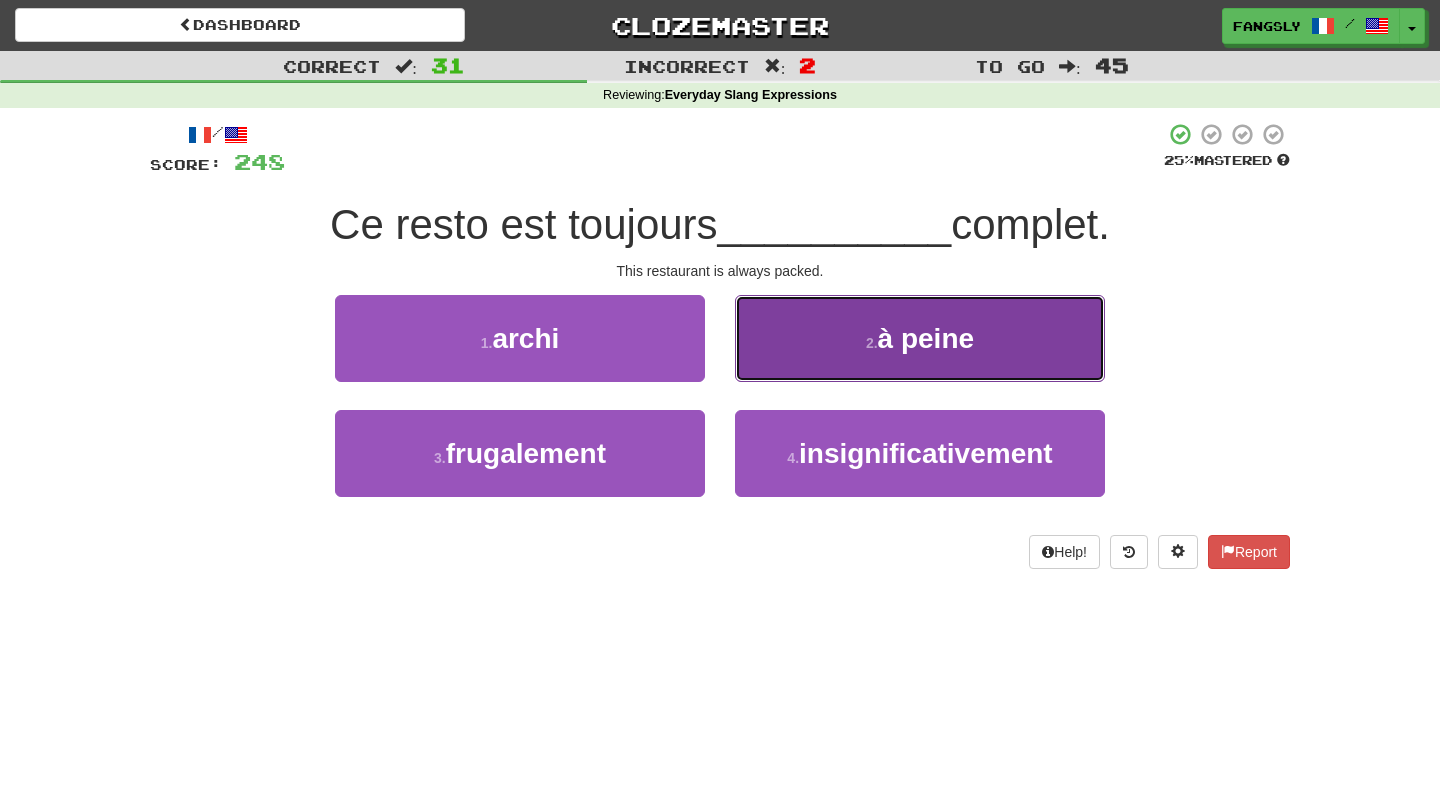 click on "2 .  à peine" at bounding box center (920, 338) 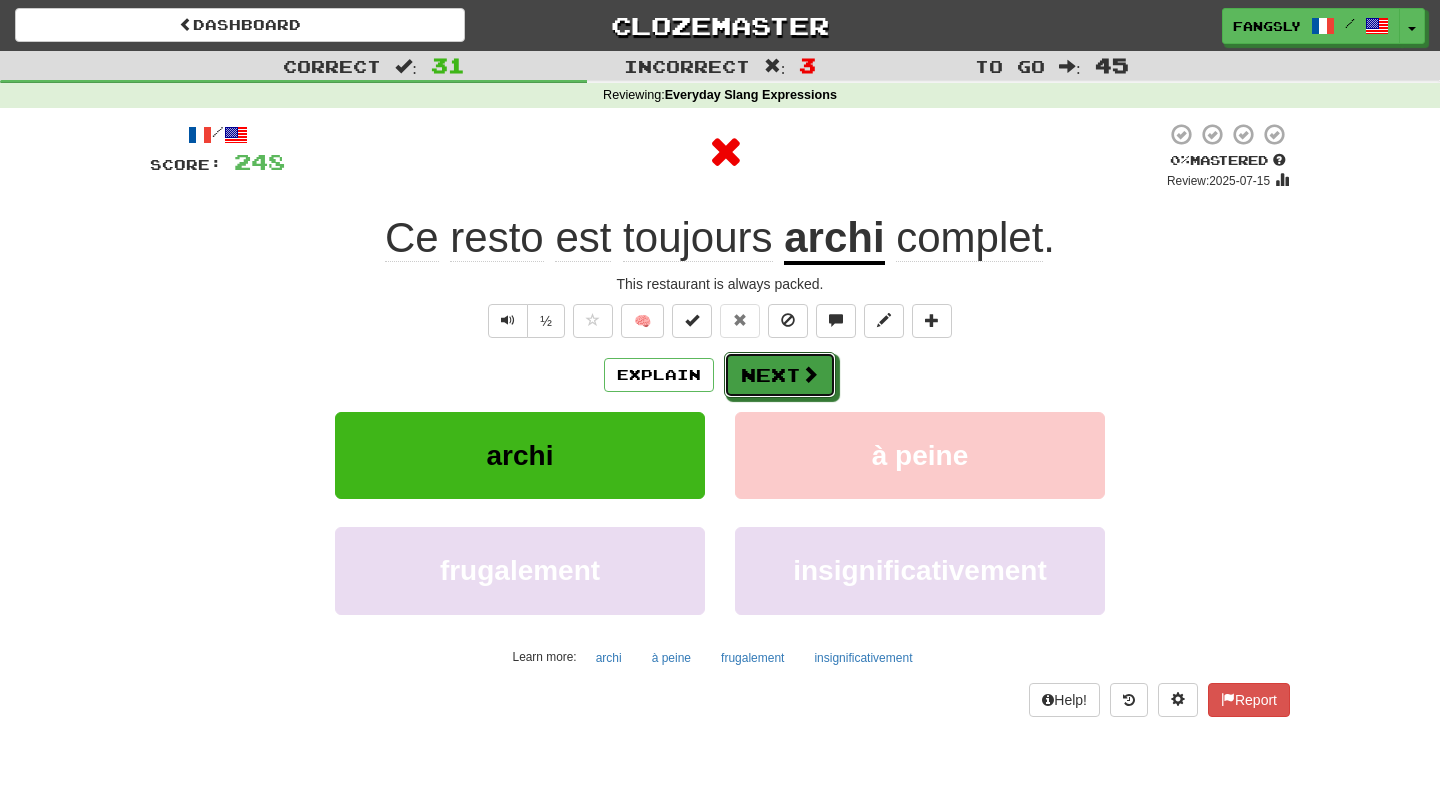 click on "Next" at bounding box center [780, 375] 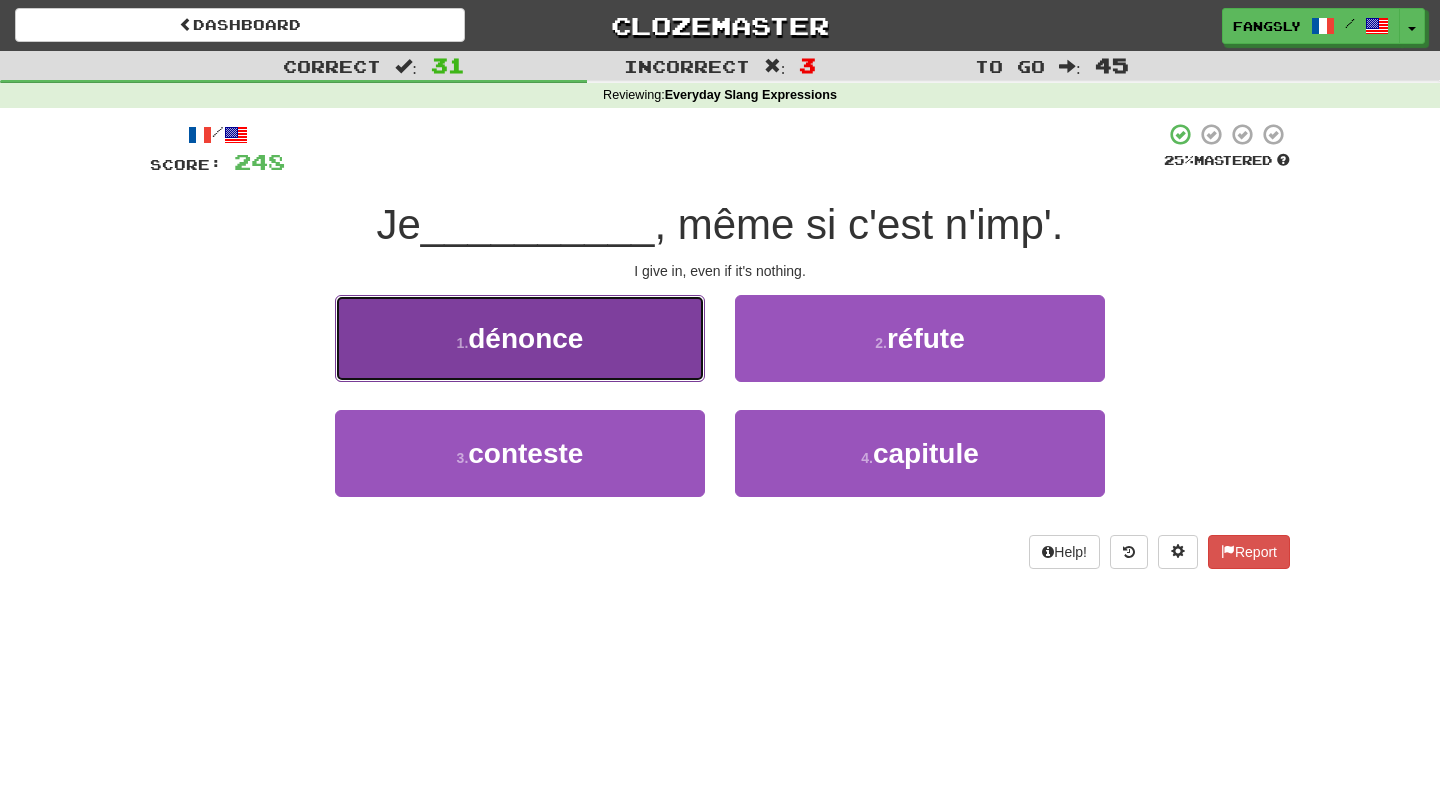 click on "1 .  dénonce" at bounding box center (520, 338) 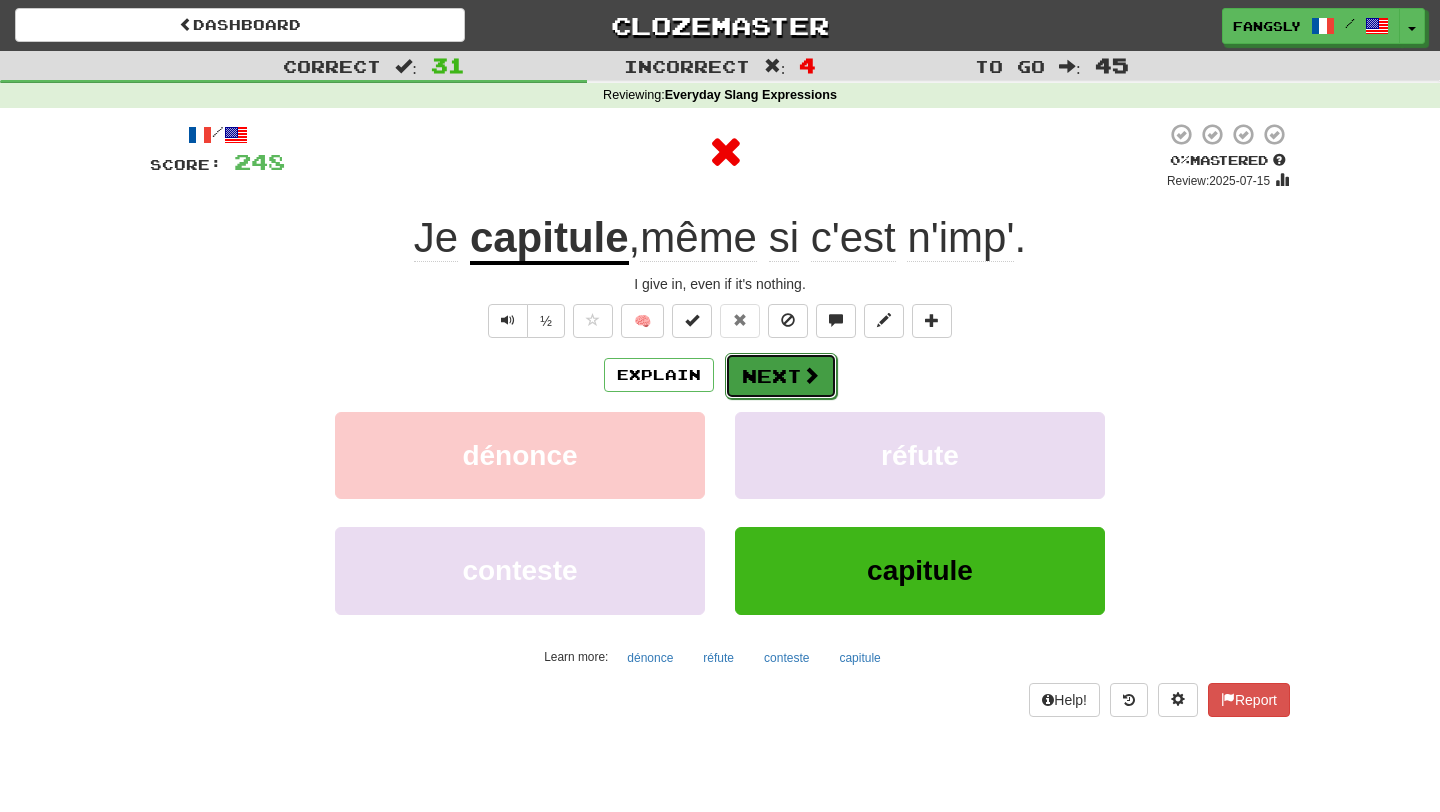 click on "Next" at bounding box center (781, 376) 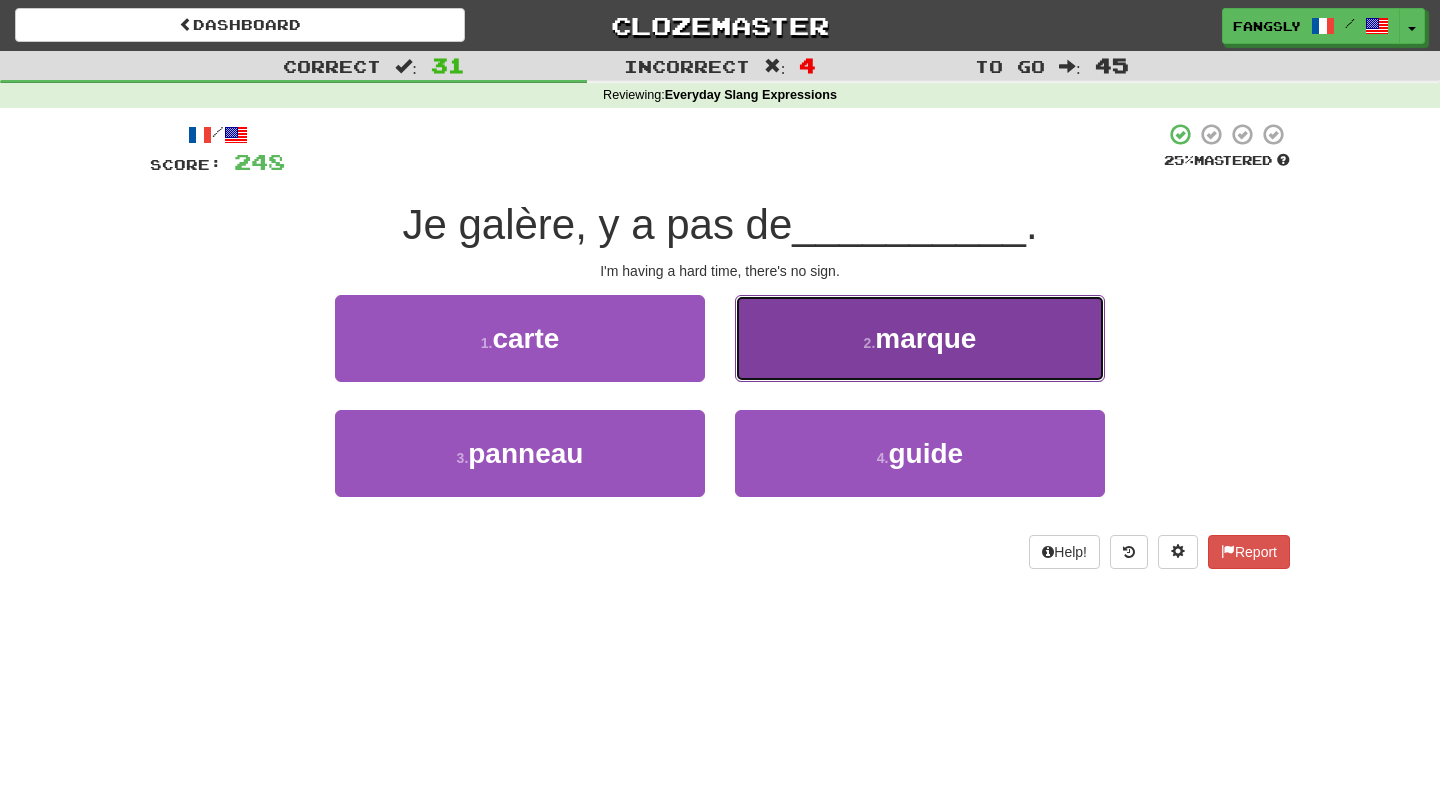 click on "2 .  marque" at bounding box center (920, 338) 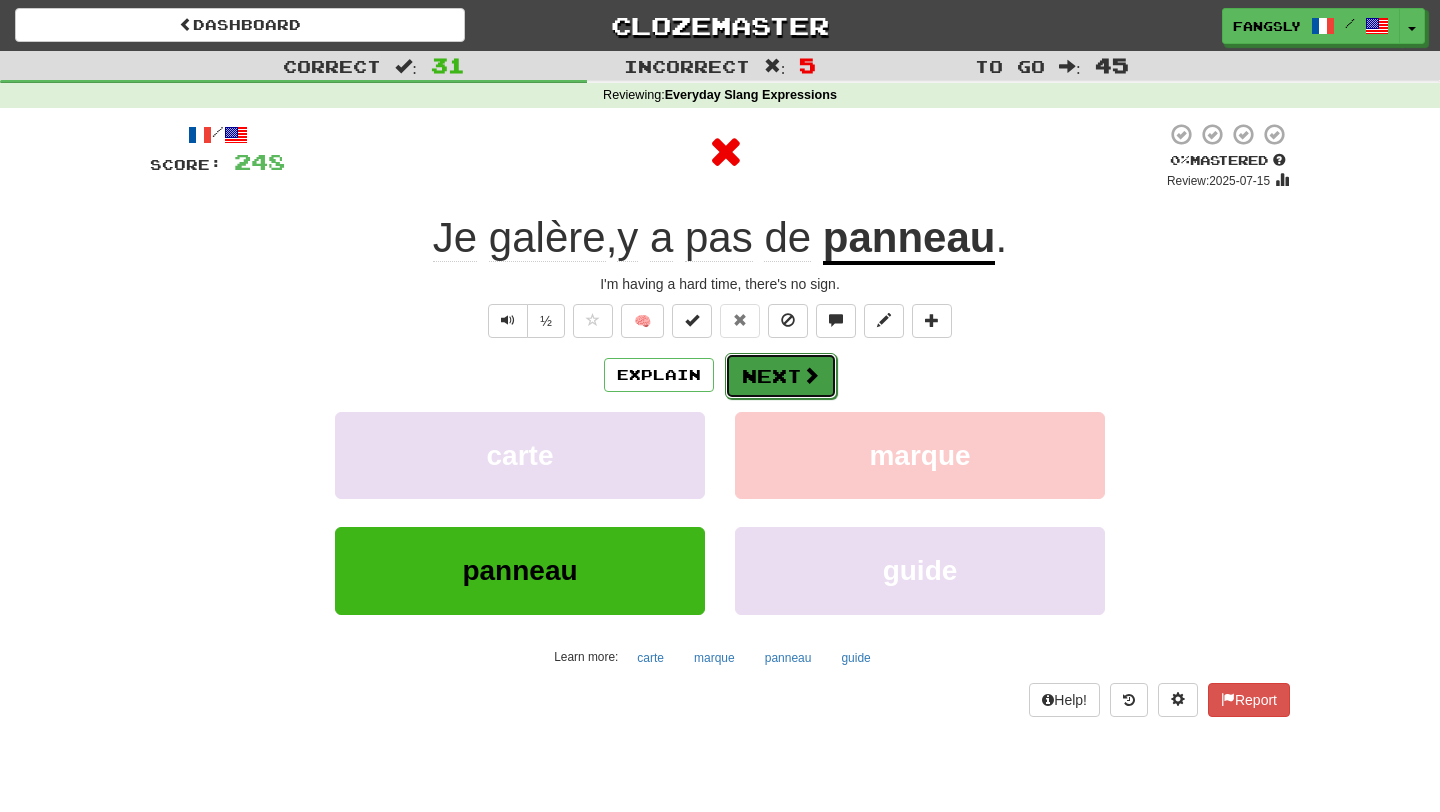 click on "Next" at bounding box center (781, 376) 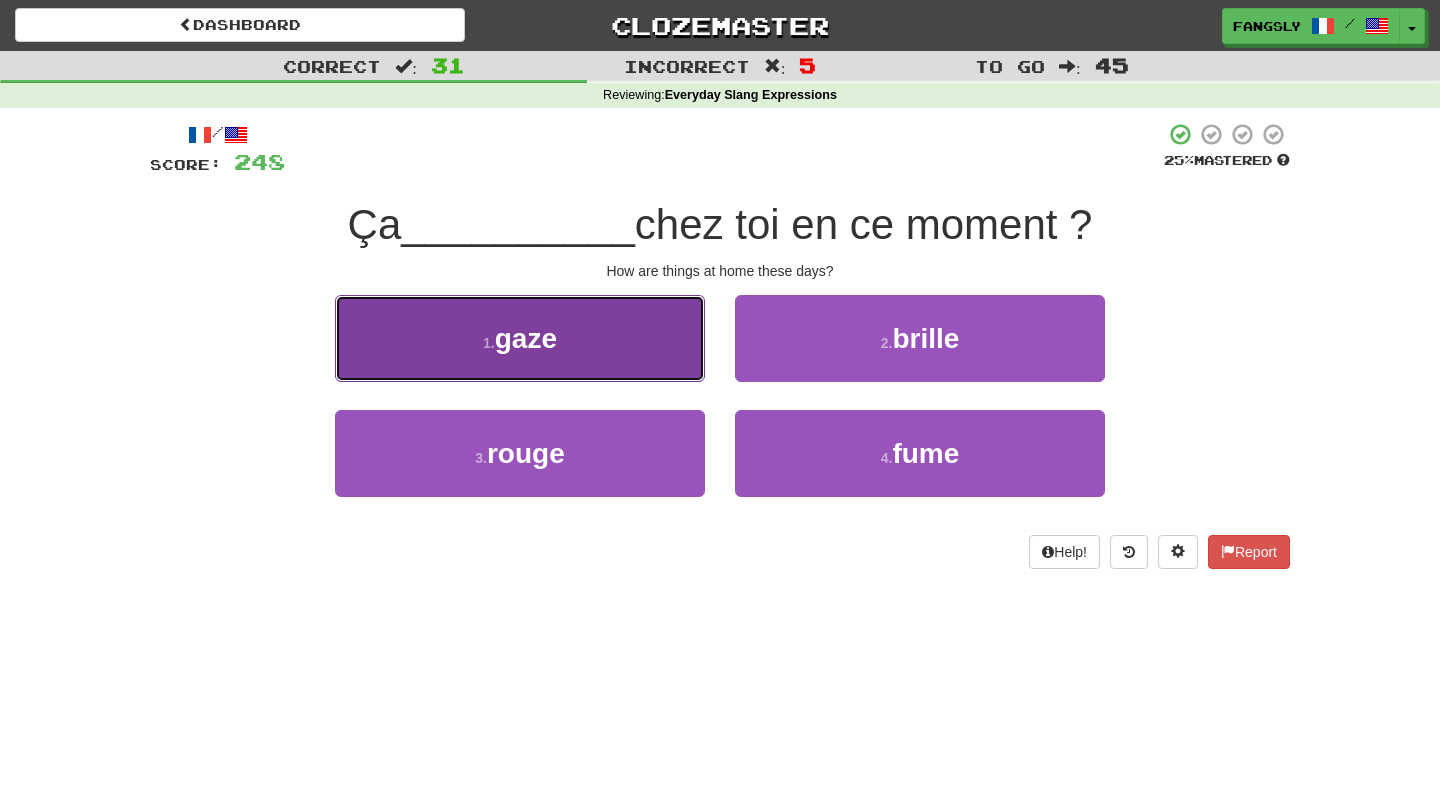 click on "1 .  gaze" at bounding box center (520, 338) 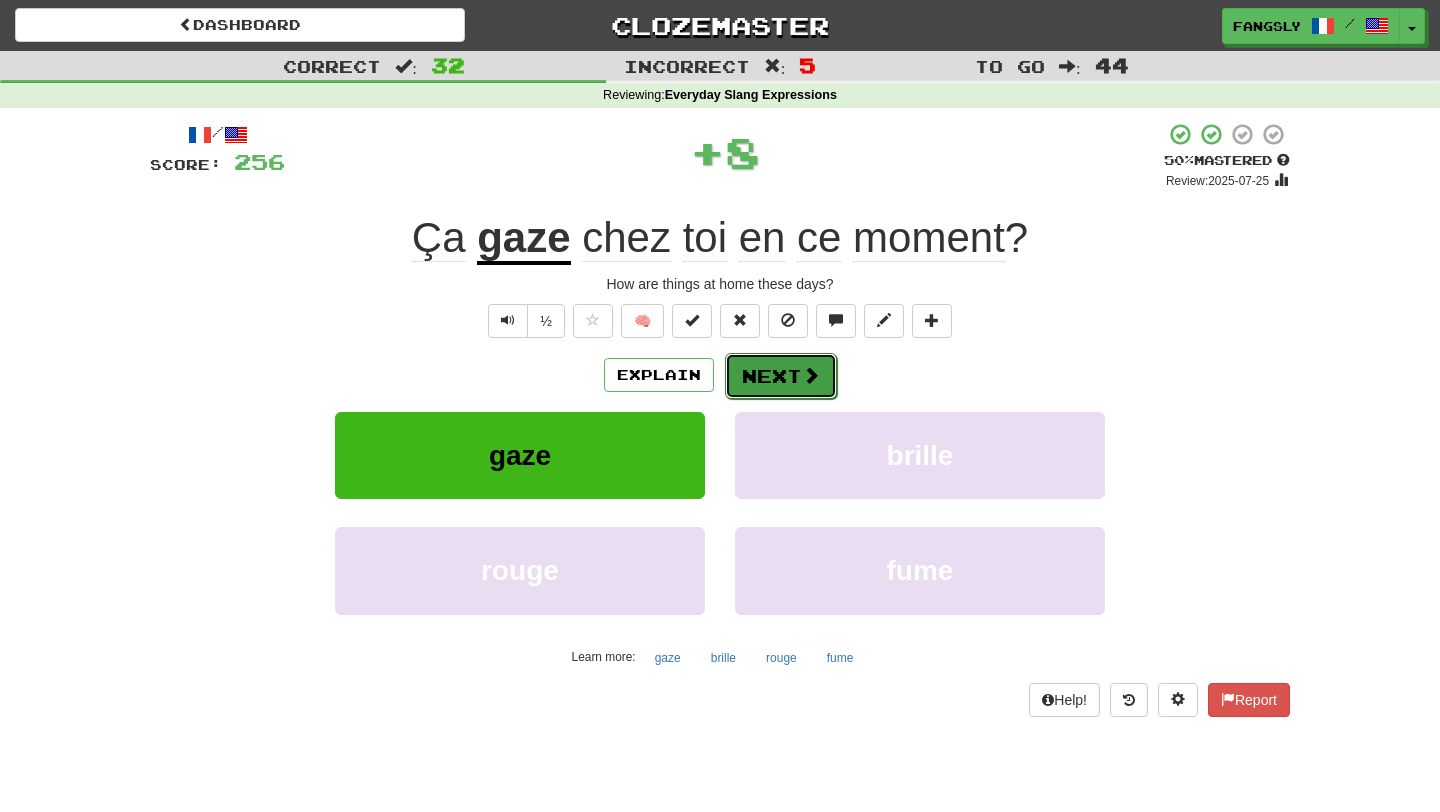 click on "Next" at bounding box center (781, 376) 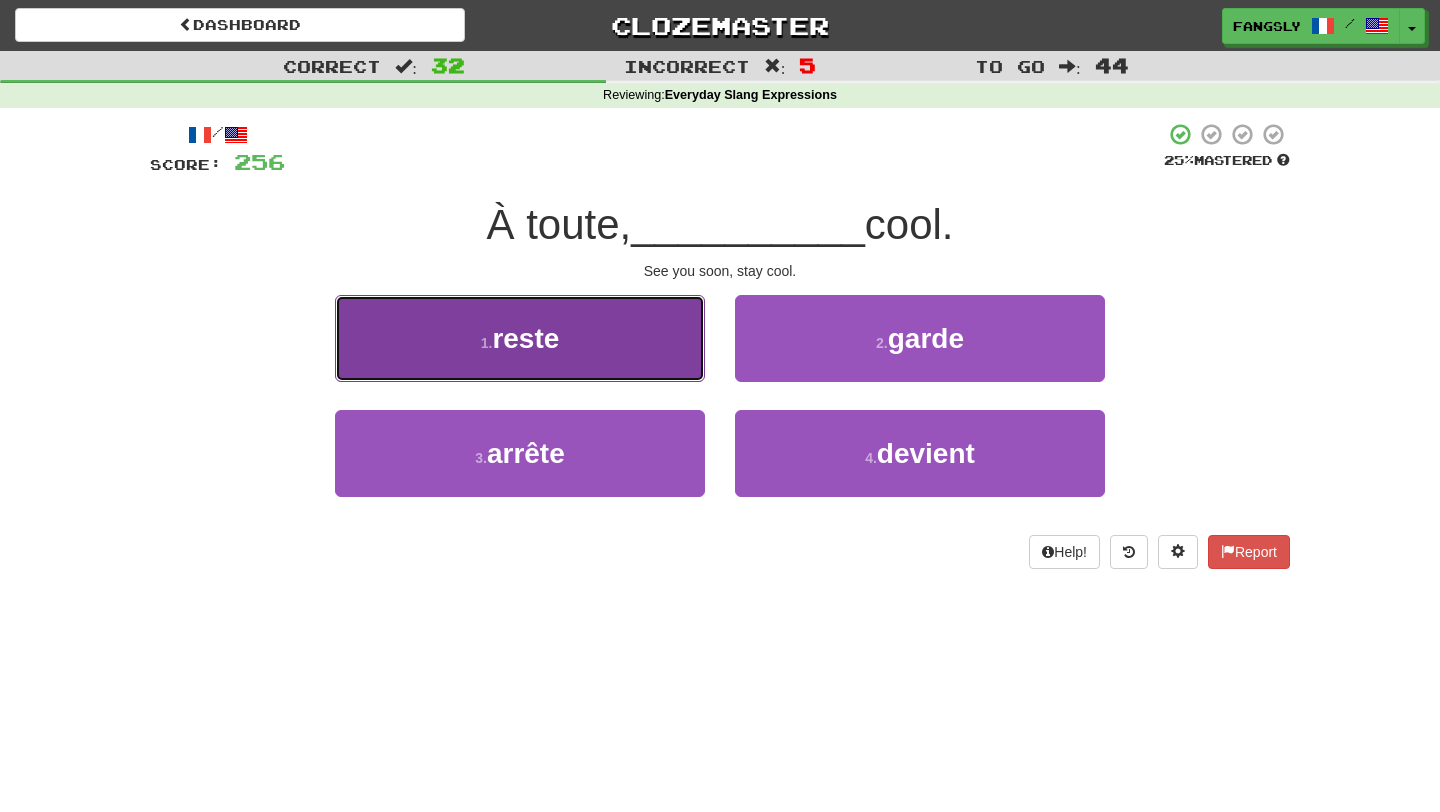 click on "1 .  reste" at bounding box center (520, 338) 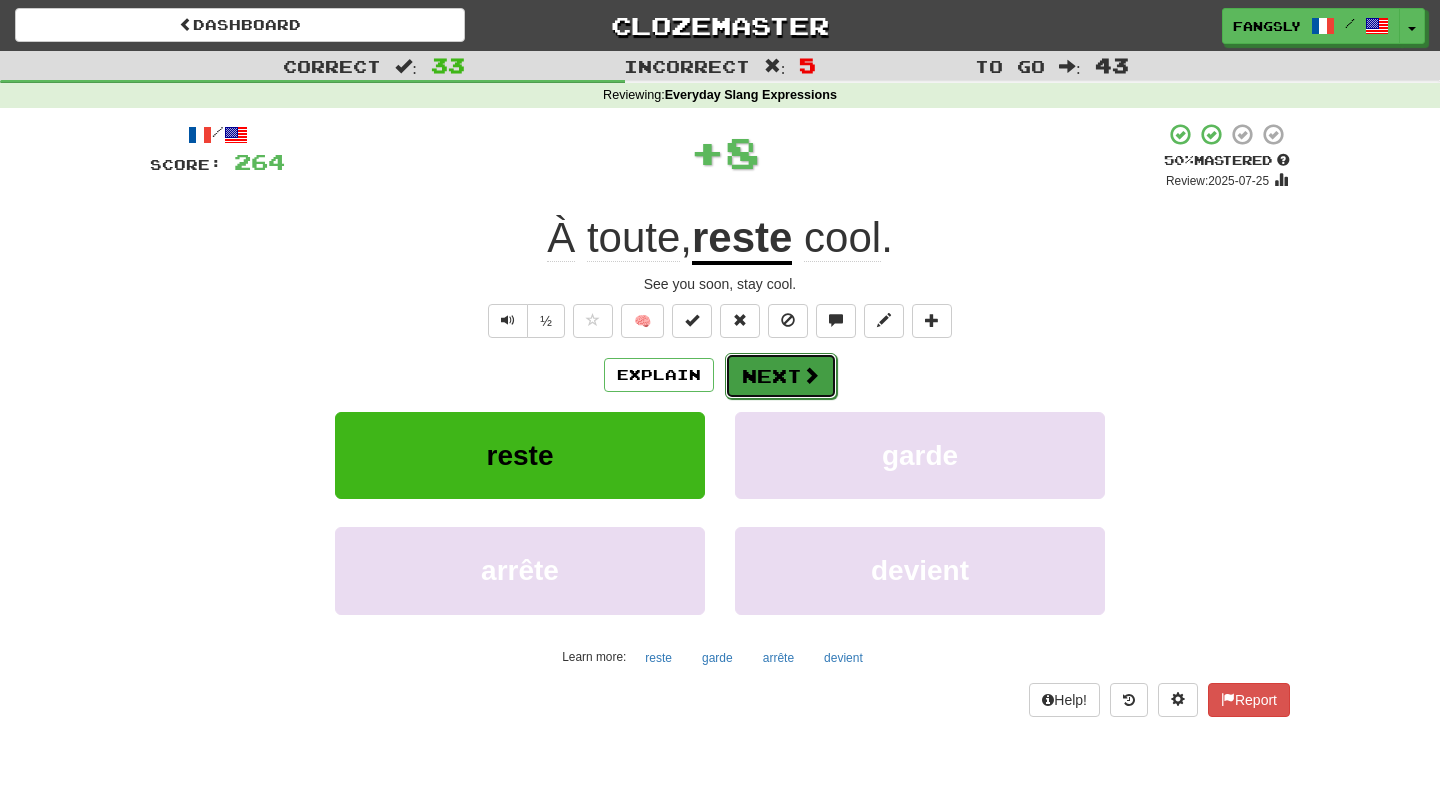 click on "Next" at bounding box center [781, 376] 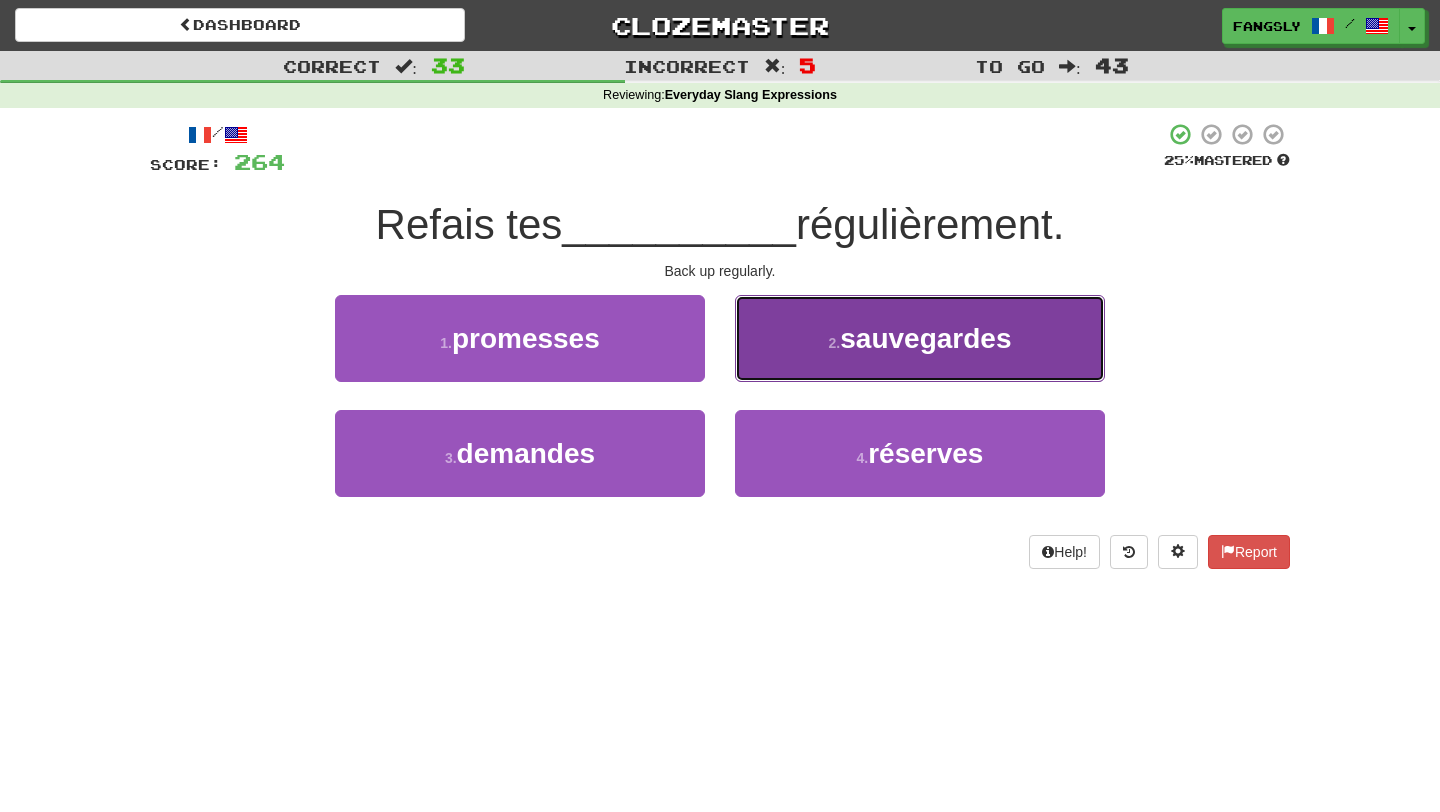 click on "2 .  sauvegardes" at bounding box center [920, 338] 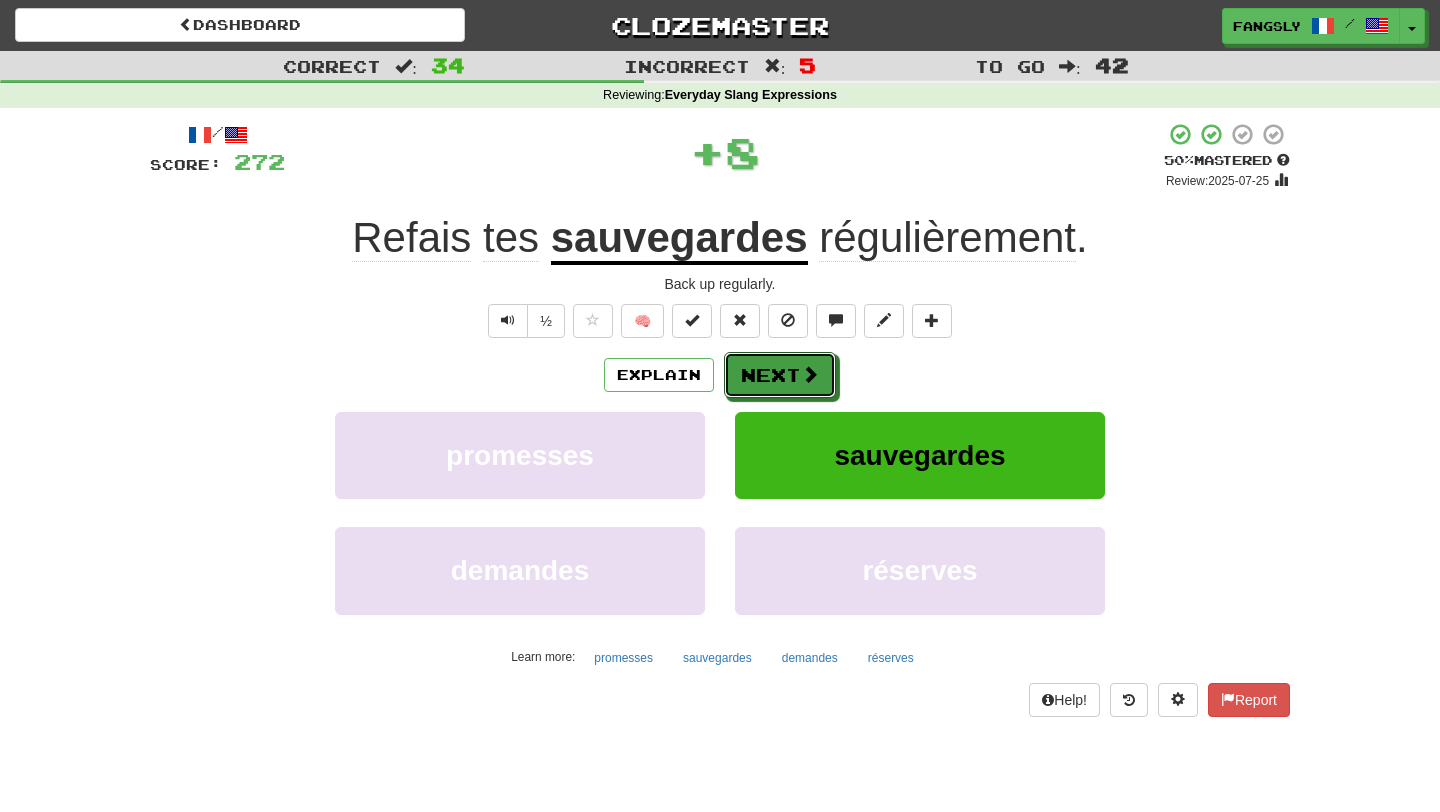 click on "Next" at bounding box center [780, 375] 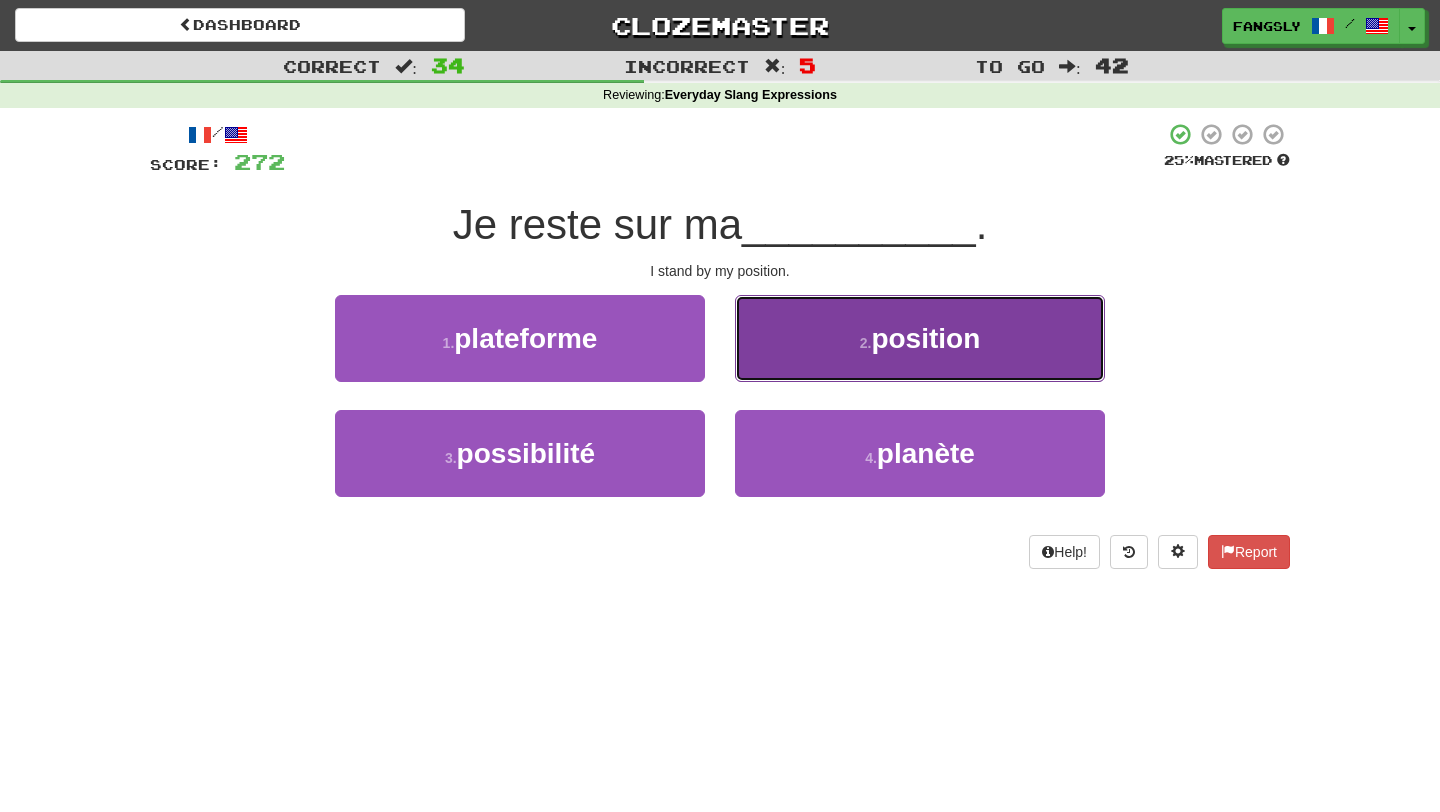 click on "2 .  position" at bounding box center (920, 338) 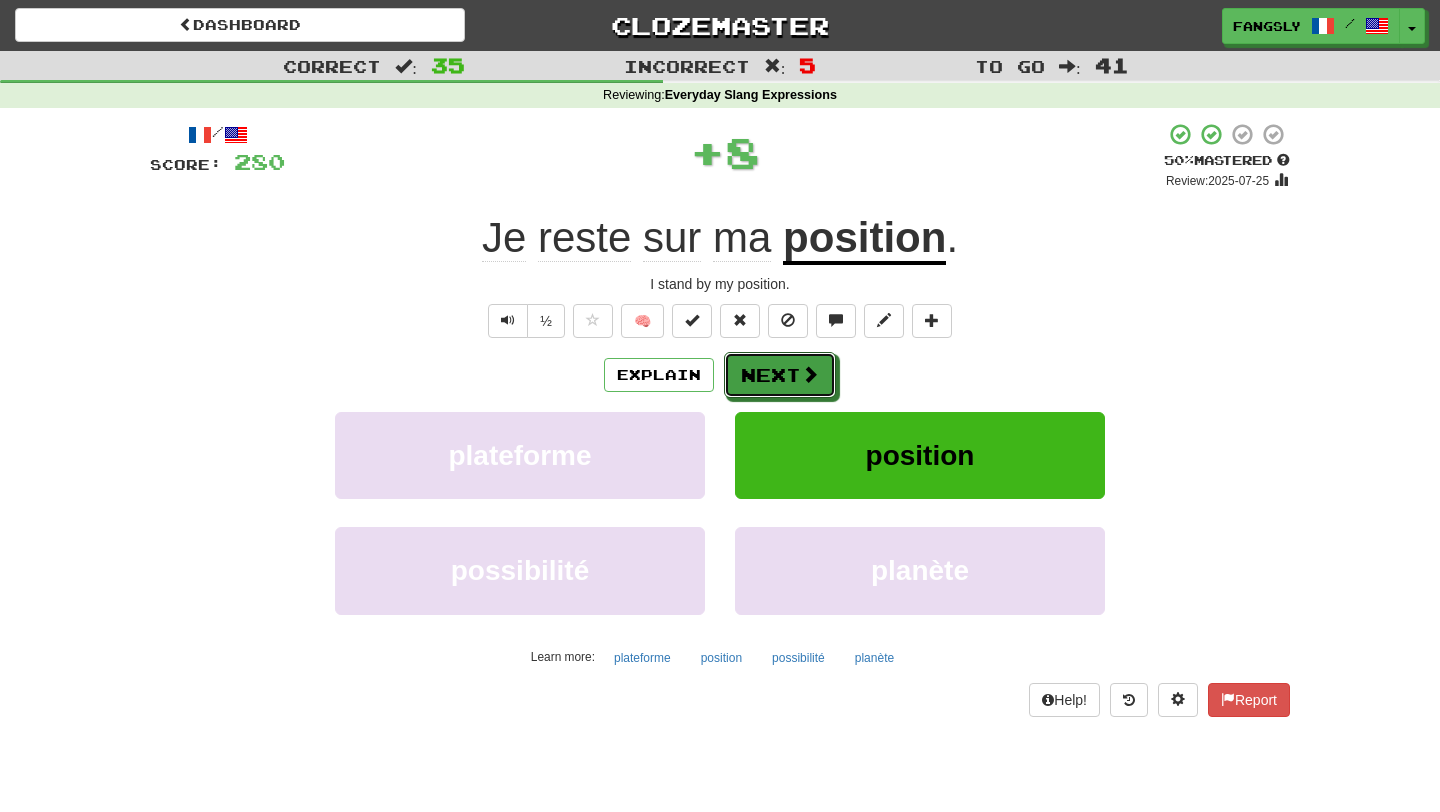 click on "Next" at bounding box center (780, 375) 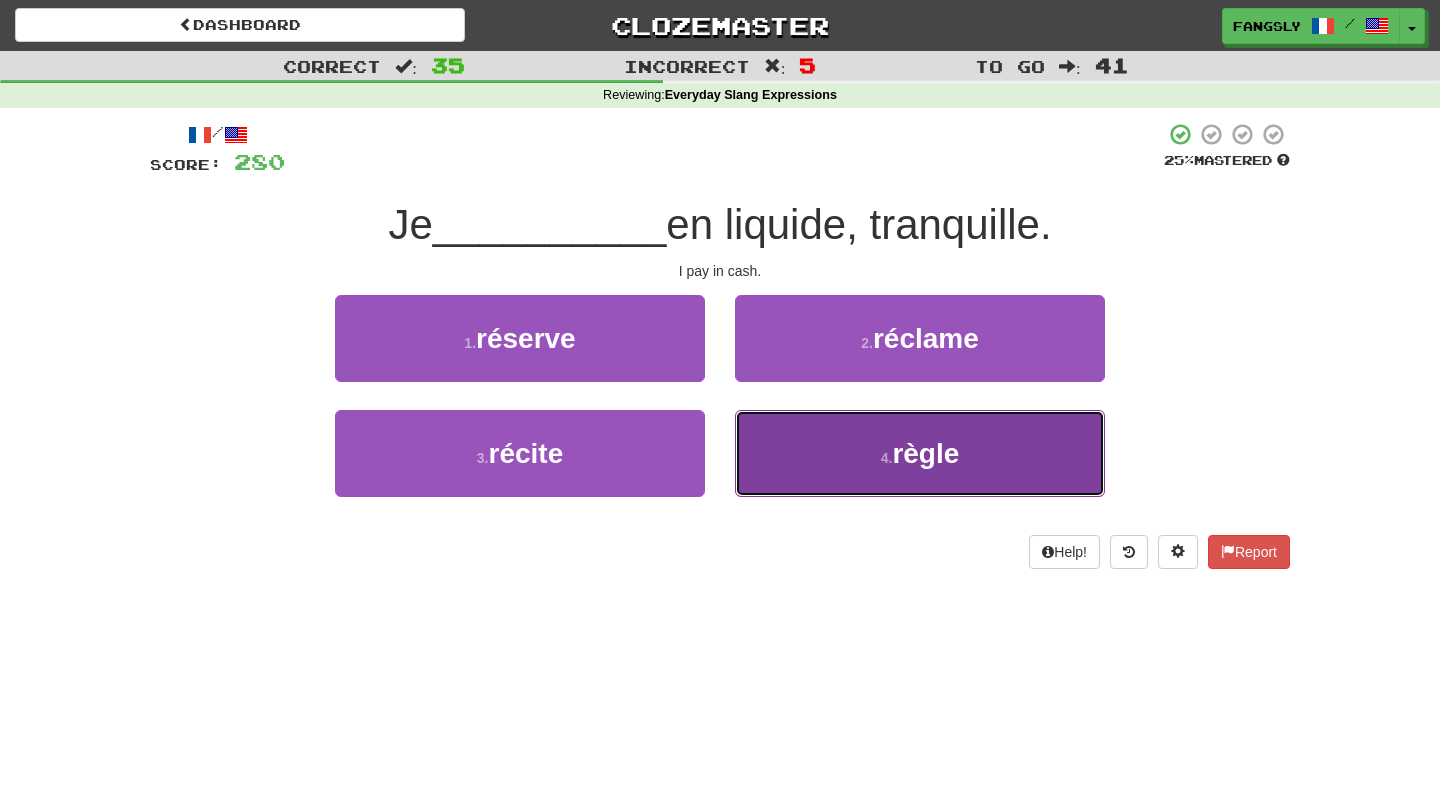 click on "4 .  règle" at bounding box center (920, 453) 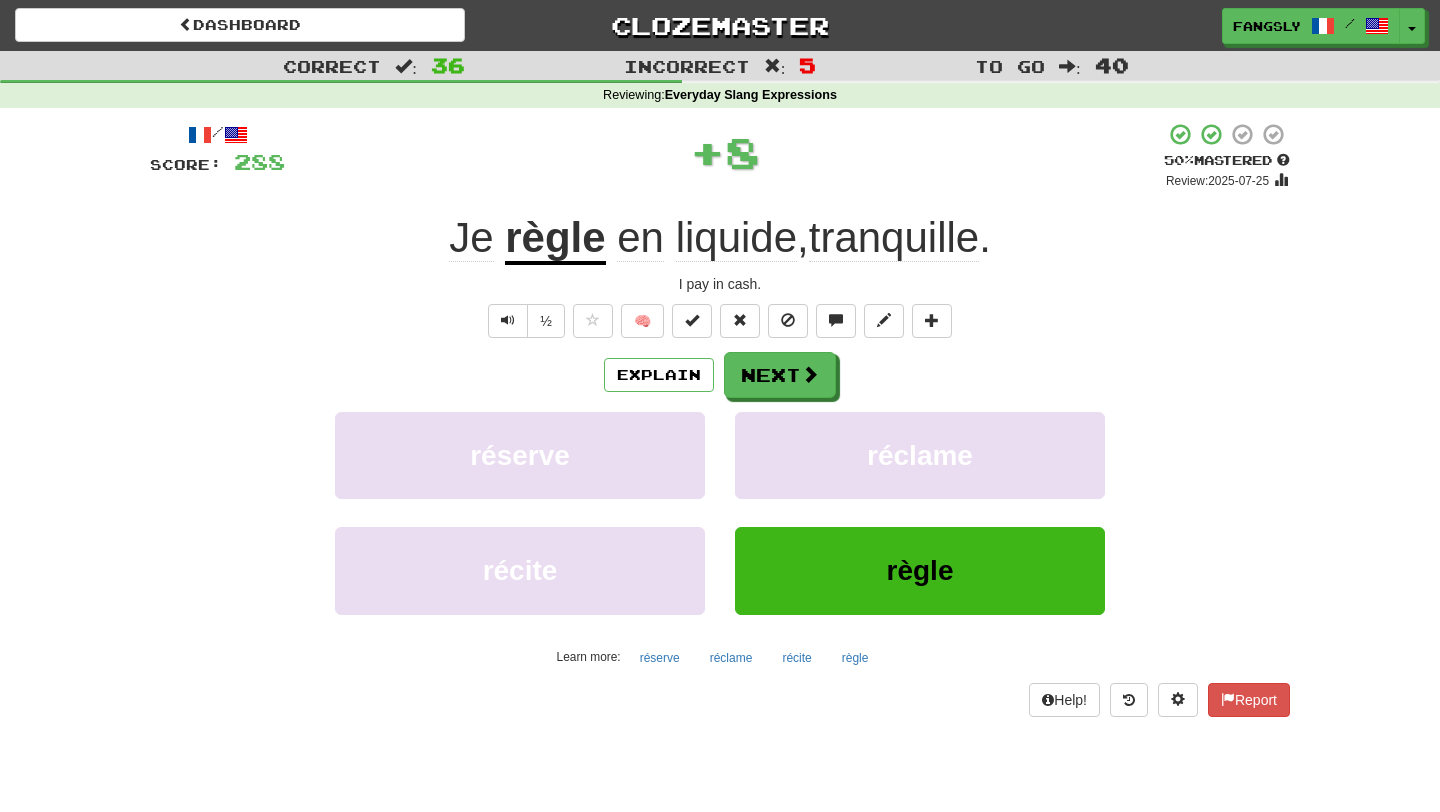 click on "Explain Next réserve réclame récite règle Learn more: réserve réclame récite règle" at bounding box center (720, 512) 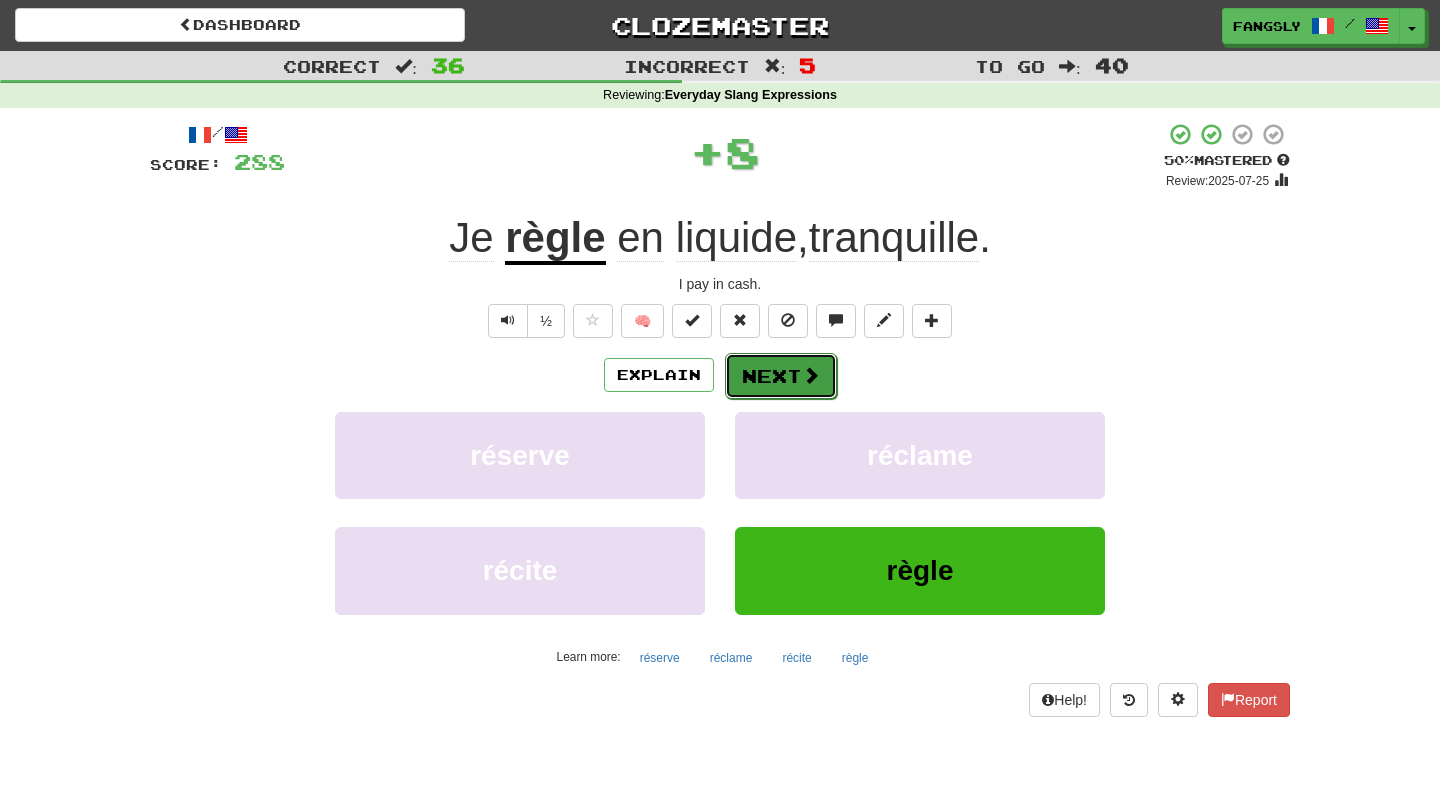 click on "Next" at bounding box center [781, 376] 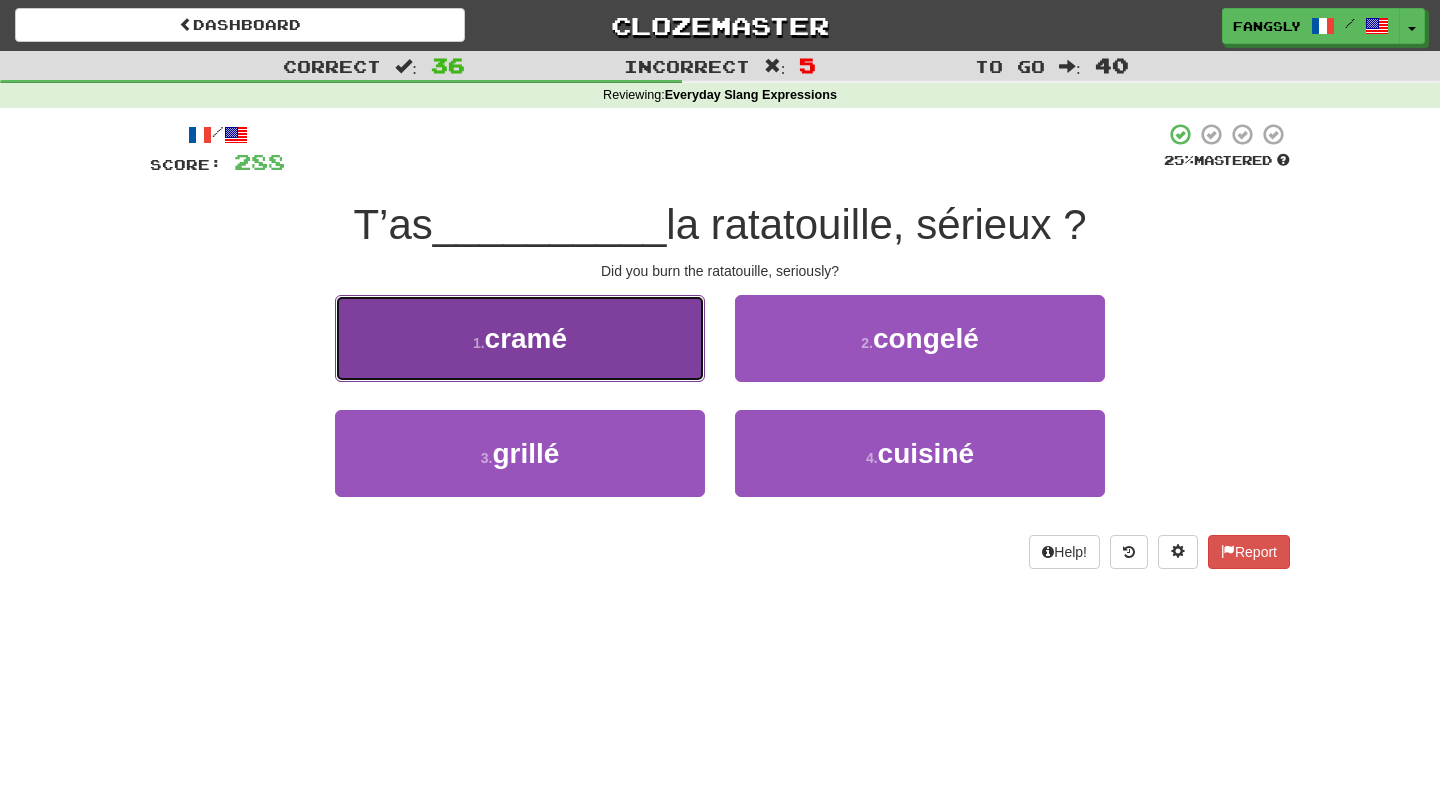 click on "1 .  cramé" at bounding box center [520, 338] 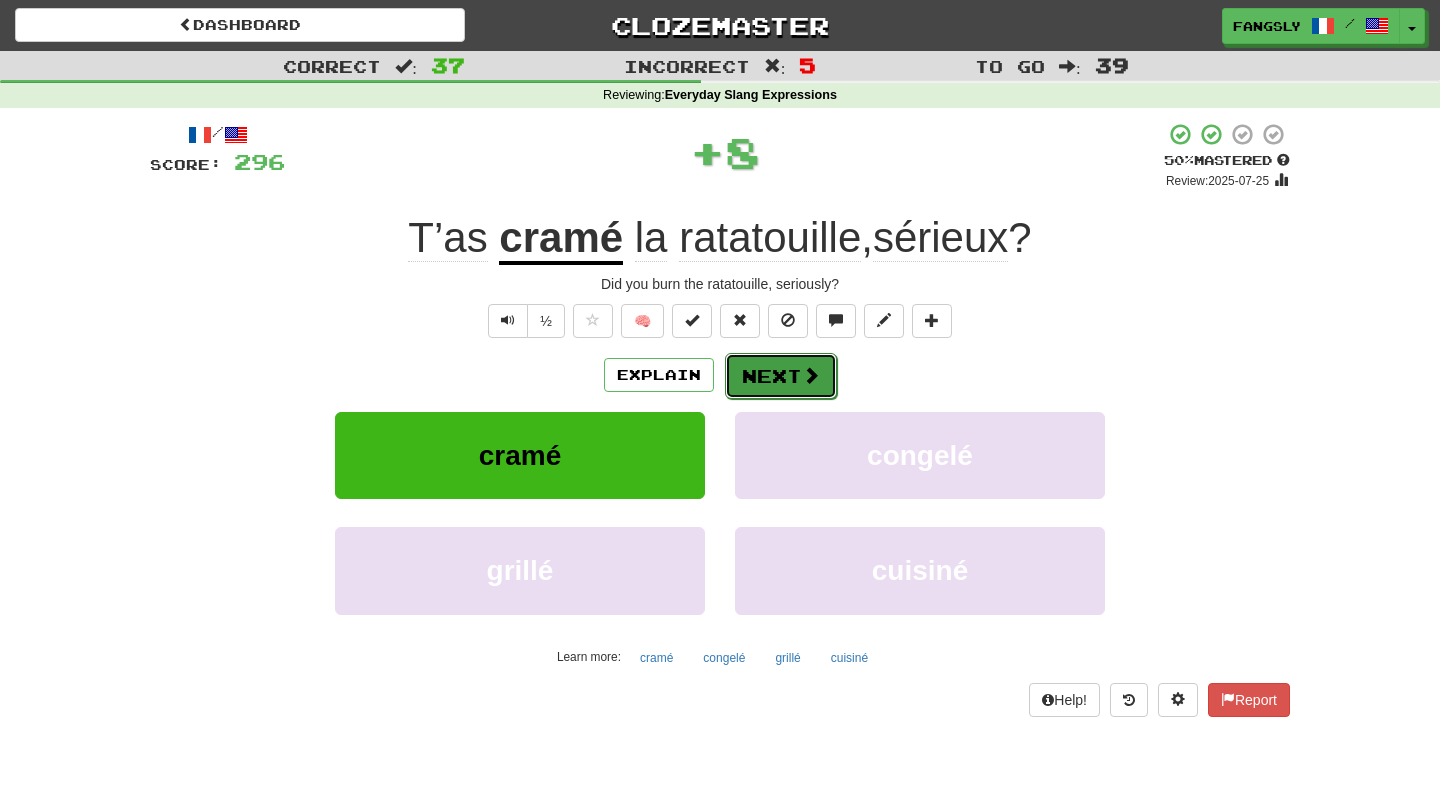 click on "Next" at bounding box center [781, 376] 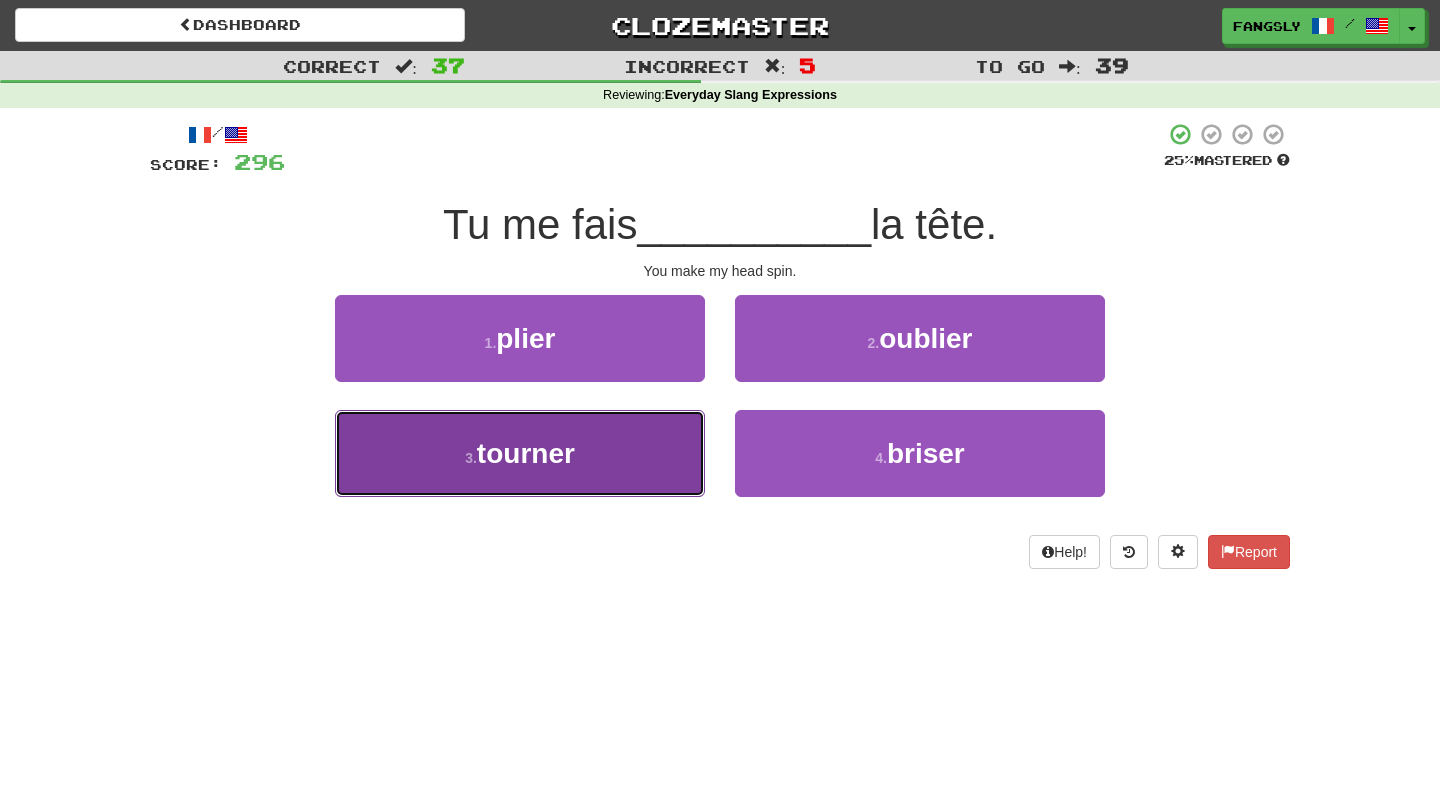 click on "3 .  tourner" at bounding box center [520, 453] 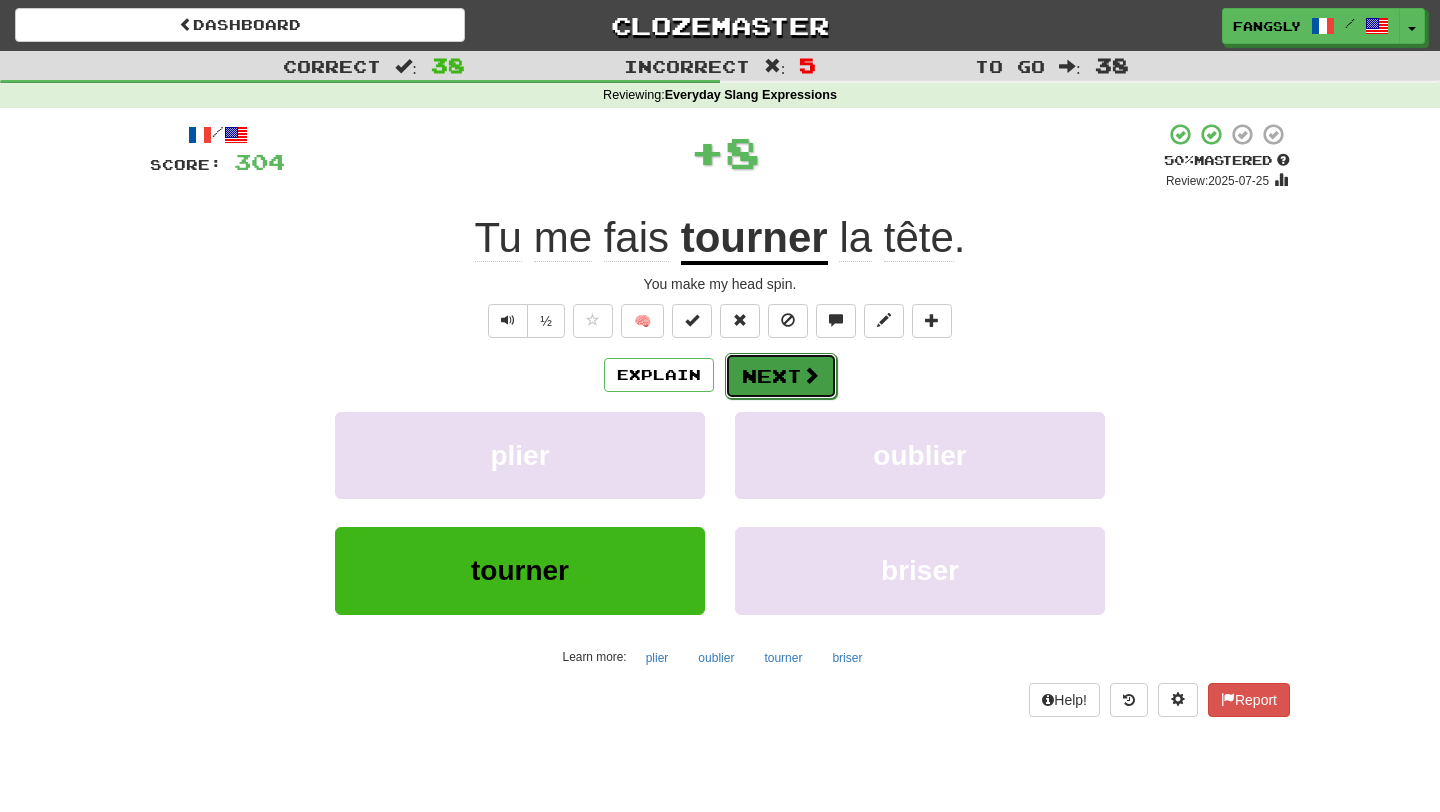click on "Next" at bounding box center (781, 376) 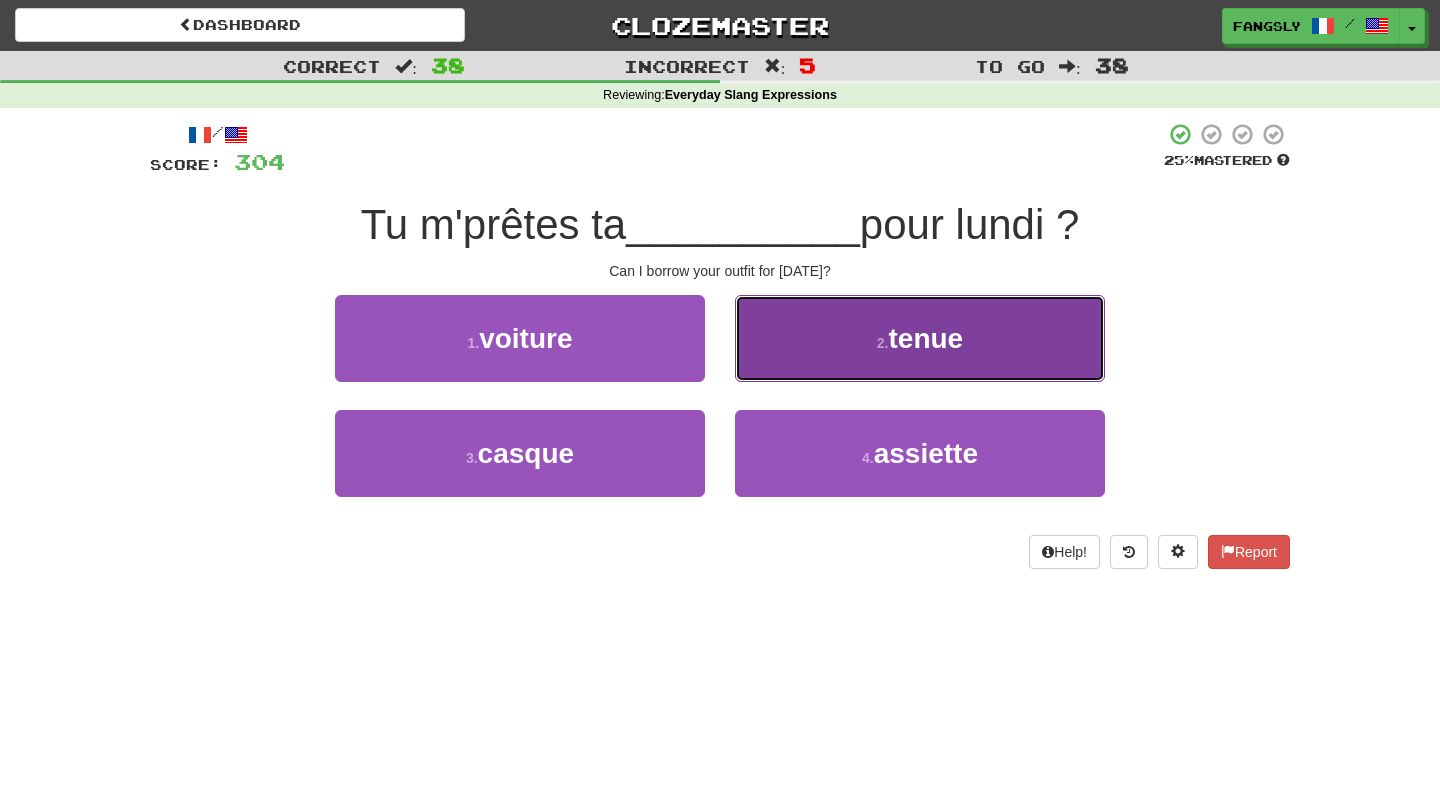 click on "2 .  tenue" at bounding box center [920, 338] 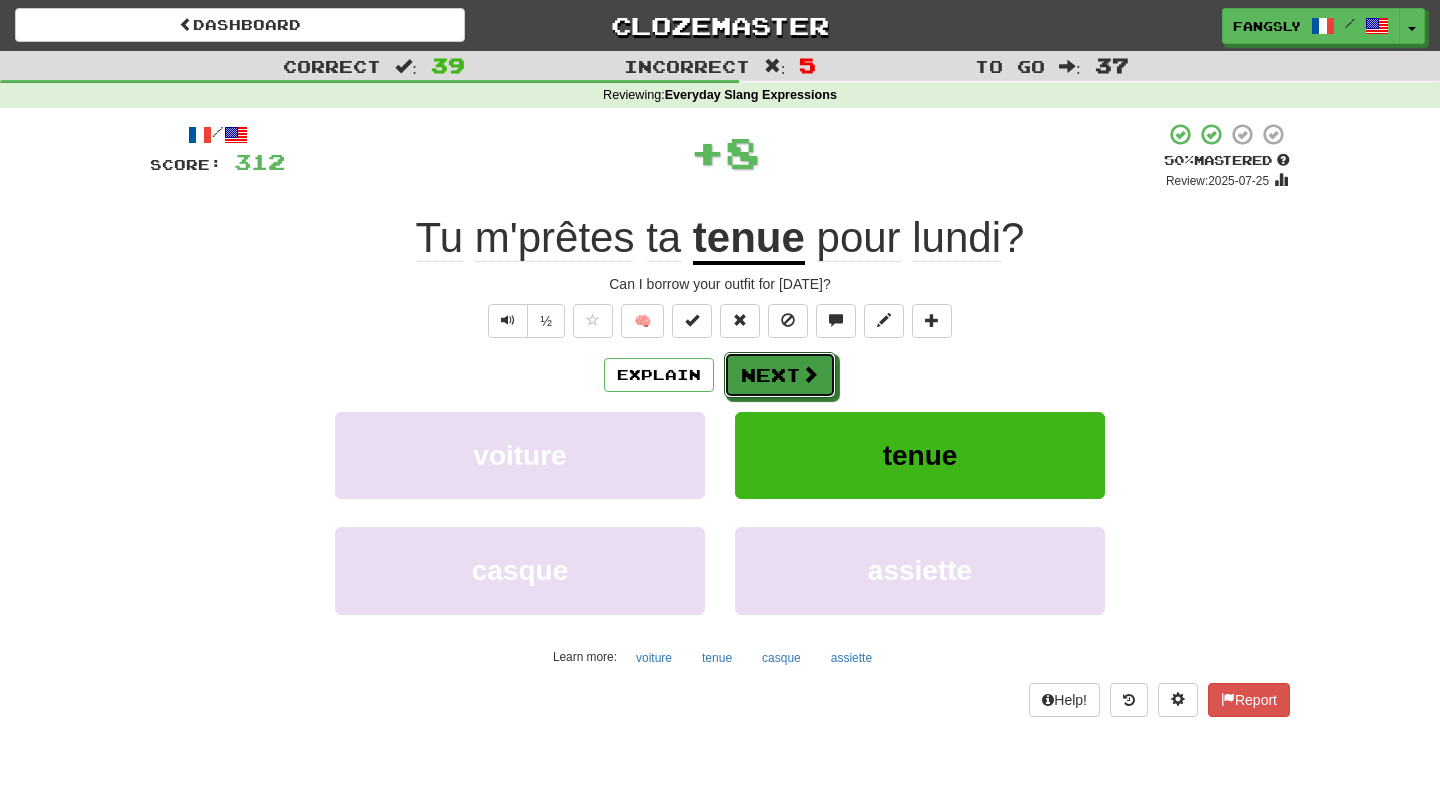 click on "Next" at bounding box center [780, 375] 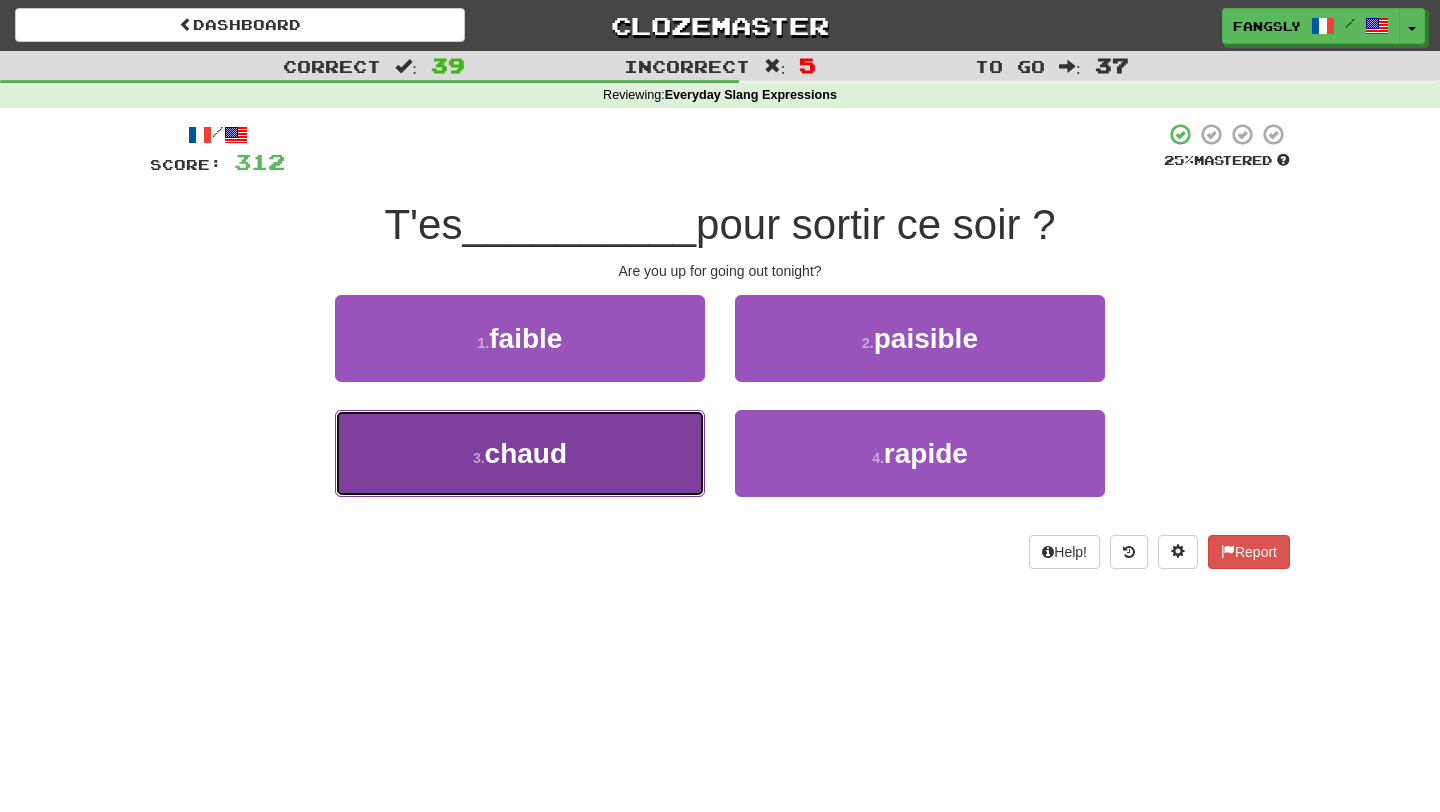 click on "3 .  chaud" at bounding box center (520, 453) 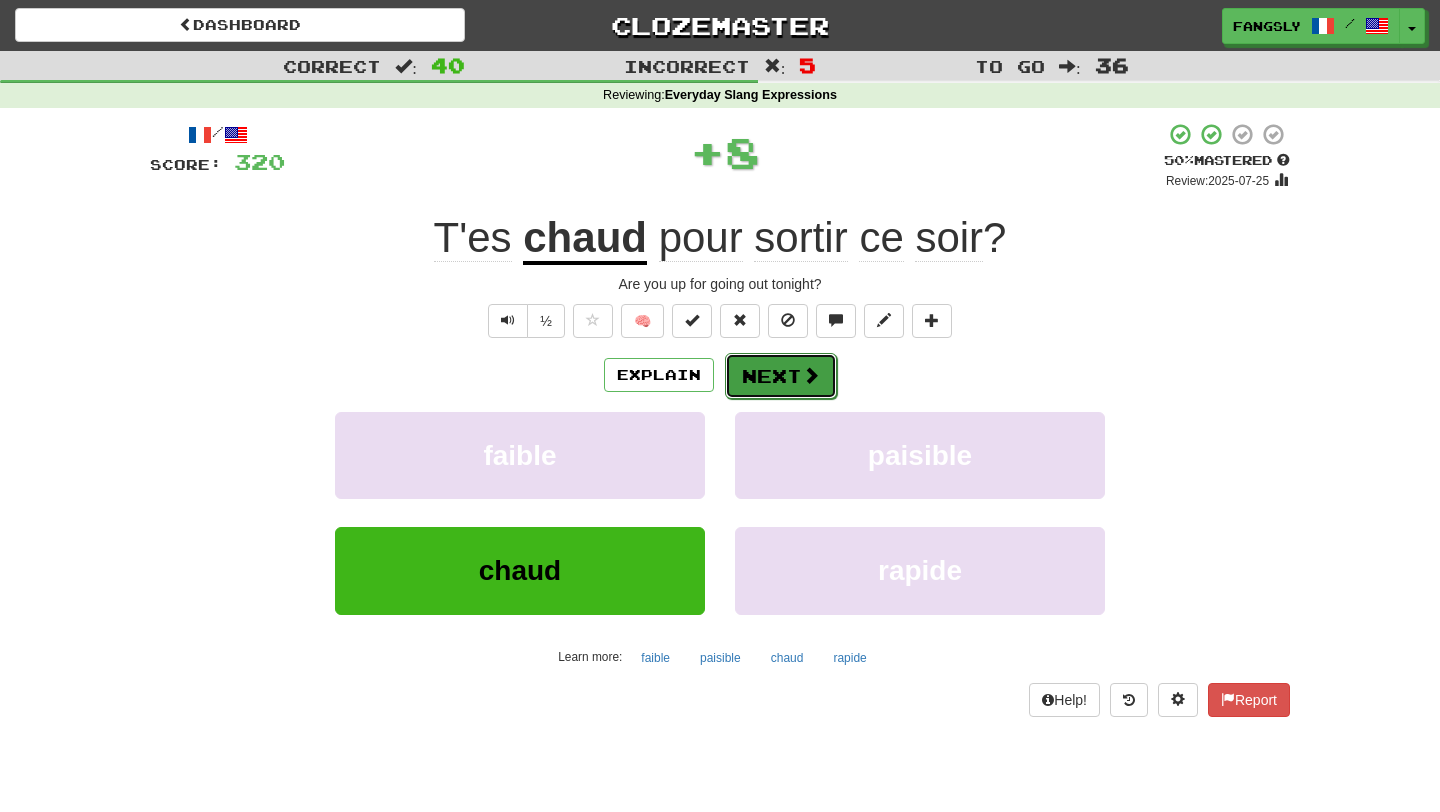 click on "Next" at bounding box center (781, 376) 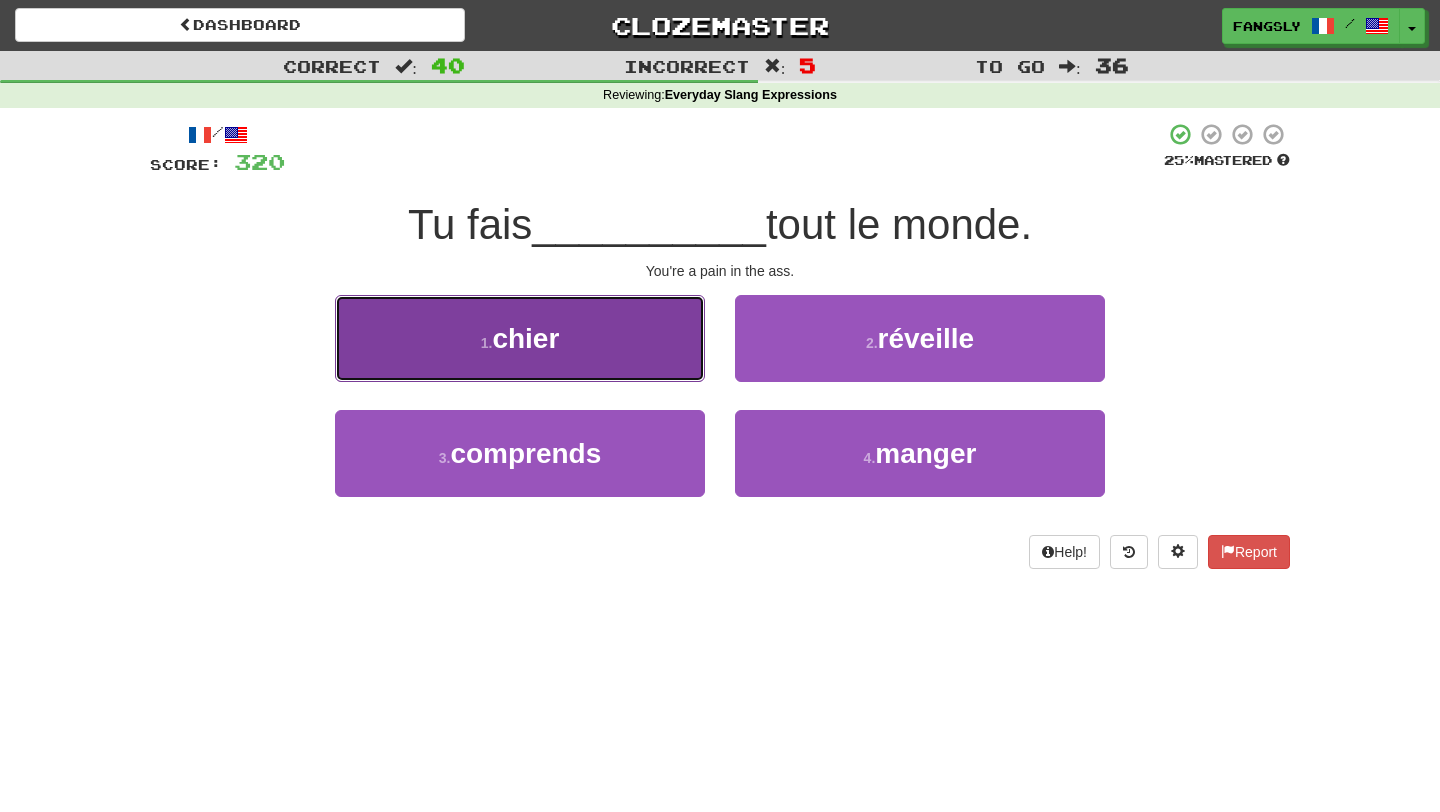 click on "1 .  chier" at bounding box center (520, 338) 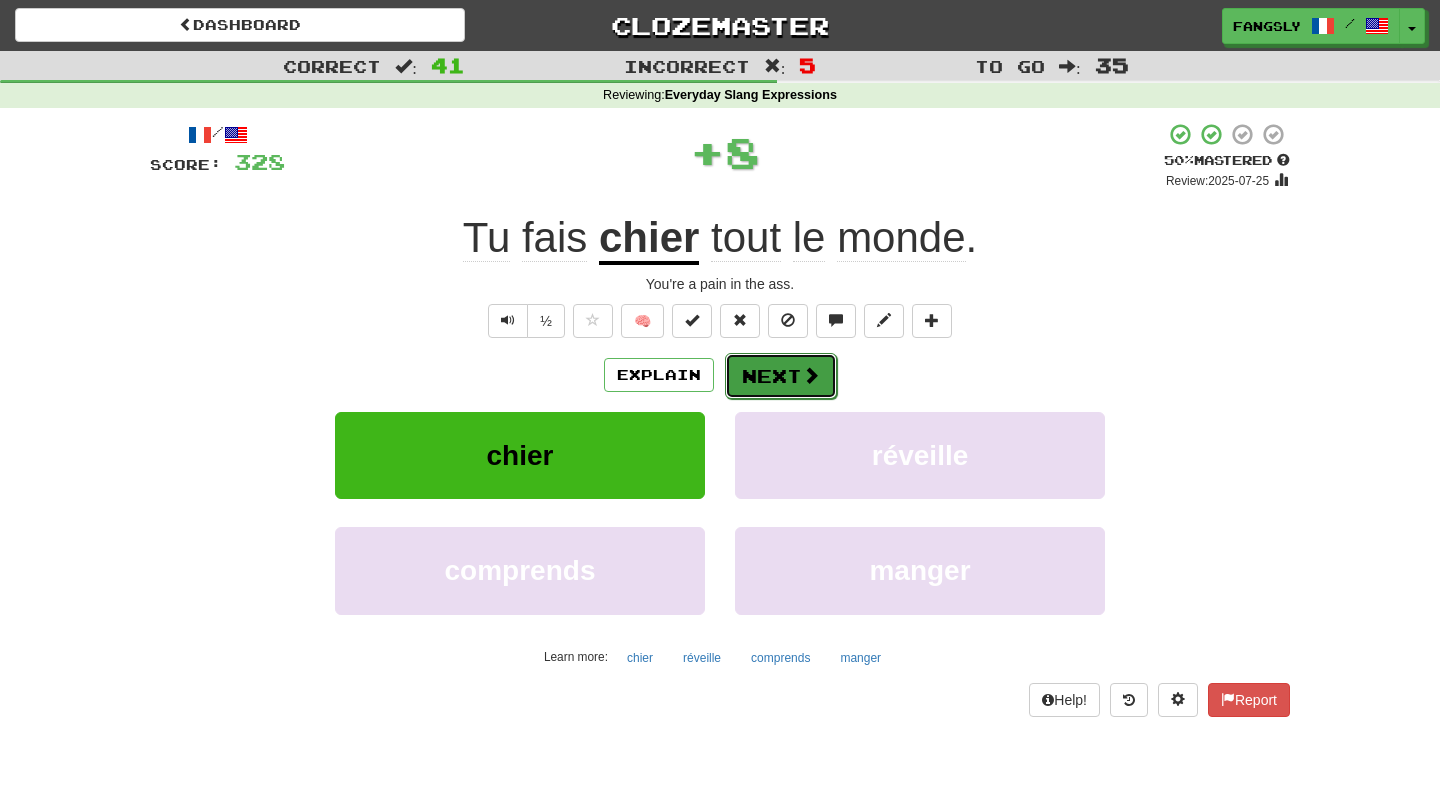 click on "Next" at bounding box center (781, 376) 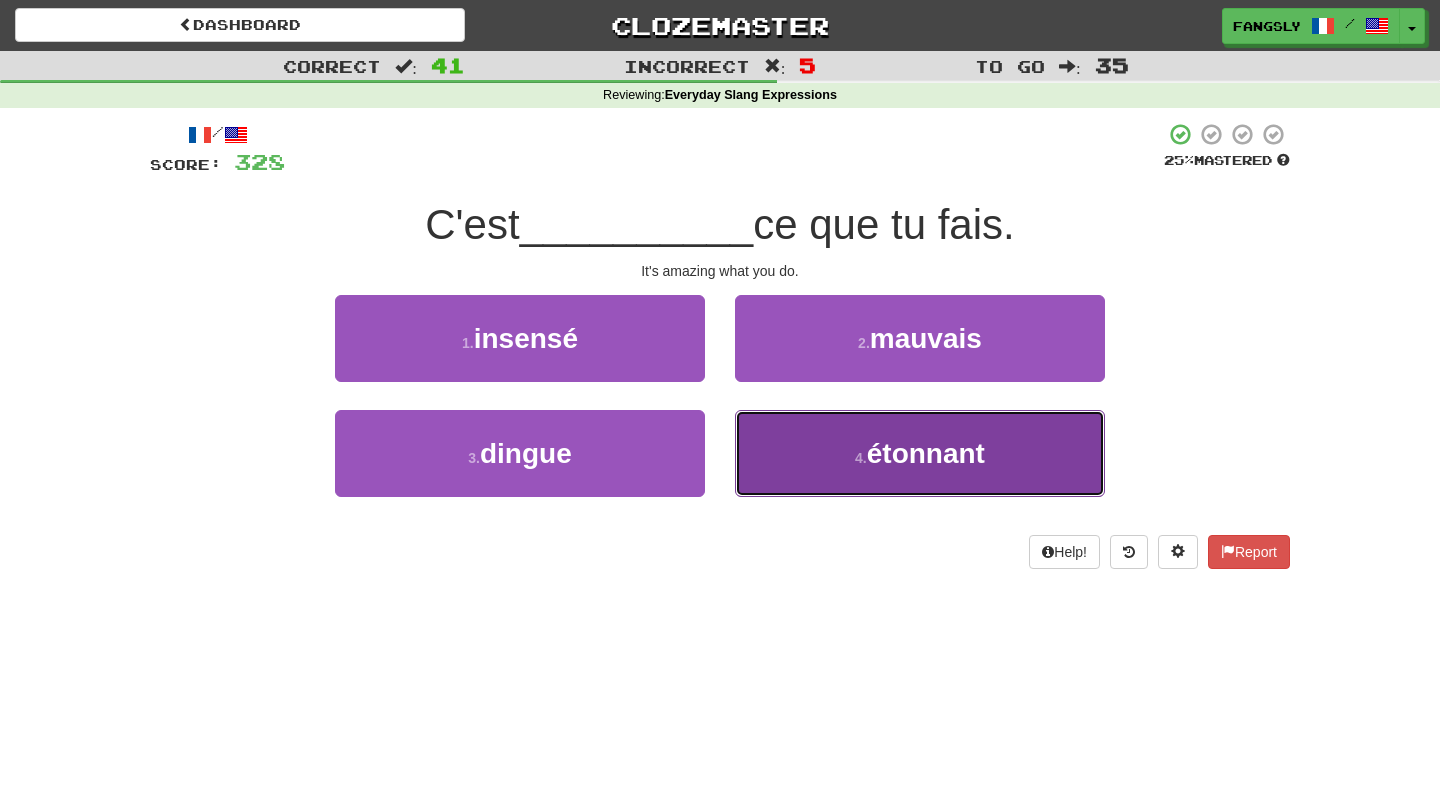 click on "4 .  étonnant" at bounding box center (920, 453) 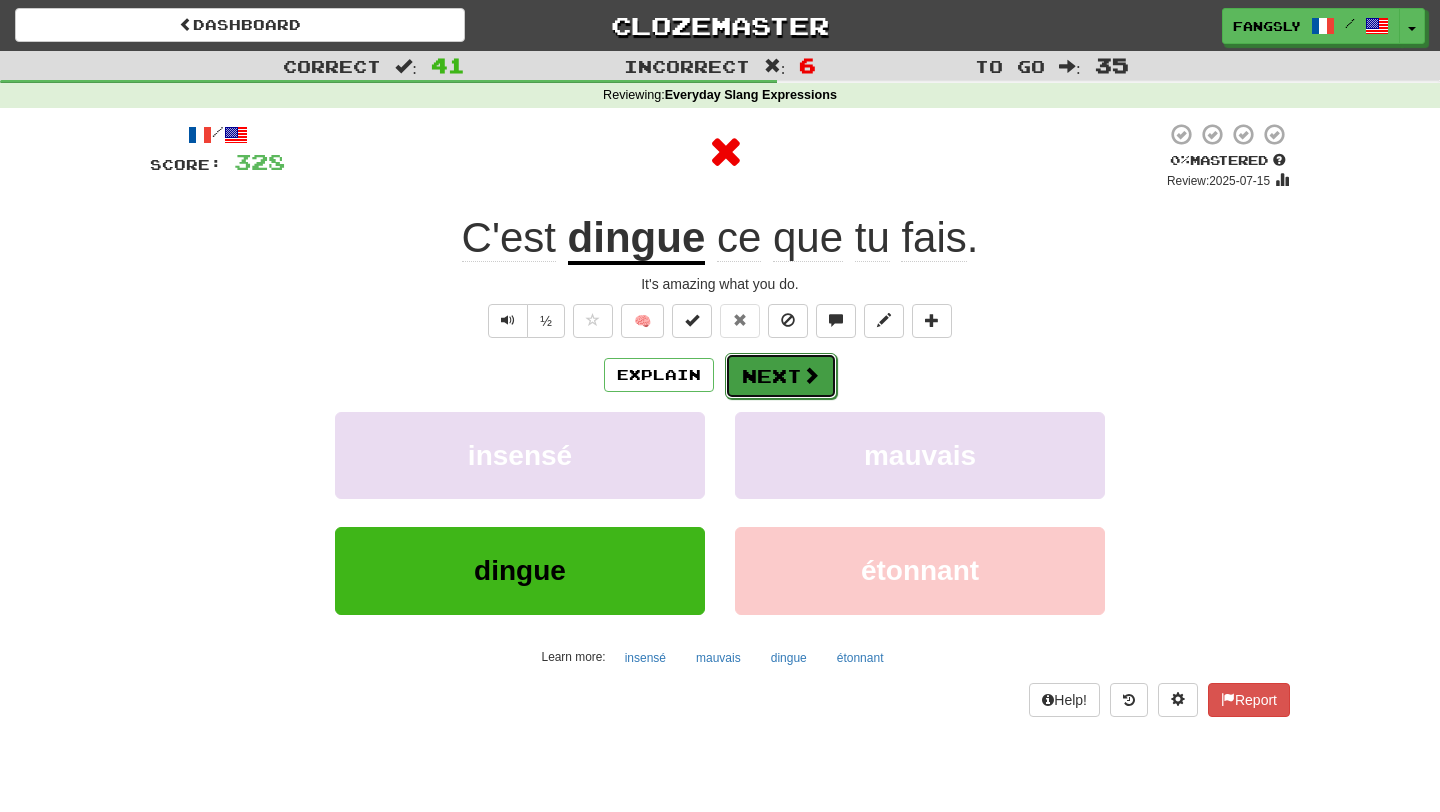 click on "Next" at bounding box center (781, 376) 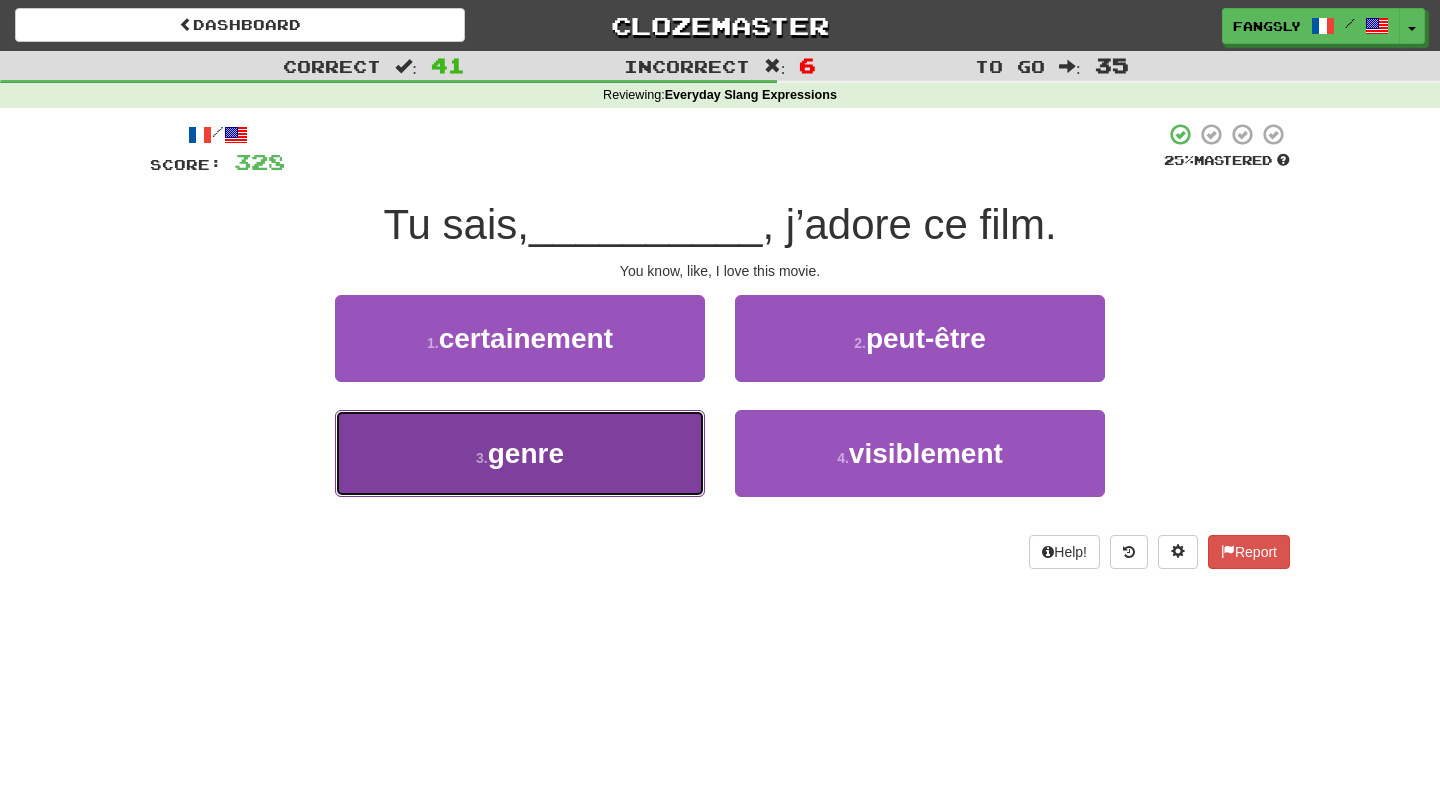 click on "3 .  genre" at bounding box center [520, 453] 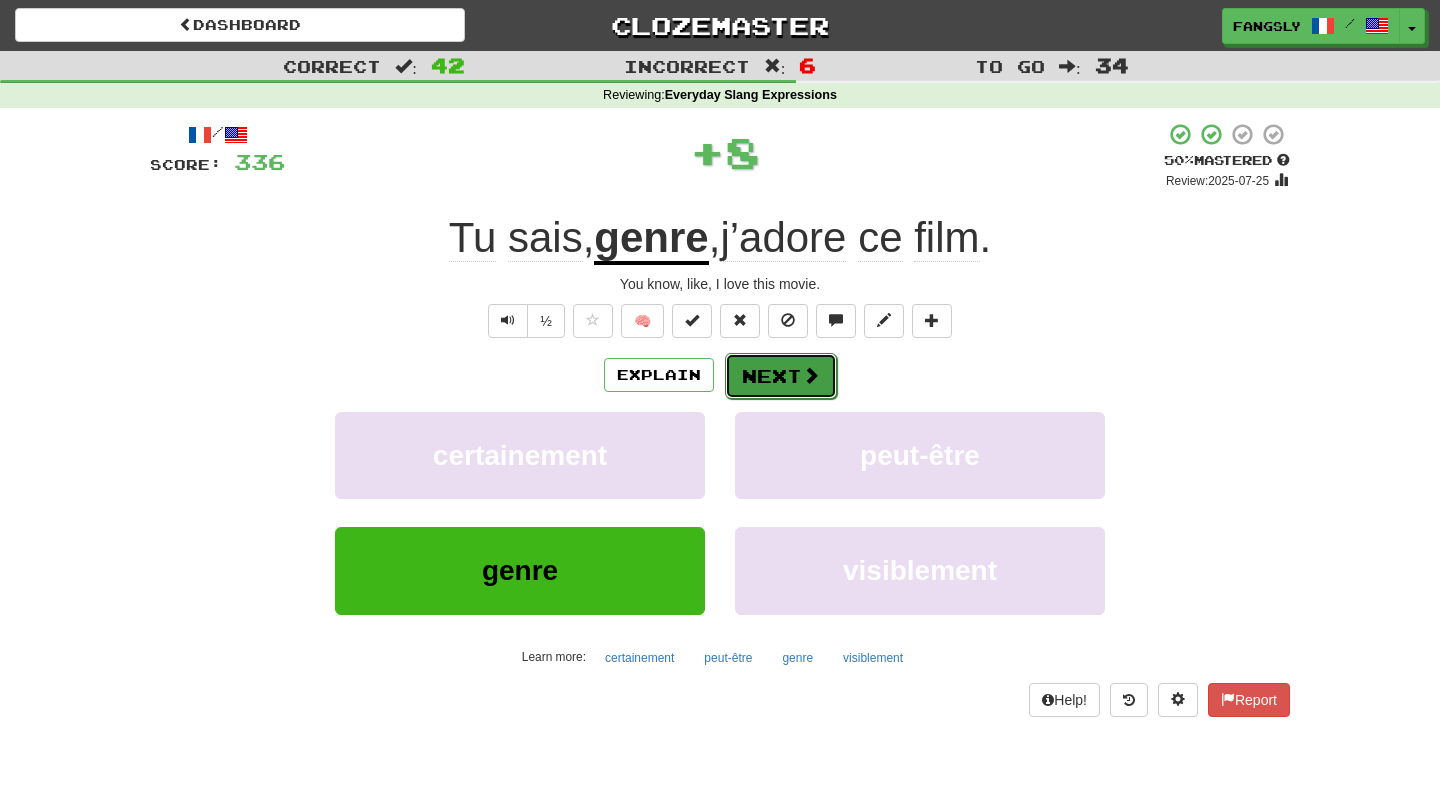 click on "Next" at bounding box center (781, 376) 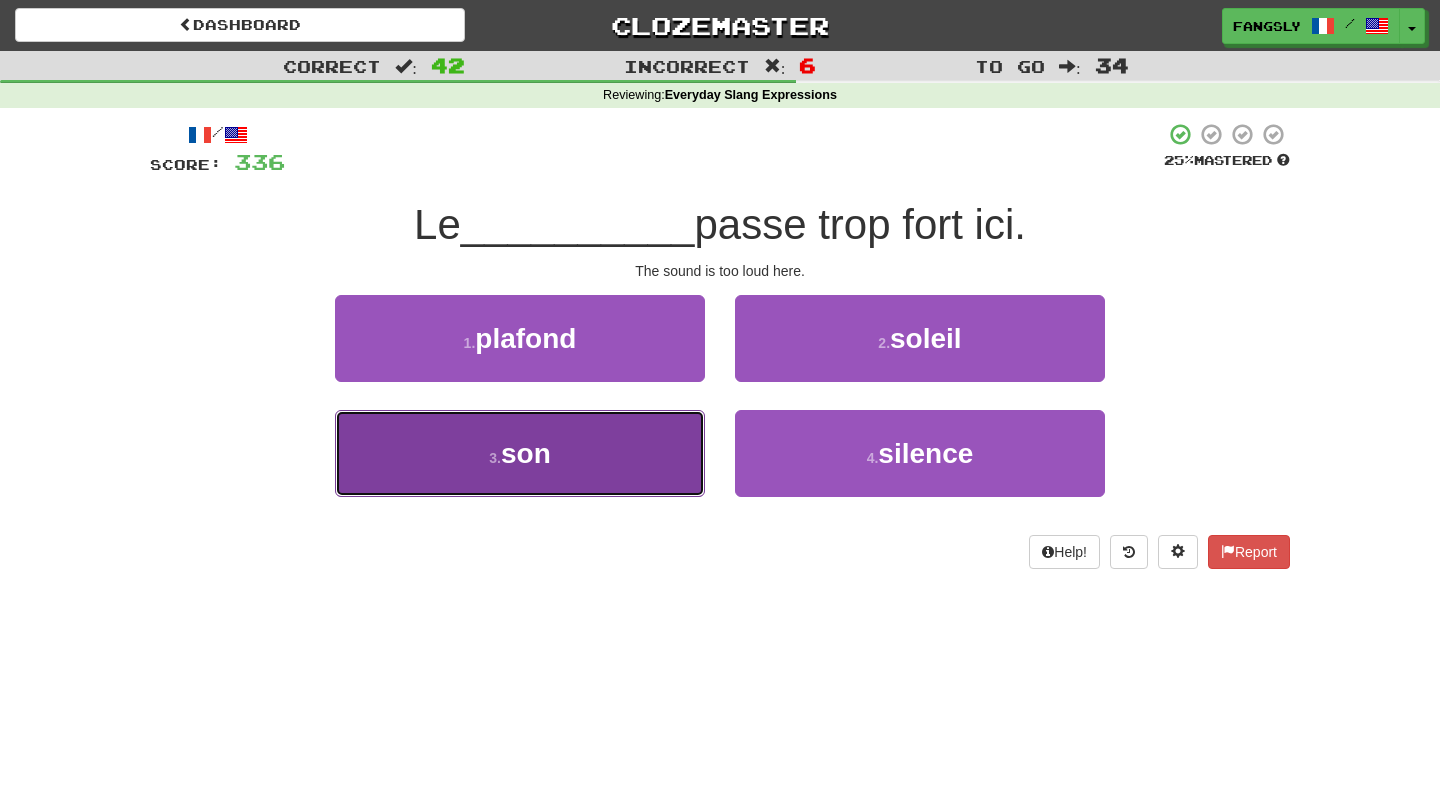 click on "3 .  son" at bounding box center [520, 453] 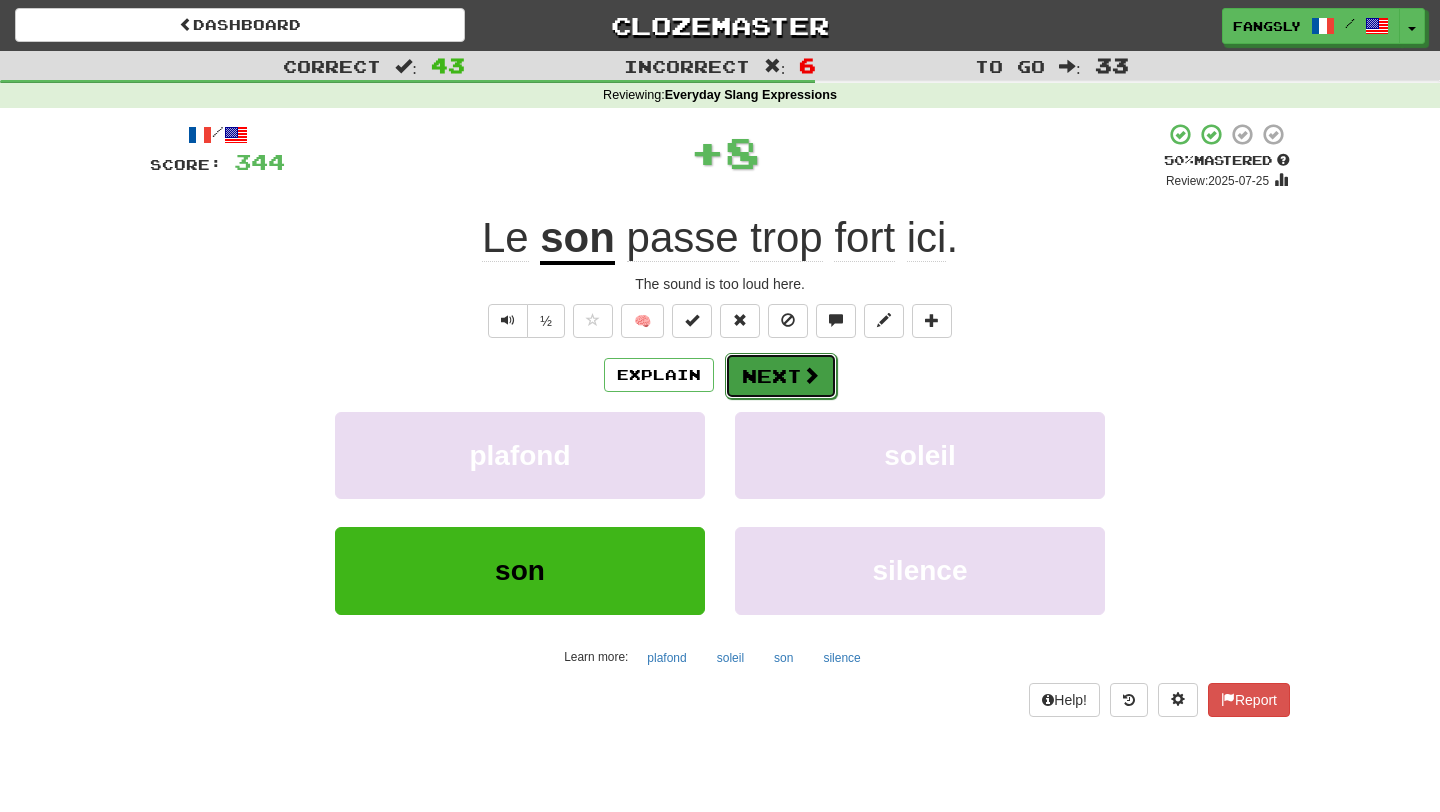 click on "Next" at bounding box center [781, 376] 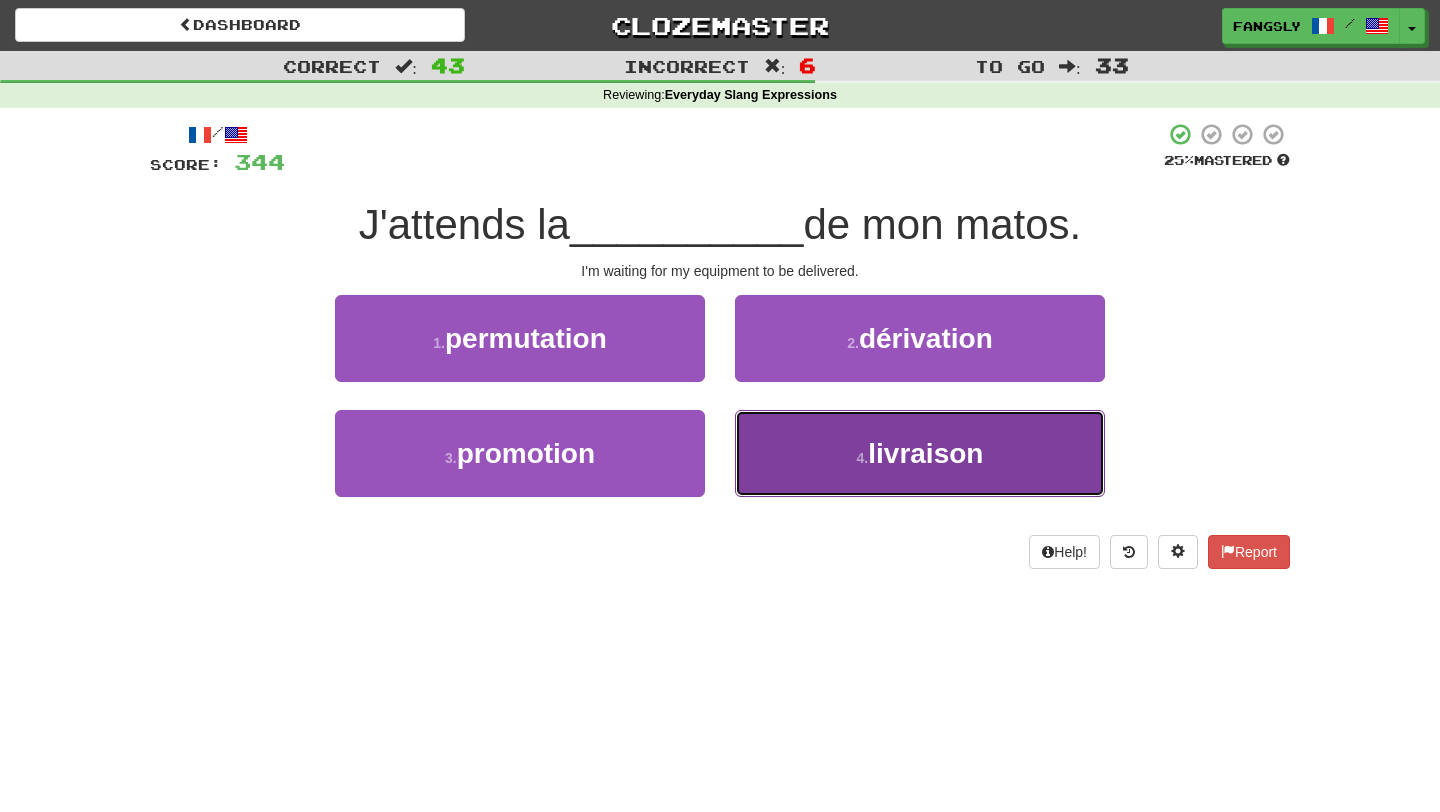 click on "4 .  livraison" at bounding box center [920, 453] 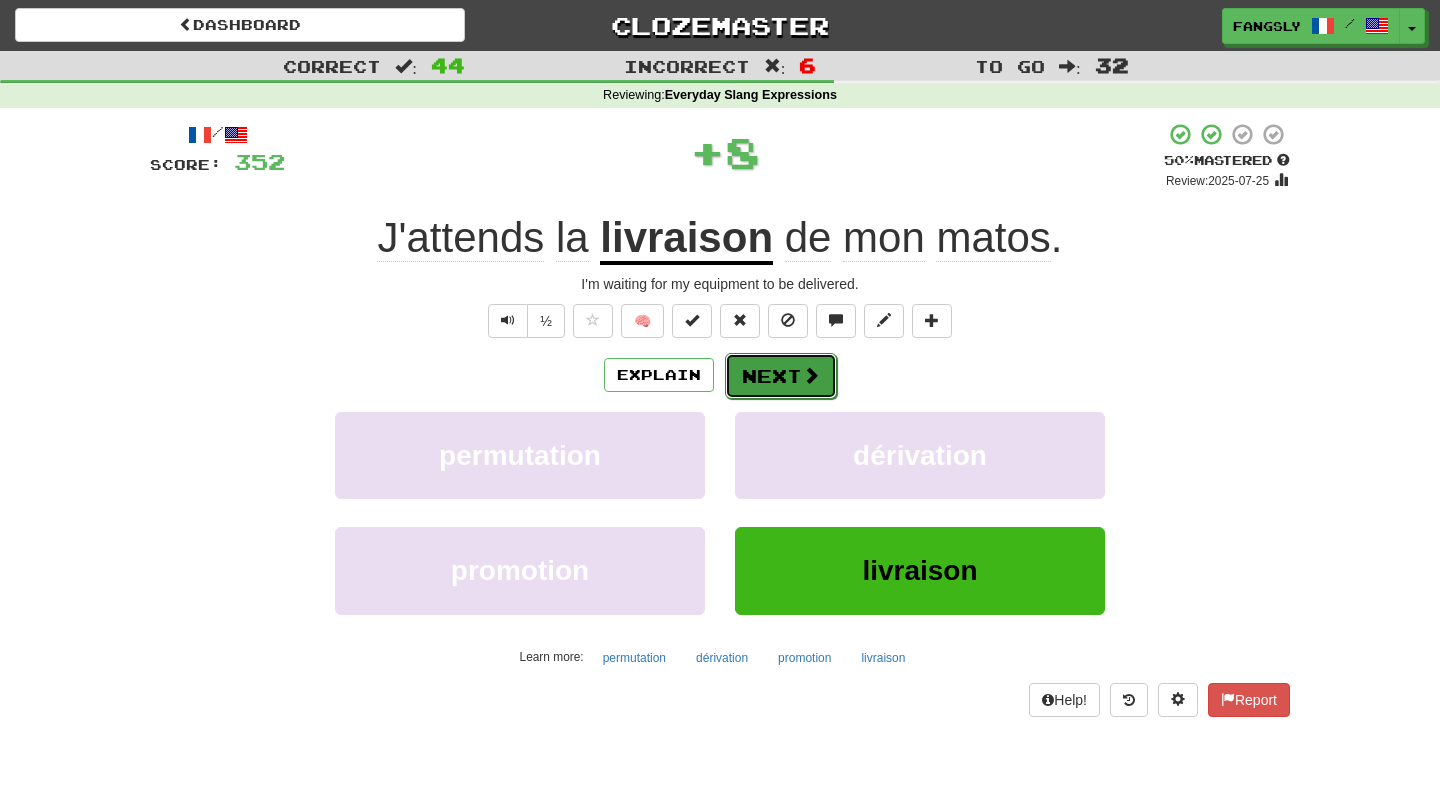 click on "Next" at bounding box center [781, 376] 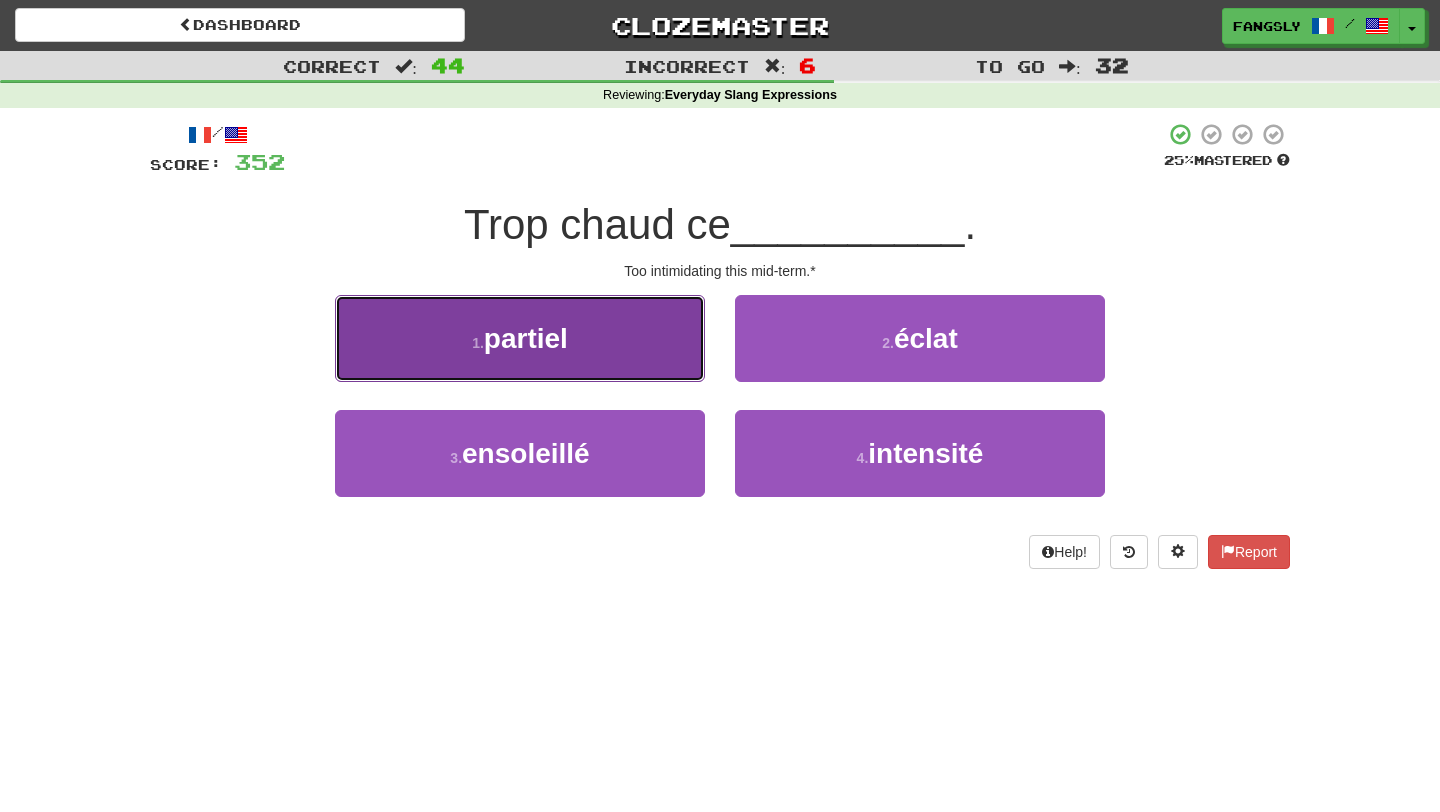 click on "1 .  partiel" at bounding box center (520, 338) 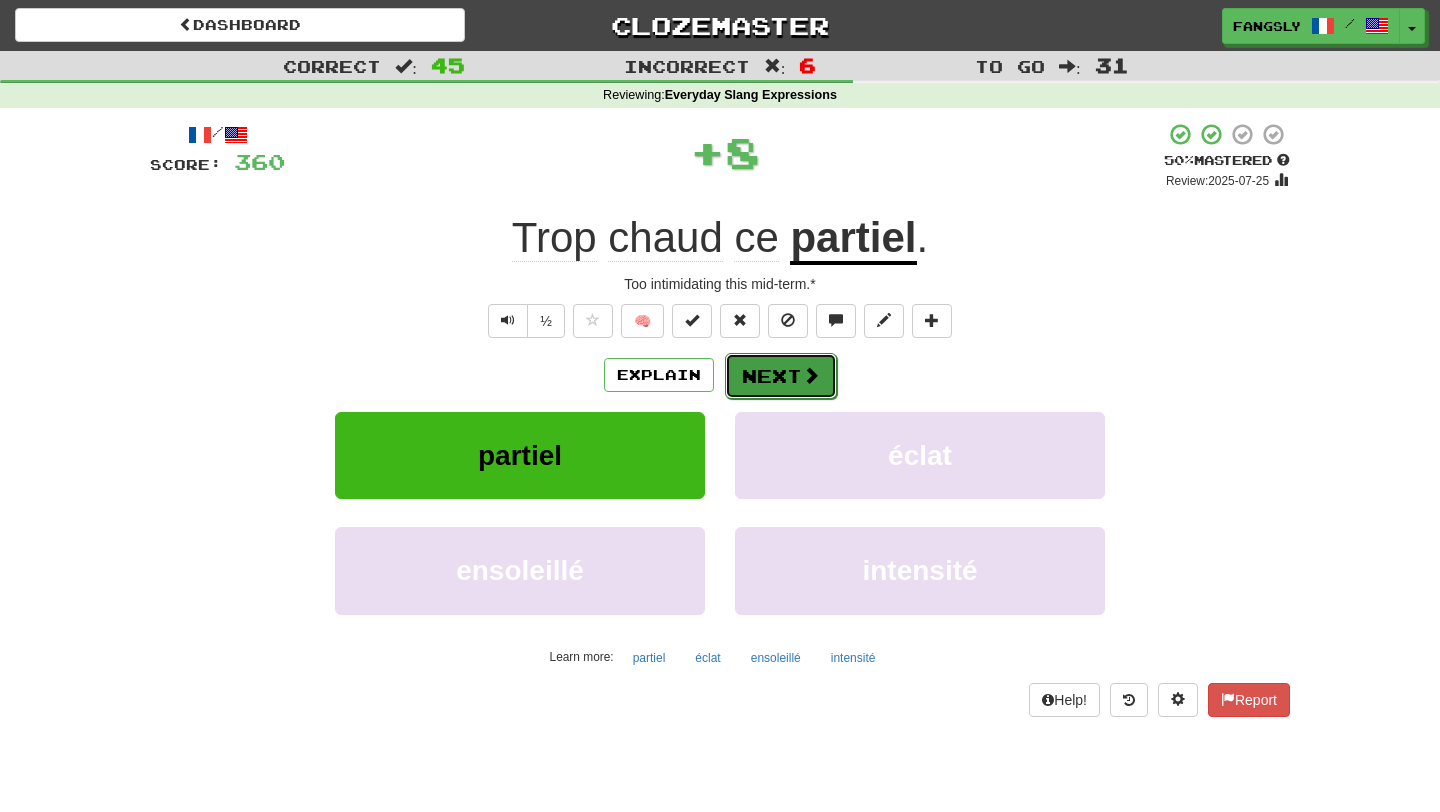 click on "Next" at bounding box center (781, 376) 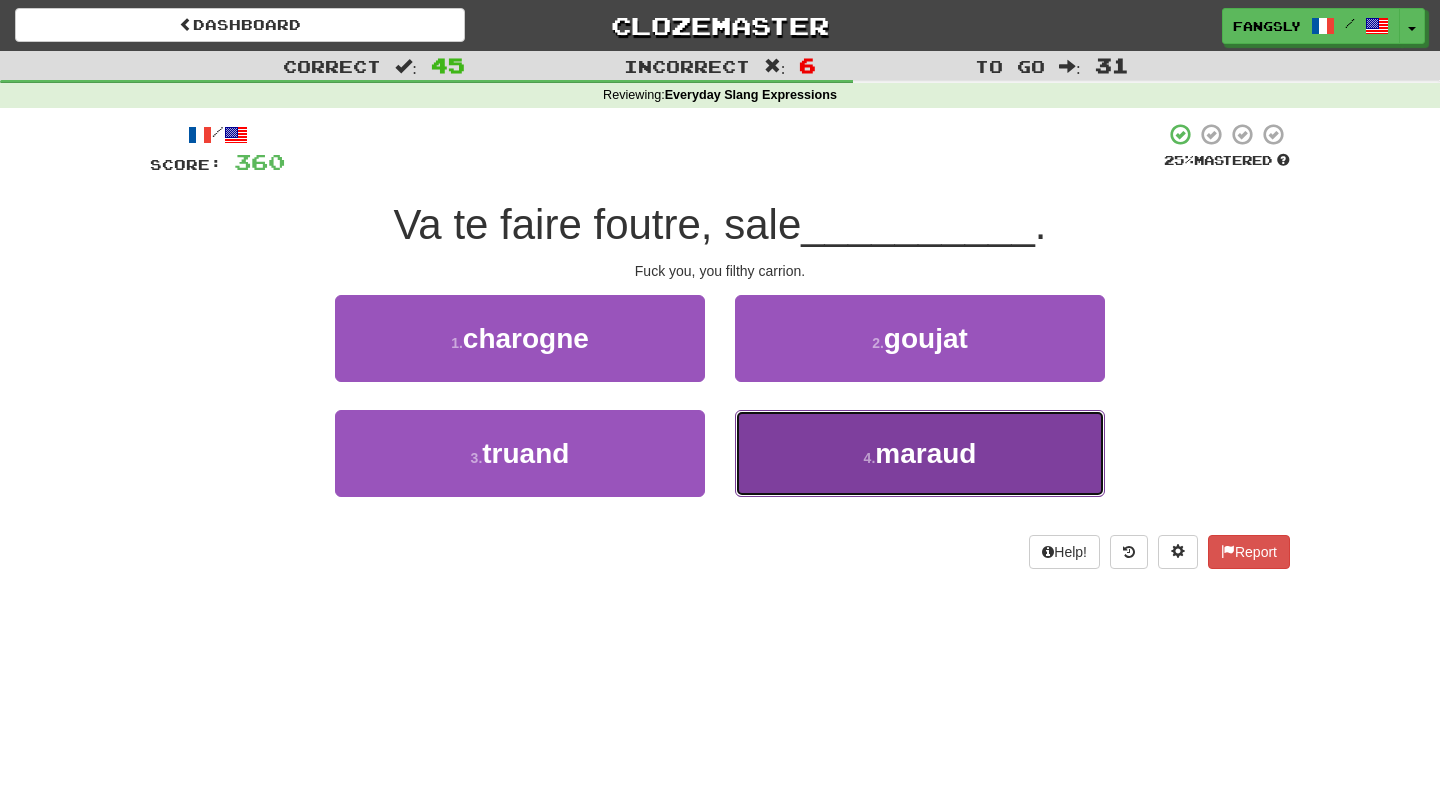 click on "4 .  maraud" at bounding box center [920, 453] 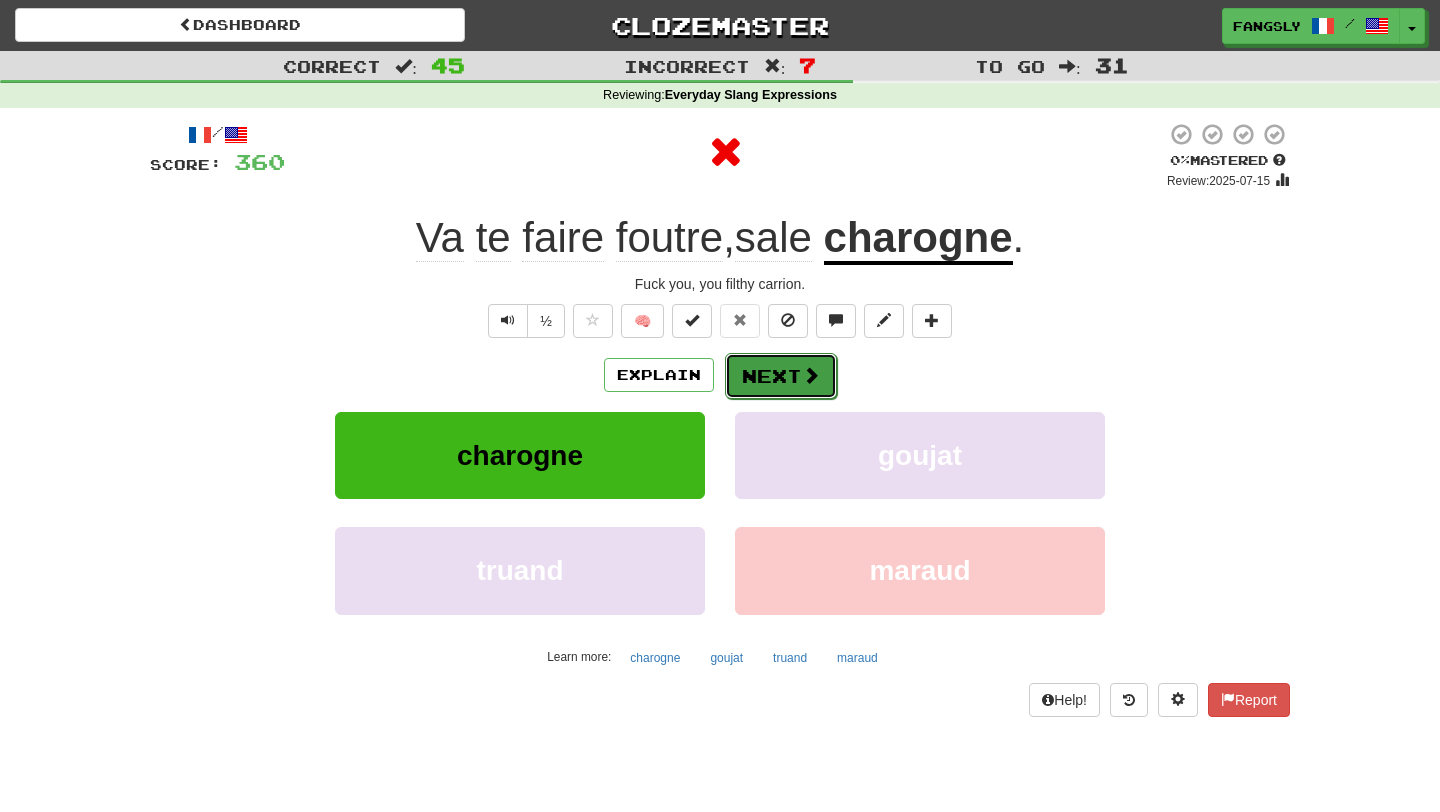click at bounding box center (811, 375) 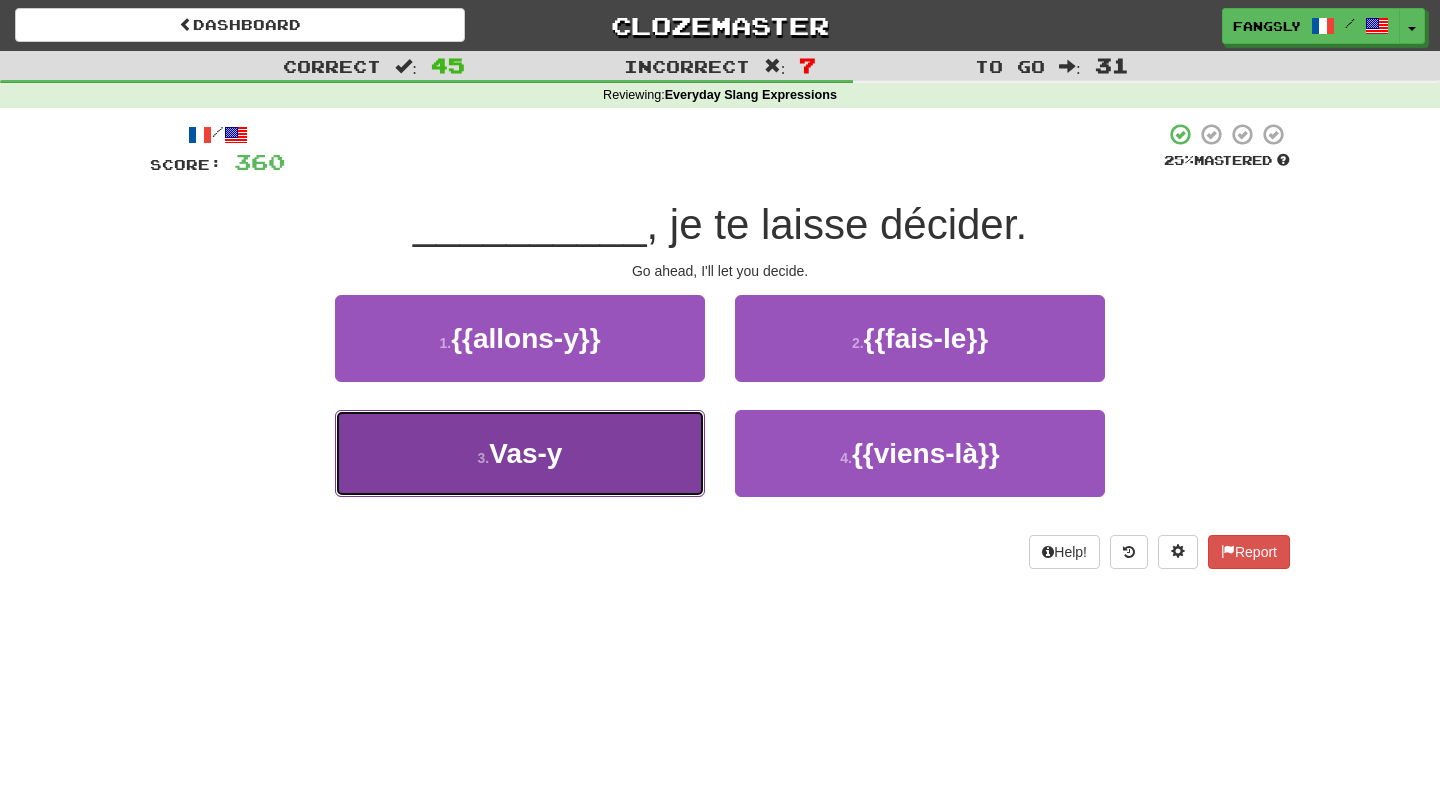 click on "3 .  Vas-y" at bounding box center [520, 453] 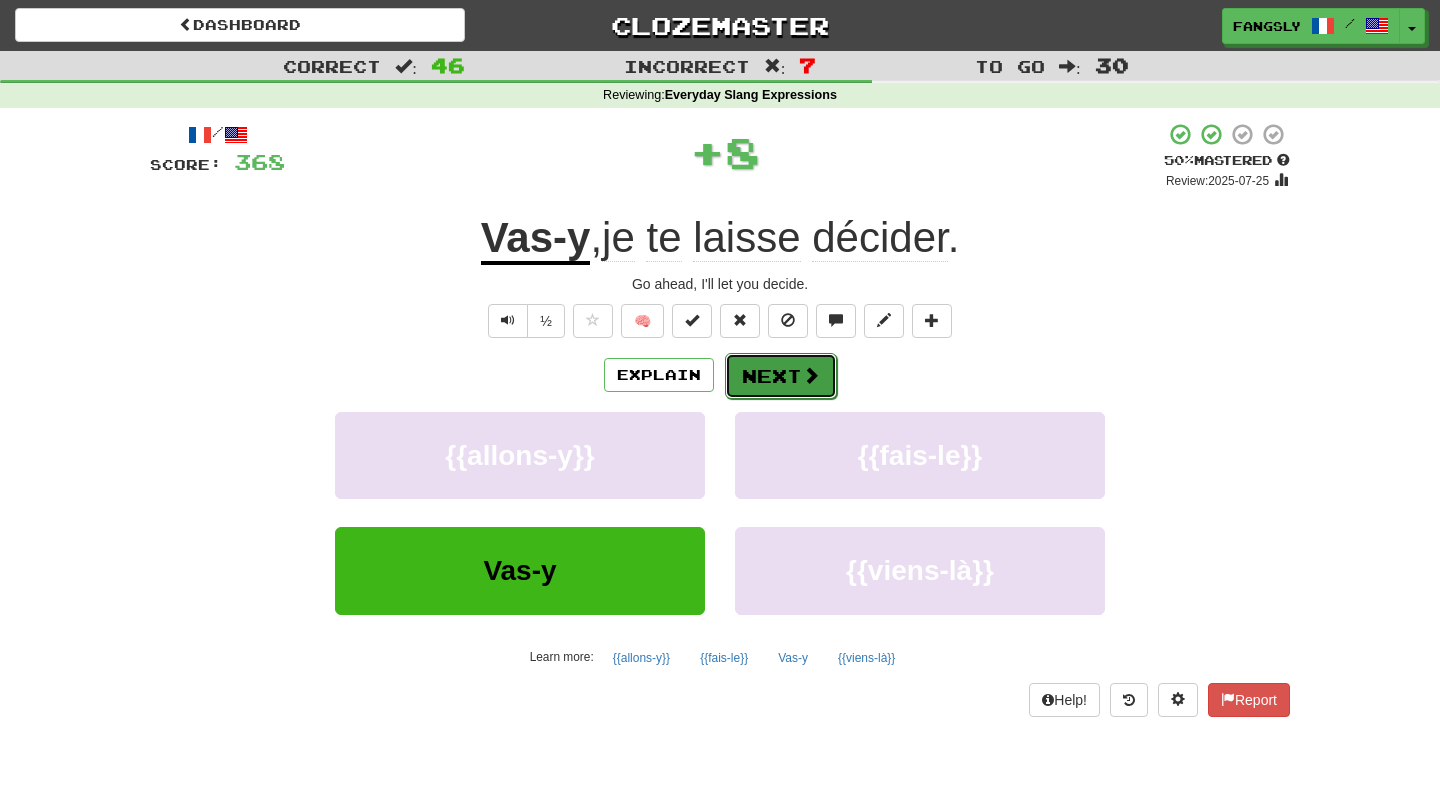 click at bounding box center [811, 375] 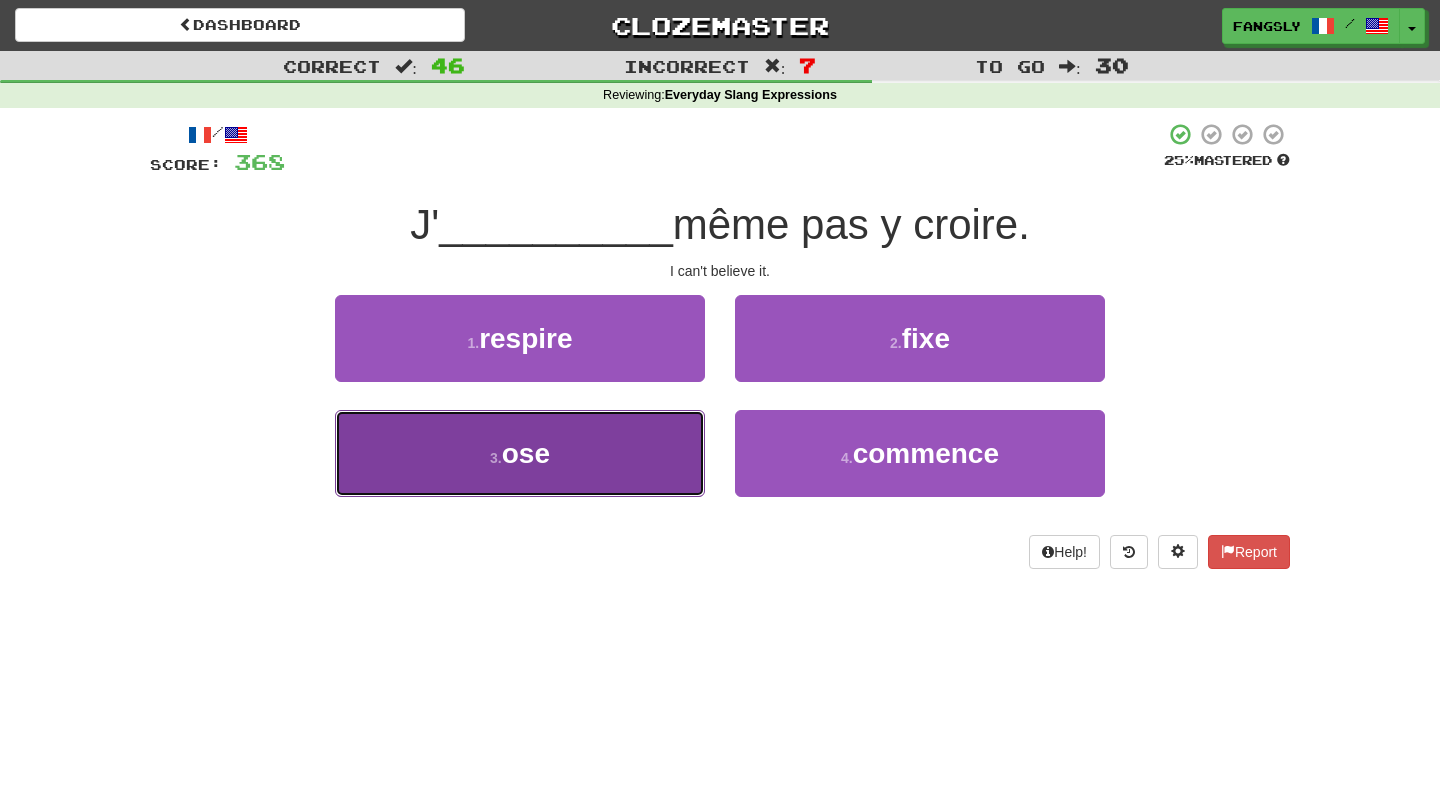 click on "3 .  ose" at bounding box center (520, 453) 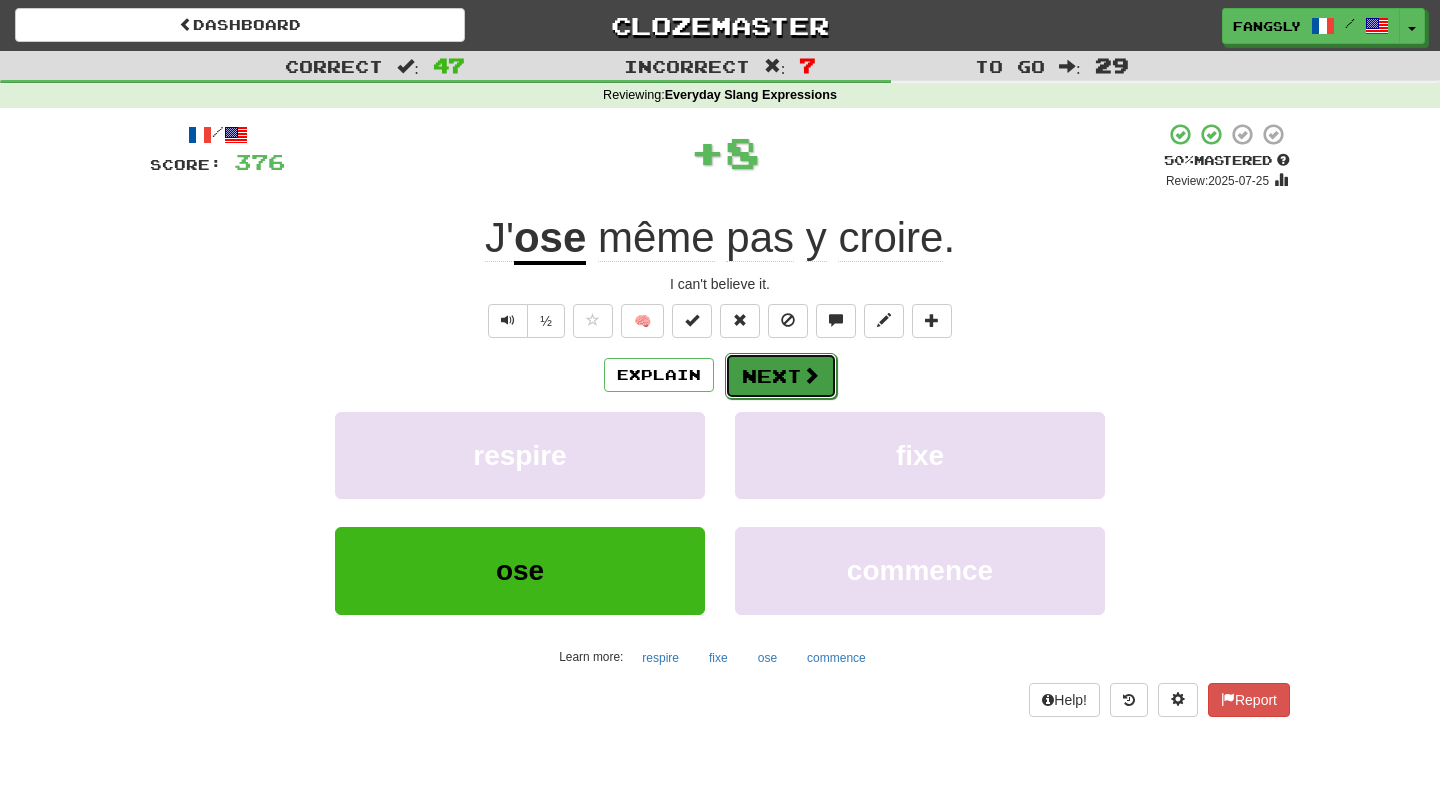 click on "Next" at bounding box center (781, 376) 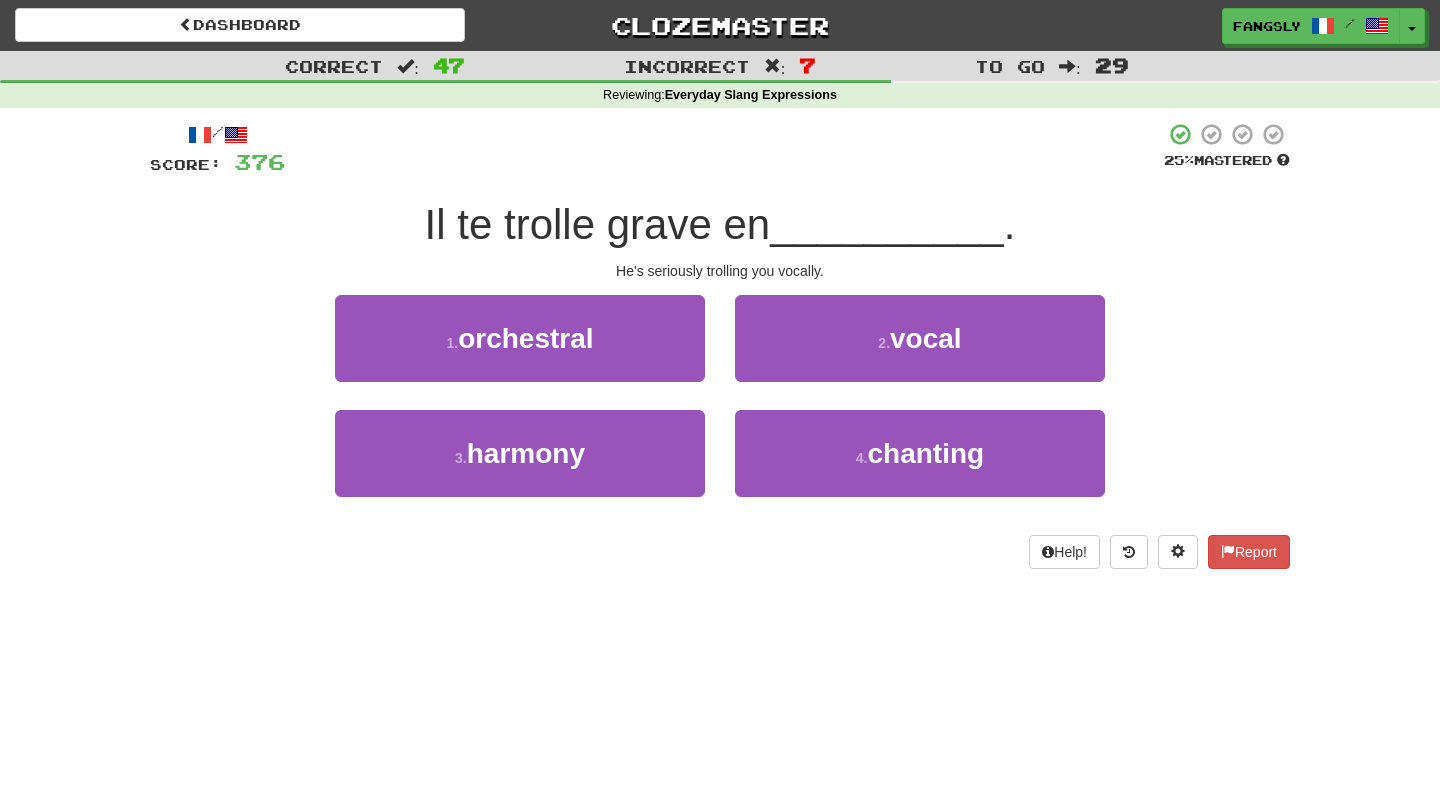 click on "2 .  vocal" at bounding box center [920, 352] 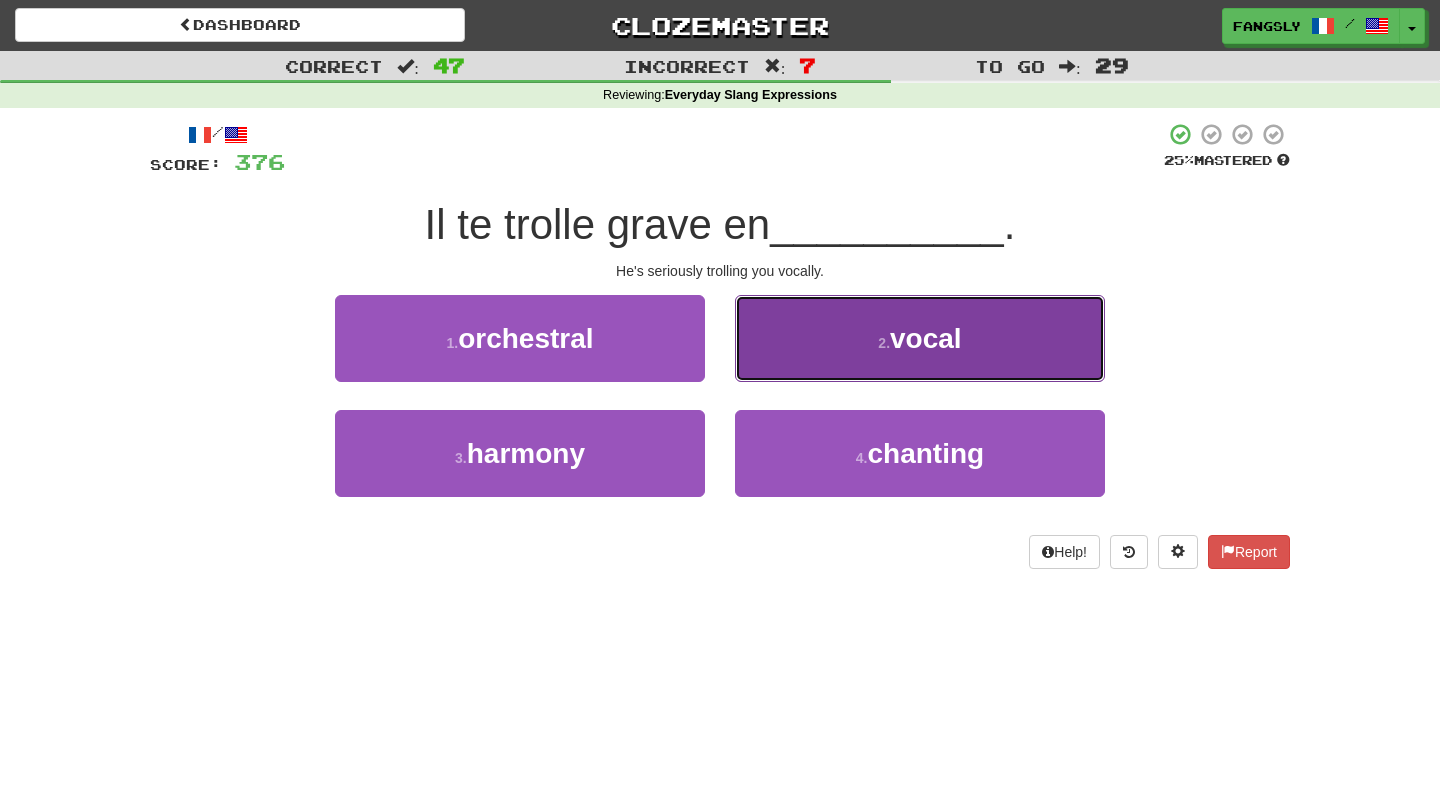 click on "2 .  vocal" at bounding box center [920, 338] 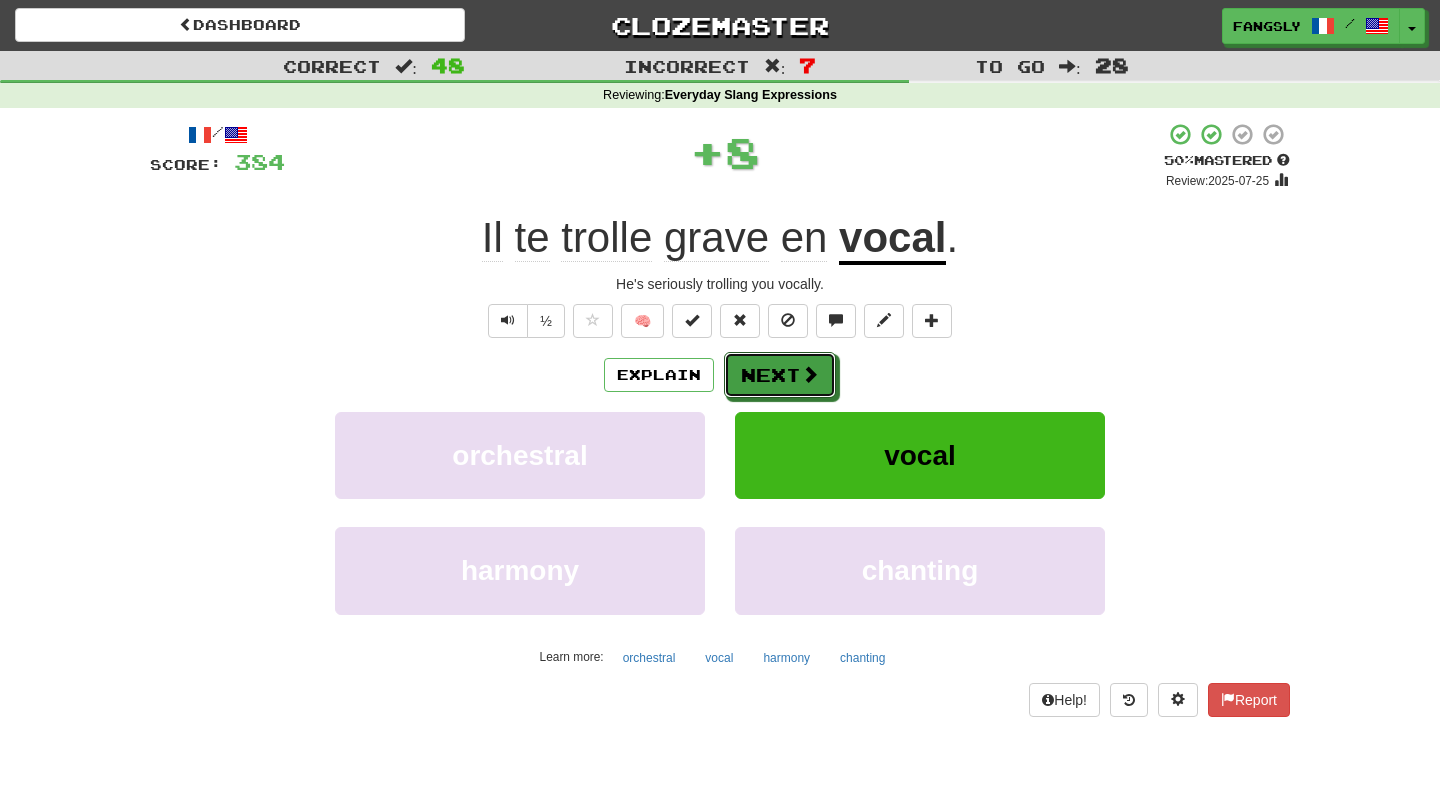 click on "Next" at bounding box center (780, 375) 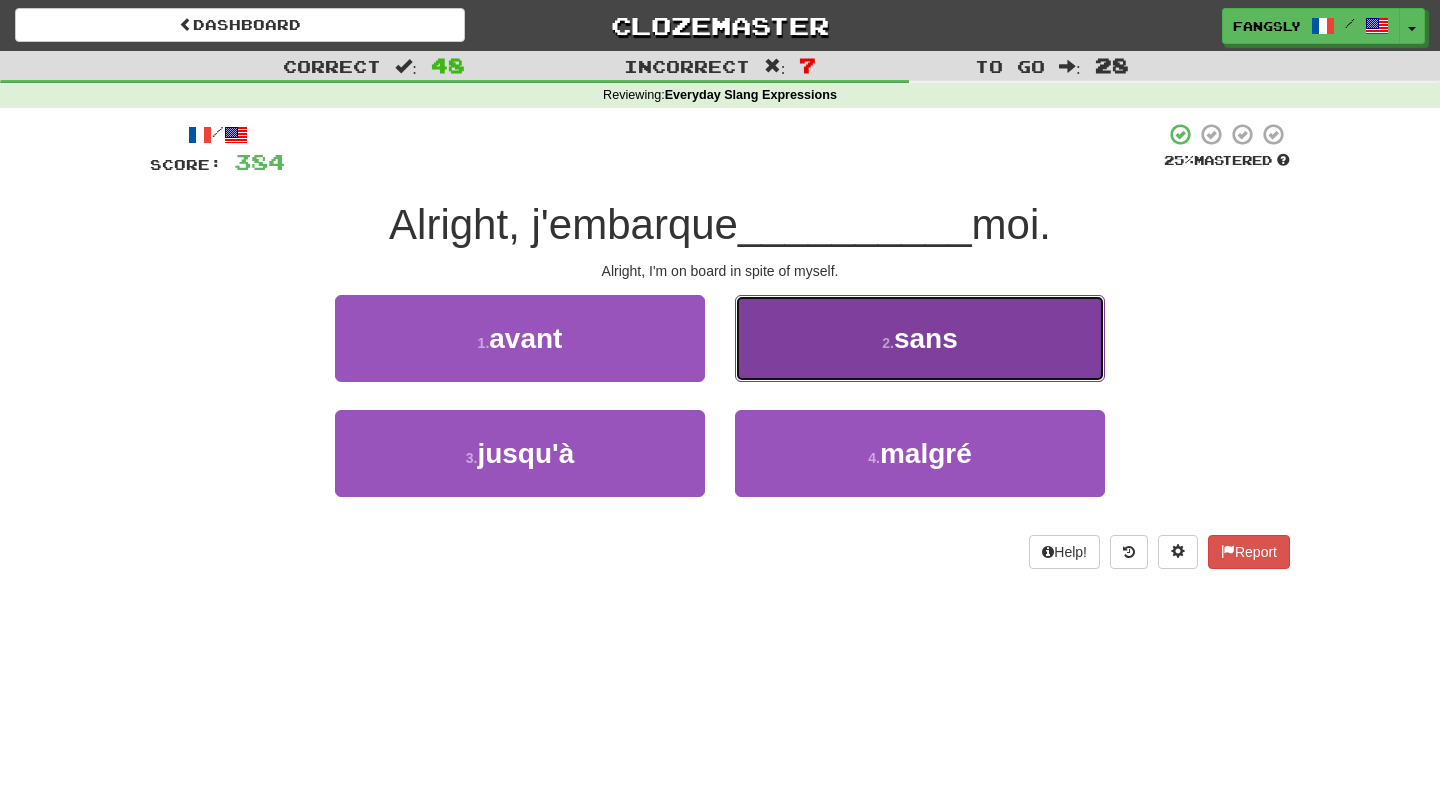 click on "2 .  sans" at bounding box center (920, 338) 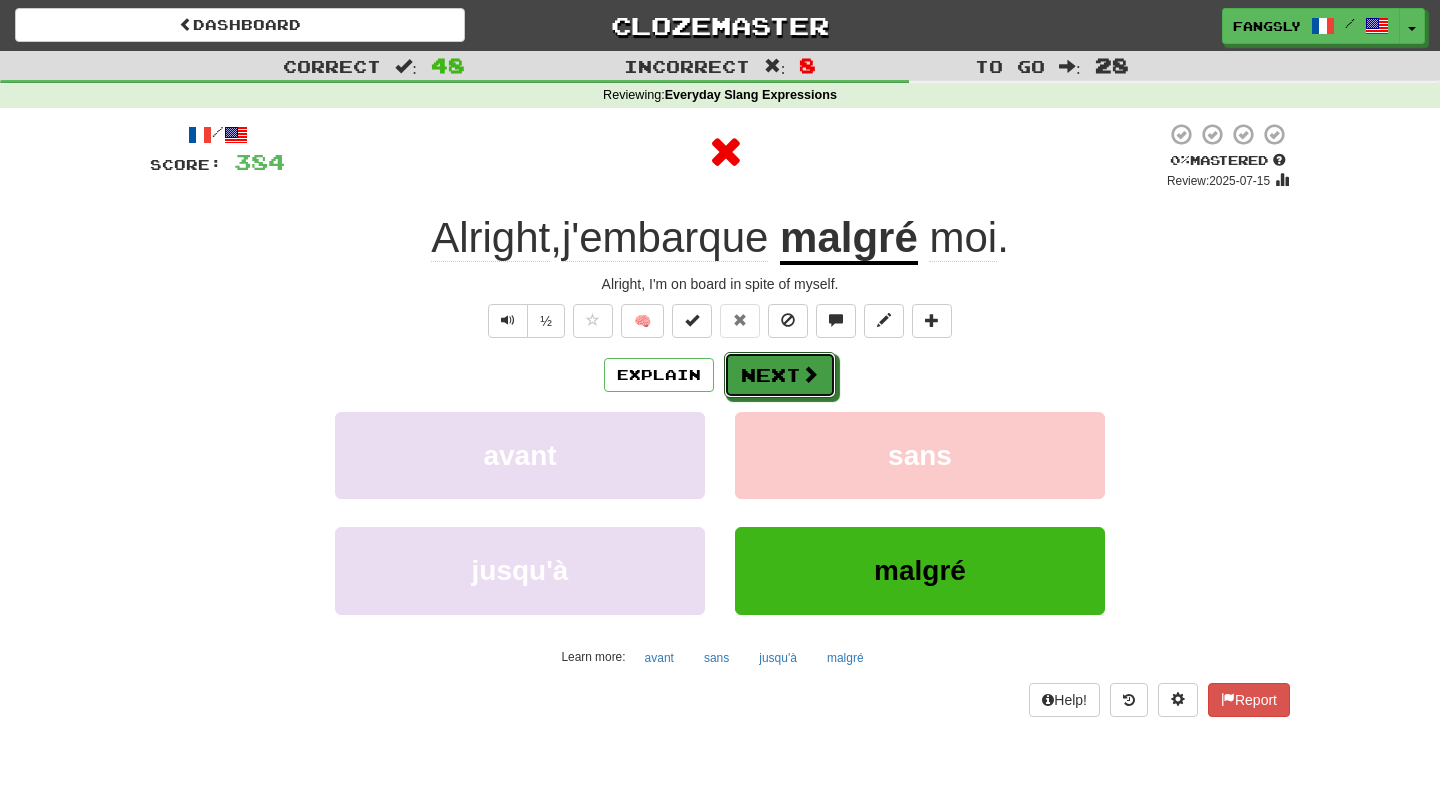 click on "Next" at bounding box center [780, 375] 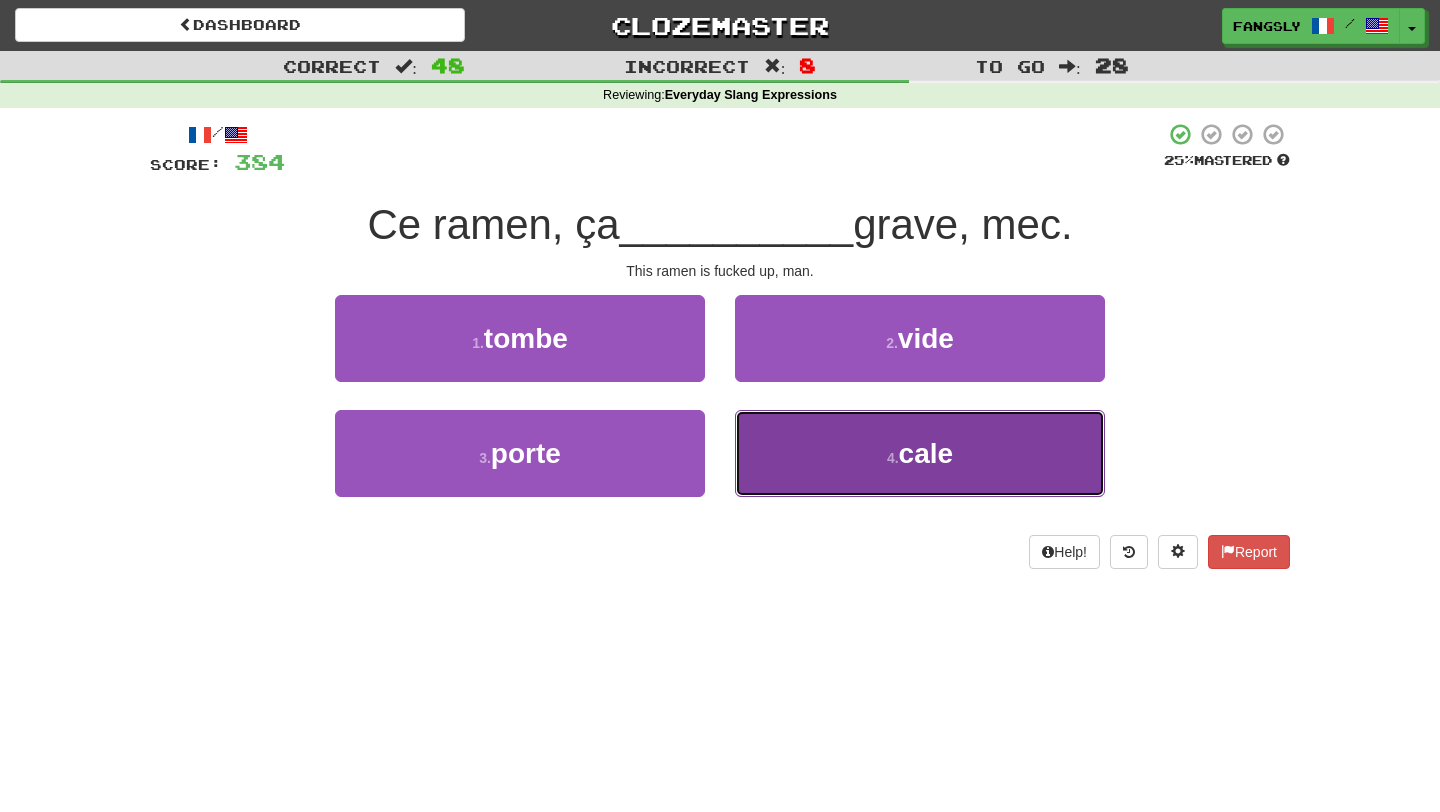 click on "4 .  cale" at bounding box center [920, 453] 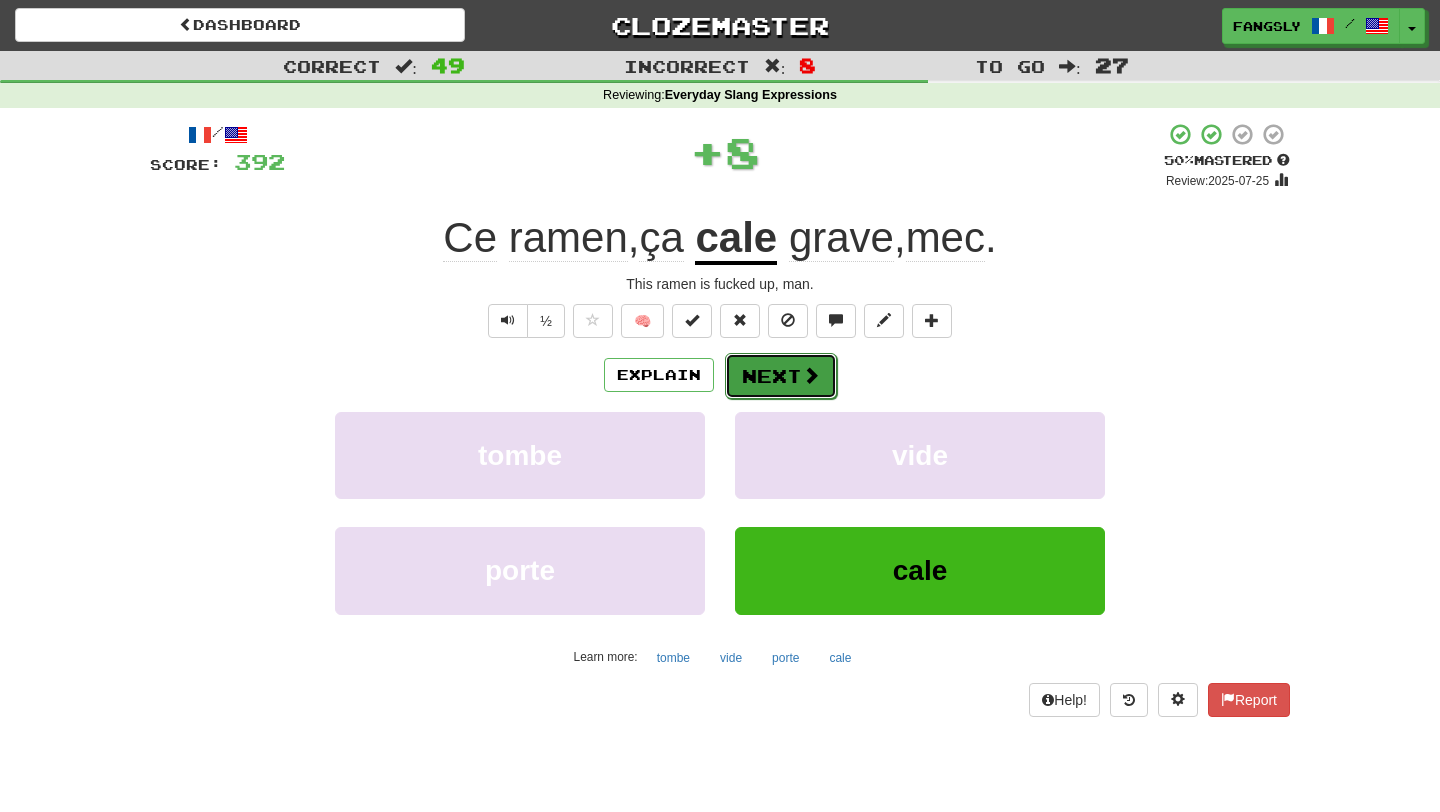 click on "Next" at bounding box center [781, 376] 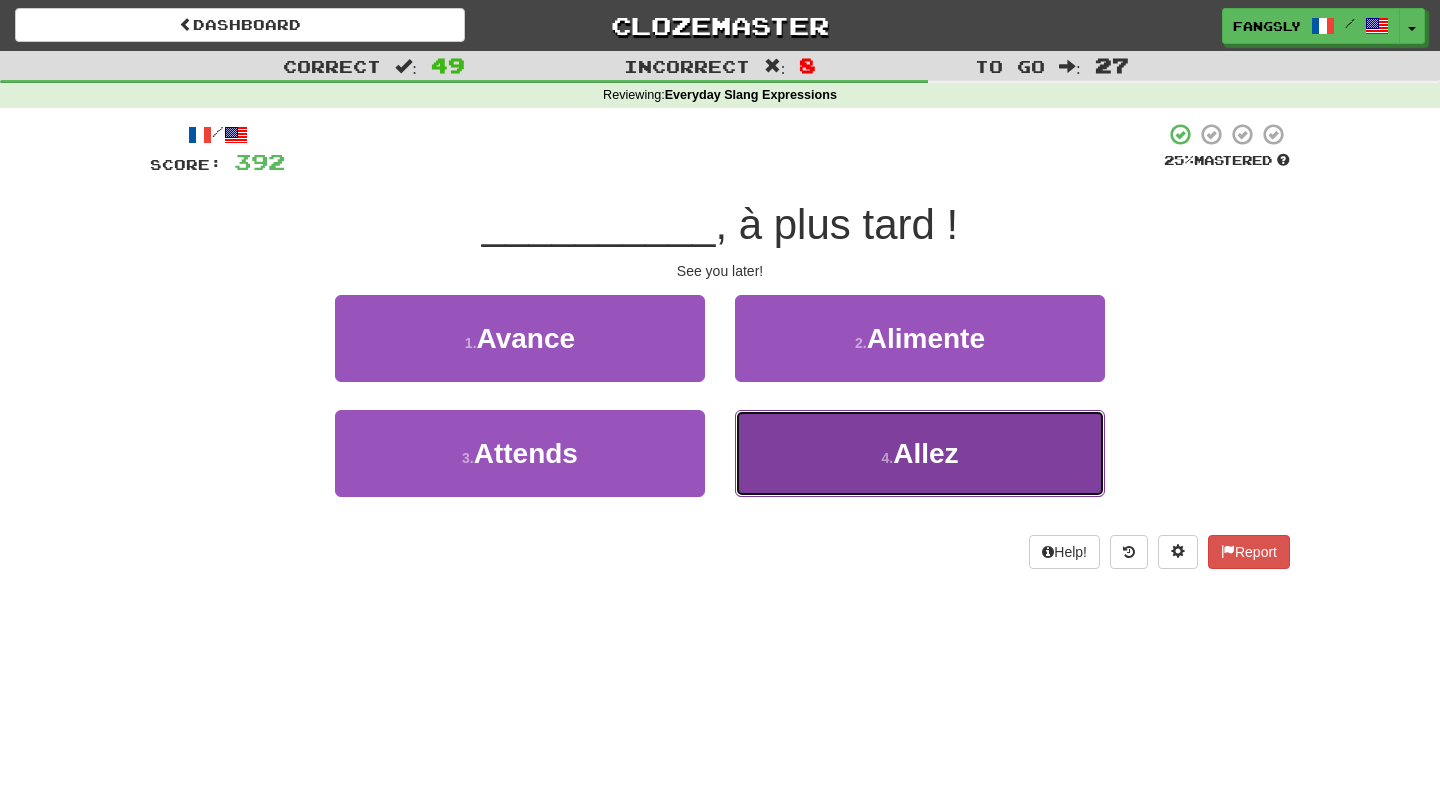click on "4 .  Allez" at bounding box center (920, 453) 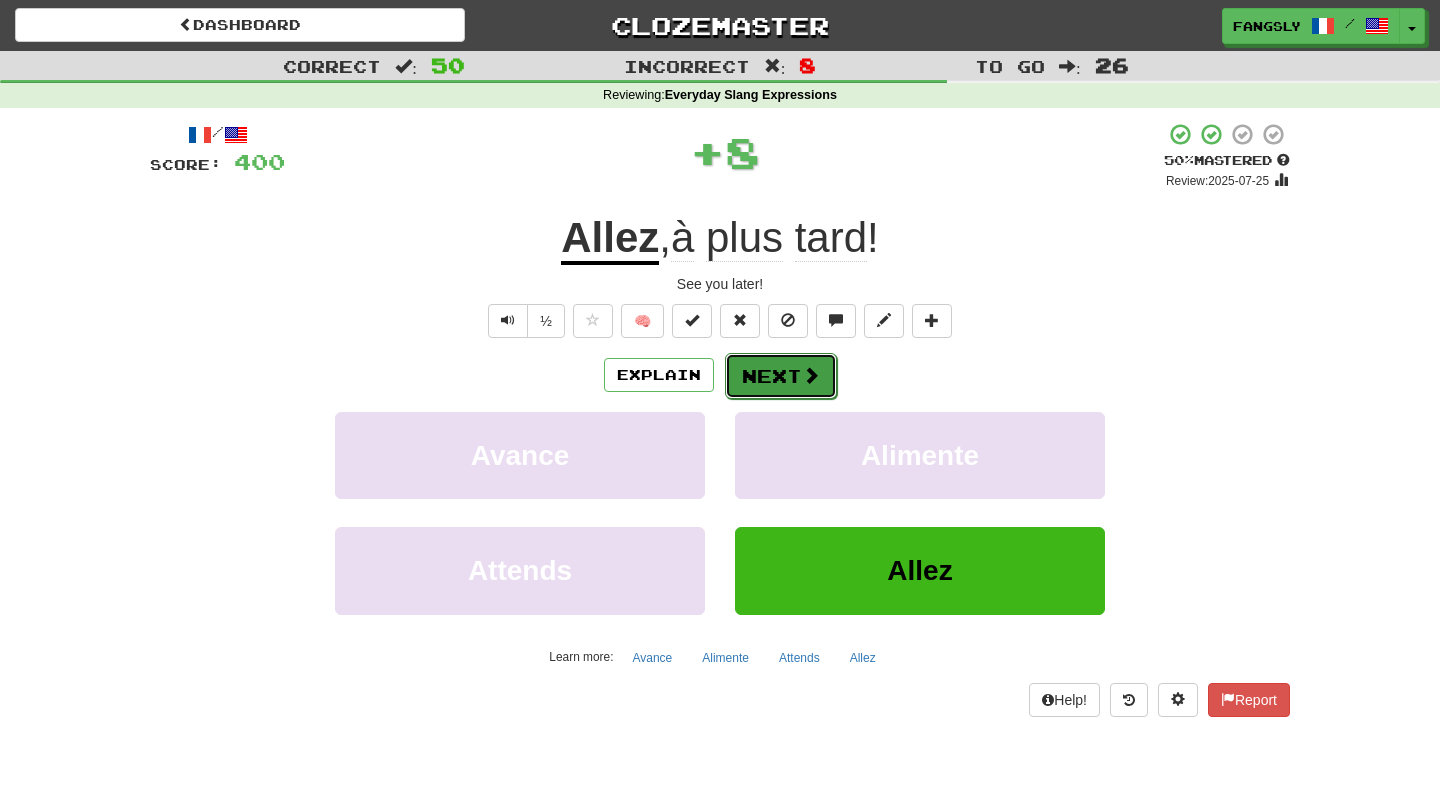 click on "Next" at bounding box center [781, 376] 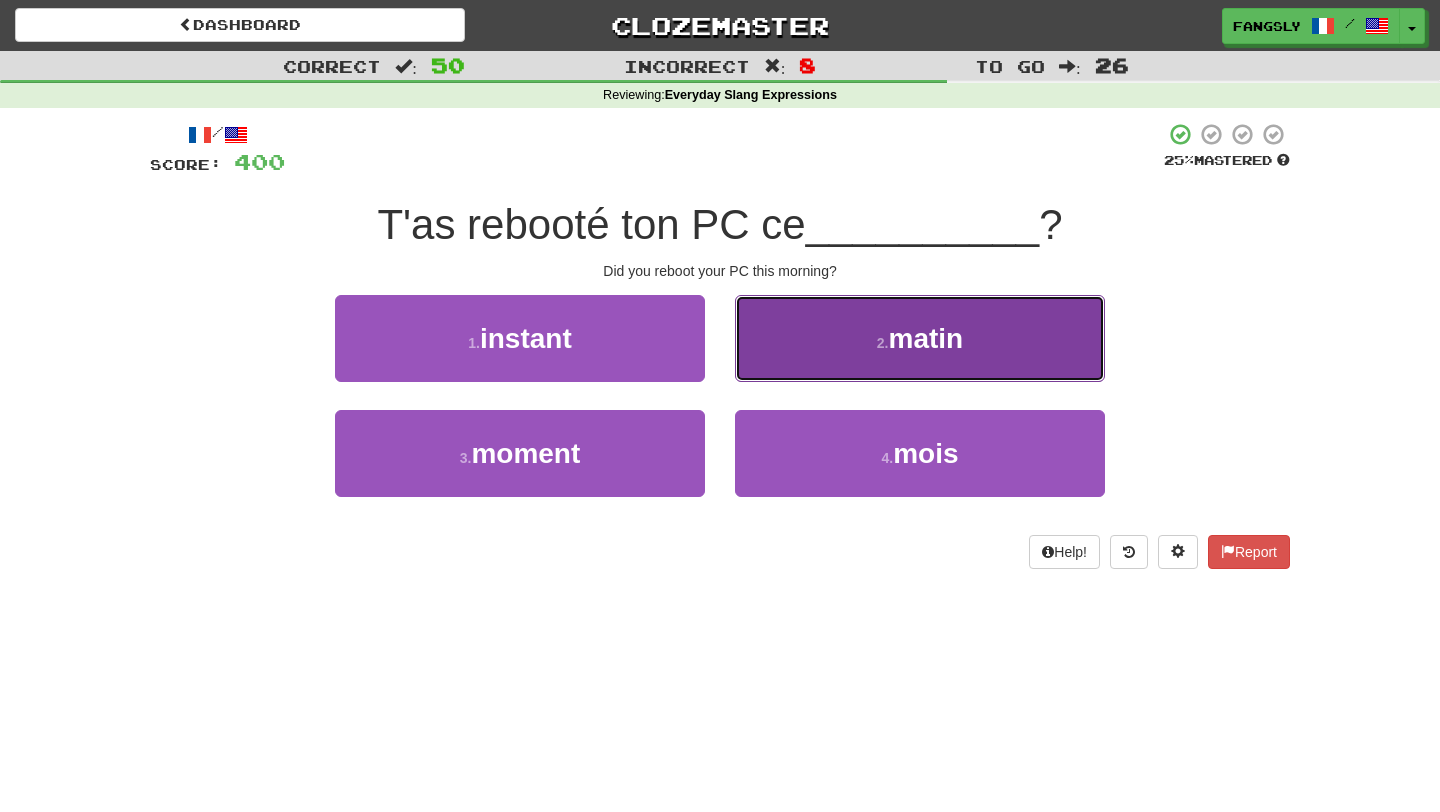 click on "2 .  matin" at bounding box center [920, 338] 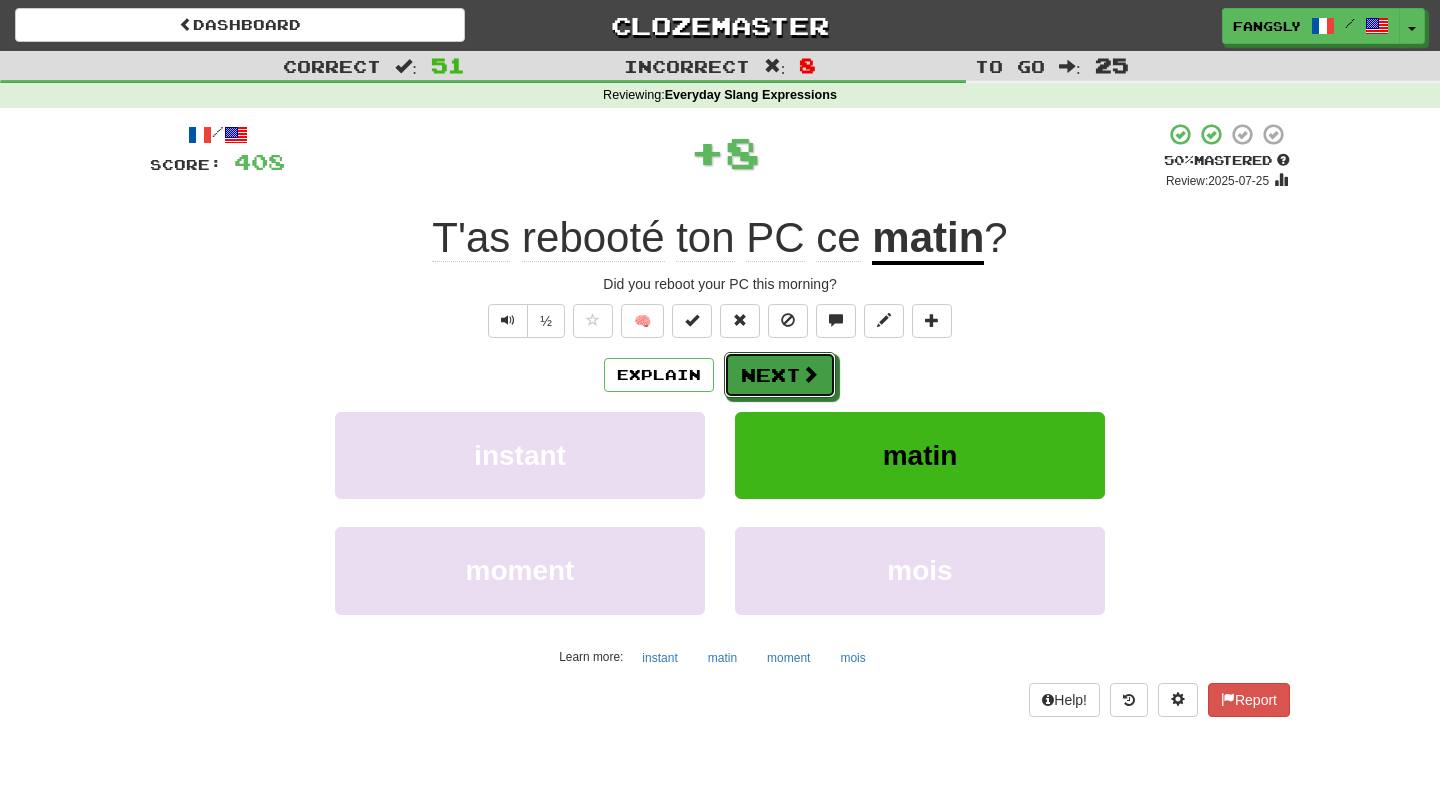 click on "Next" at bounding box center (780, 375) 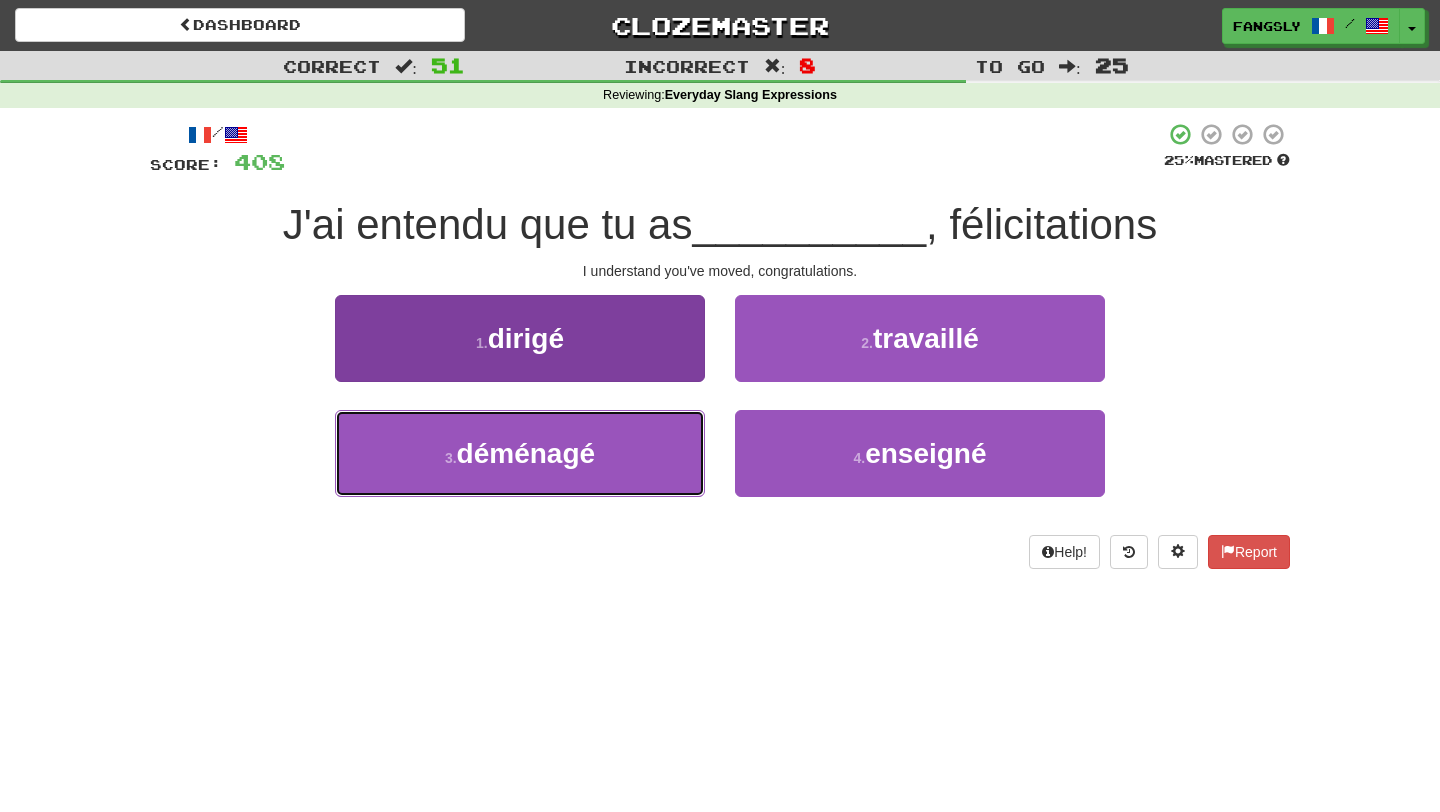 click on "3 .  déménagé" at bounding box center [520, 453] 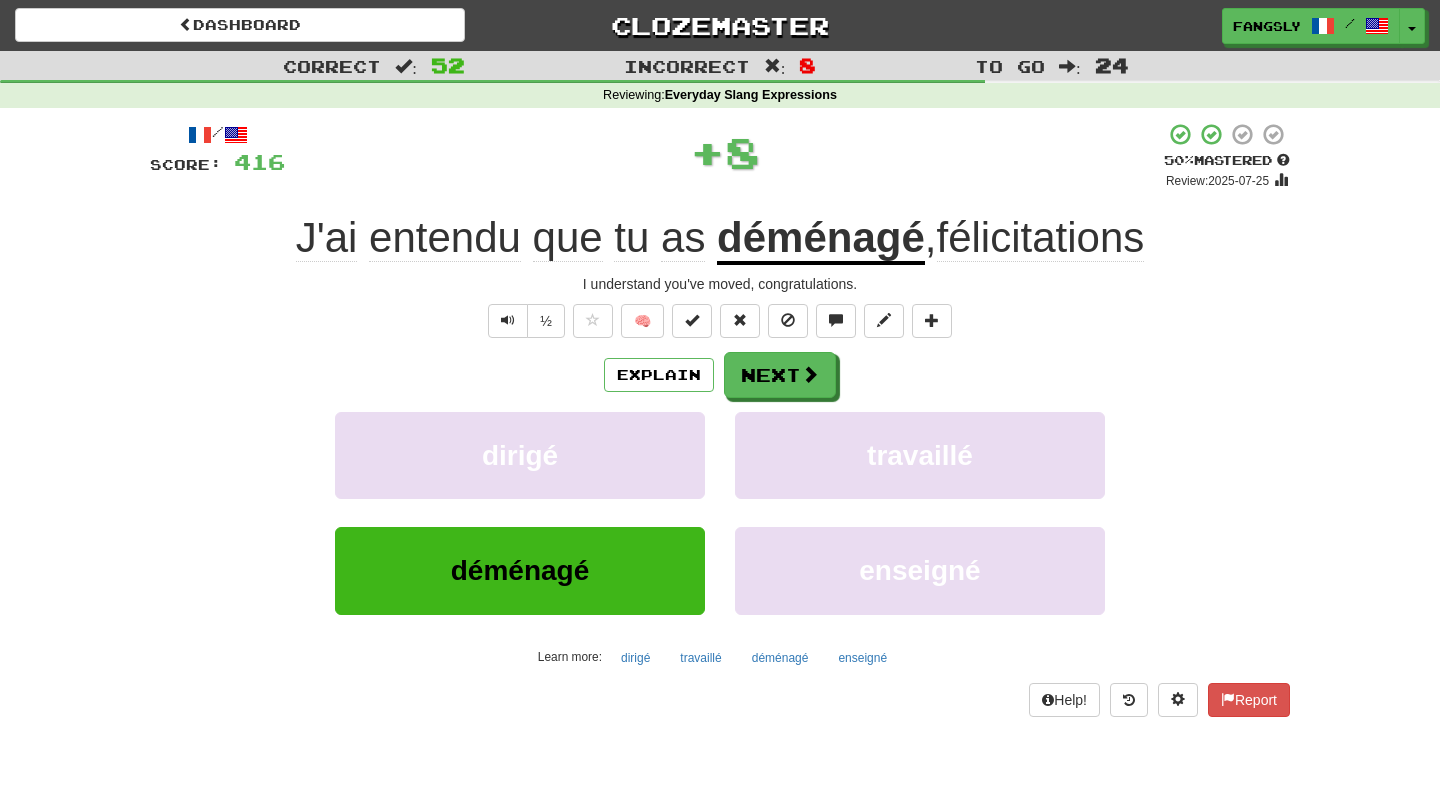 click on "Explain Next dirigé travaillé déménagé enseigné Learn more: dirigé travaillé déménagé enseigné" at bounding box center [720, 512] 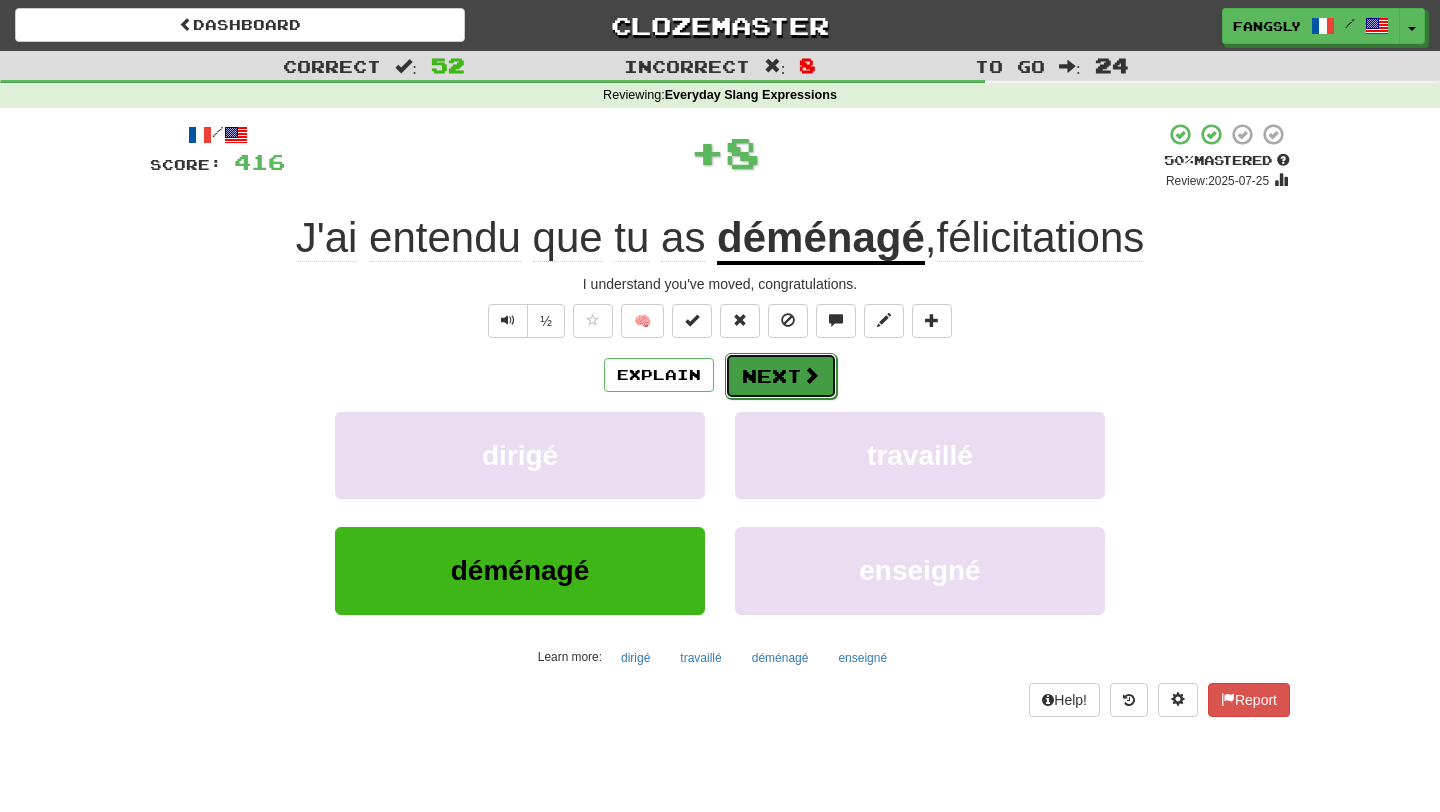click on "Next" at bounding box center [781, 376] 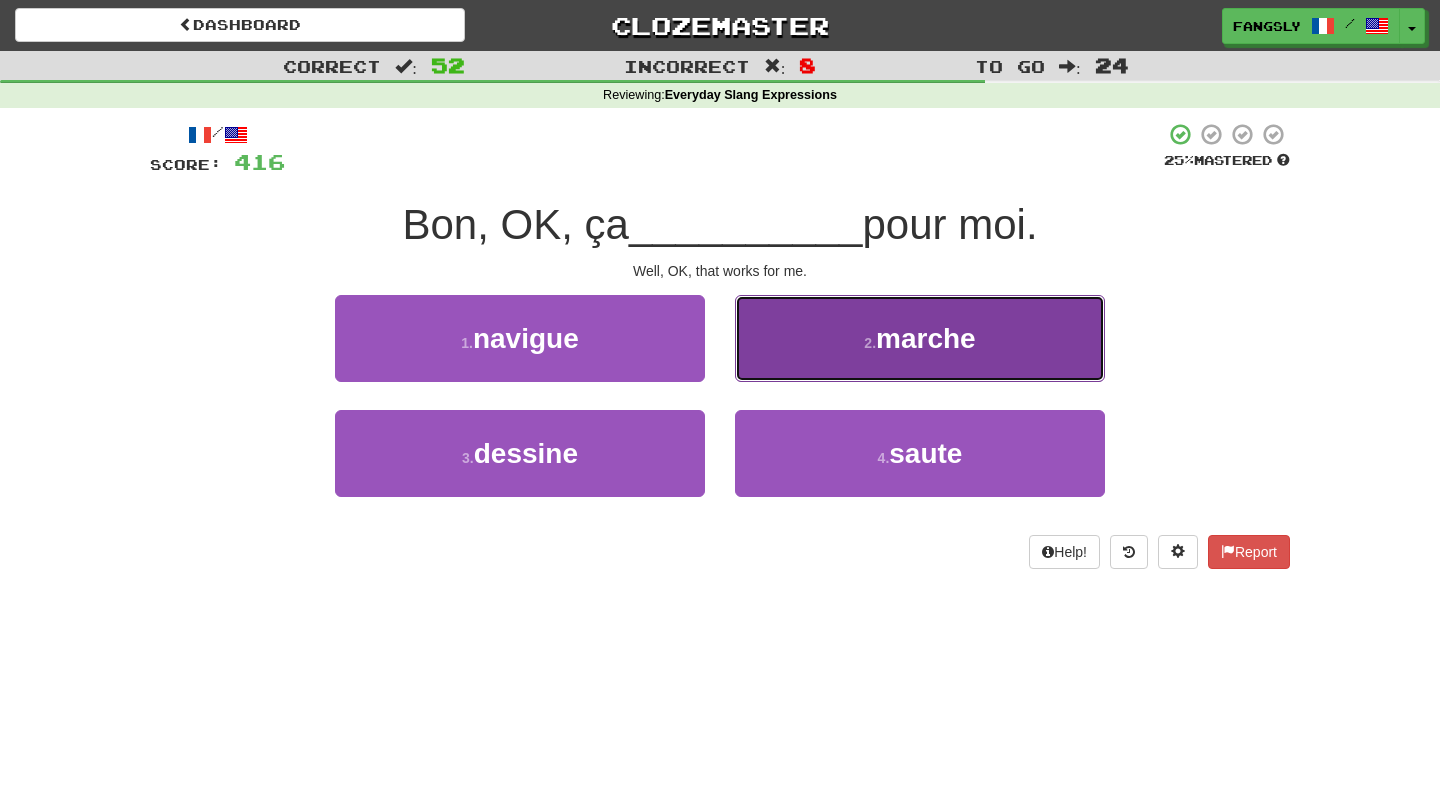 click on "2 .  marche" at bounding box center (920, 338) 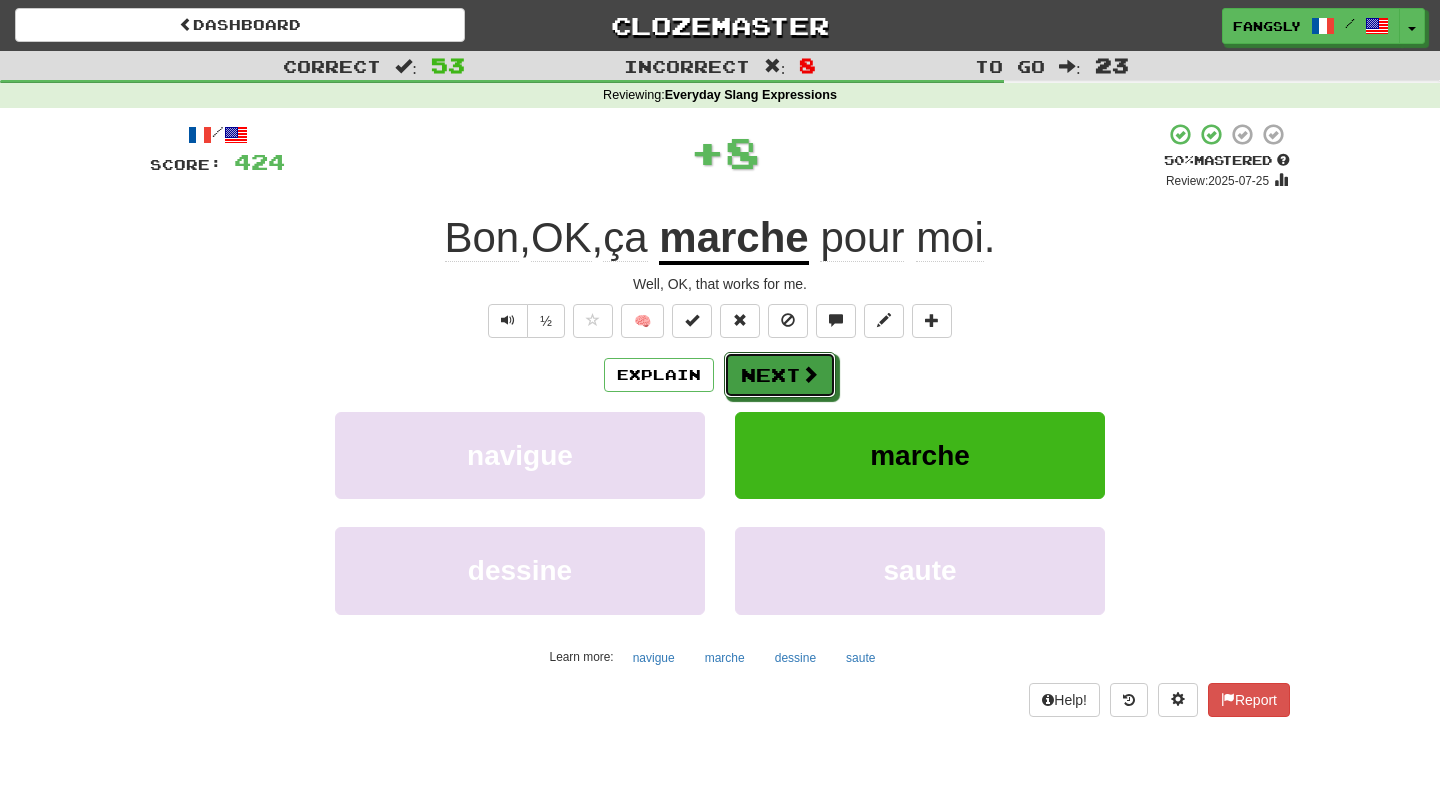 click on "Next" at bounding box center (780, 375) 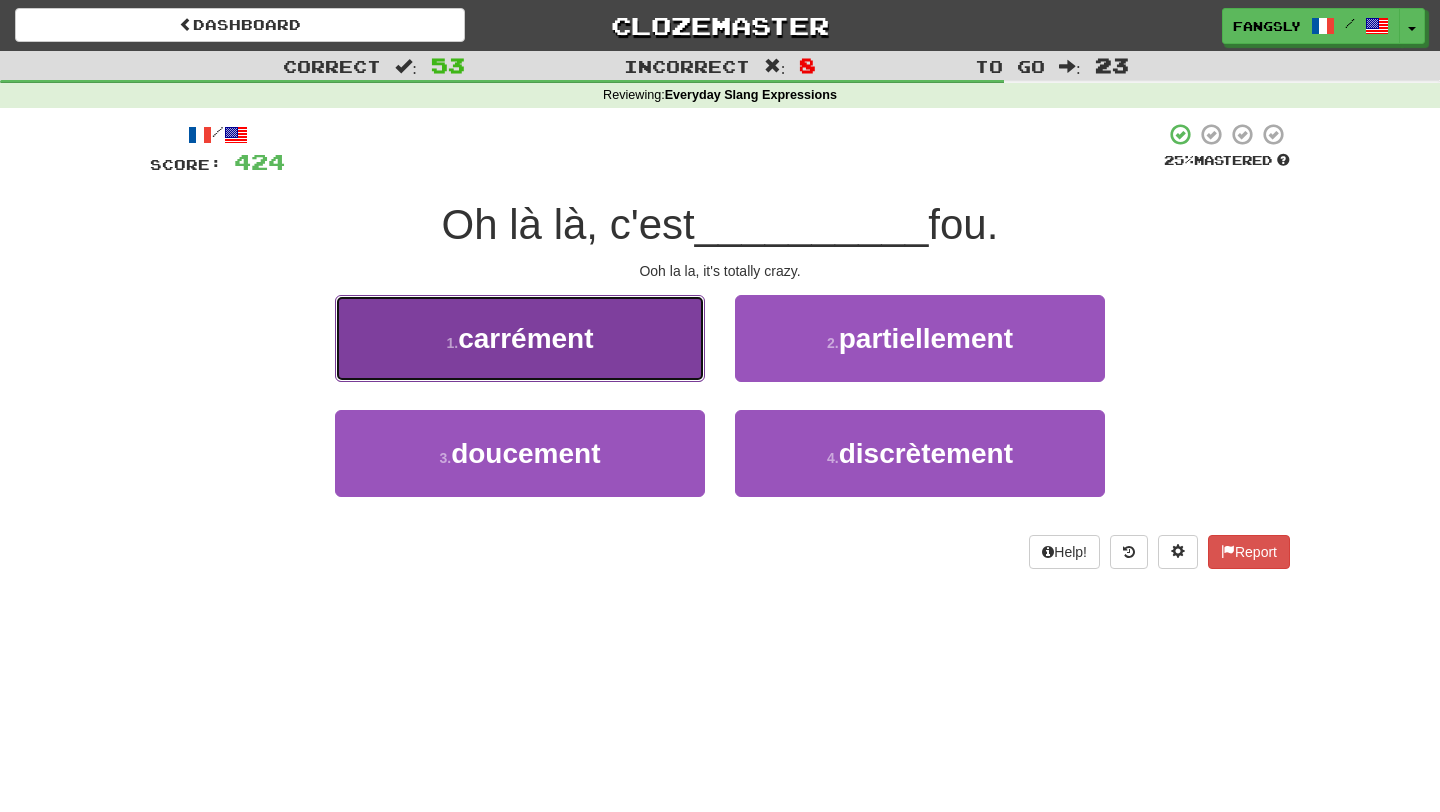 click on "1 .  carrément" at bounding box center [520, 338] 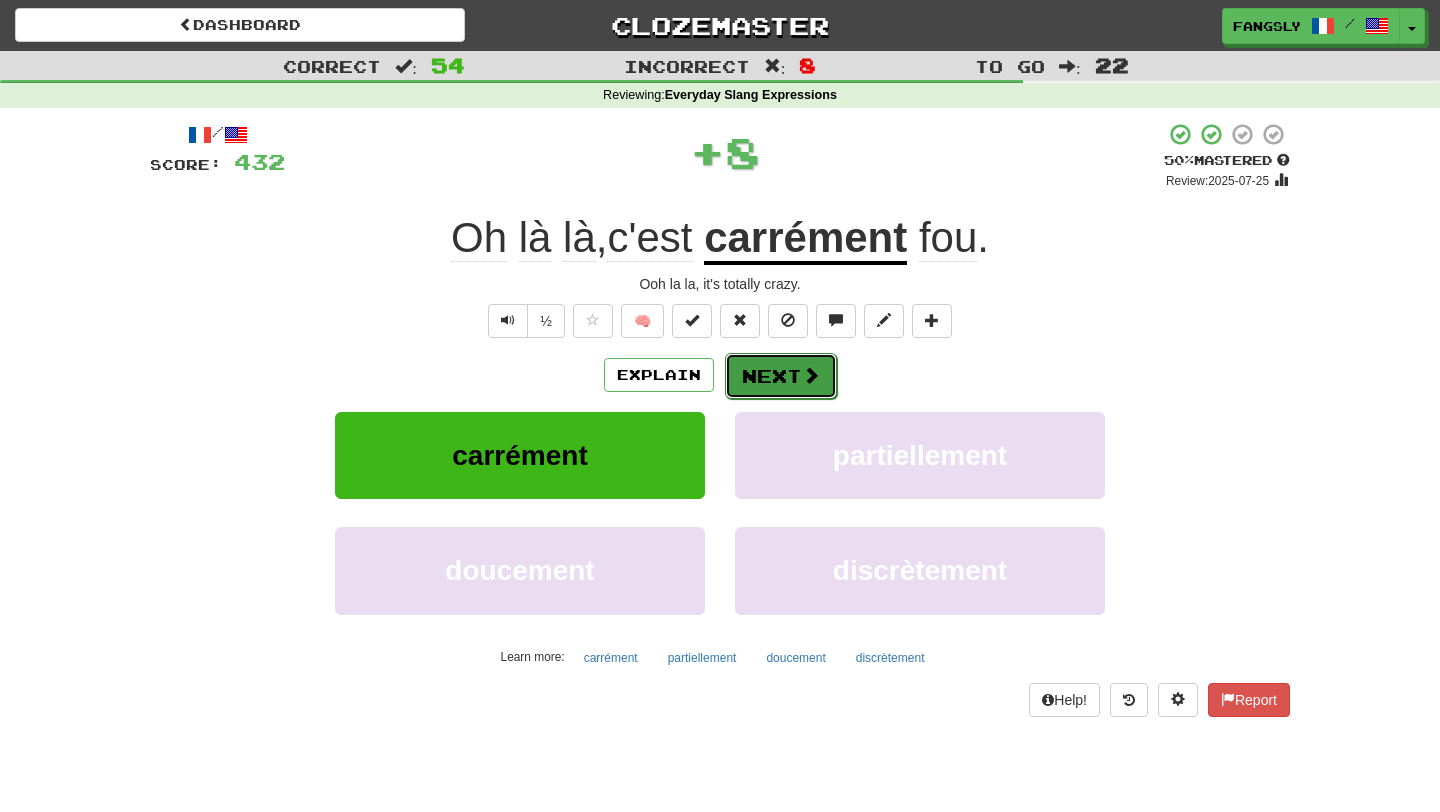 click on "Next" at bounding box center [781, 376] 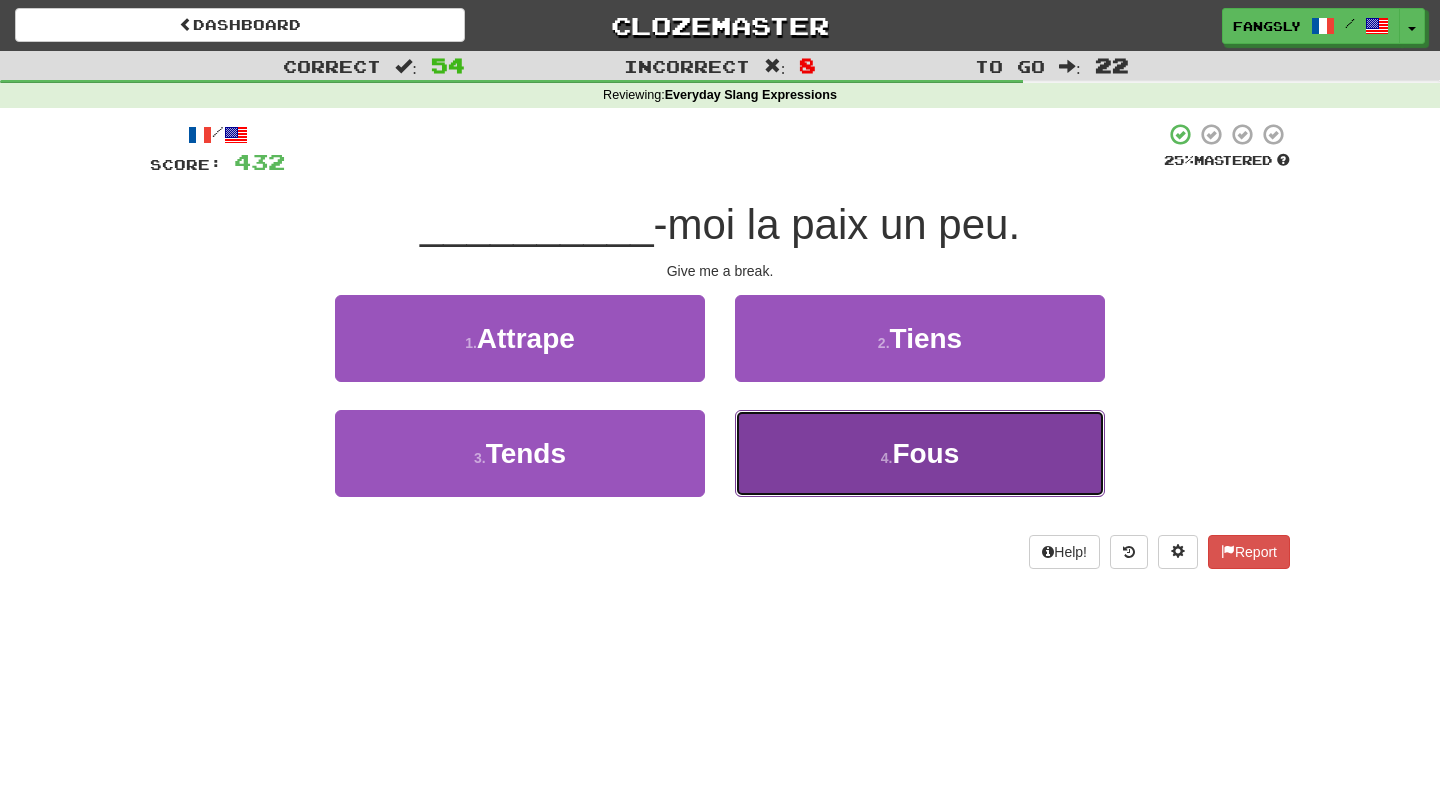 click on "4 .  Fous" at bounding box center [920, 453] 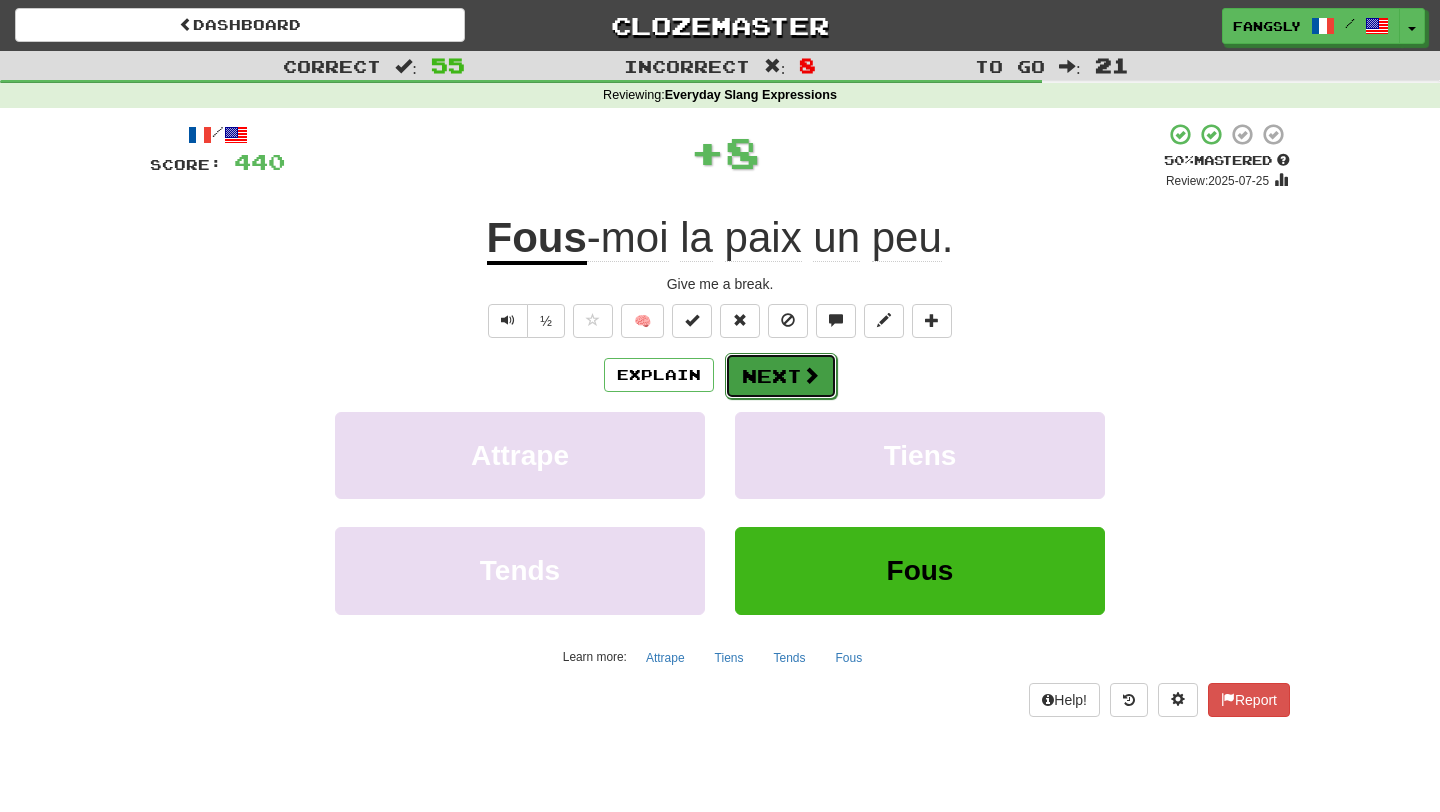 click on "Next" at bounding box center (781, 376) 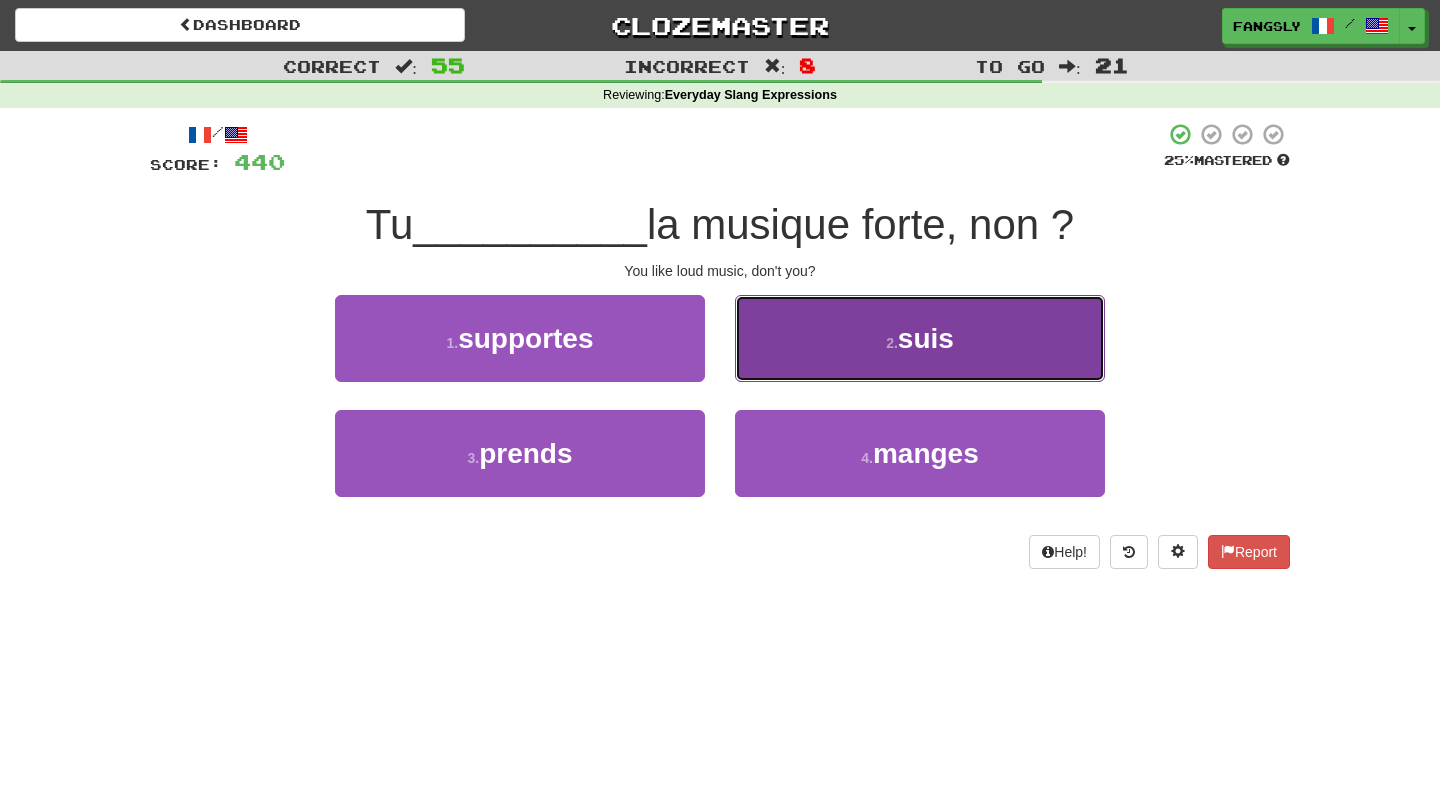 click on "2 .  suis" at bounding box center (920, 338) 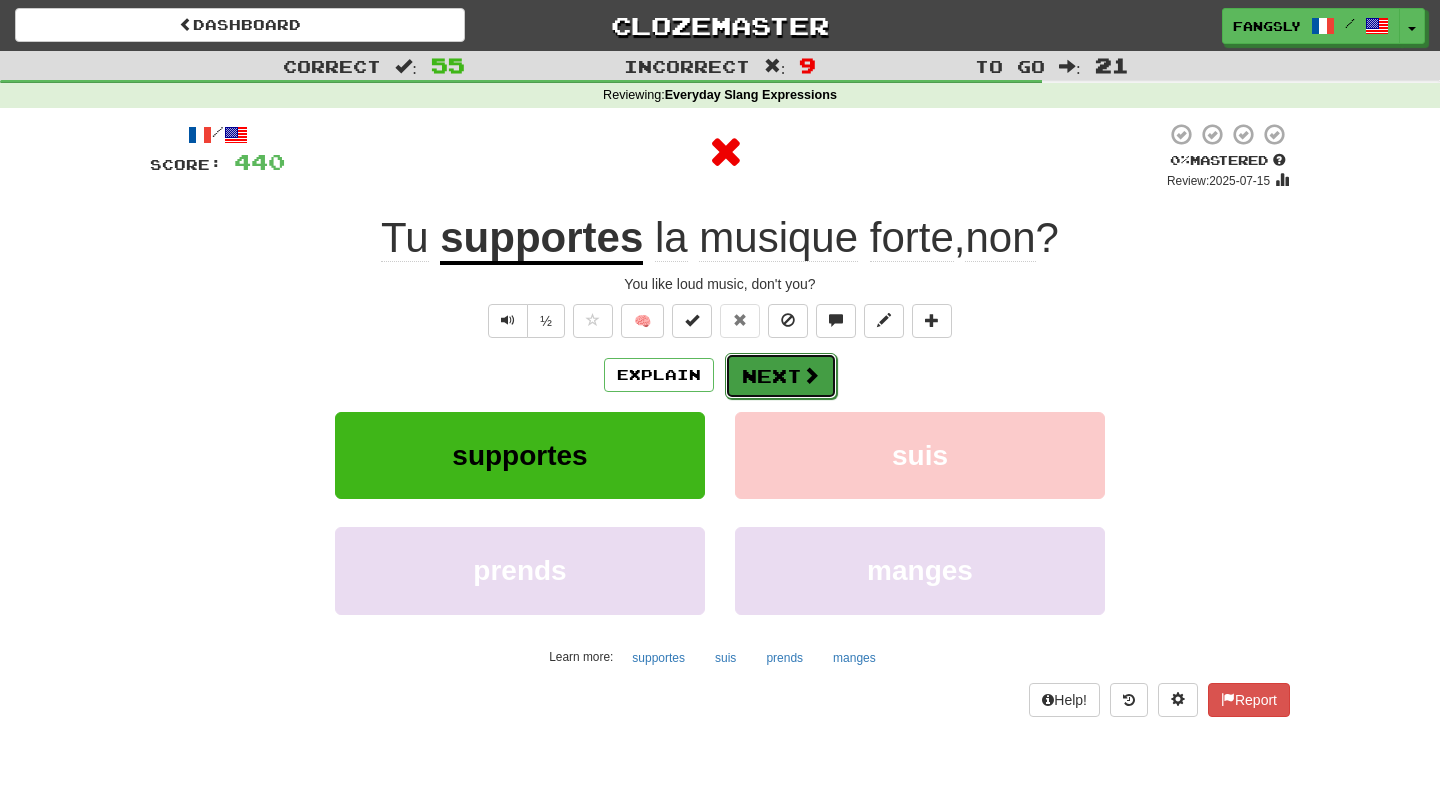 click at bounding box center [811, 375] 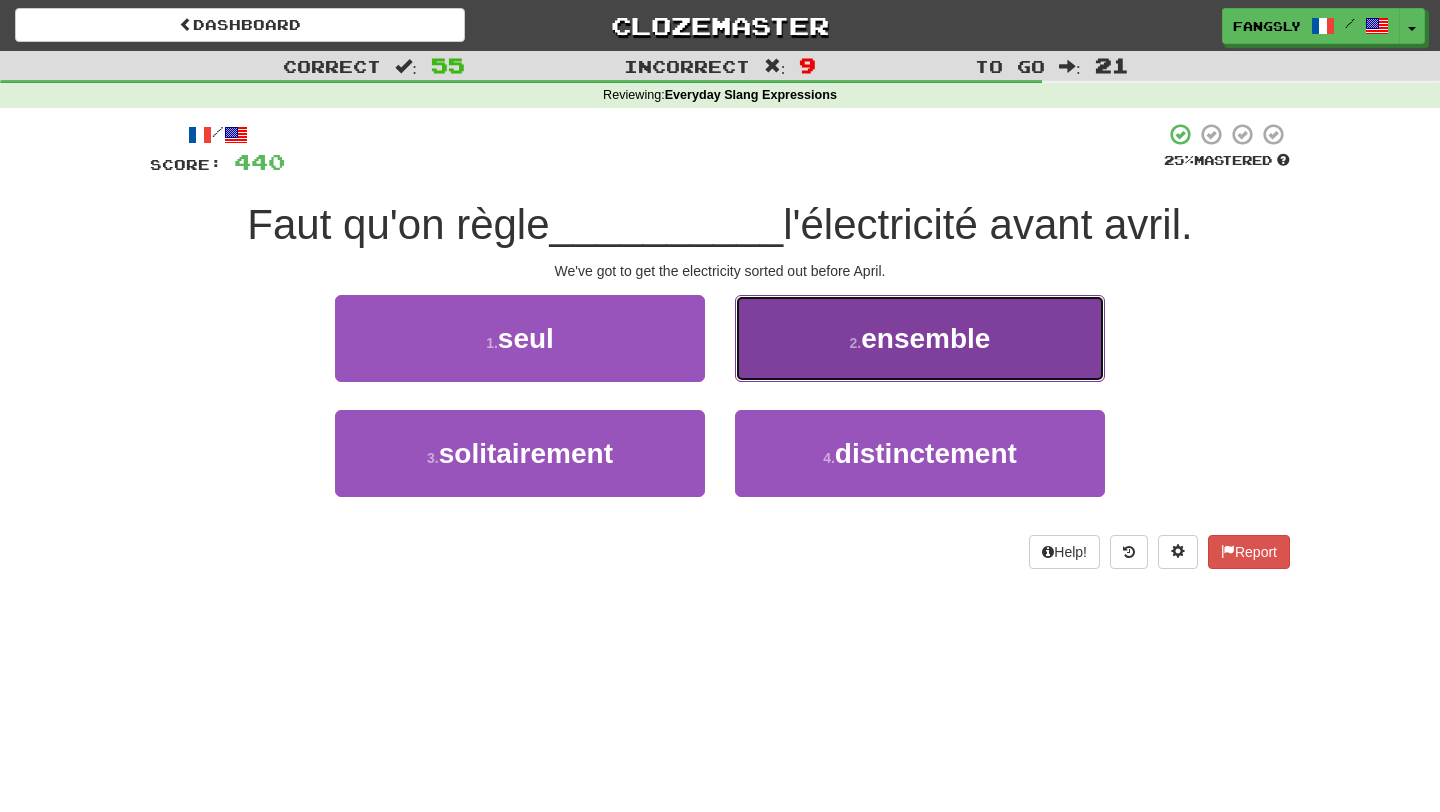 click on "2 .  ensemble" at bounding box center [920, 338] 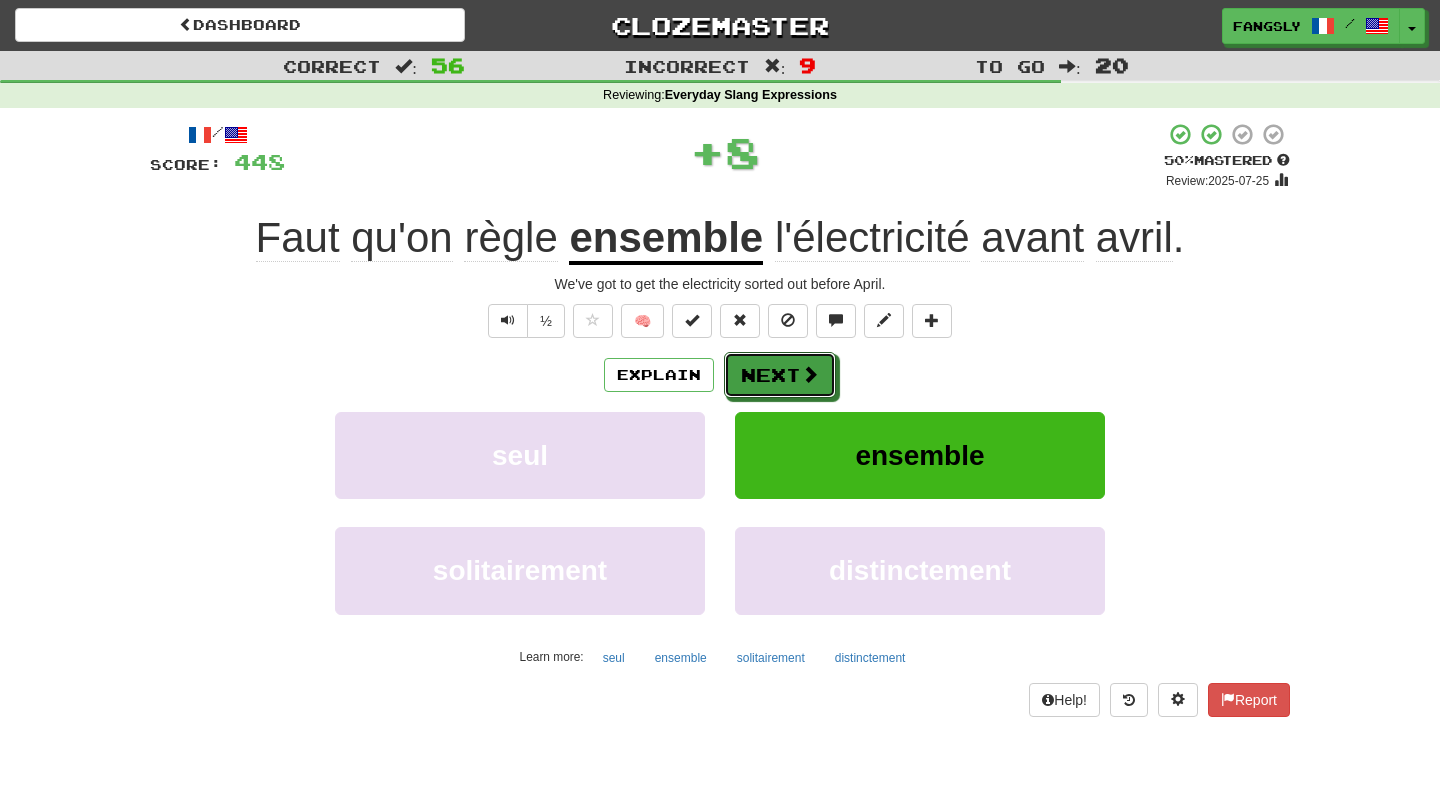 click on "Next" at bounding box center [780, 375] 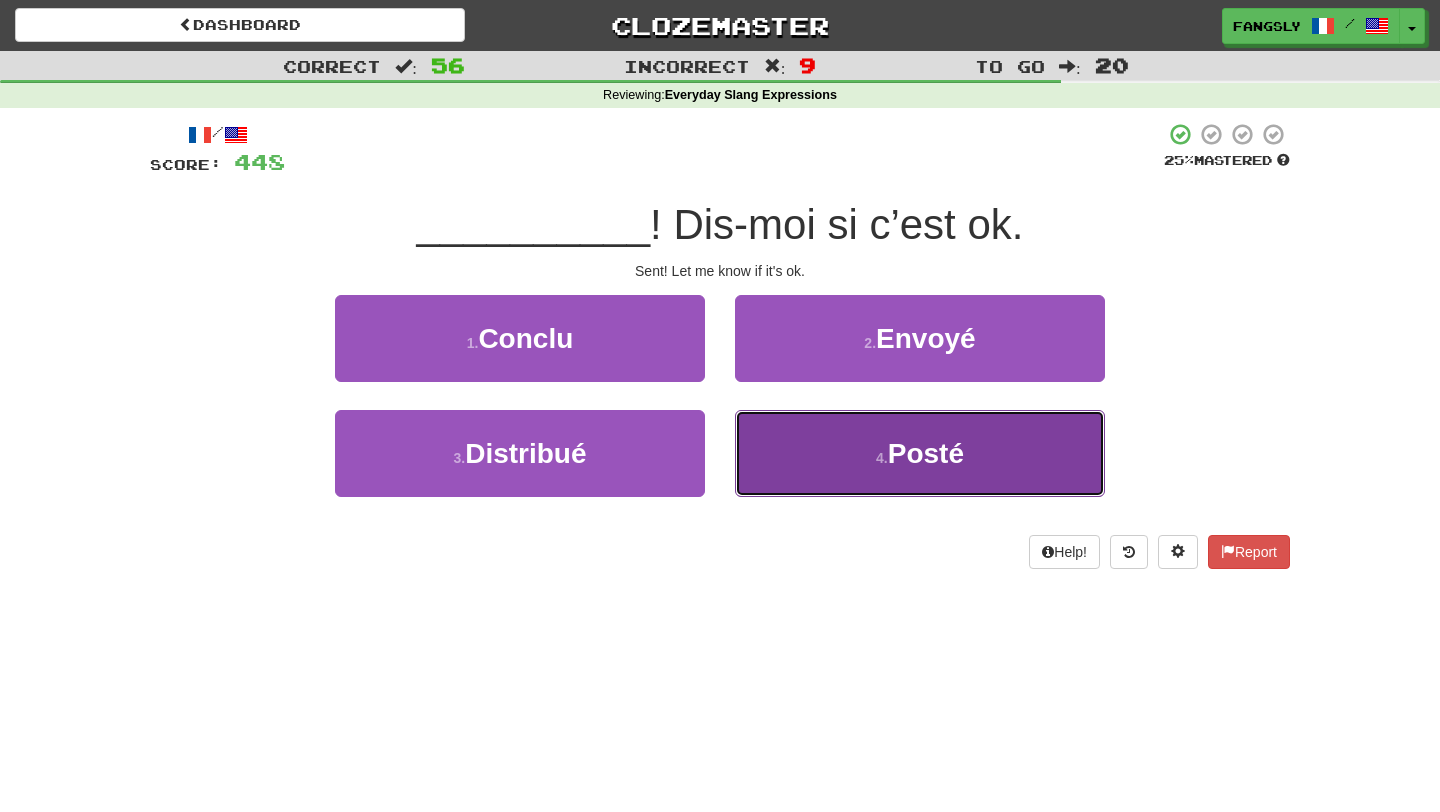 click on "4 .  Posté" at bounding box center [920, 453] 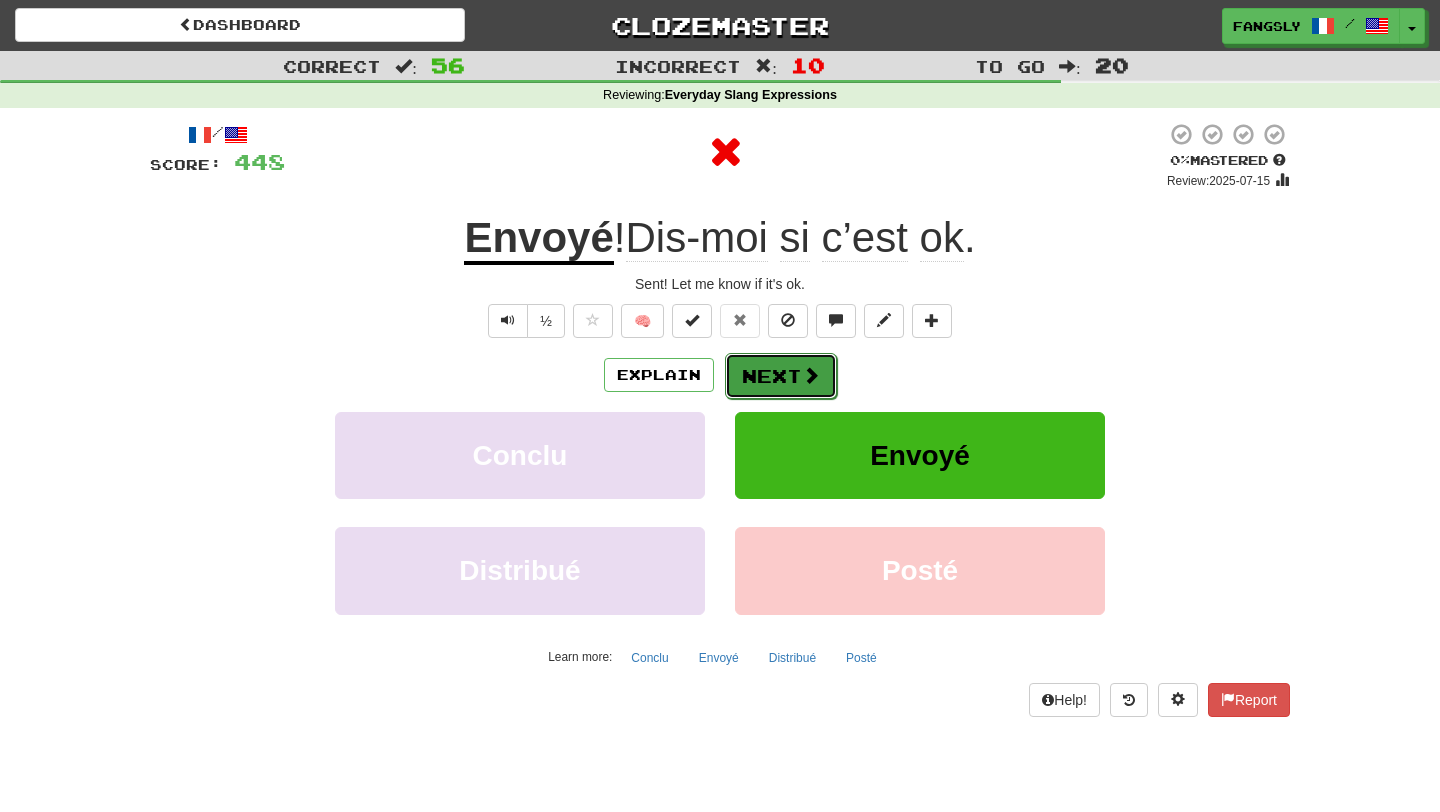 click at bounding box center [811, 375] 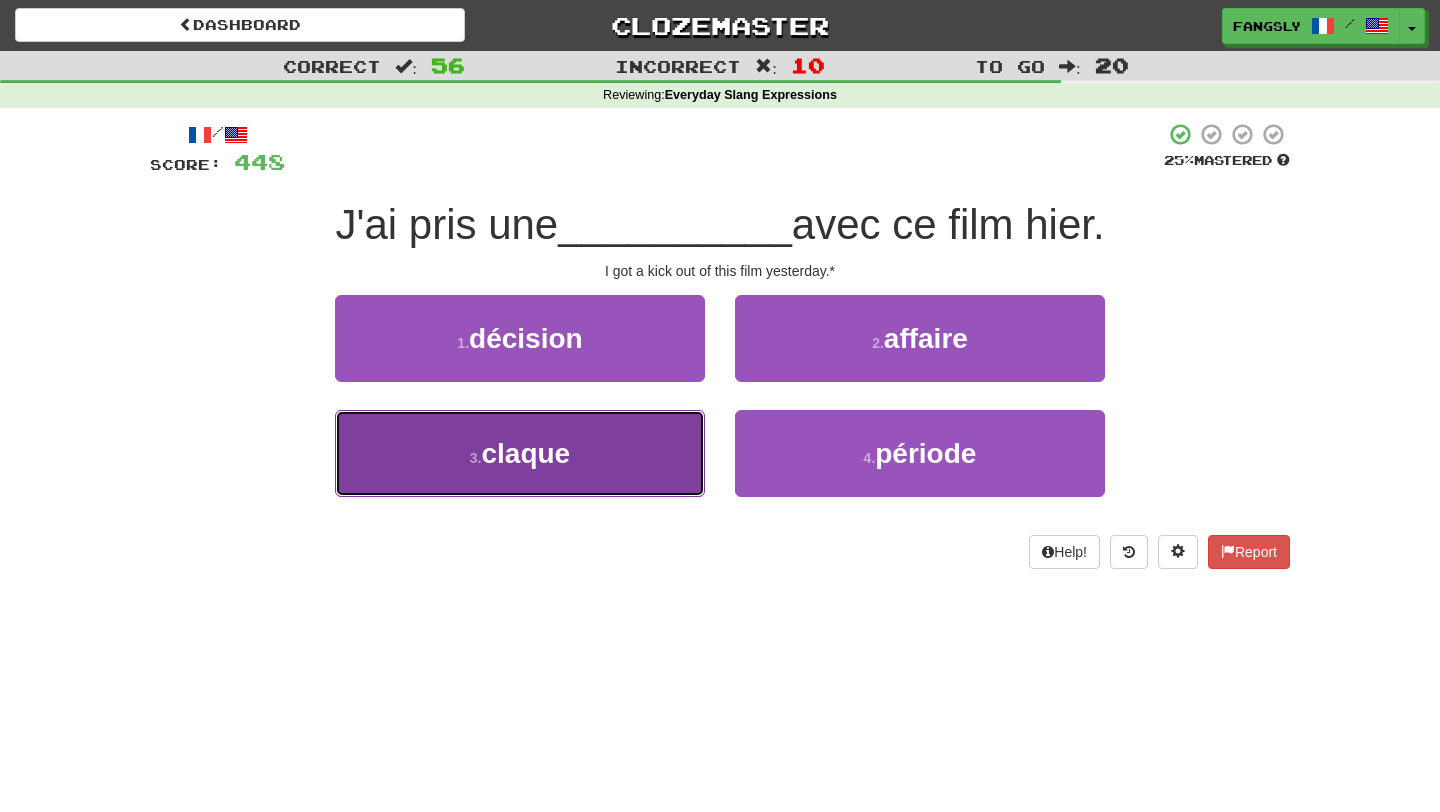 click on "3 .  claque" at bounding box center (520, 453) 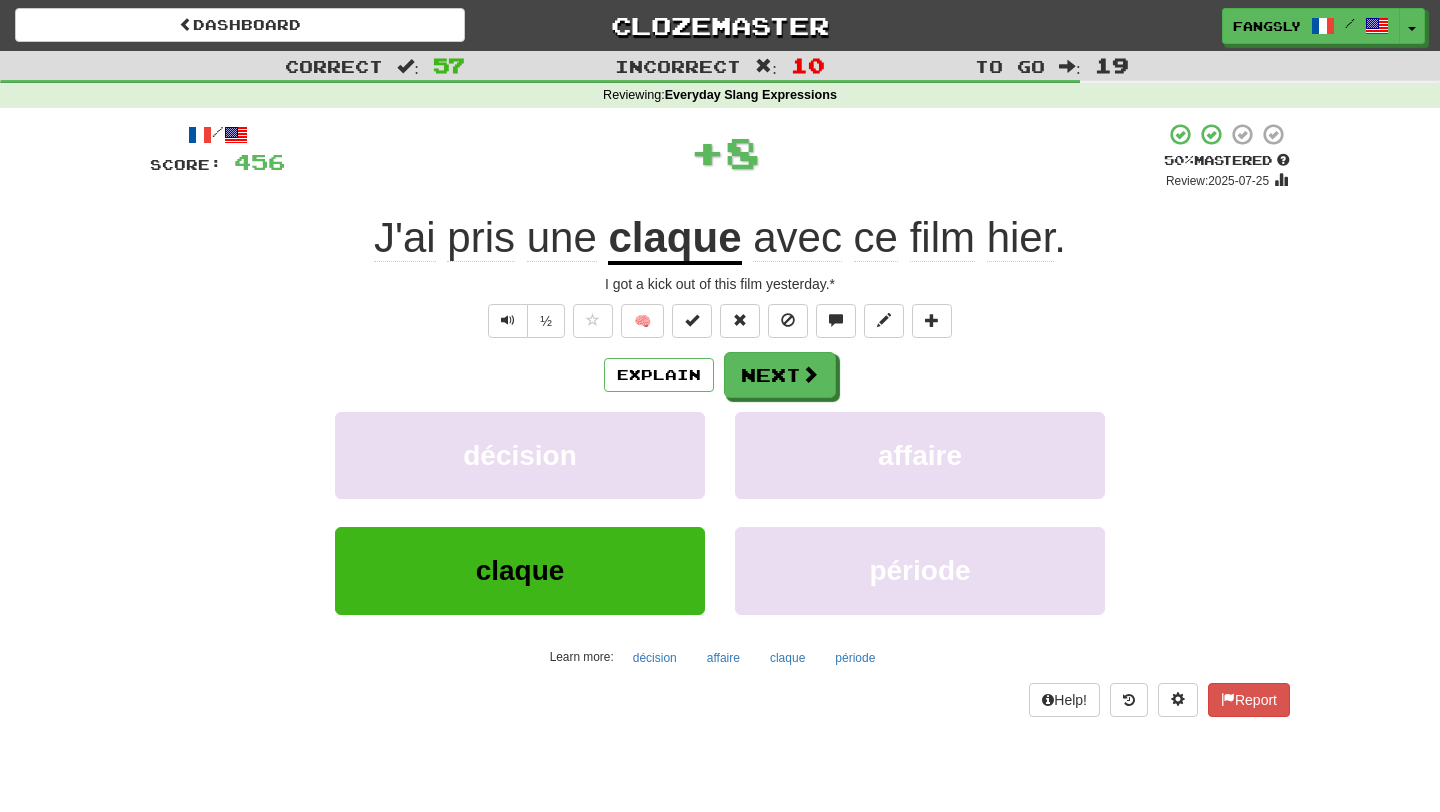 click on "Explain Next décision affaire claque période Learn more: décision affaire claque période" at bounding box center [720, 512] 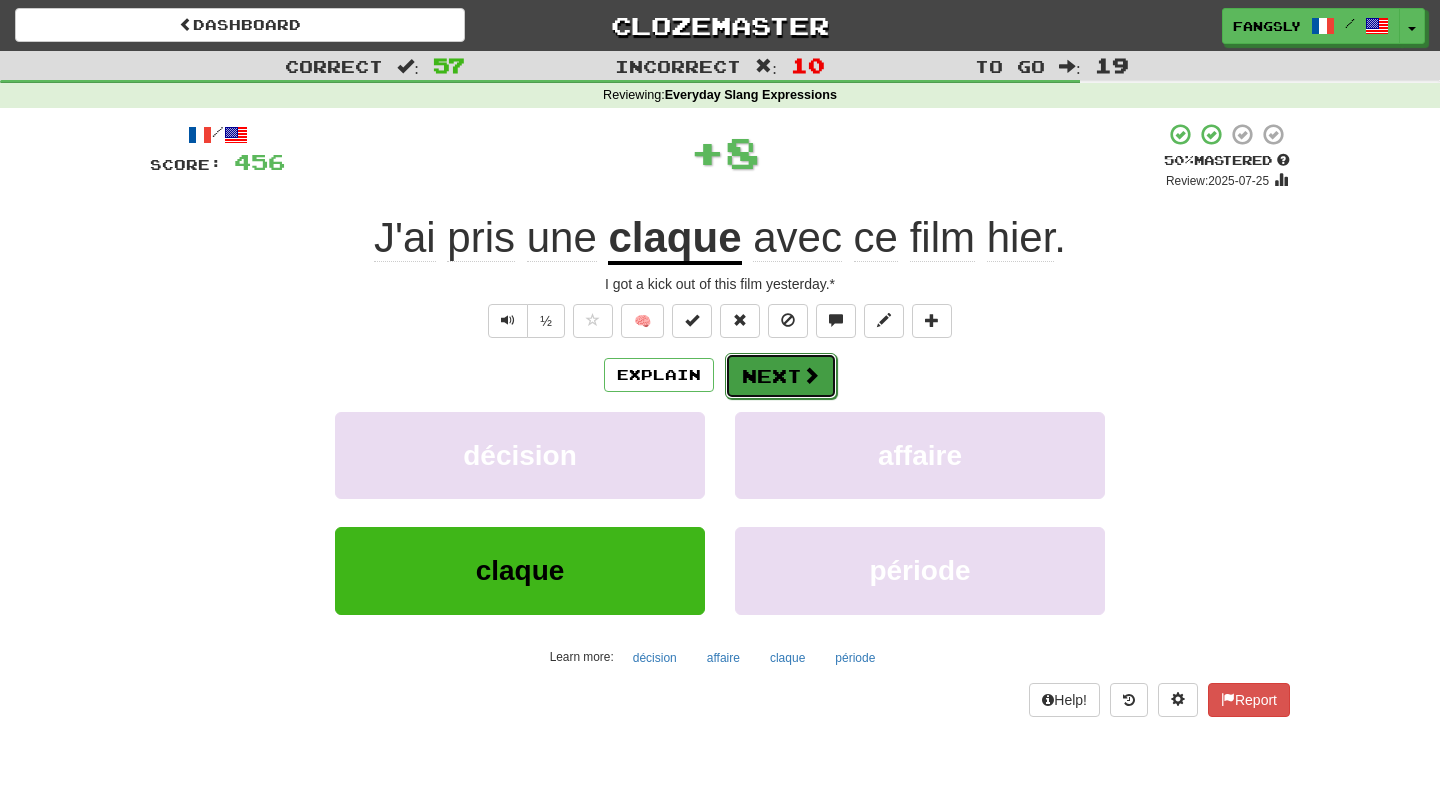 click on "Next" at bounding box center [781, 376] 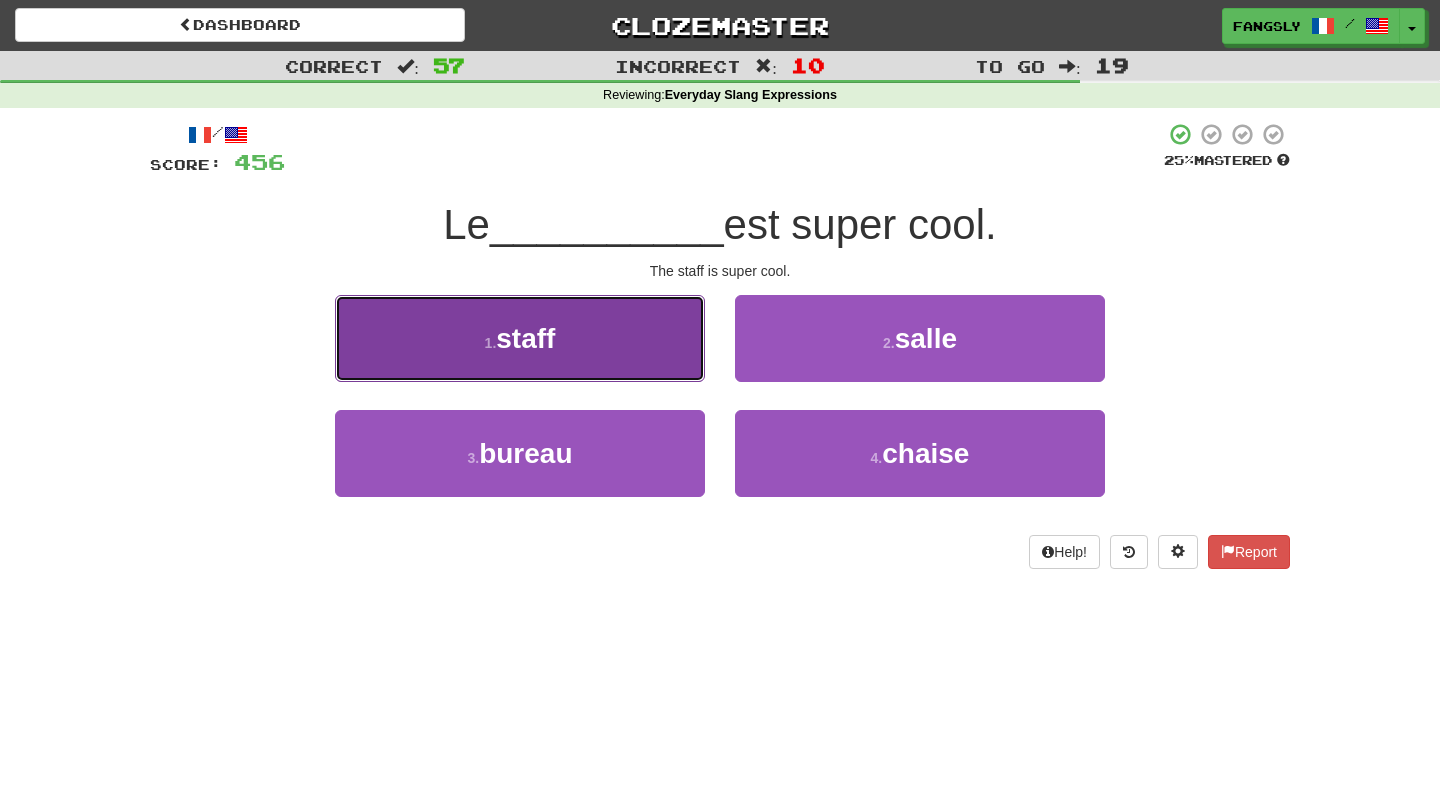 click on "1 .  staff" at bounding box center (520, 338) 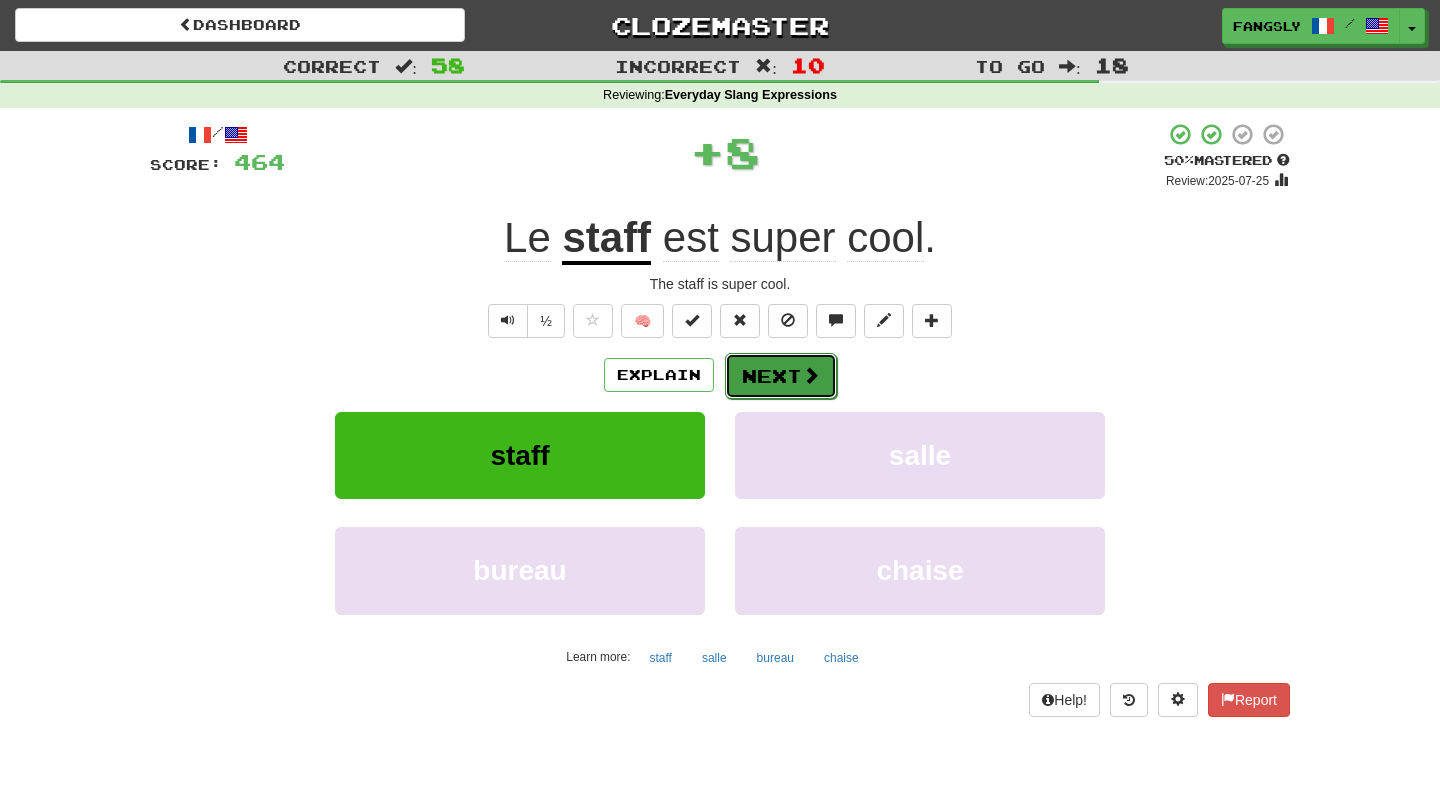 click on "Next" at bounding box center (781, 376) 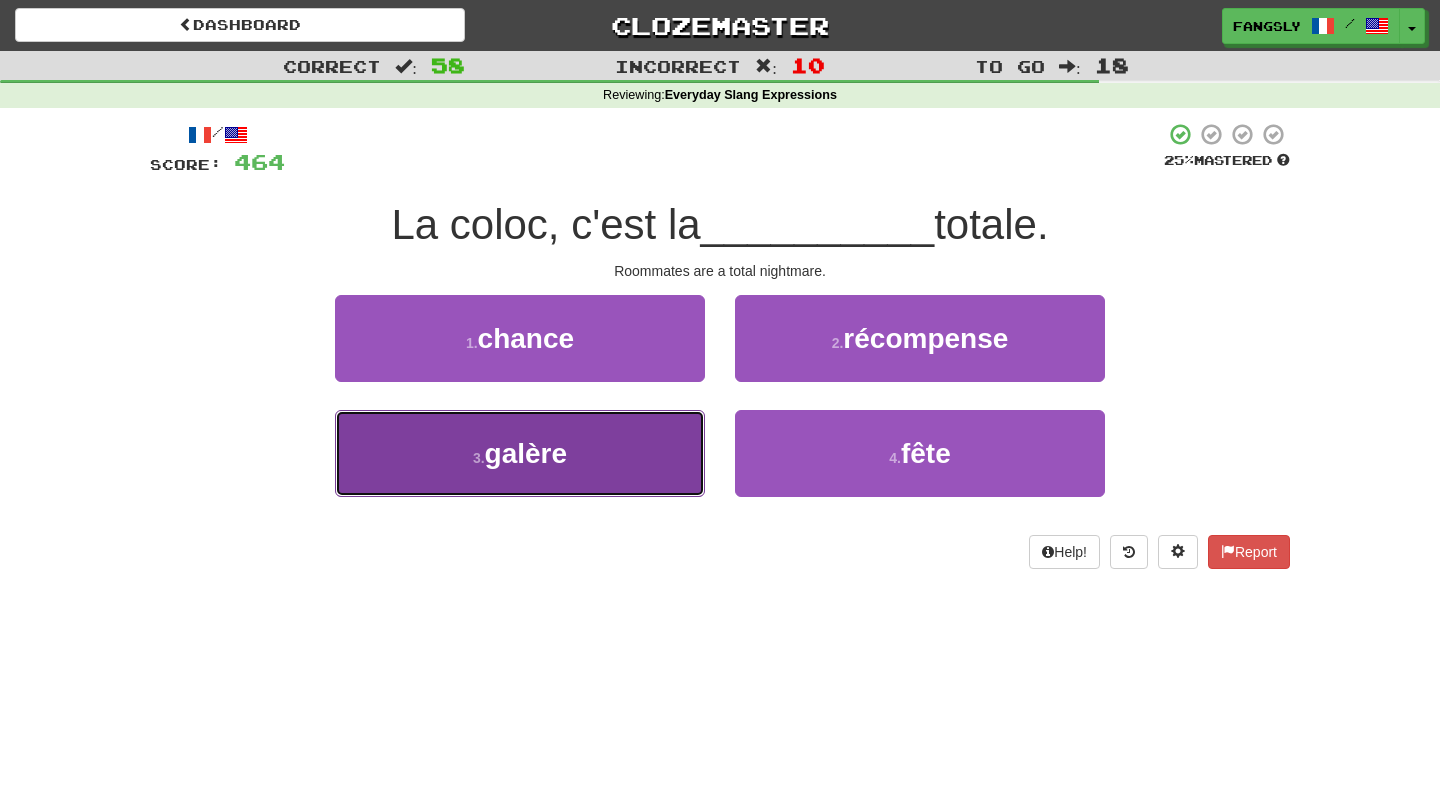 click on "3 .  galère" at bounding box center (520, 453) 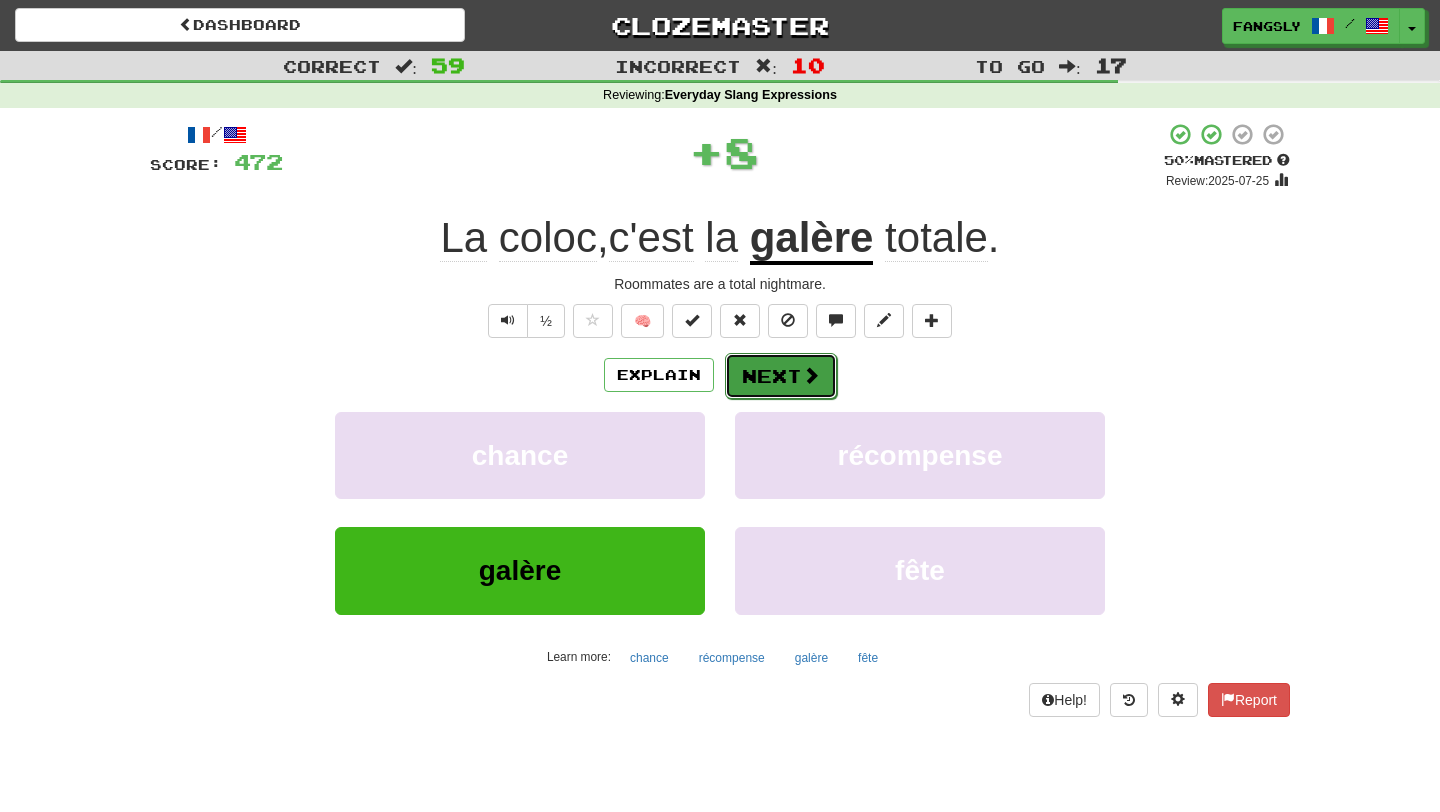click on "Next" at bounding box center (781, 376) 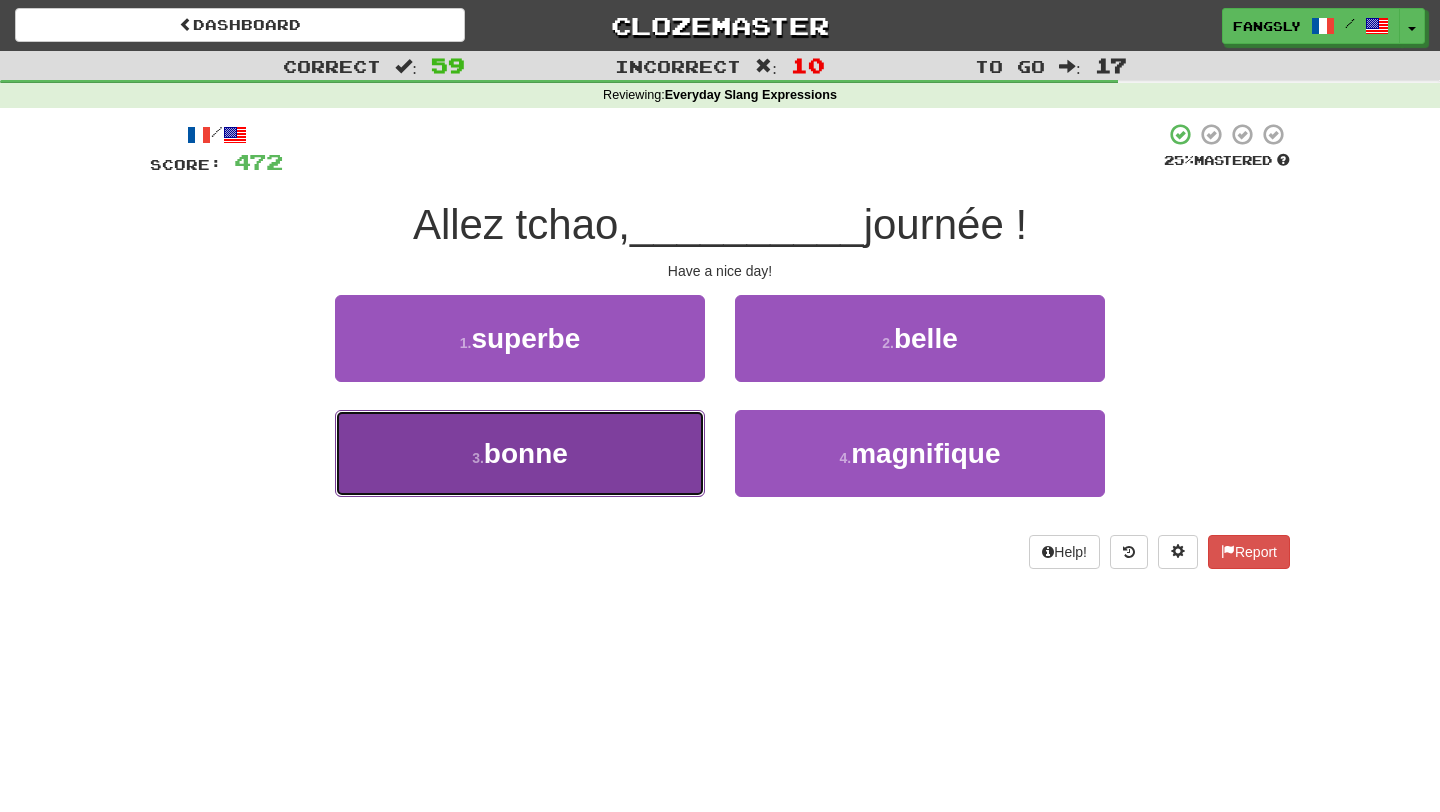 click on "3 .  bonne" at bounding box center [520, 453] 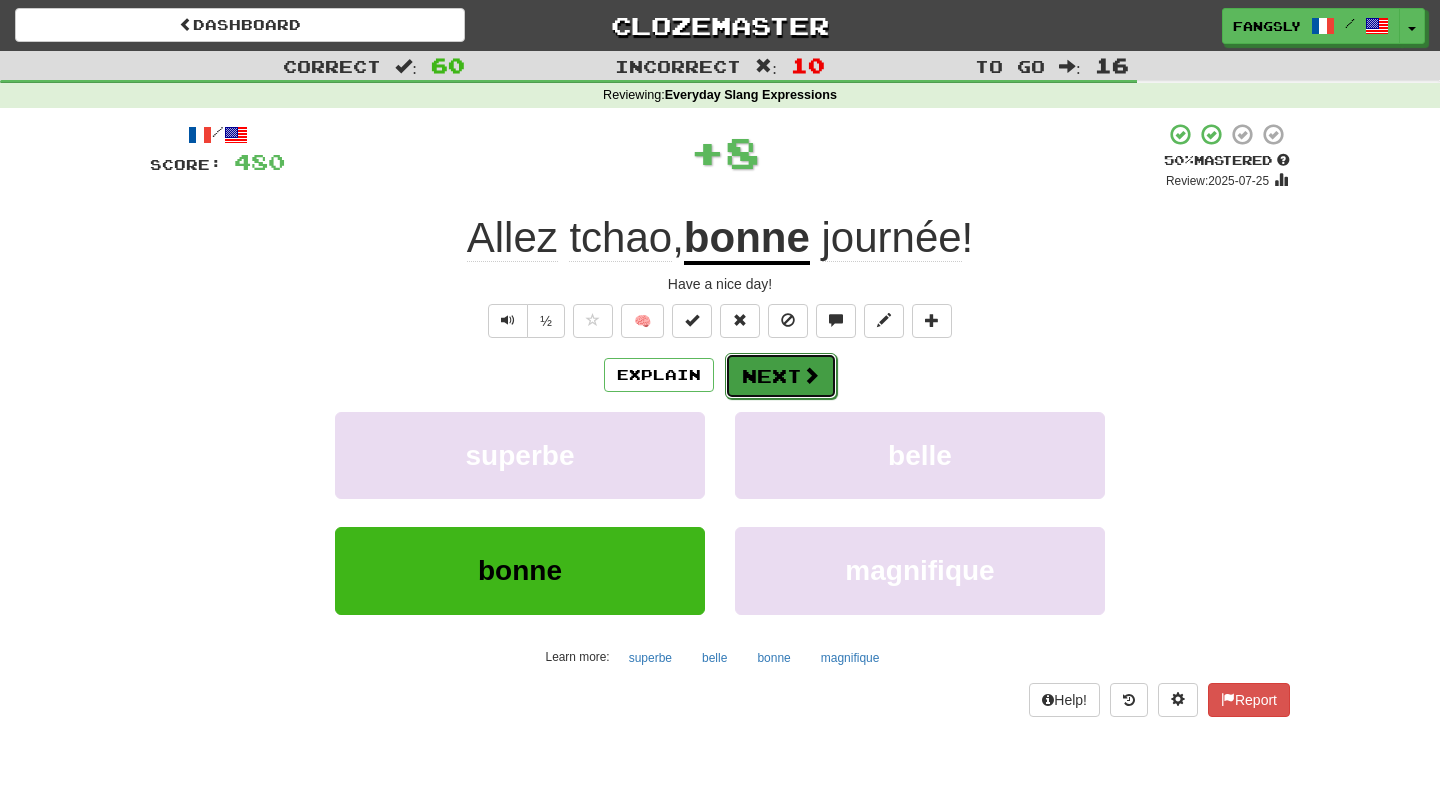 click on "Next" at bounding box center (781, 376) 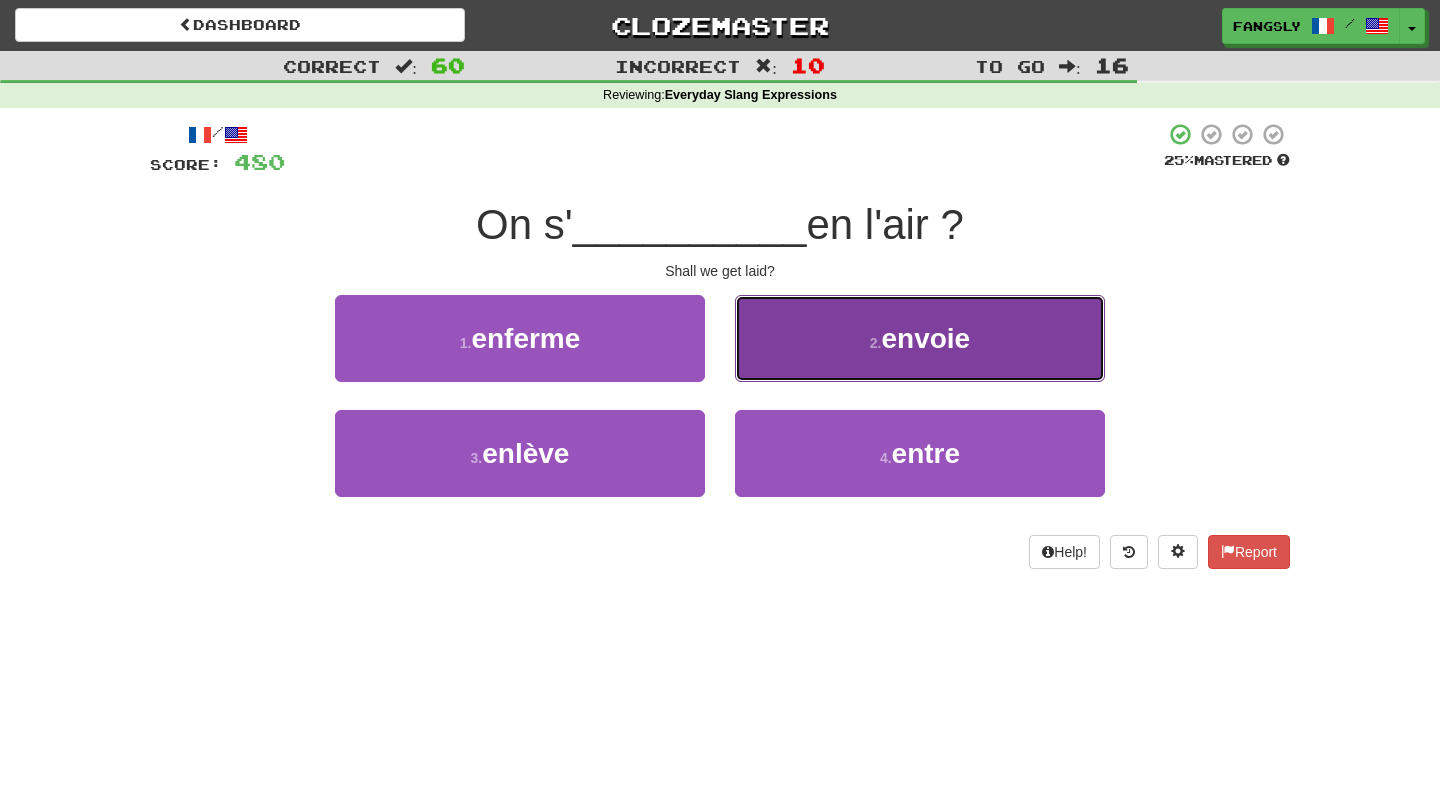 click on "2 .  envoie" at bounding box center [920, 338] 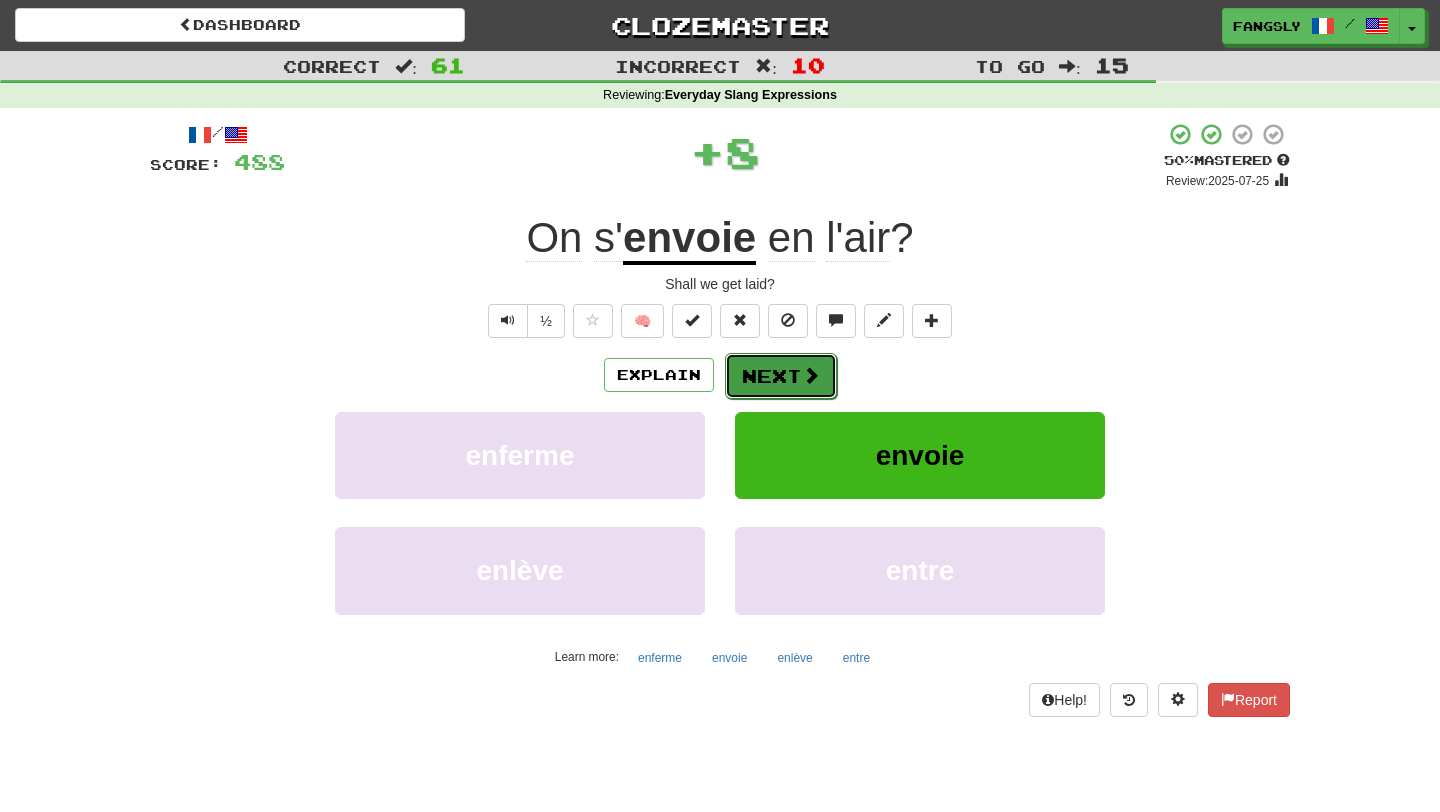 click on "Next" at bounding box center (781, 376) 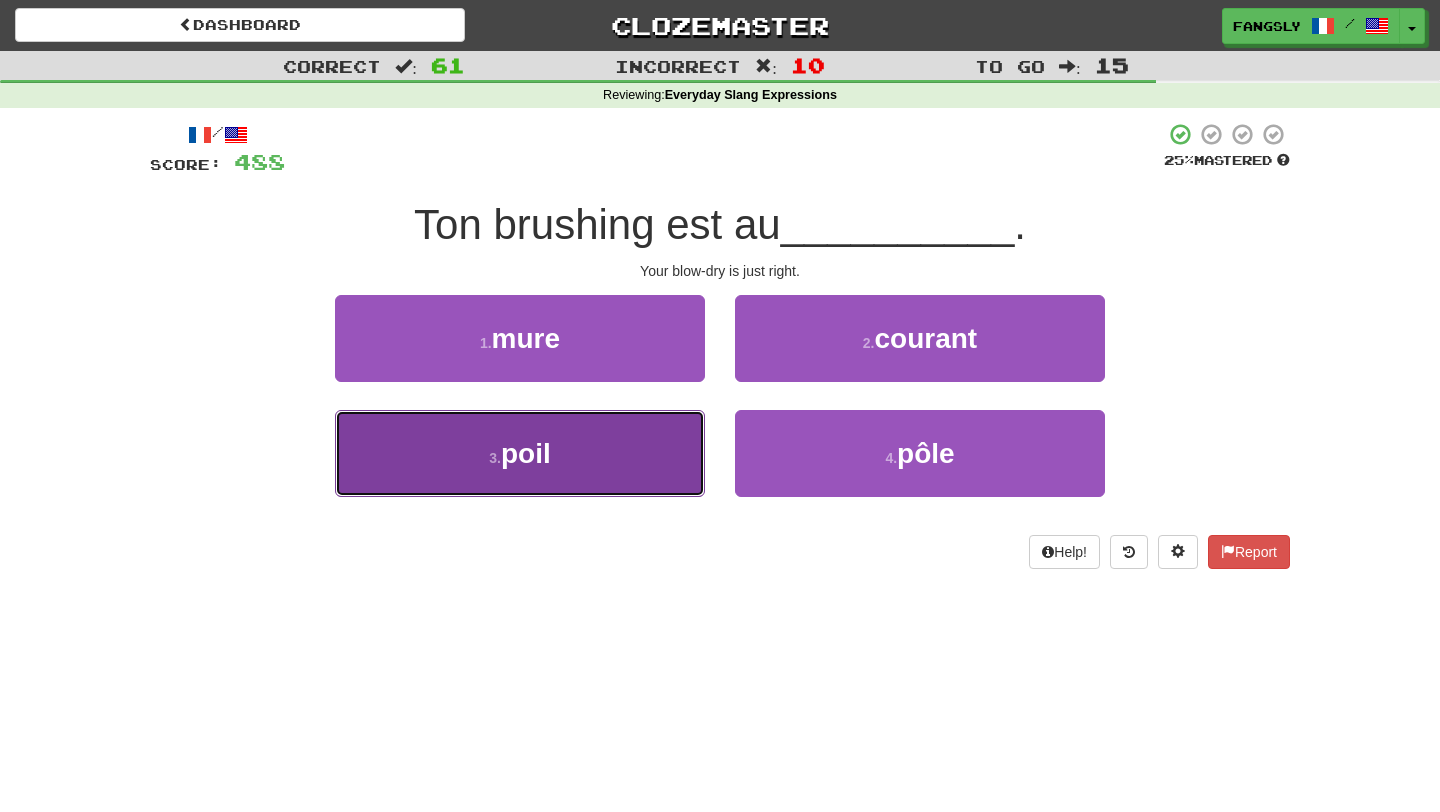 click on "3 .  poil" at bounding box center (520, 453) 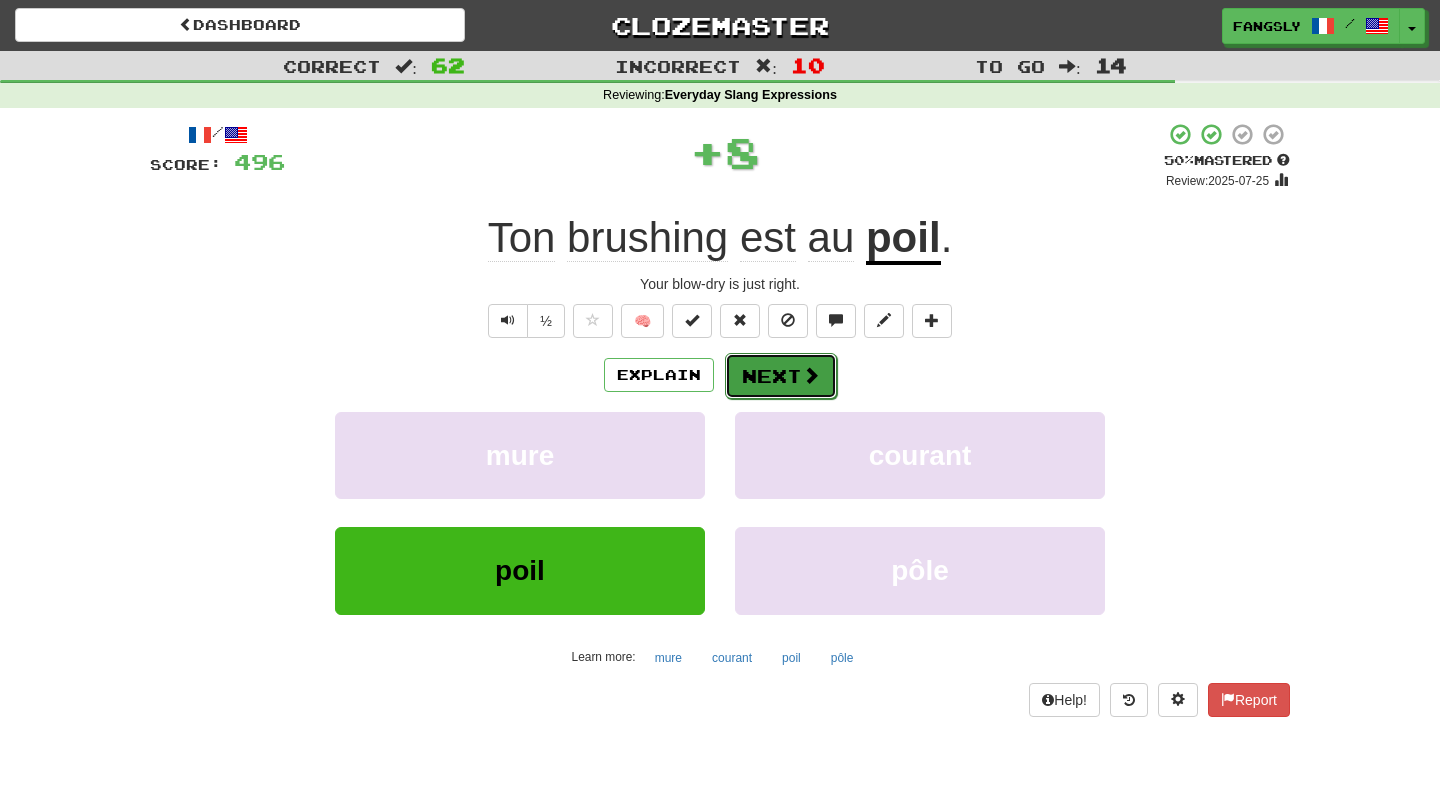 click on "Next" at bounding box center [781, 376] 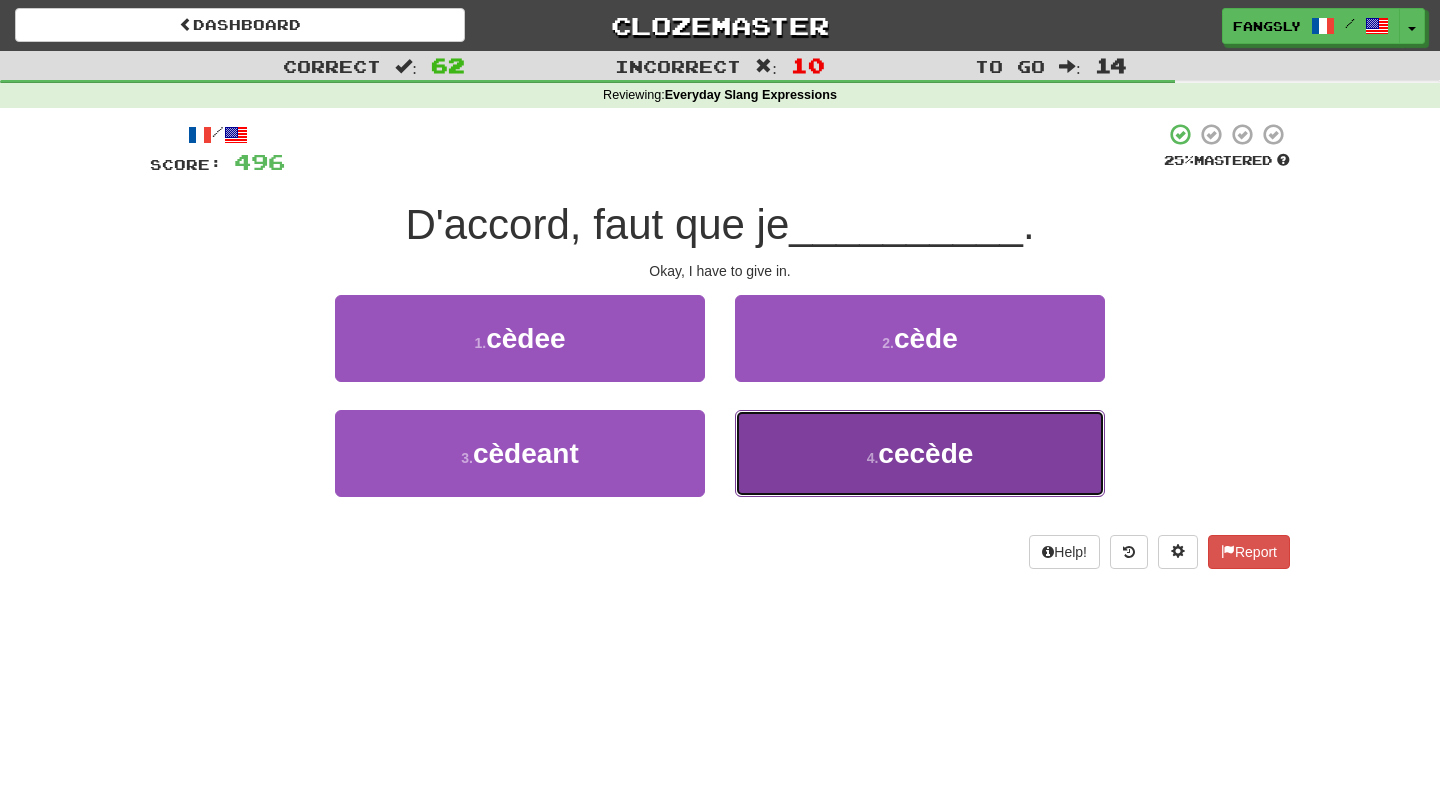 click on "4 .  cecède" at bounding box center (920, 453) 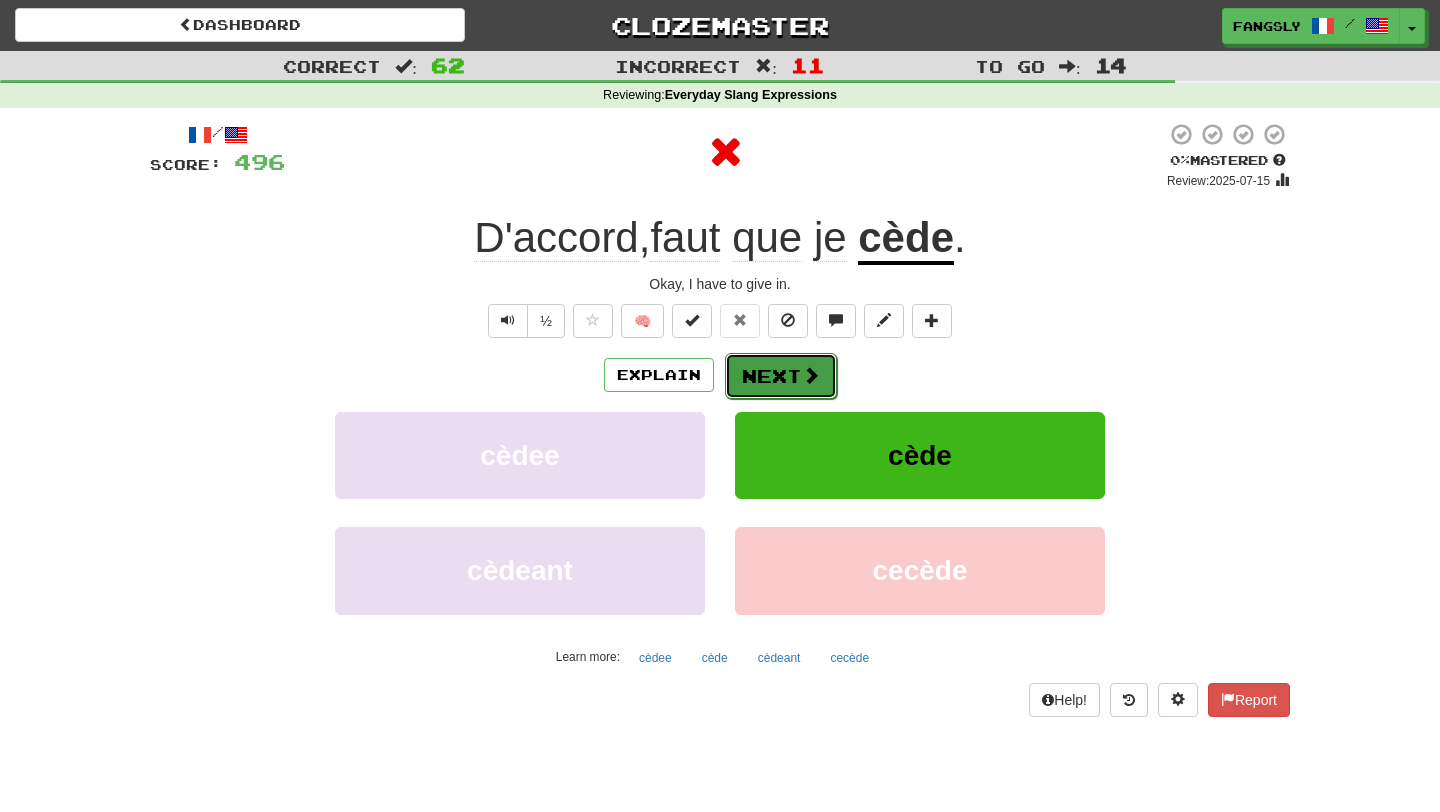 click on "Next" at bounding box center [781, 376] 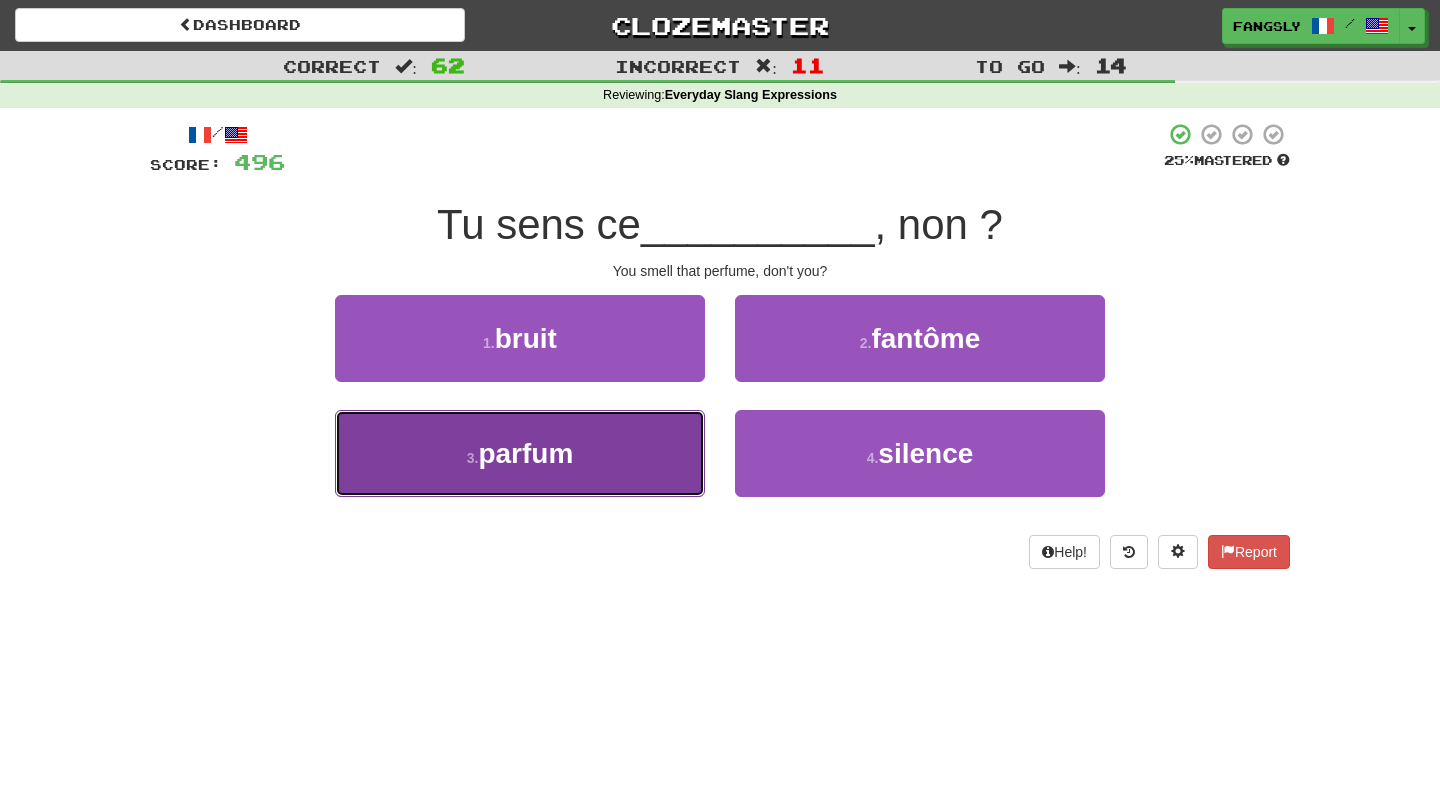 click on "3 .  parfum" at bounding box center [520, 453] 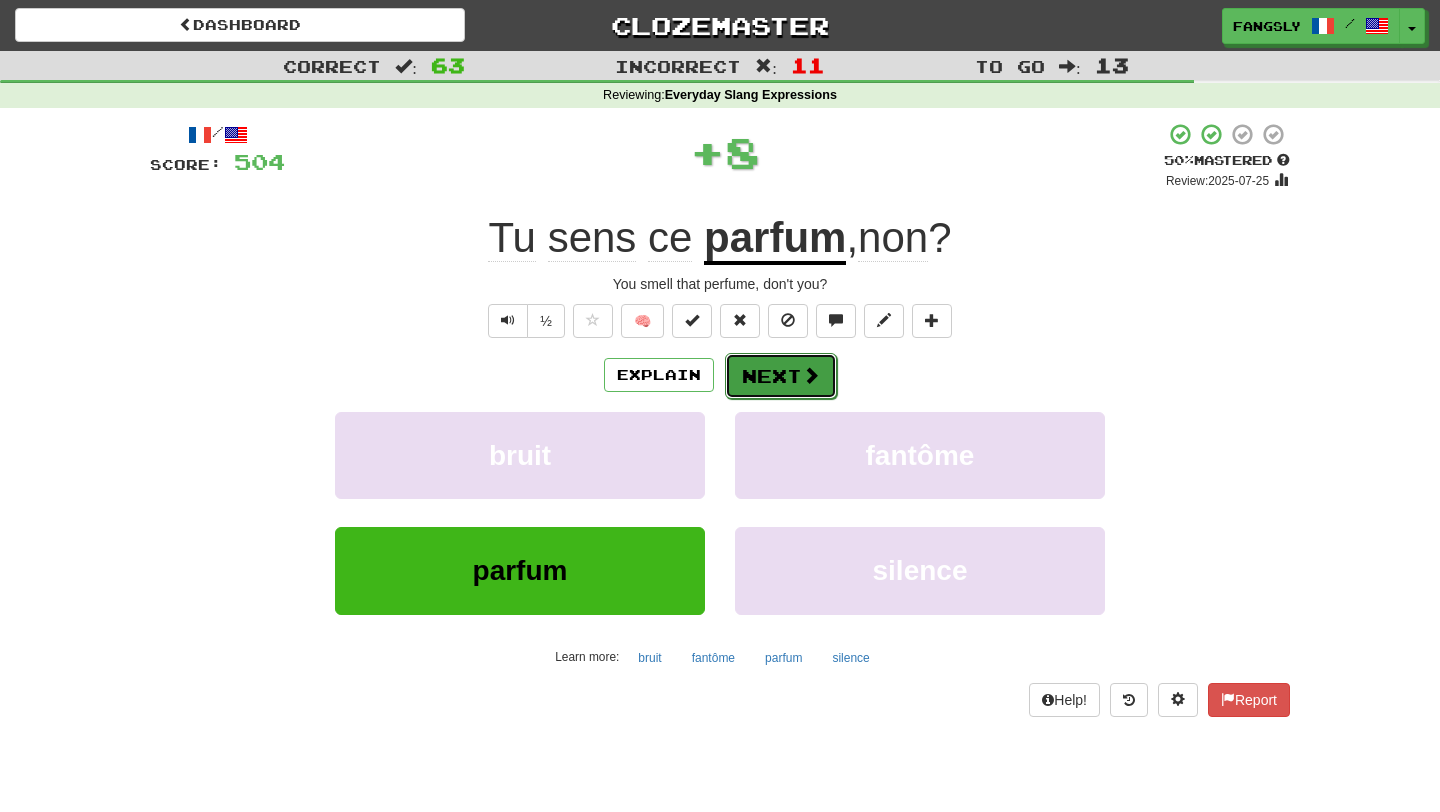 click on "Next" at bounding box center (781, 376) 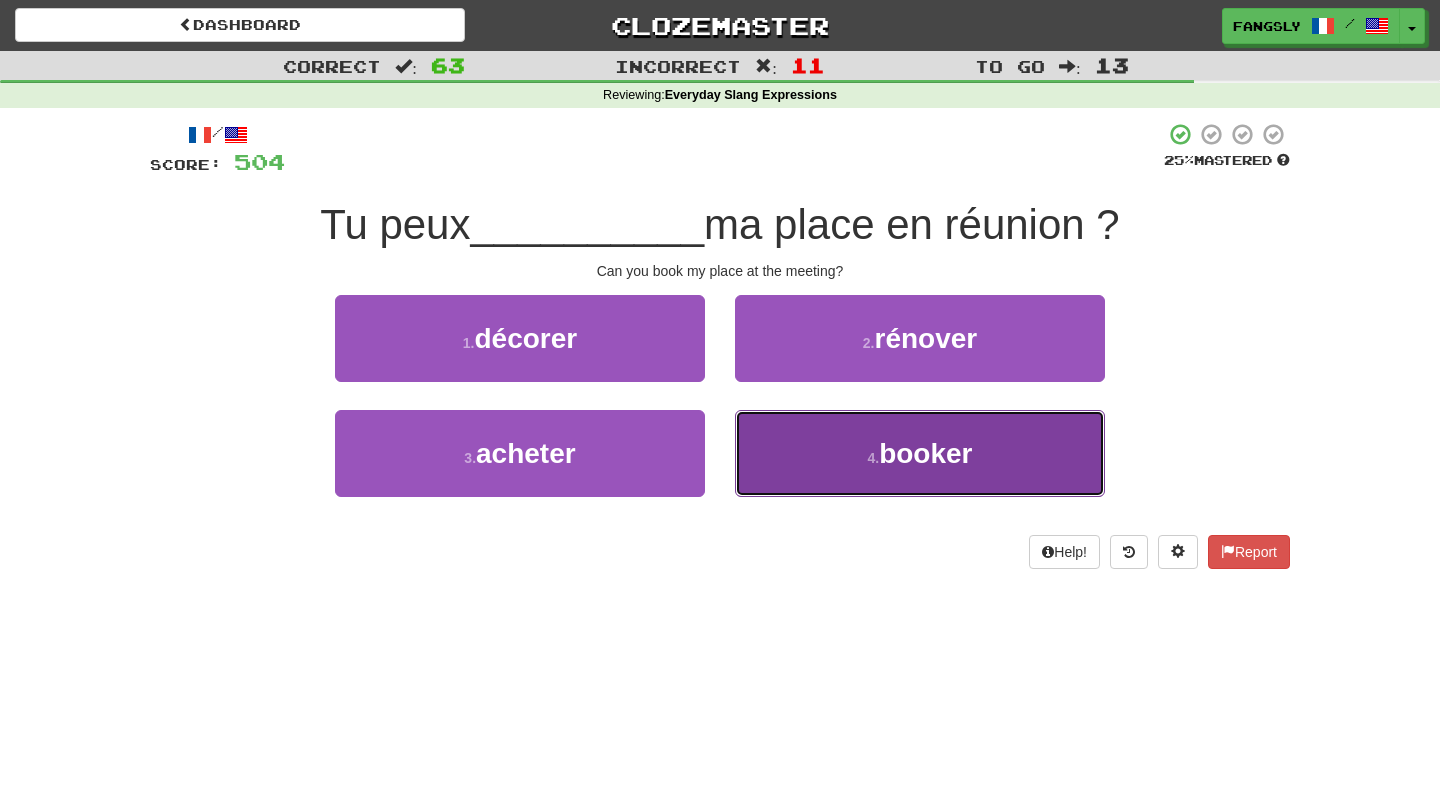 click on "4 .  booker" at bounding box center (920, 453) 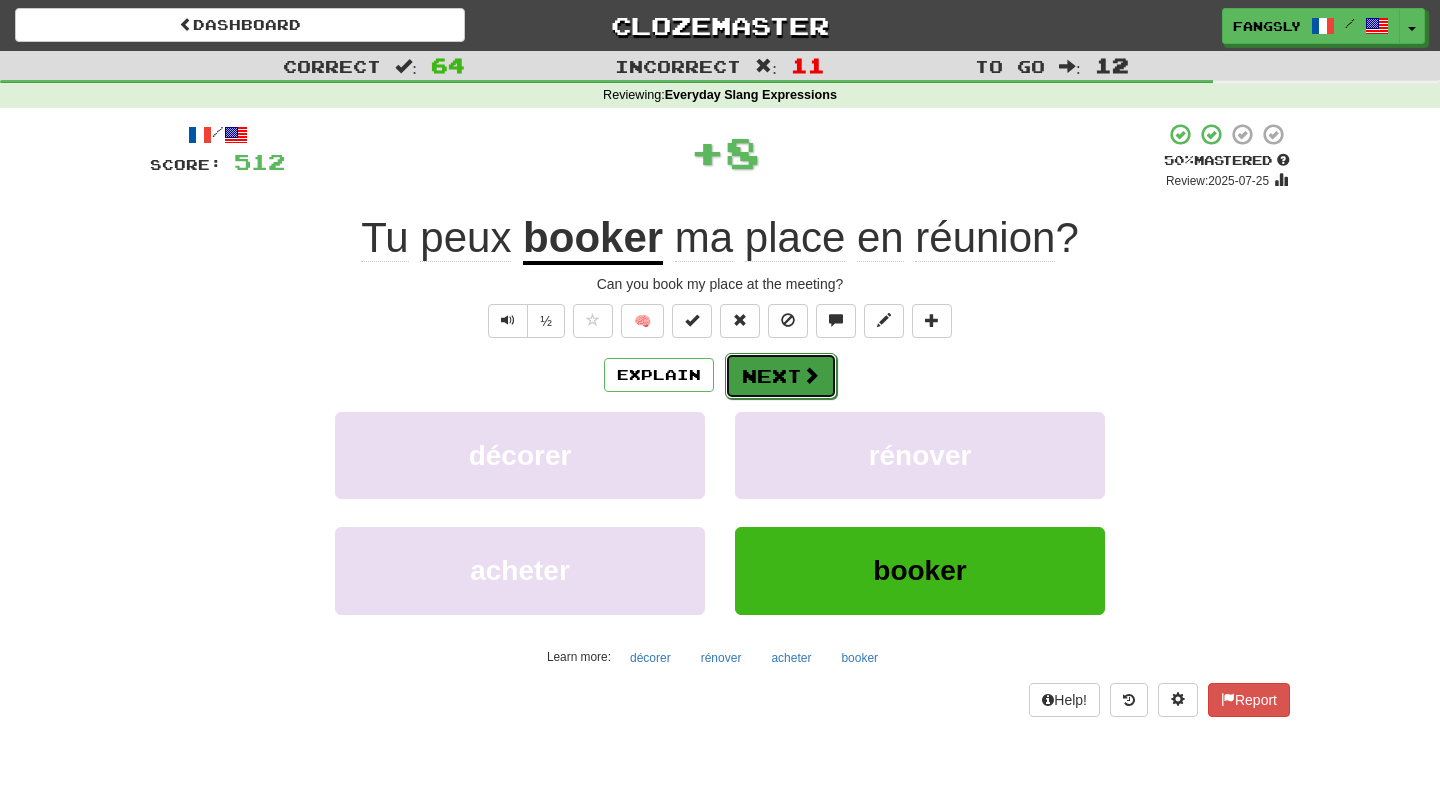 click on "Next" at bounding box center (781, 376) 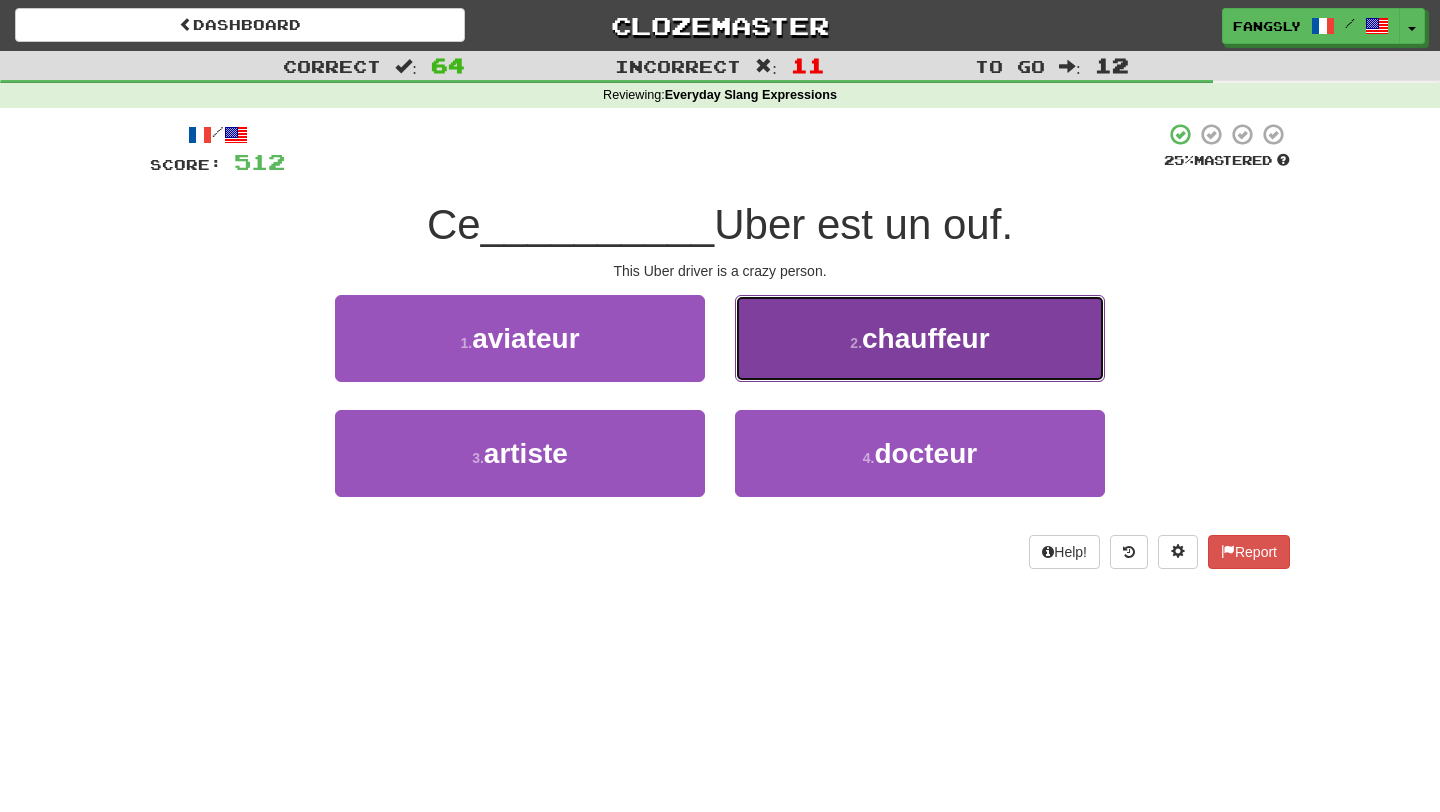 click on "2 .  chauffeur" at bounding box center [920, 338] 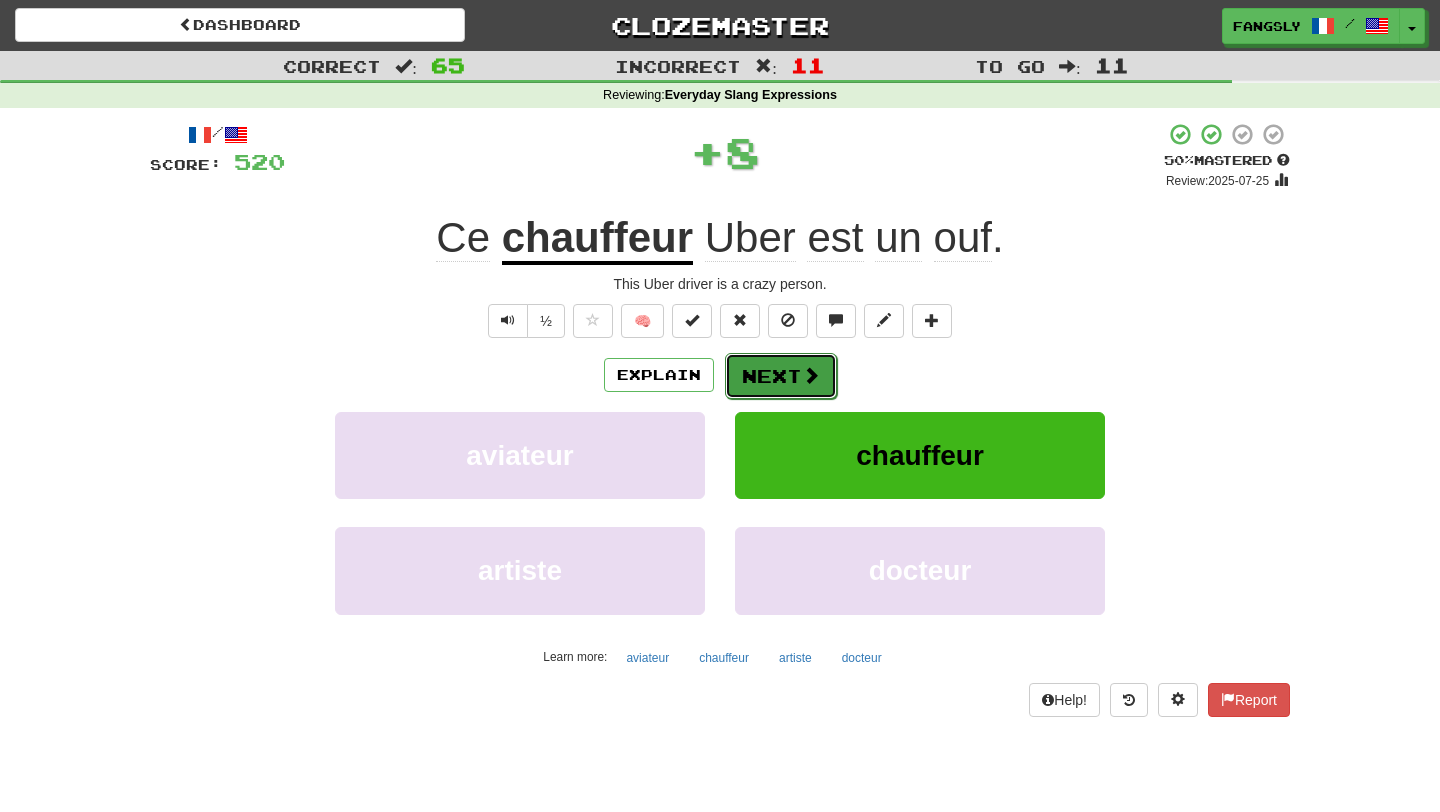 click at bounding box center [811, 375] 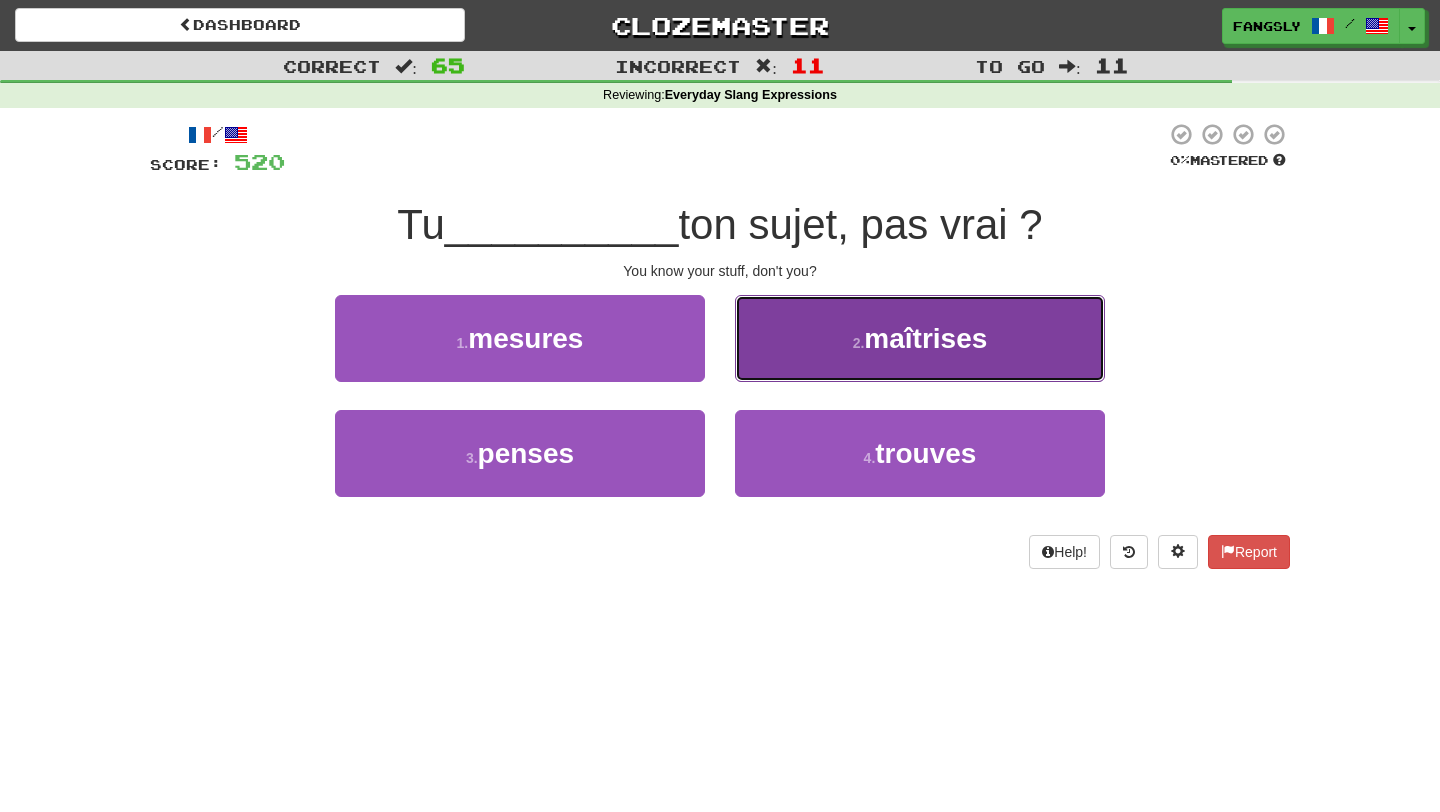 click on "2 .  maîtrises" at bounding box center (920, 338) 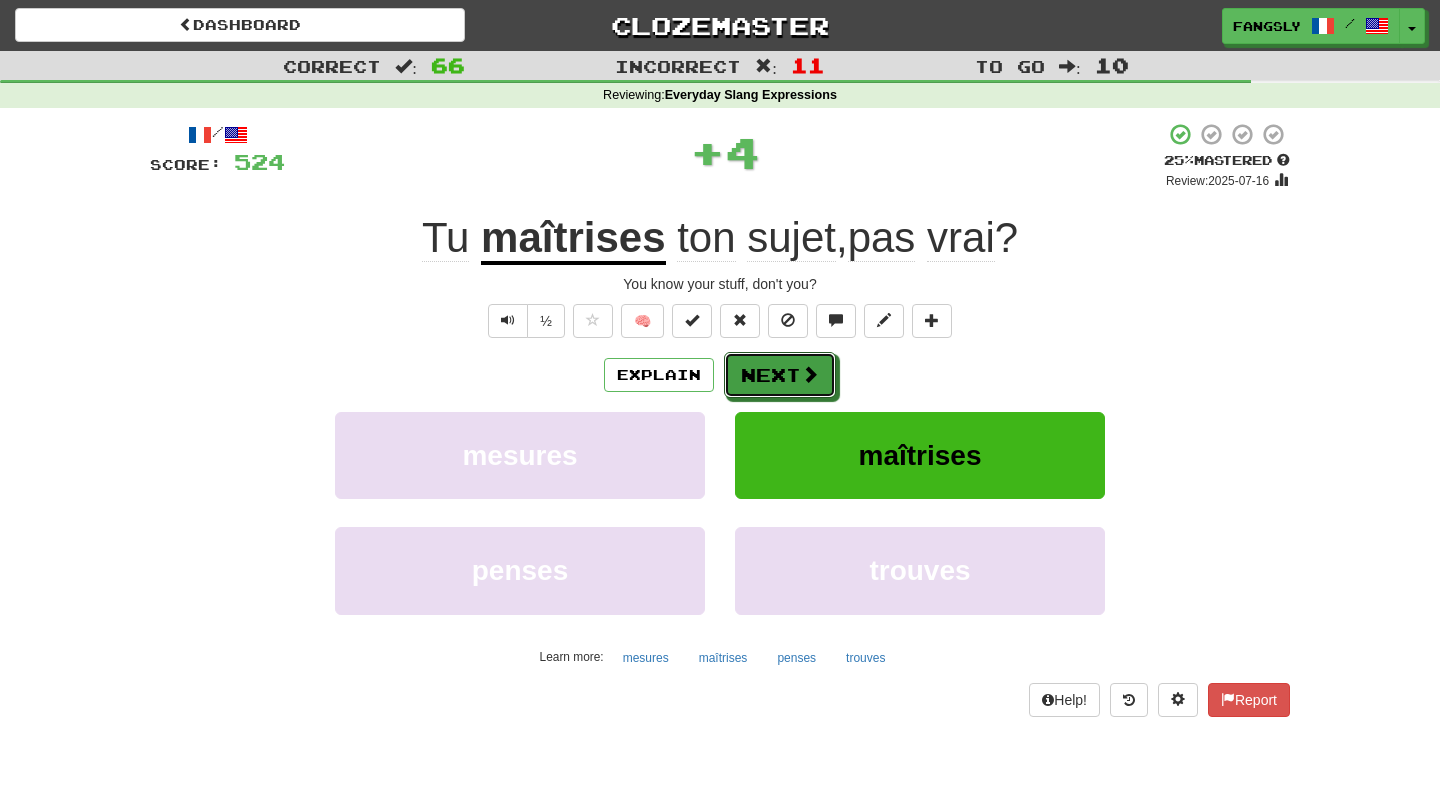 click at bounding box center (810, 374) 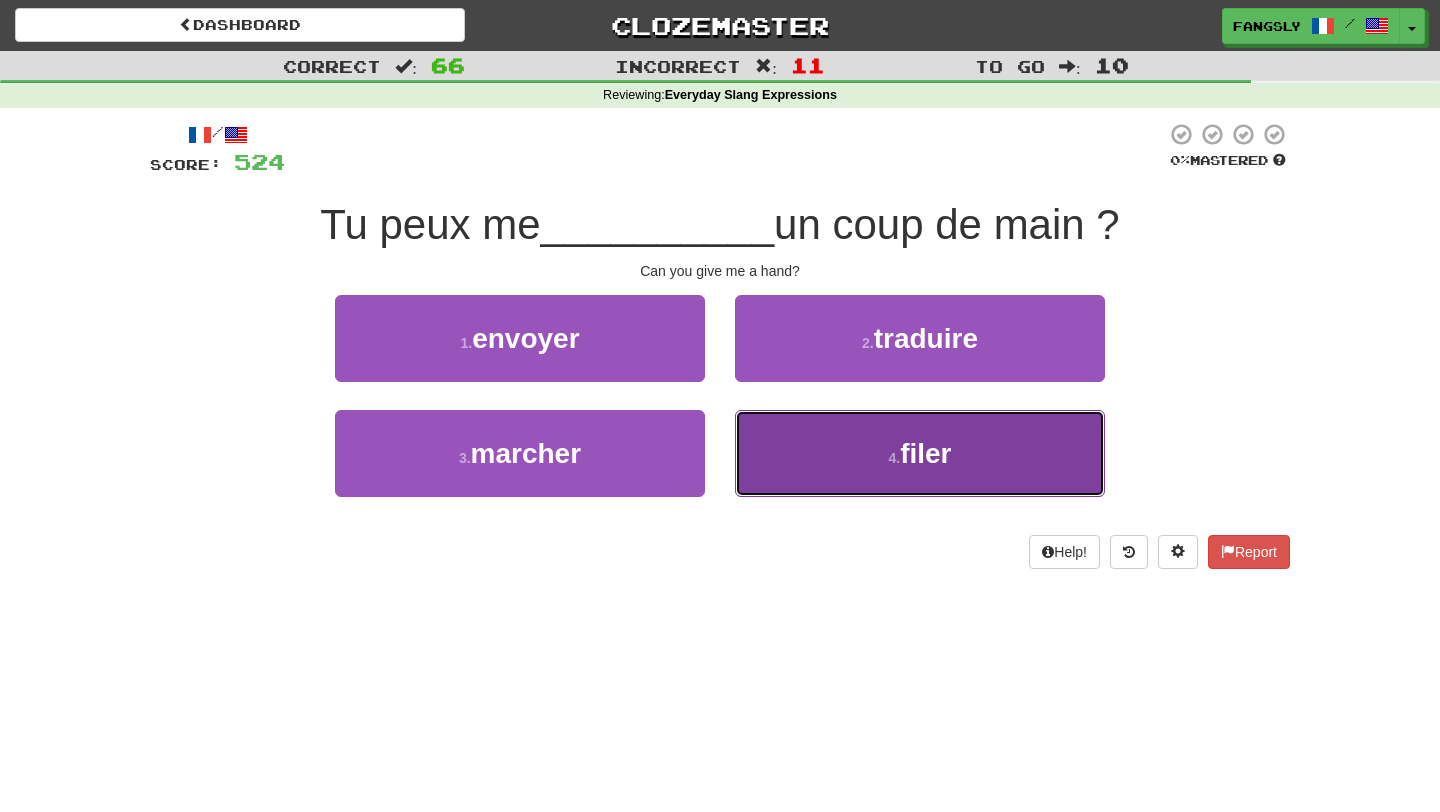 click on "4 .  filer" at bounding box center (920, 453) 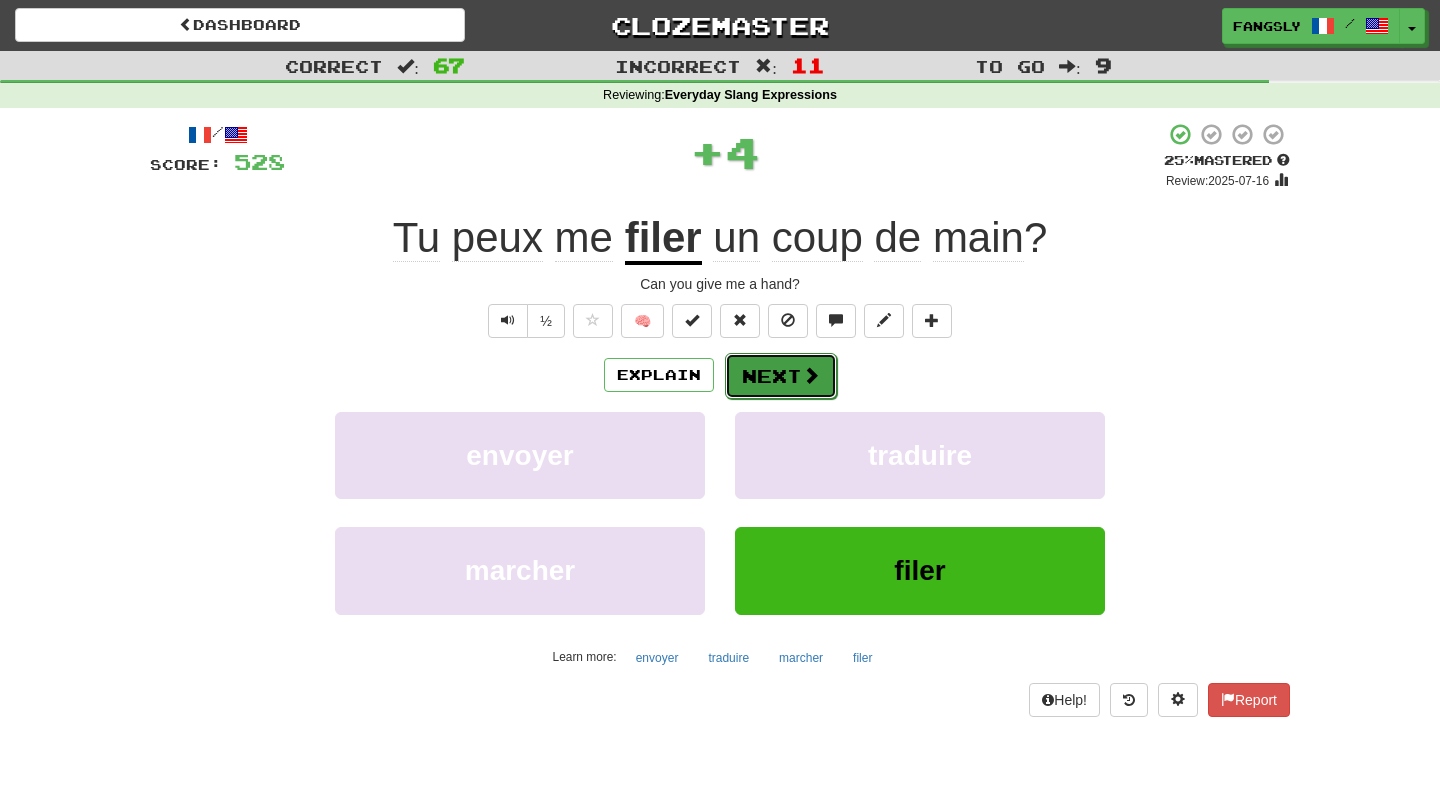 click on "Next" at bounding box center [781, 376] 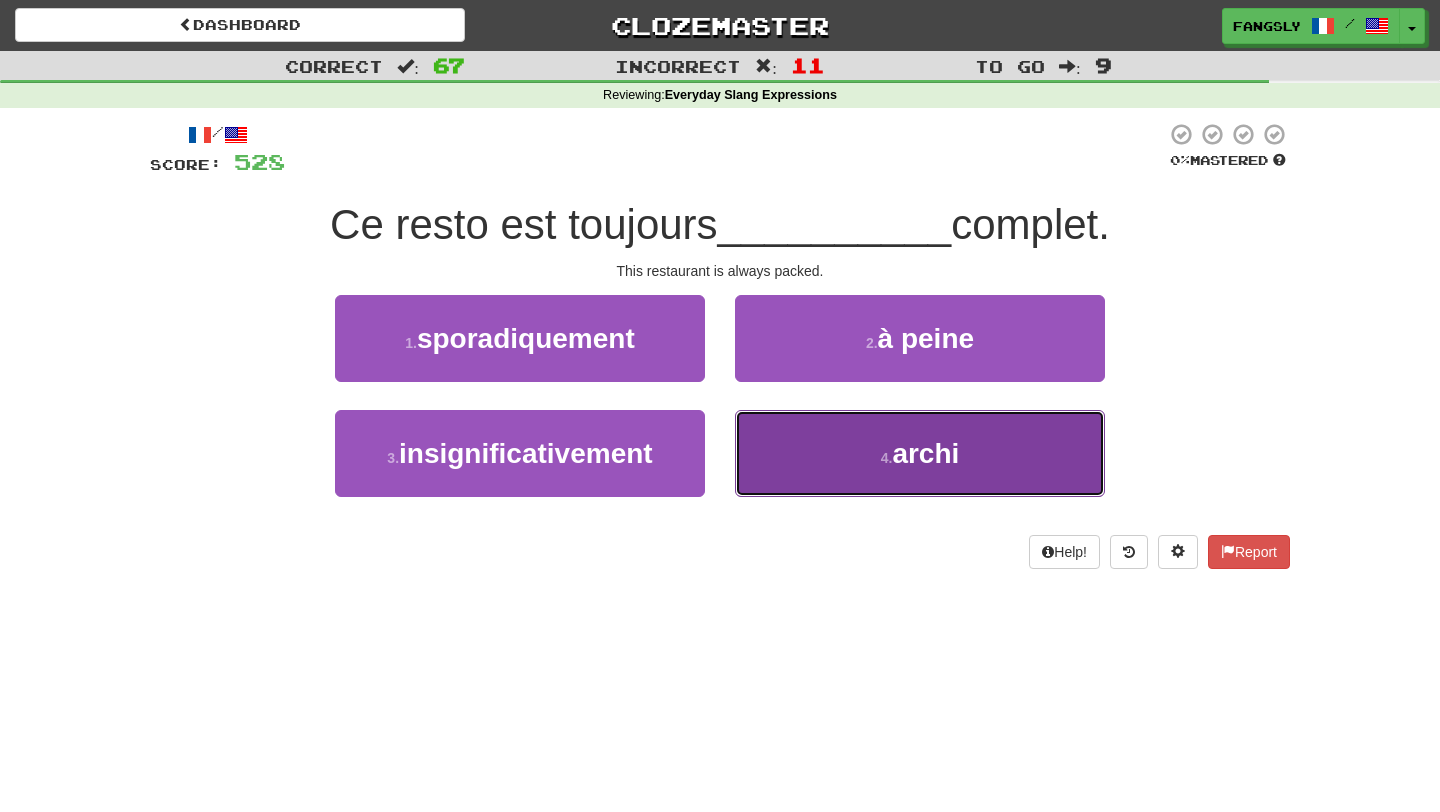click on "4 .  archi" at bounding box center [920, 453] 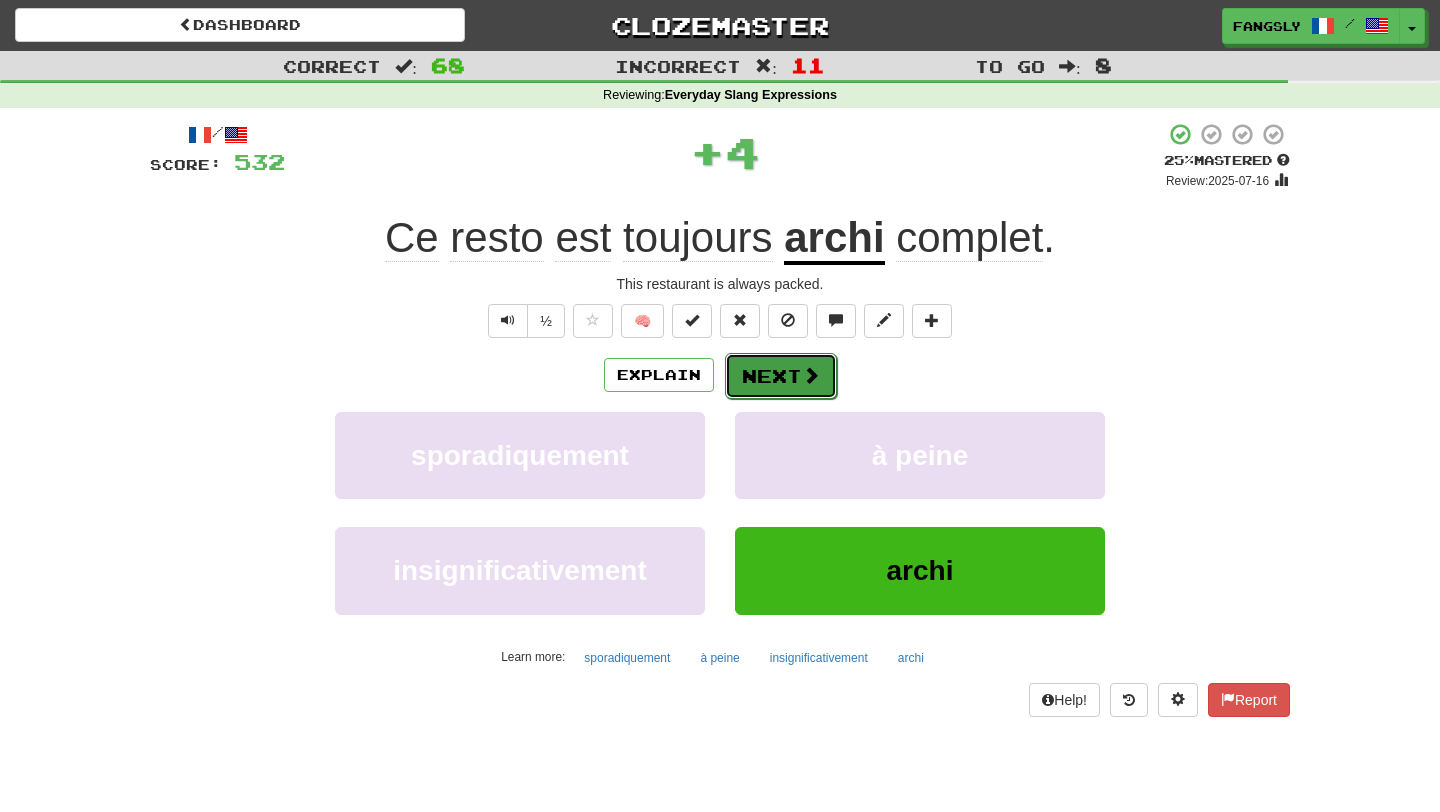 click at bounding box center (811, 375) 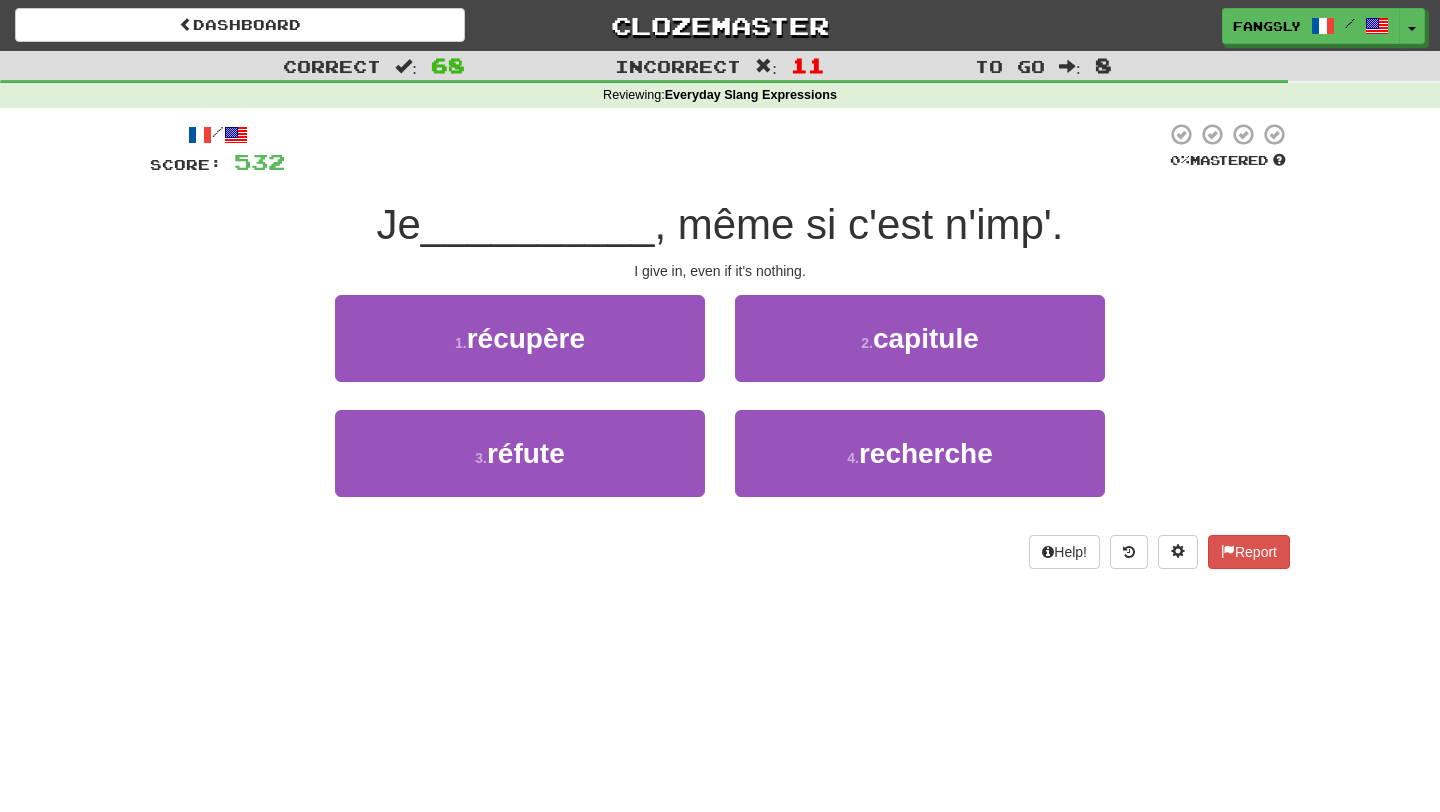 click on "2 .  capitule" at bounding box center (920, 352) 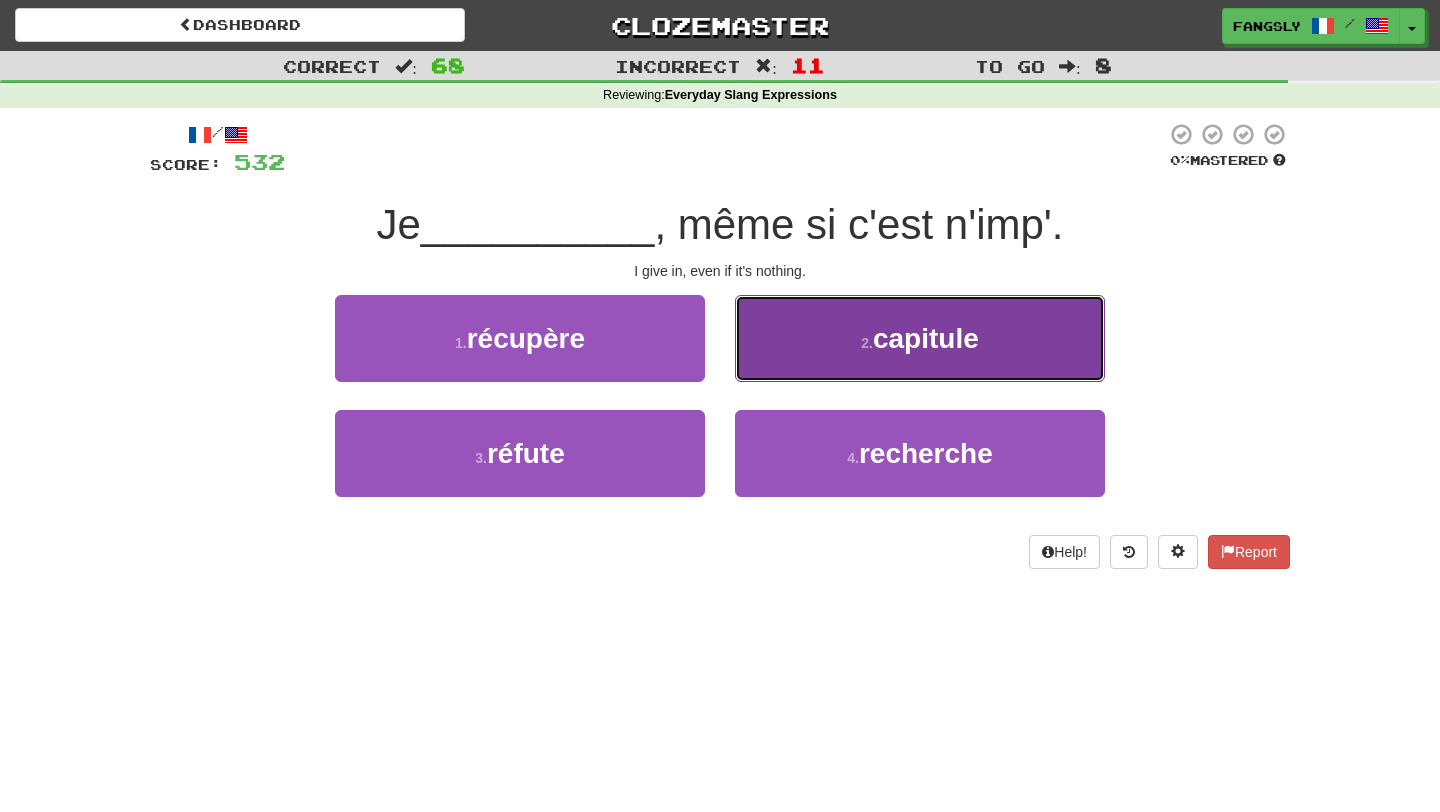 click on "2 .  capitule" at bounding box center [920, 338] 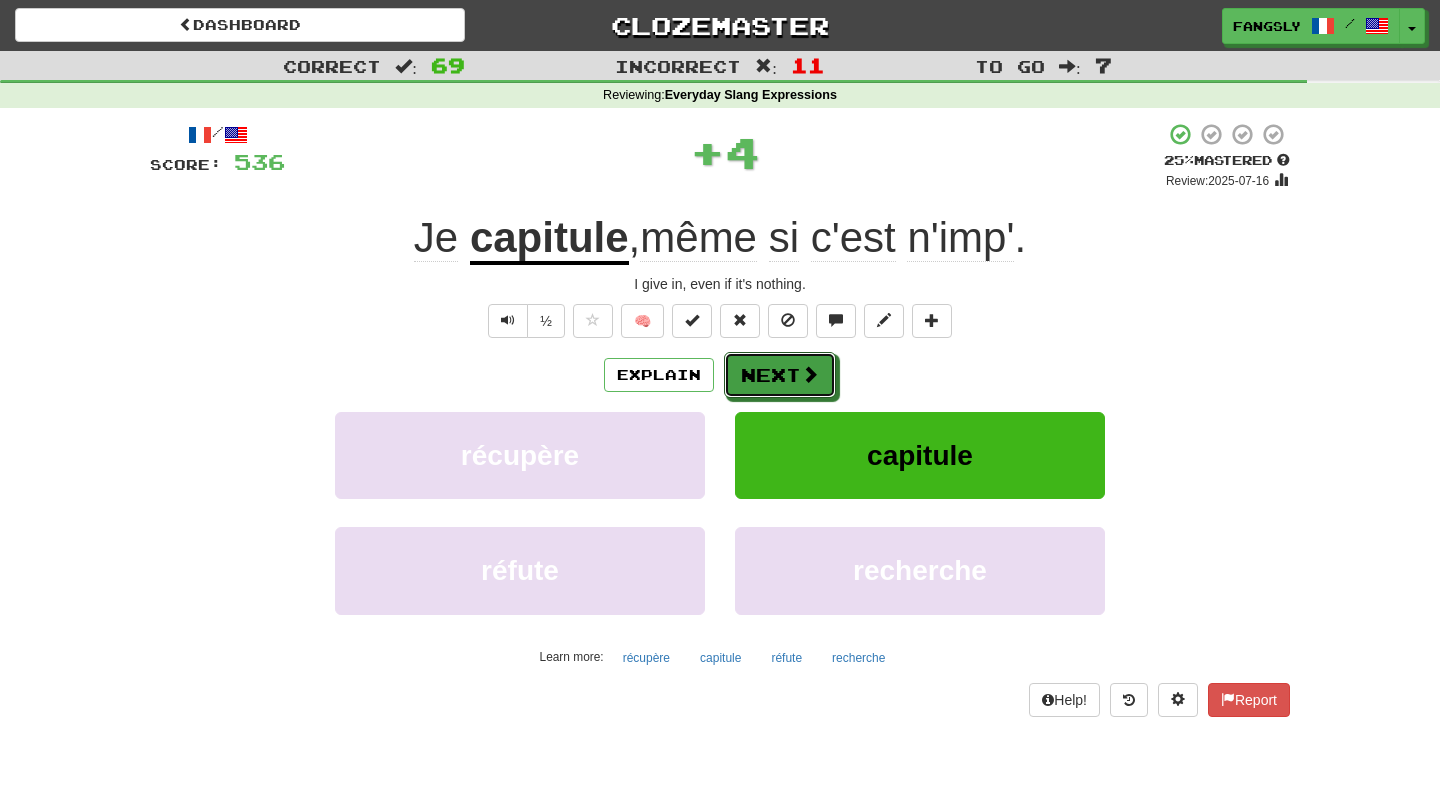 click at bounding box center [810, 374] 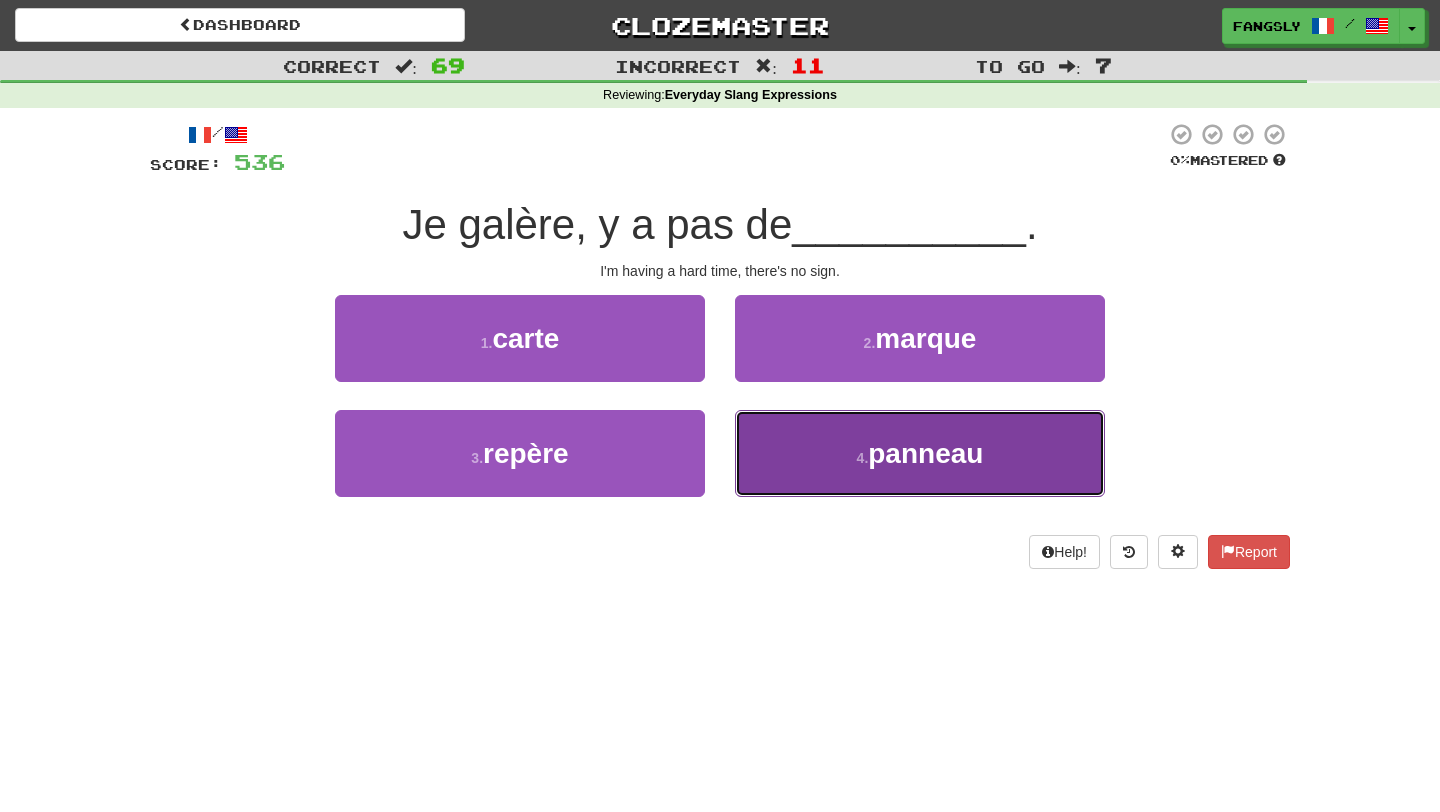 click on "4 .  panneau" at bounding box center (920, 453) 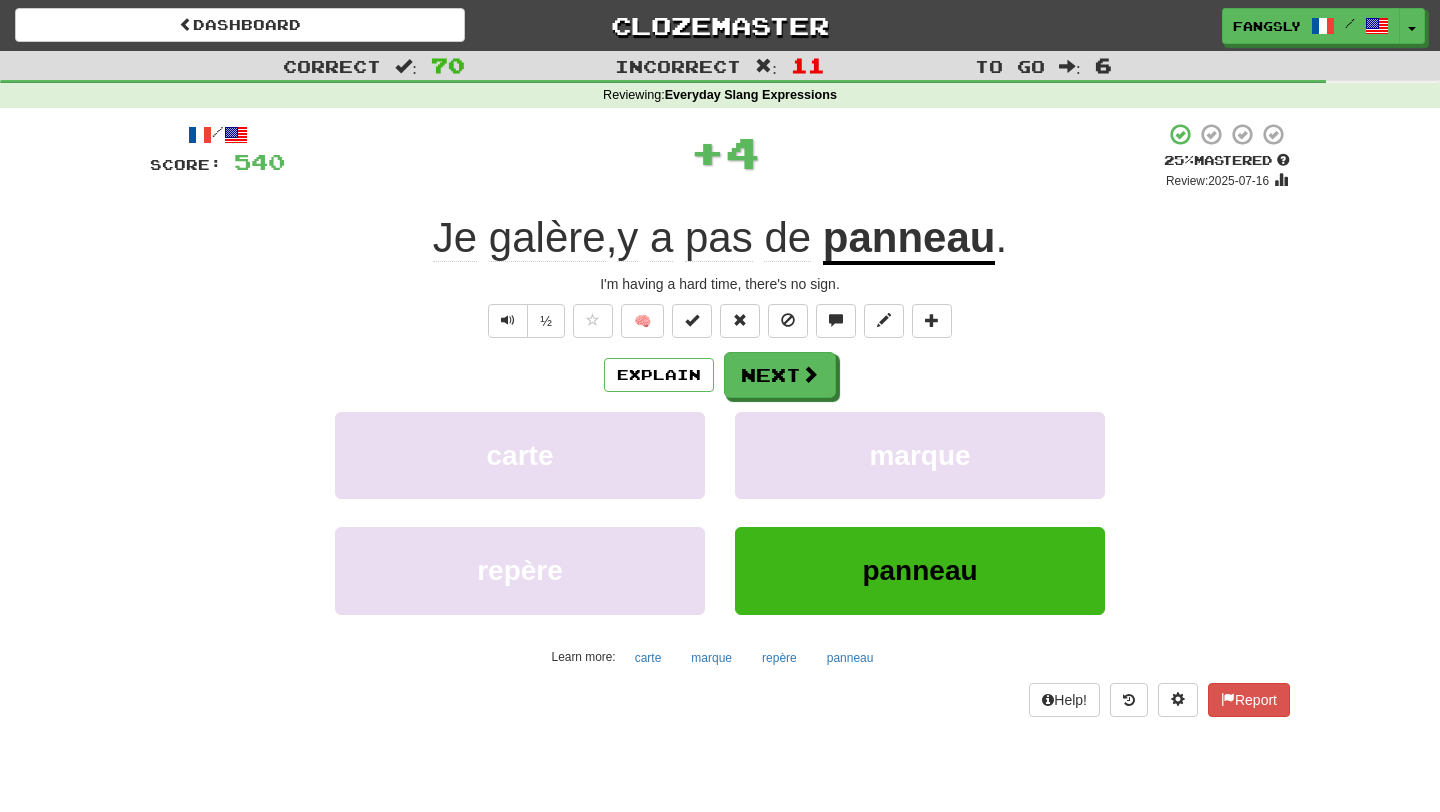 click on "Explain Next" at bounding box center [720, 375] 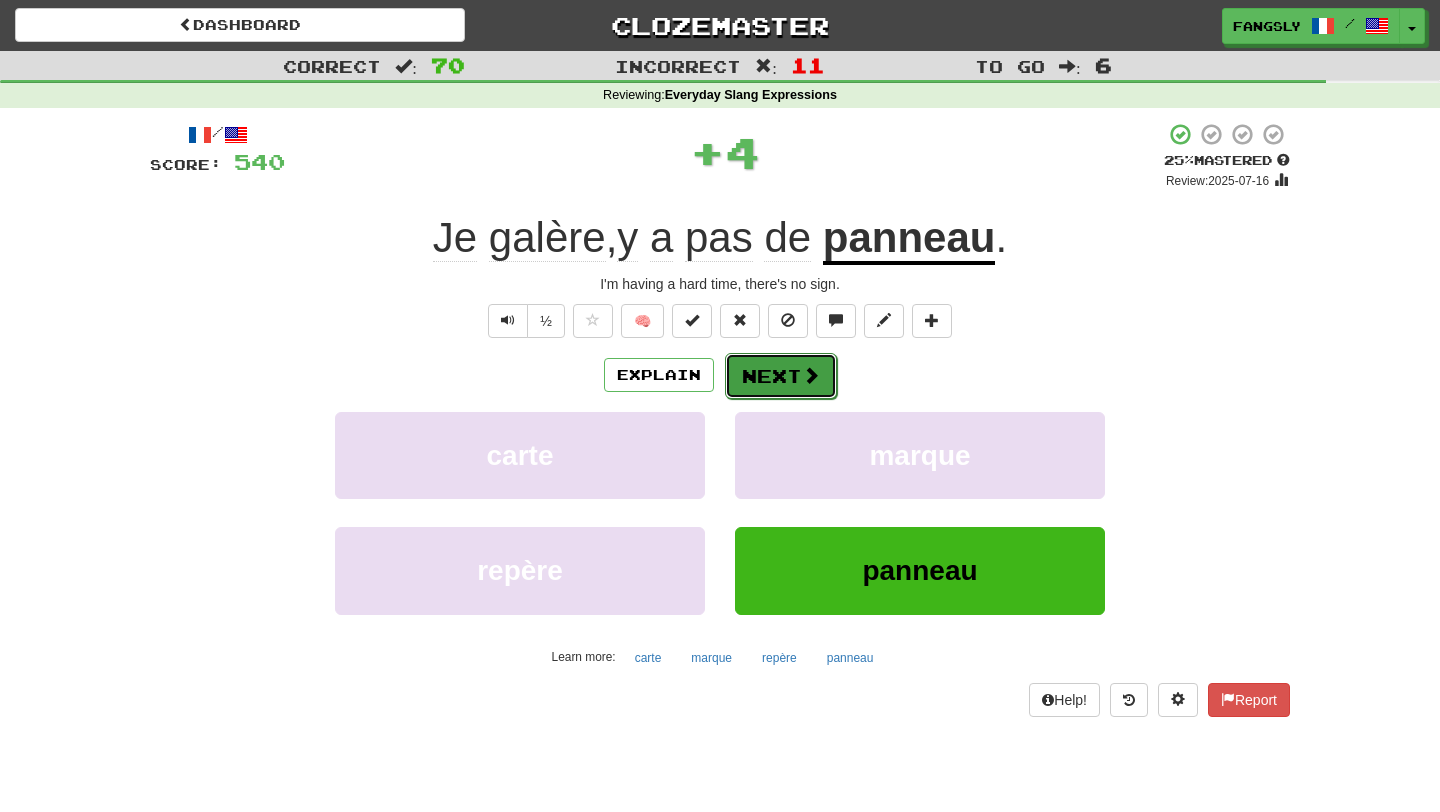 click at bounding box center (811, 375) 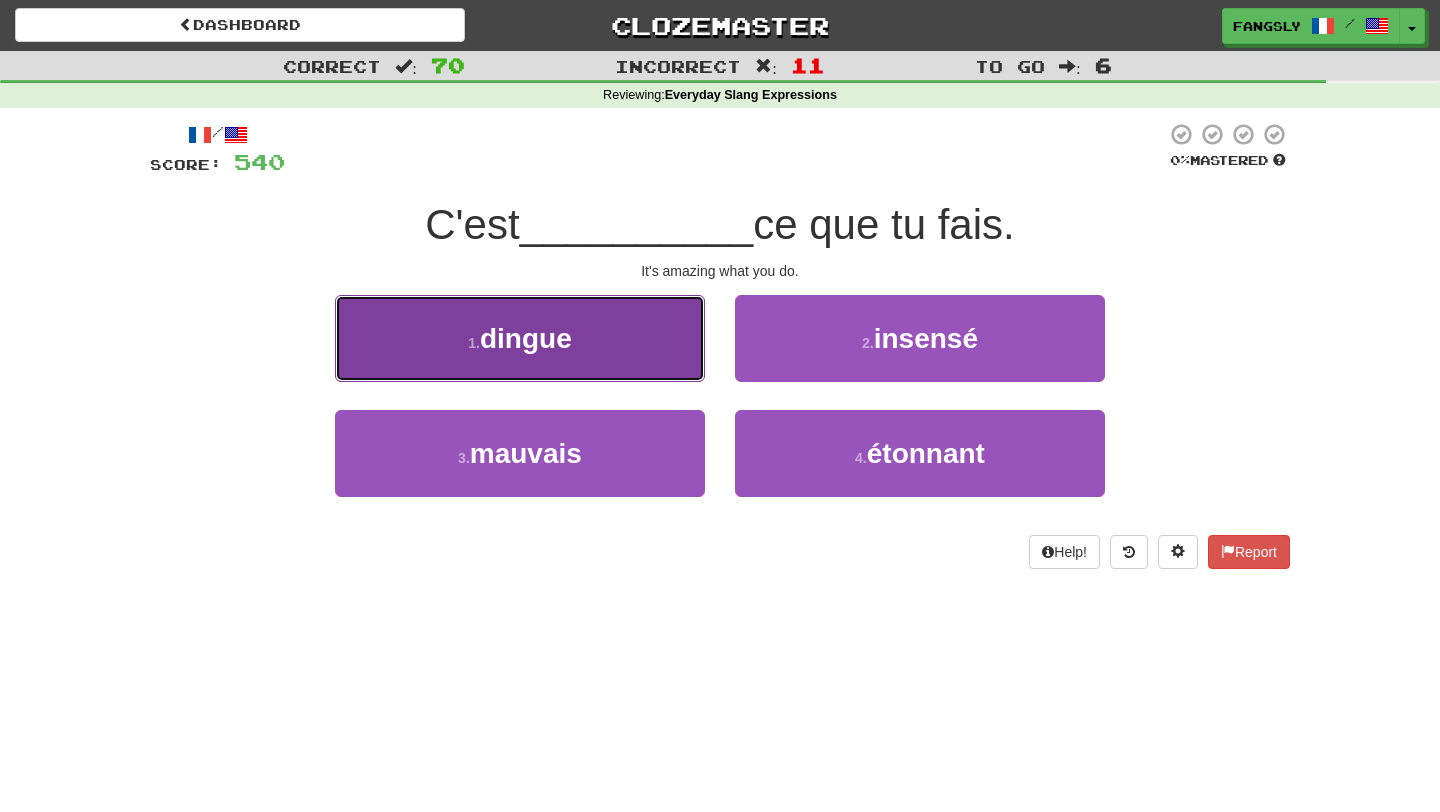 click on "1 .  dingue" at bounding box center [520, 338] 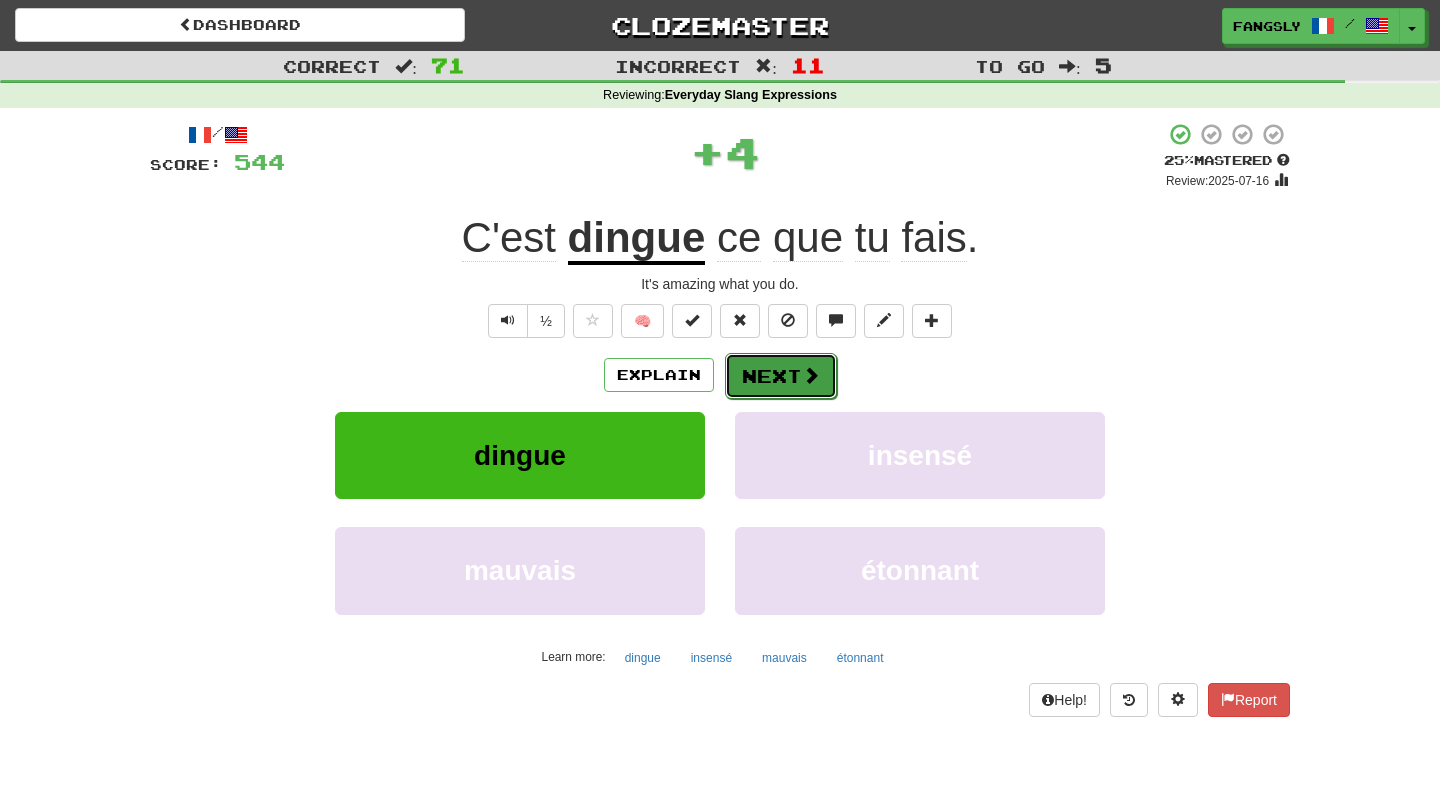 click on "Next" at bounding box center [781, 376] 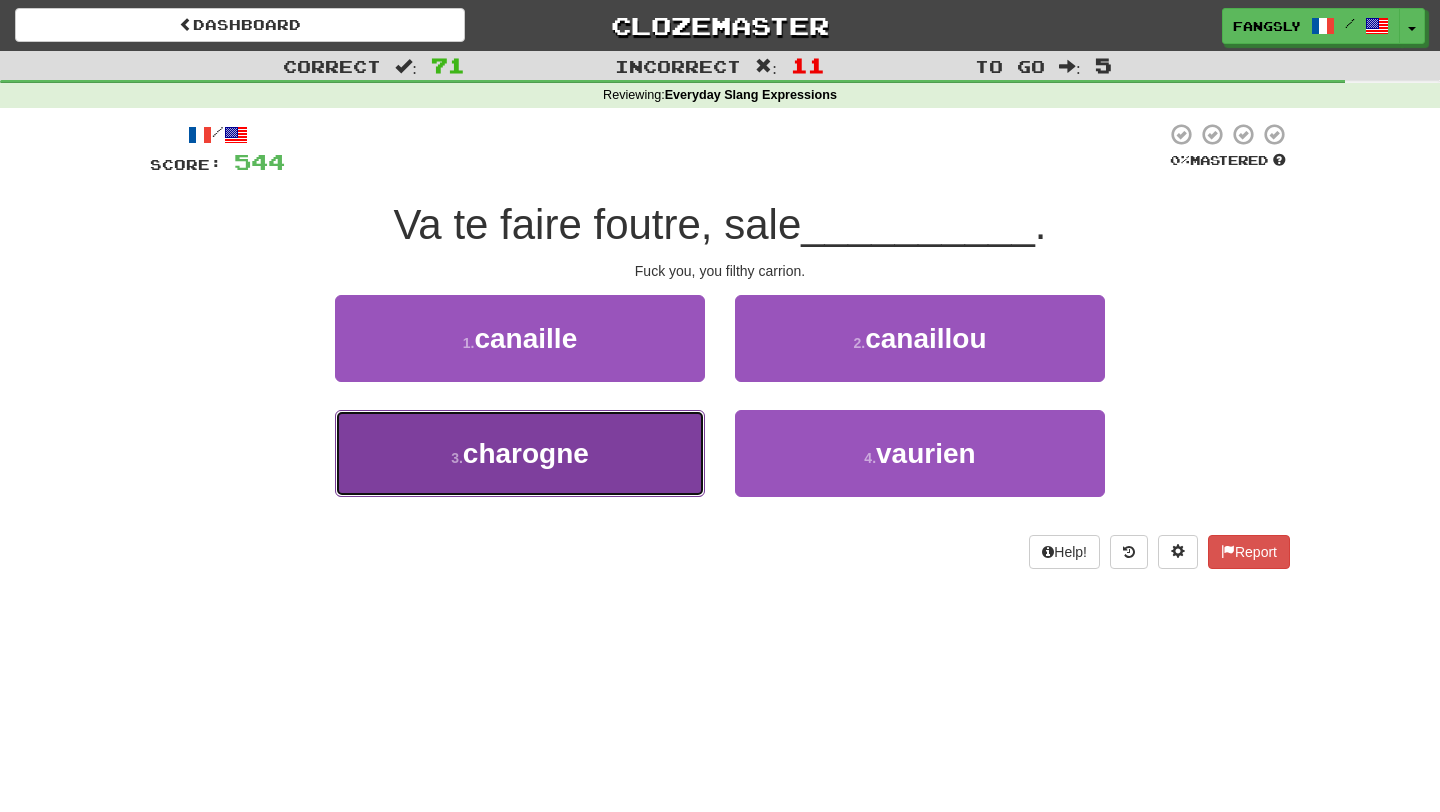 click on "3 .  charogne" at bounding box center (520, 453) 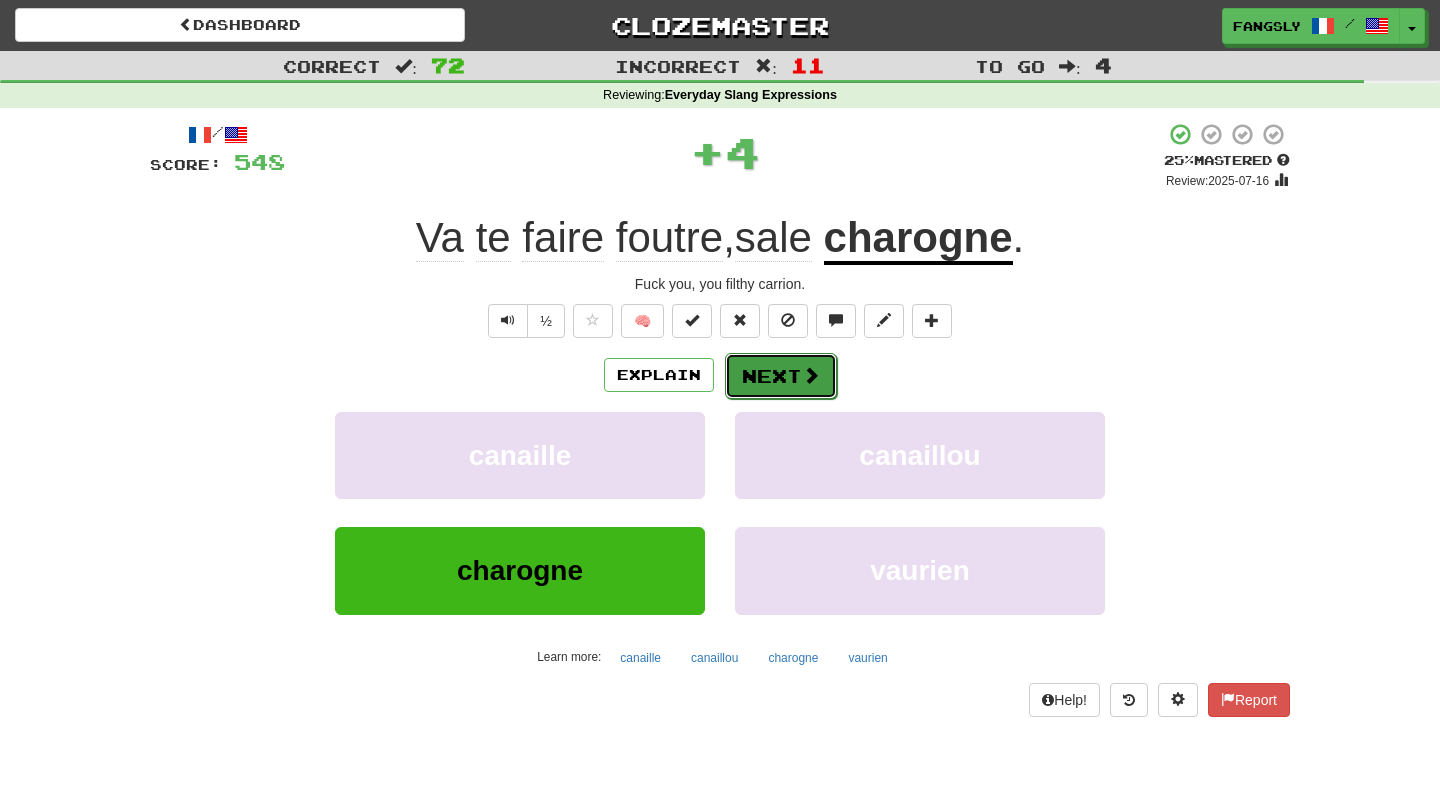 click on "Next" at bounding box center [781, 376] 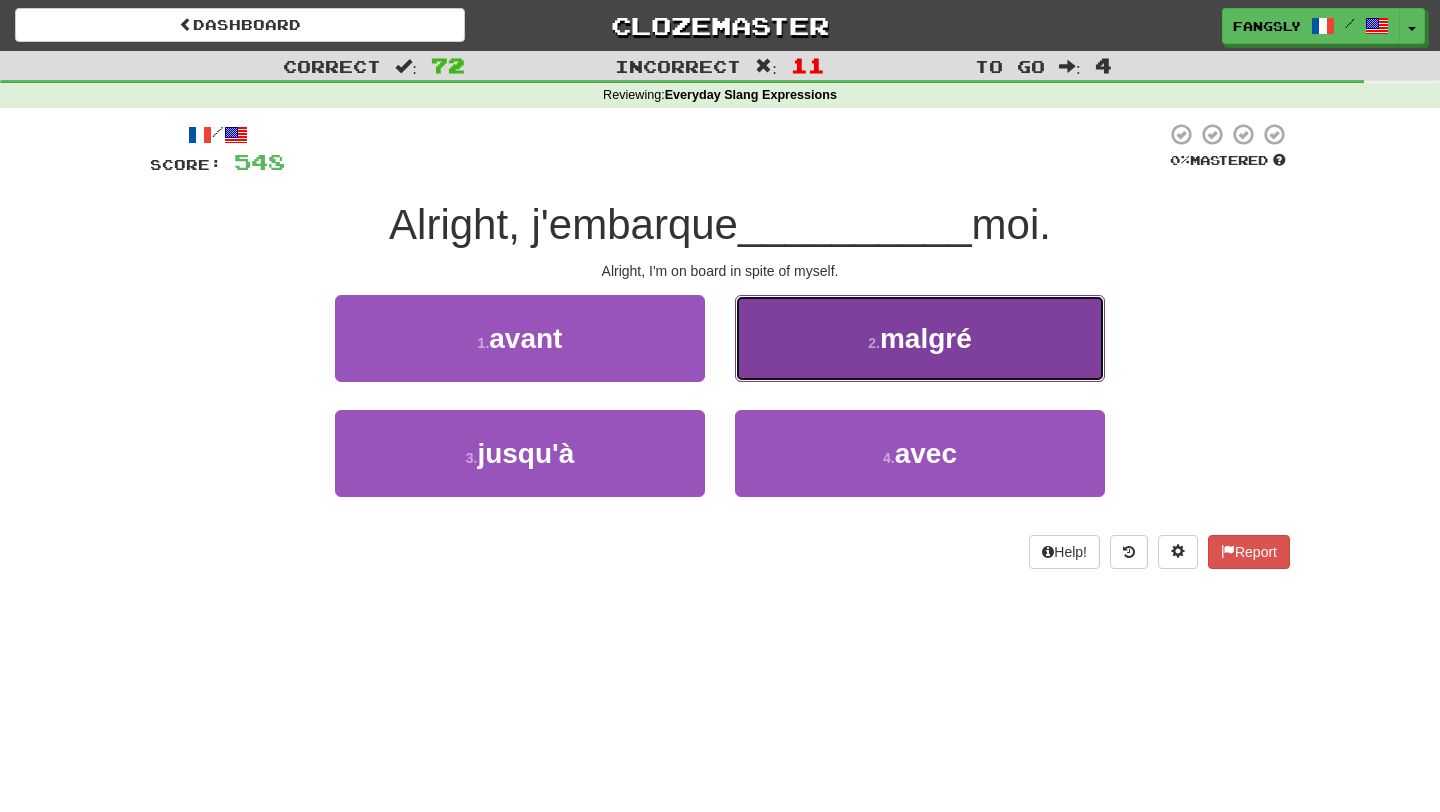 click on "2 .  malgré" at bounding box center [920, 338] 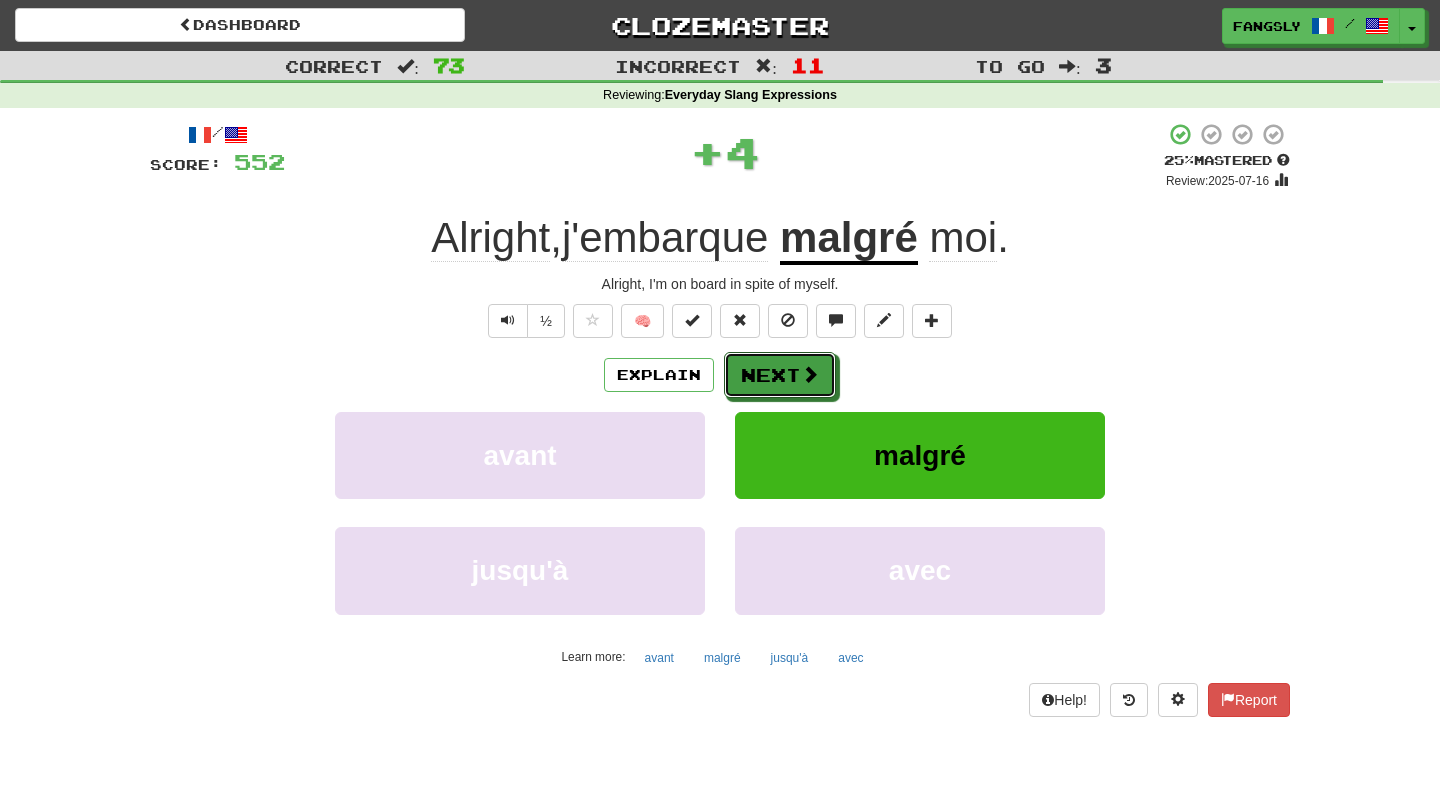 click on "Next" at bounding box center (780, 375) 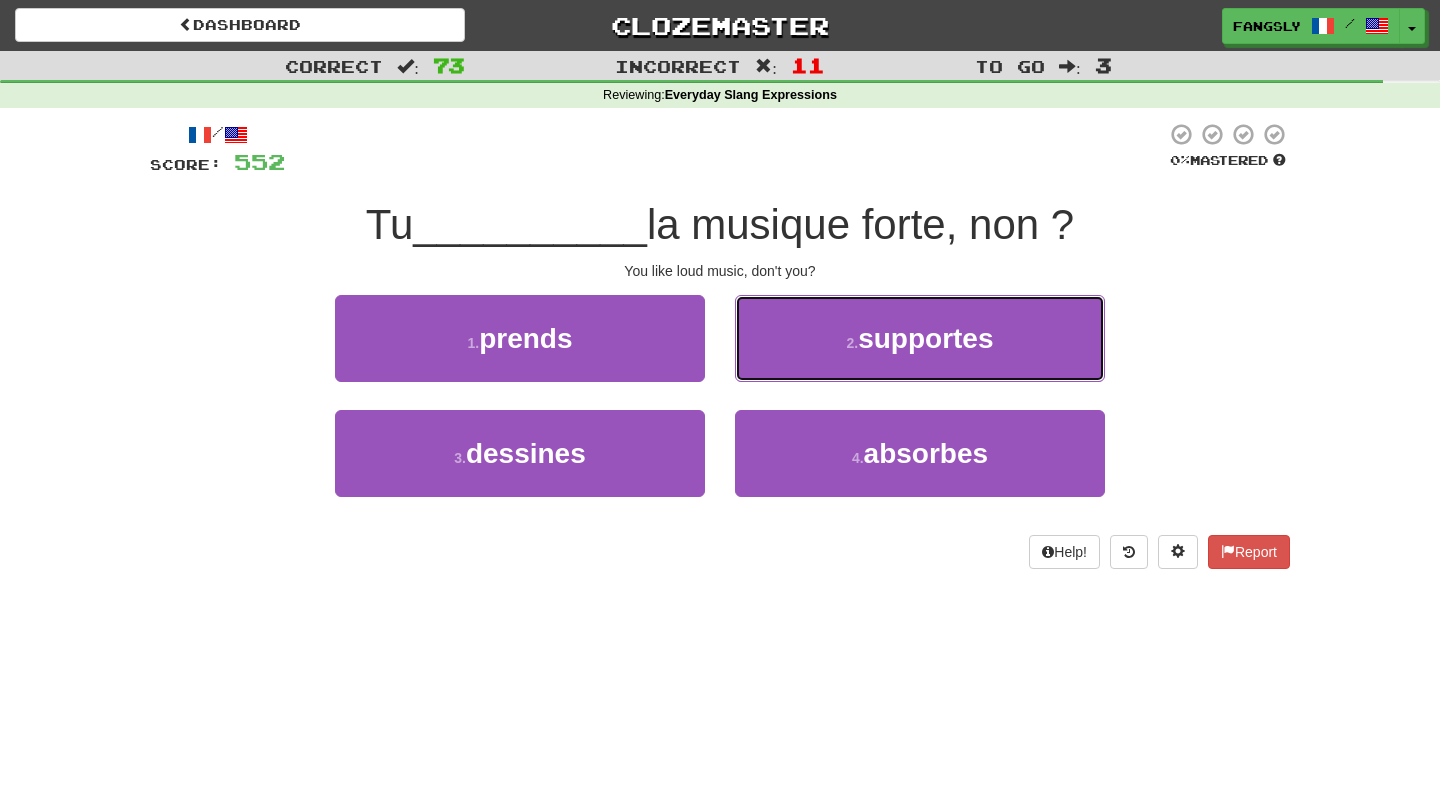 click on "2 .  supportes" at bounding box center [920, 338] 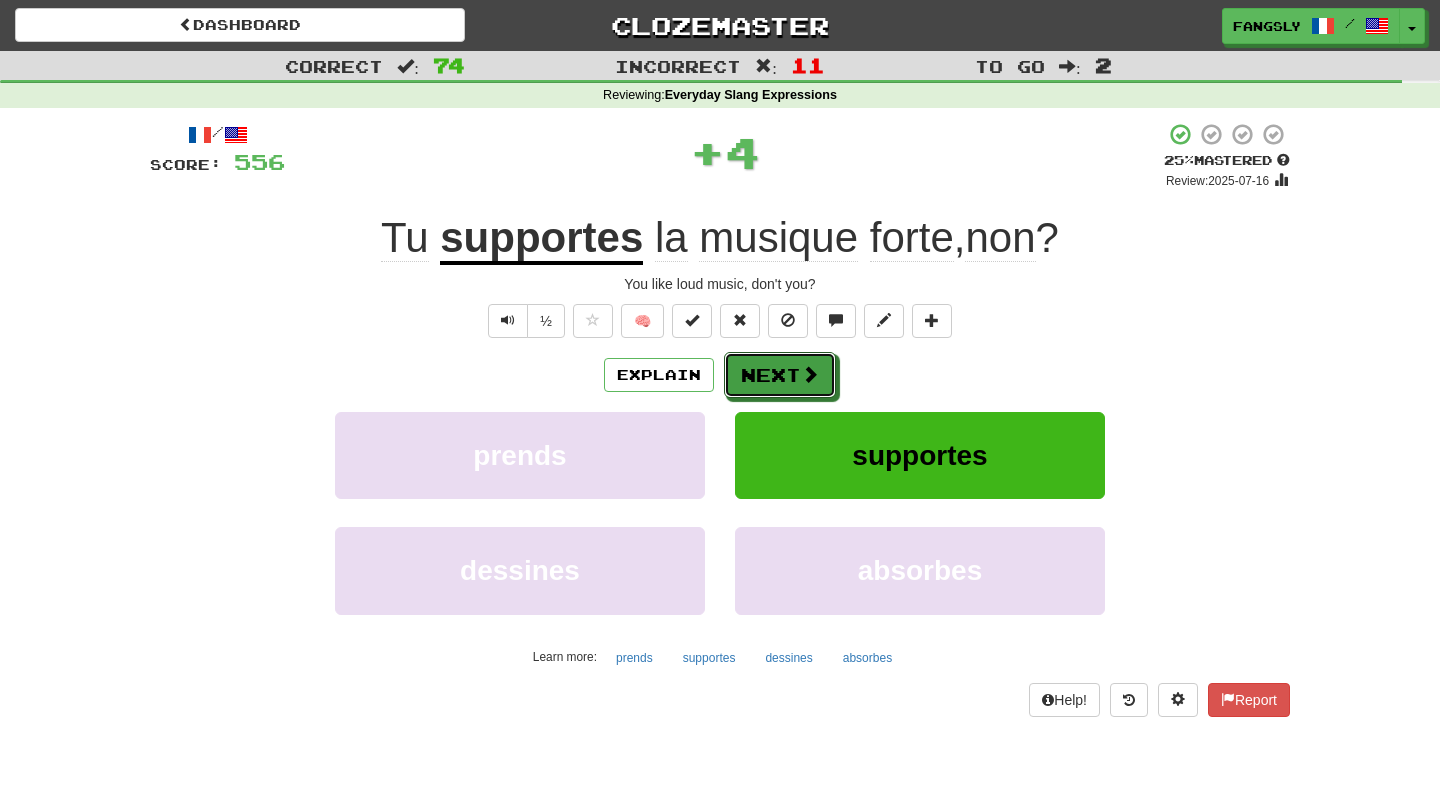 click on "Next" at bounding box center [780, 375] 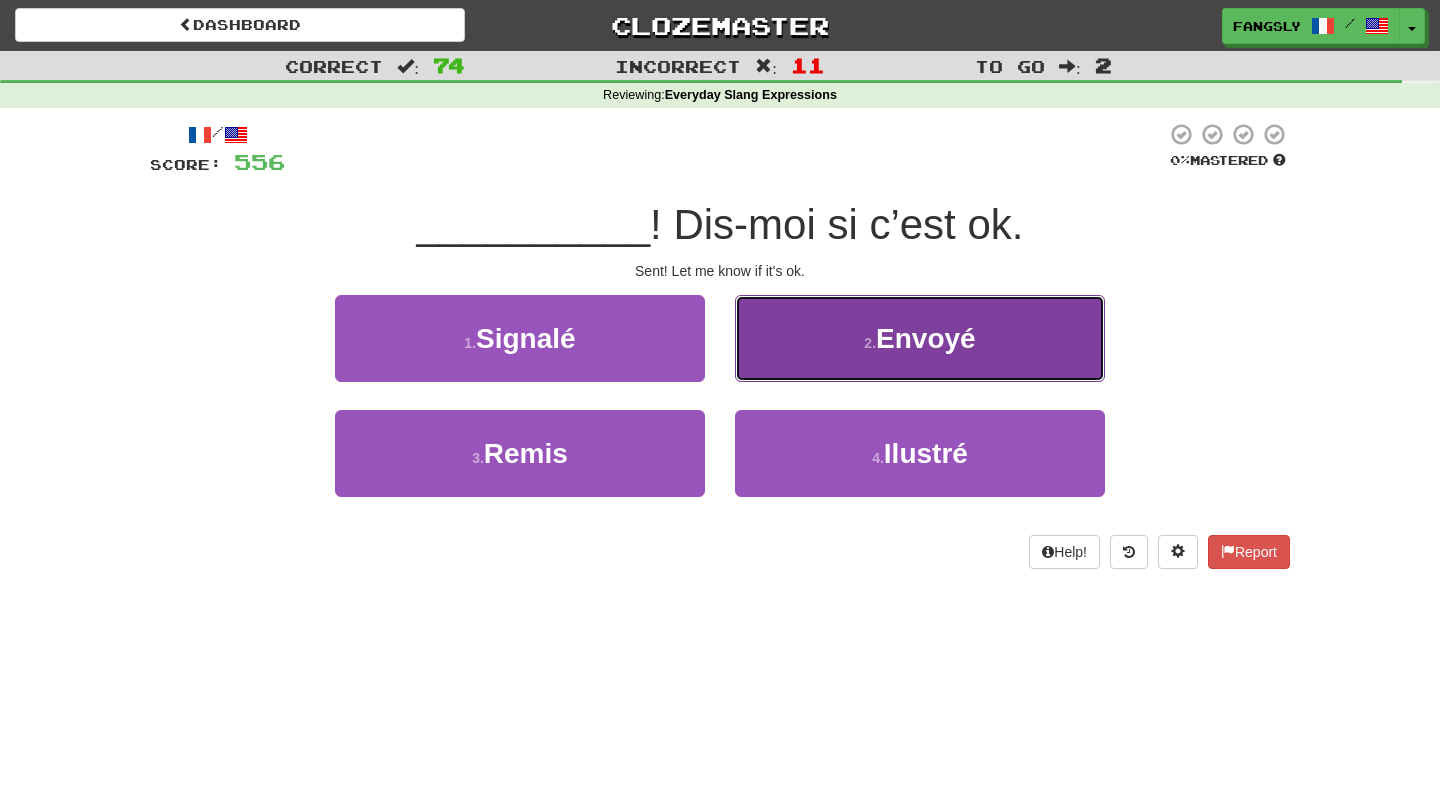 click on "2 .  Envoyé" at bounding box center (920, 338) 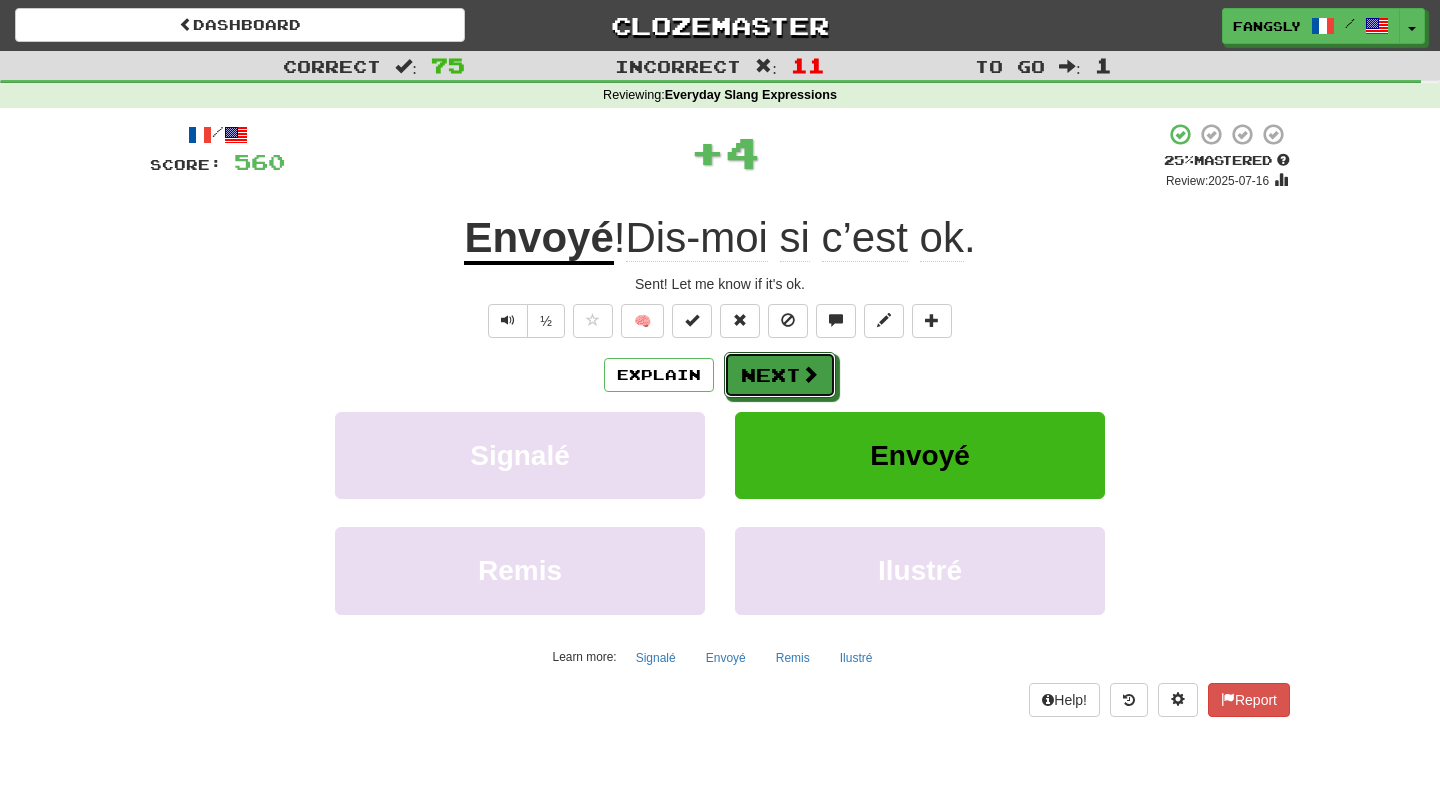 click on "Next" at bounding box center [780, 375] 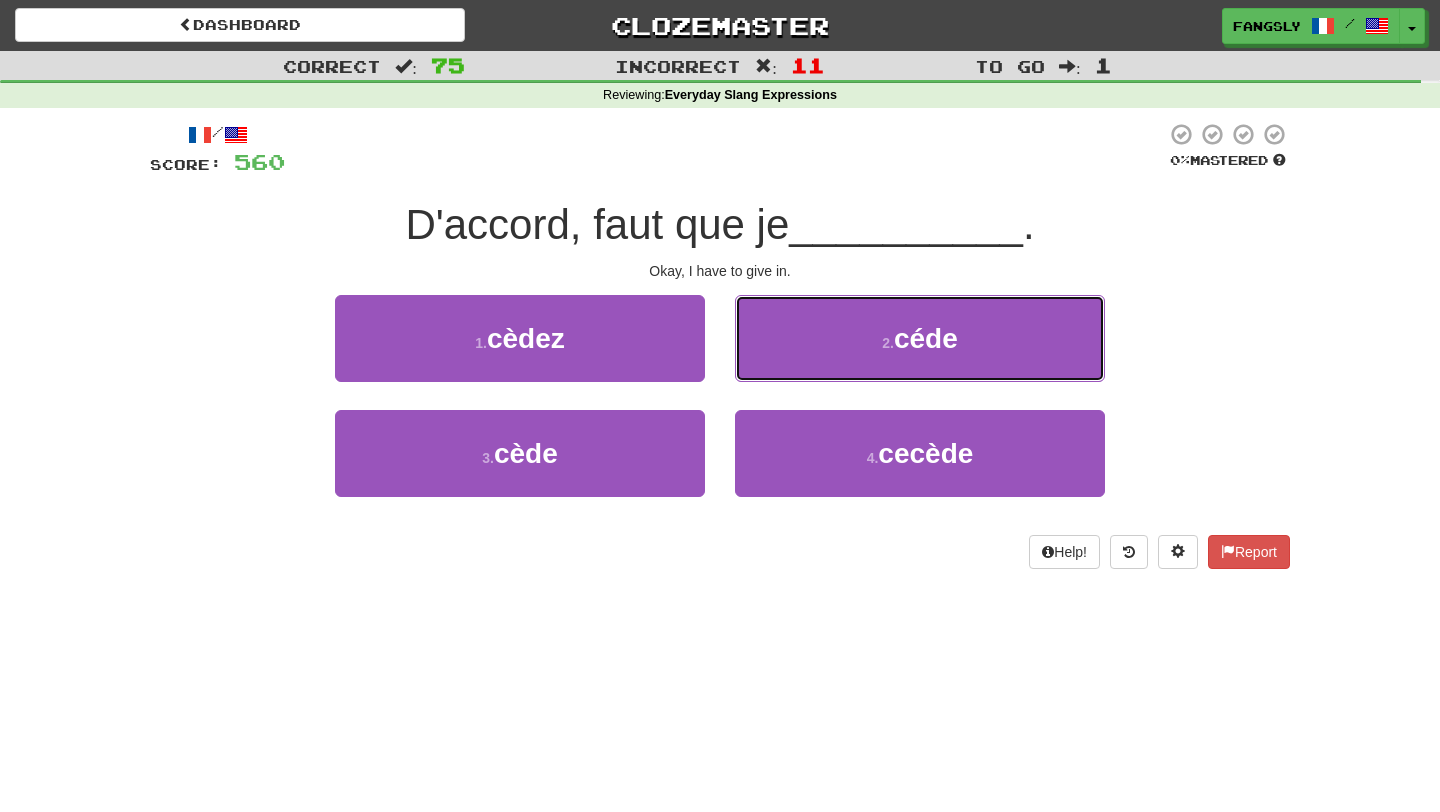 click on "2 .  céde" at bounding box center (920, 338) 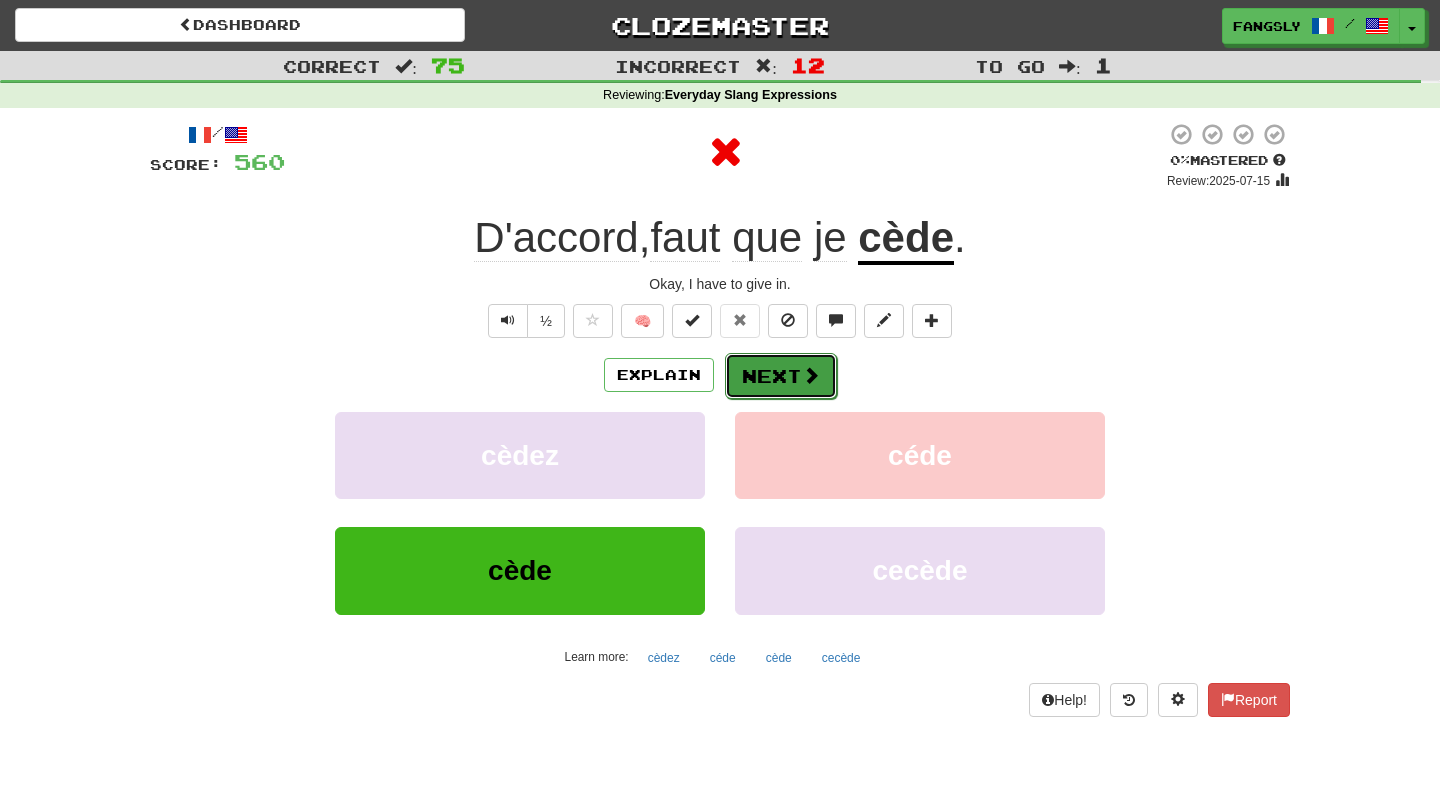 click on "Next" at bounding box center [781, 376] 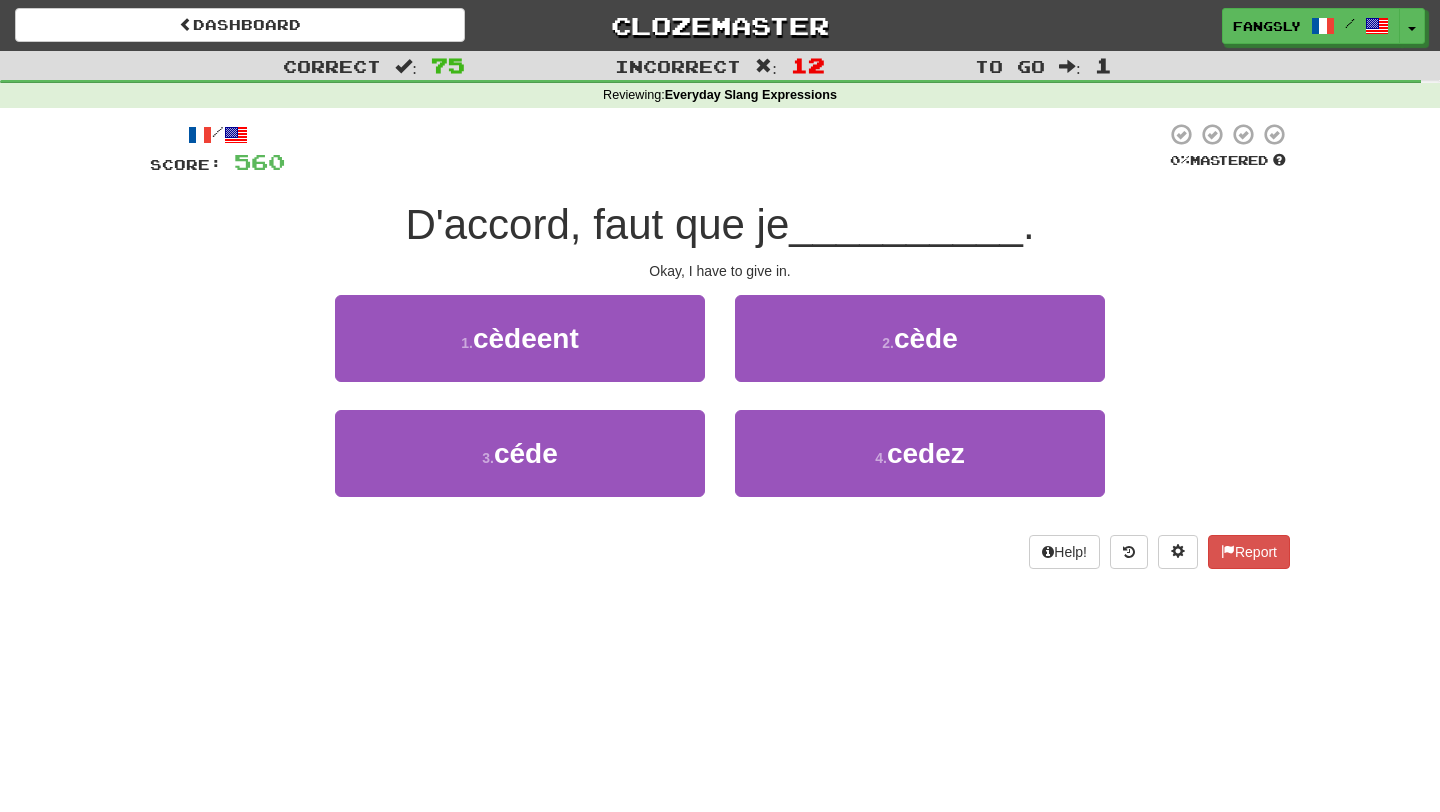 click on "2 .  cède" at bounding box center (920, 352) 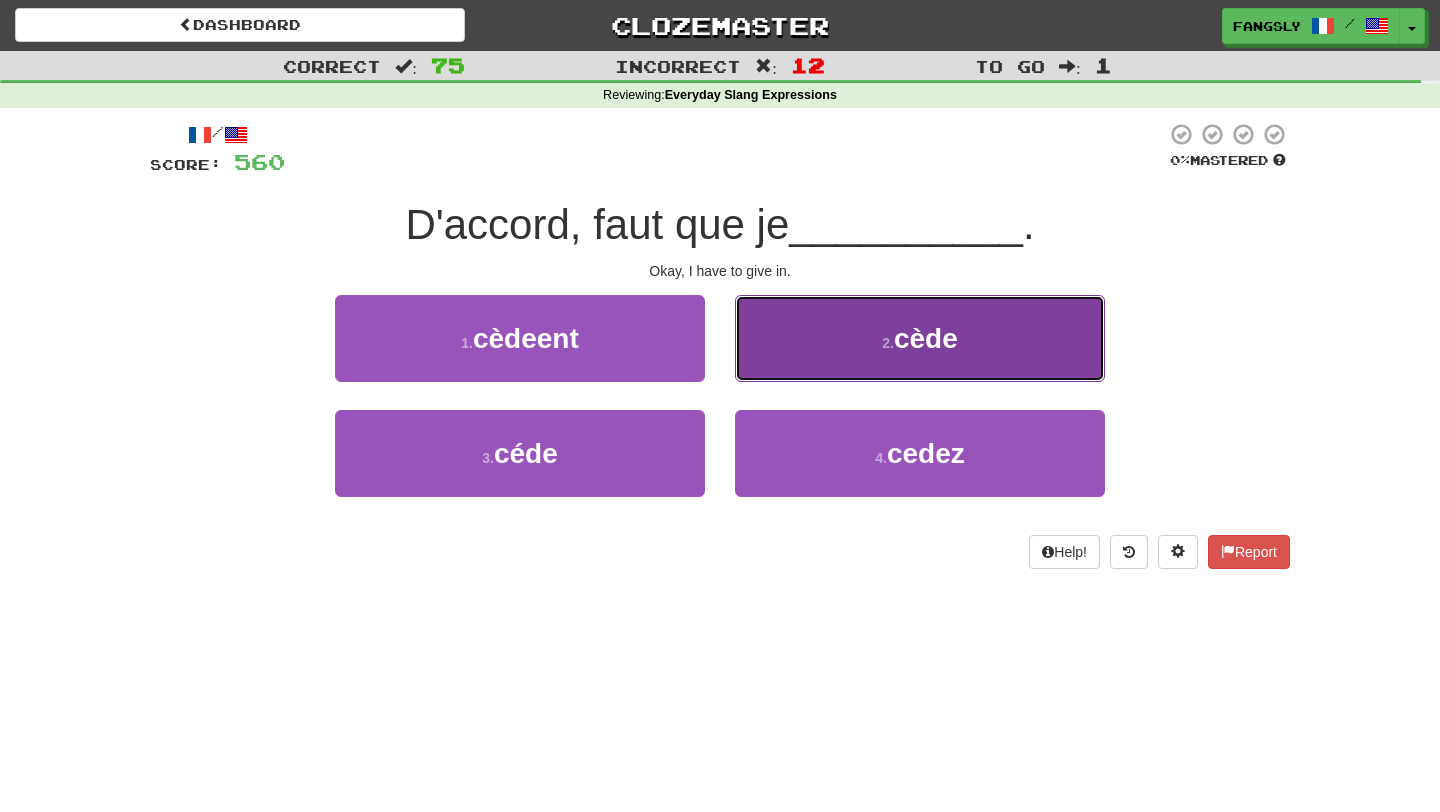 click on "2 .  cède" at bounding box center (920, 338) 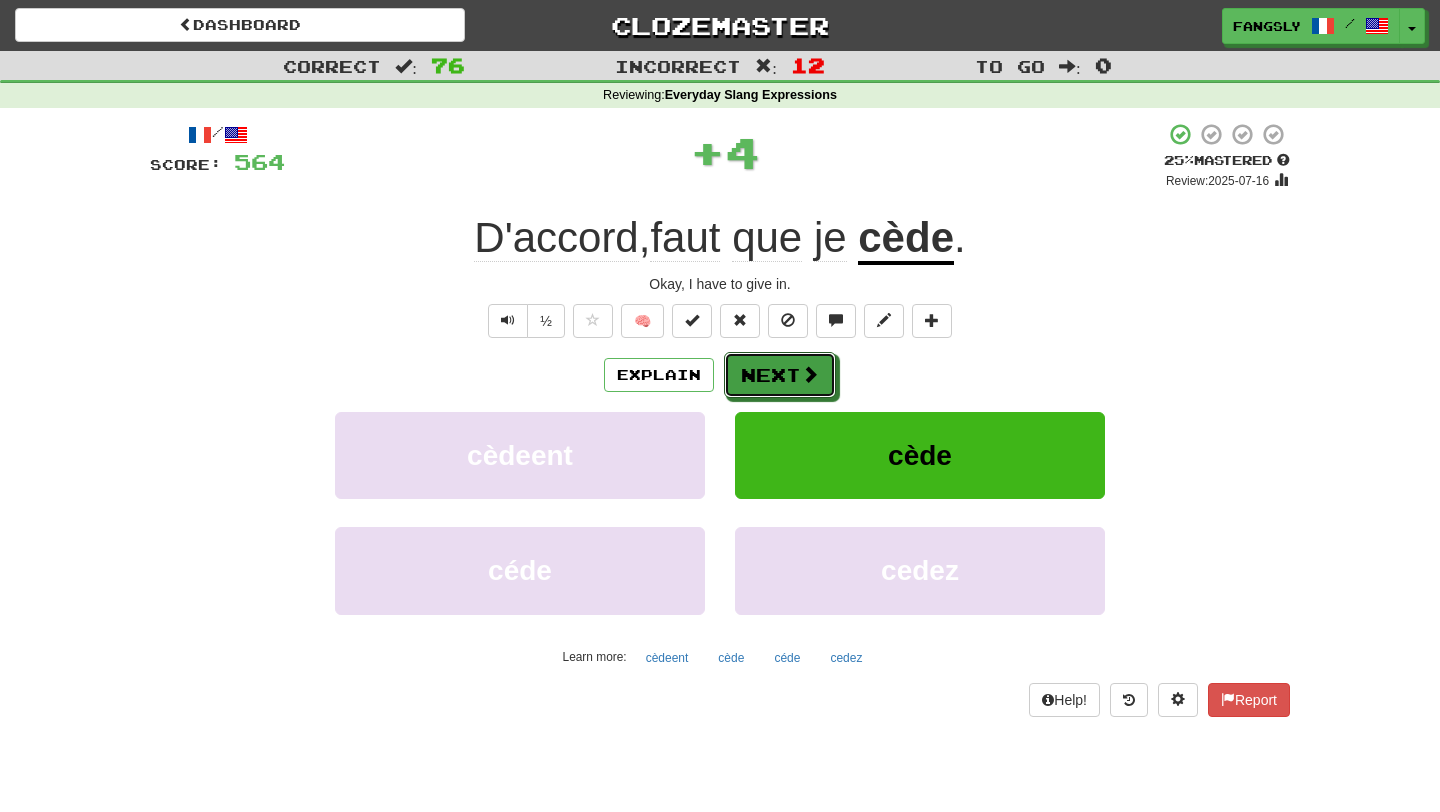 click on "Next" at bounding box center [780, 375] 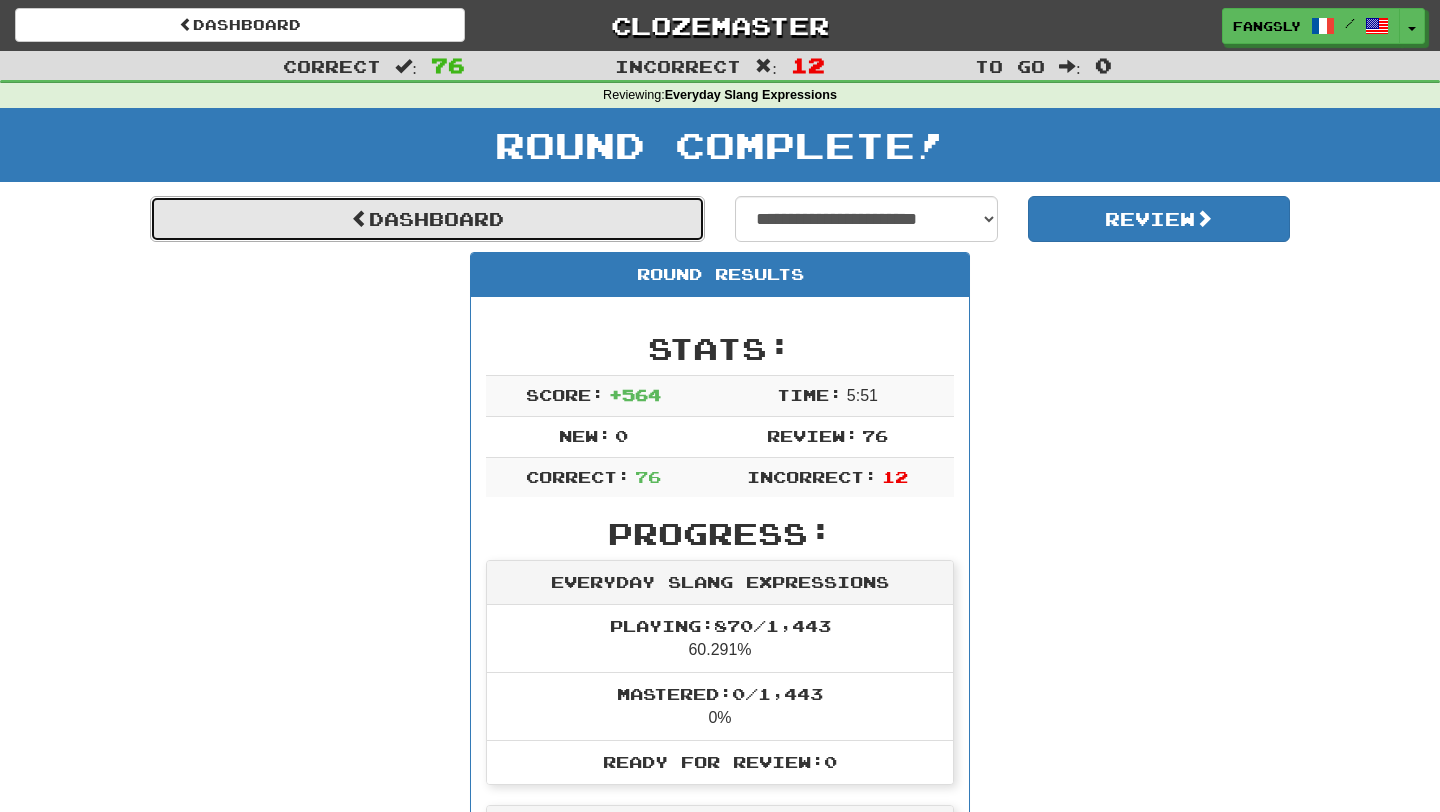 click on "Dashboard" at bounding box center (427, 219) 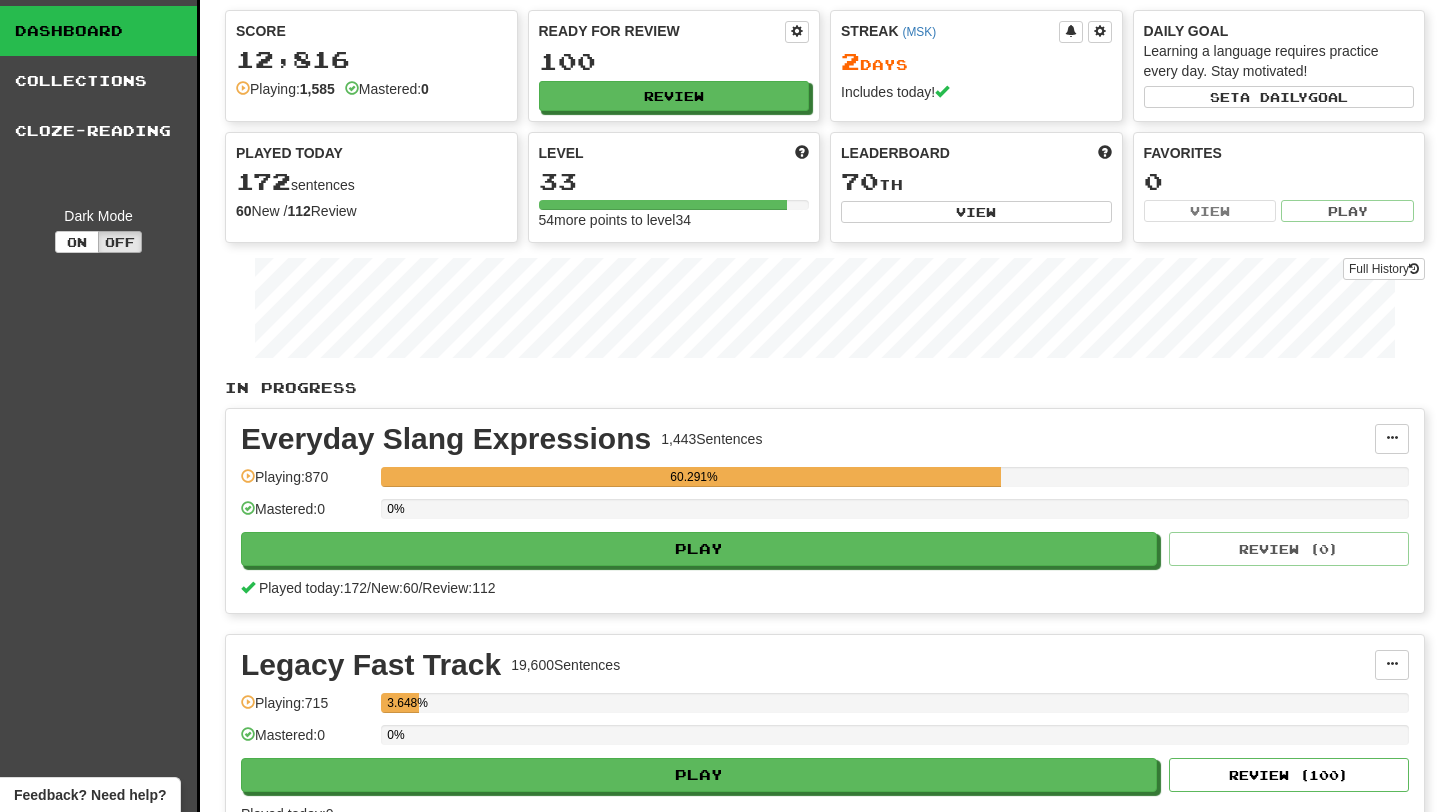 scroll, scrollTop: 115, scrollLeft: 0, axis: vertical 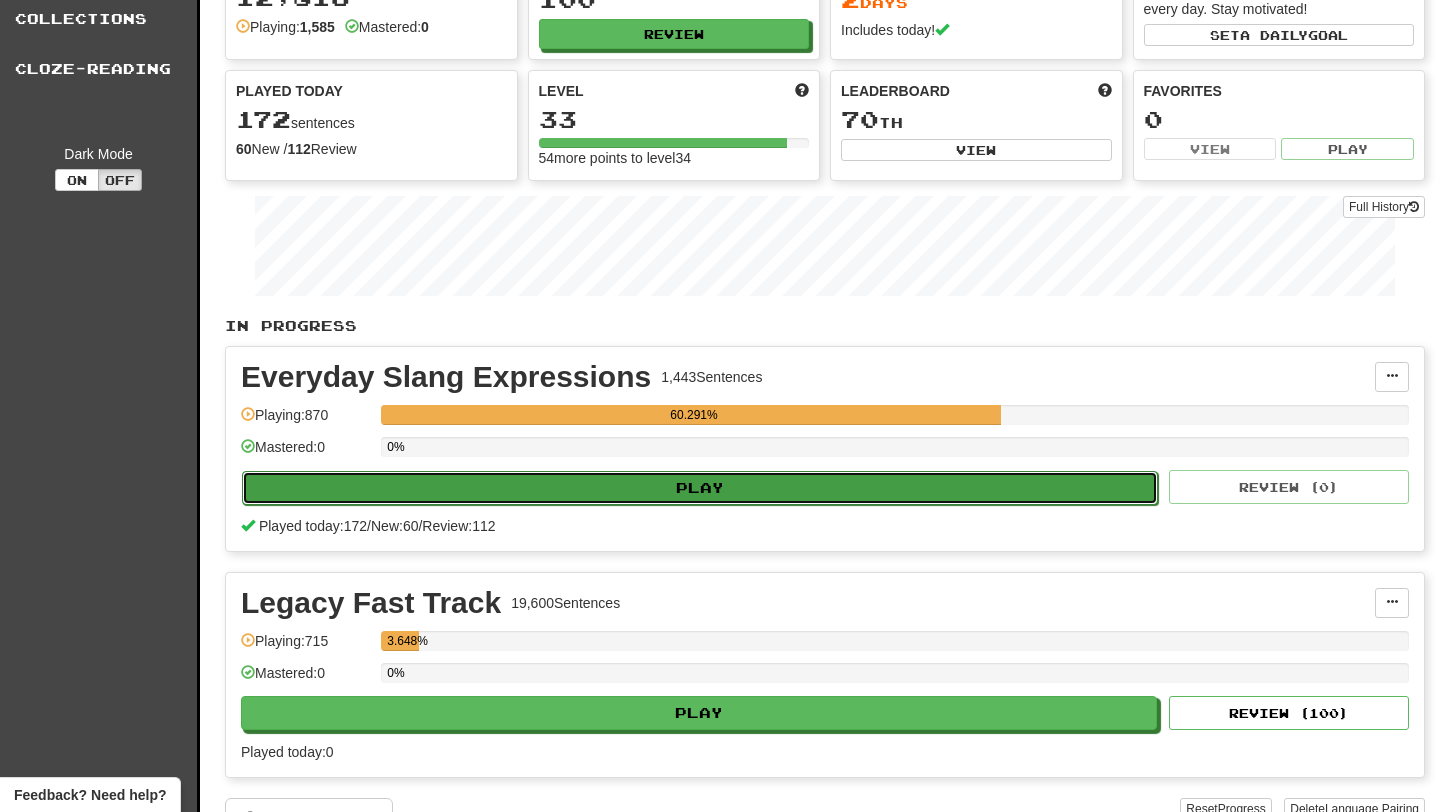 click on "Play" at bounding box center (700, 488) 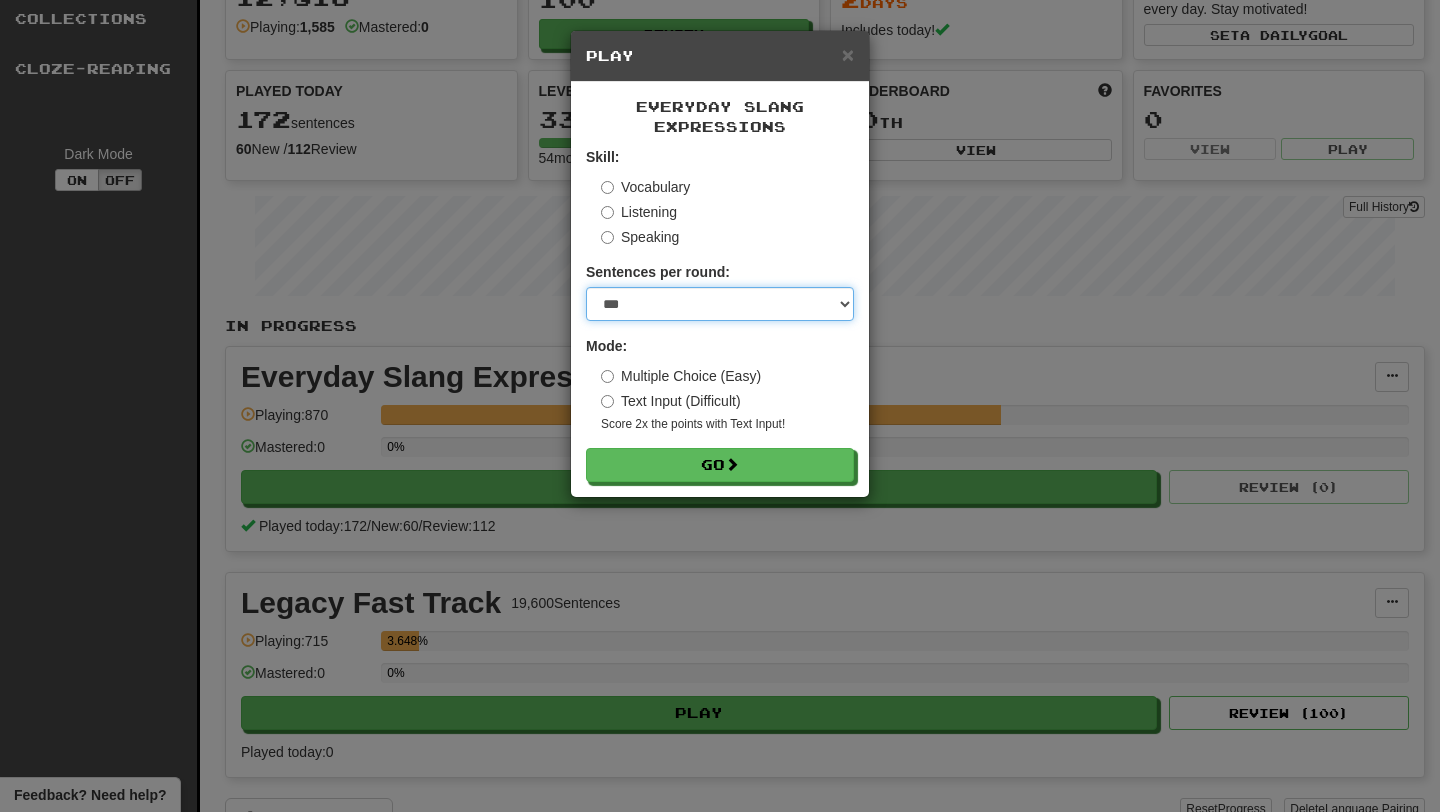 click on "* ** ** ** ** ** *** ********" at bounding box center (720, 304) 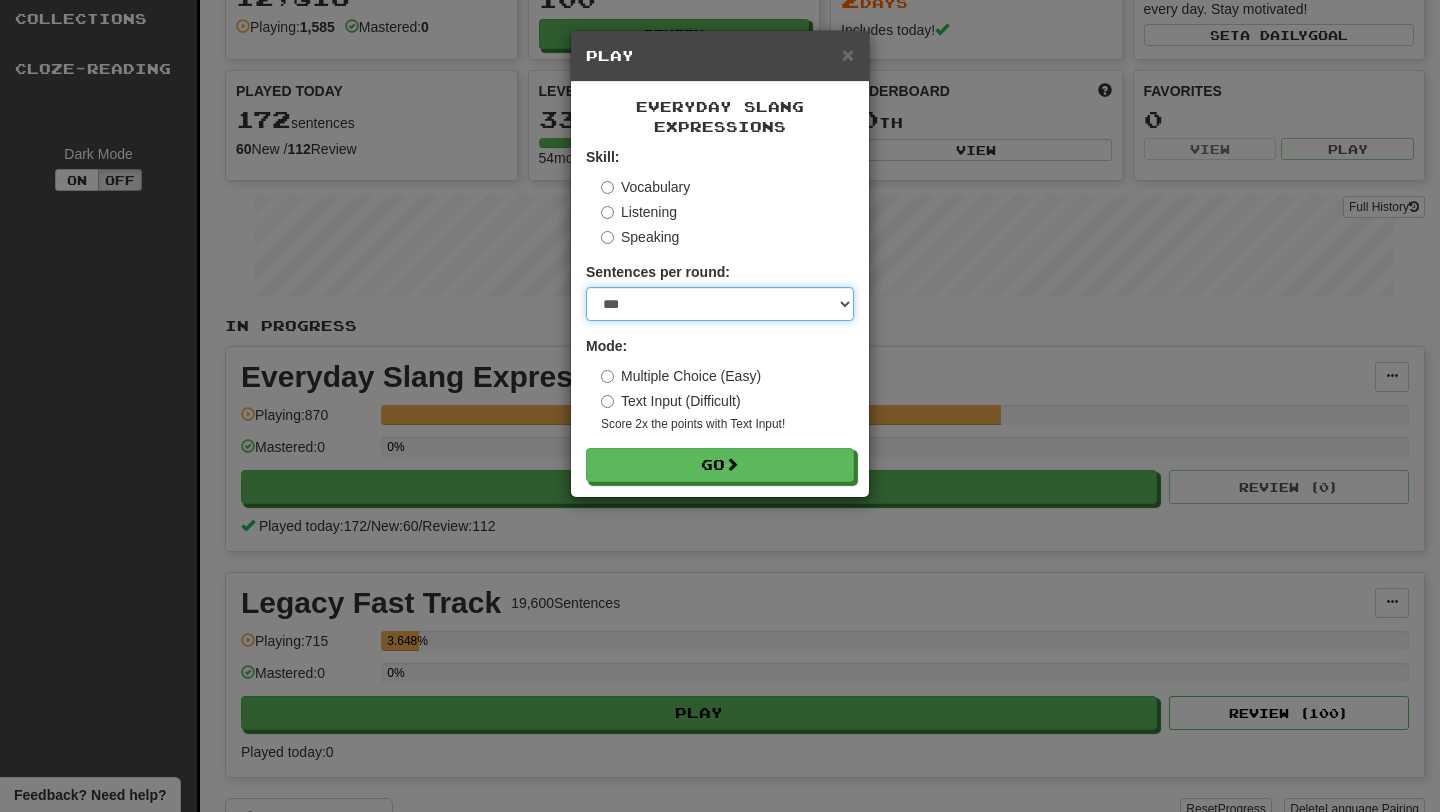 select on "**" 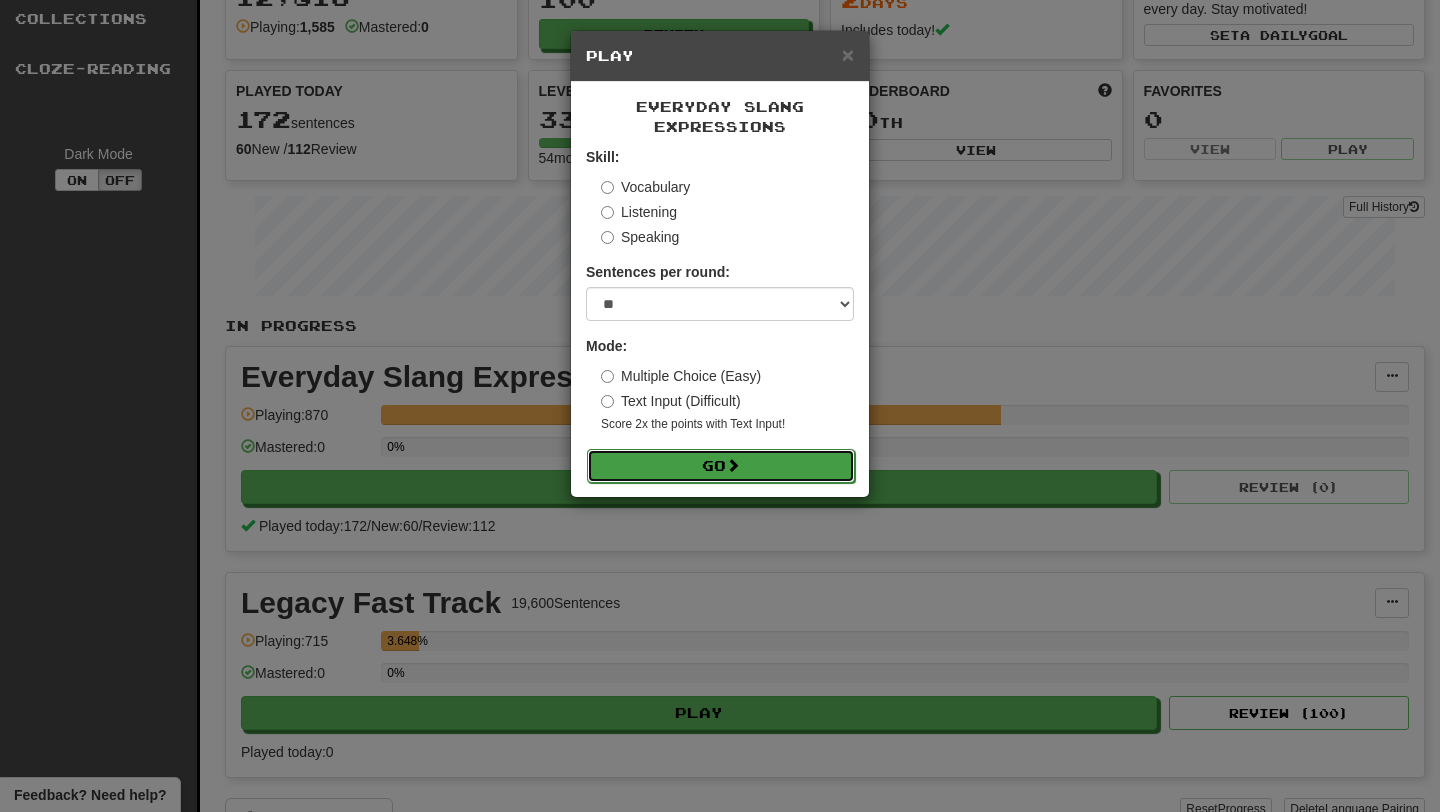 click on "Go" at bounding box center (721, 466) 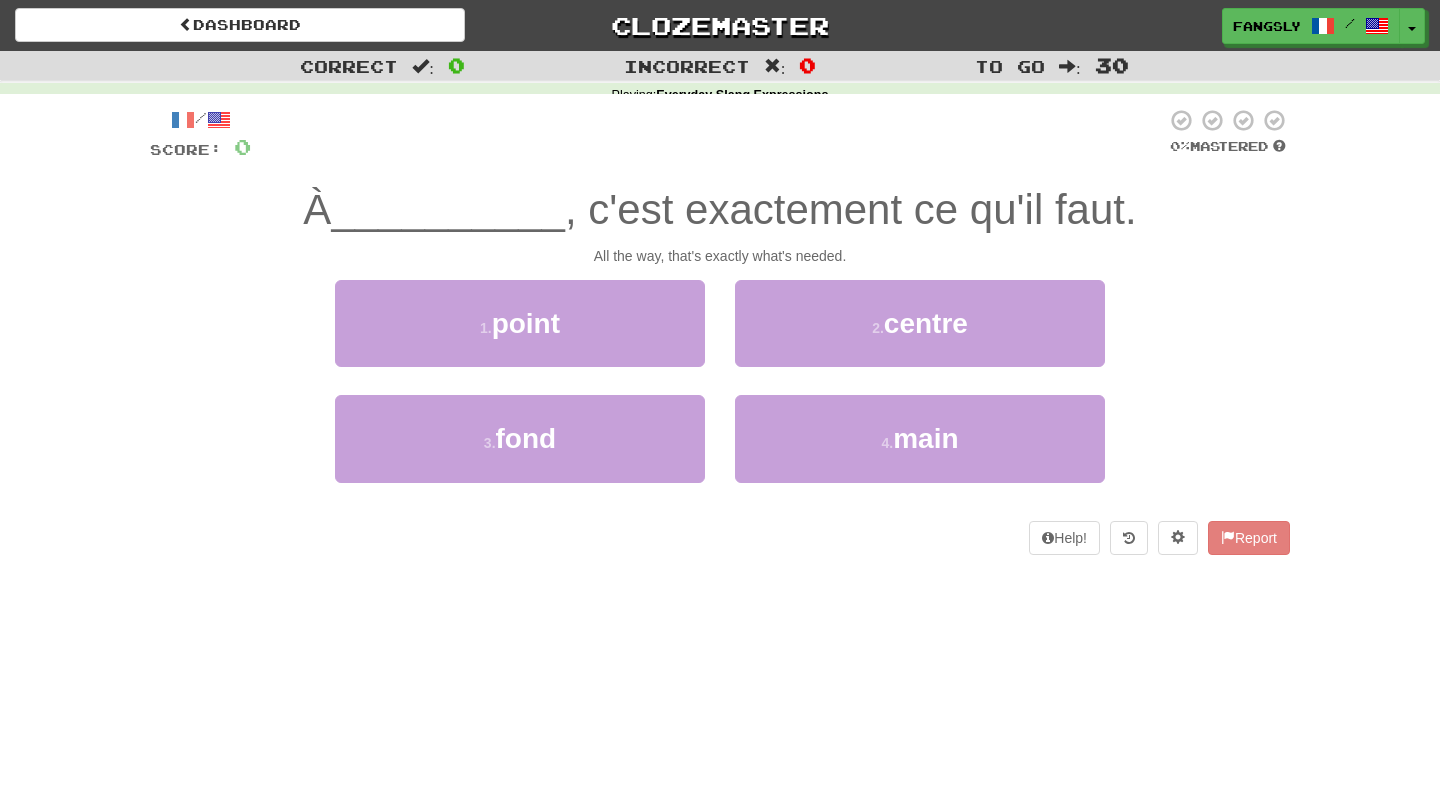 scroll, scrollTop: 0, scrollLeft: 0, axis: both 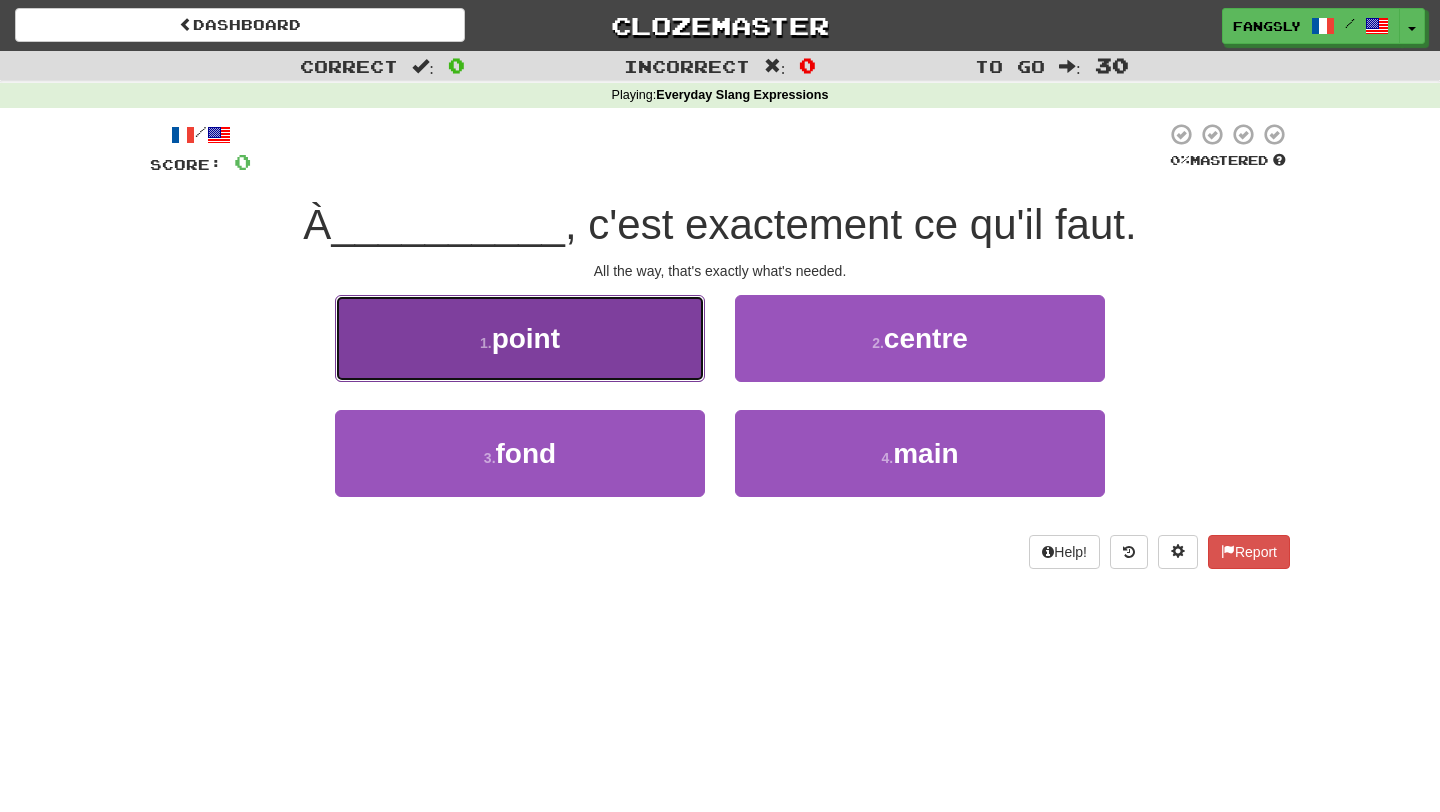 click on "1 .  point" at bounding box center [520, 338] 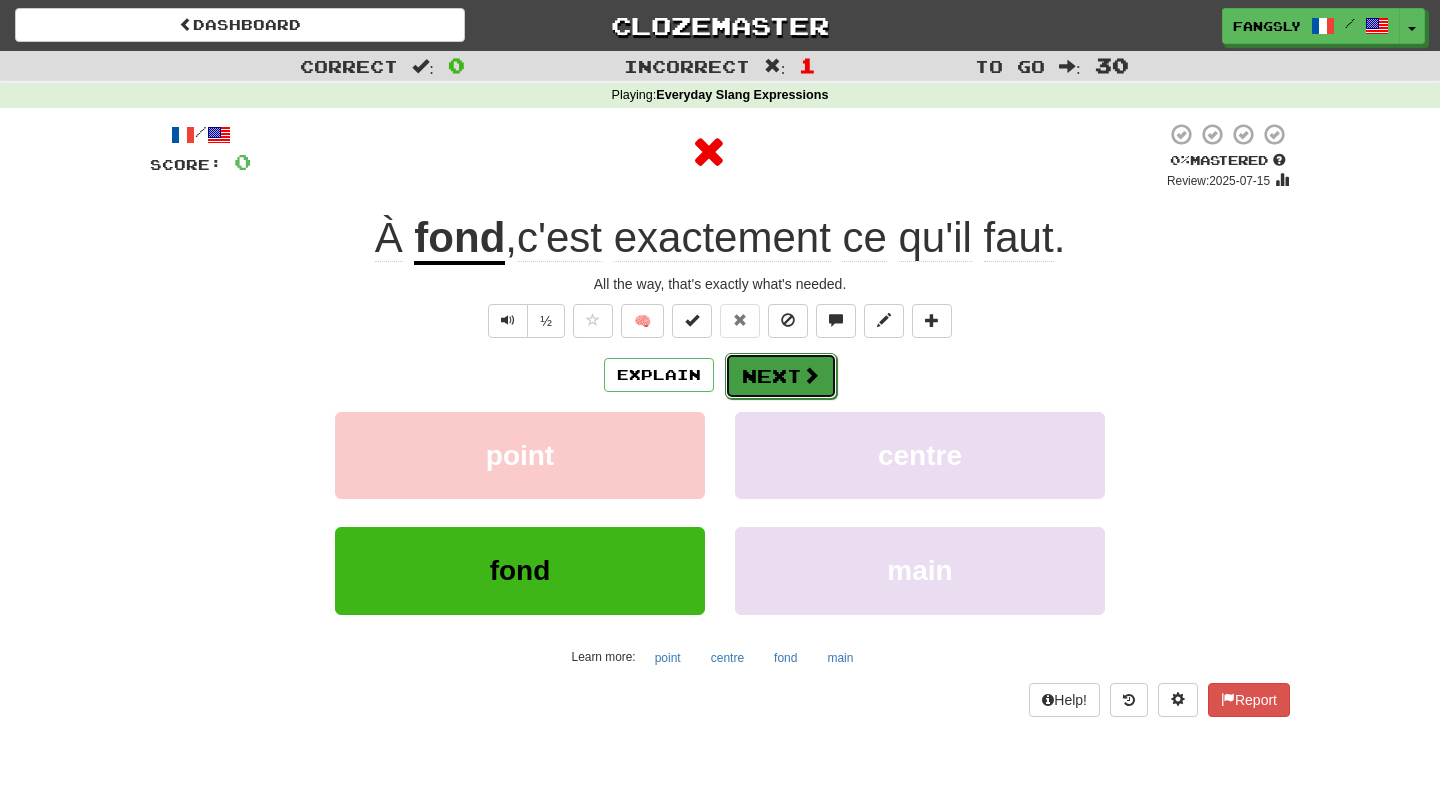 click on "Next" at bounding box center (781, 376) 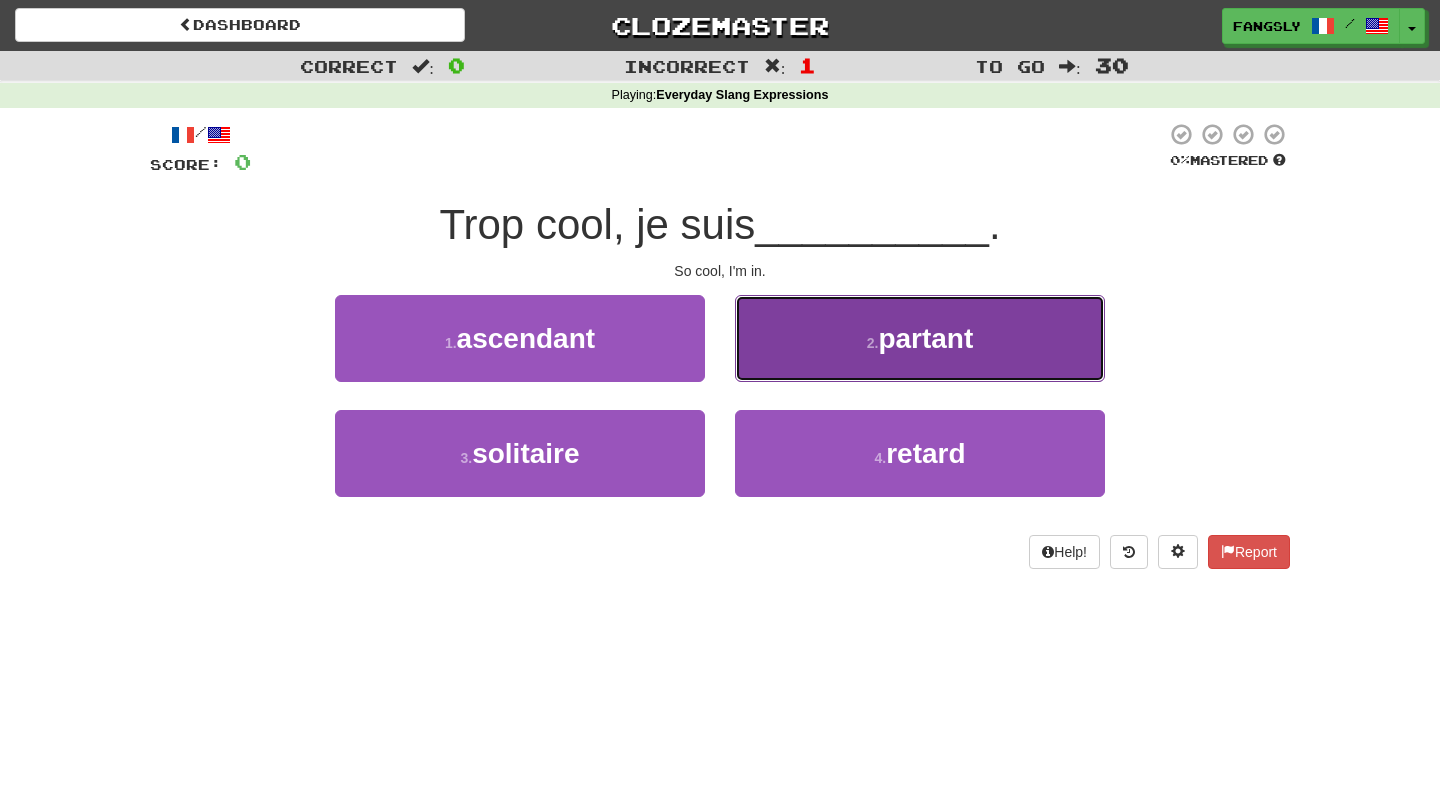 click on "2 .  partant" at bounding box center [920, 338] 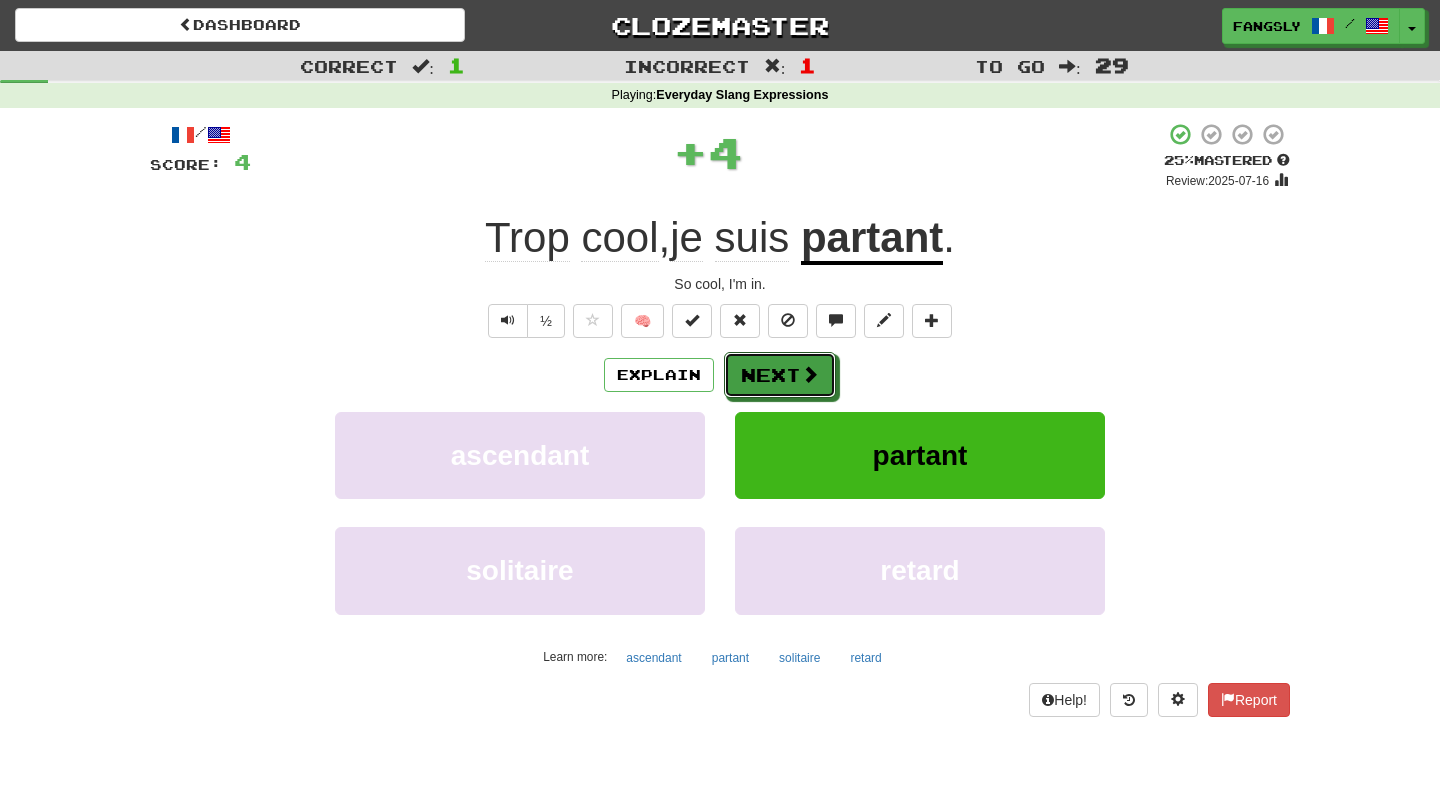 click on "Next" at bounding box center [780, 375] 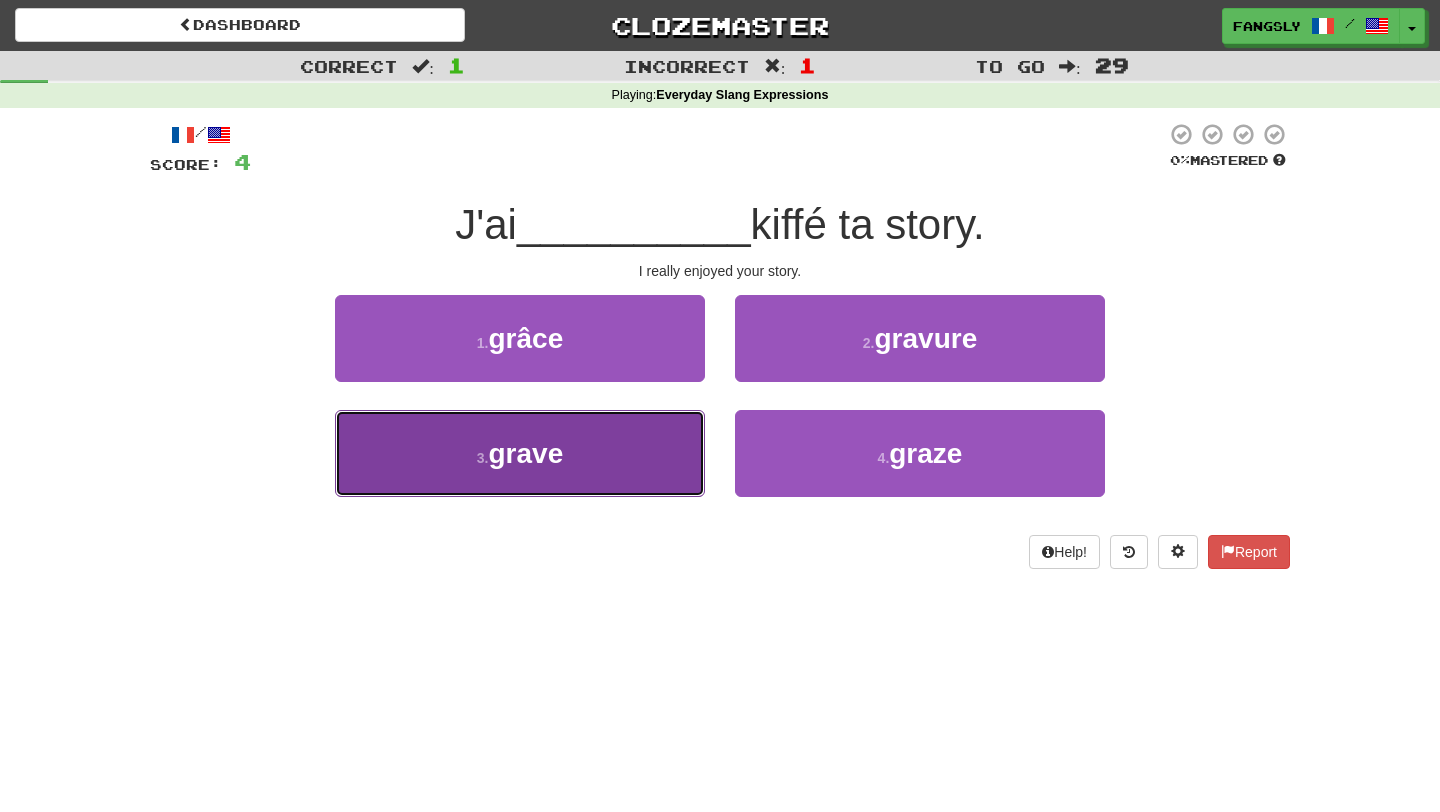 click on "3 .  grave" at bounding box center [520, 453] 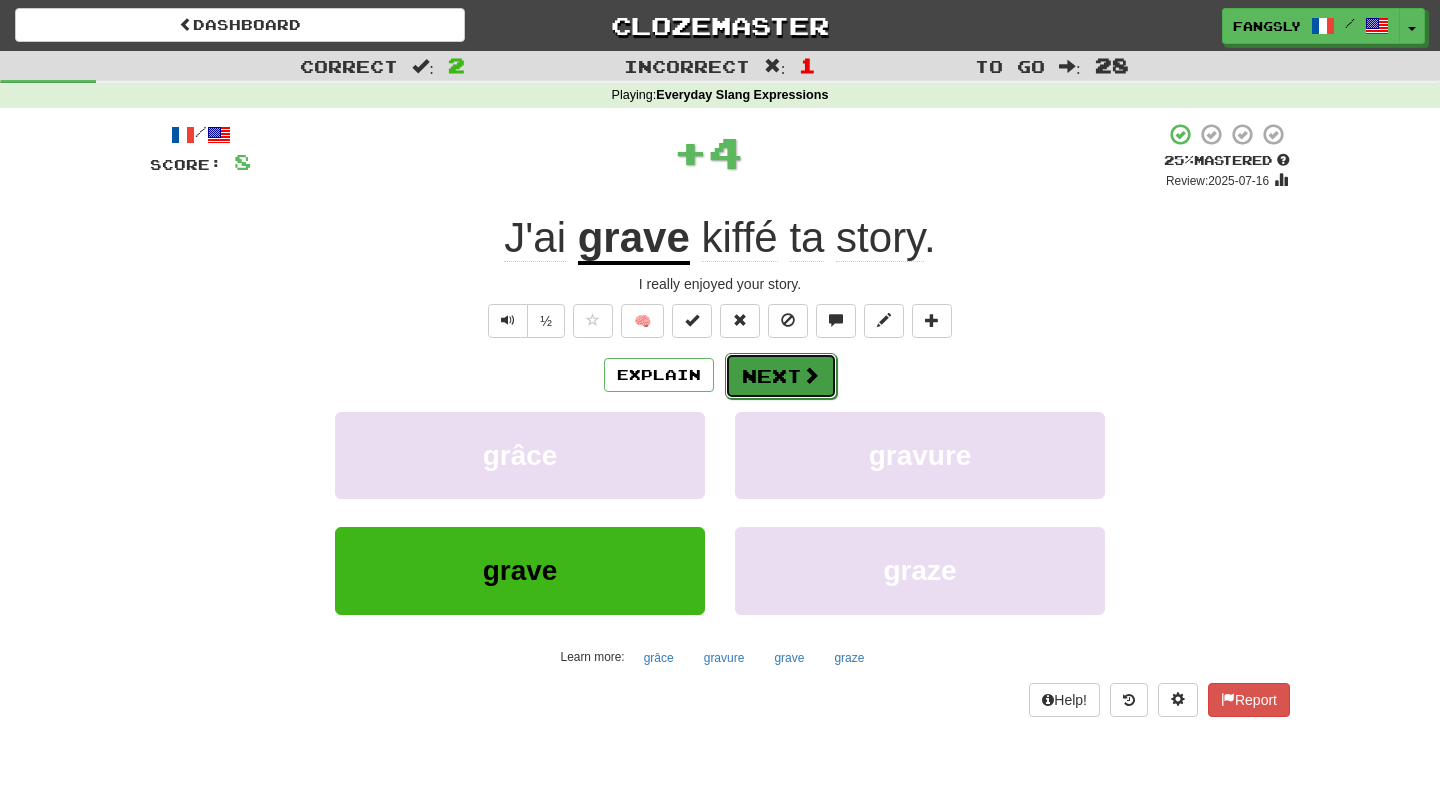 click on "Next" at bounding box center [781, 376] 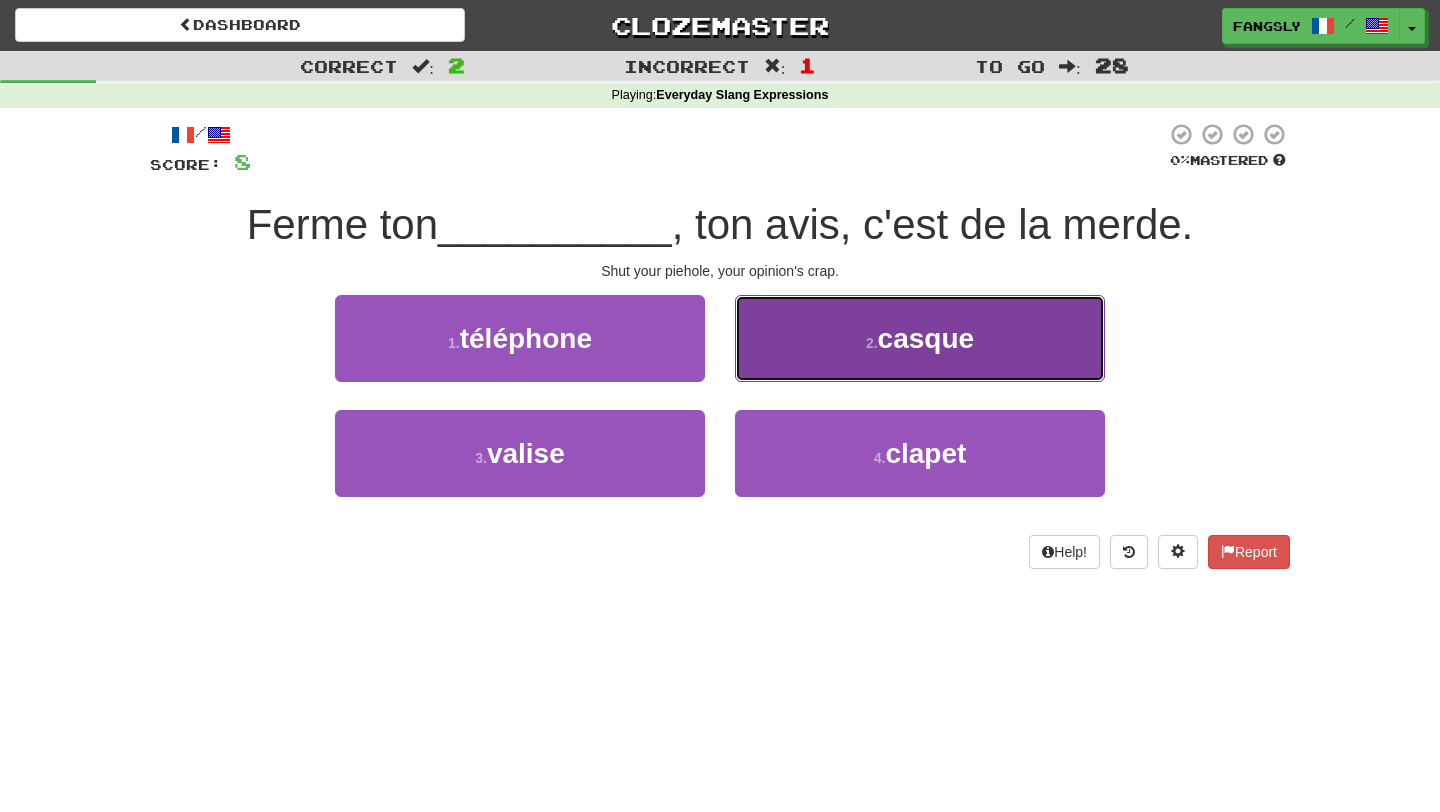 click on "2 .  casque" at bounding box center (920, 338) 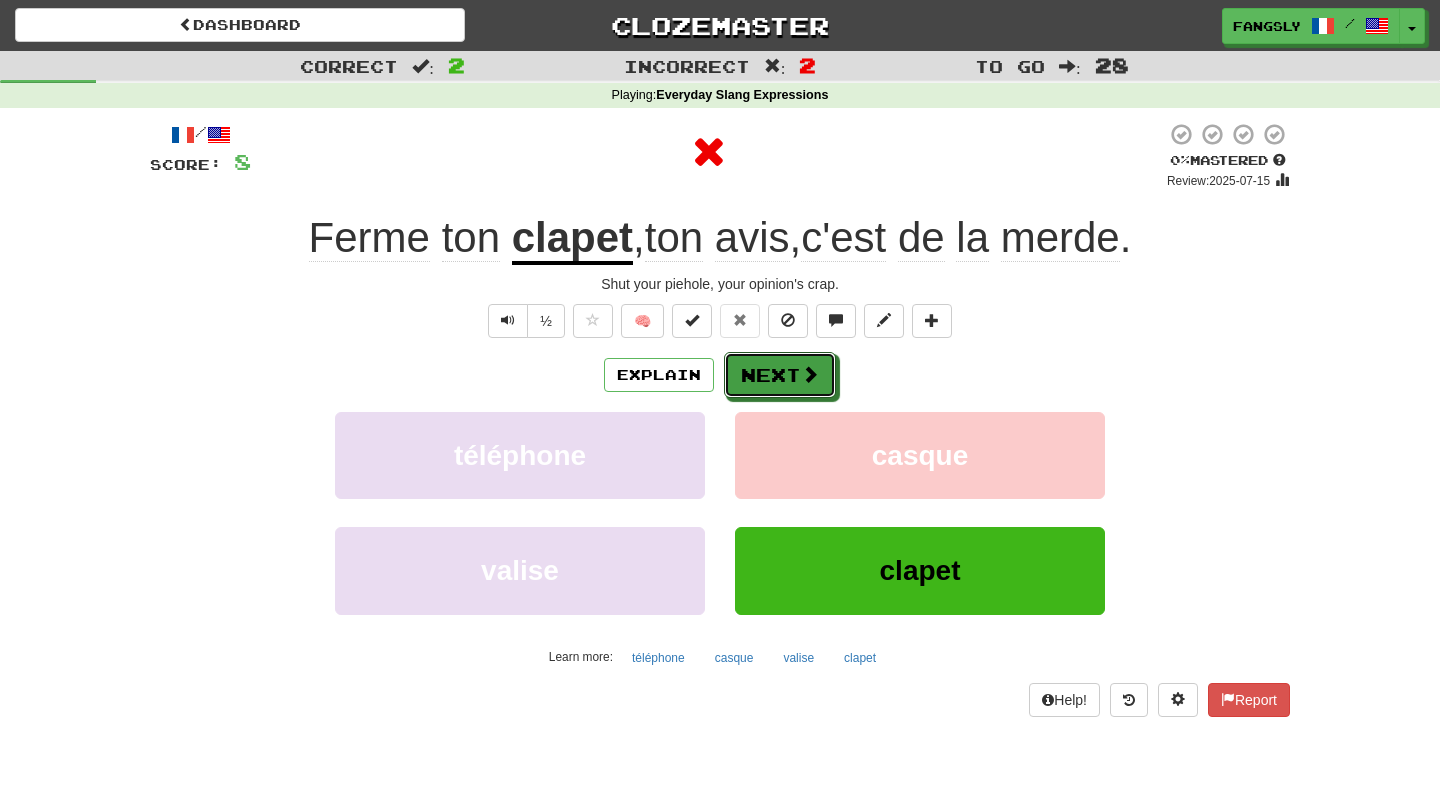 click on "Next" at bounding box center [780, 375] 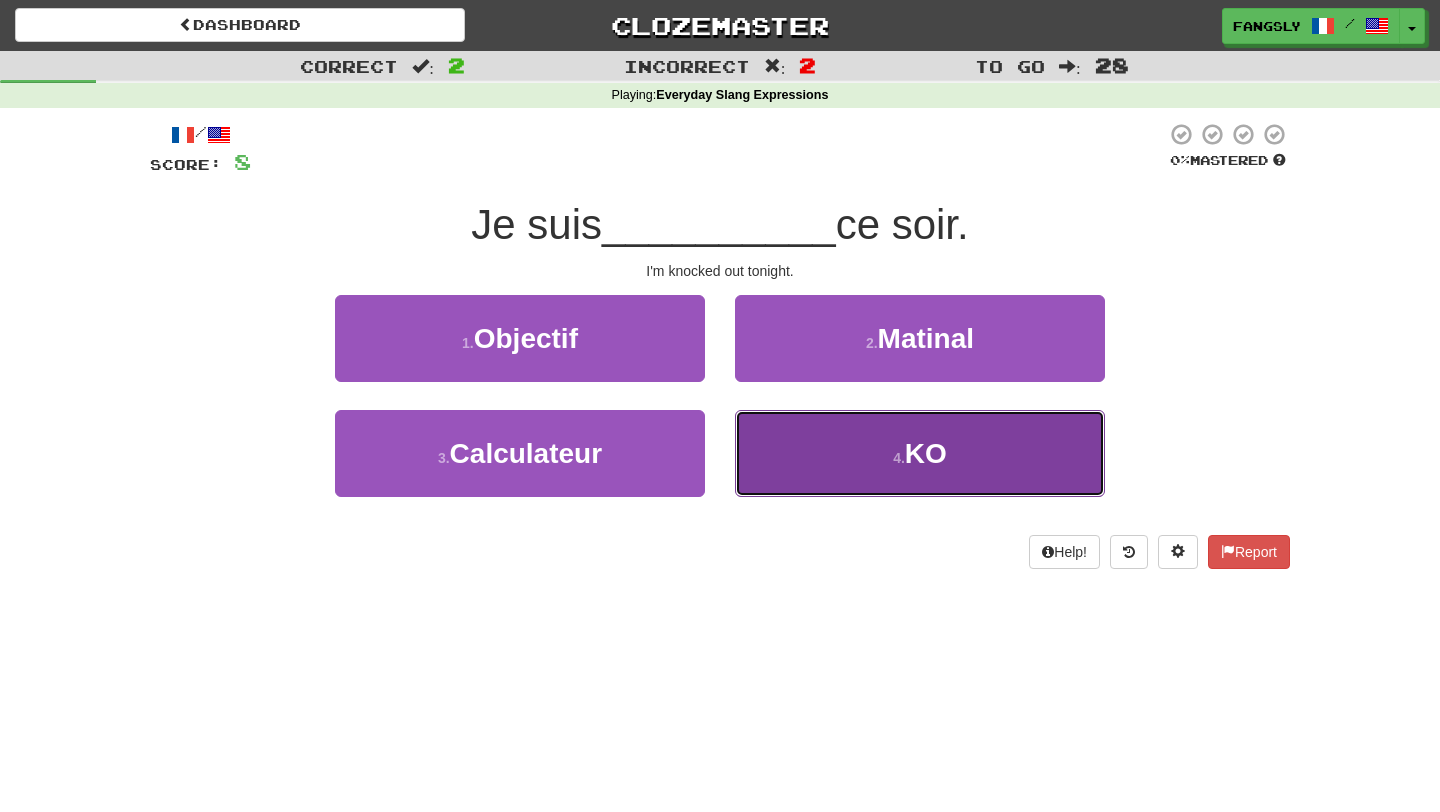 click on "4 .  KO" at bounding box center (920, 453) 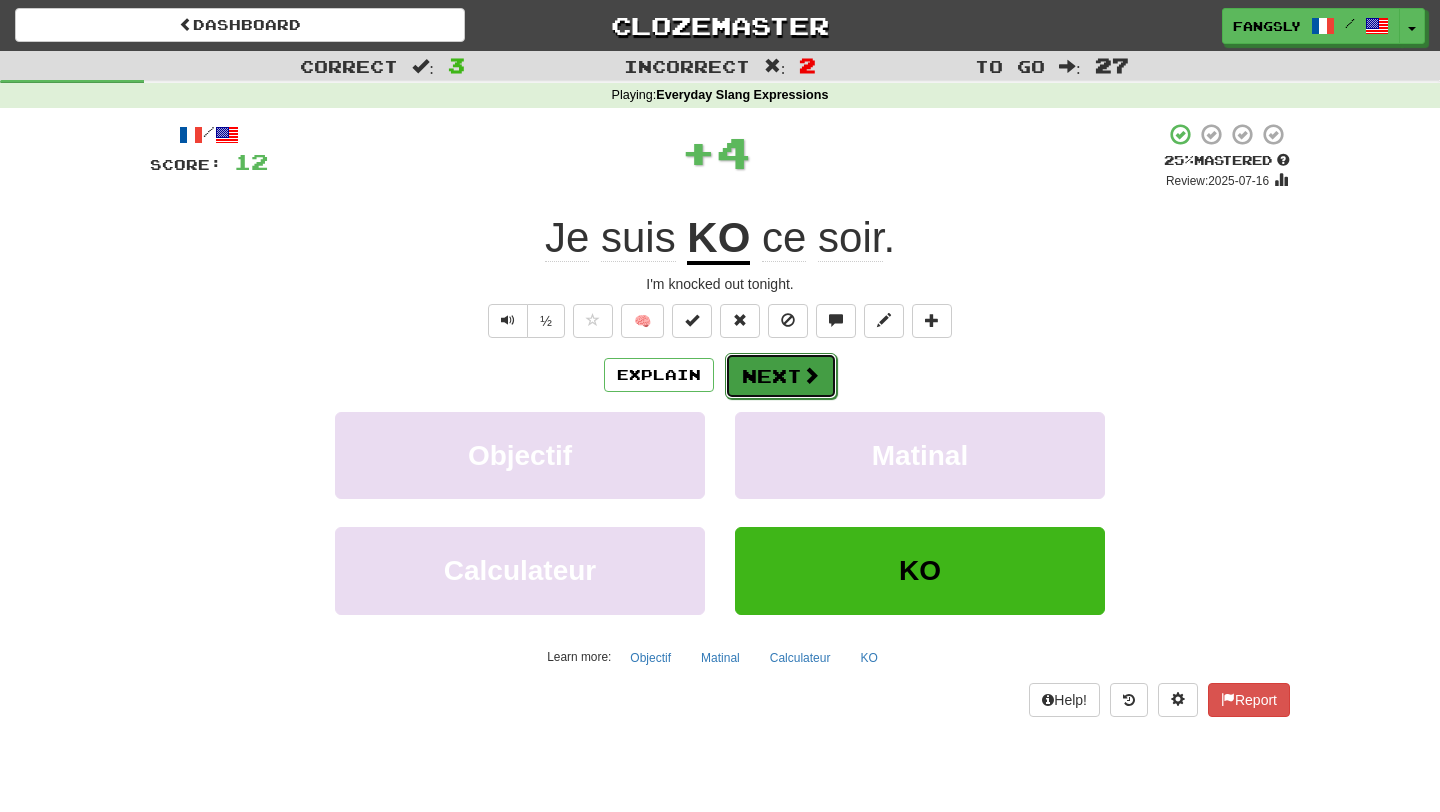 click on "Next" at bounding box center (781, 376) 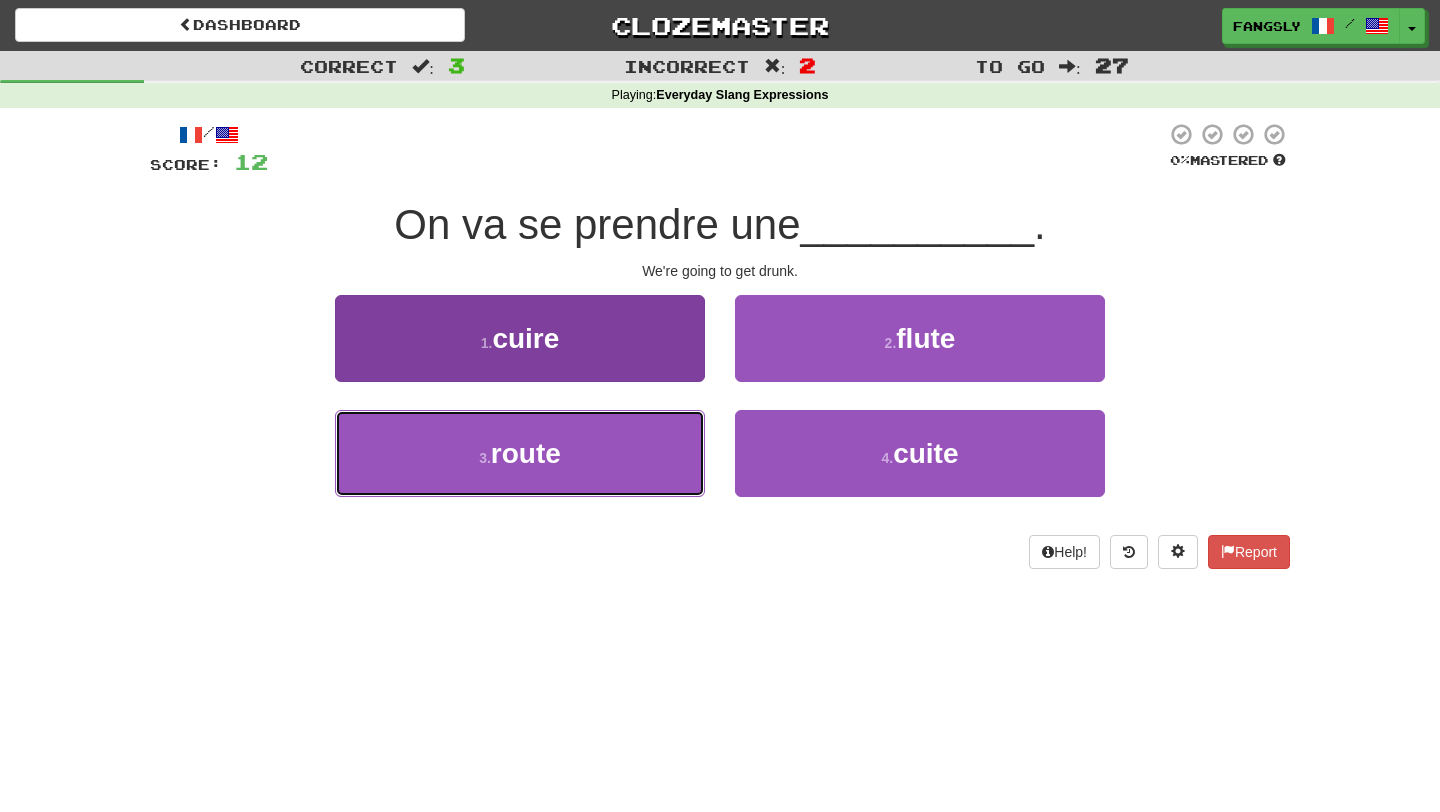 click on "3 .  route" at bounding box center [520, 453] 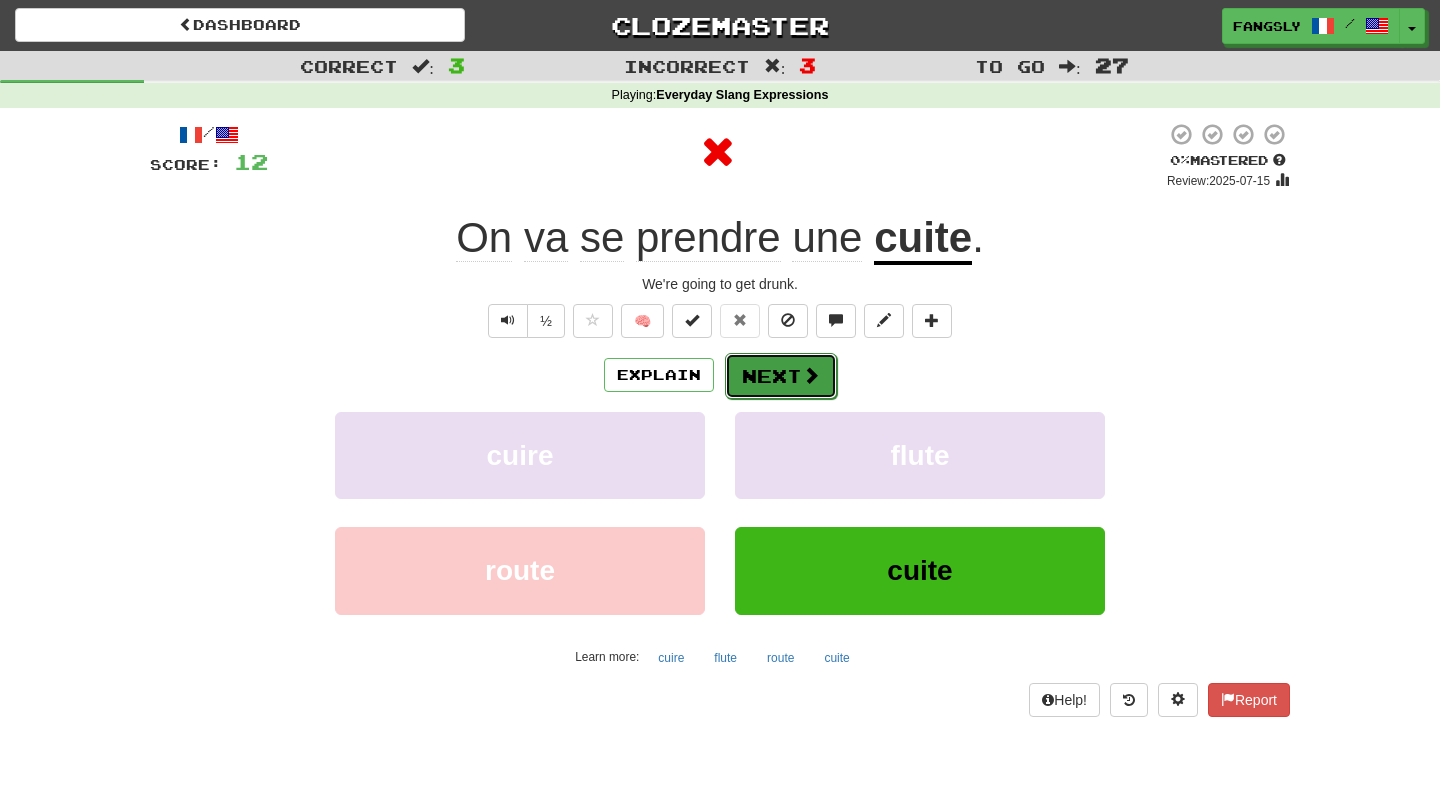 click on "Next" at bounding box center [781, 376] 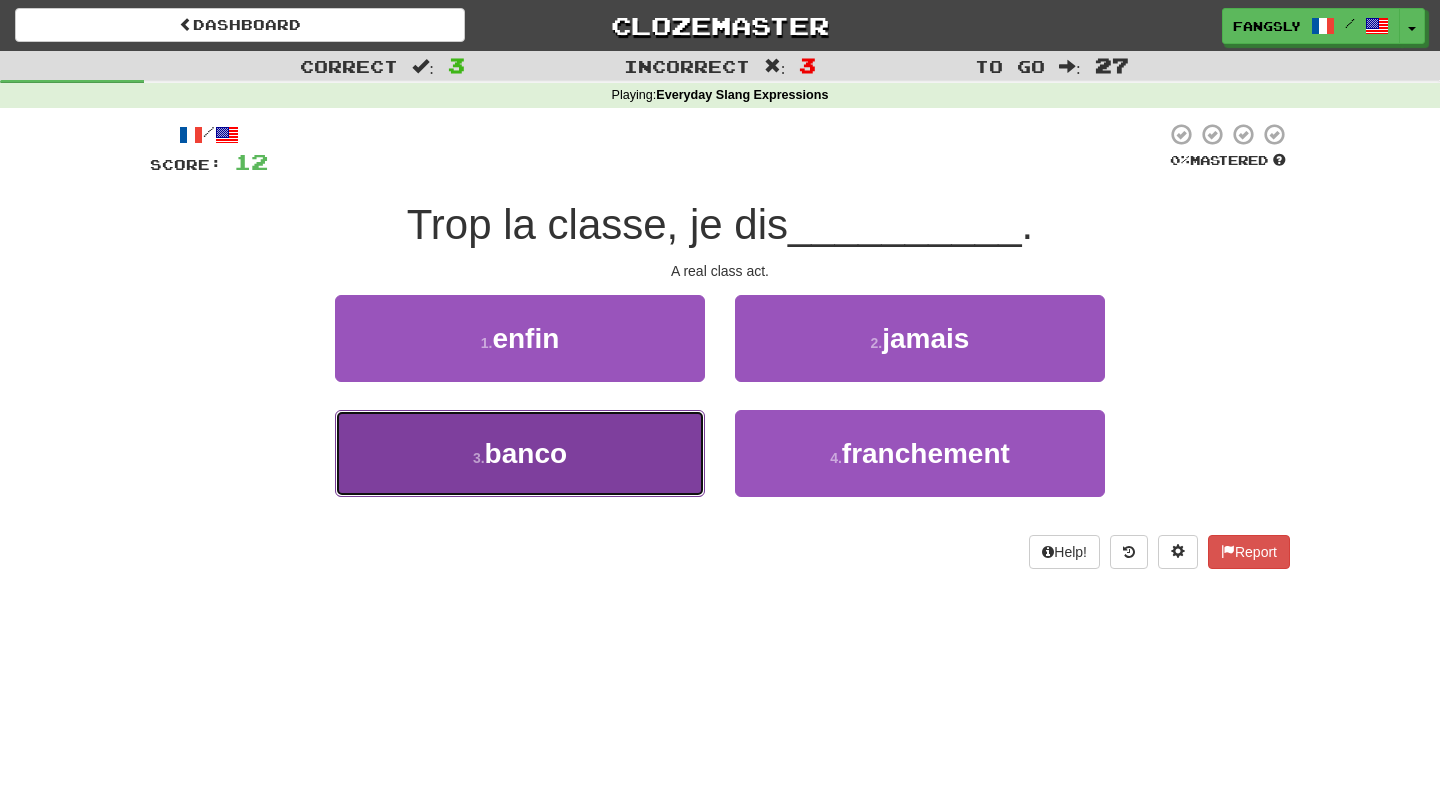 click on "3 .  banco" at bounding box center [520, 453] 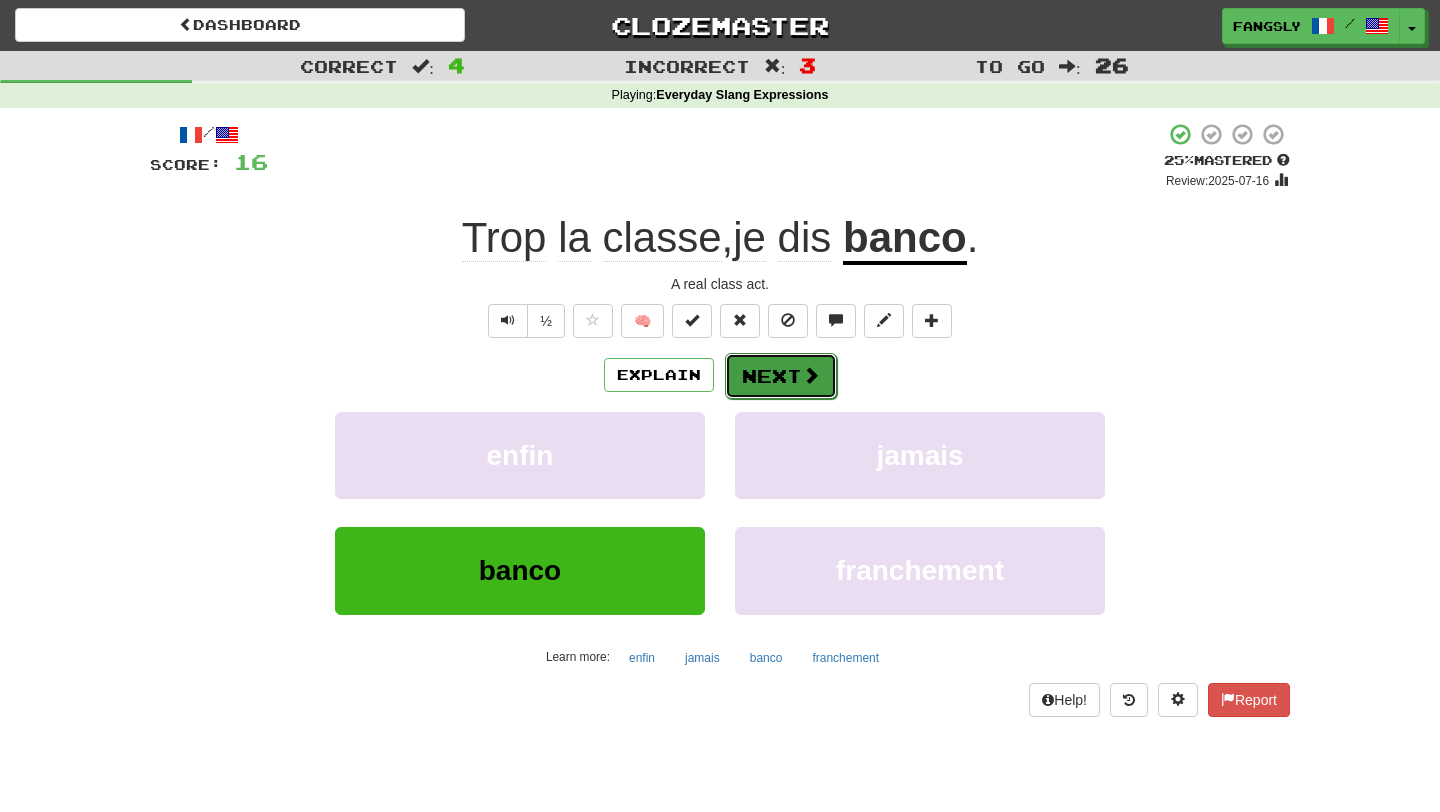 click on "Next" at bounding box center (781, 376) 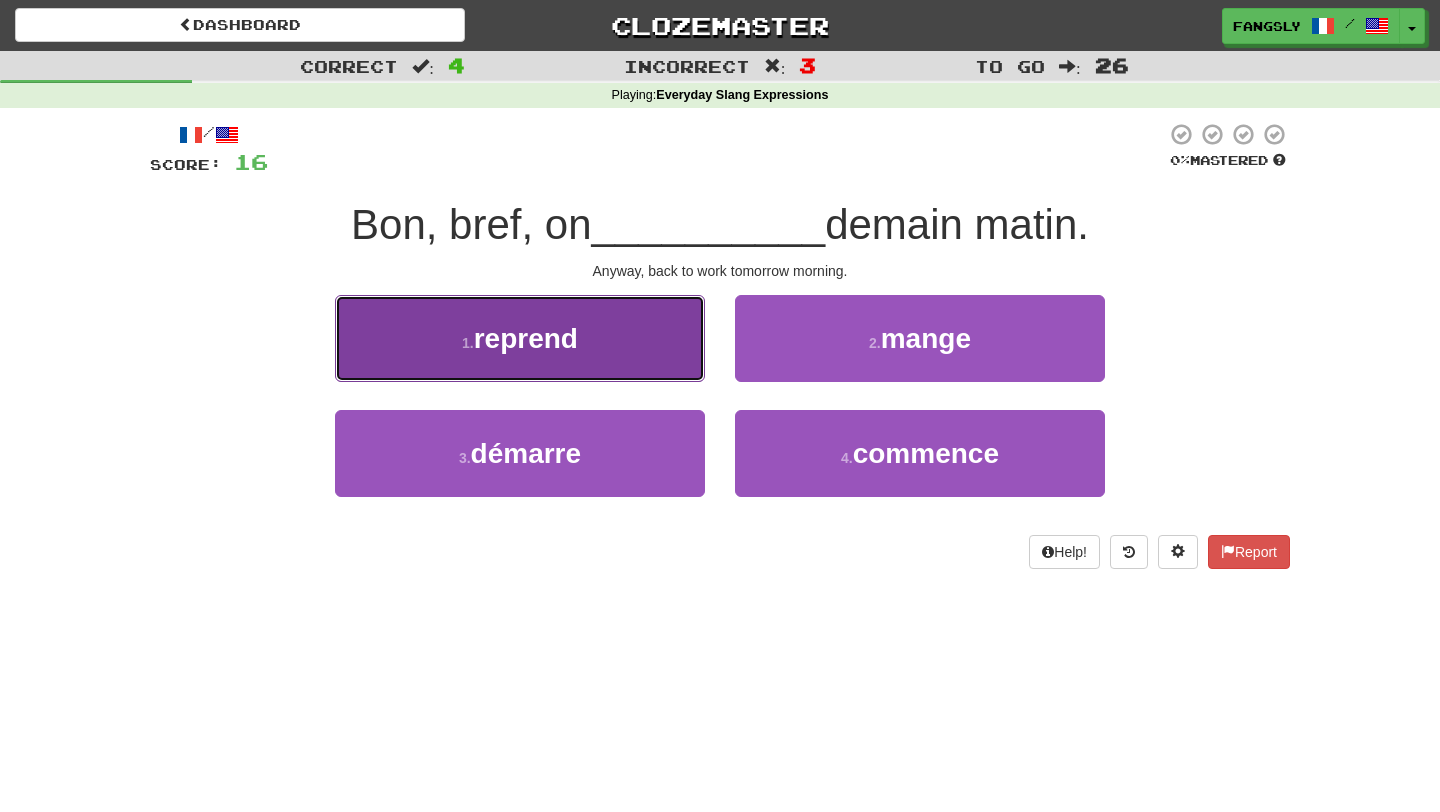 click on "1 .  reprend" at bounding box center (520, 338) 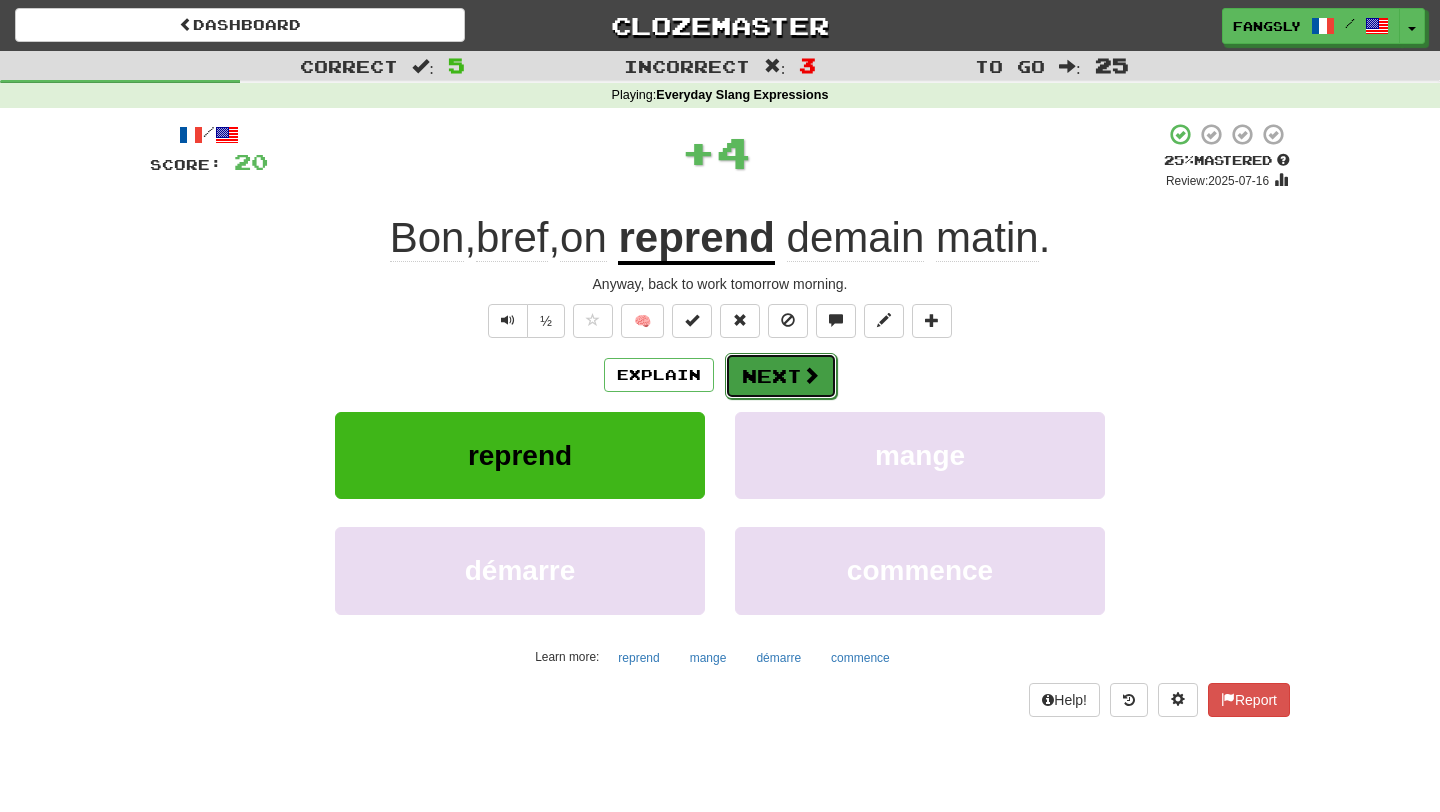 click on "Next" at bounding box center (781, 376) 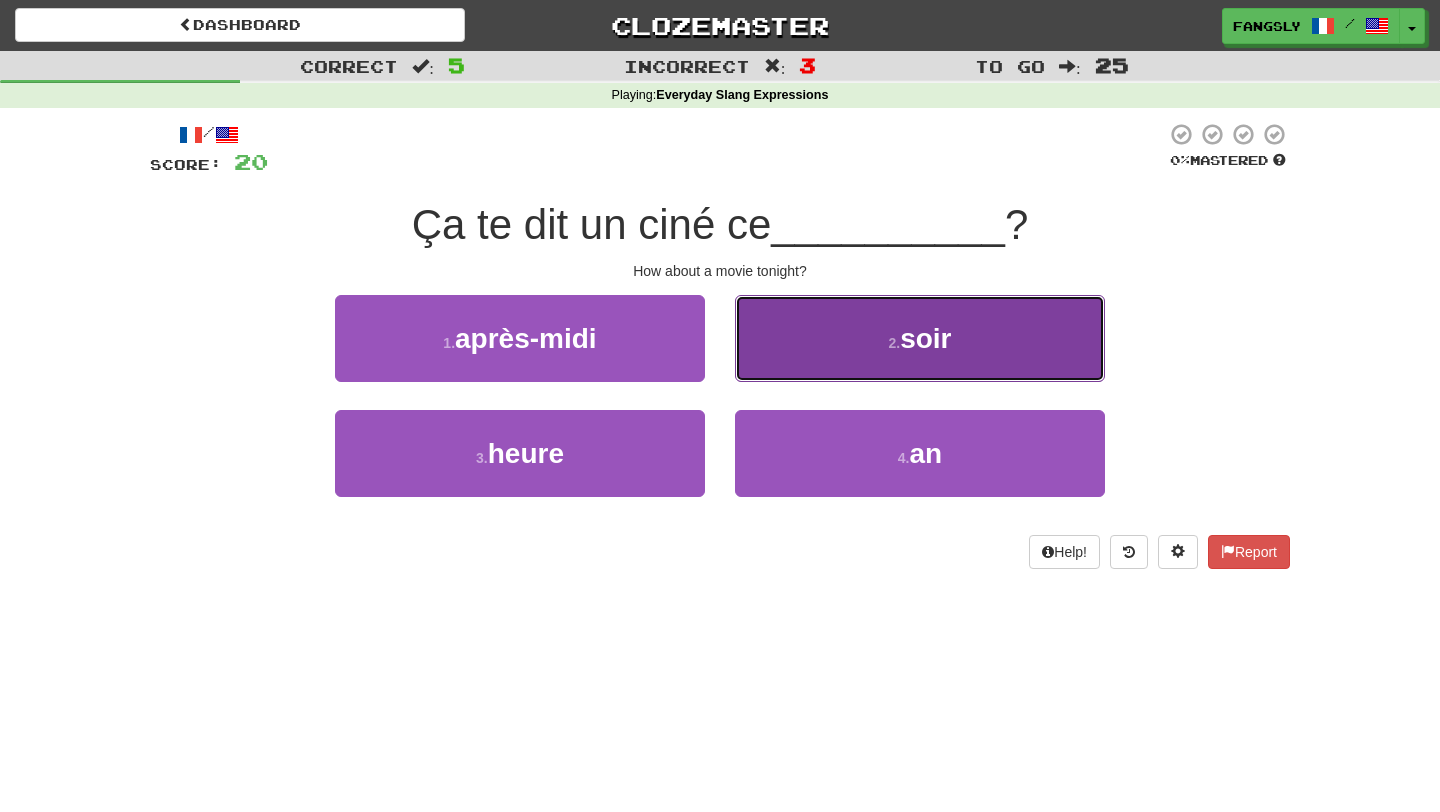 click on "2 .  soir" at bounding box center (920, 338) 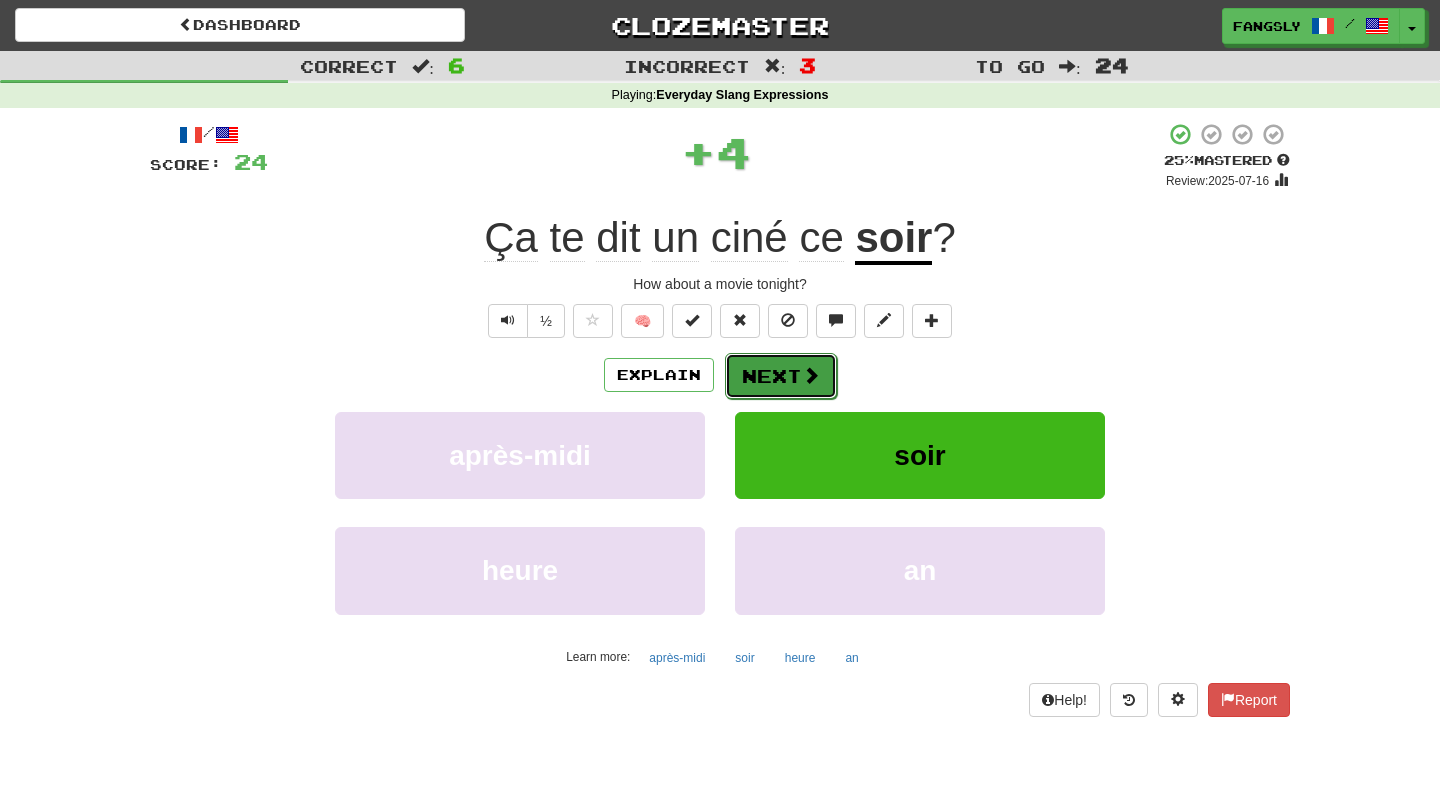click on "Next" at bounding box center [781, 376] 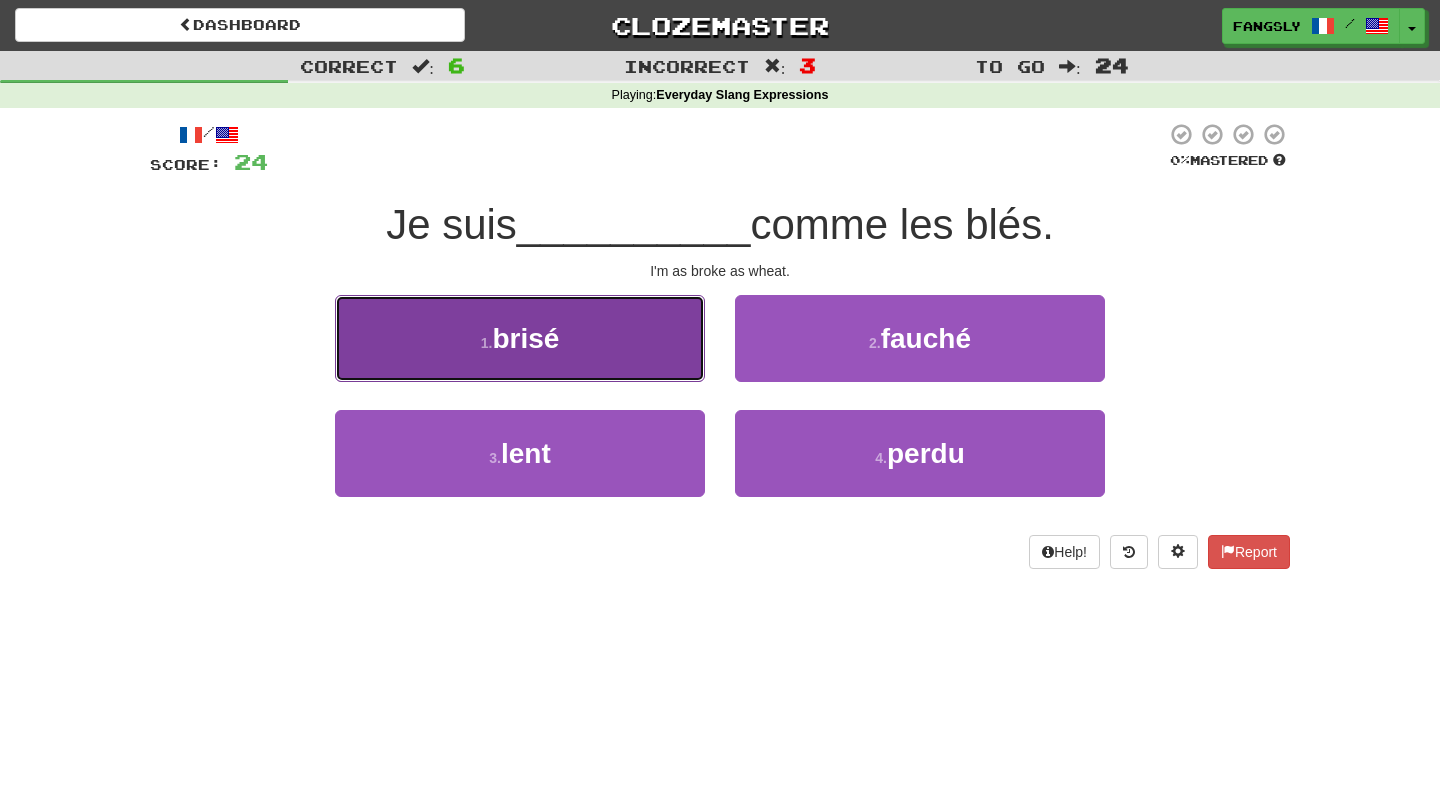 click on "1 .  brisé" at bounding box center [520, 338] 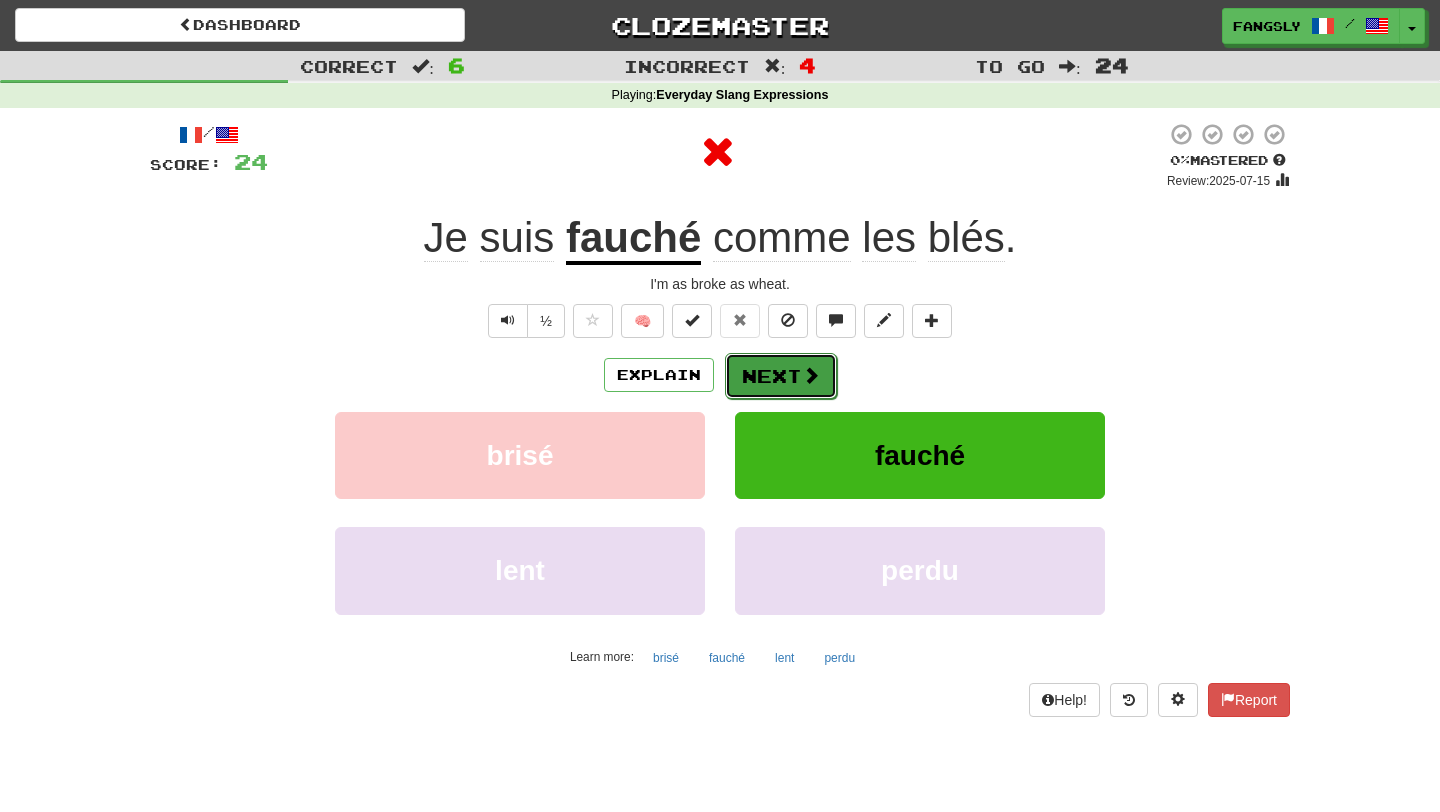 click on "Next" at bounding box center [781, 376] 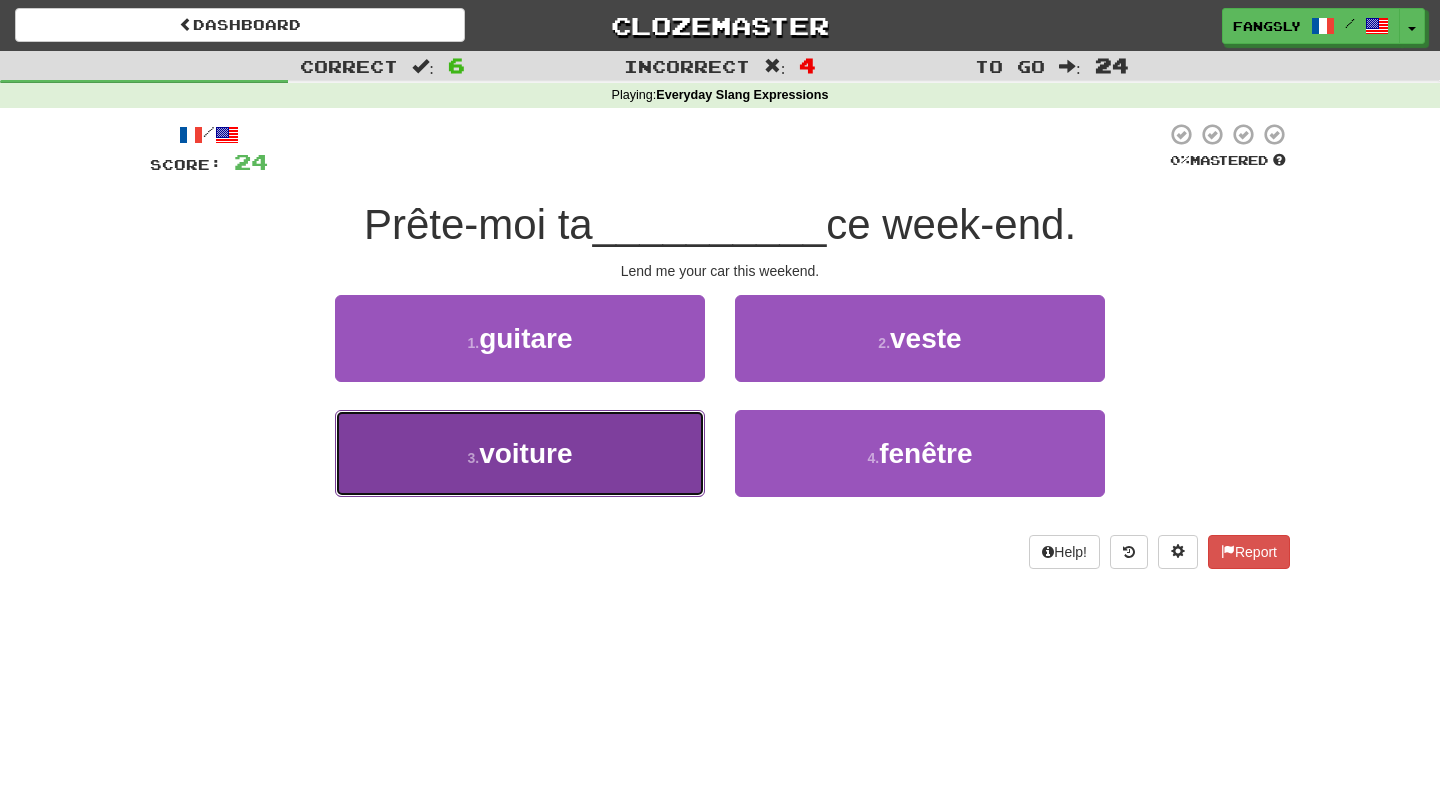 click on "3 .  voiture" at bounding box center [520, 453] 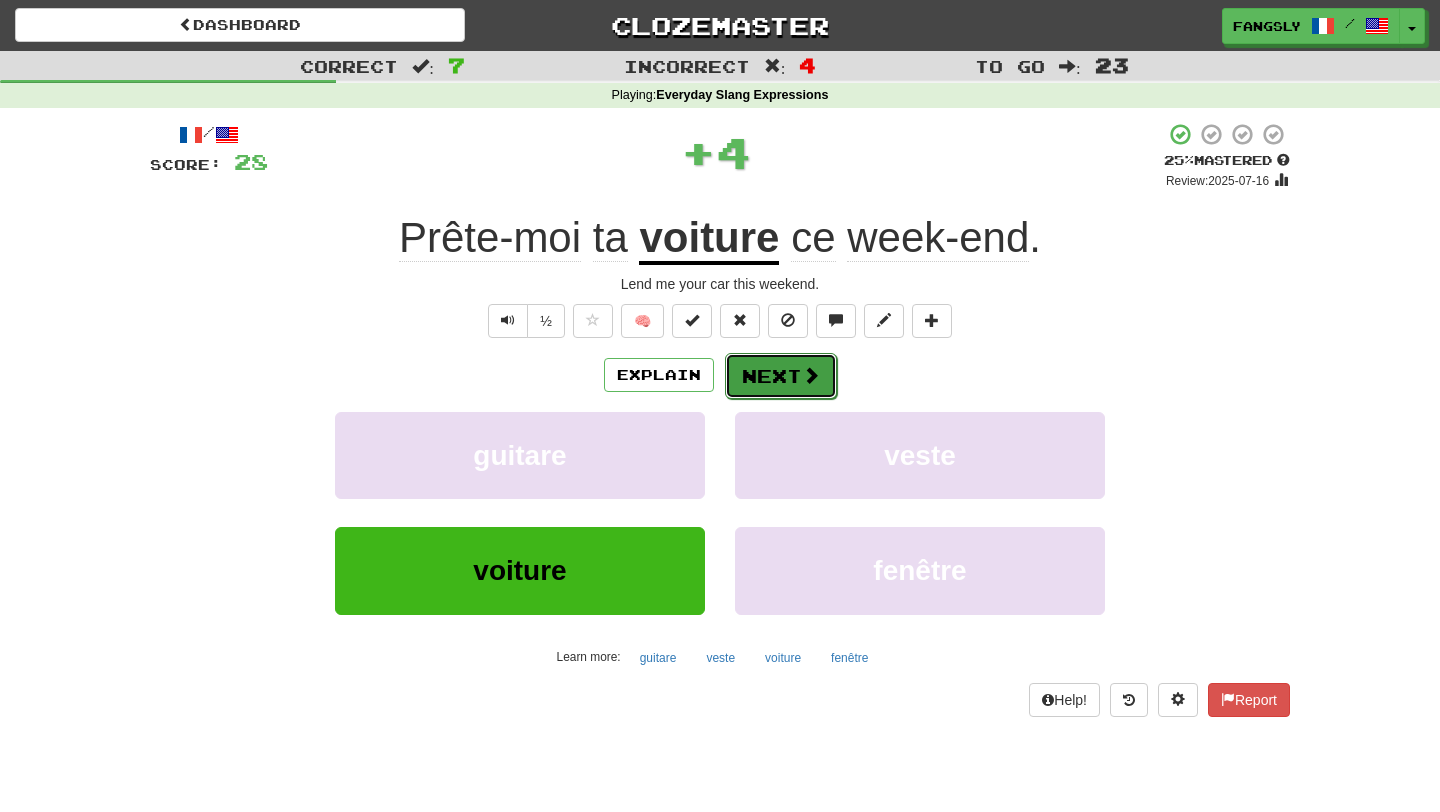 click on "Next" at bounding box center [781, 376] 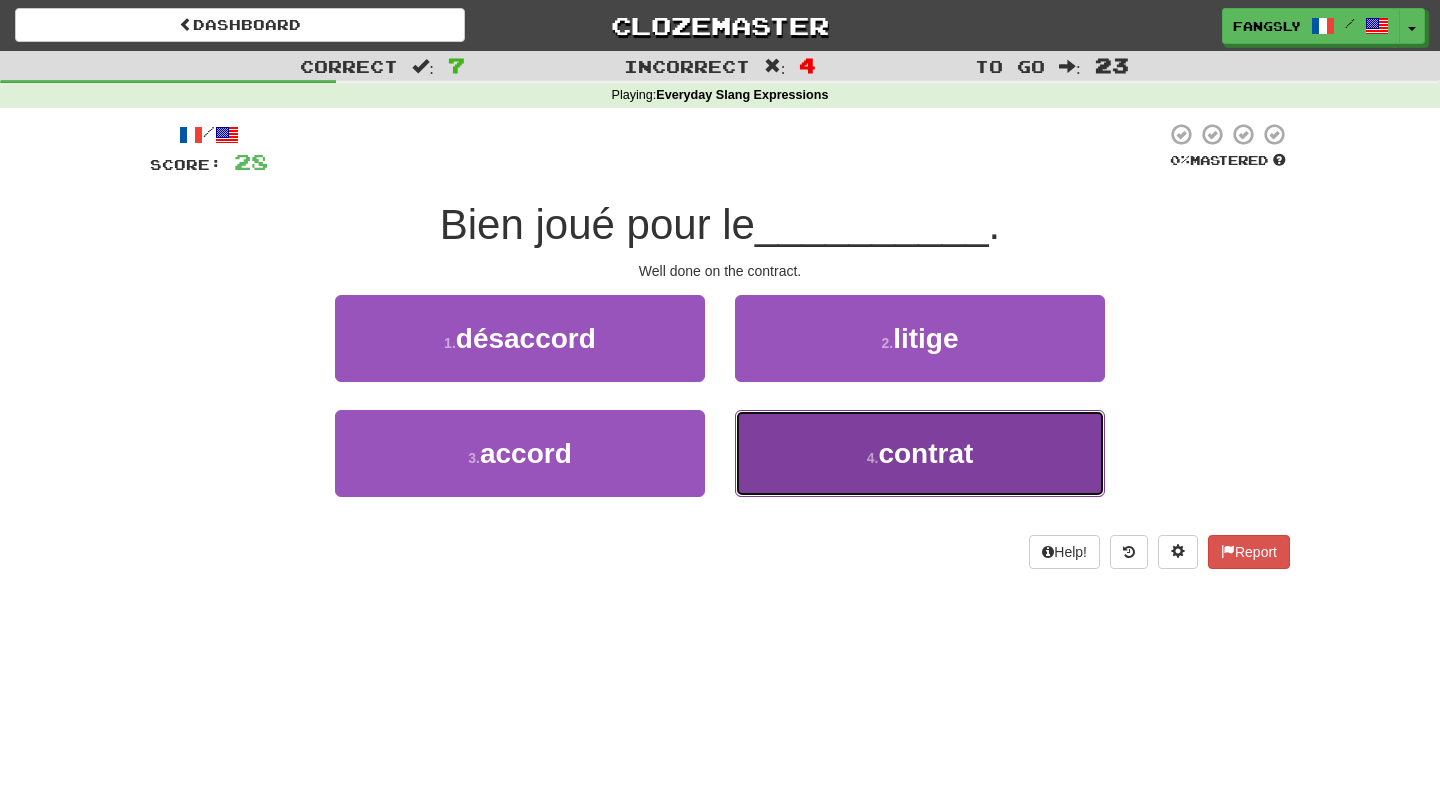 click on "4 .  contrat" at bounding box center (920, 453) 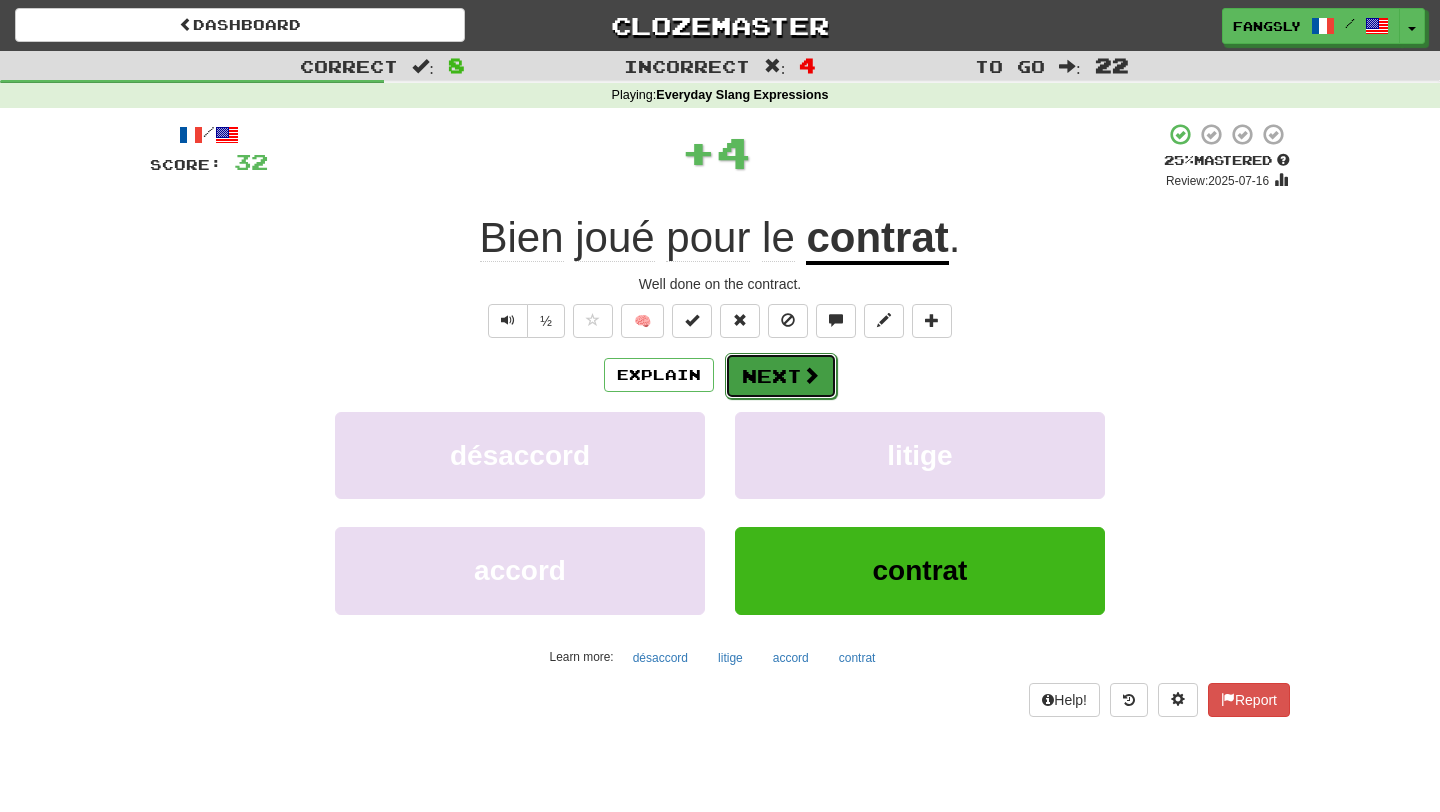 click on "Next" at bounding box center (781, 376) 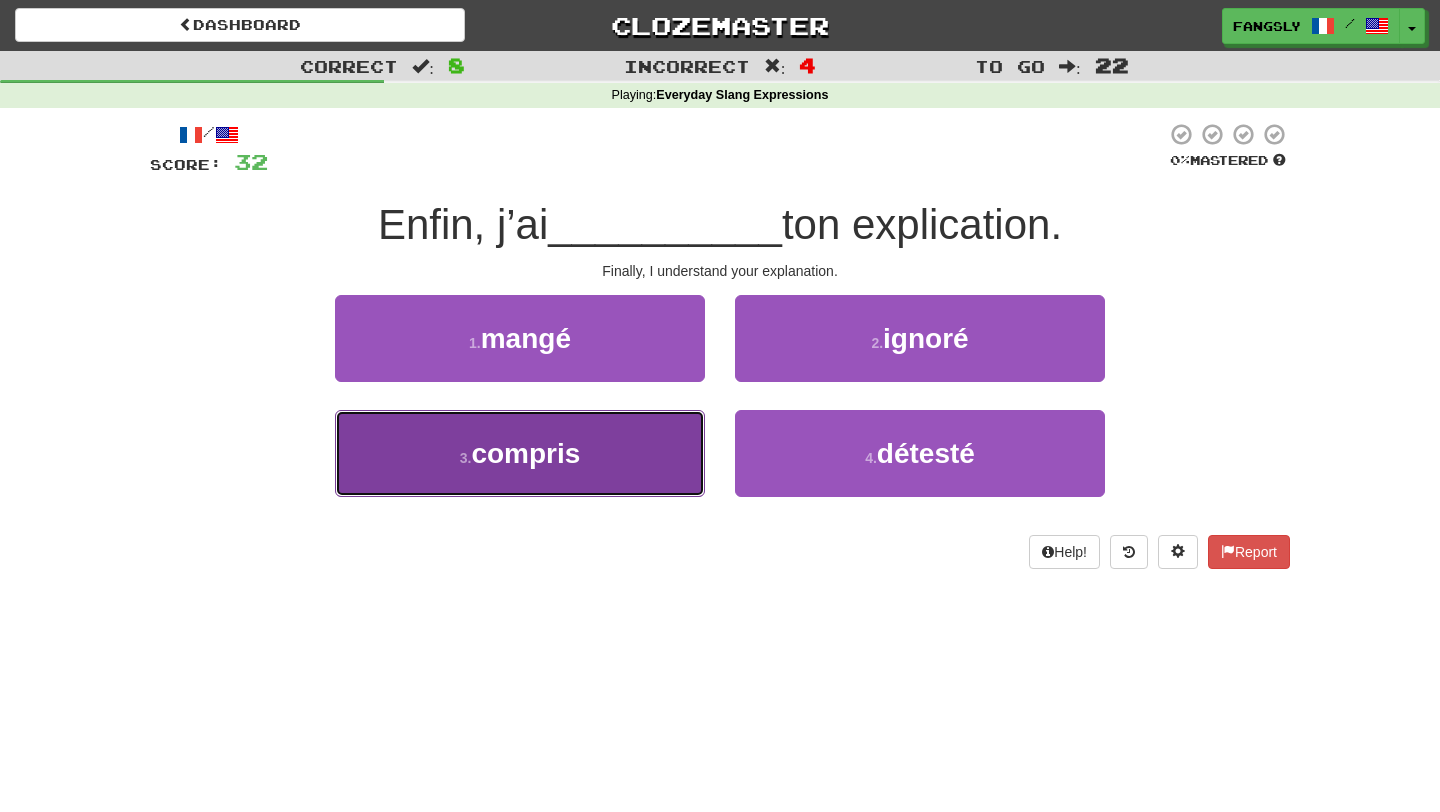 click on "3 .  compris" at bounding box center [520, 453] 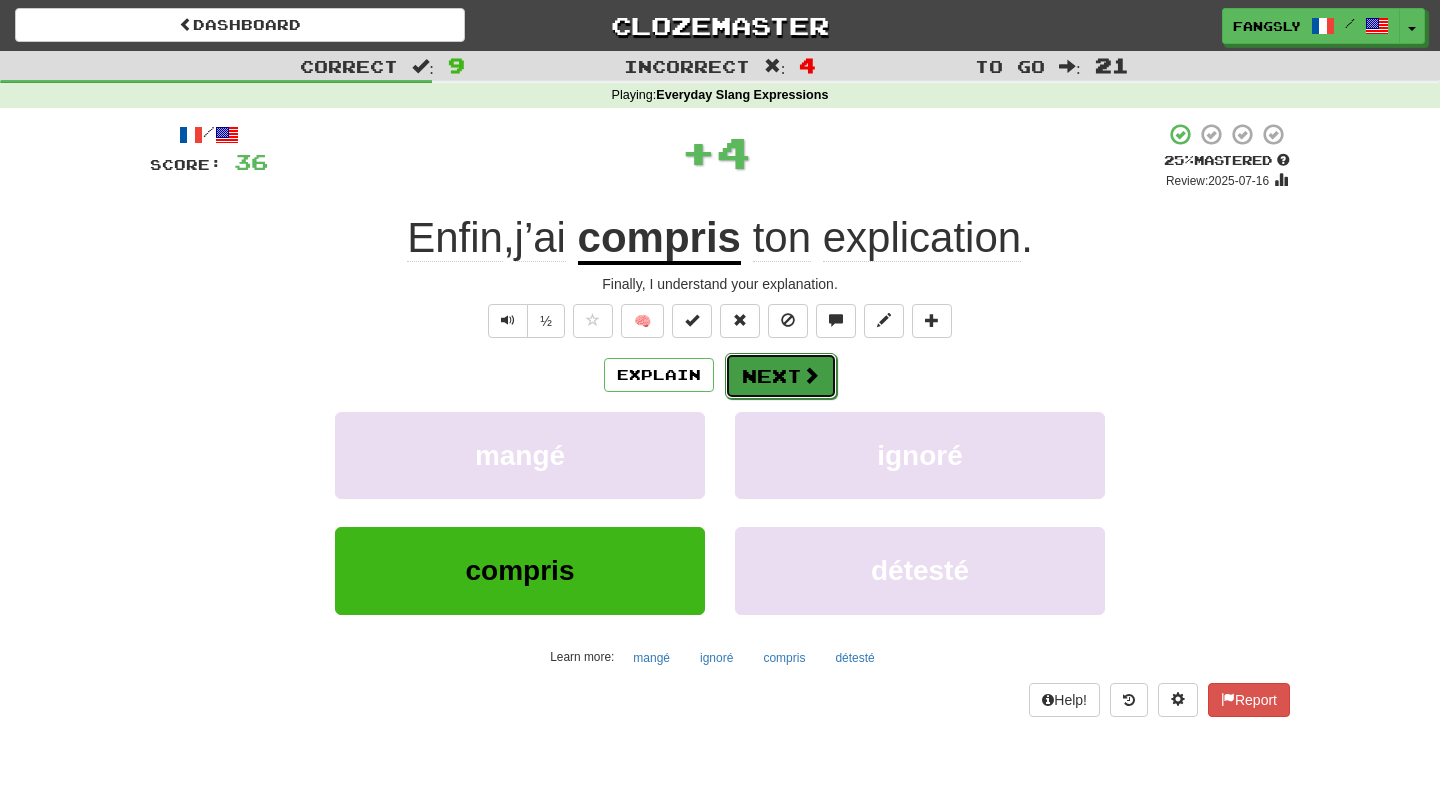 click on "Next" at bounding box center [781, 376] 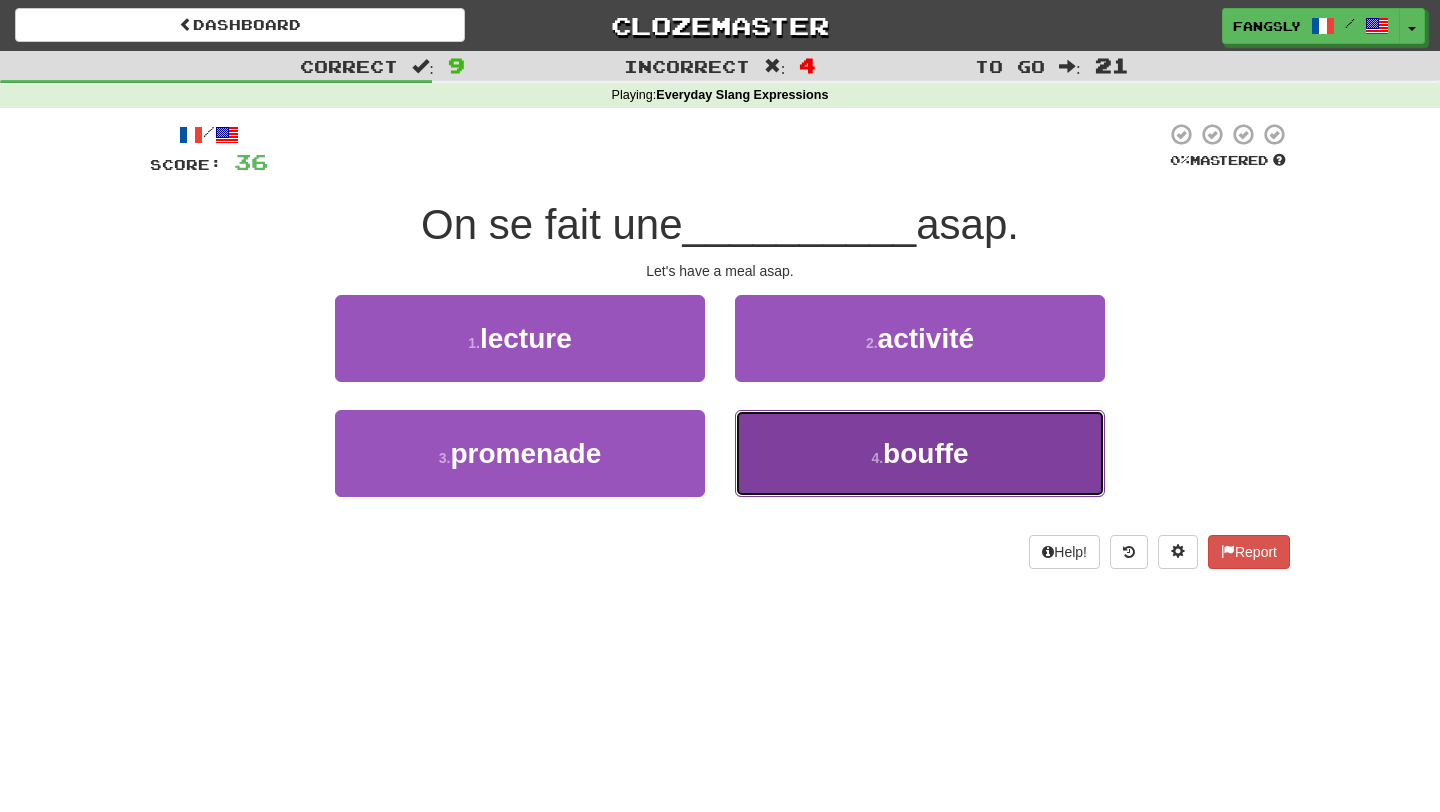 click on "4 .  bouffe" at bounding box center (920, 453) 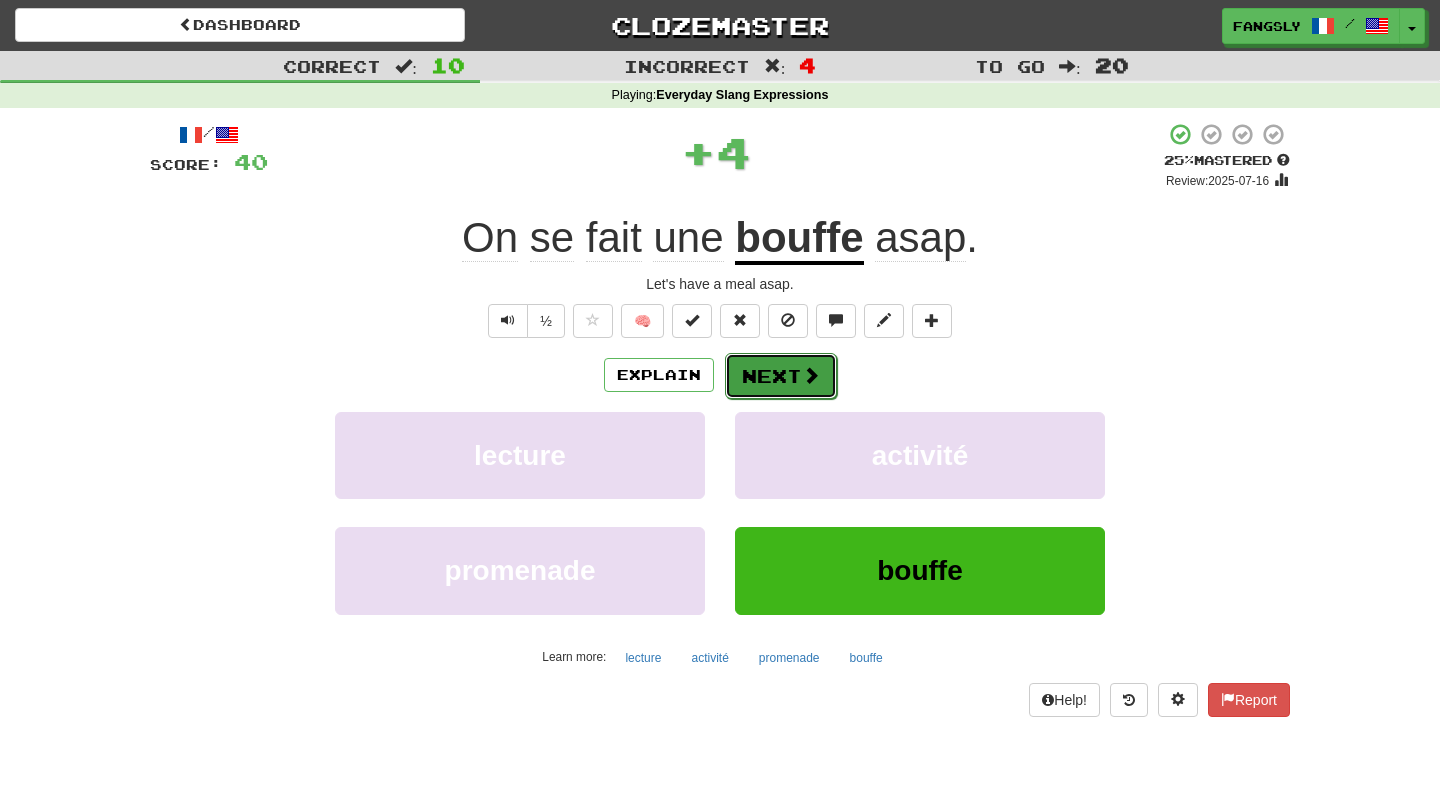 click at bounding box center [811, 375] 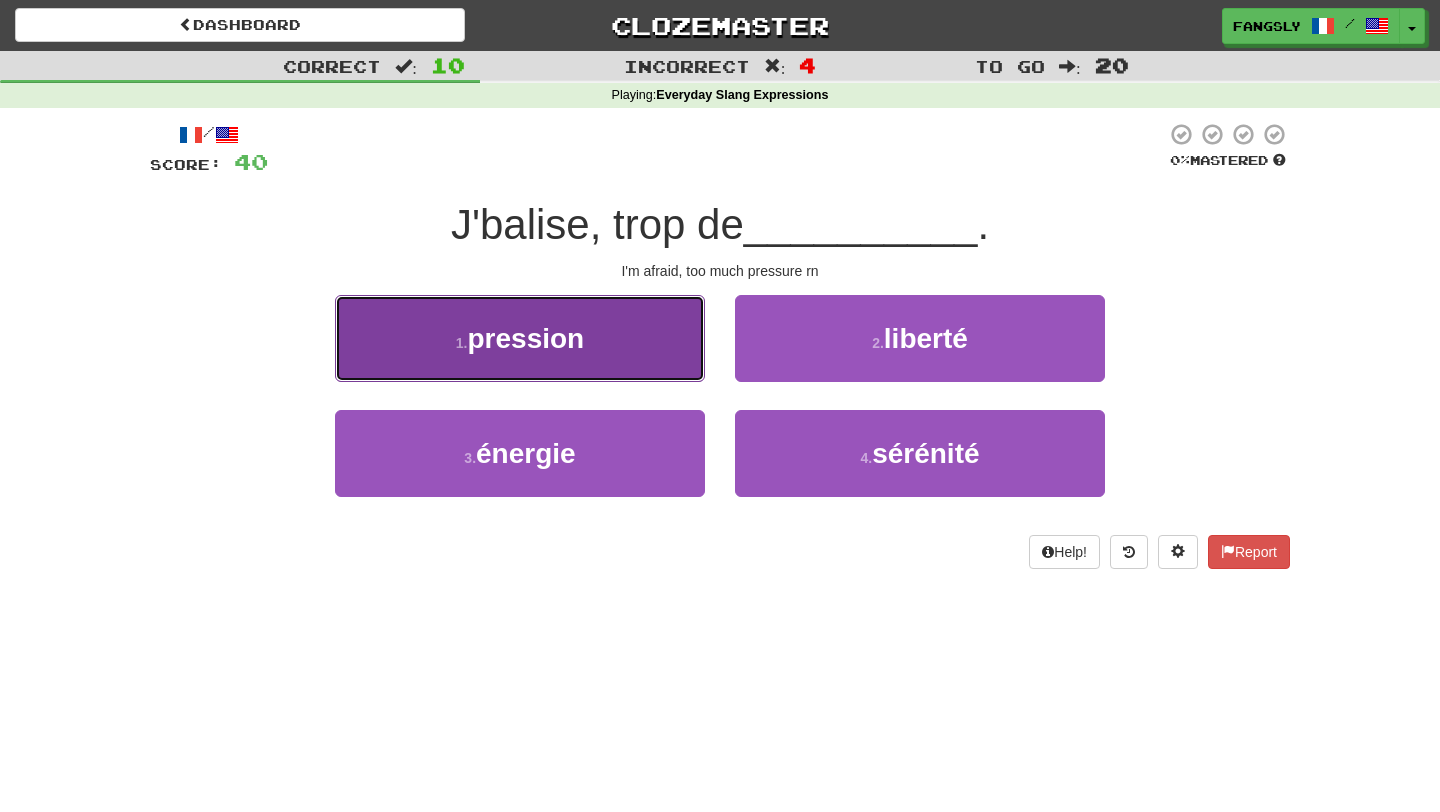 click on "1 .  pression" at bounding box center (520, 338) 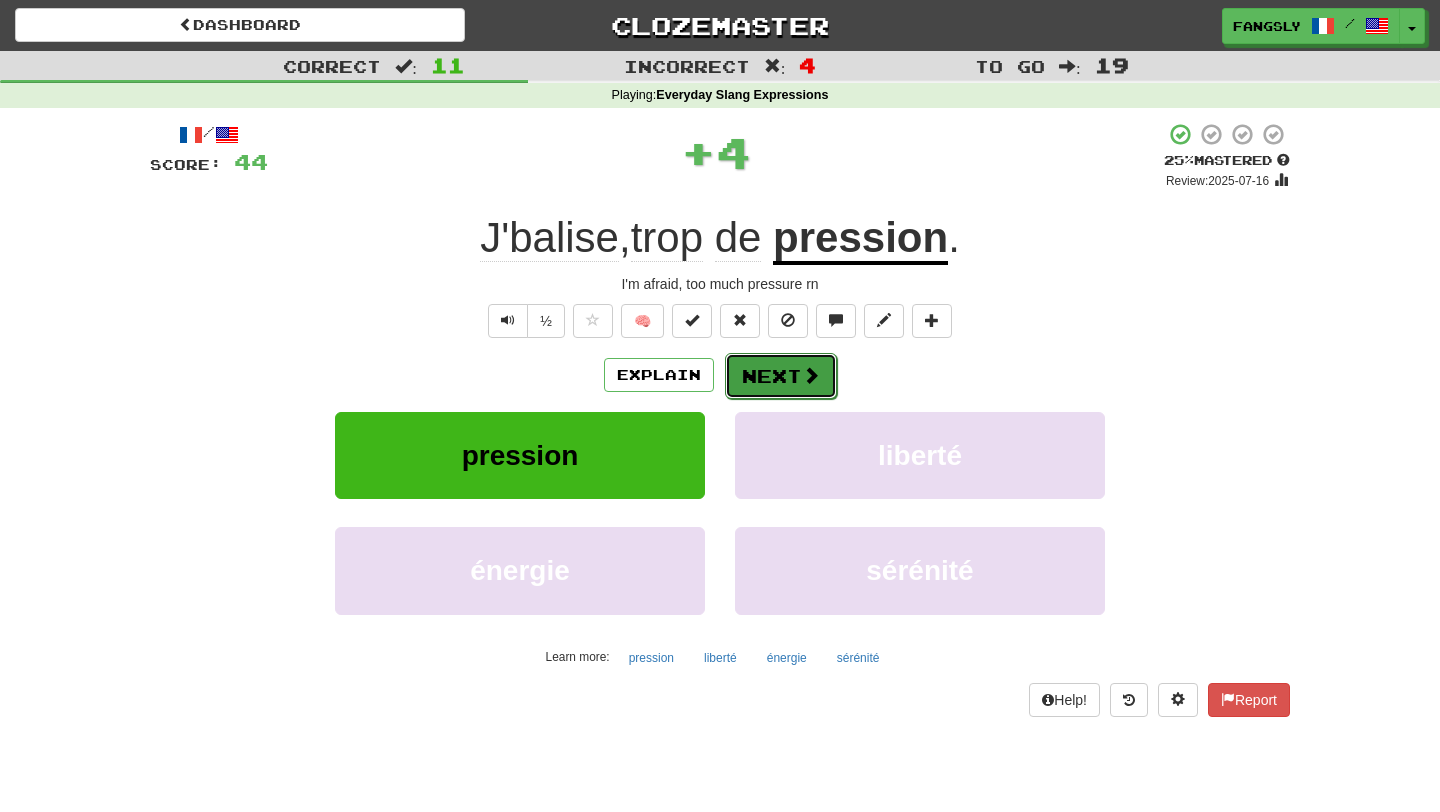 click on "Next" at bounding box center [781, 376] 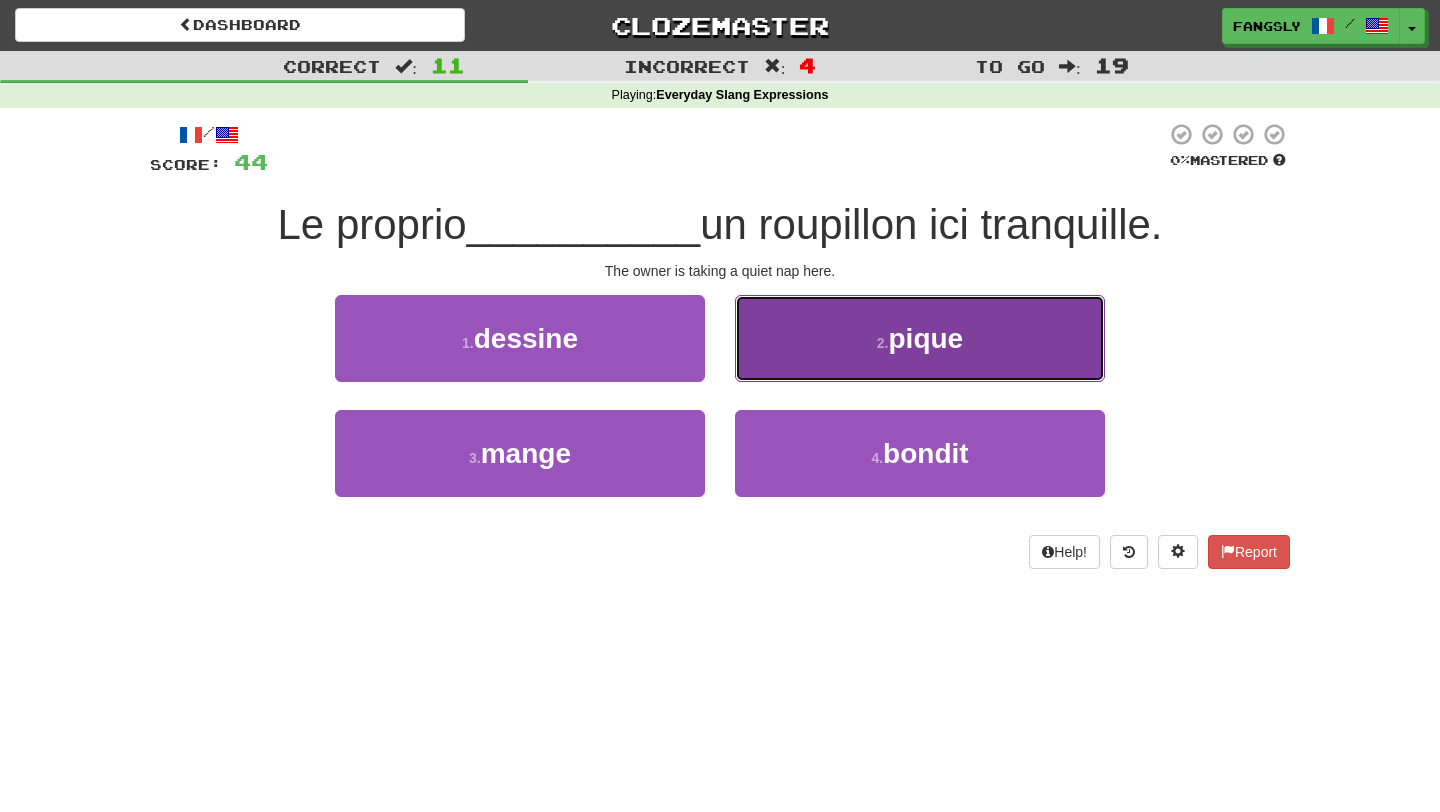 click on "2 .  pique" at bounding box center [920, 338] 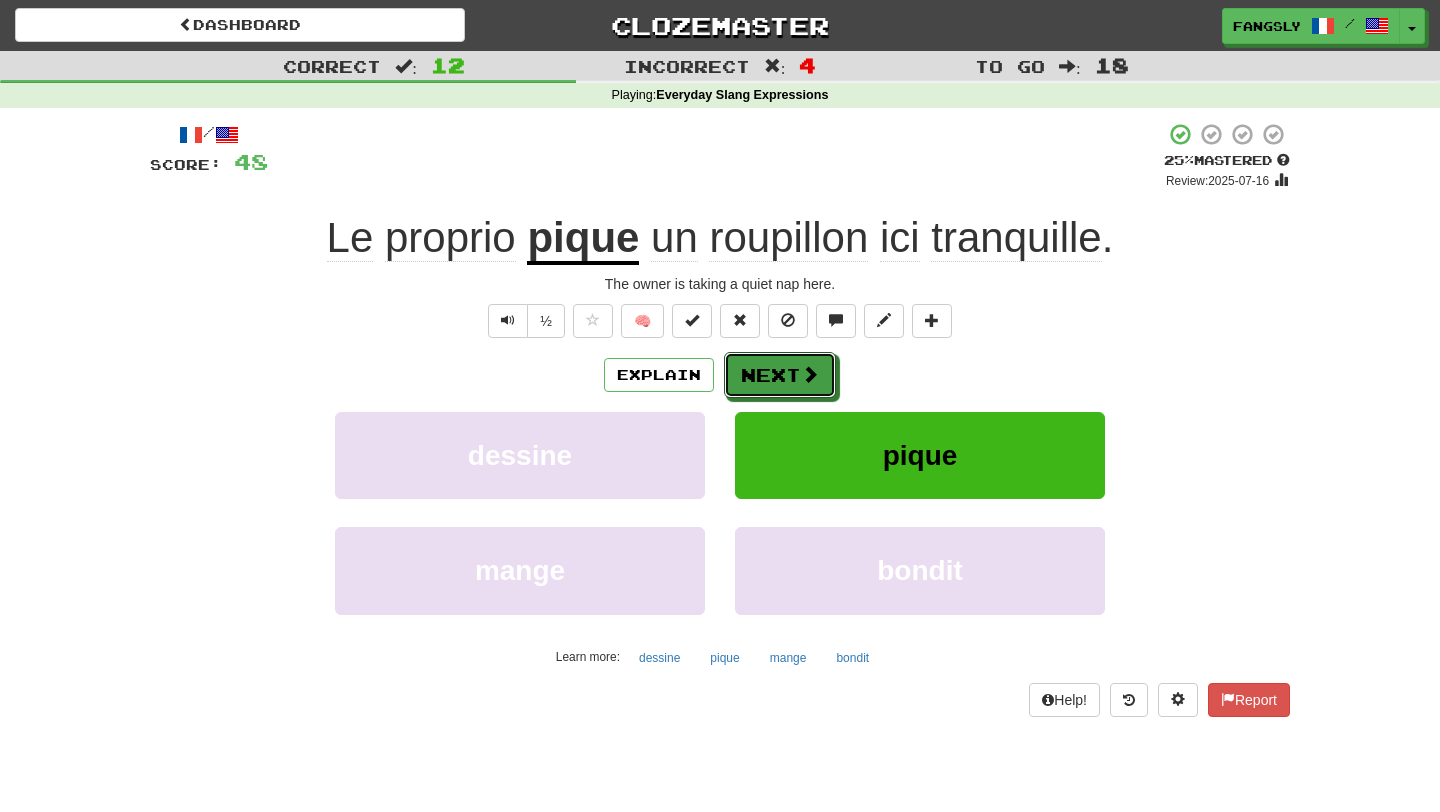 click at bounding box center (810, 374) 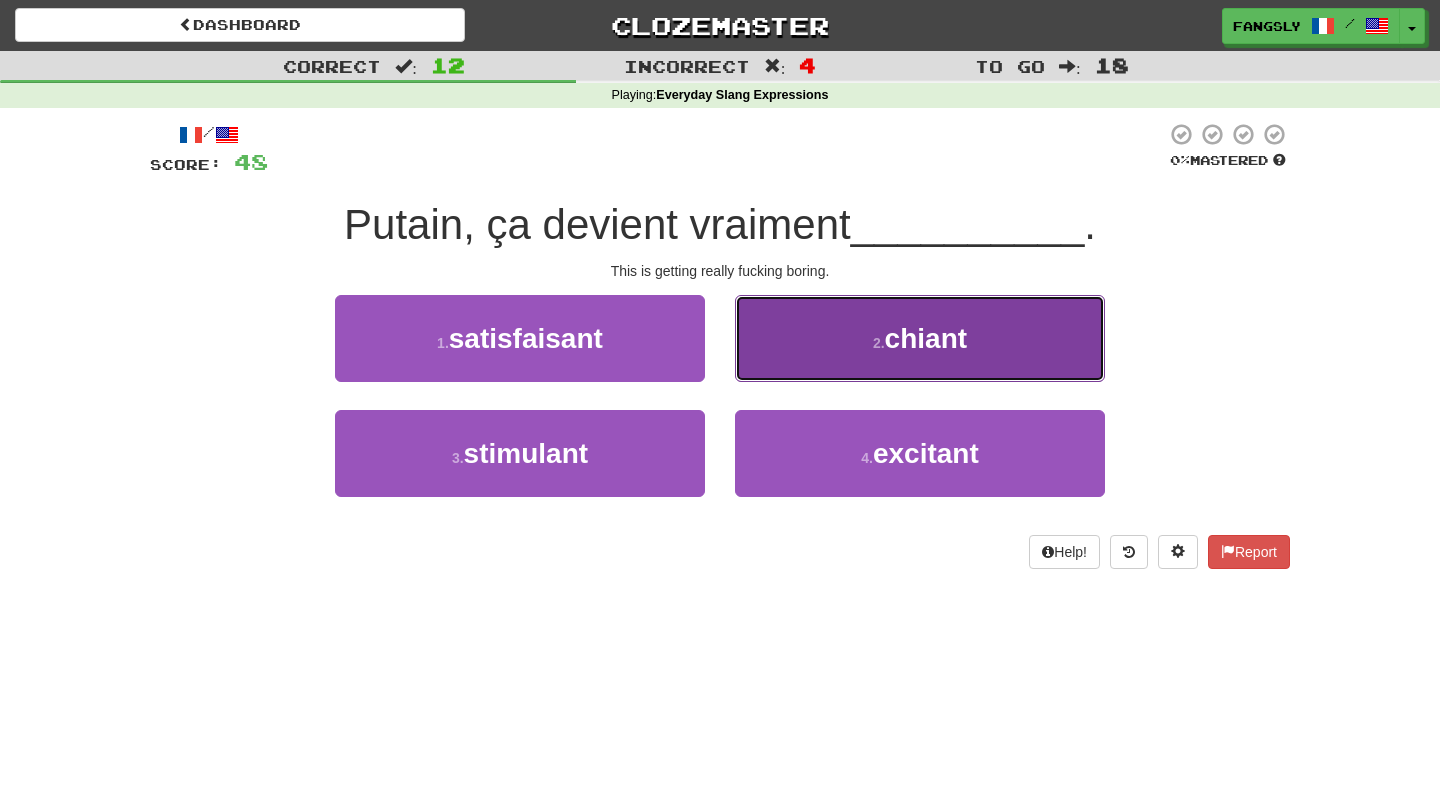 click on "2 .  chiant" at bounding box center (920, 338) 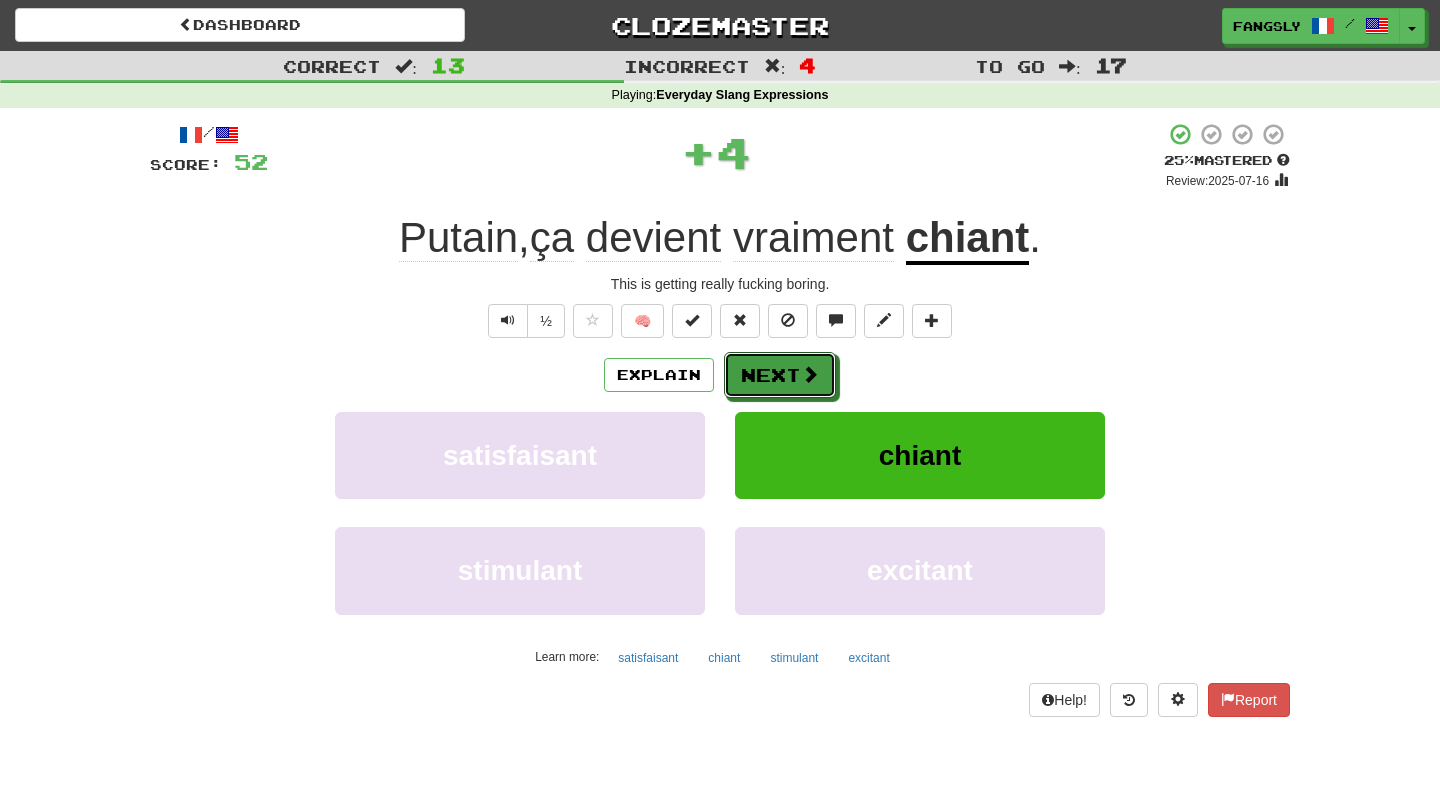 click on "Next" at bounding box center (780, 375) 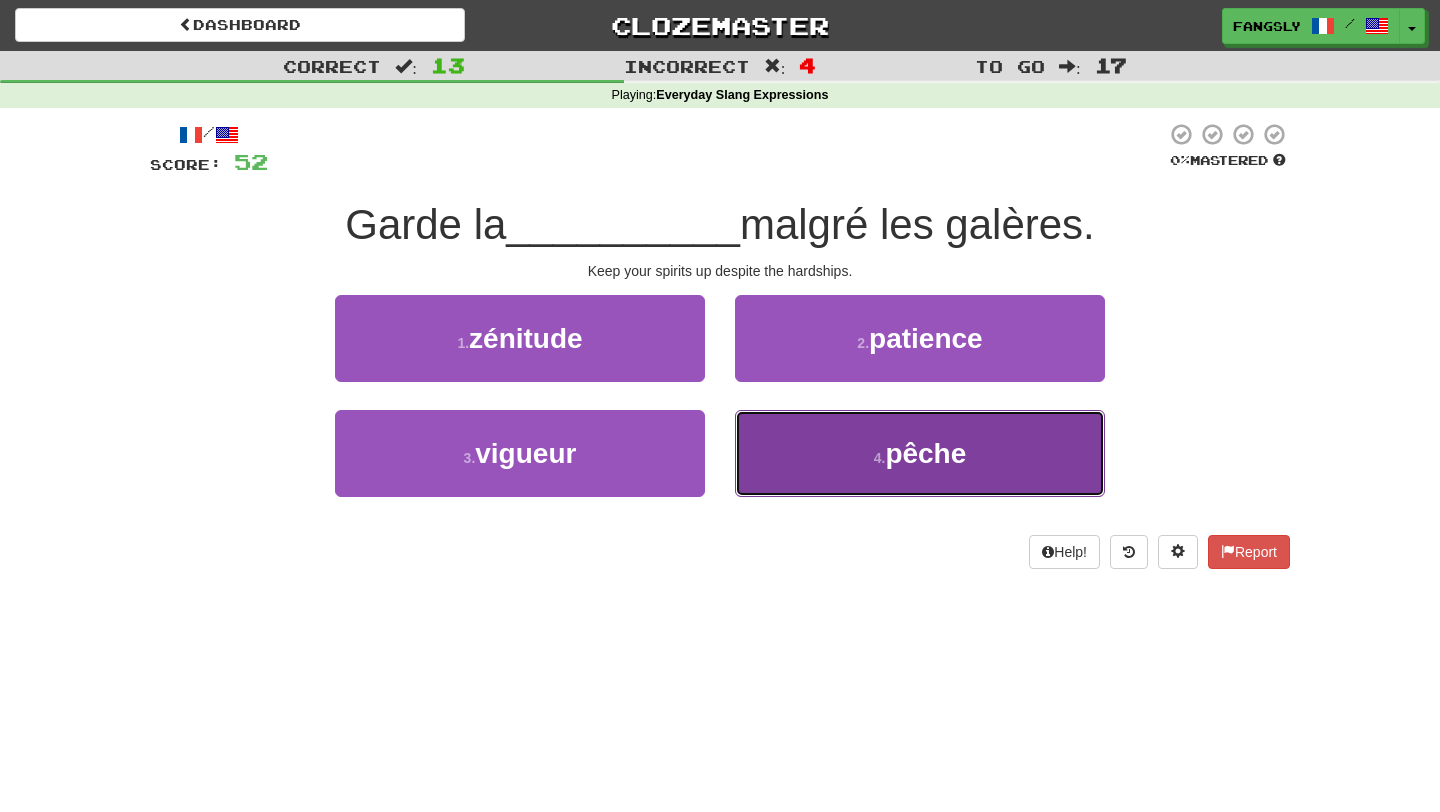click on "4 .  pêche" at bounding box center [920, 453] 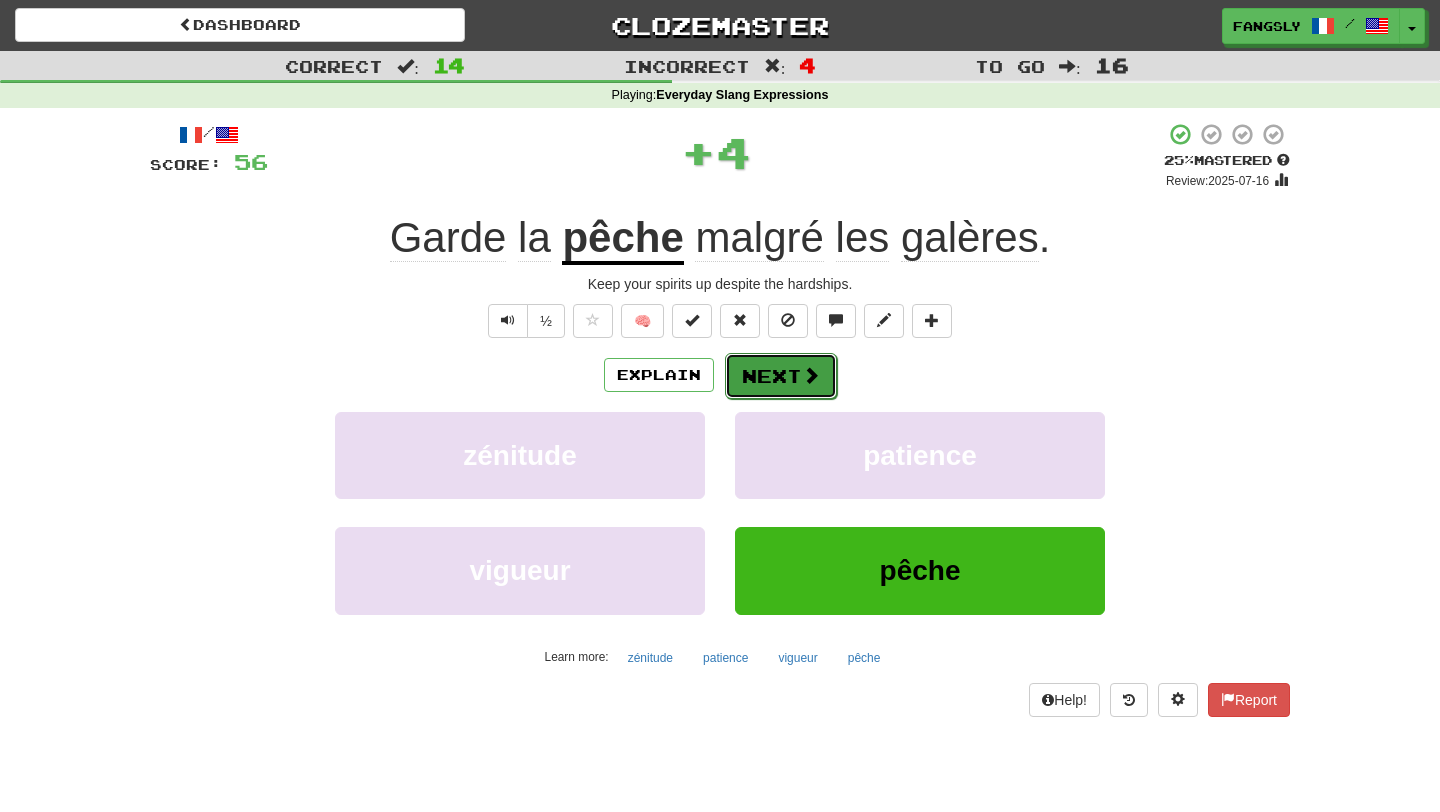 click on "Next" at bounding box center (781, 376) 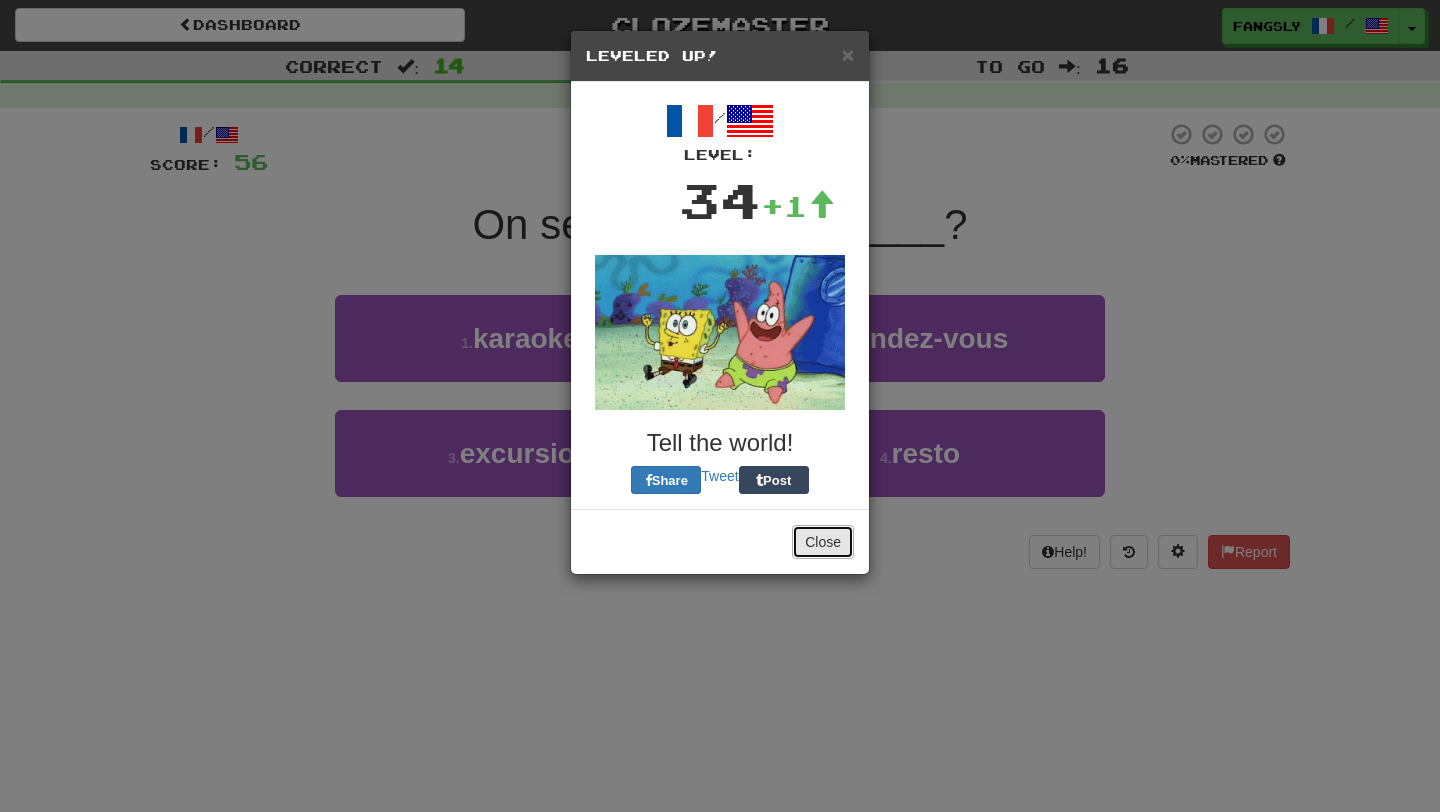 click on "Close" at bounding box center [823, 542] 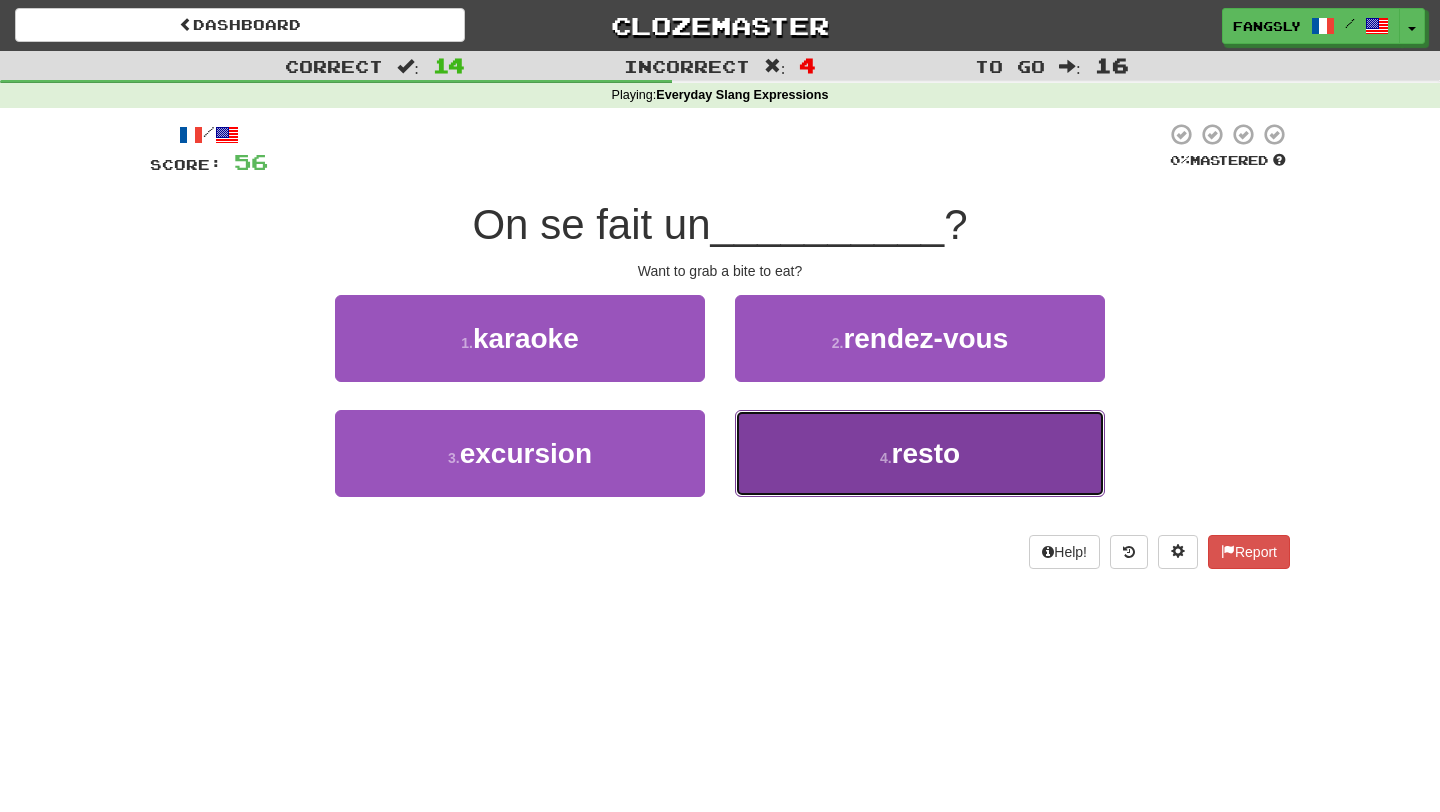 click on "4 .  resto" at bounding box center (920, 453) 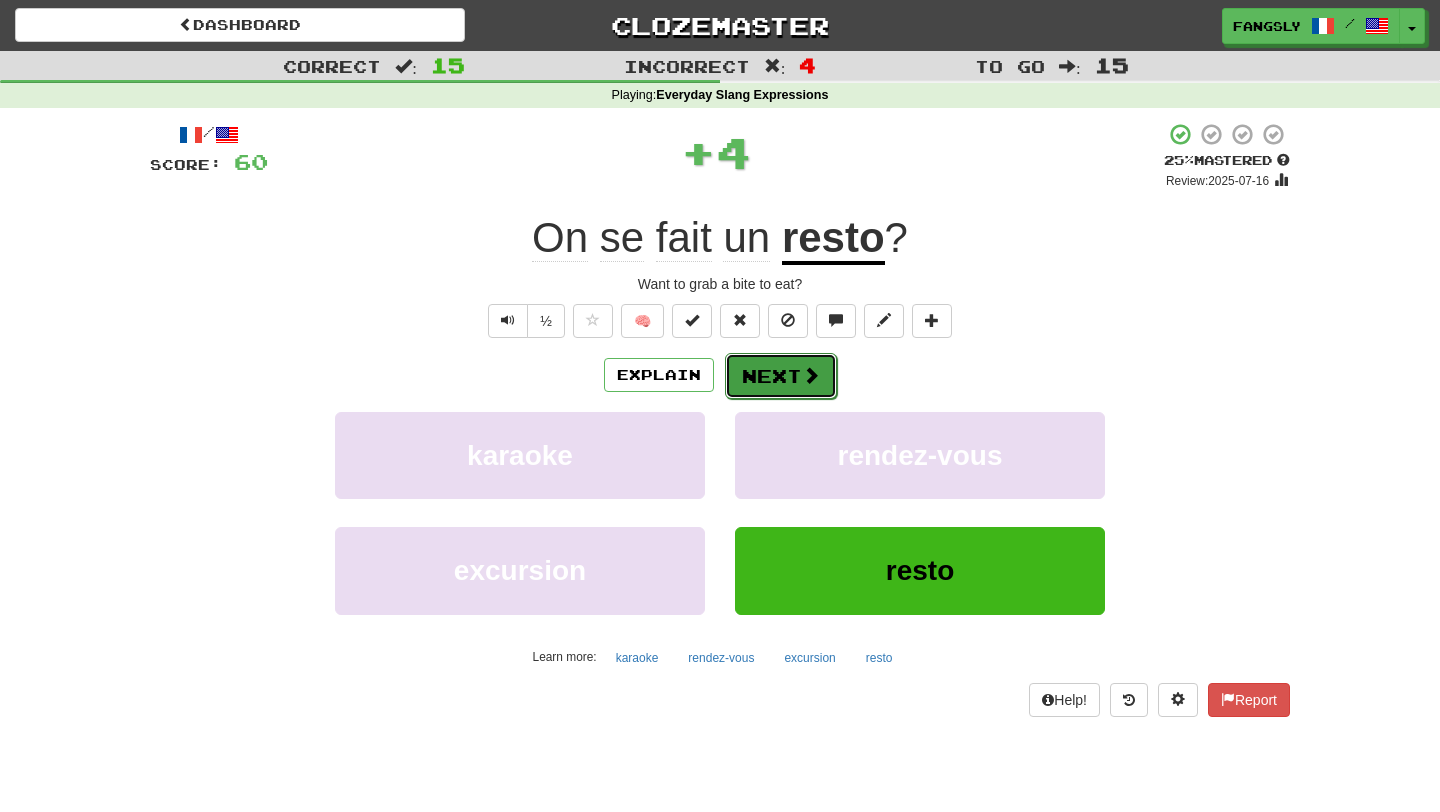 click on "Next" at bounding box center (781, 376) 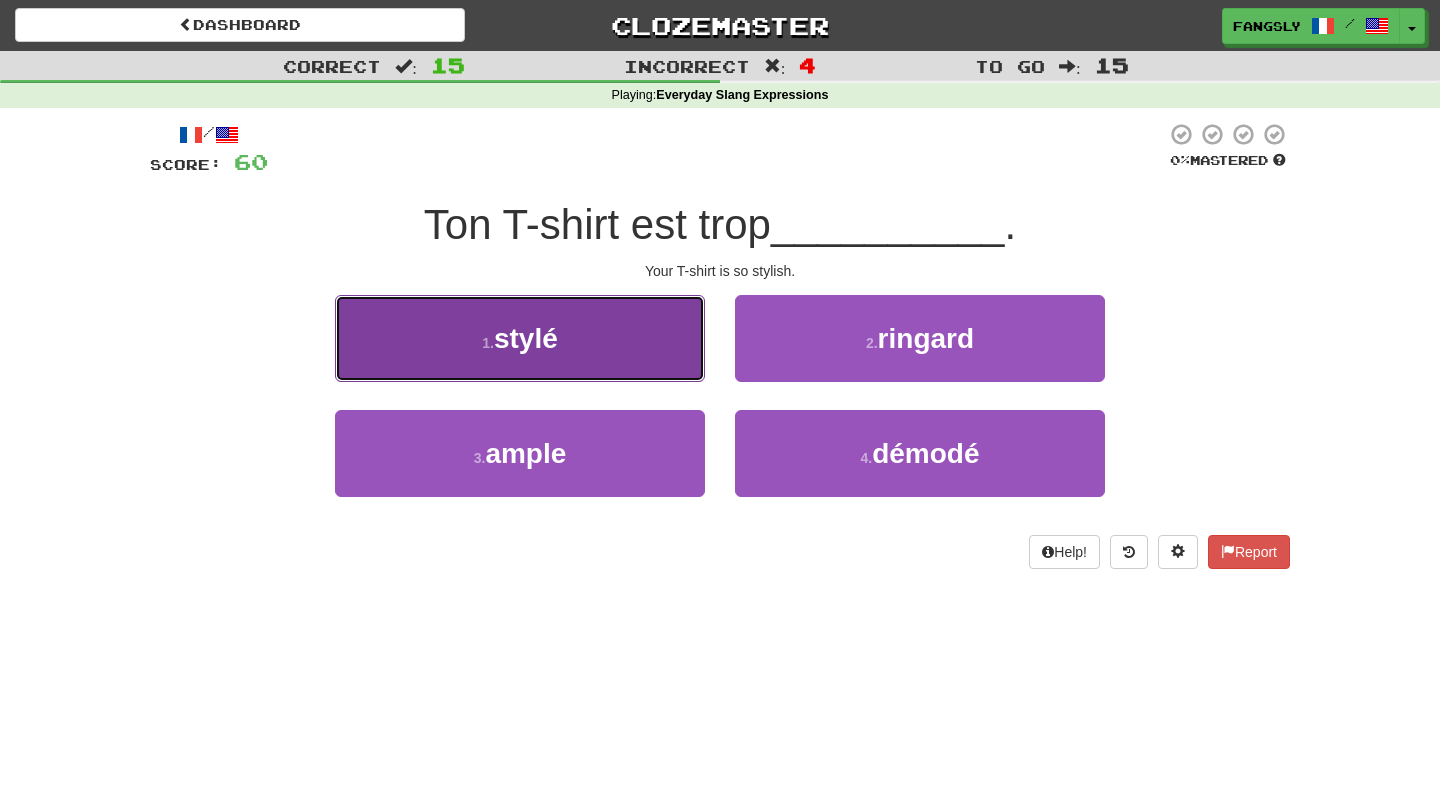 click on "1 .  stylé" at bounding box center (520, 338) 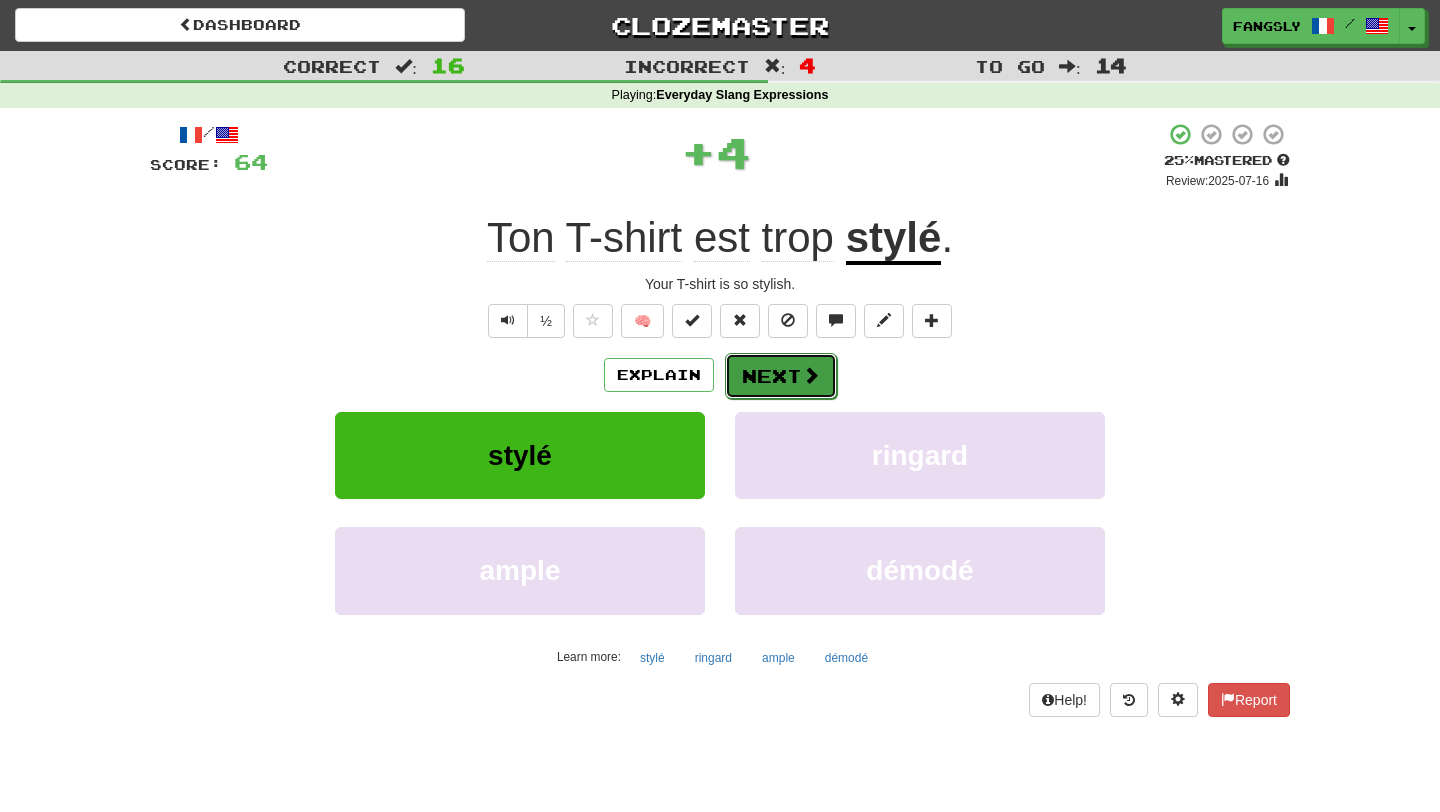 click on "Next" at bounding box center (781, 376) 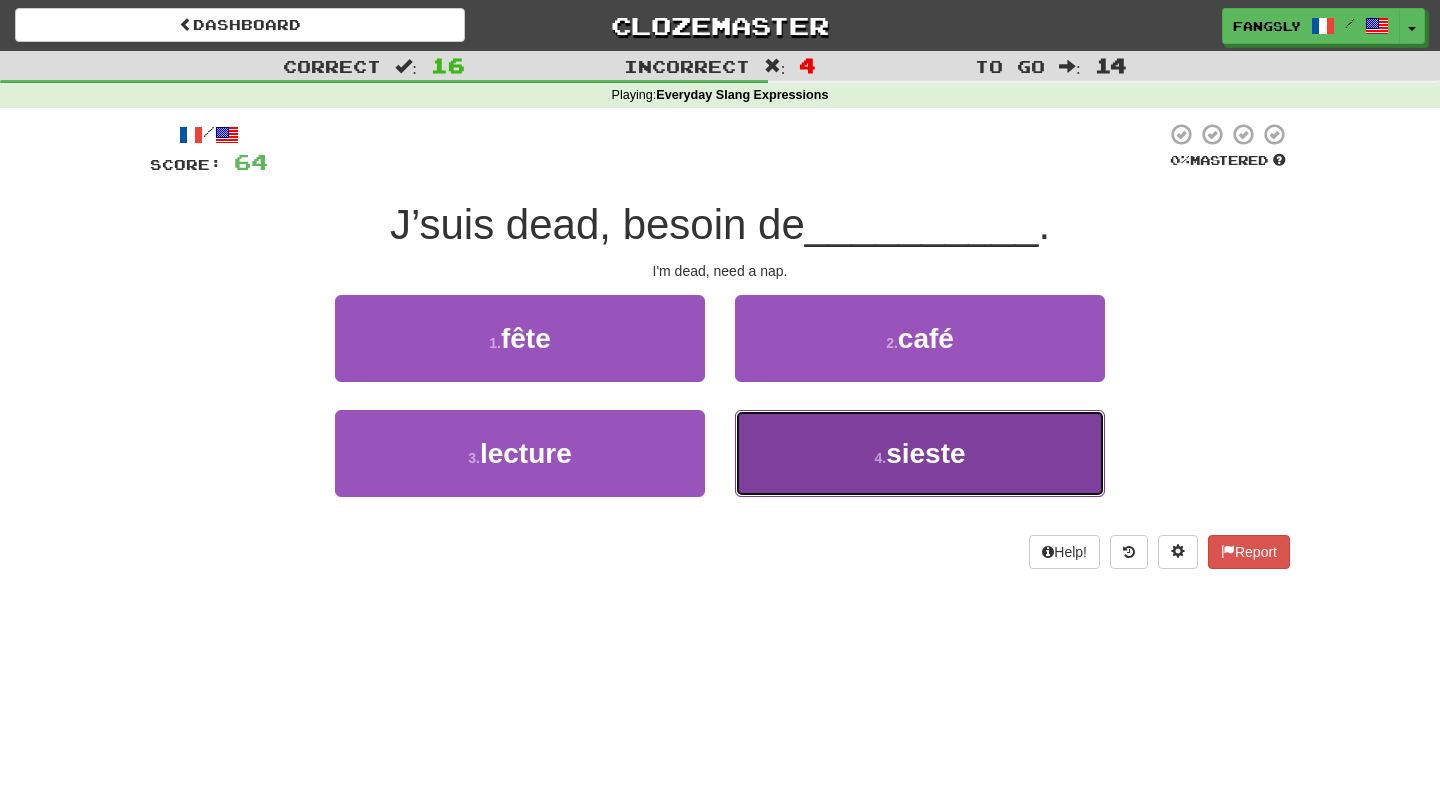 click on "4 .  sieste" at bounding box center [920, 453] 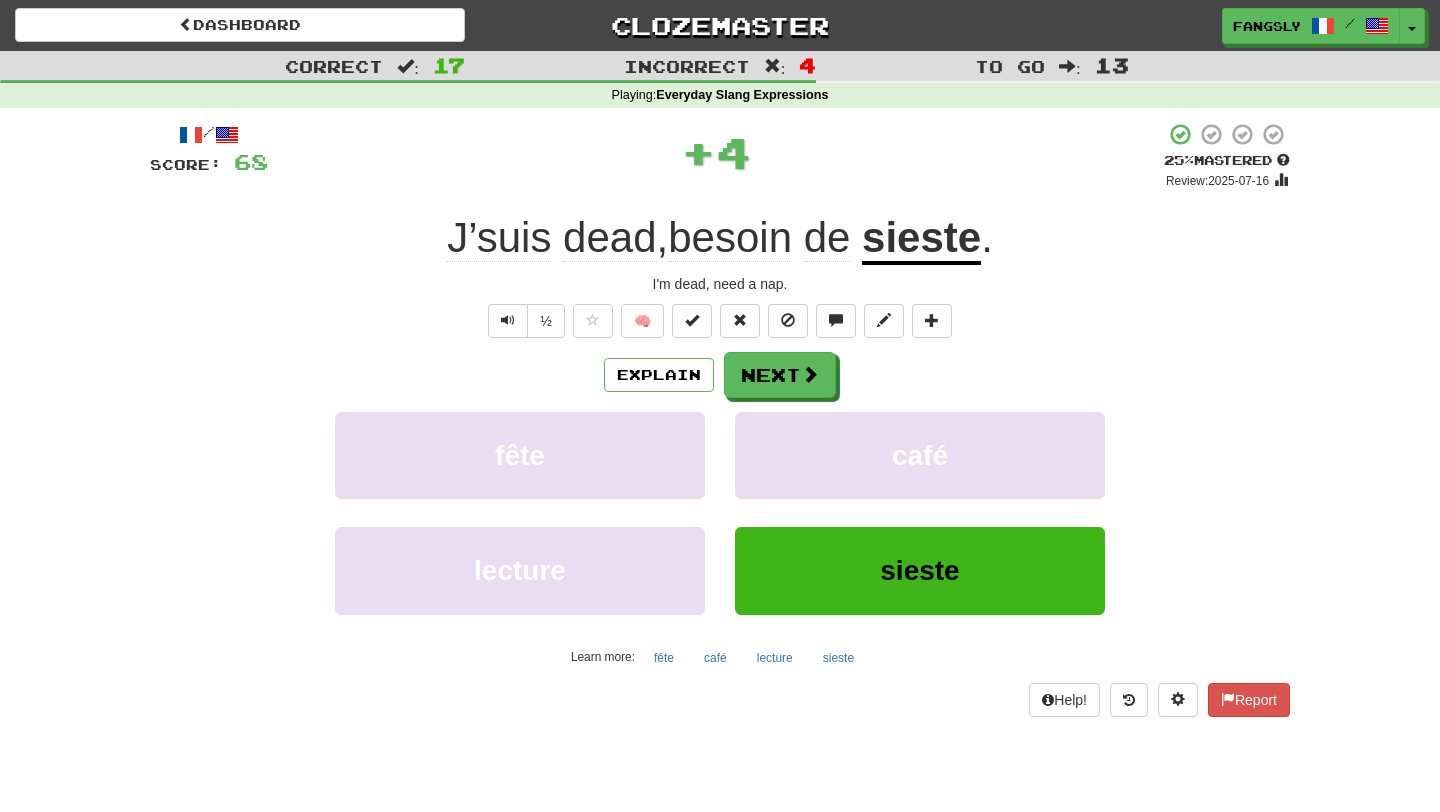 click on "Explain Next fête café lecture sieste Learn more: fête café lecture sieste" at bounding box center [720, 512] 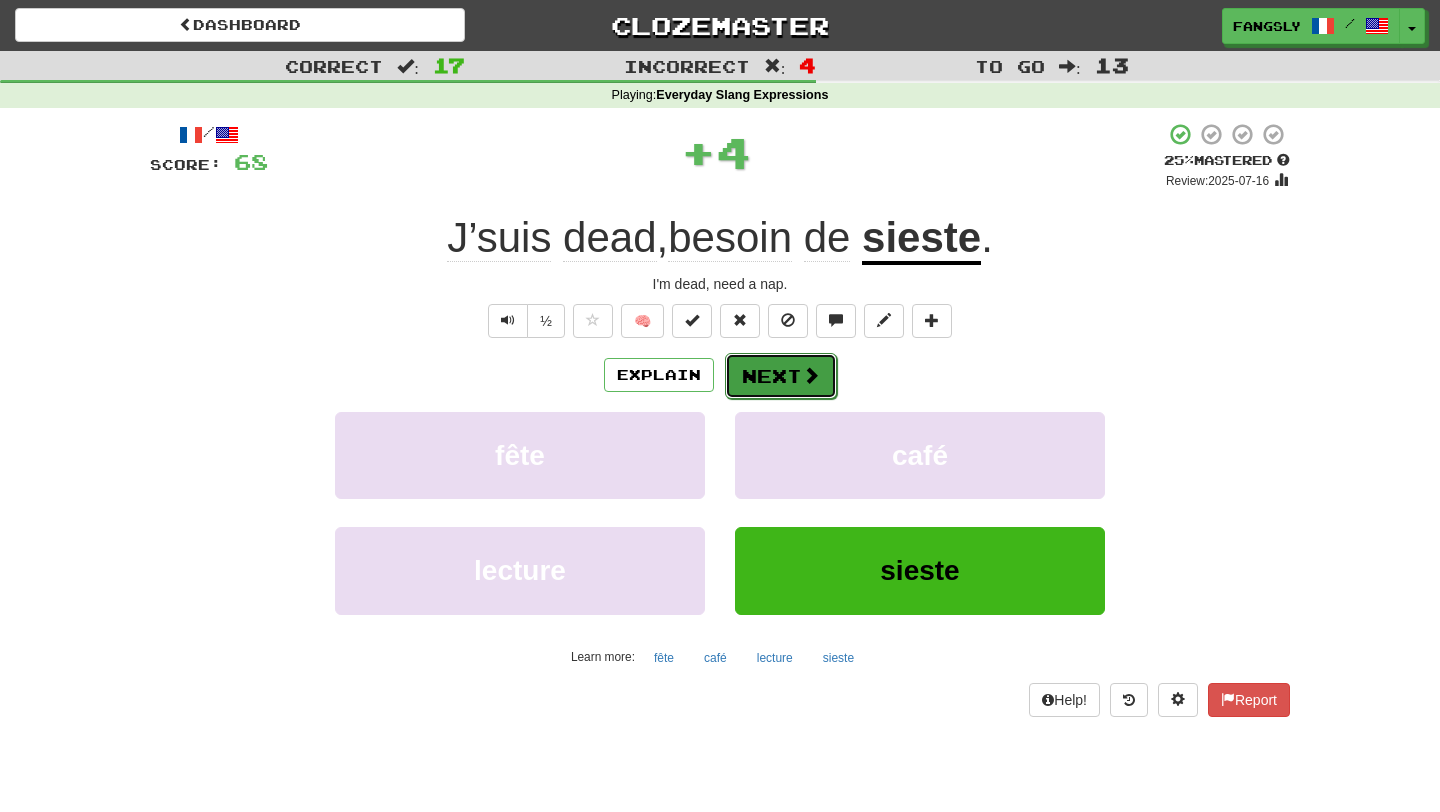 click on "Next" at bounding box center [781, 376] 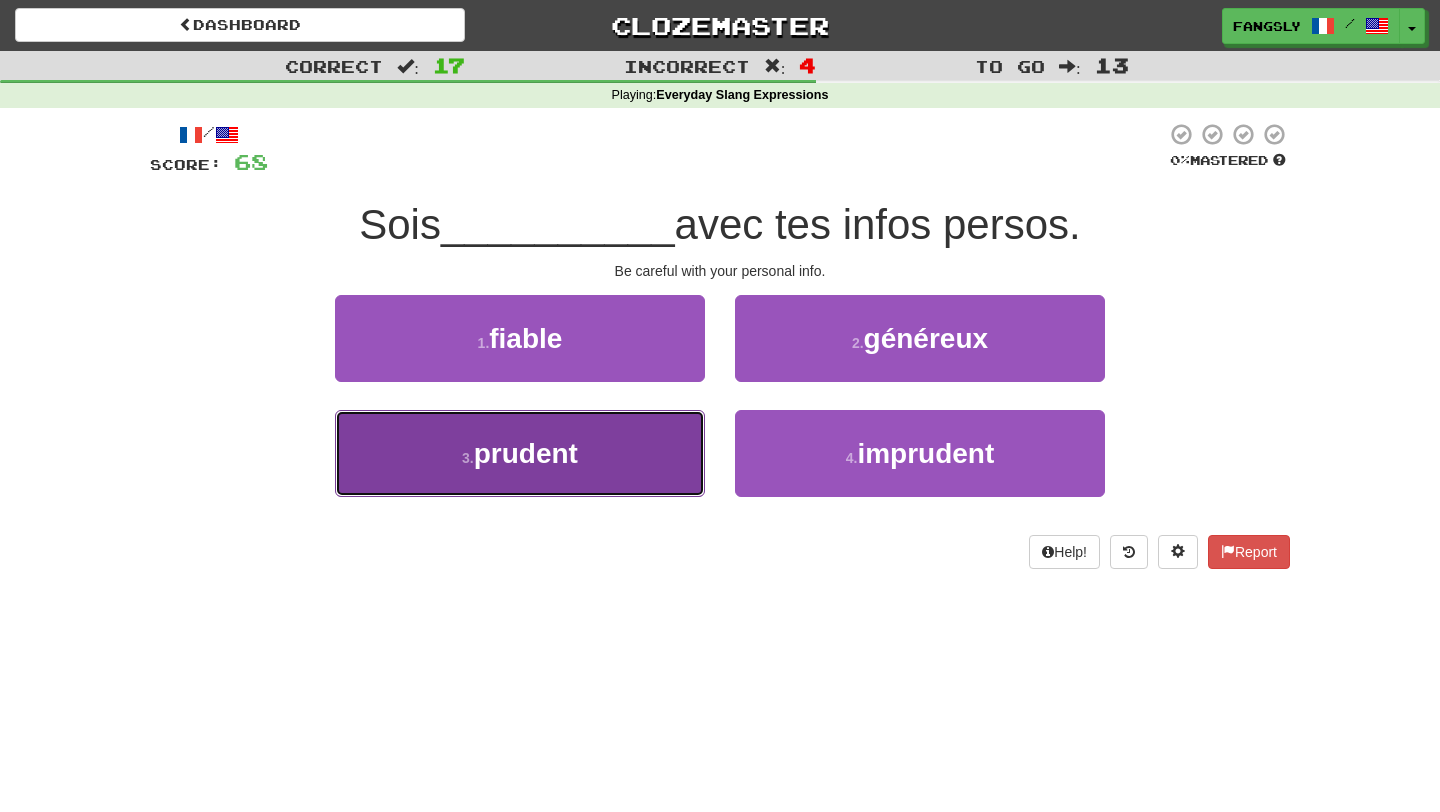click on "3 .  prudent" at bounding box center [520, 453] 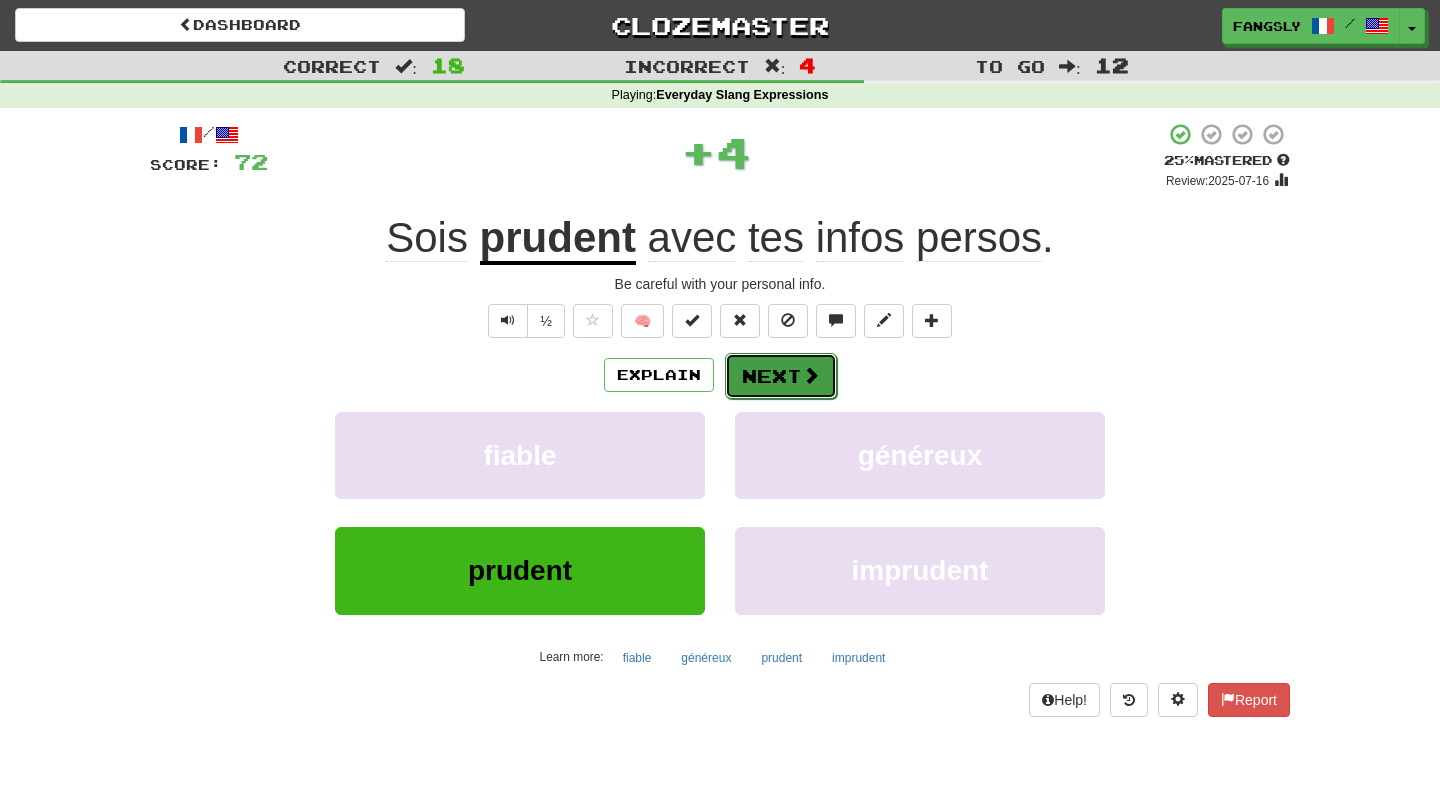 click on "Next" at bounding box center [781, 376] 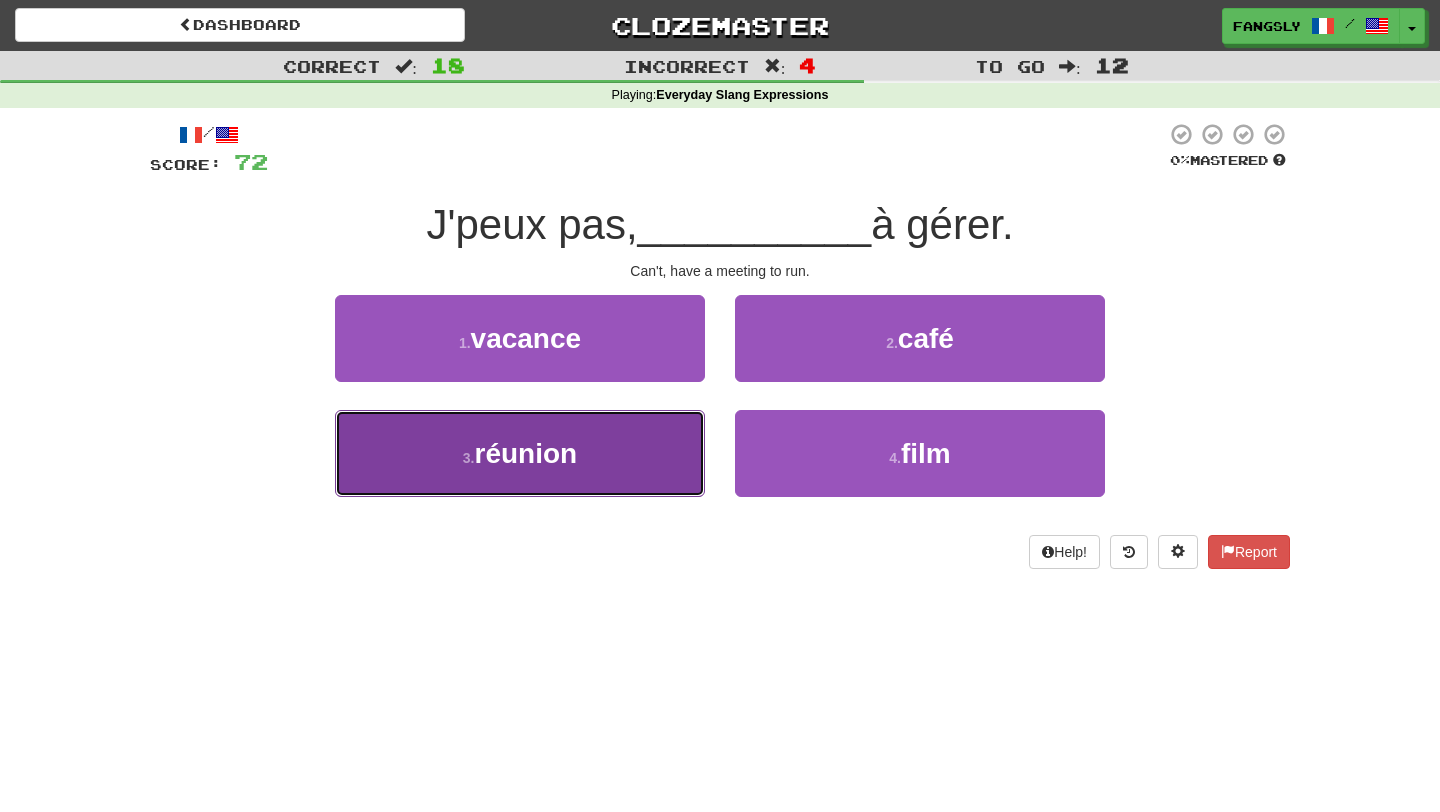 click on "3 .  réunion" at bounding box center (520, 453) 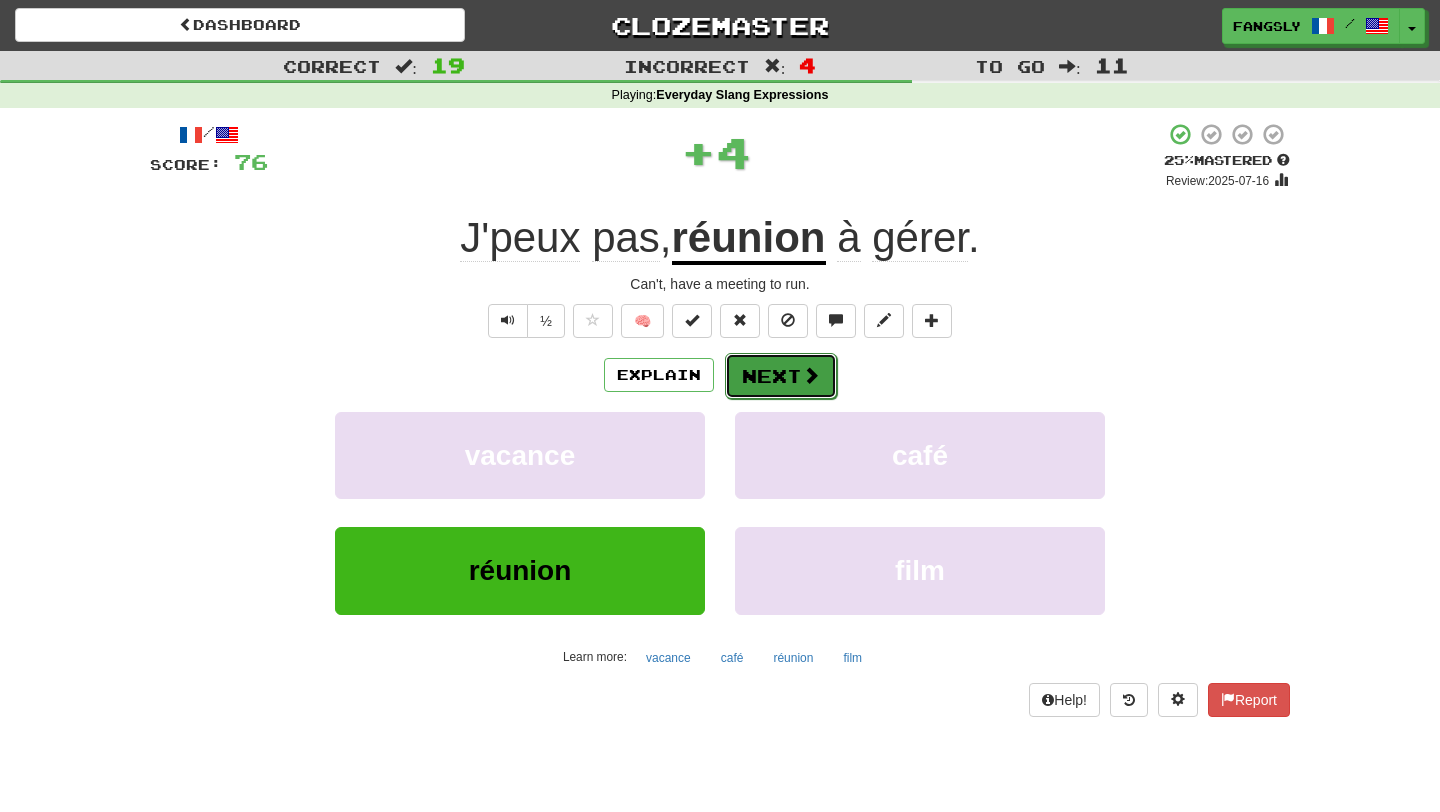 click on "Next" at bounding box center (781, 376) 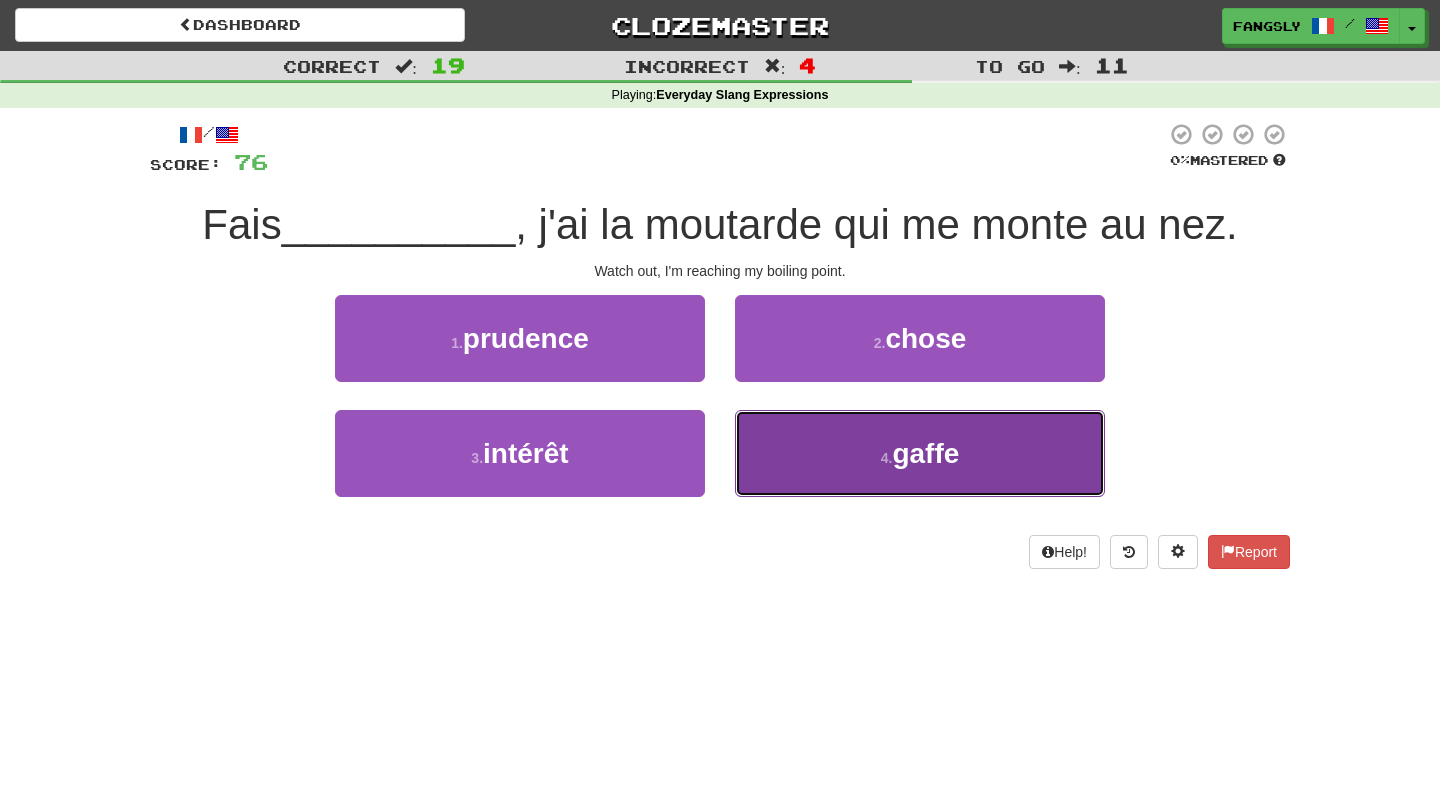 click on "4 .  gaffe" at bounding box center (920, 453) 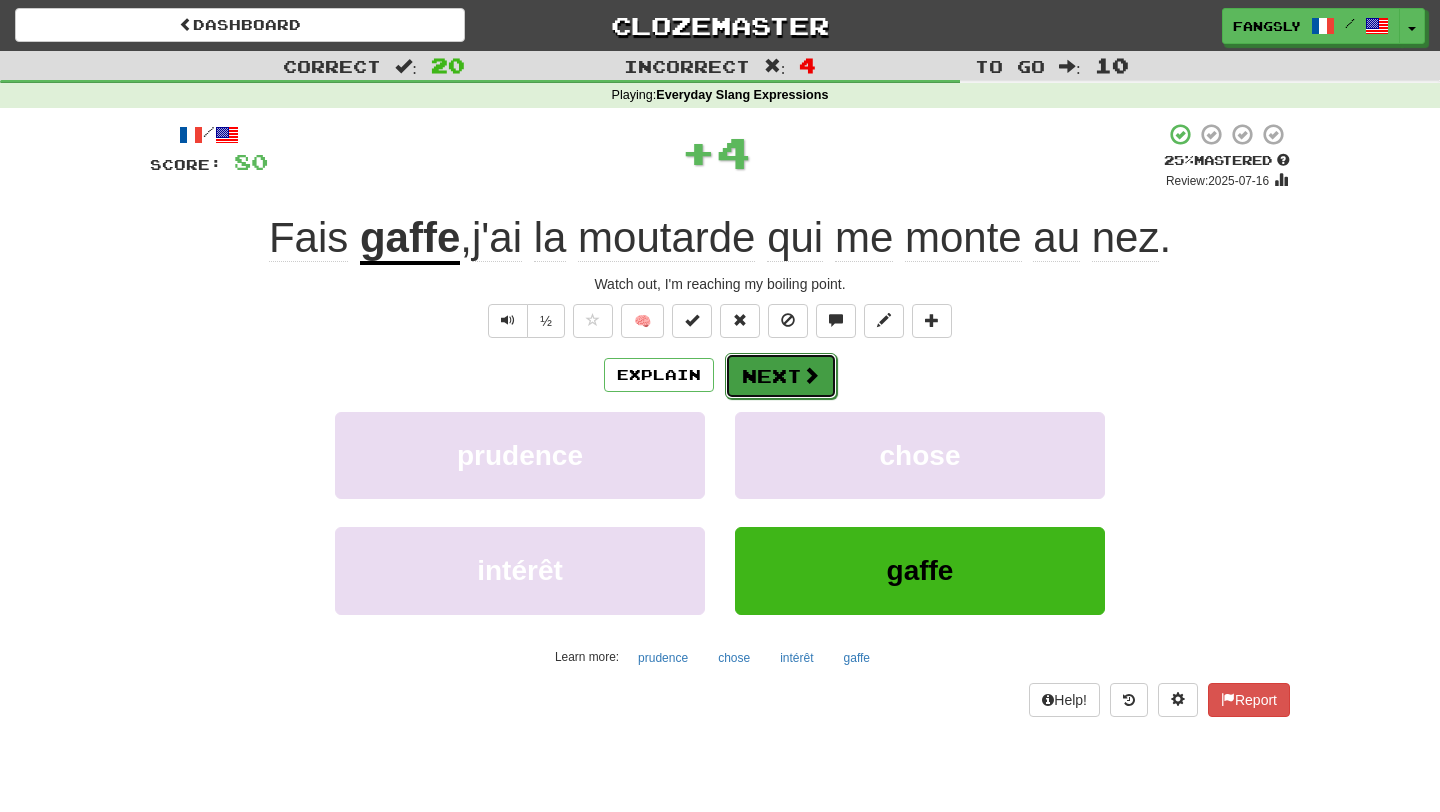 click on "Next" at bounding box center [781, 376] 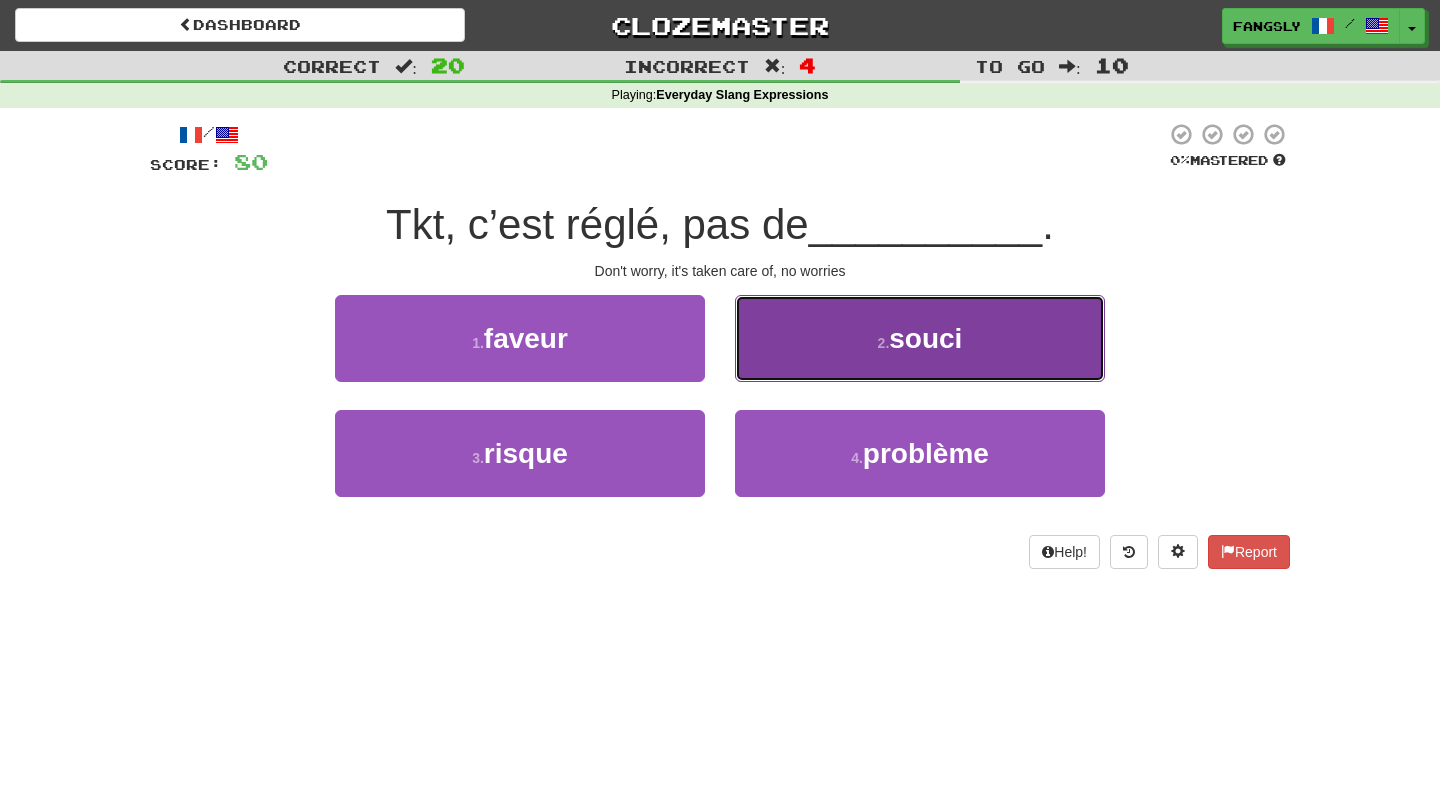 click on "2 .  souci" at bounding box center [920, 338] 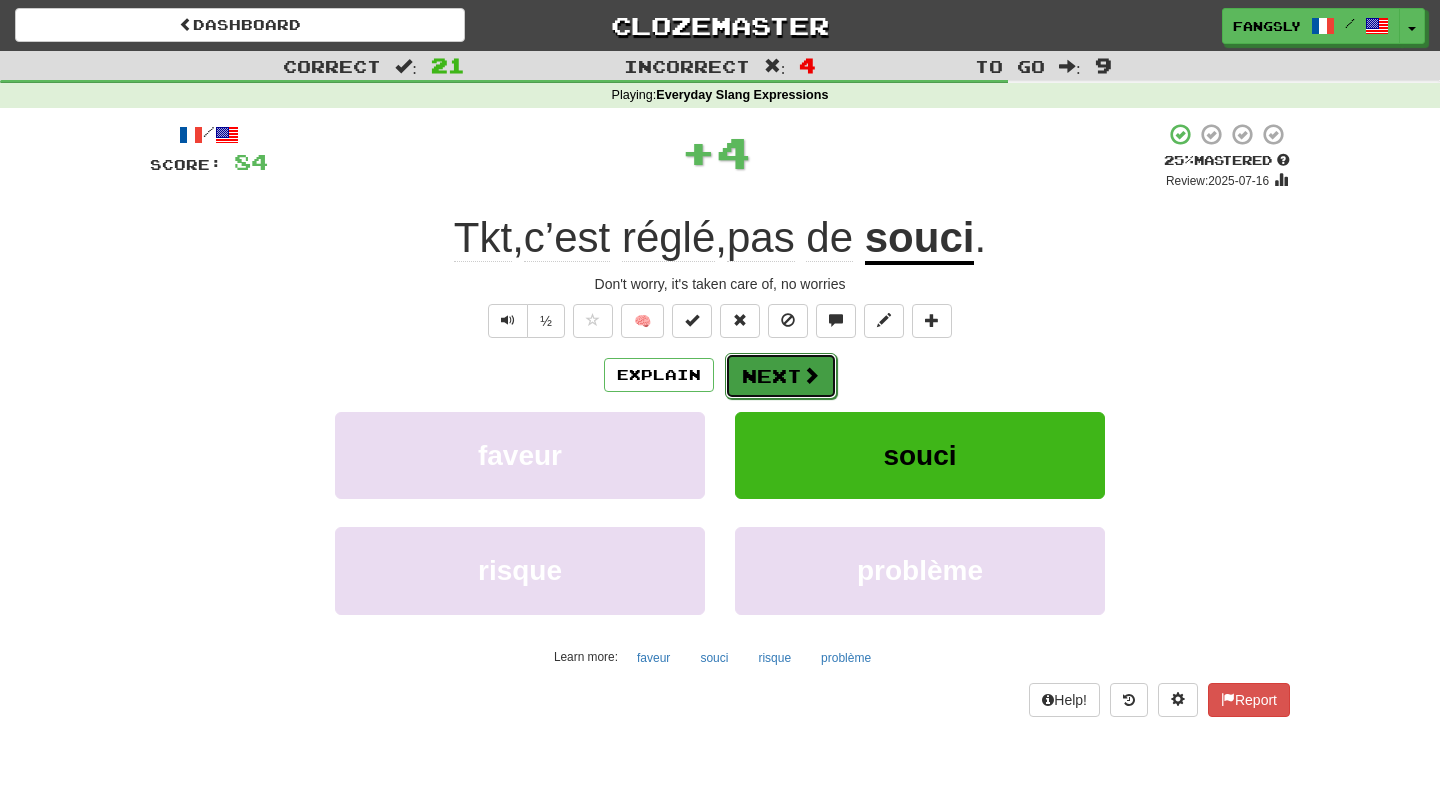 click on "Next" at bounding box center (781, 376) 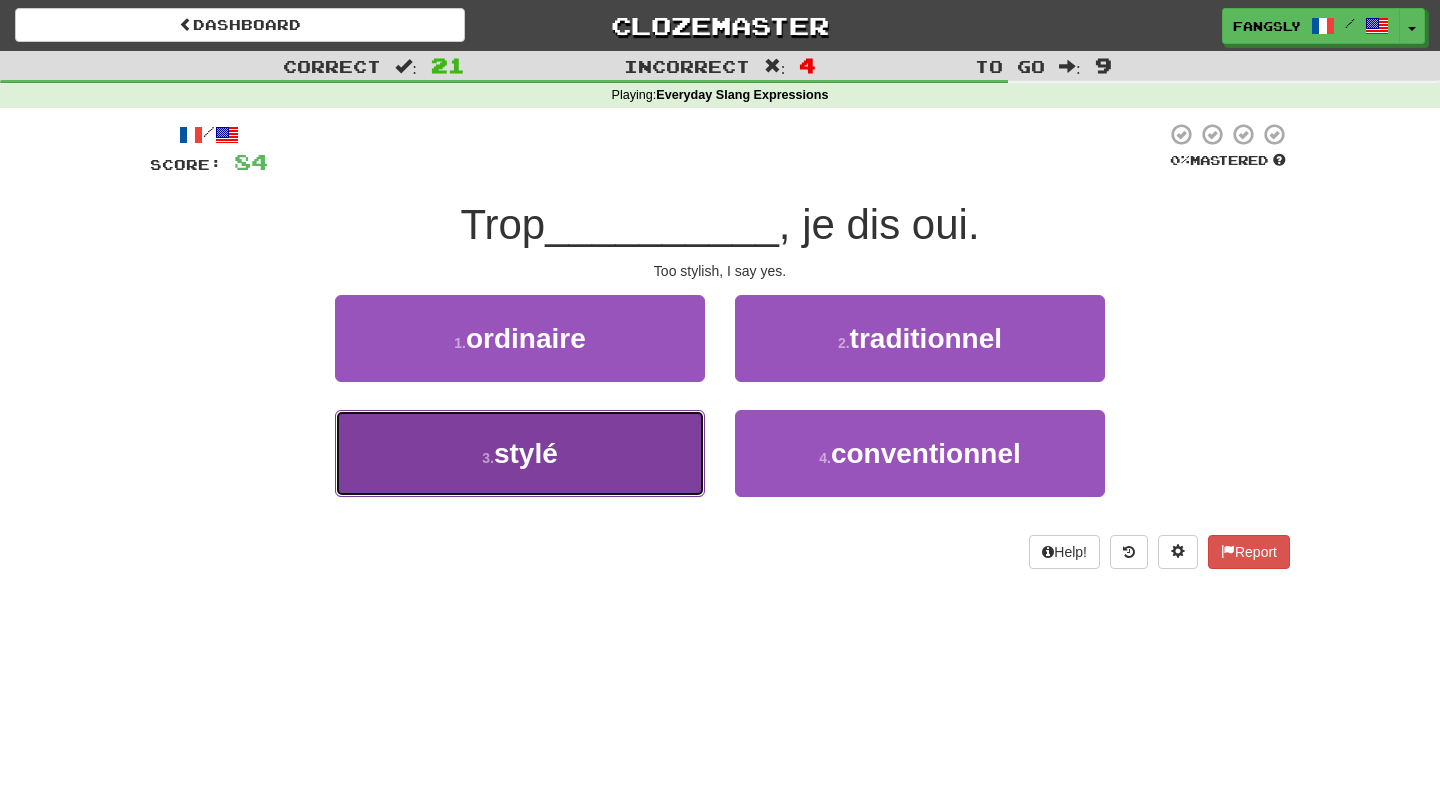 click on "3 .  stylé" at bounding box center [520, 453] 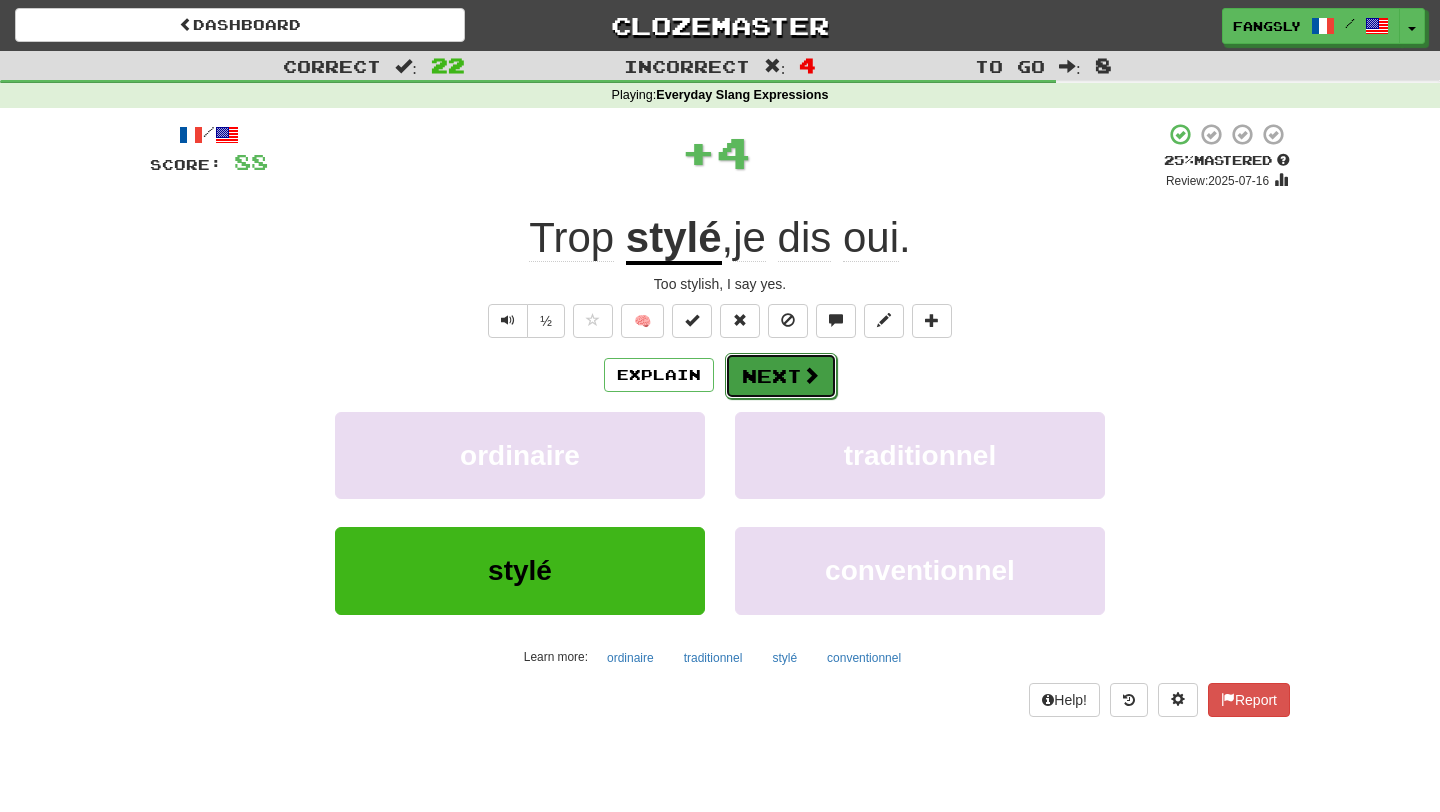 click on "Next" at bounding box center [781, 376] 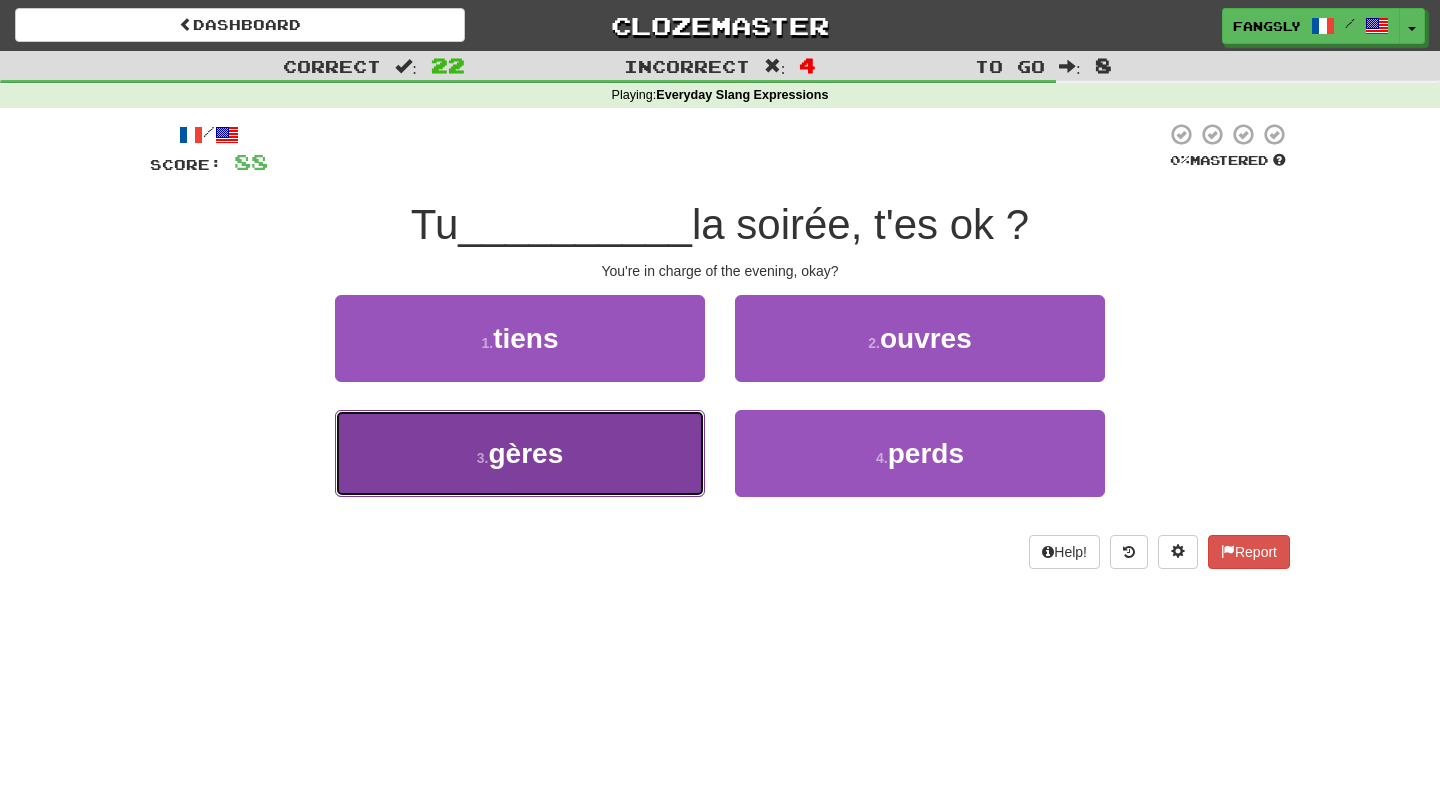 click on "3 .  gères" at bounding box center (520, 453) 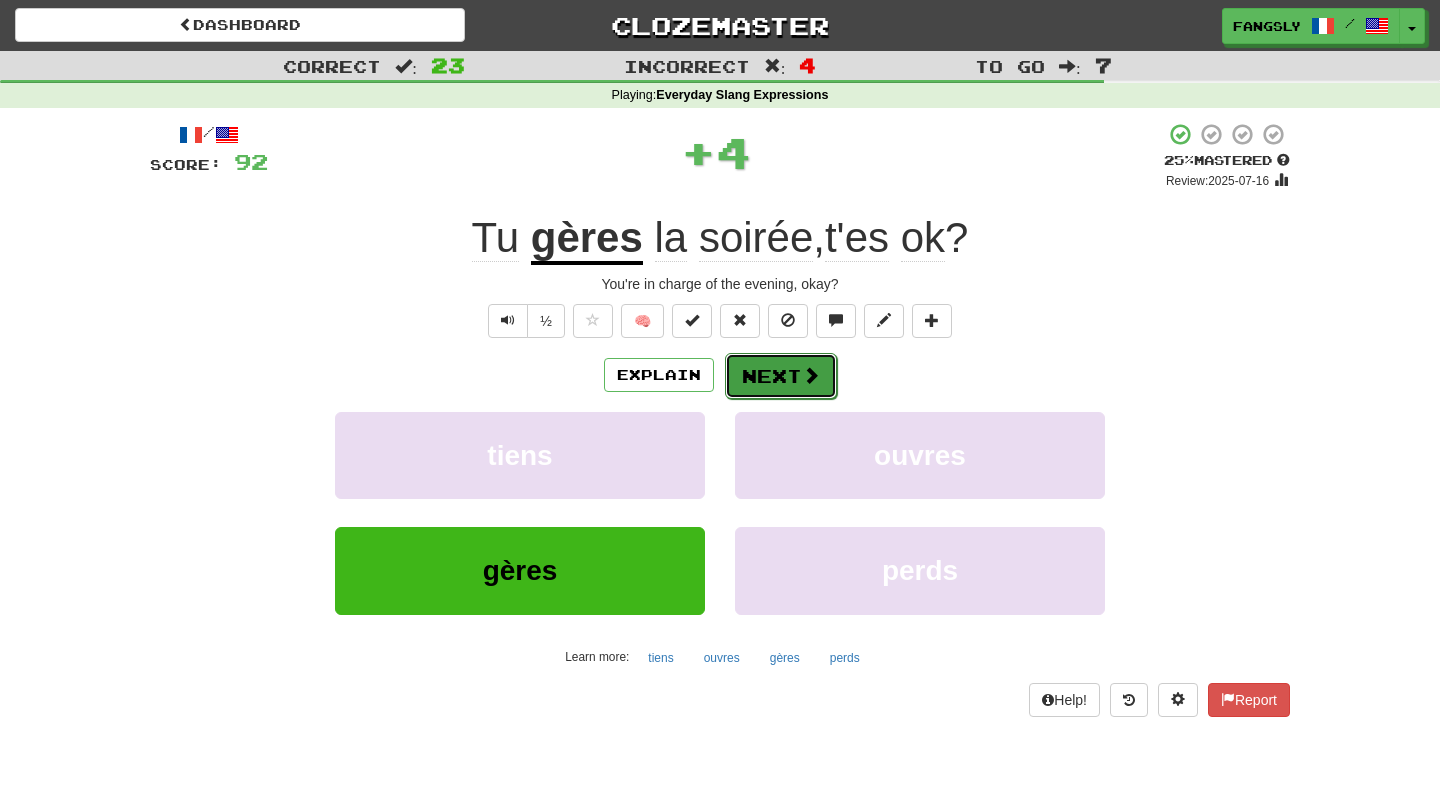 click on "Next" at bounding box center (781, 376) 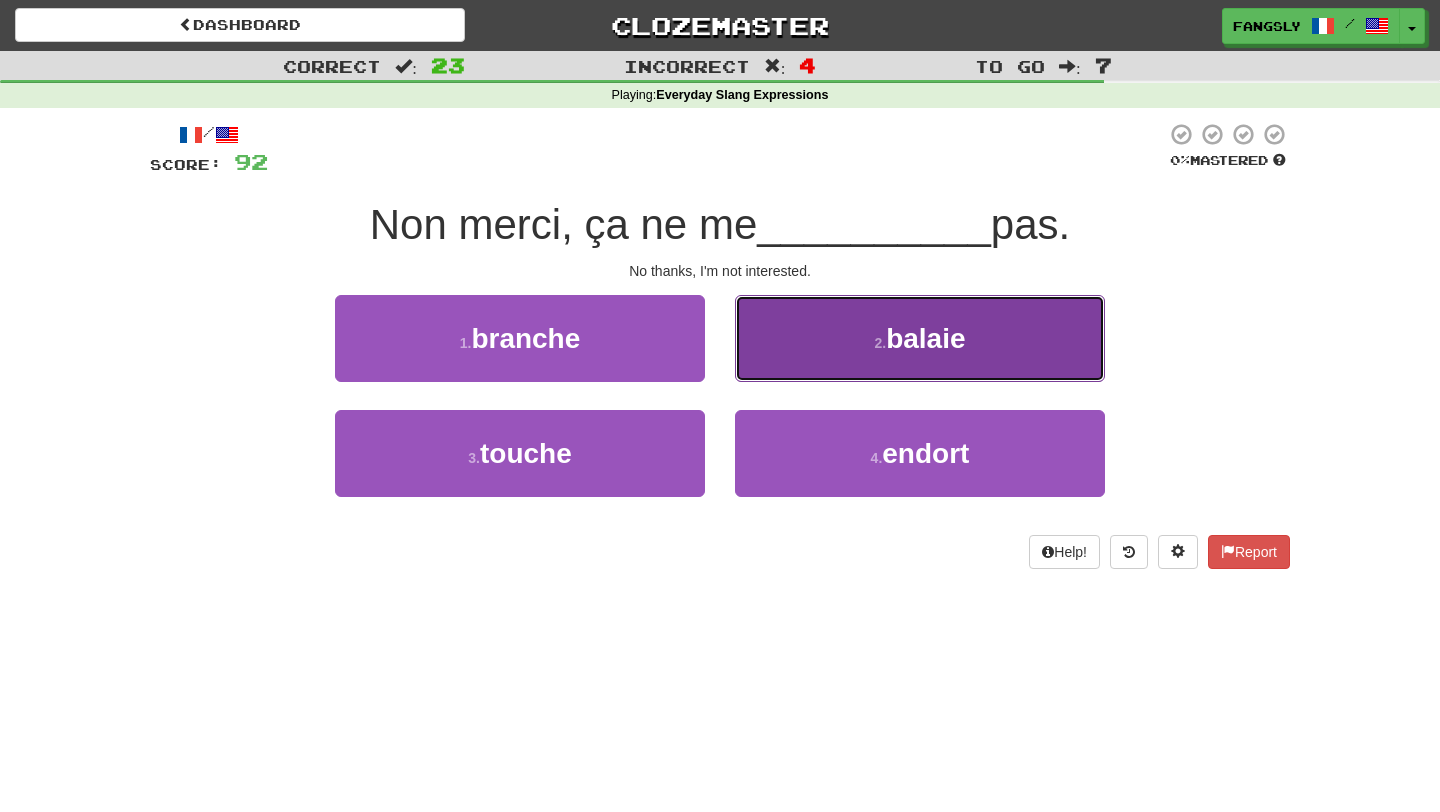 click on "2 .  balaie" at bounding box center (920, 338) 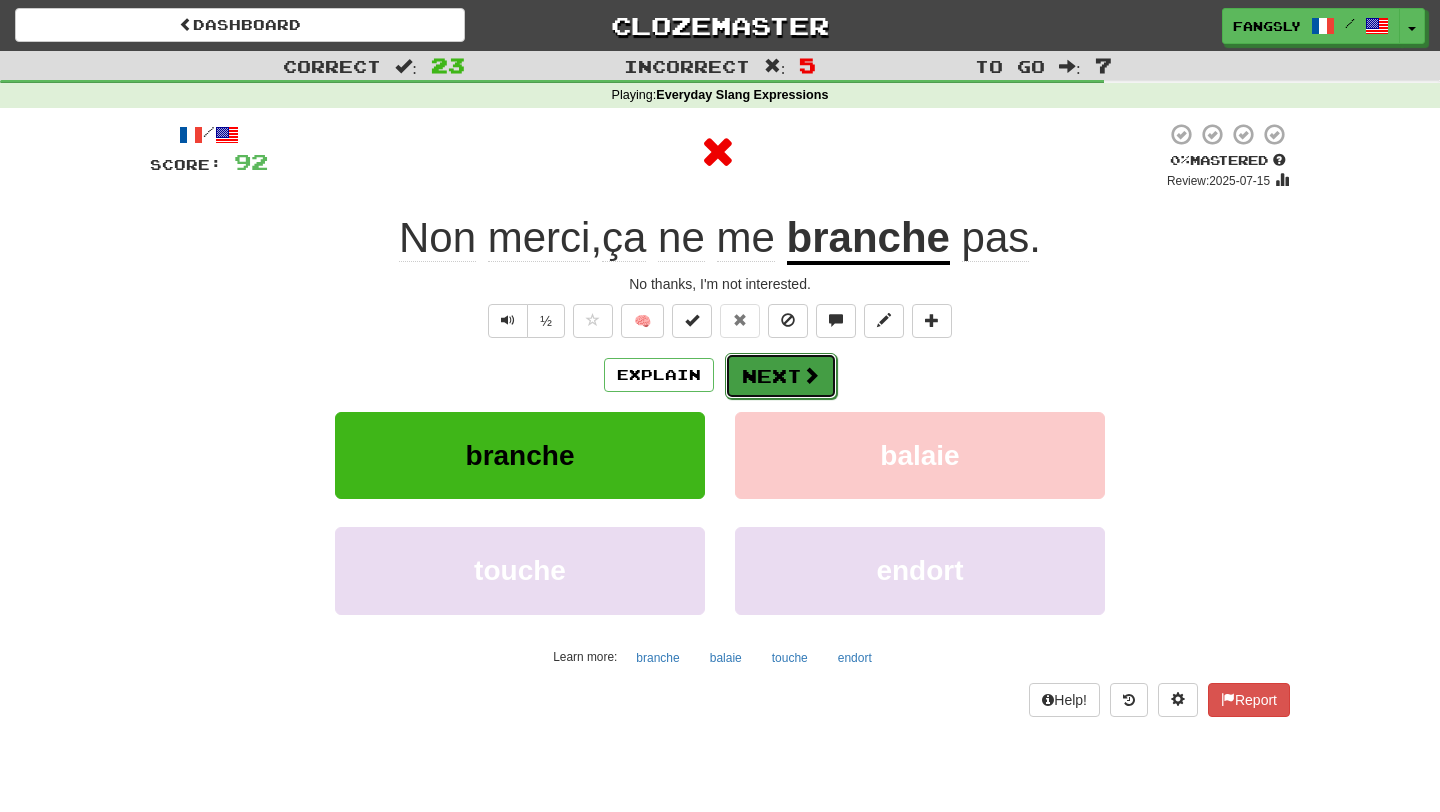 click at bounding box center [811, 375] 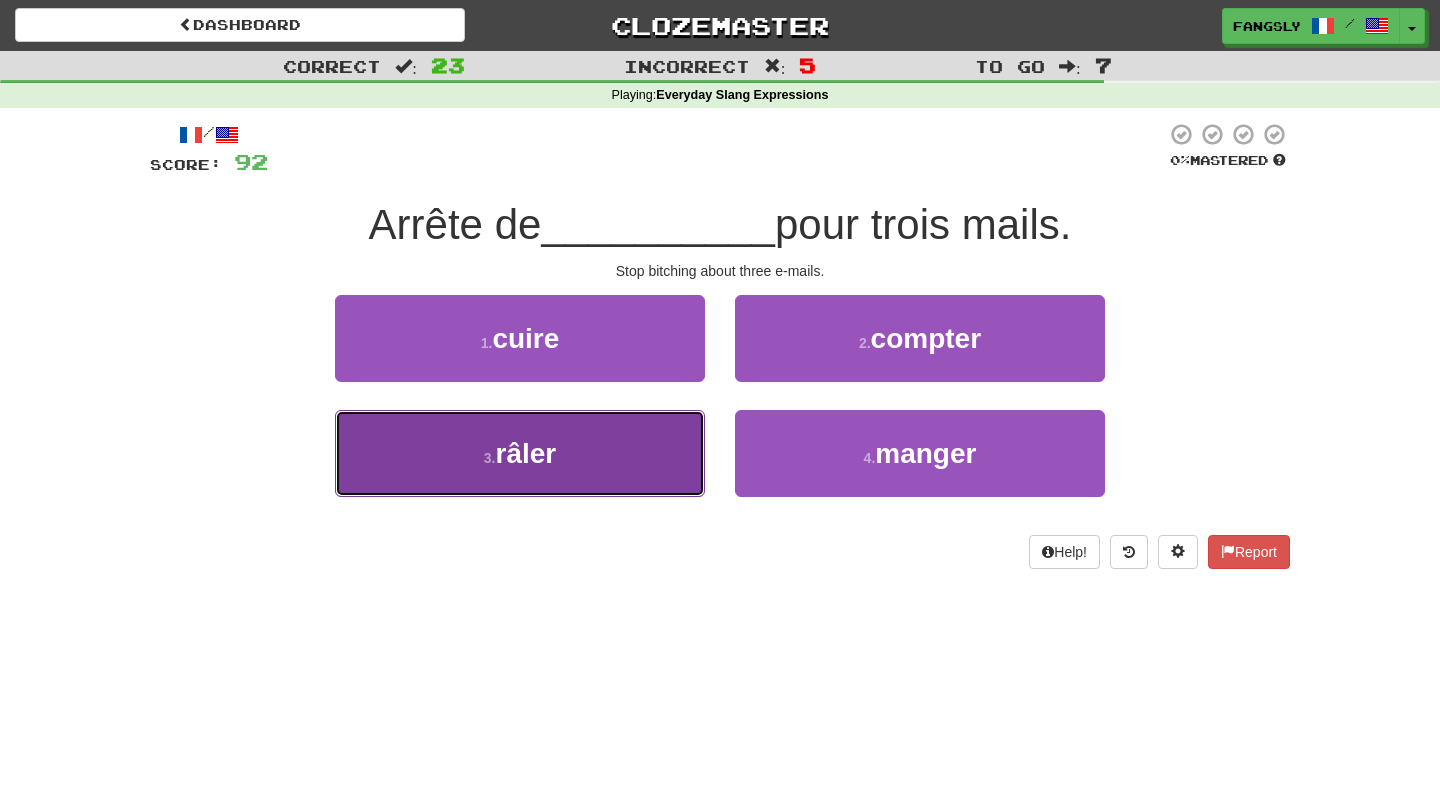 click on "3 .  râler" at bounding box center [520, 453] 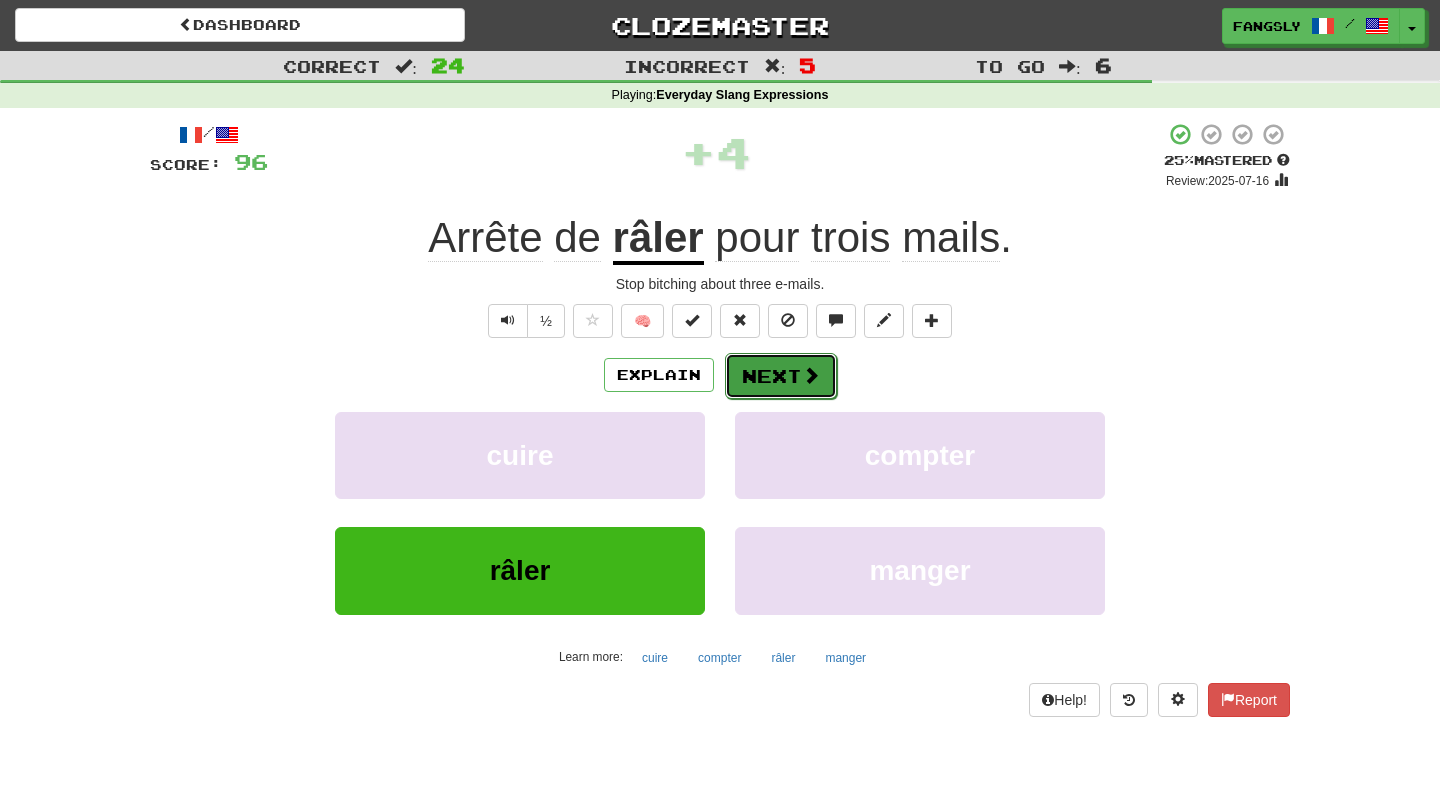 click on "Next" at bounding box center [781, 376] 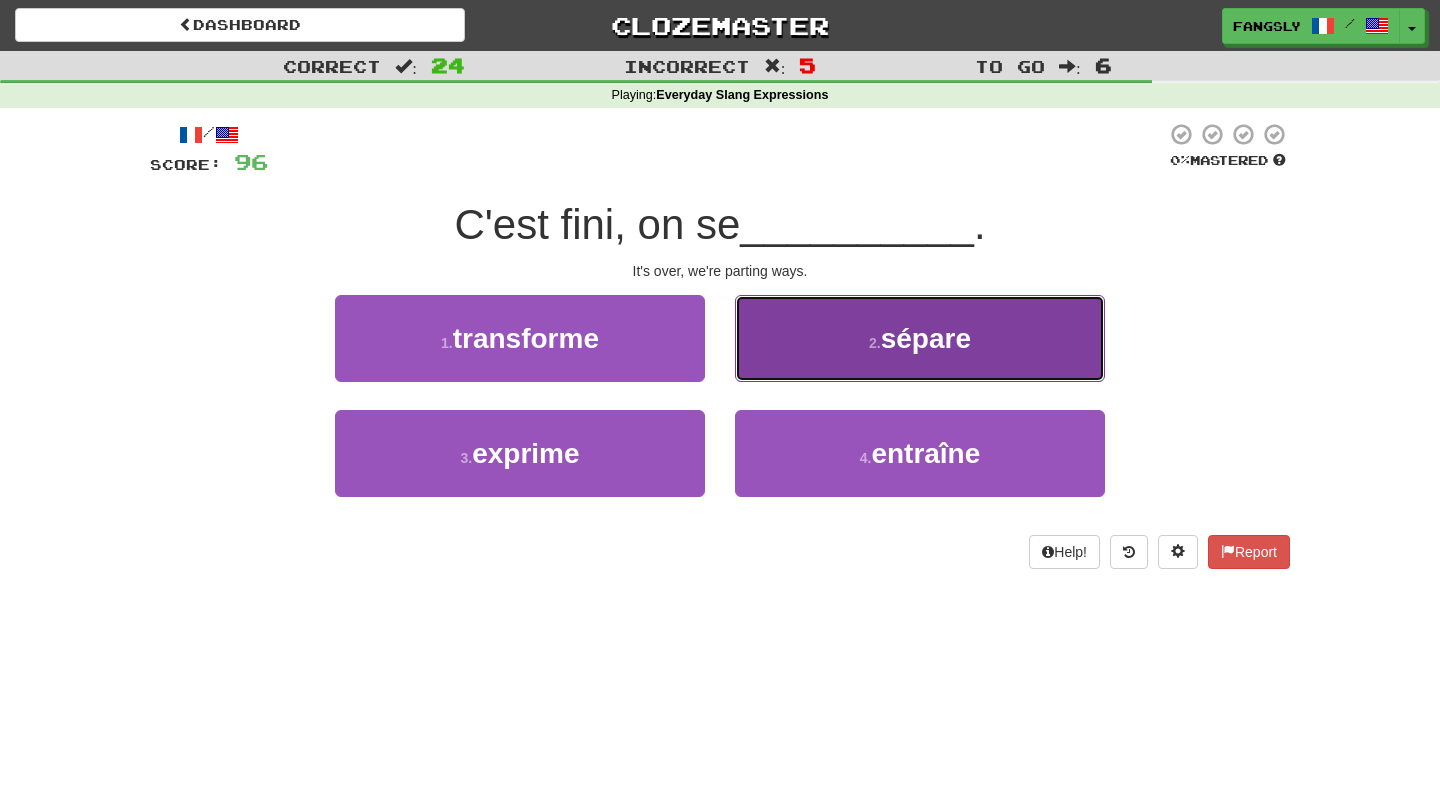 click on "2 .  sépare" at bounding box center [920, 338] 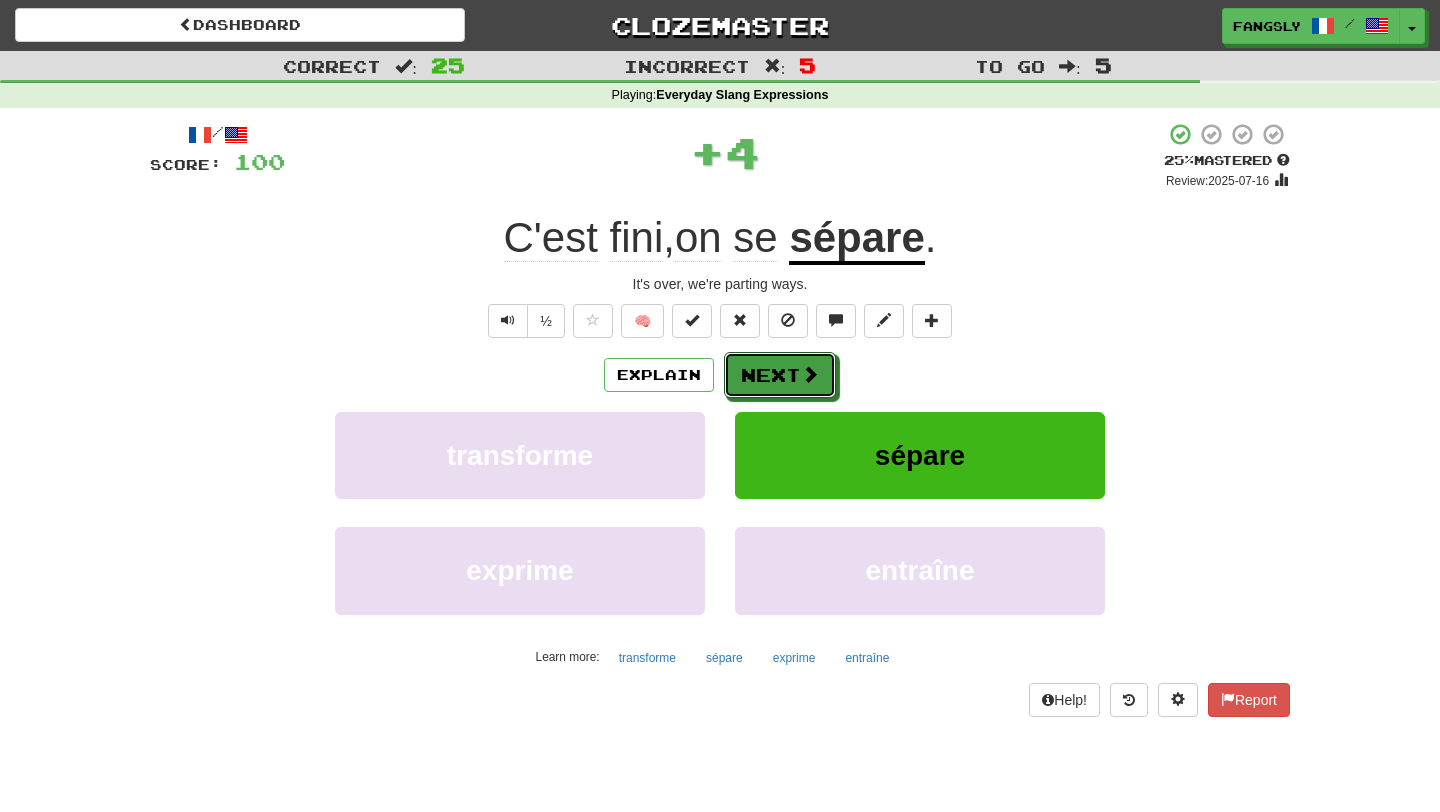 click on "Next" at bounding box center (780, 375) 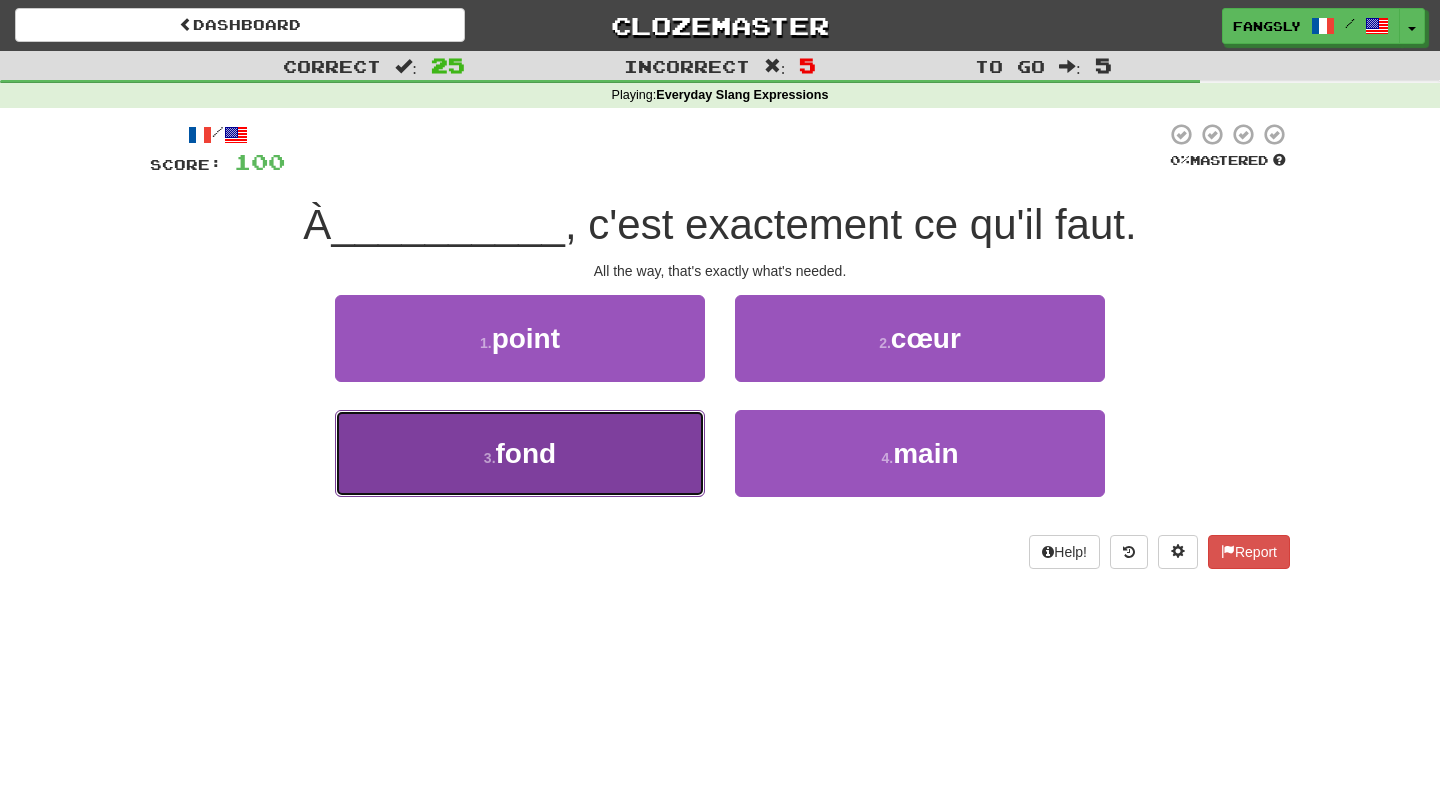 click on "3 .  fond" at bounding box center [520, 453] 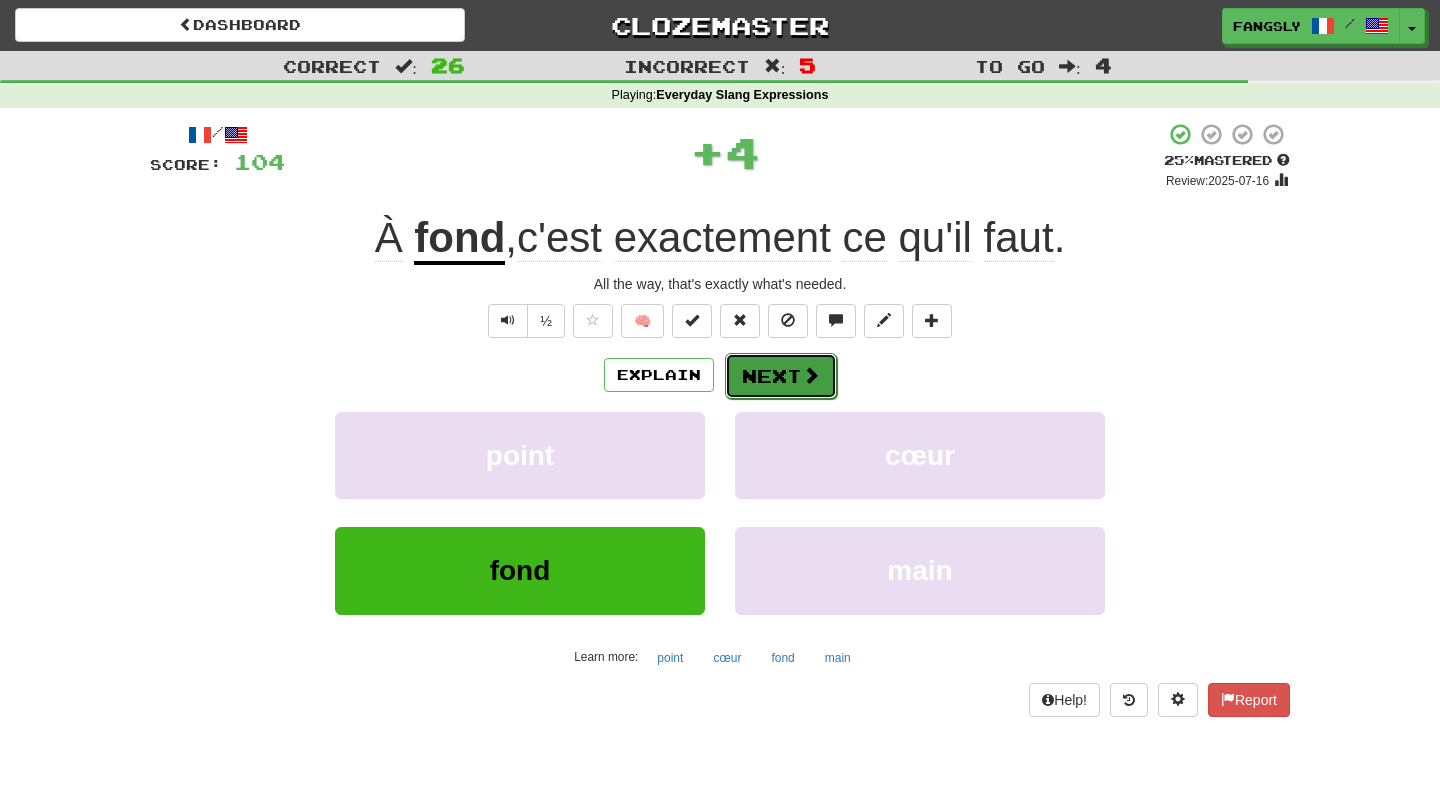 click on "Next" at bounding box center [781, 376] 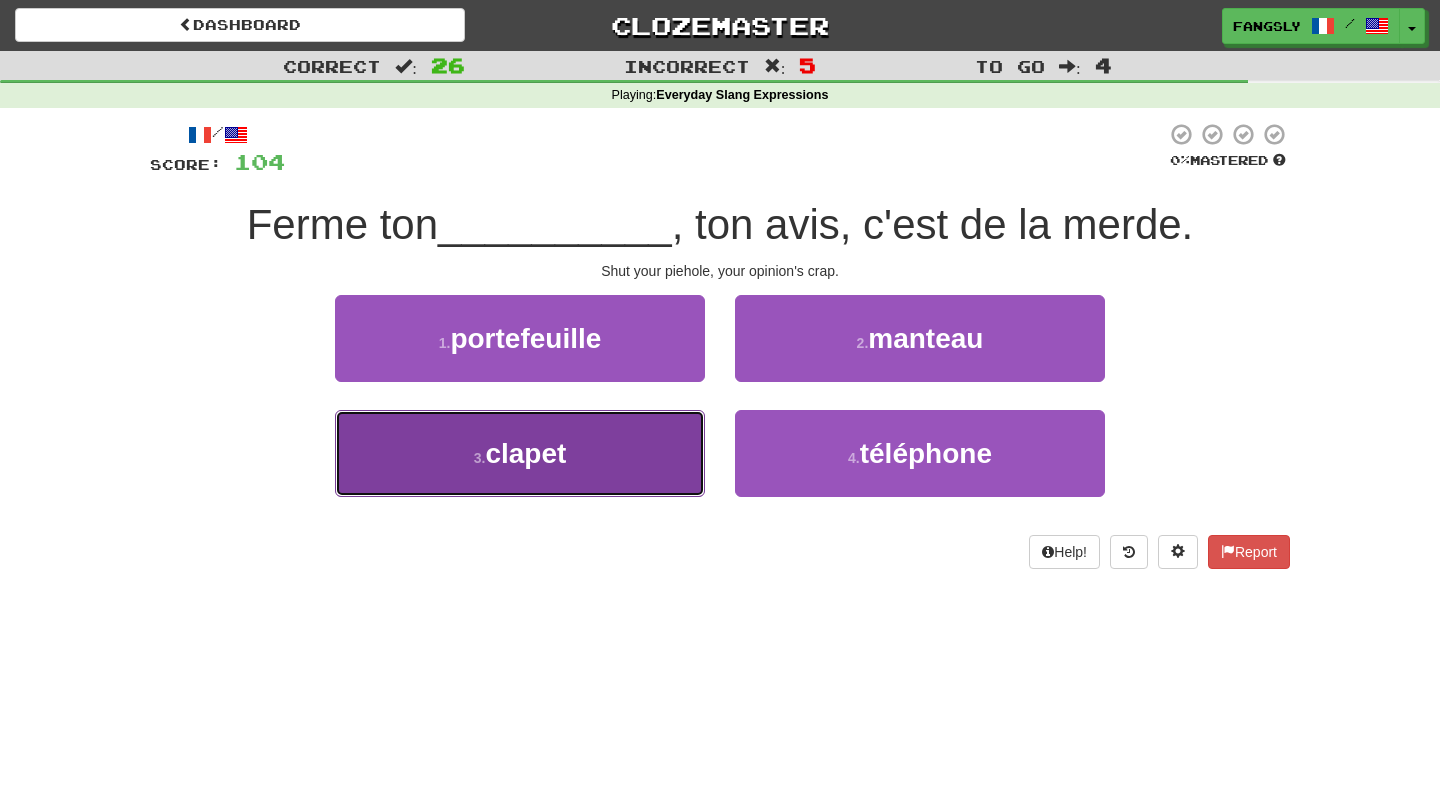 click on "3 .  clapet" at bounding box center [520, 453] 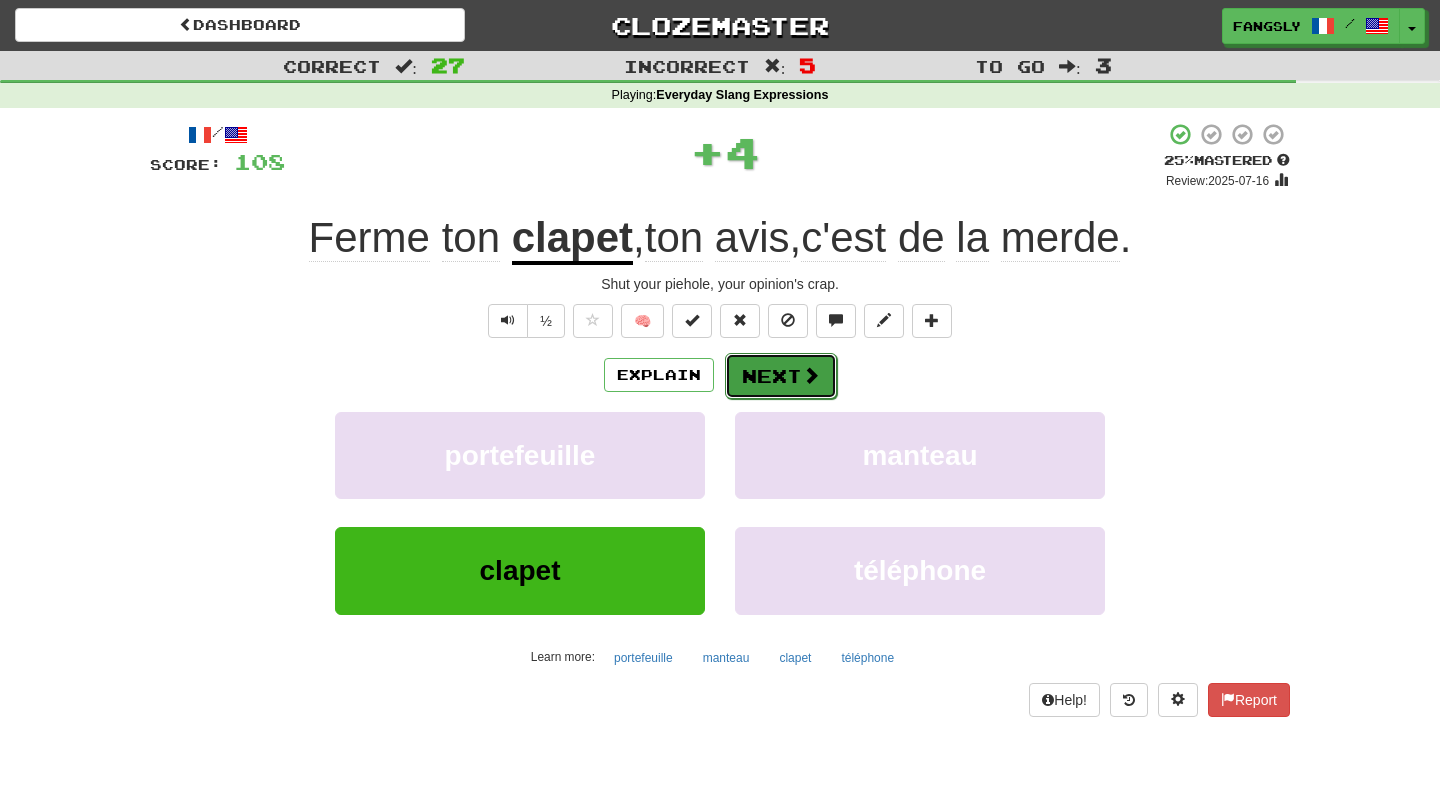 click on "Next" at bounding box center (781, 376) 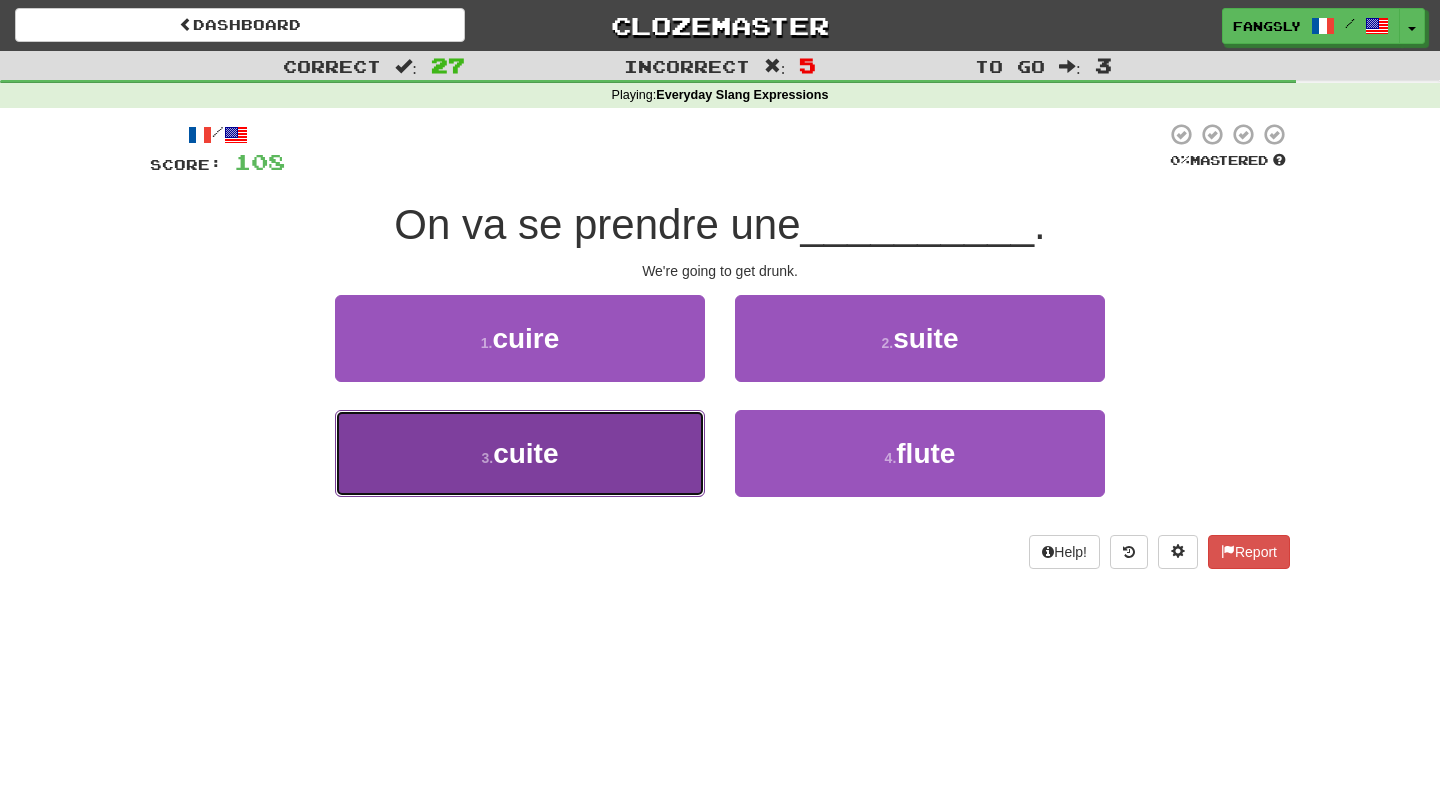 click on "3 .  cuite" at bounding box center [520, 453] 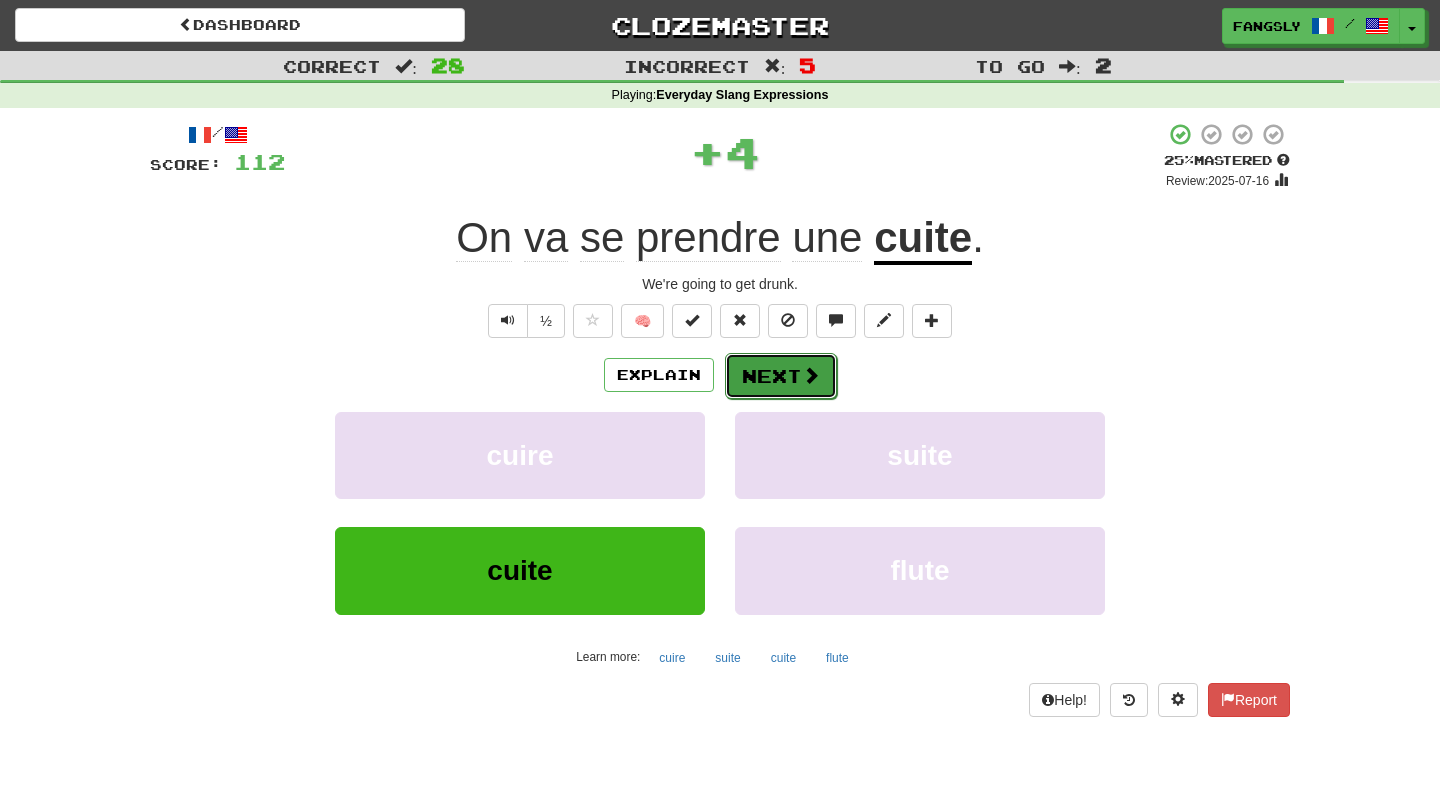 click on "Next" at bounding box center (781, 376) 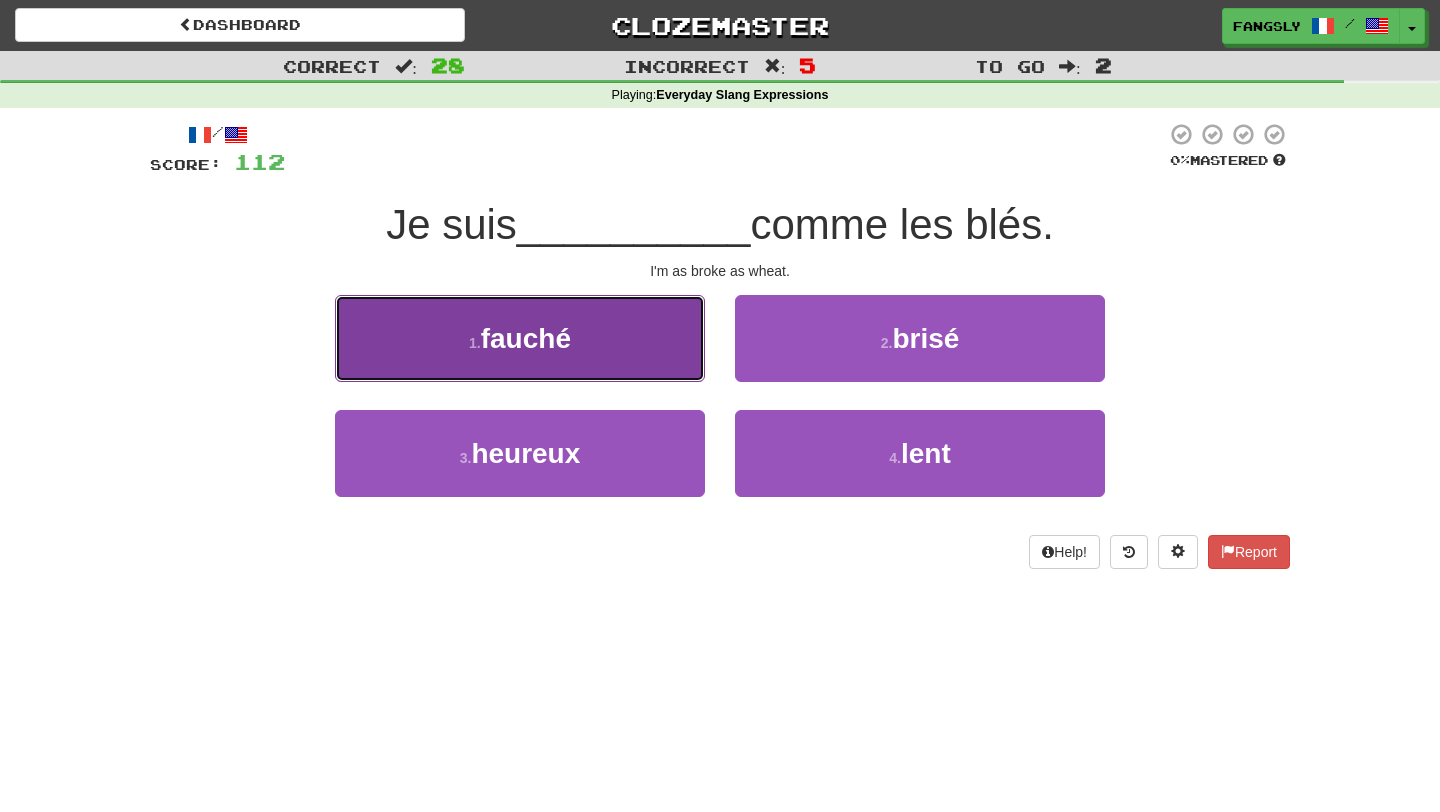 click on "1 .  fauché" at bounding box center (520, 338) 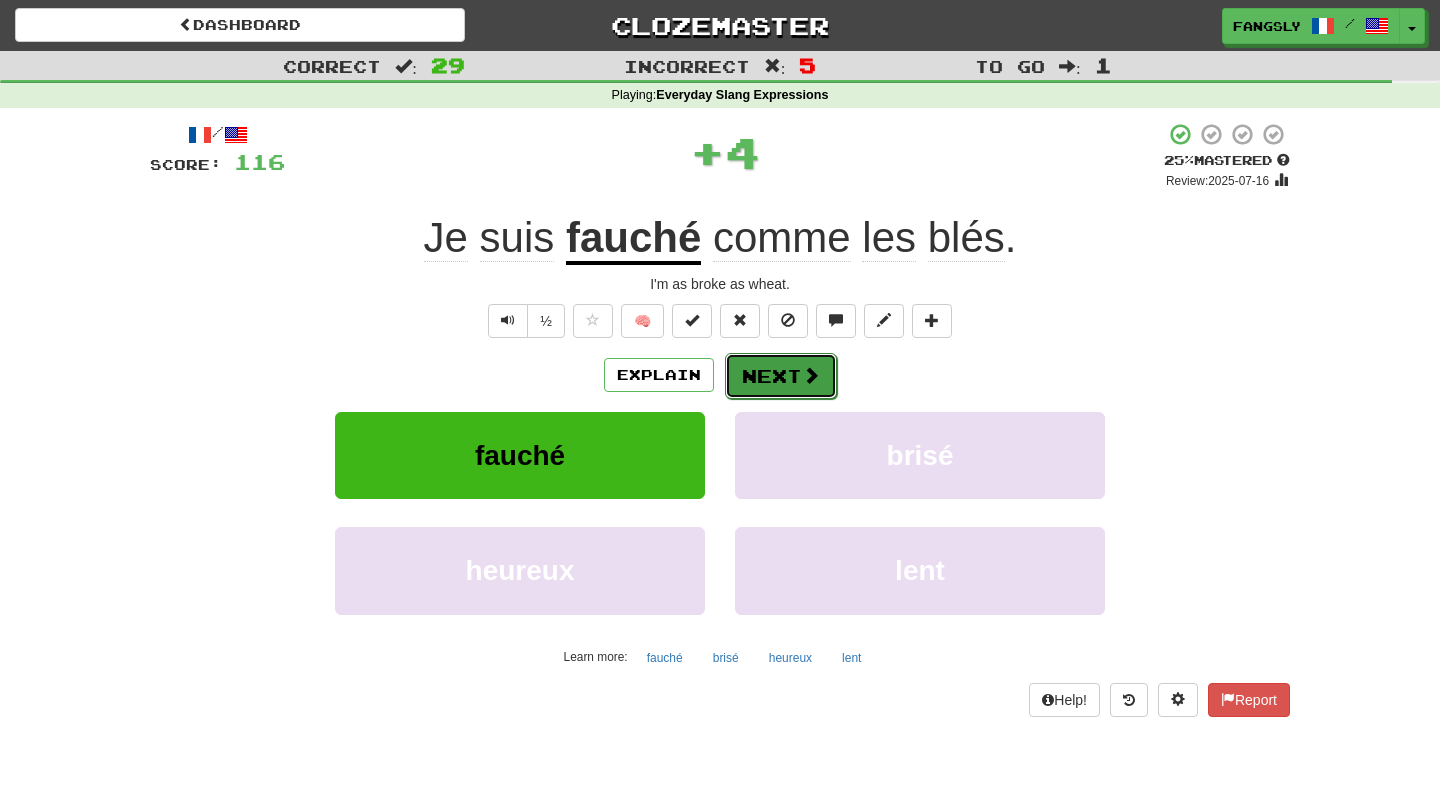 click on "Next" at bounding box center [781, 376] 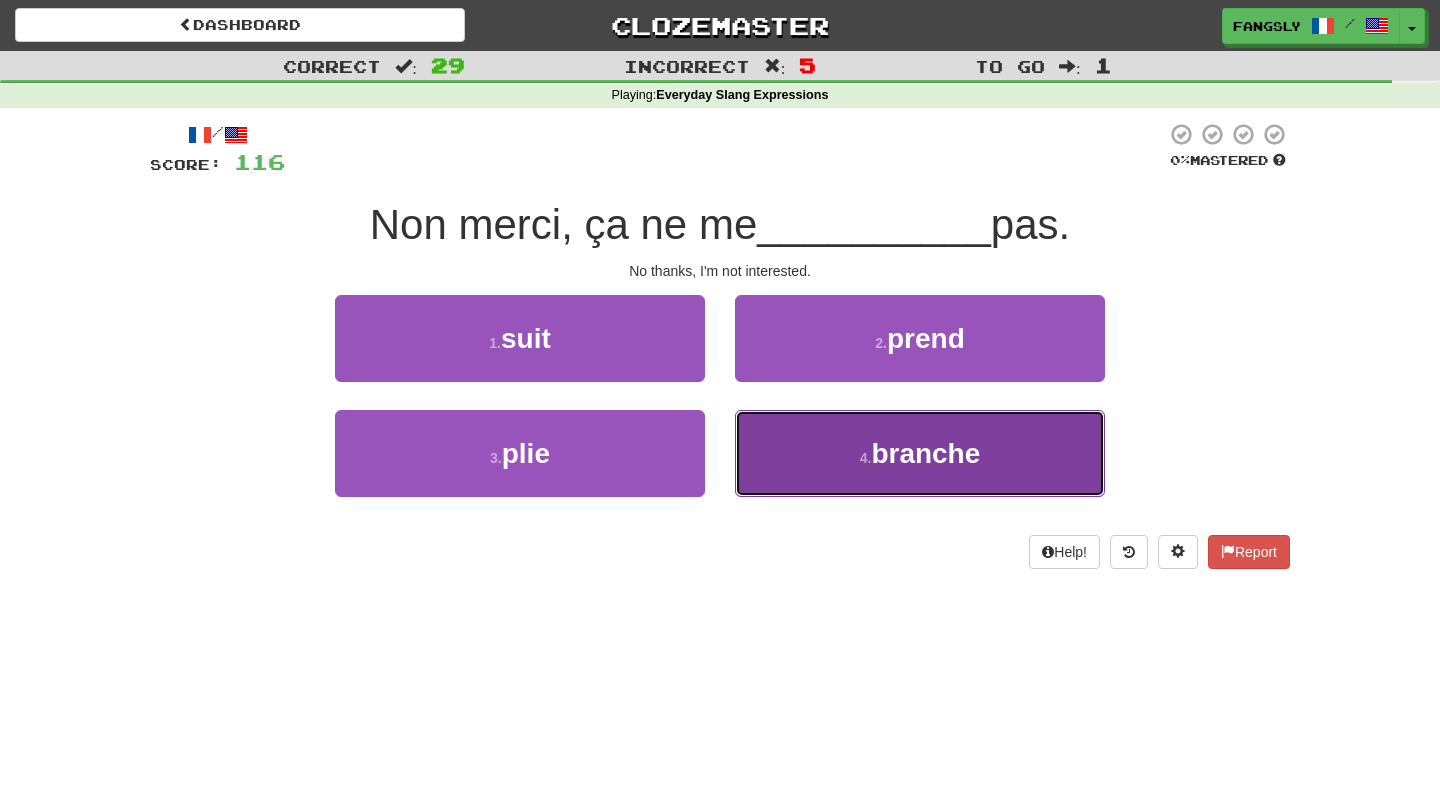 click on "4 .  branche" at bounding box center [920, 453] 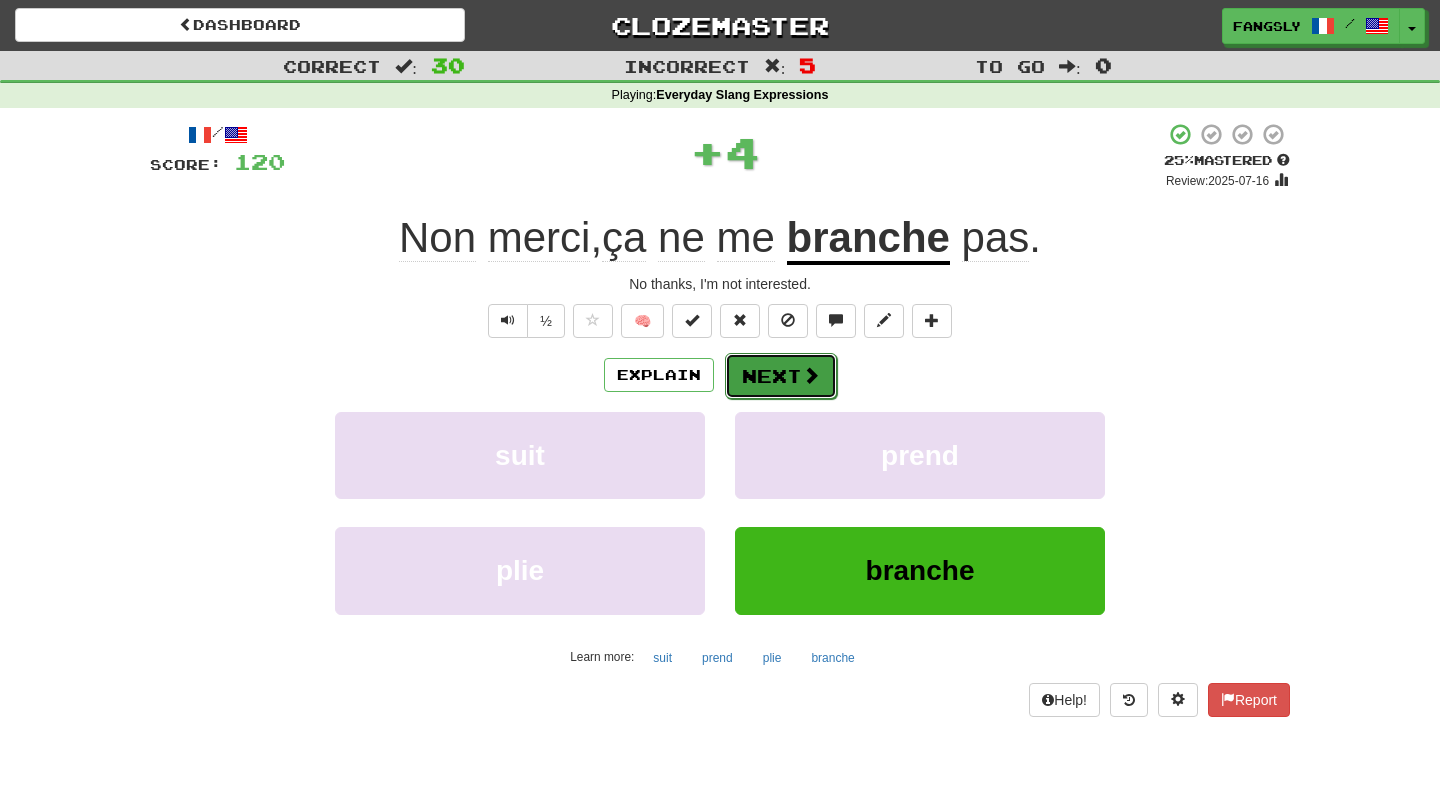 click on "Next" at bounding box center (781, 376) 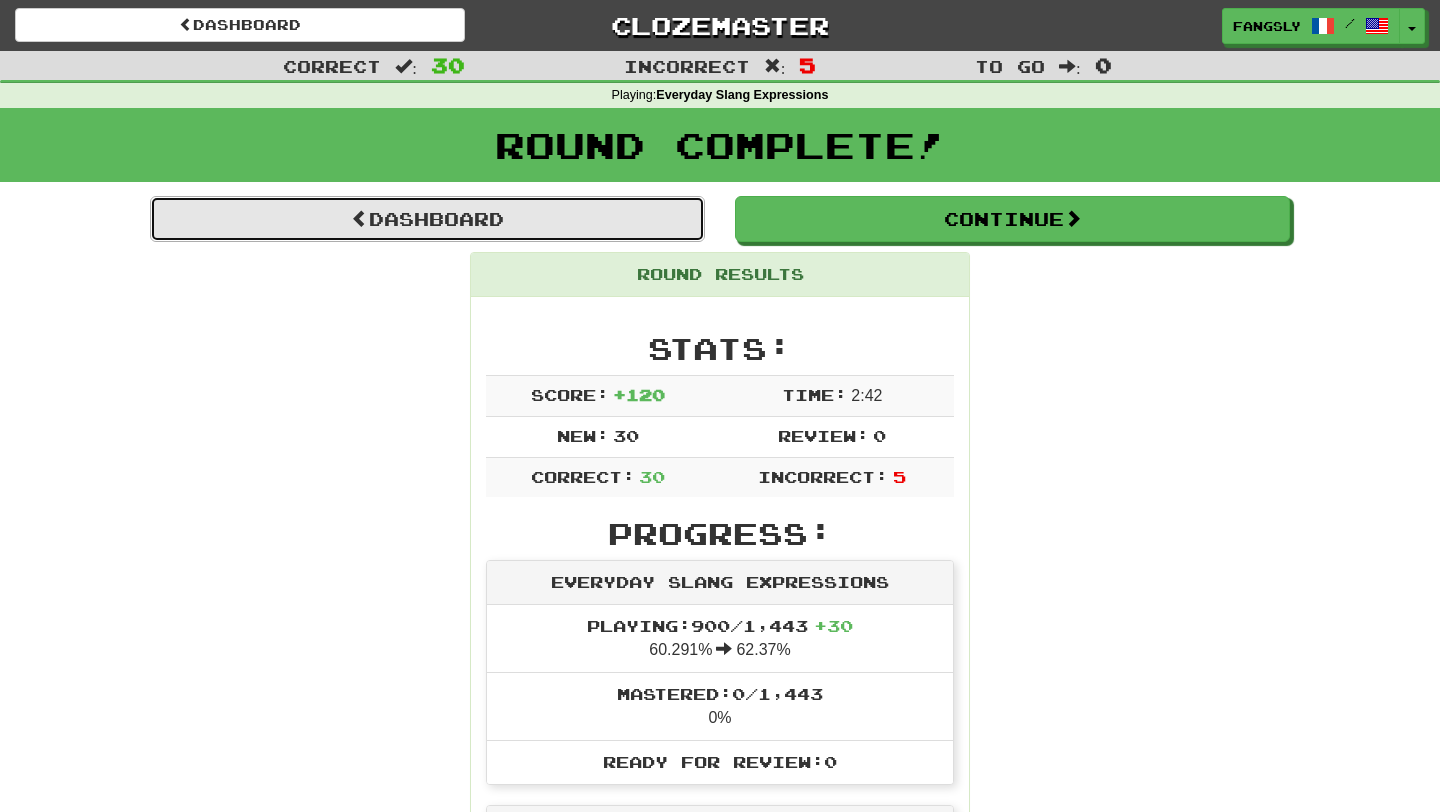 click on "Dashboard" at bounding box center [427, 219] 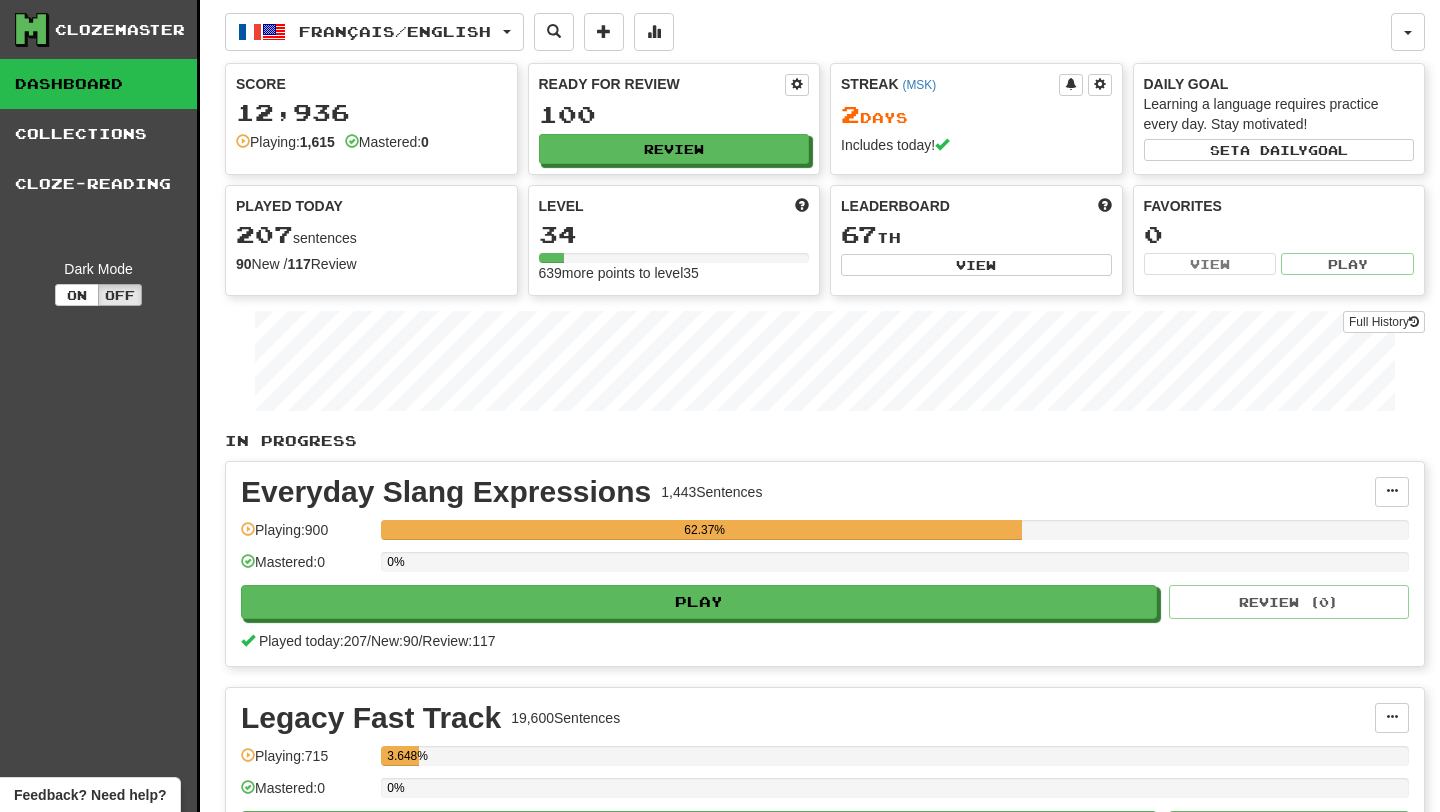 scroll, scrollTop: 0, scrollLeft: 0, axis: both 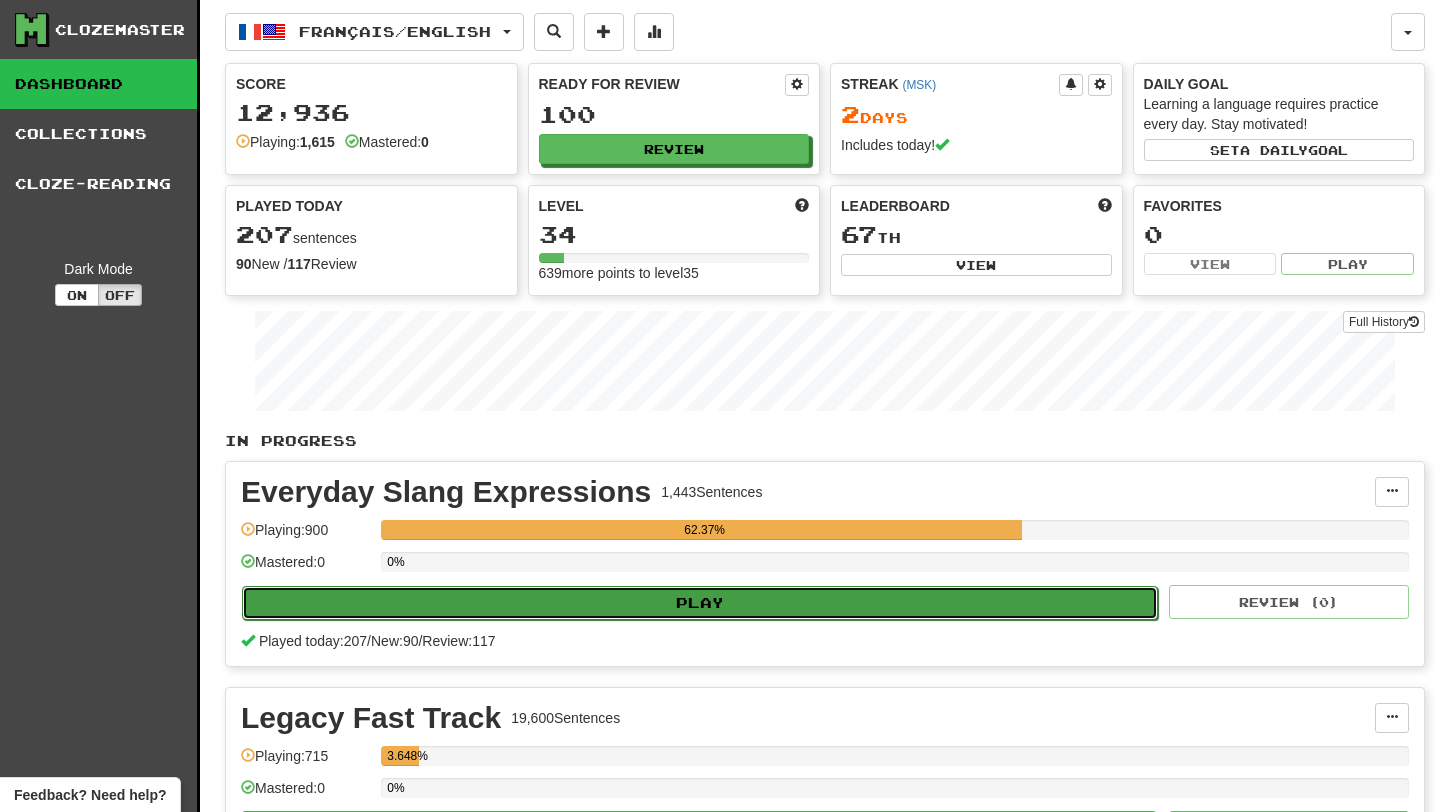 click on "Play" at bounding box center (700, 603) 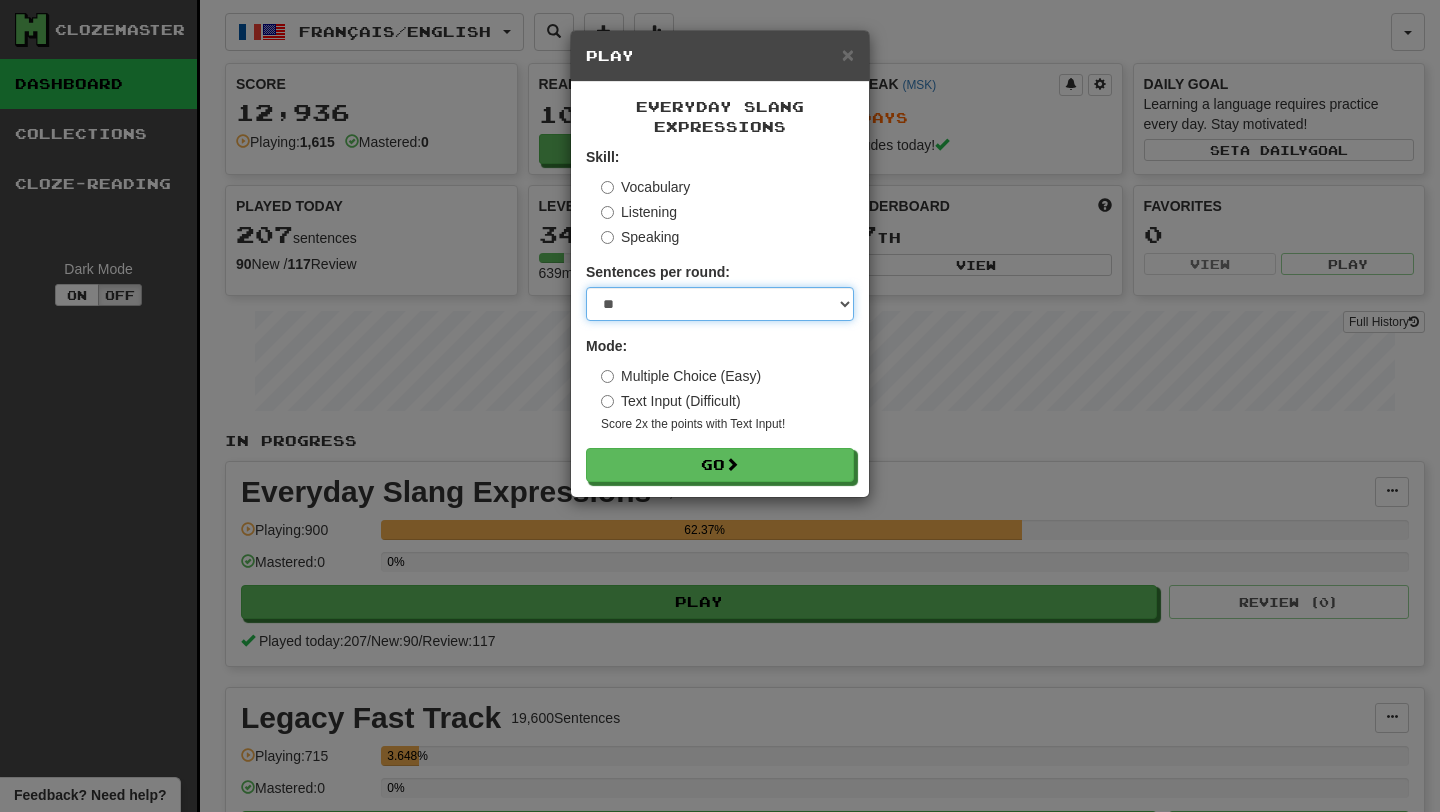 click on "* ** ** ** ** ** *** ********" at bounding box center [720, 304] 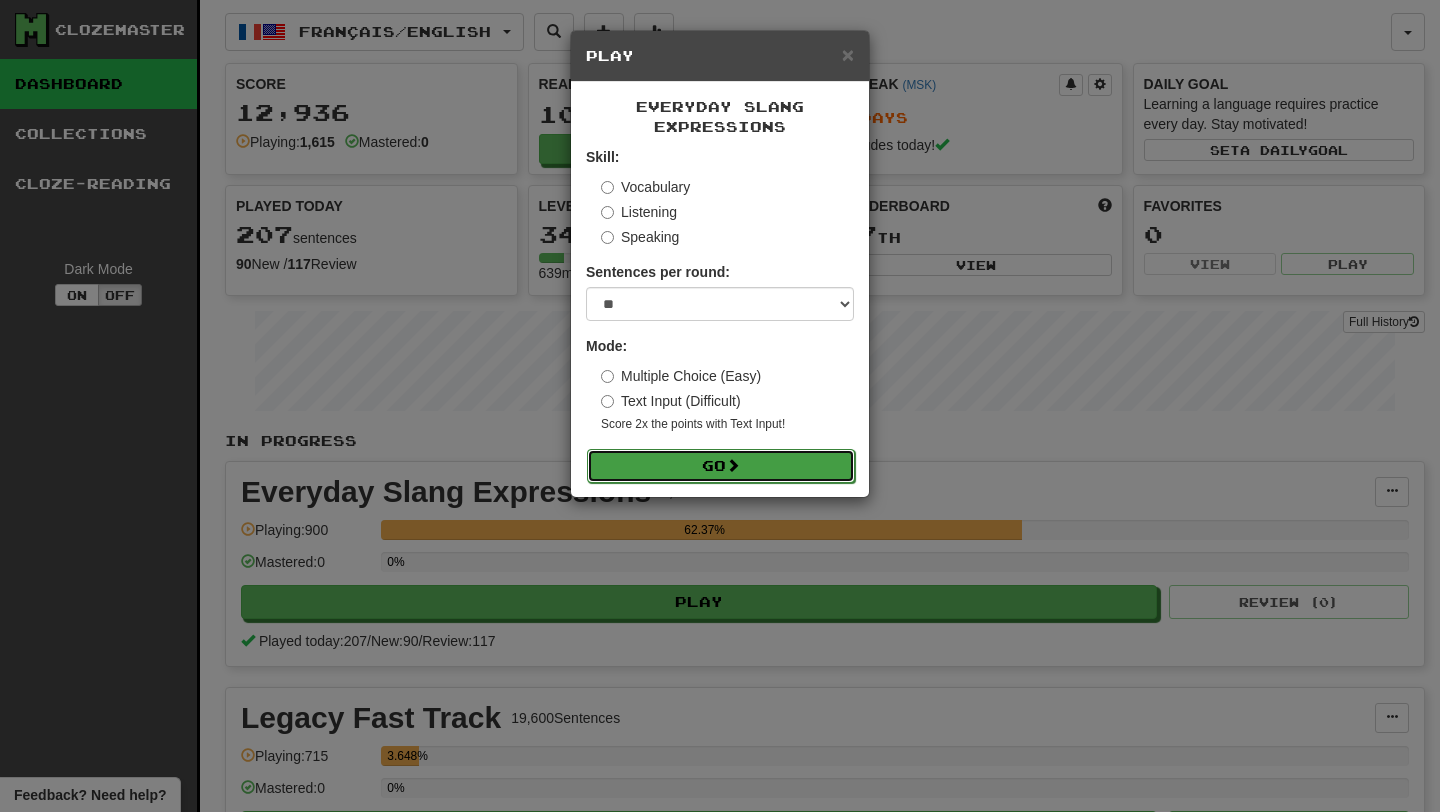 click on "Go" at bounding box center (721, 466) 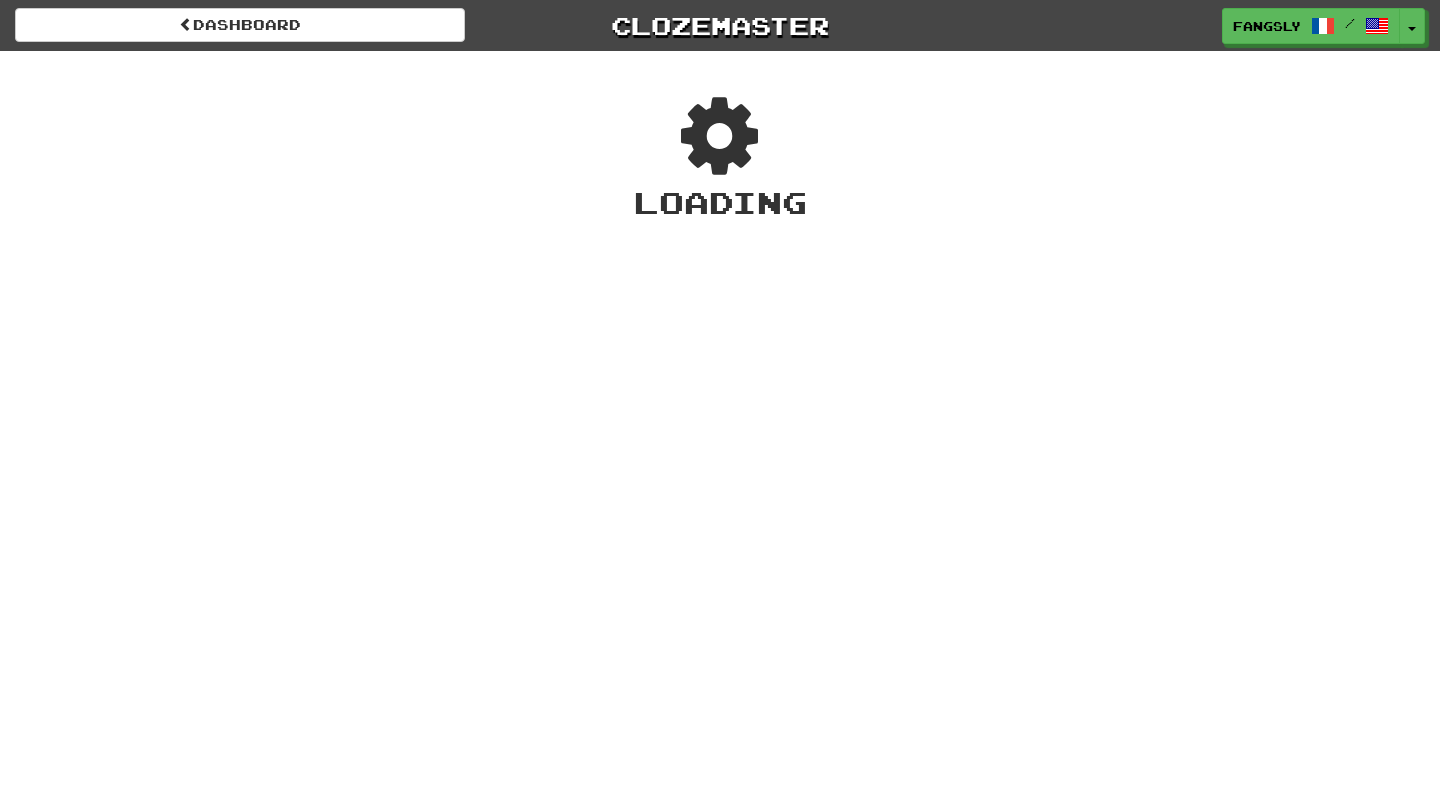scroll, scrollTop: 0, scrollLeft: 0, axis: both 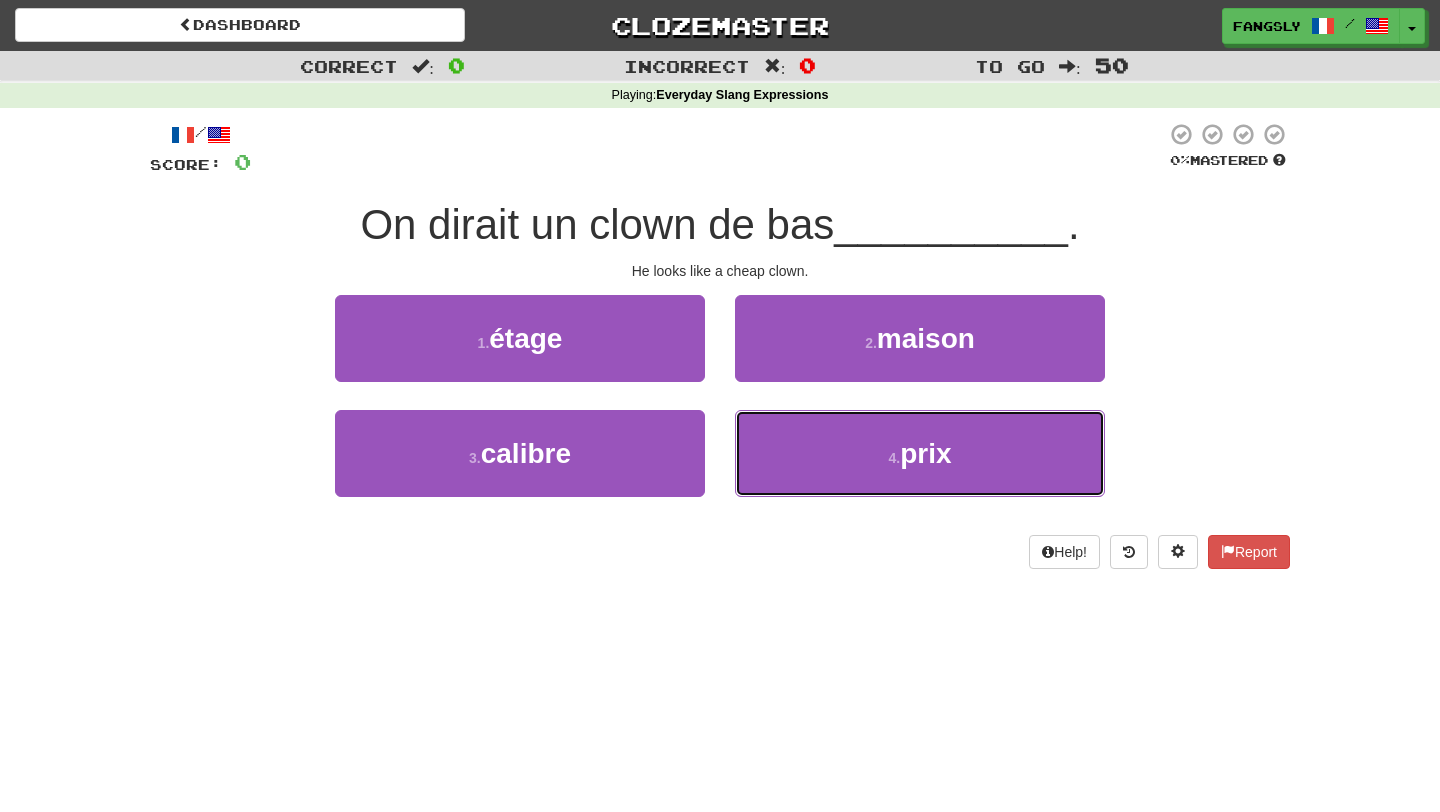 click on "4 .  prix" at bounding box center [920, 453] 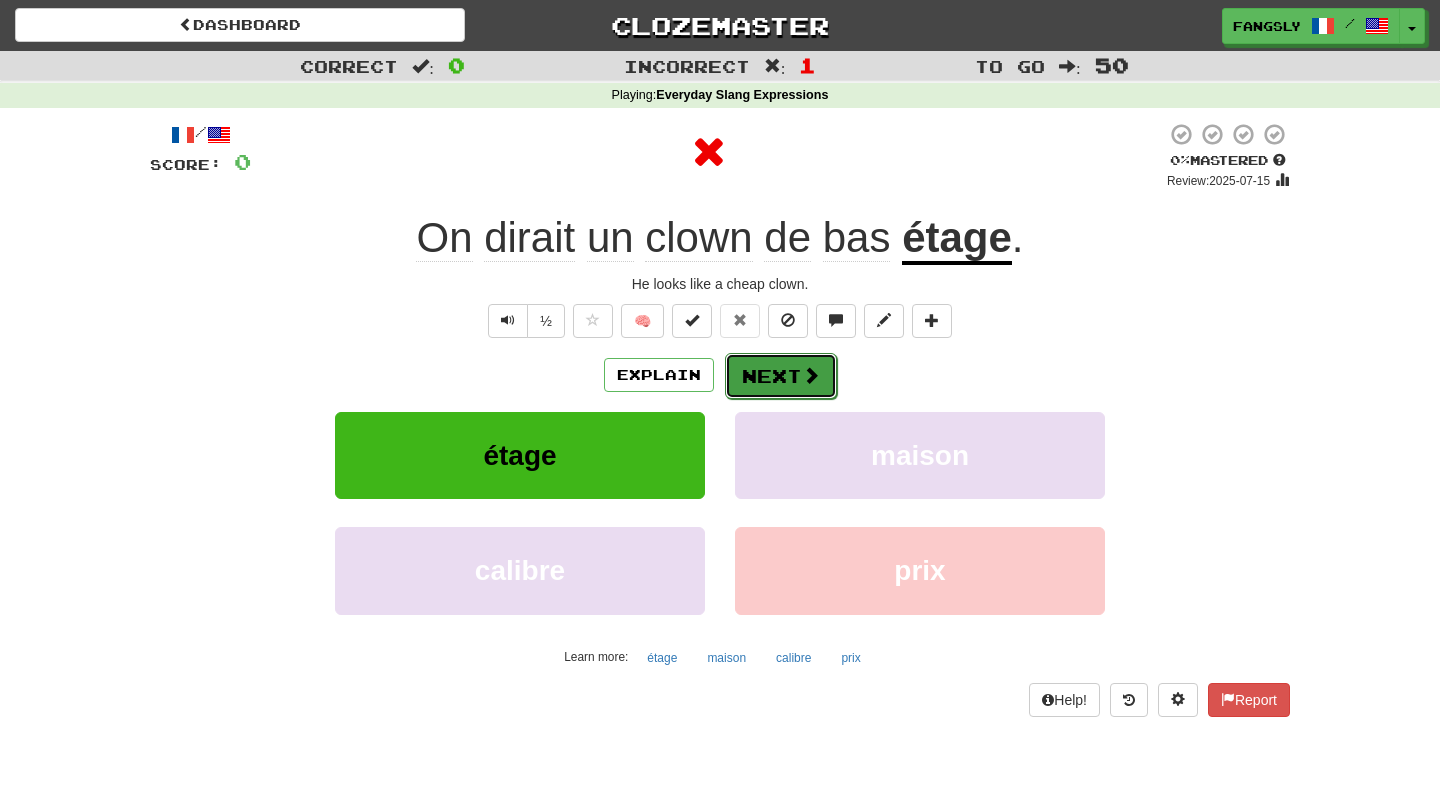 click on "Next" at bounding box center [781, 376] 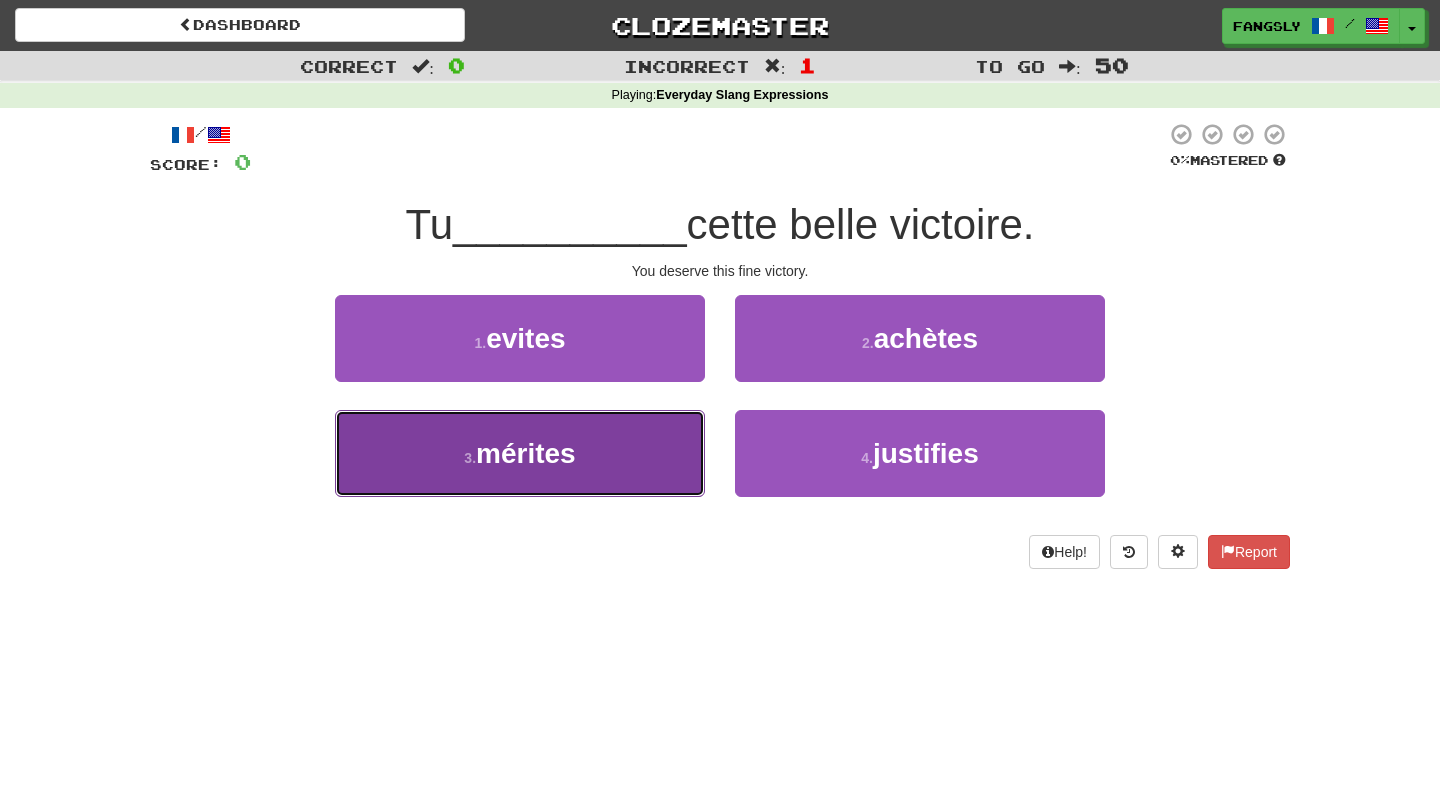 click on "3 .  mérites" at bounding box center (520, 453) 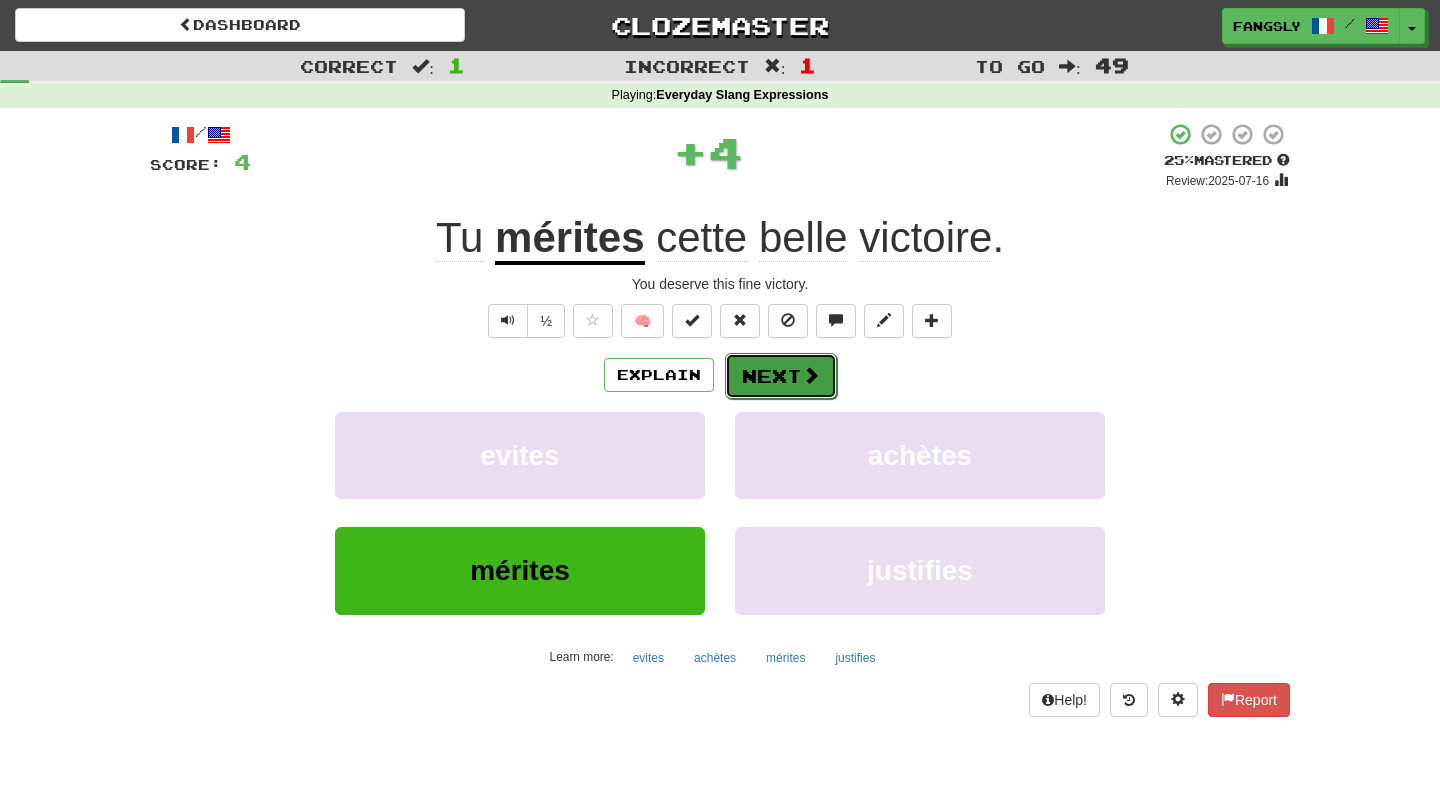 click on "Next" at bounding box center [781, 376] 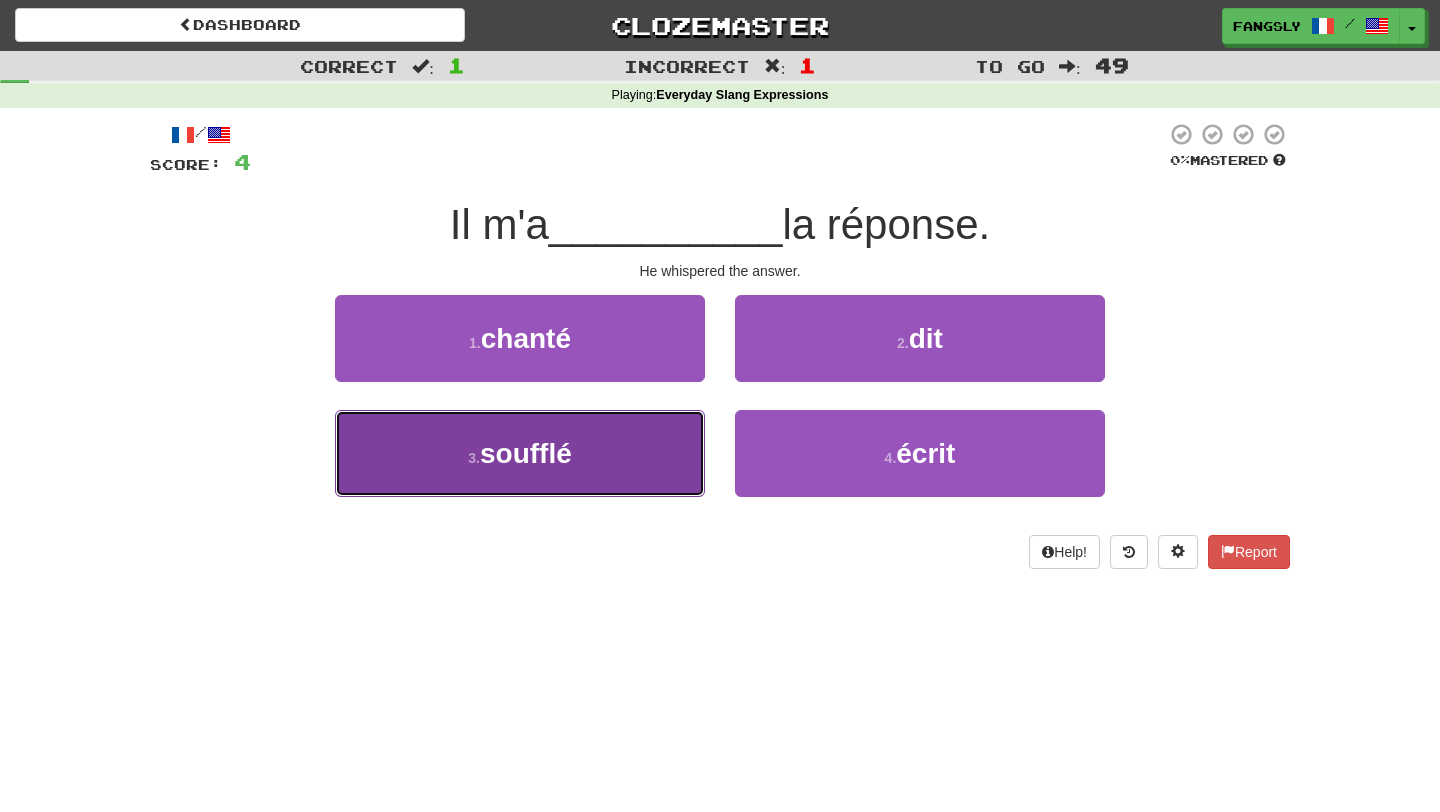 click on "soufflé" at bounding box center (520, 453) 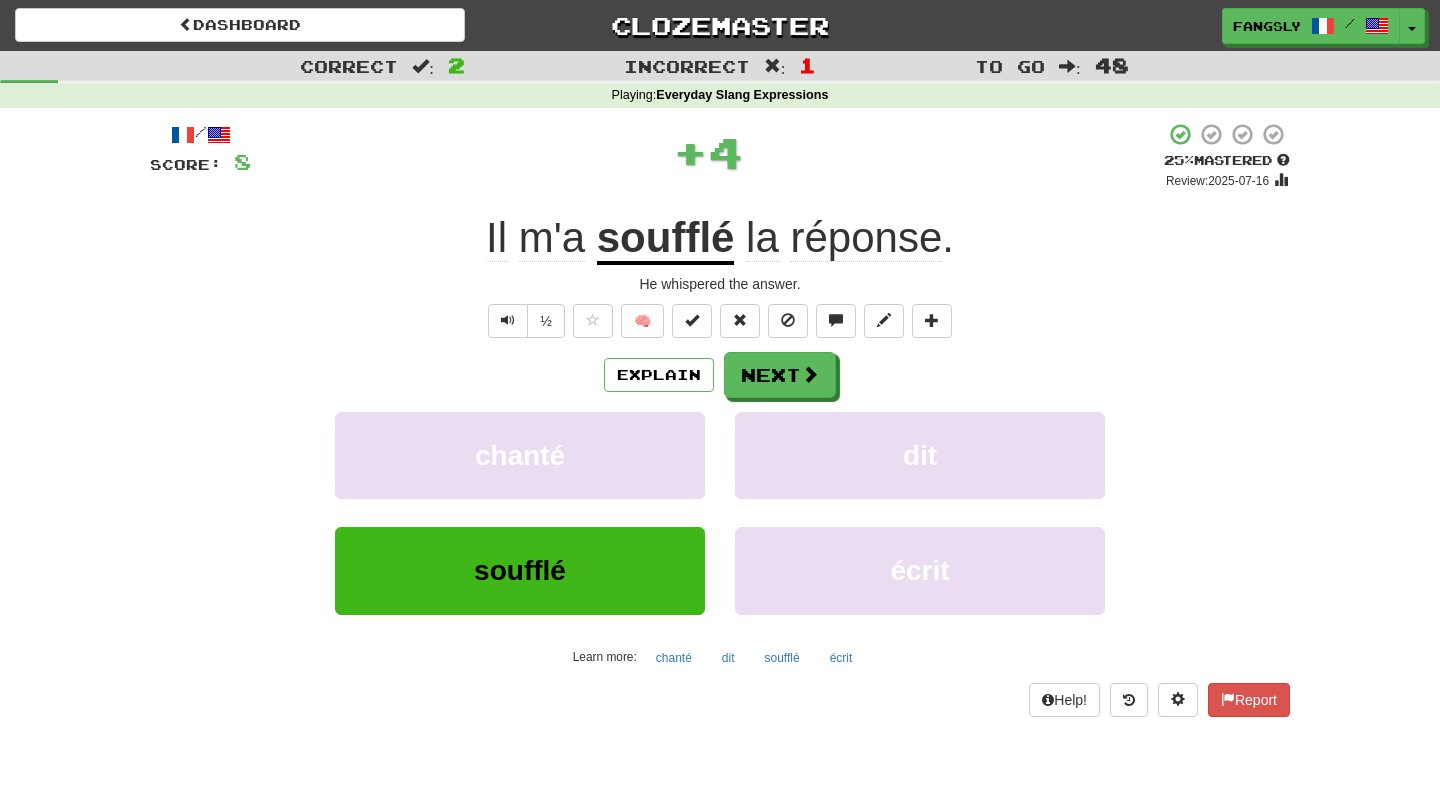 click on "Explain Next chanté dit soufflé écrit Learn more: chanté dit soufflé écrit" at bounding box center (720, 512) 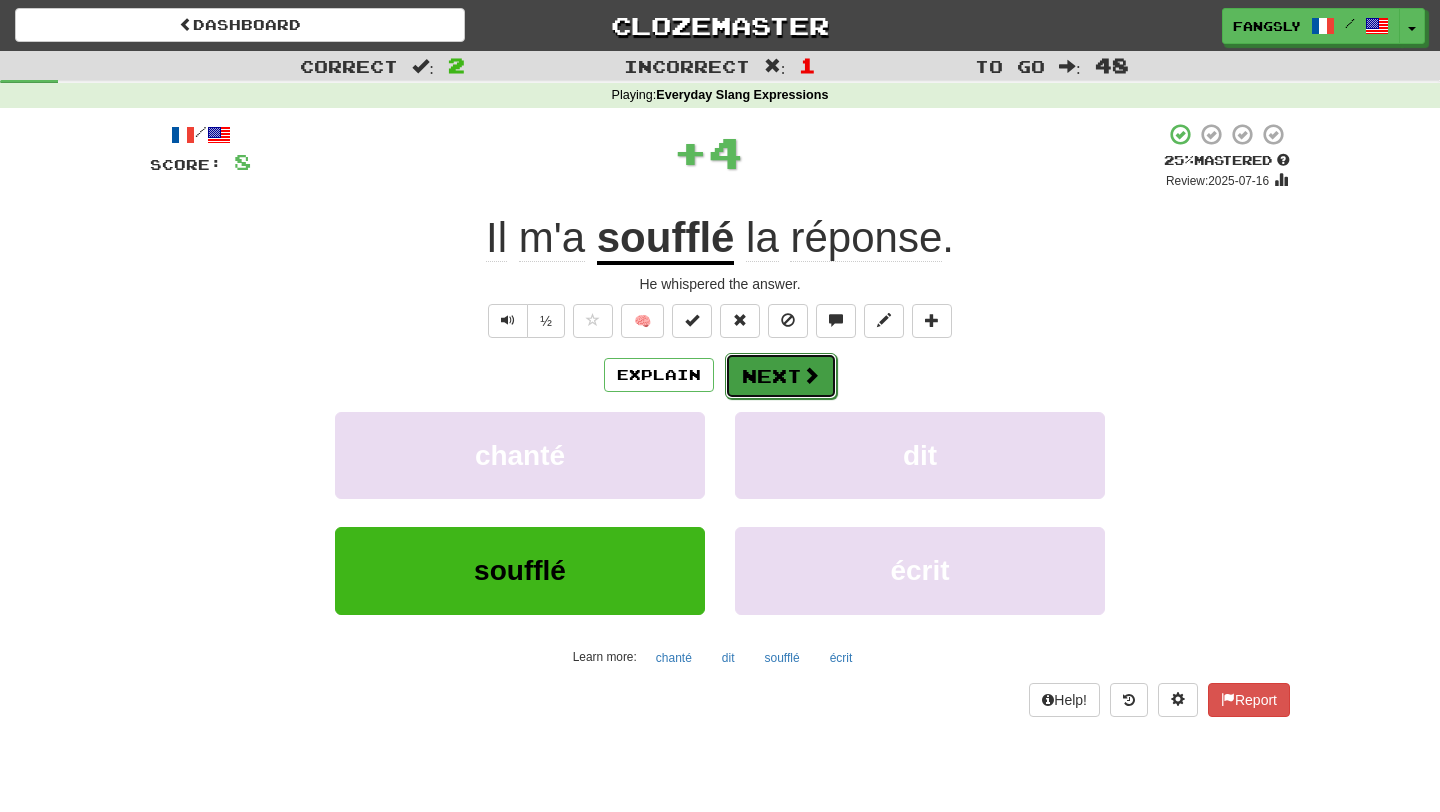 click on "Next" at bounding box center [781, 376] 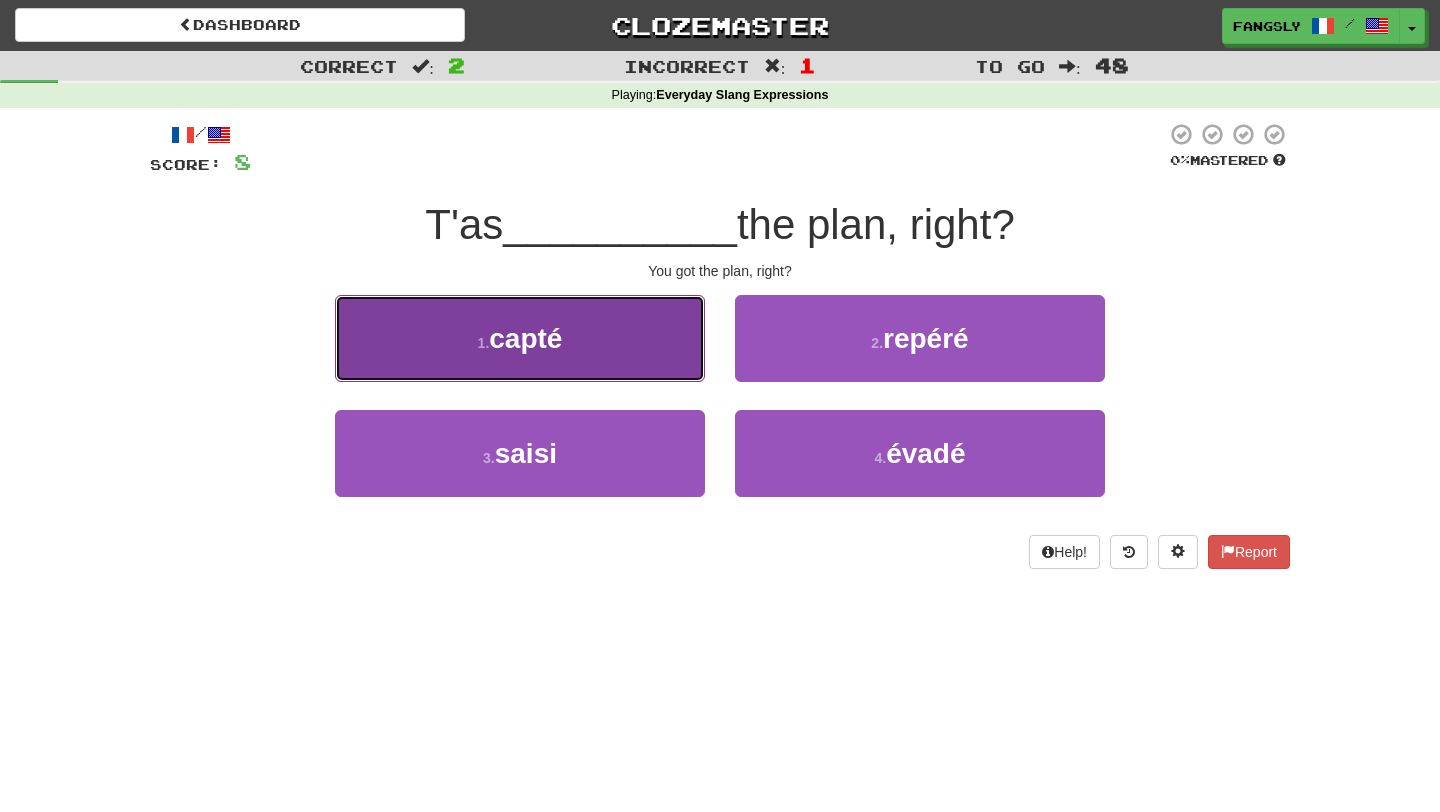 click on "1 .  capté" at bounding box center [520, 338] 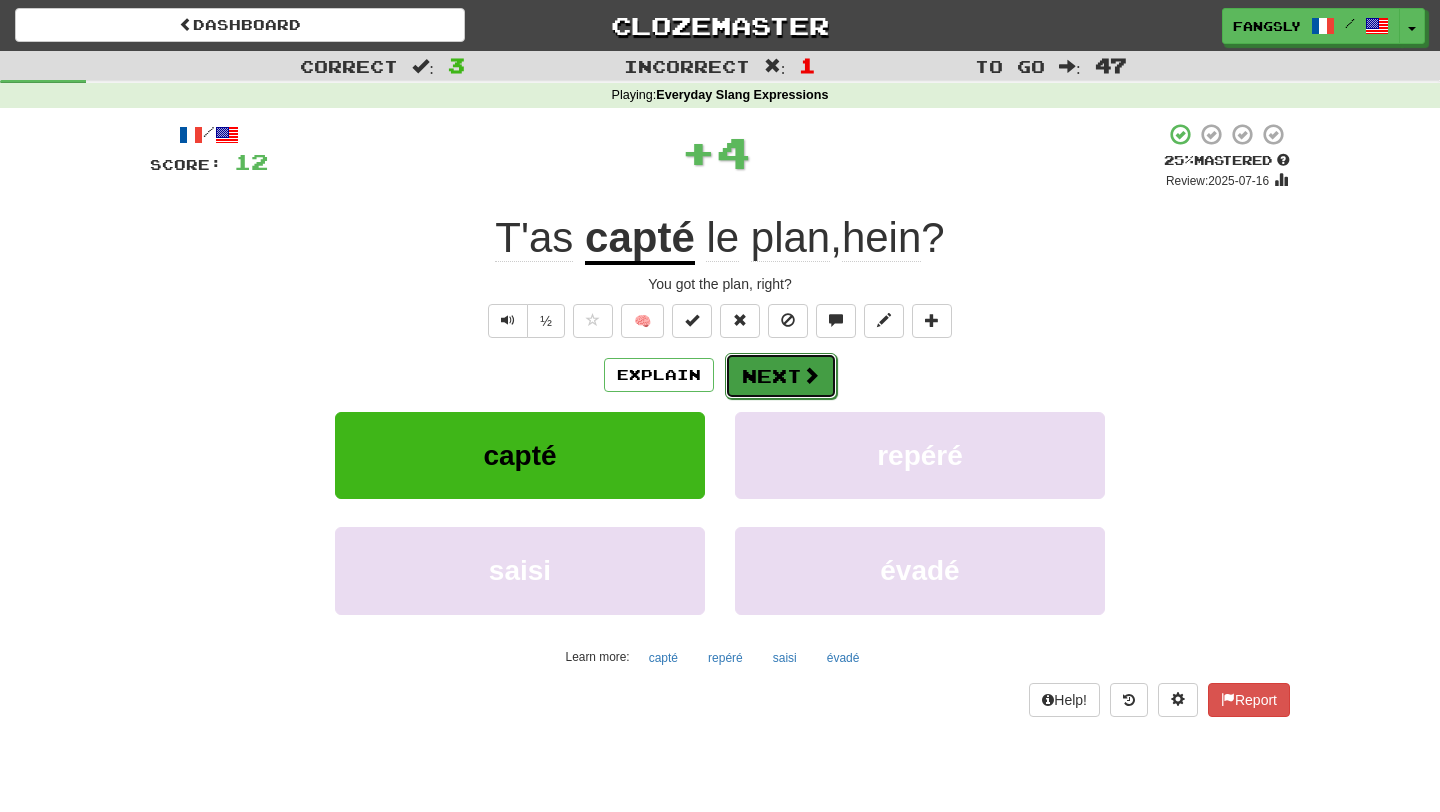 click on "Next" at bounding box center (781, 376) 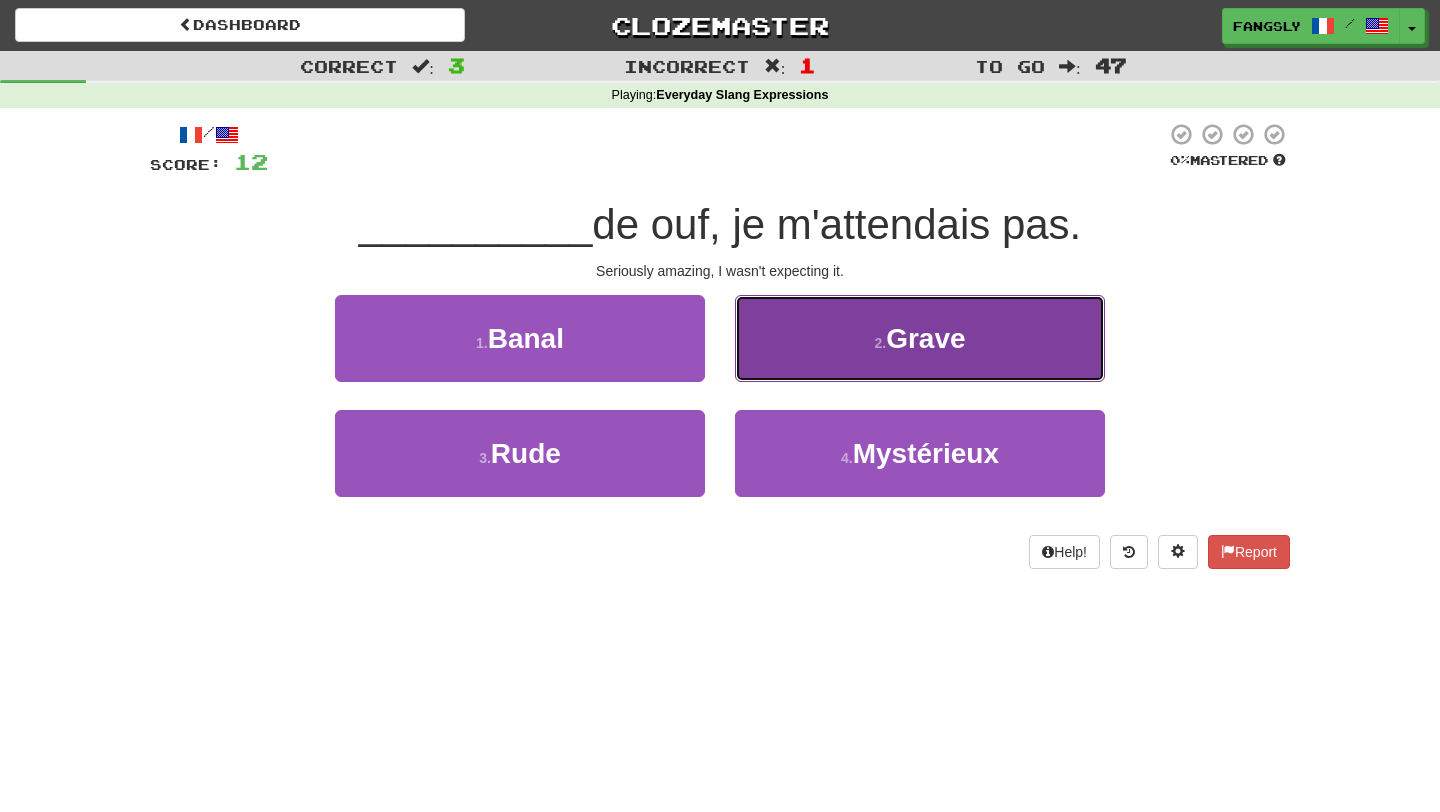 click on "2 .  Grave" at bounding box center [920, 338] 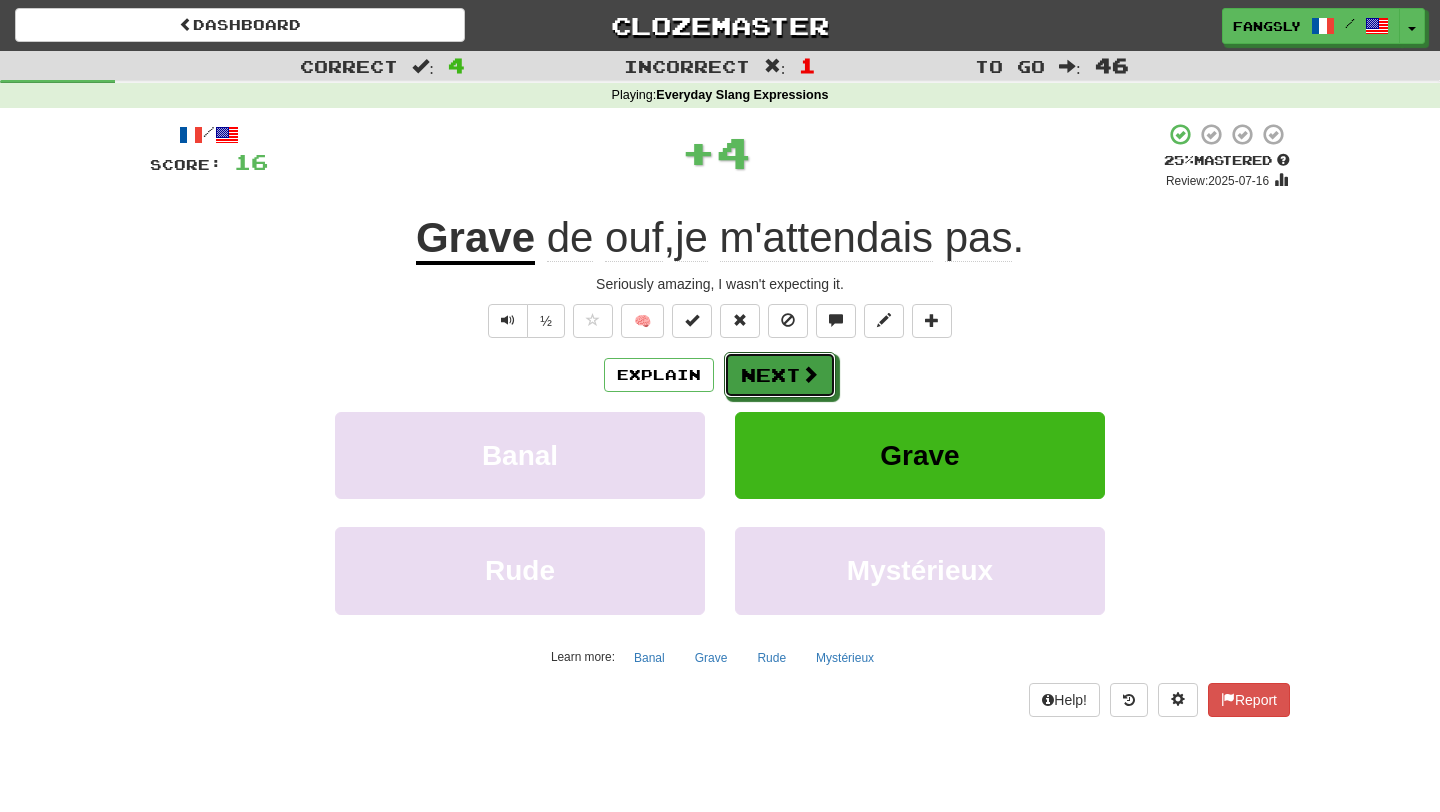 click on "Next" at bounding box center (780, 375) 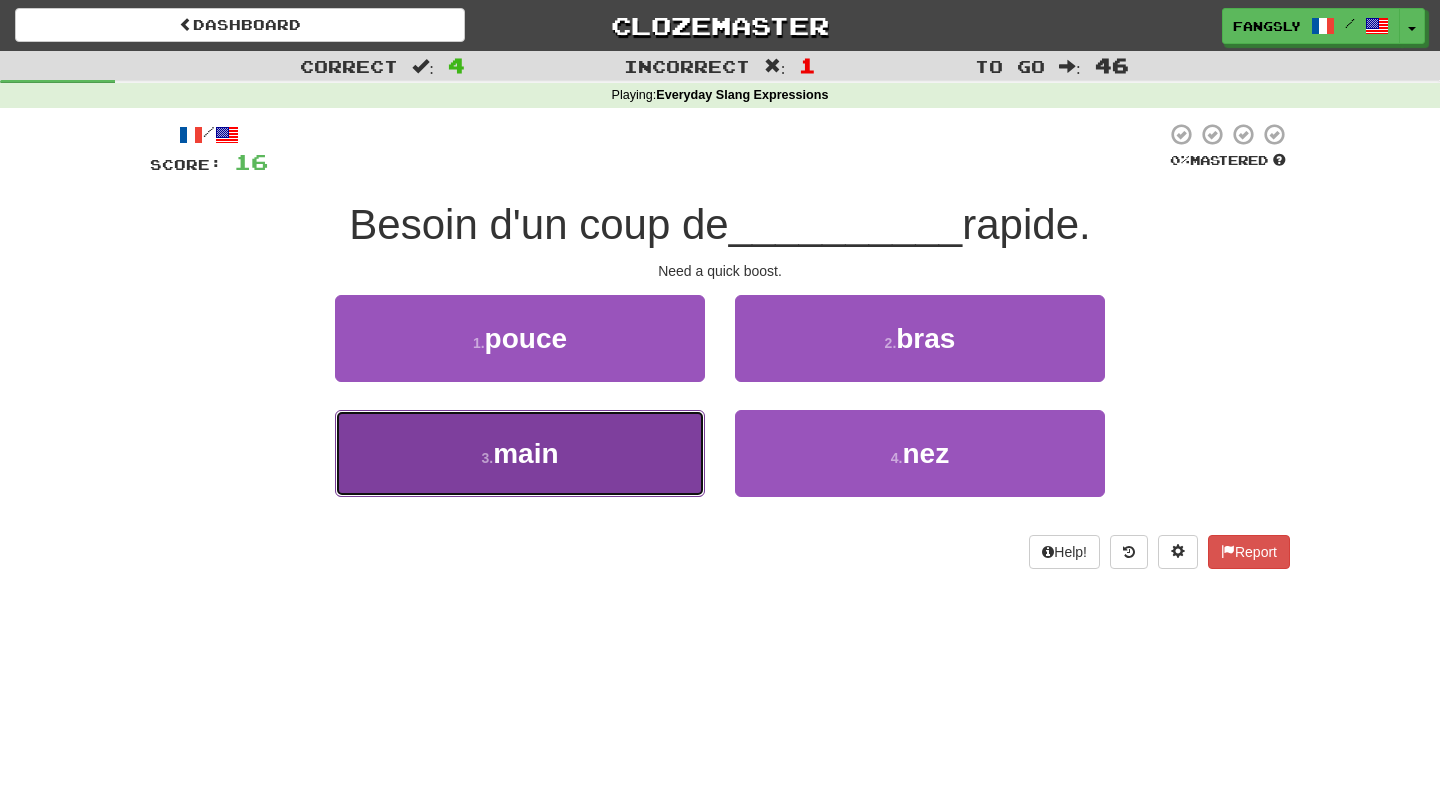 click on "3 .  main" at bounding box center [520, 453] 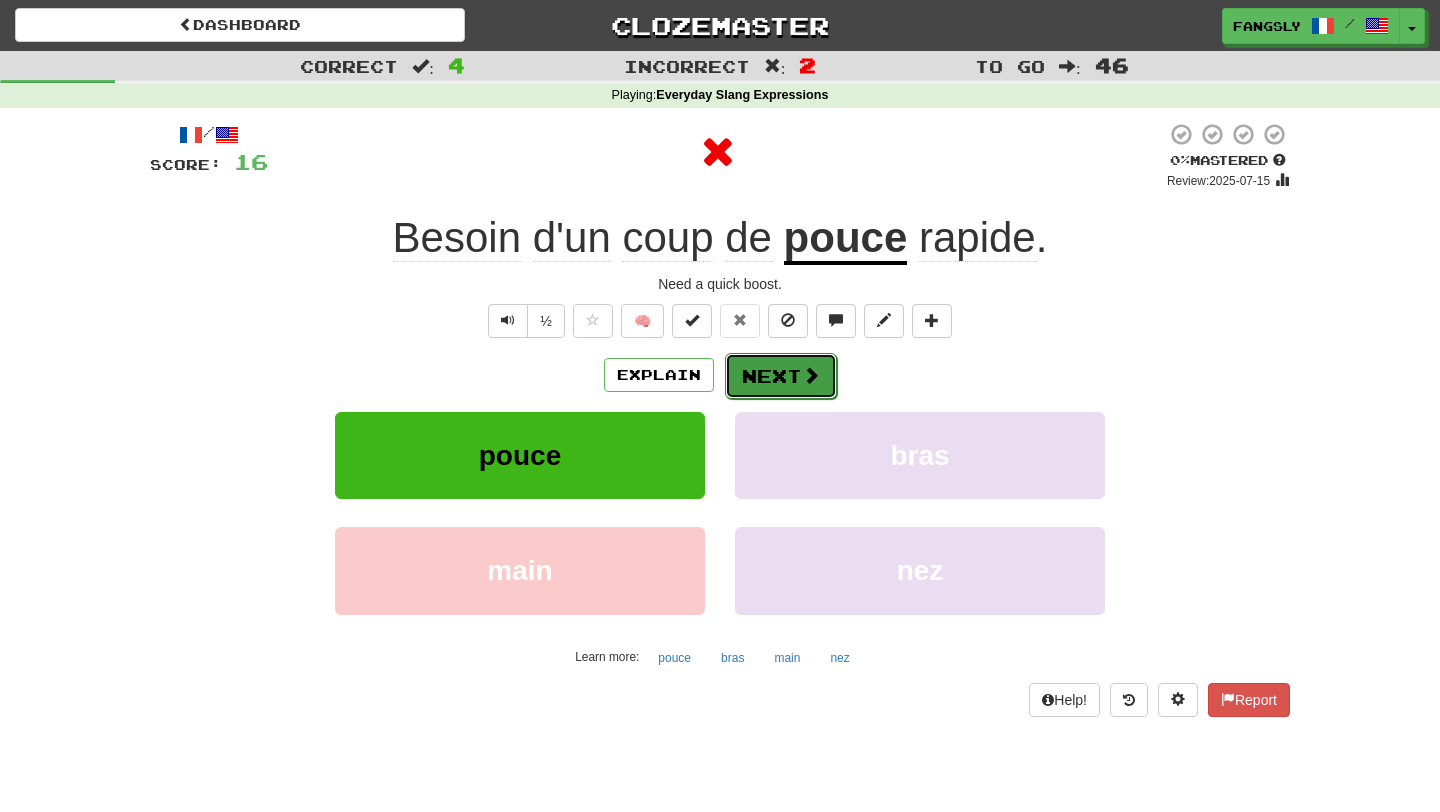 click on "Next" at bounding box center (781, 376) 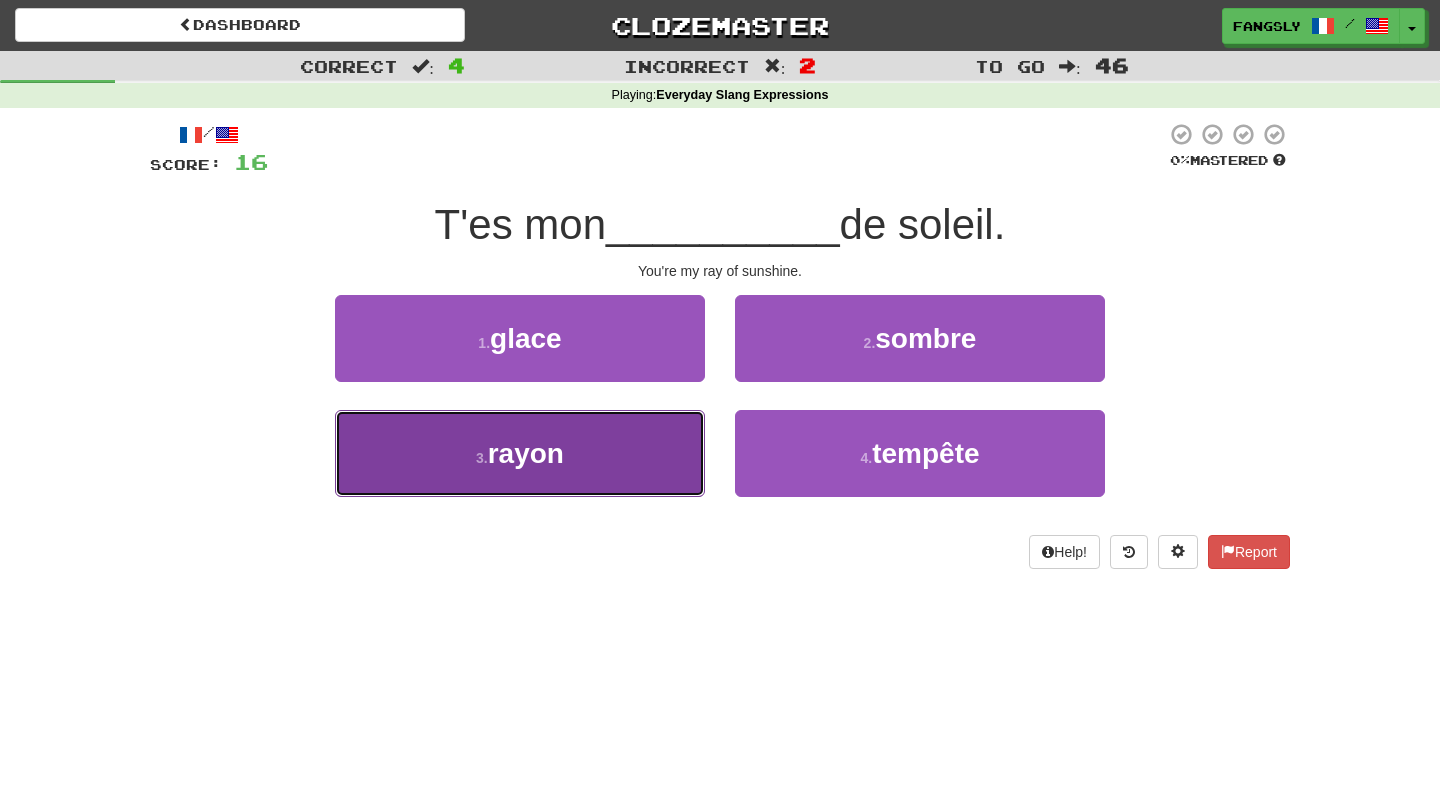 click on "3 .  rayon" at bounding box center [520, 453] 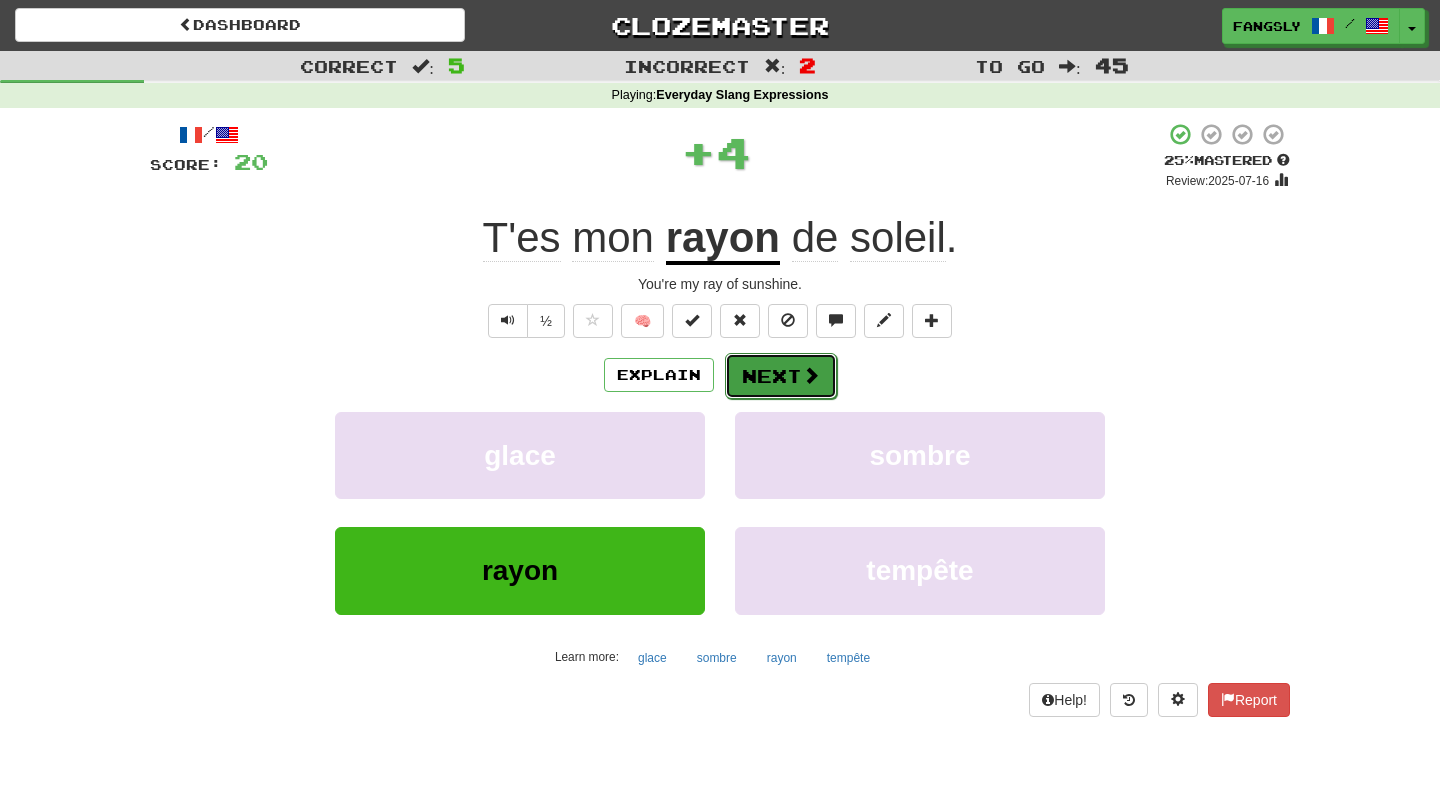 click on "Next" at bounding box center [781, 376] 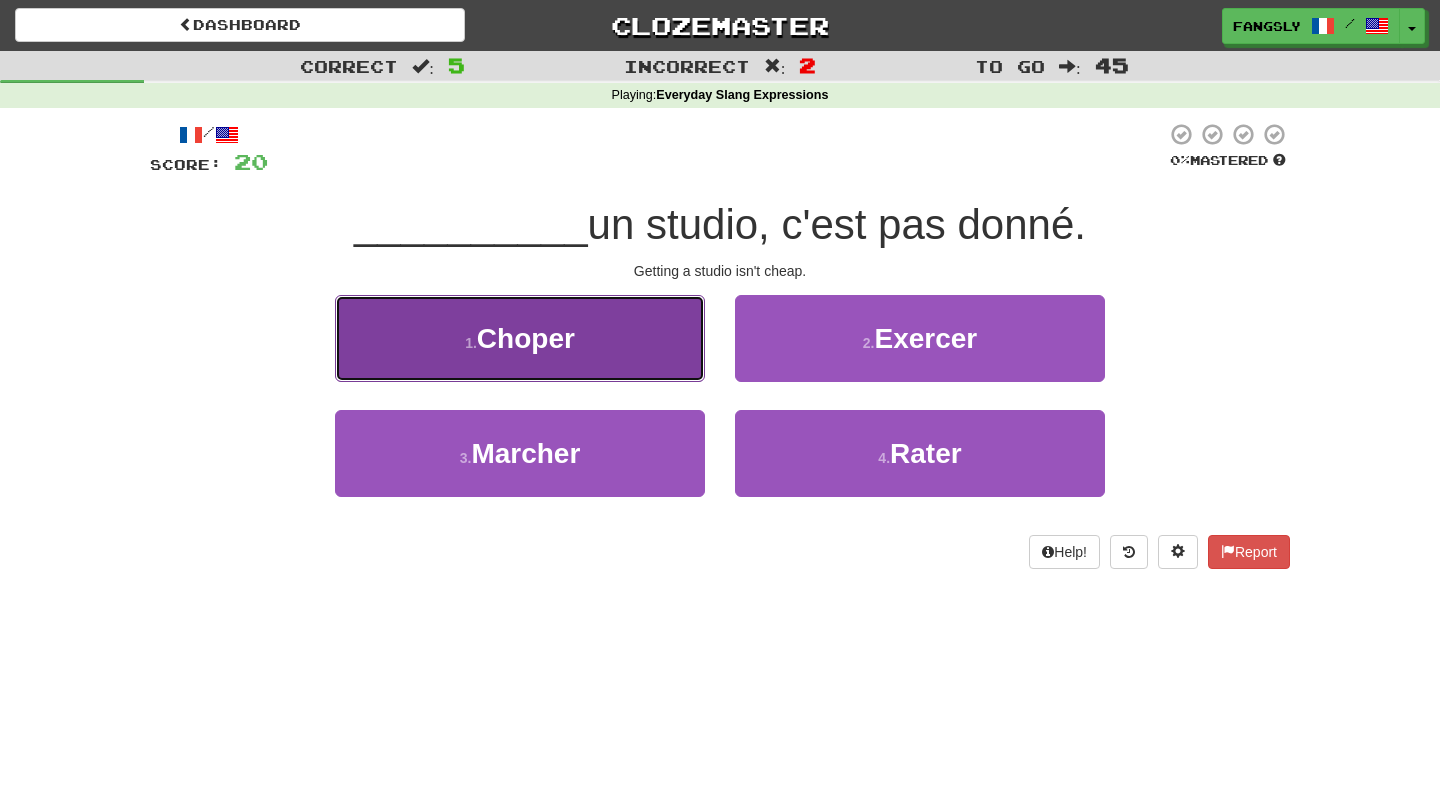 click on "1 .  Choper" at bounding box center (520, 338) 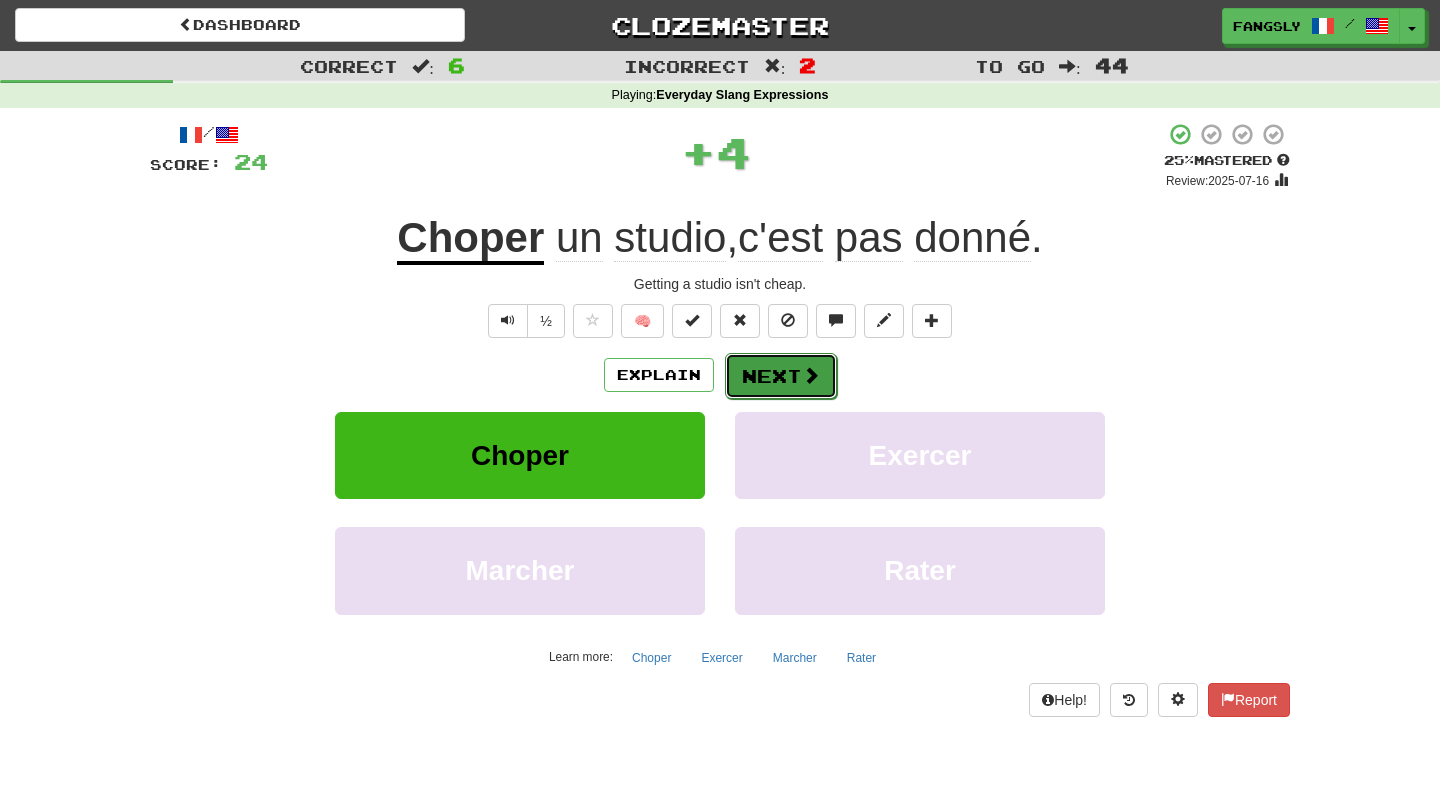 click on "Next" at bounding box center (781, 376) 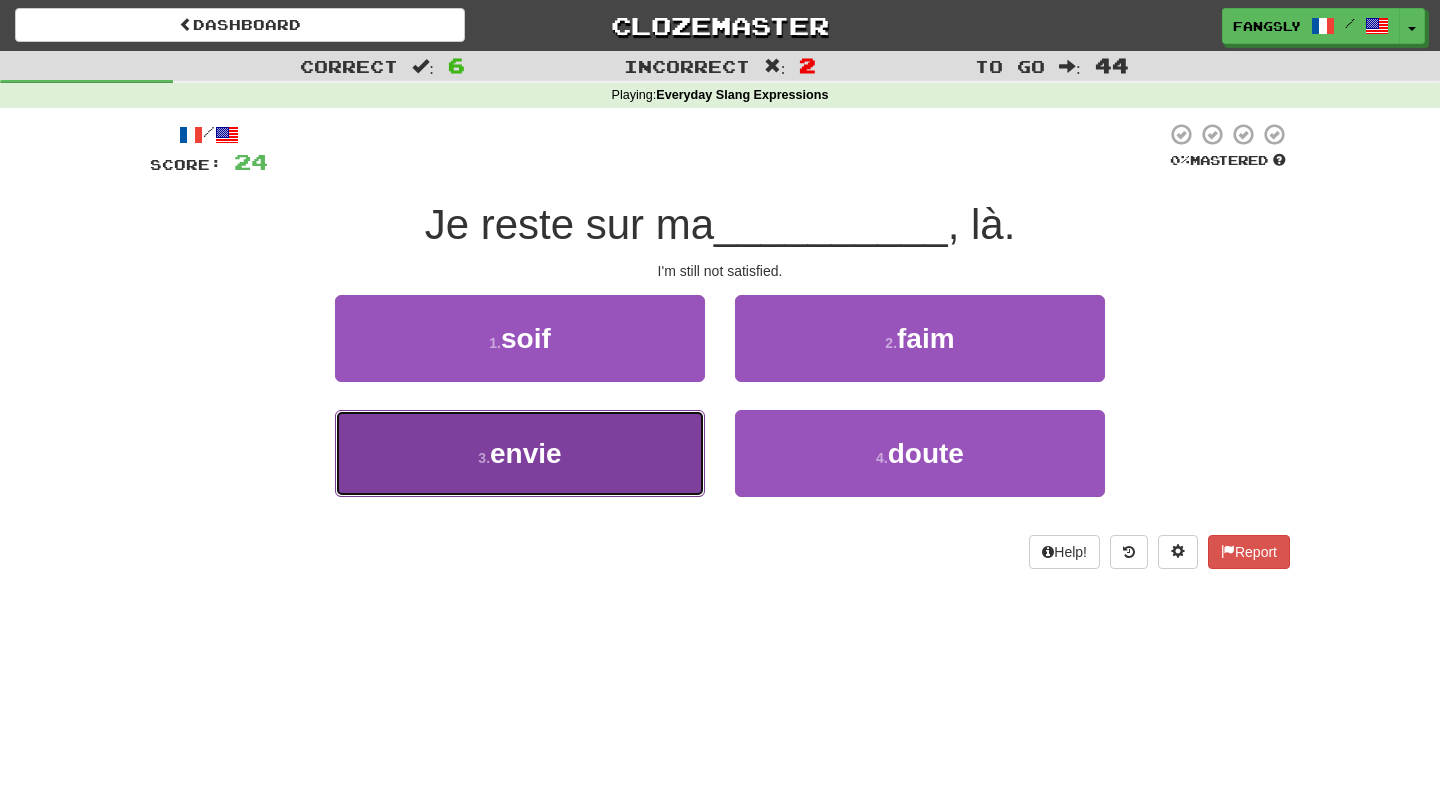 click on "3 .  envie" at bounding box center [520, 453] 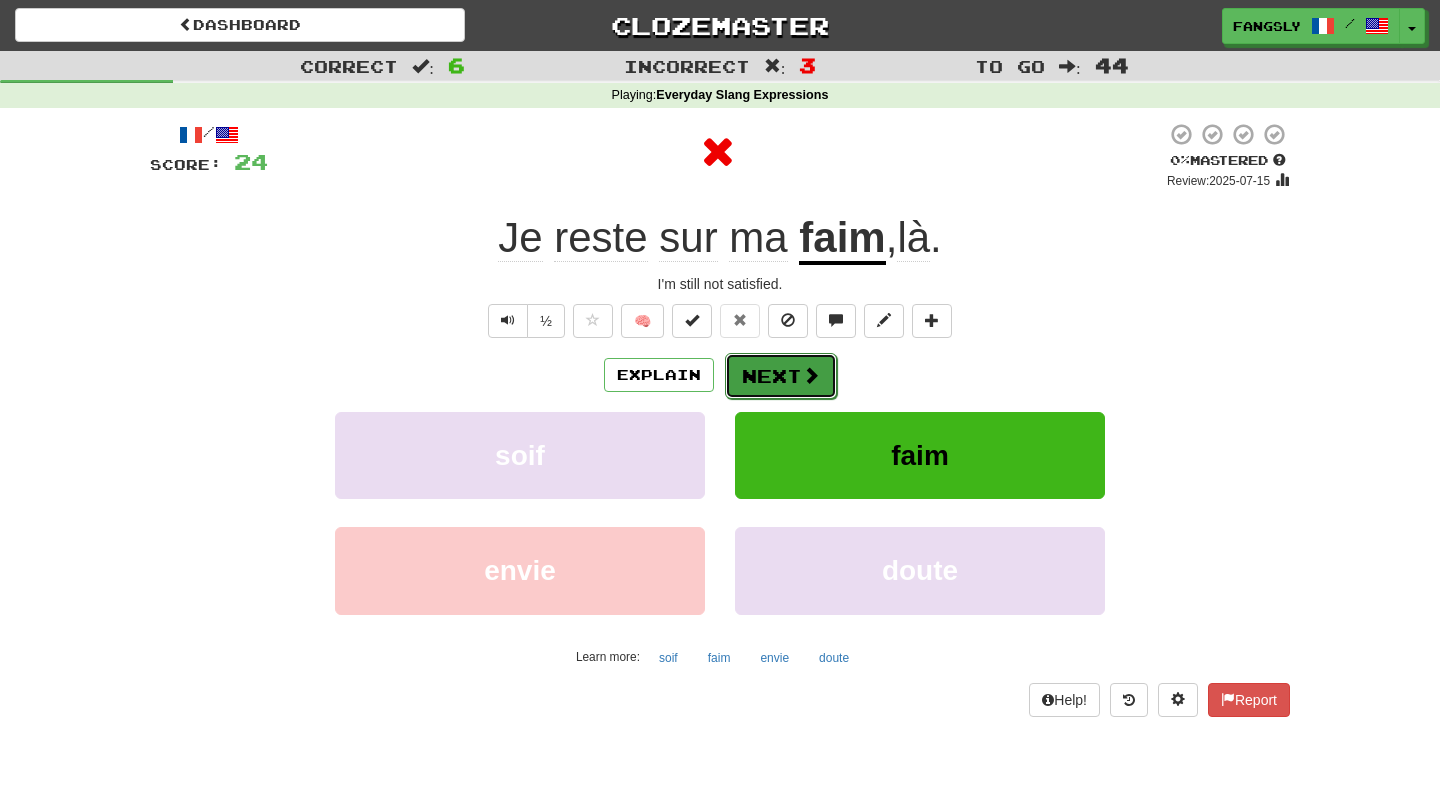 click at bounding box center (811, 375) 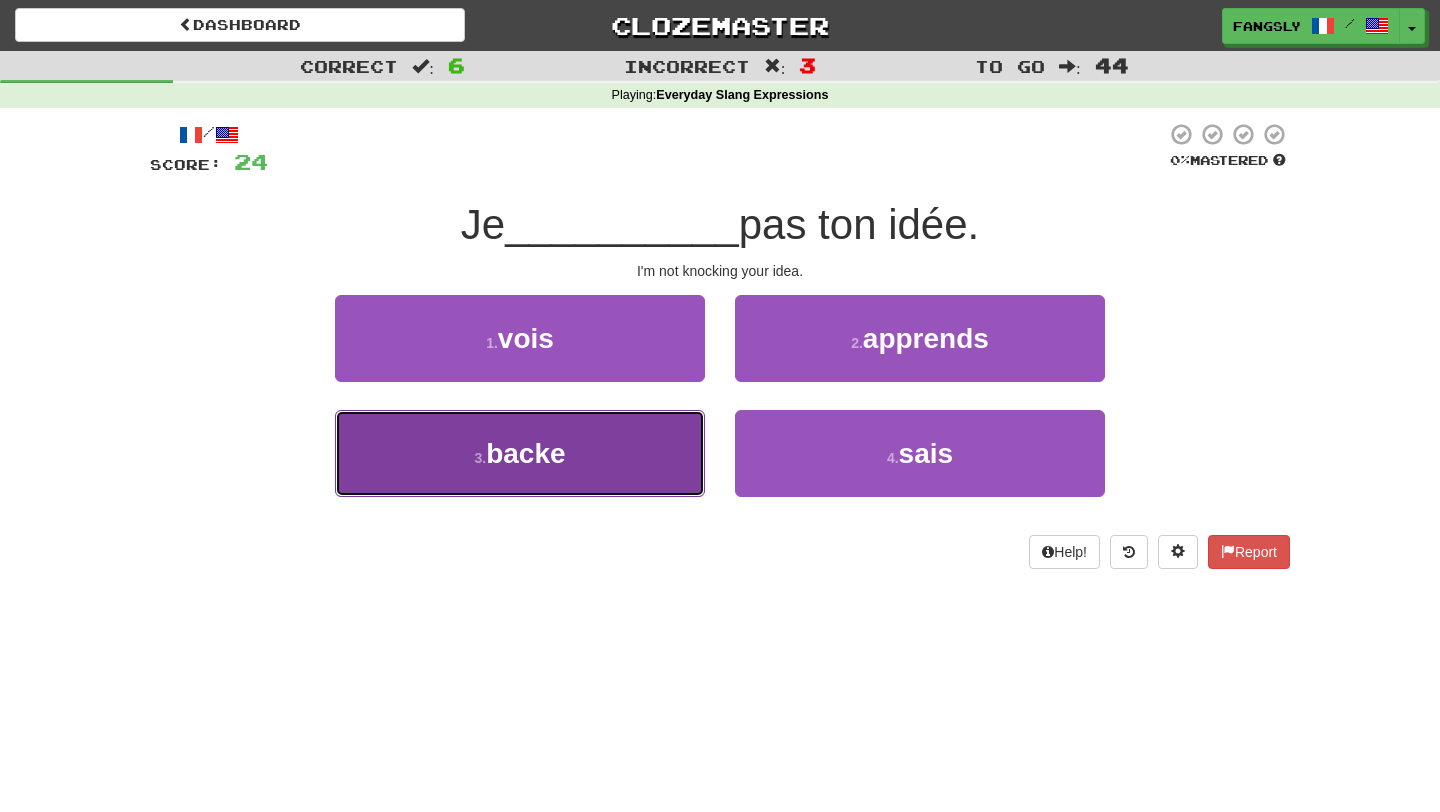 click on "3 .  backe" at bounding box center [520, 453] 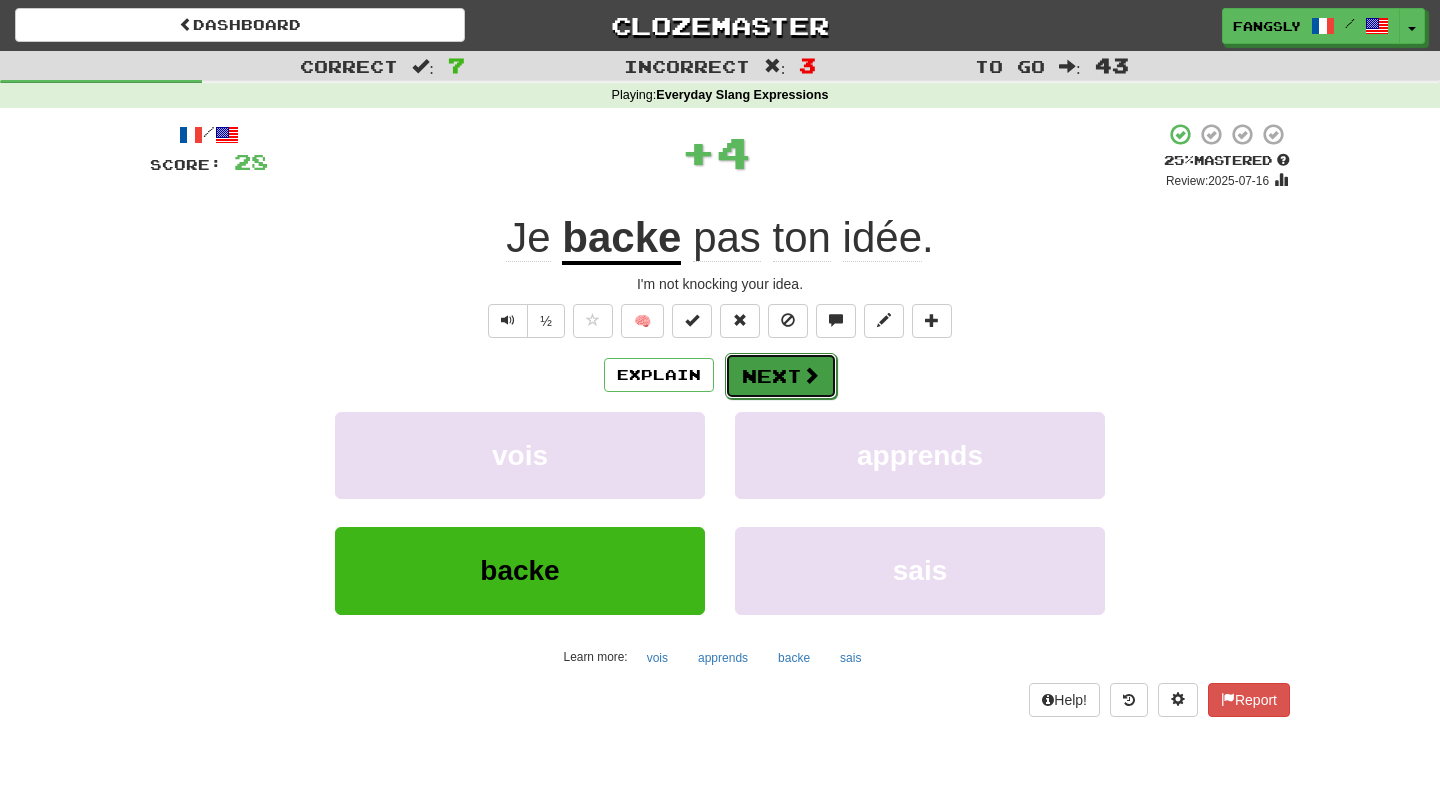 click on "Next" at bounding box center [781, 376] 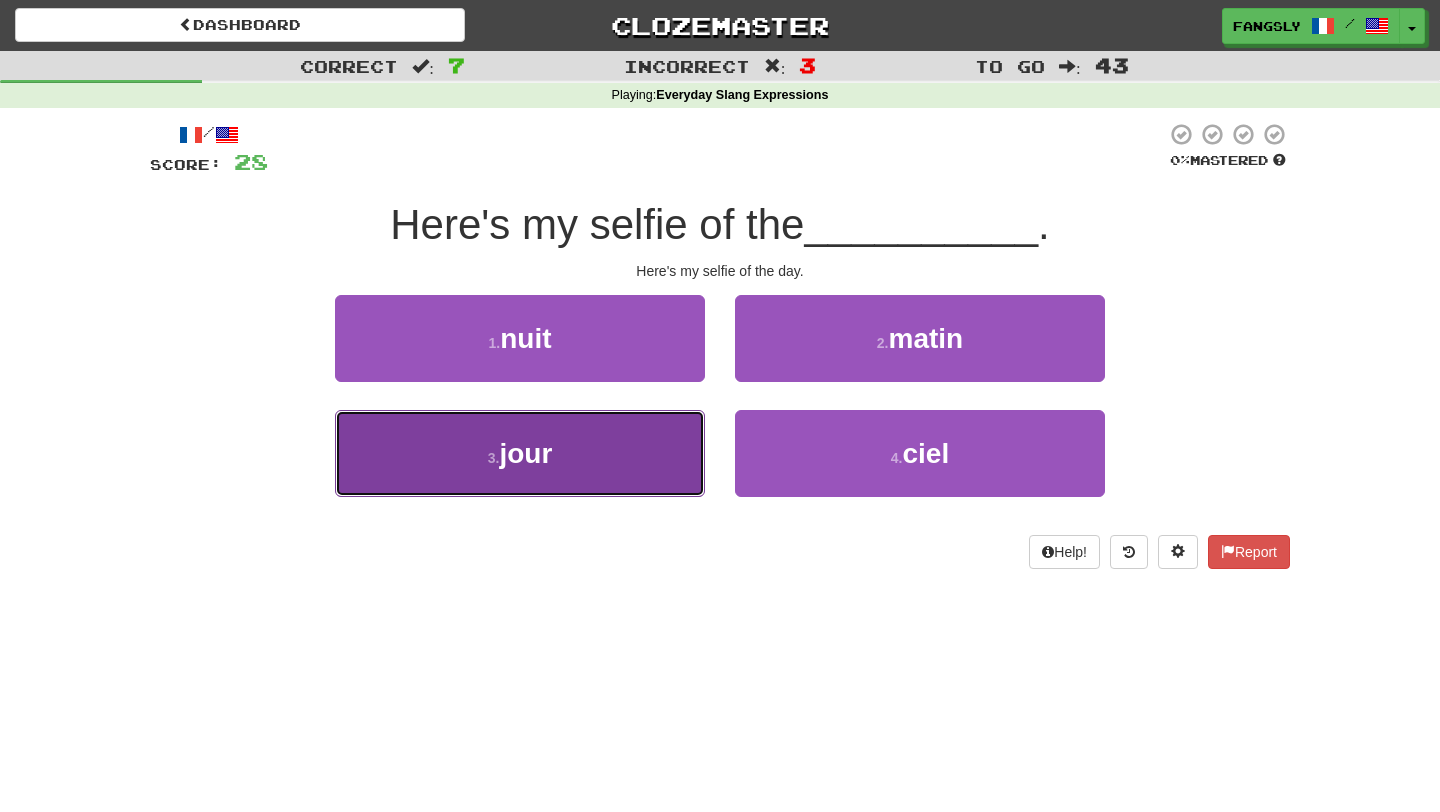 click on "3 .  jour" at bounding box center [520, 453] 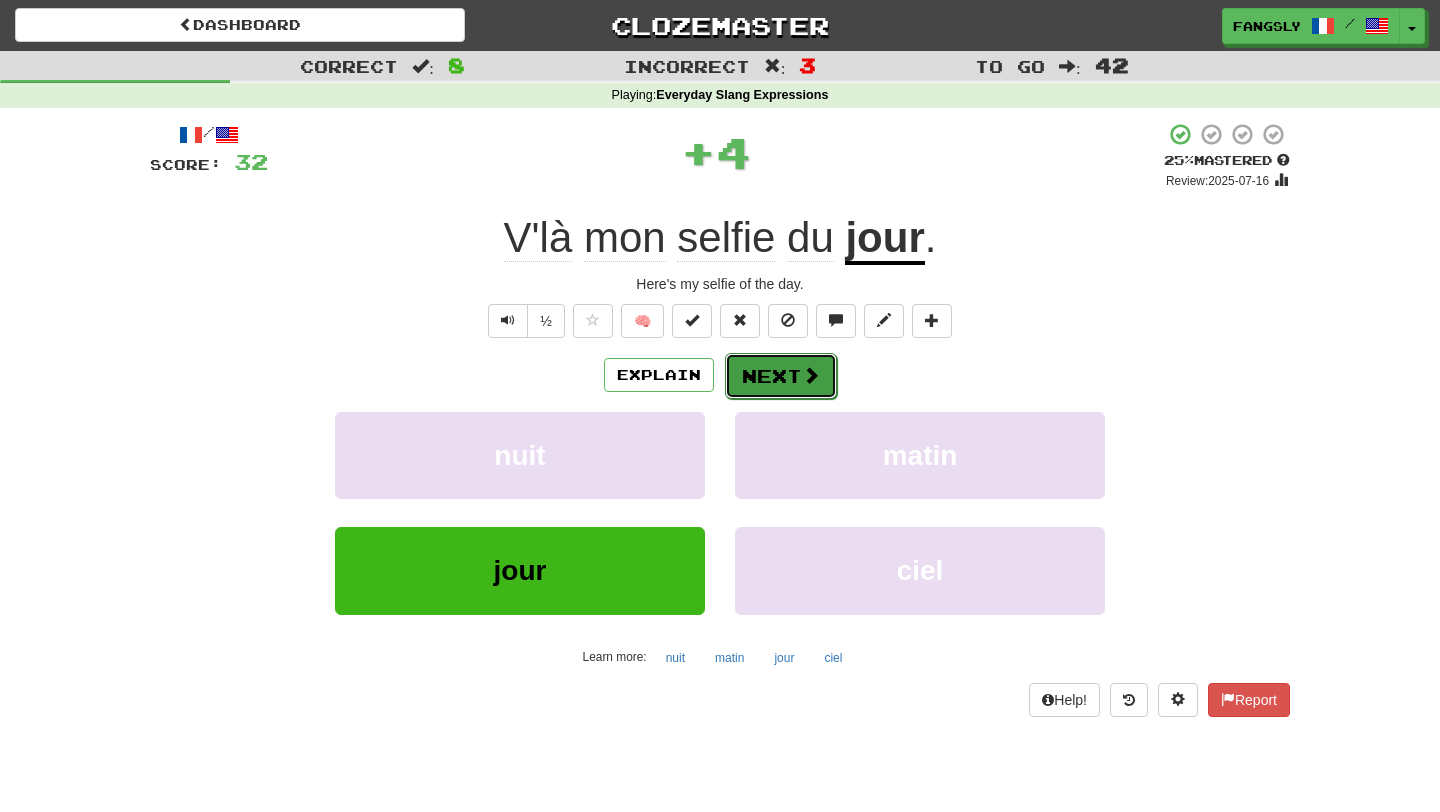 click on "Next" at bounding box center (781, 376) 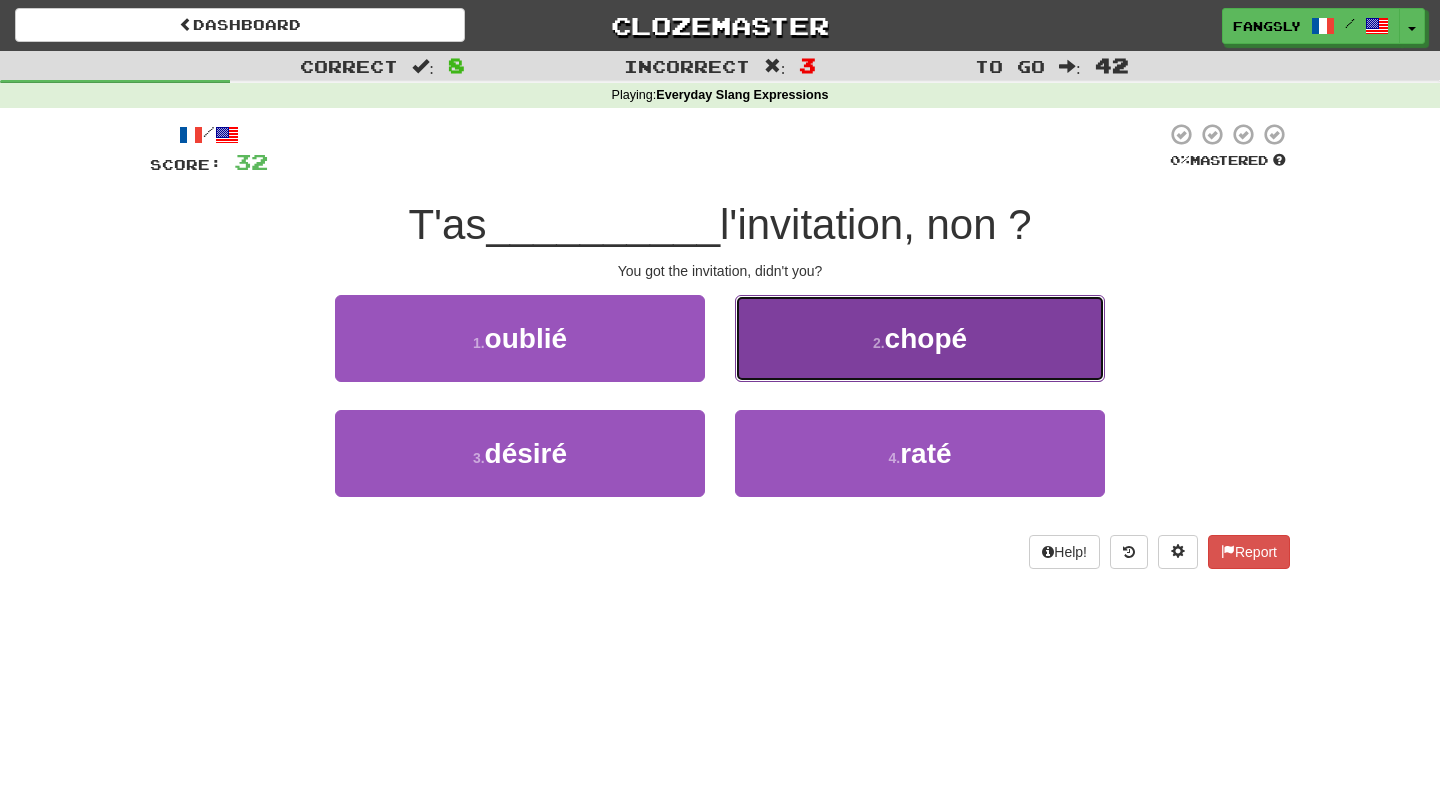 click on "2 .  chopé" at bounding box center [920, 338] 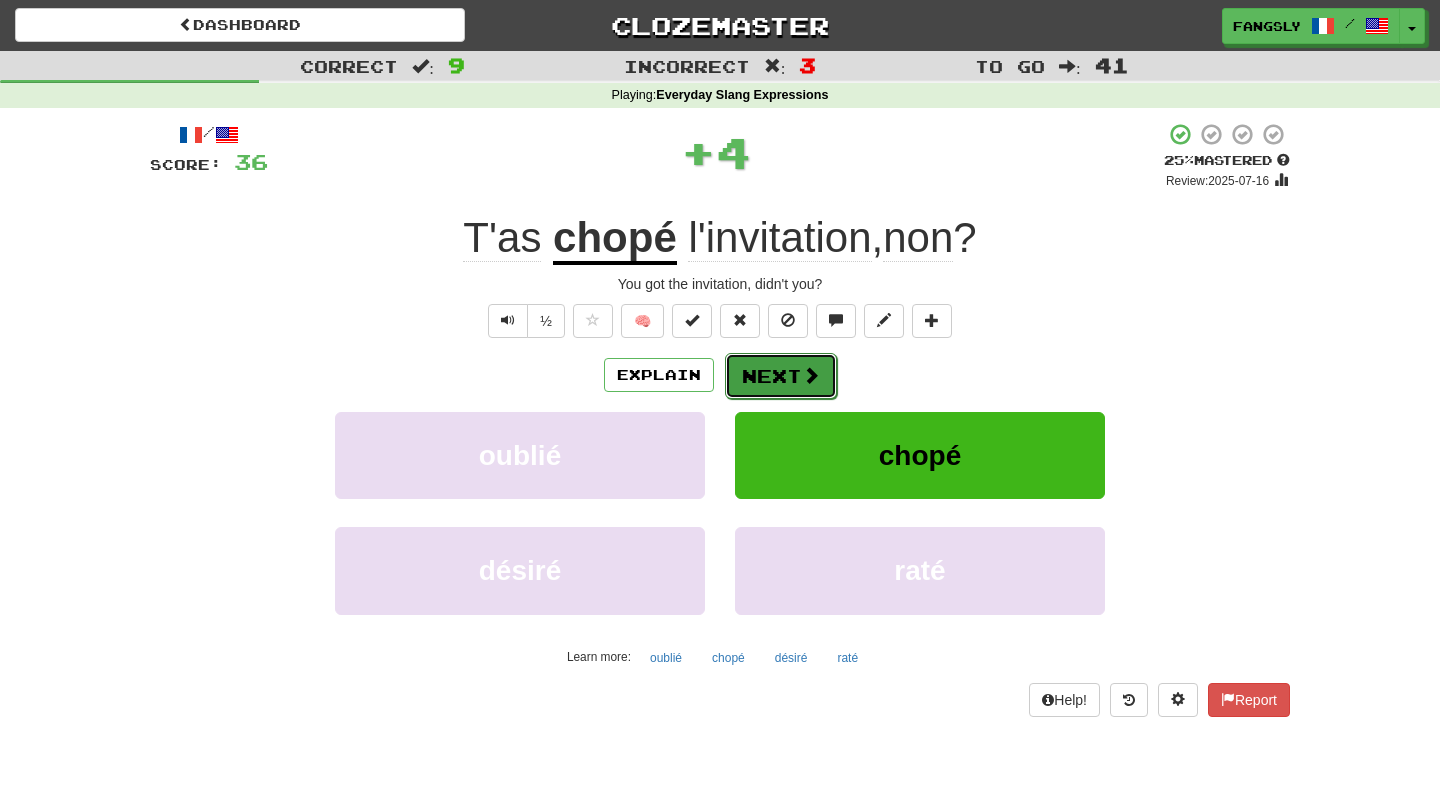 click at bounding box center (811, 375) 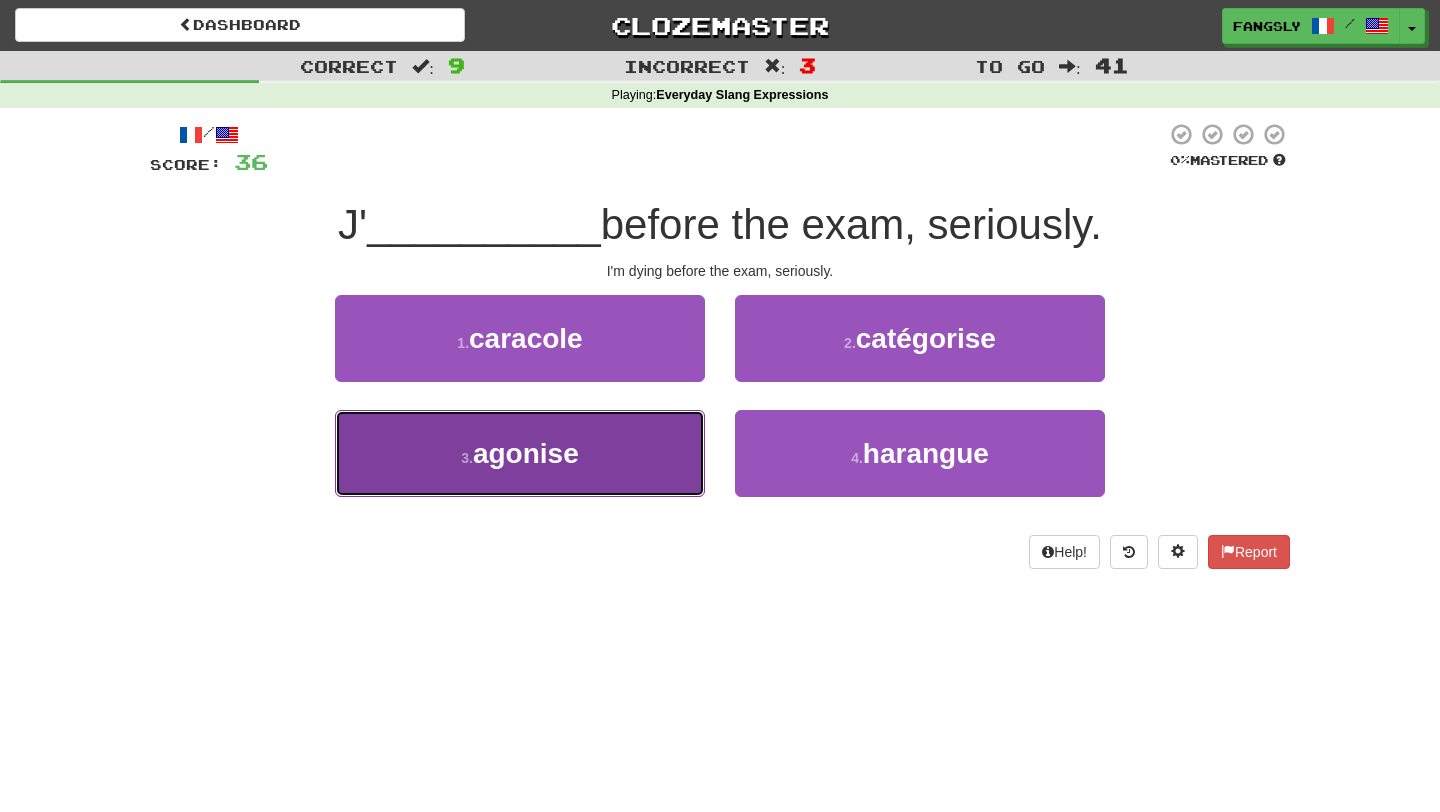 click on "3 .  agonise" at bounding box center (520, 453) 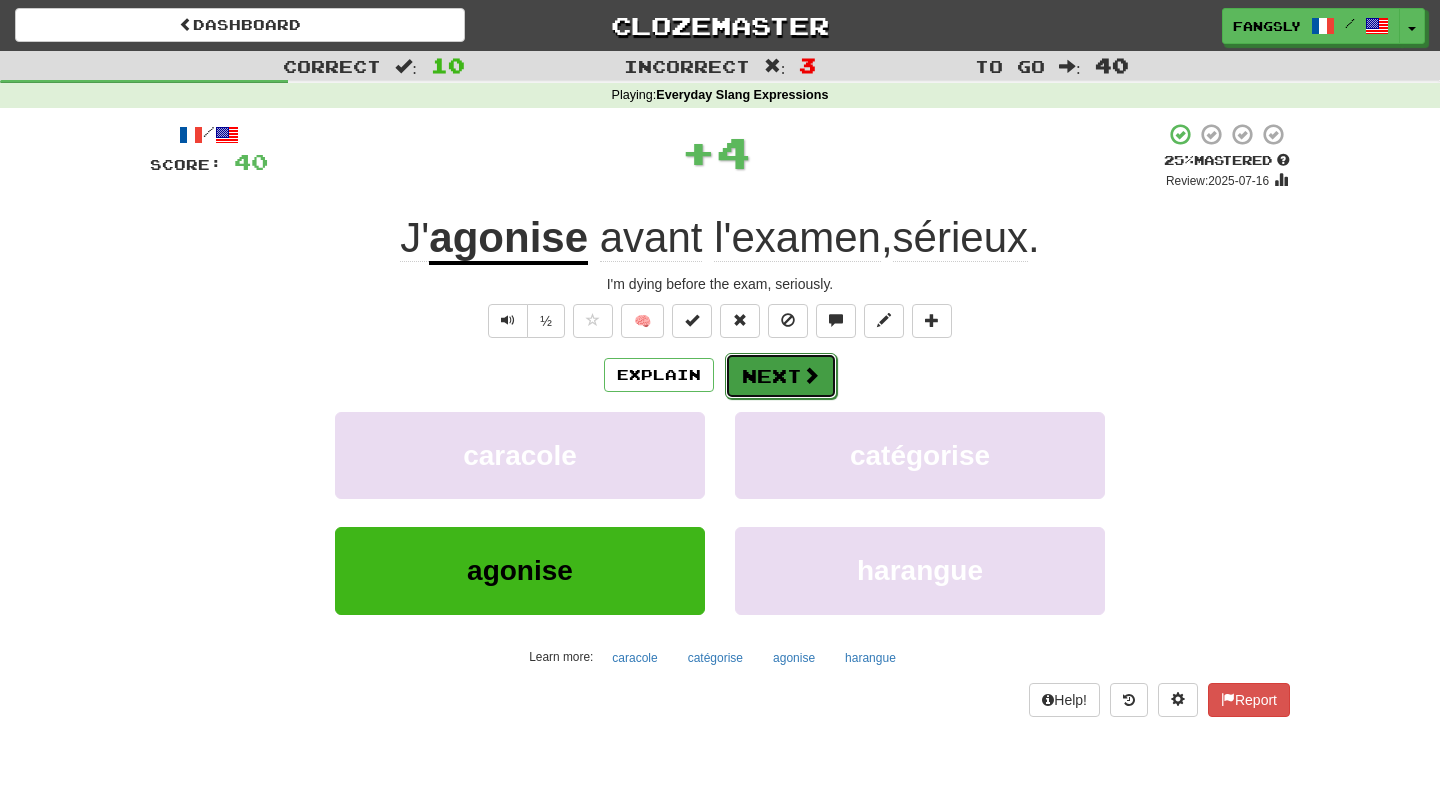 click on "Next" at bounding box center (781, 376) 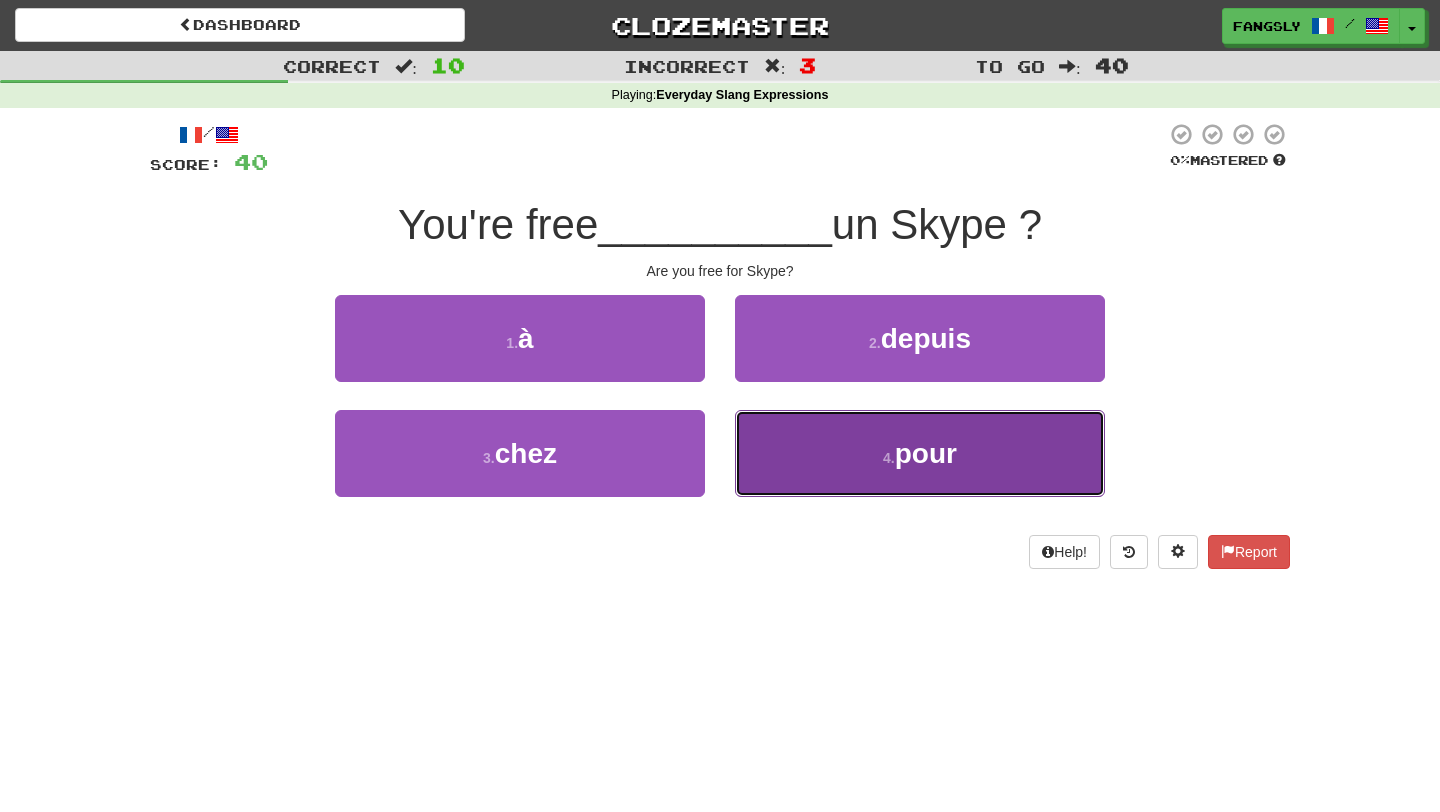 click on "4 .  pour" at bounding box center [920, 453] 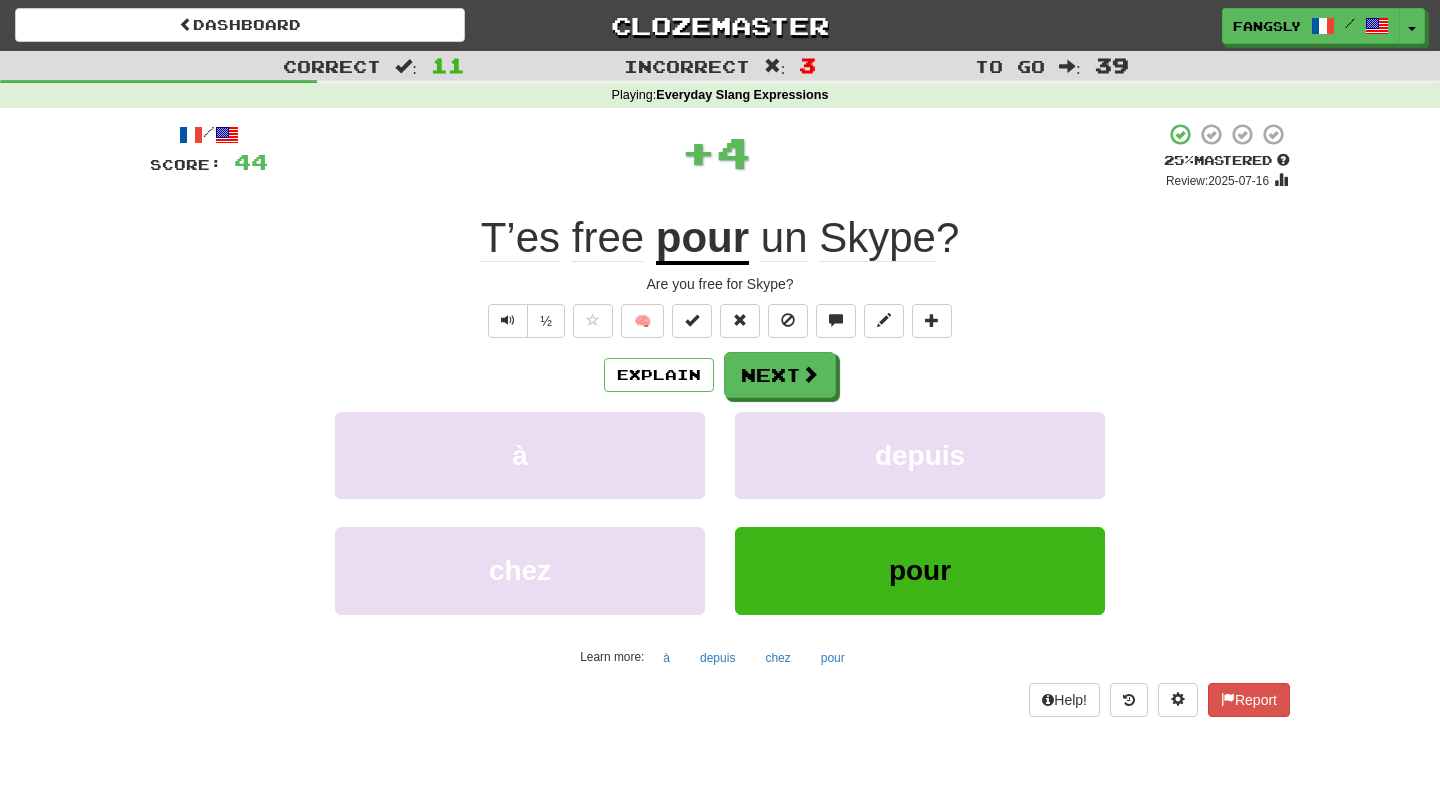 click on "Explain Next à depuis chez pour Learn more: à depuis chez pour" at bounding box center [720, 512] 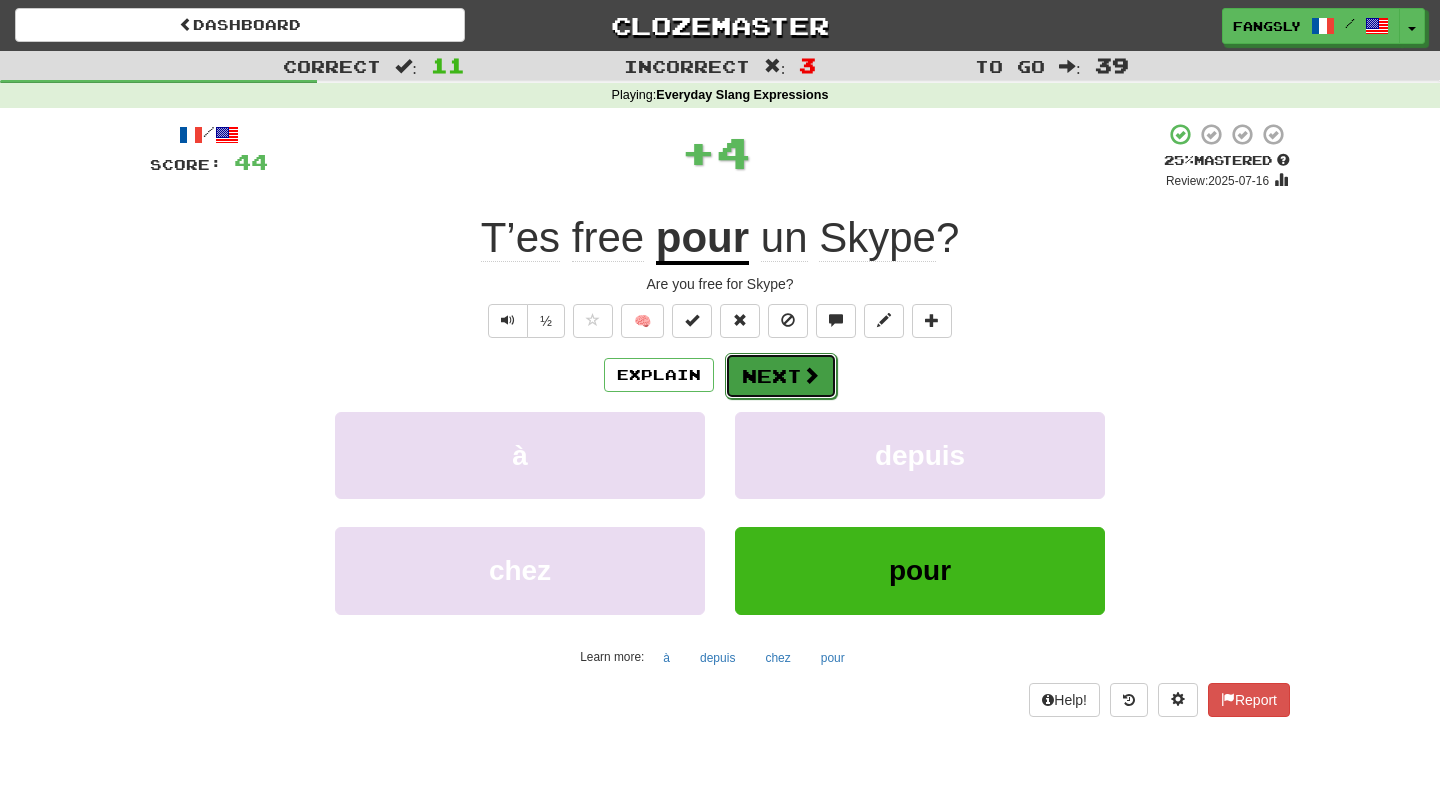 click on "Next" at bounding box center (781, 376) 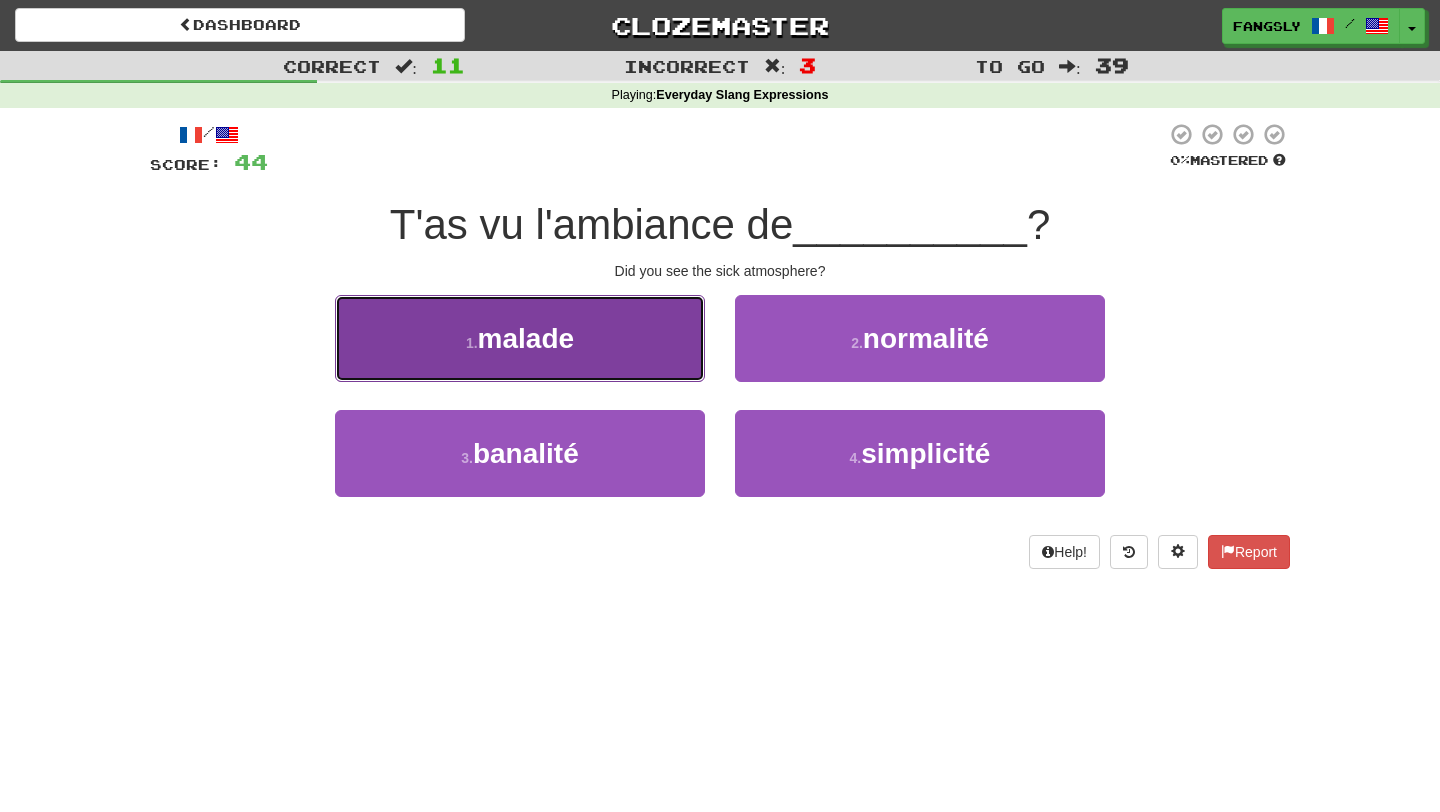 click on "1 .  malade" at bounding box center [520, 338] 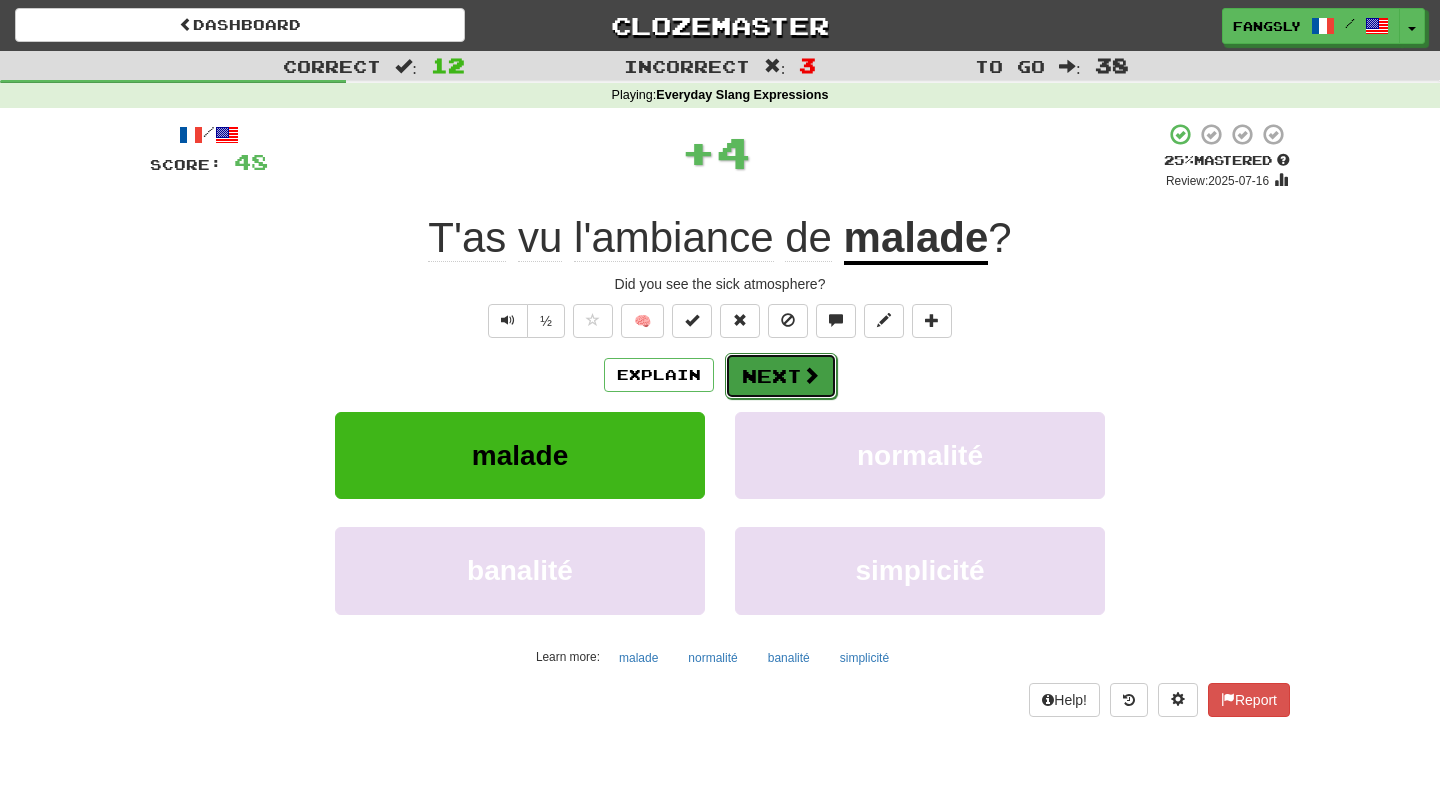 click on "Next" at bounding box center [781, 376] 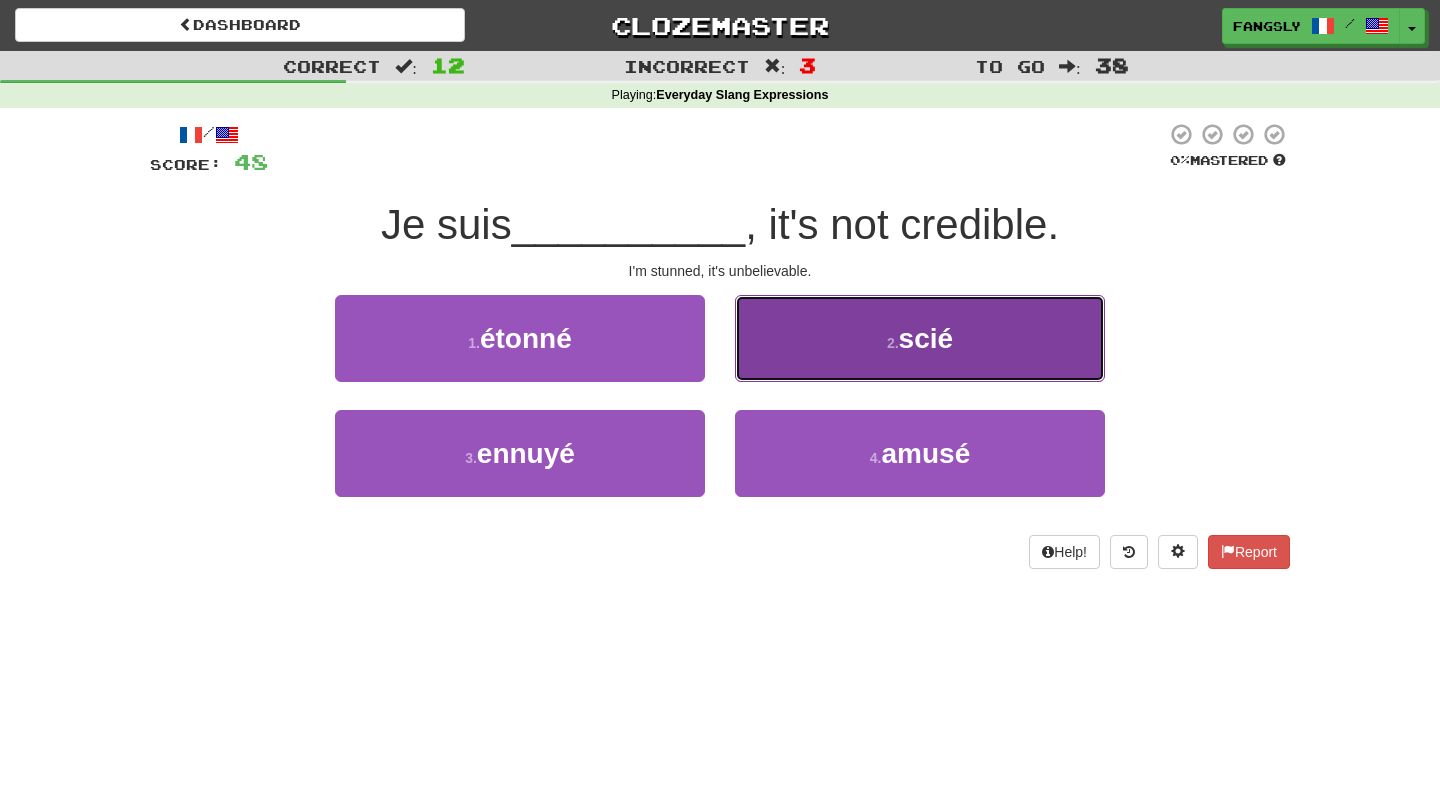 click on "2 .  scié" at bounding box center (920, 338) 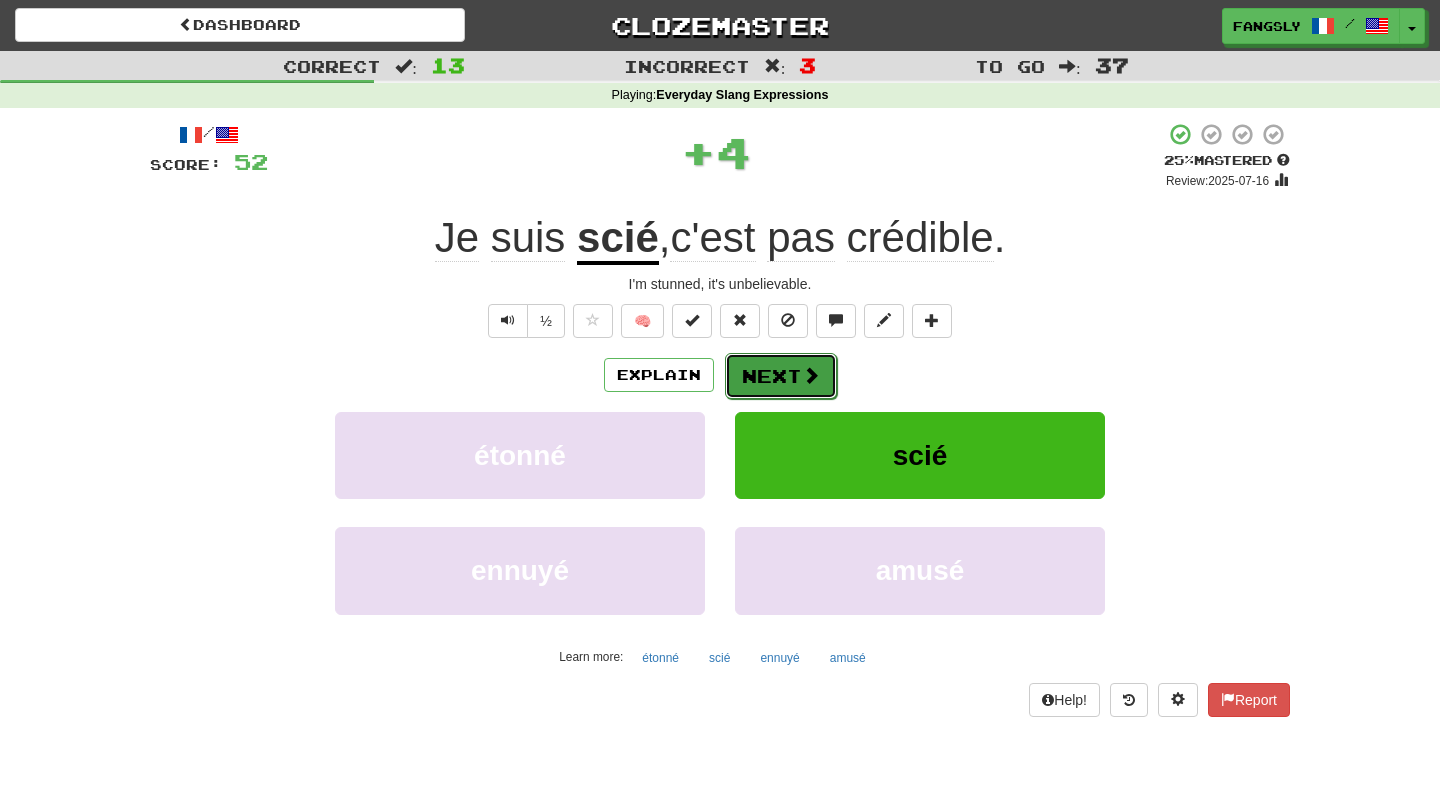 click at bounding box center [811, 375] 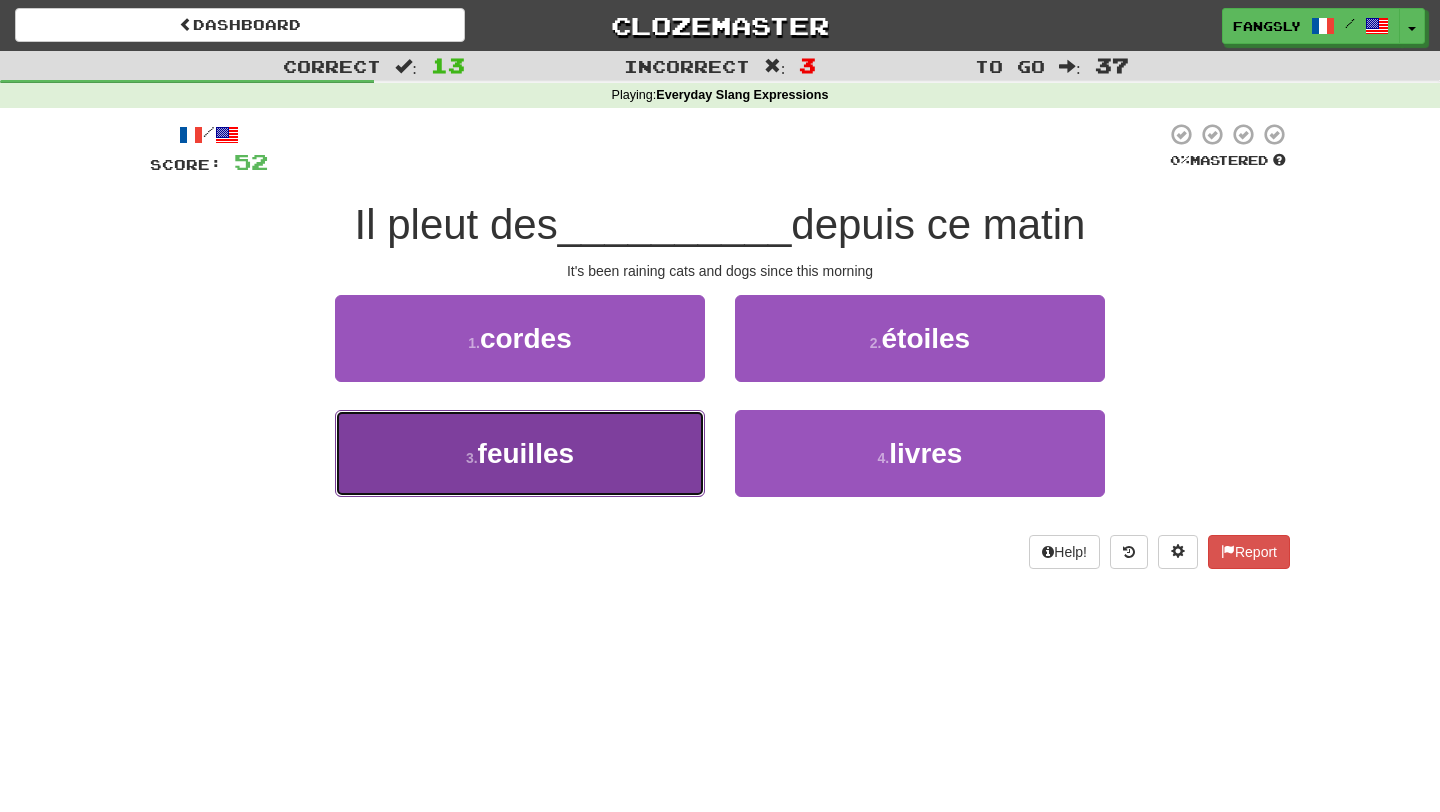 click on "3 .  feuilles" at bounding box center [520, 453] 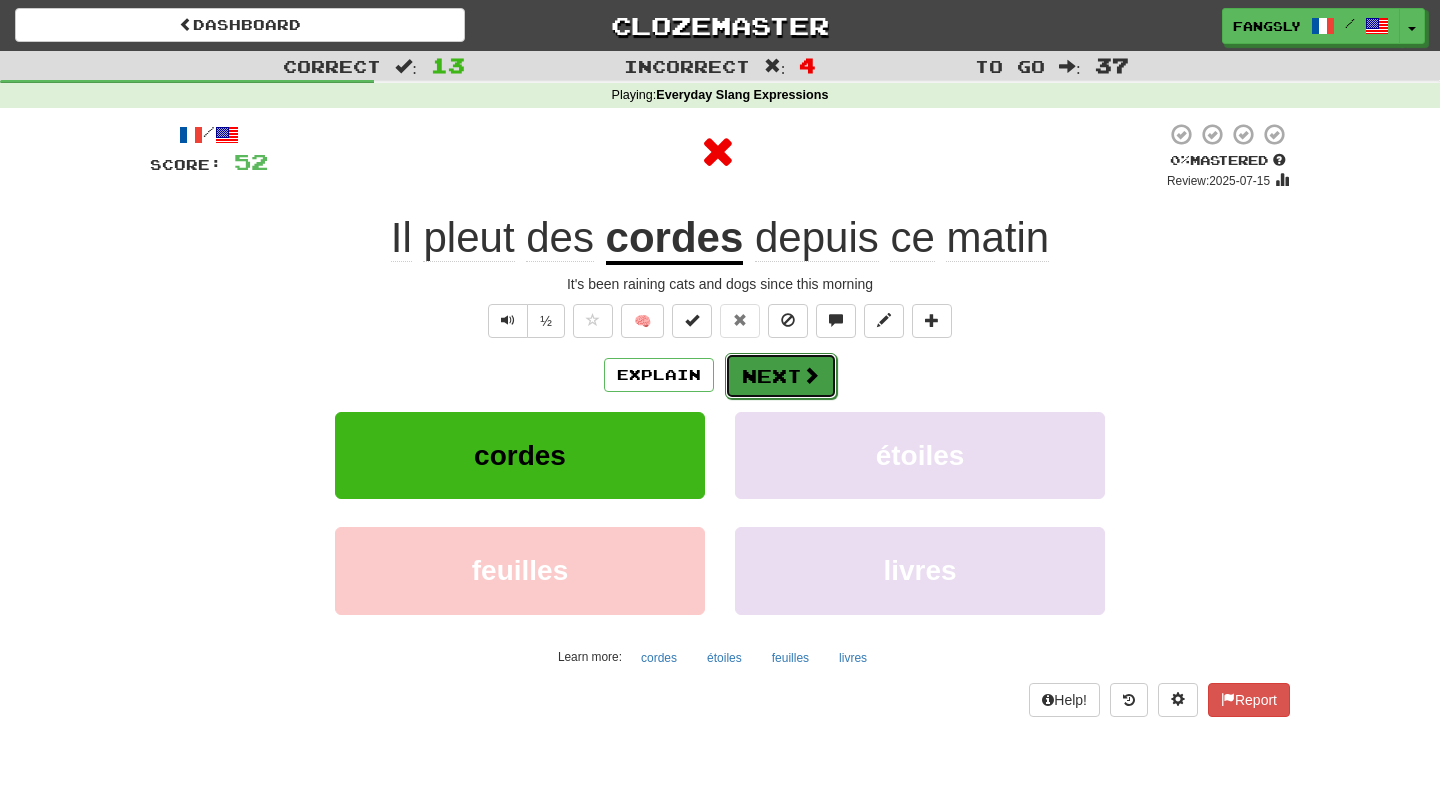 click on "Next" at bounding box center (781, 376) 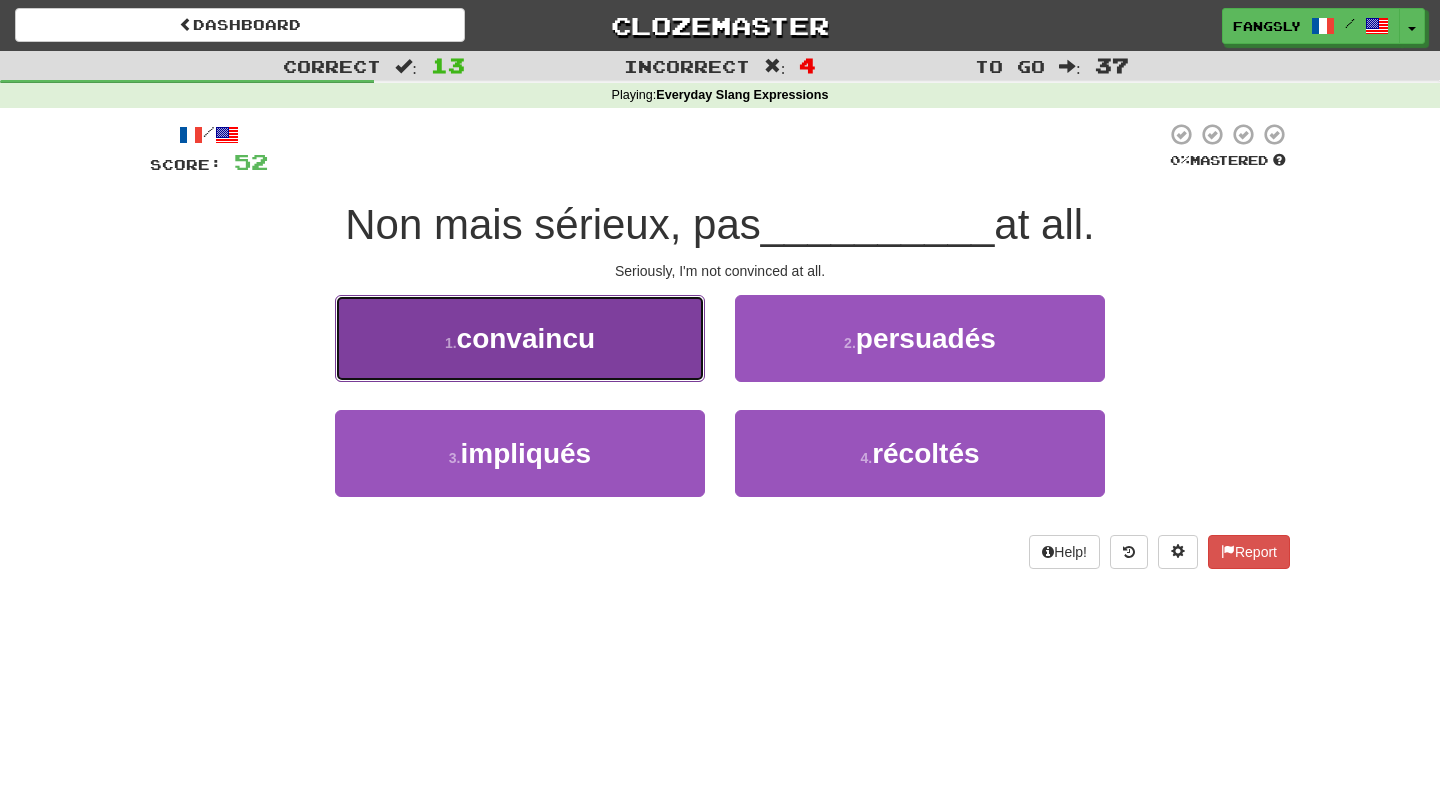 click on "1 .  convaincu" at bounding box center [520, 338] 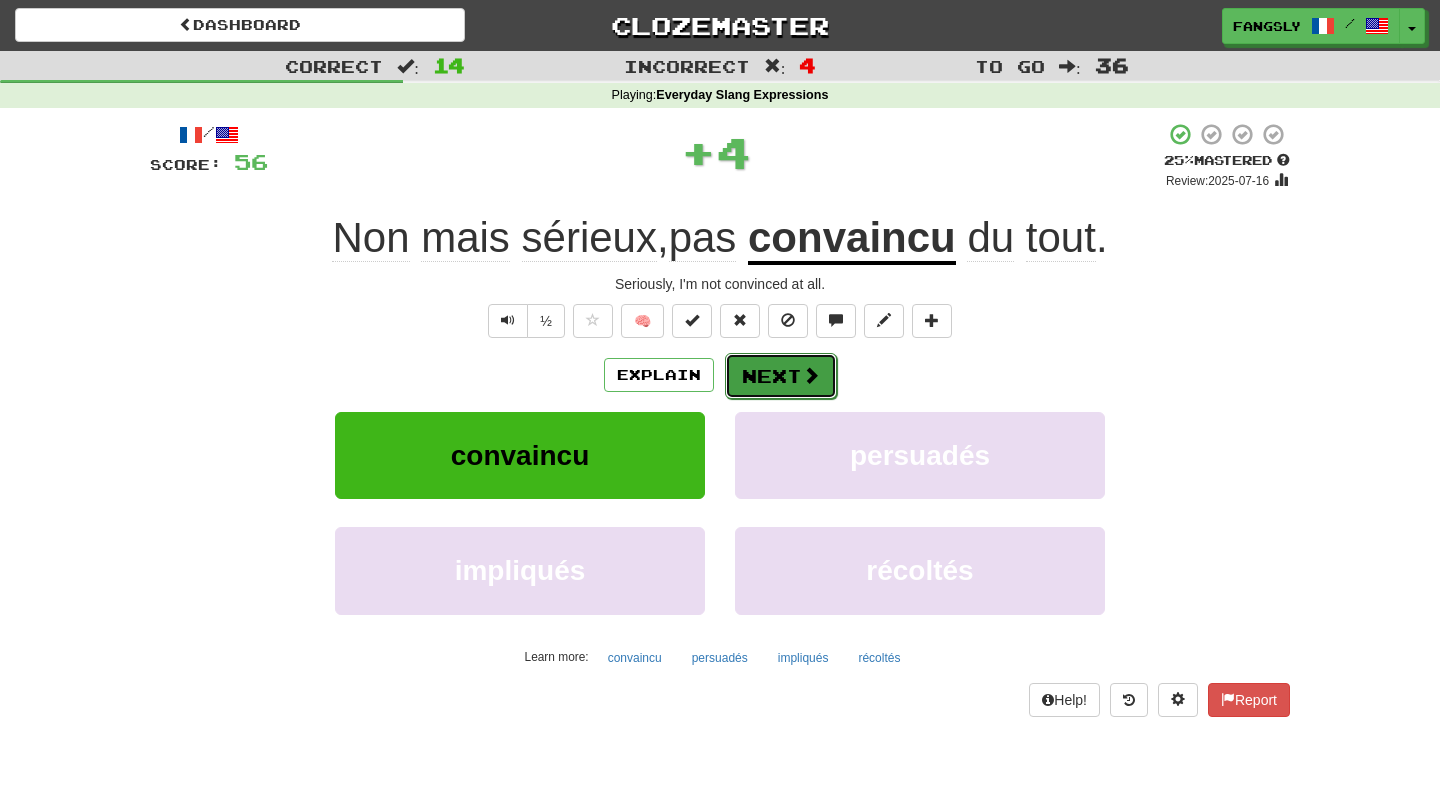 click on "Next" at bounding box center [781, 376] 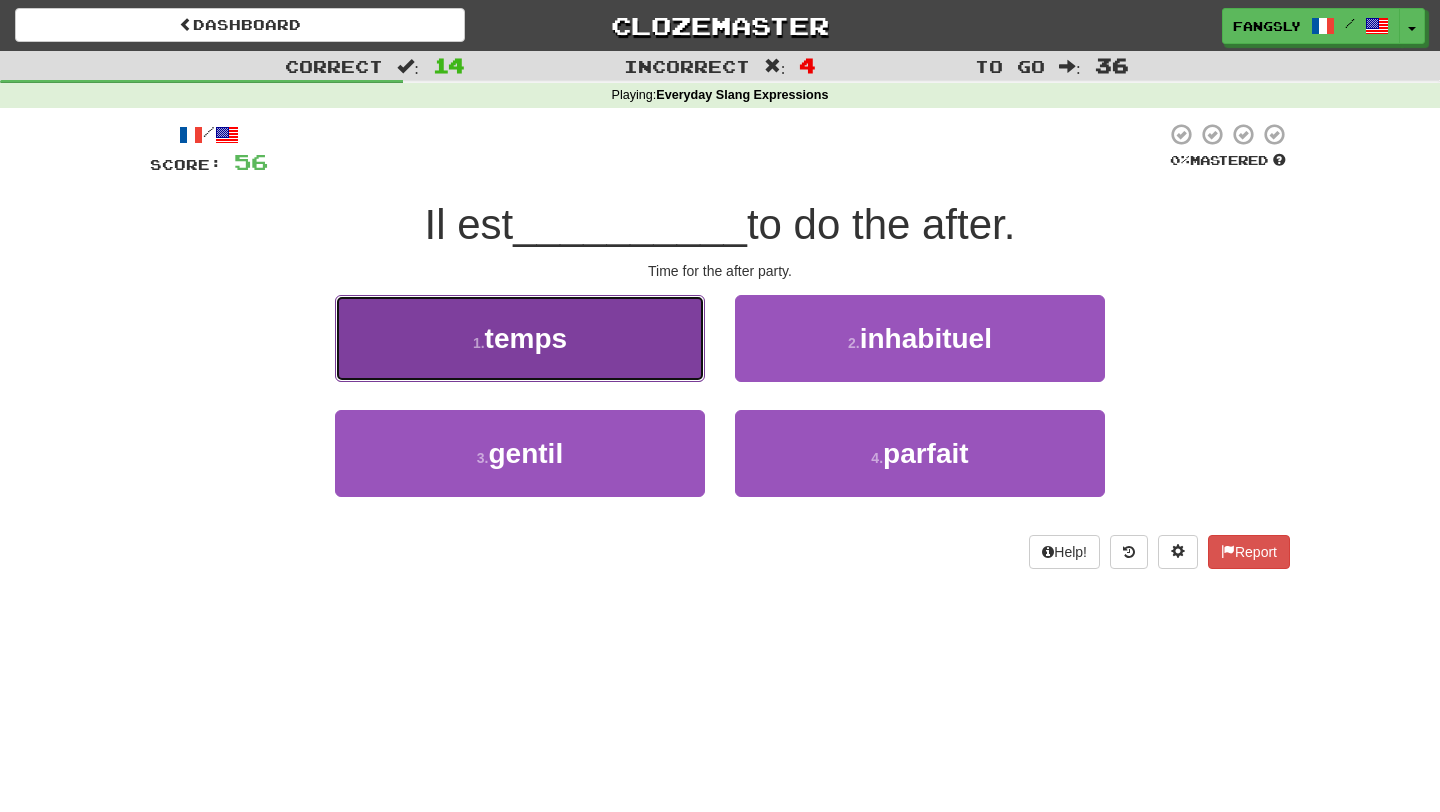 click on "1 .  temps" at bounding box center [520, 338] 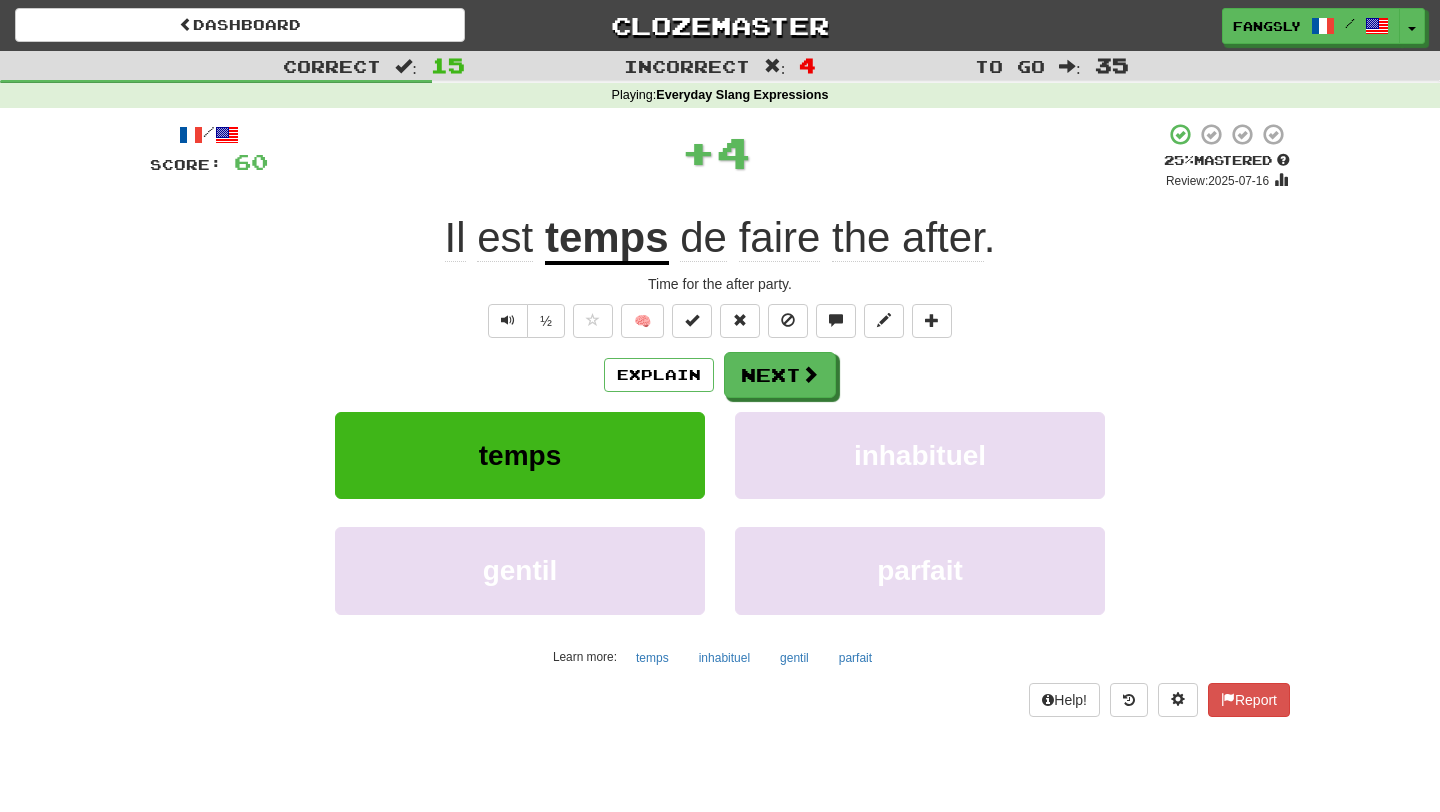 click on "/  Score:   60 + 4 25 %  Mastered Review:  2025-07-16 Il   est   temps   de   faire   l'after . Time for the after party. ½ 🧠 Explain Next temps inhabituel gentil parfait Learn more: temps inhabituel gentil parfait  Help!  Report" at bounding box center (720, 419) 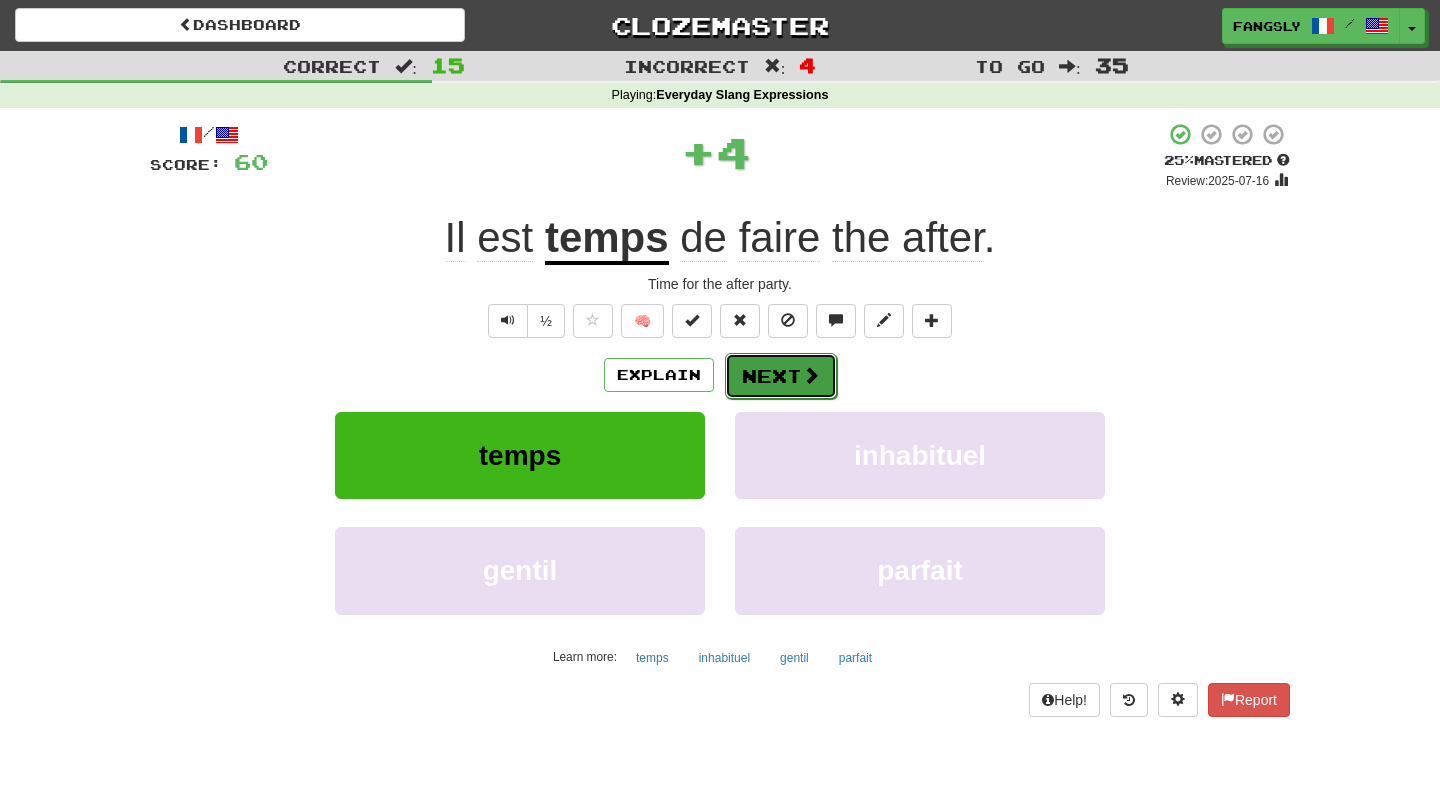 click on "Next" at bounding box center (781, 376) 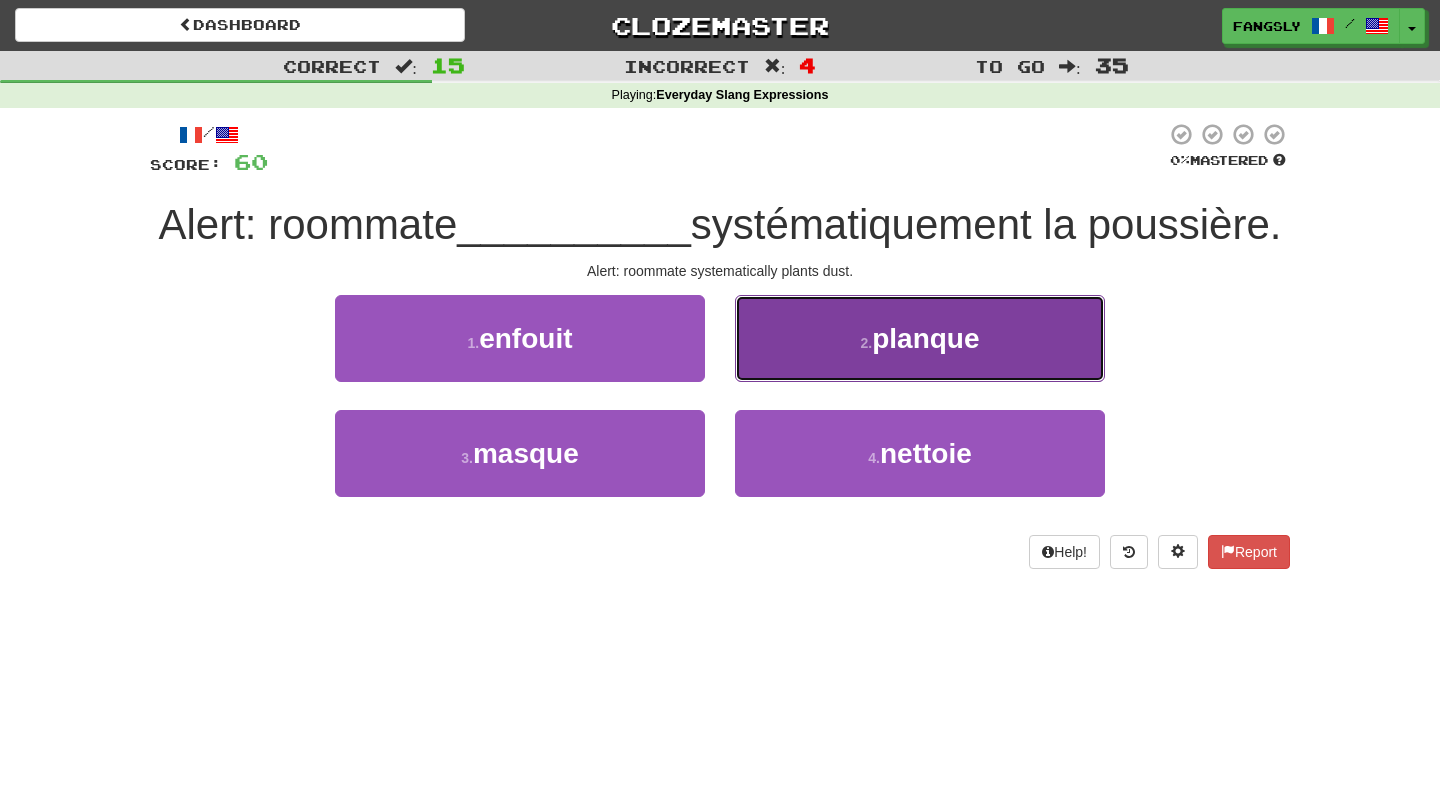 click on "2 .  planque" at bounding box center [920, 338] 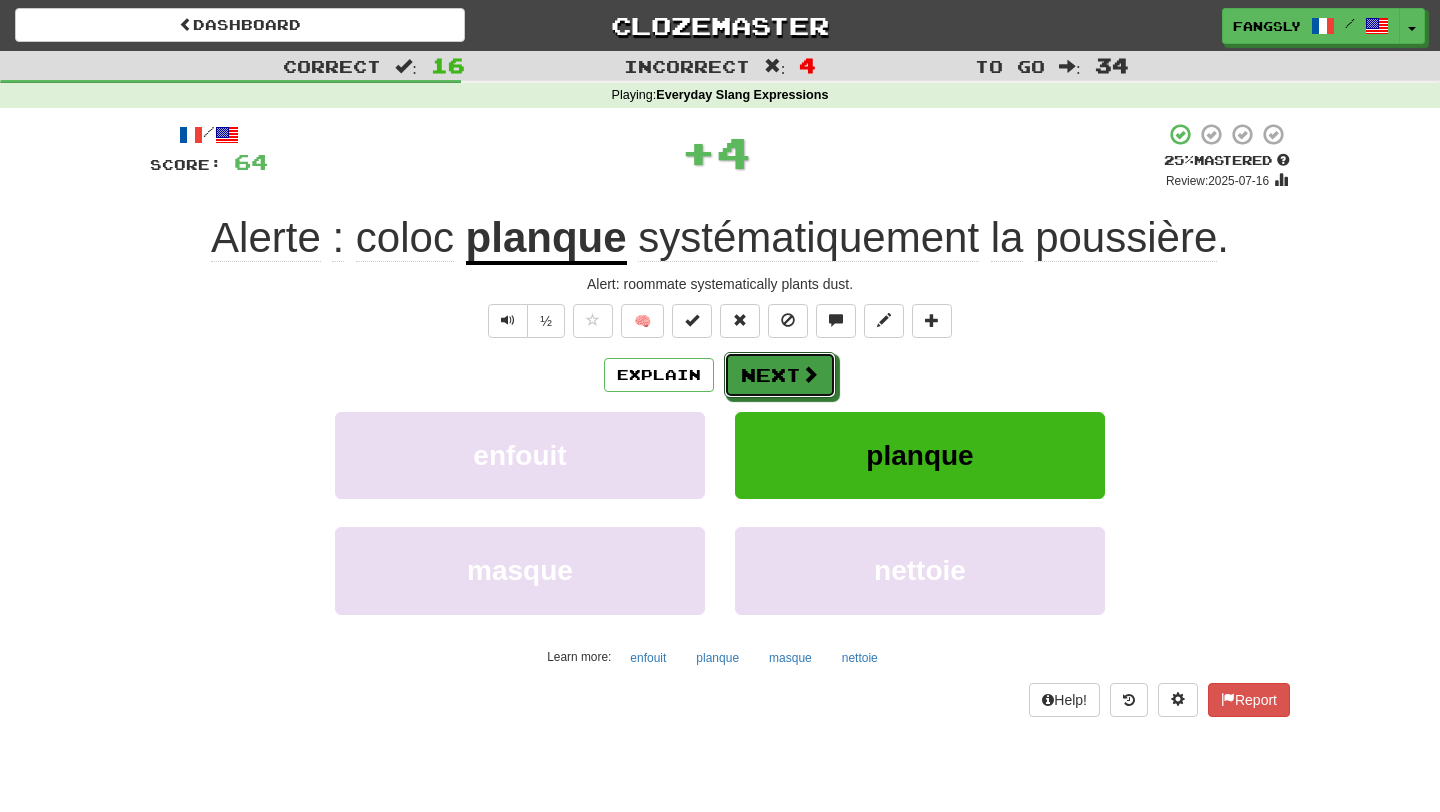 click on "Next" at bounding box center [780, 375] 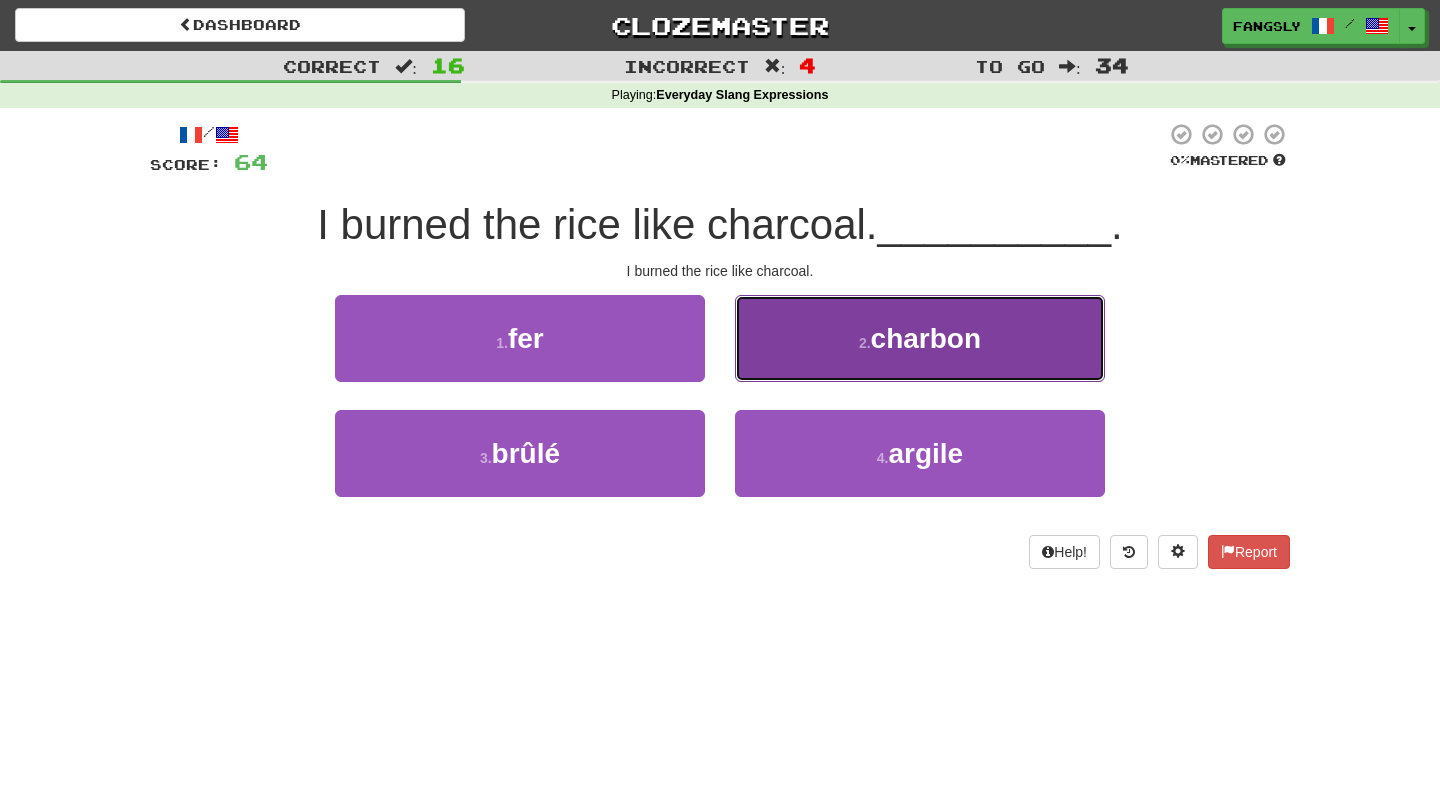 click on "2 .  charbon" at bounding box center (920, 338) 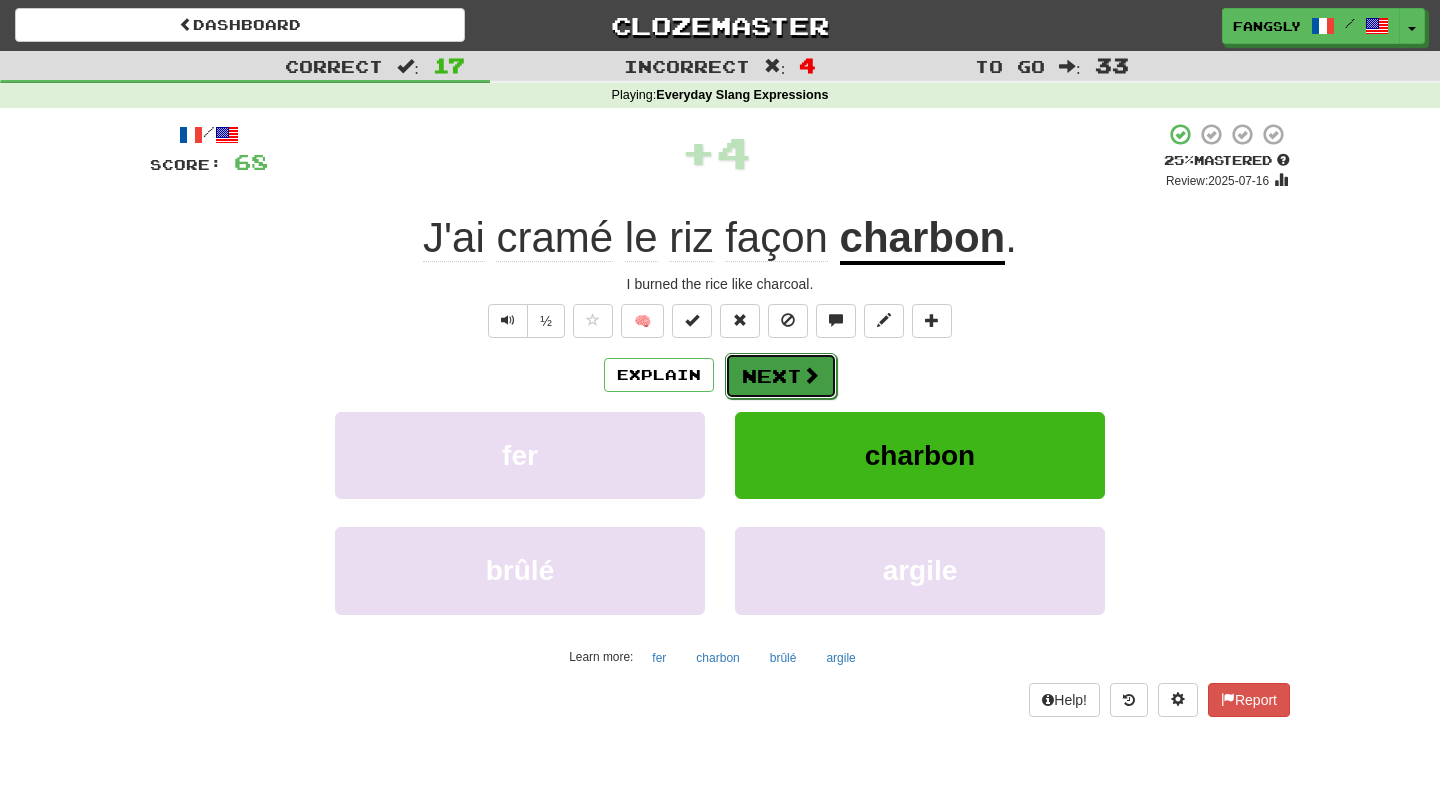 click on "Next" at bounding box center [781, 376] 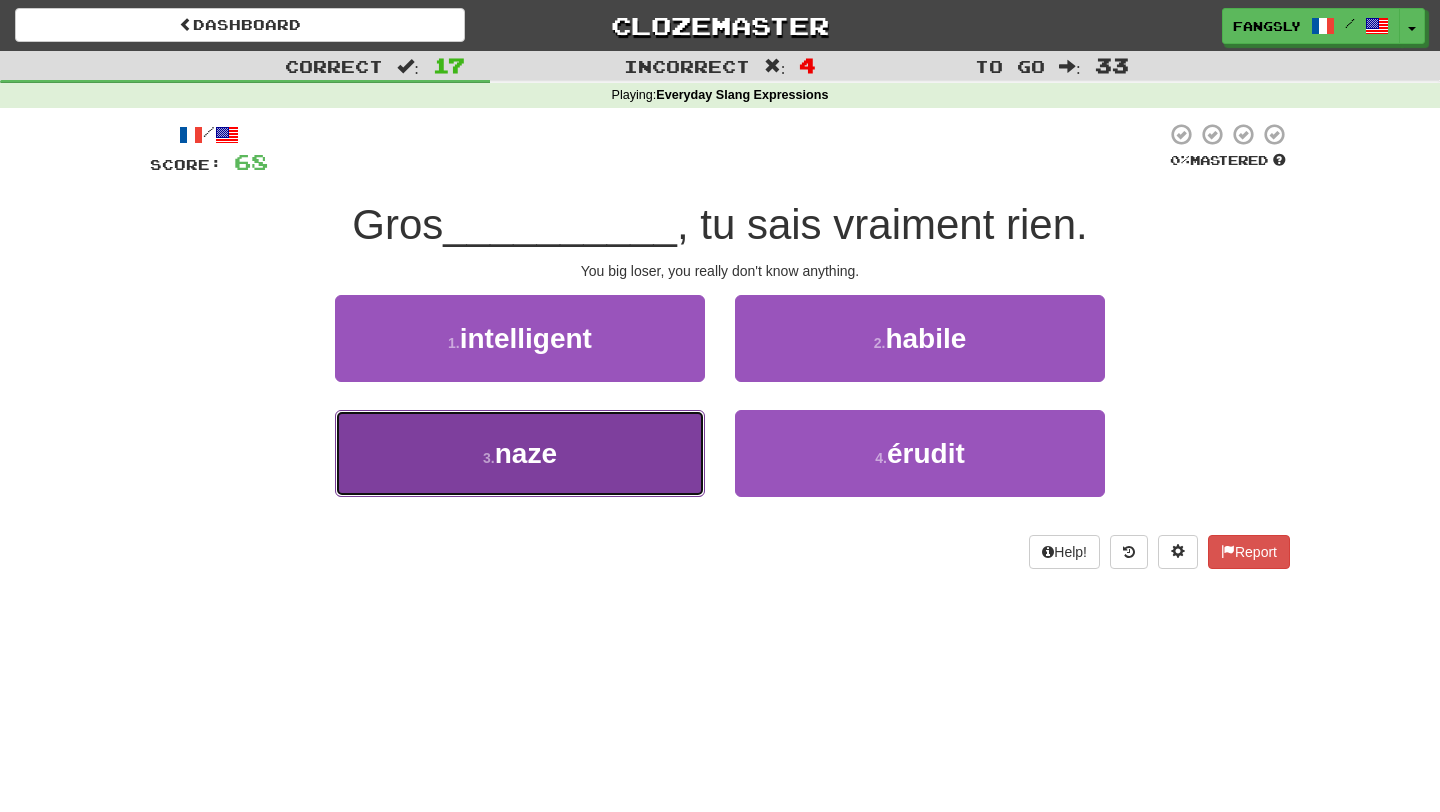click on "3 .  naze" at bounding box center (520, 453) 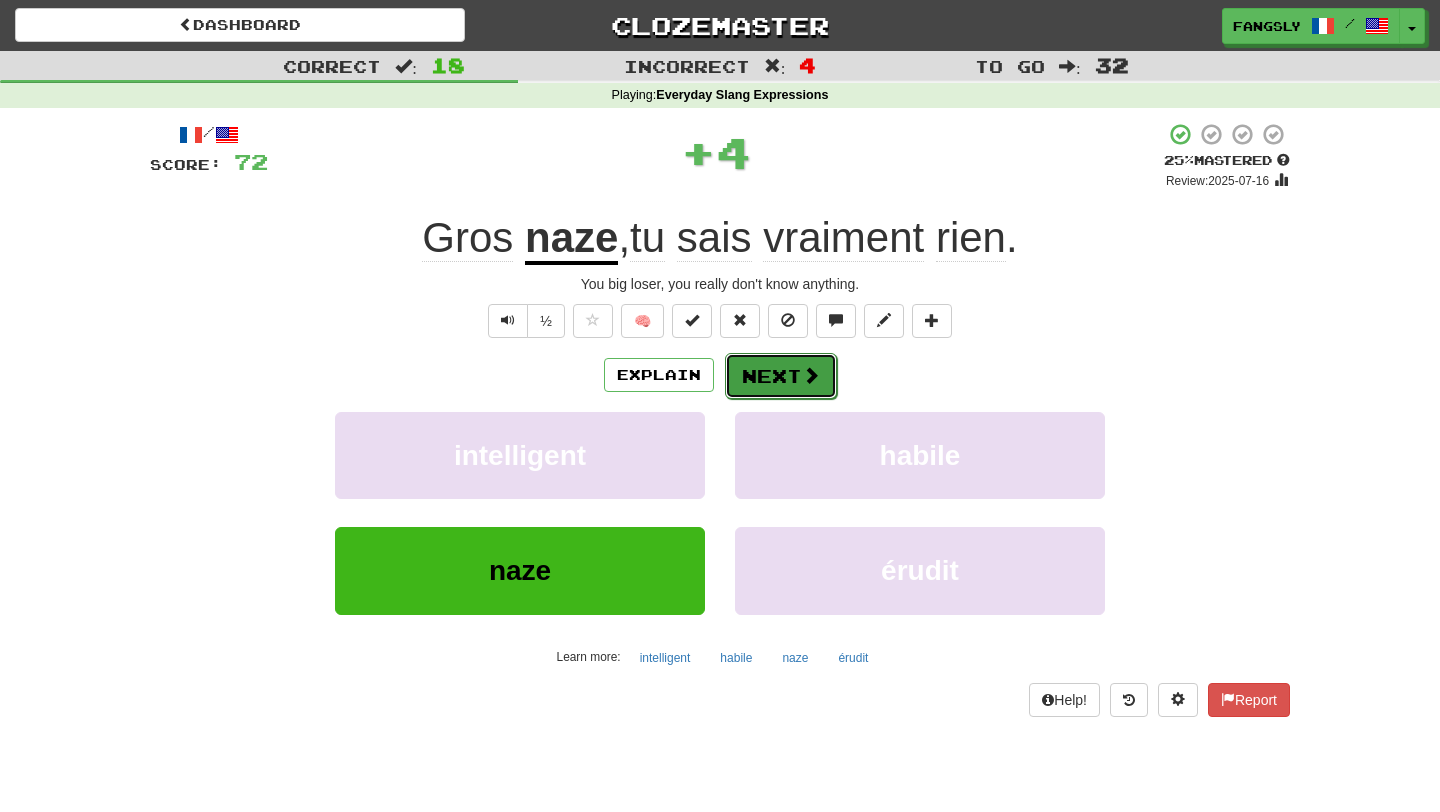 click on "Next" at bounding box center (781, 376) 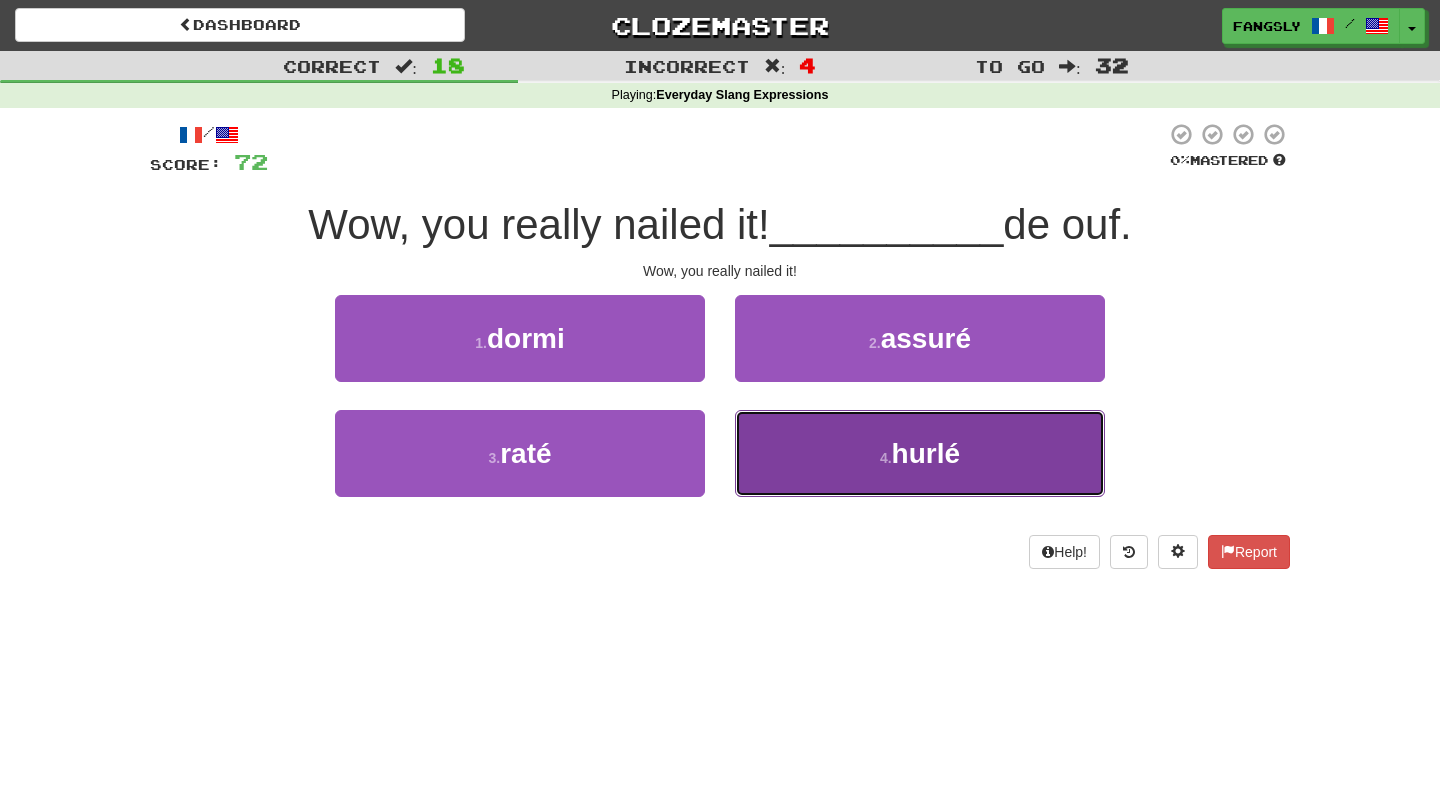 click on "4 .  hurlé" at bounding box center (920, 453) 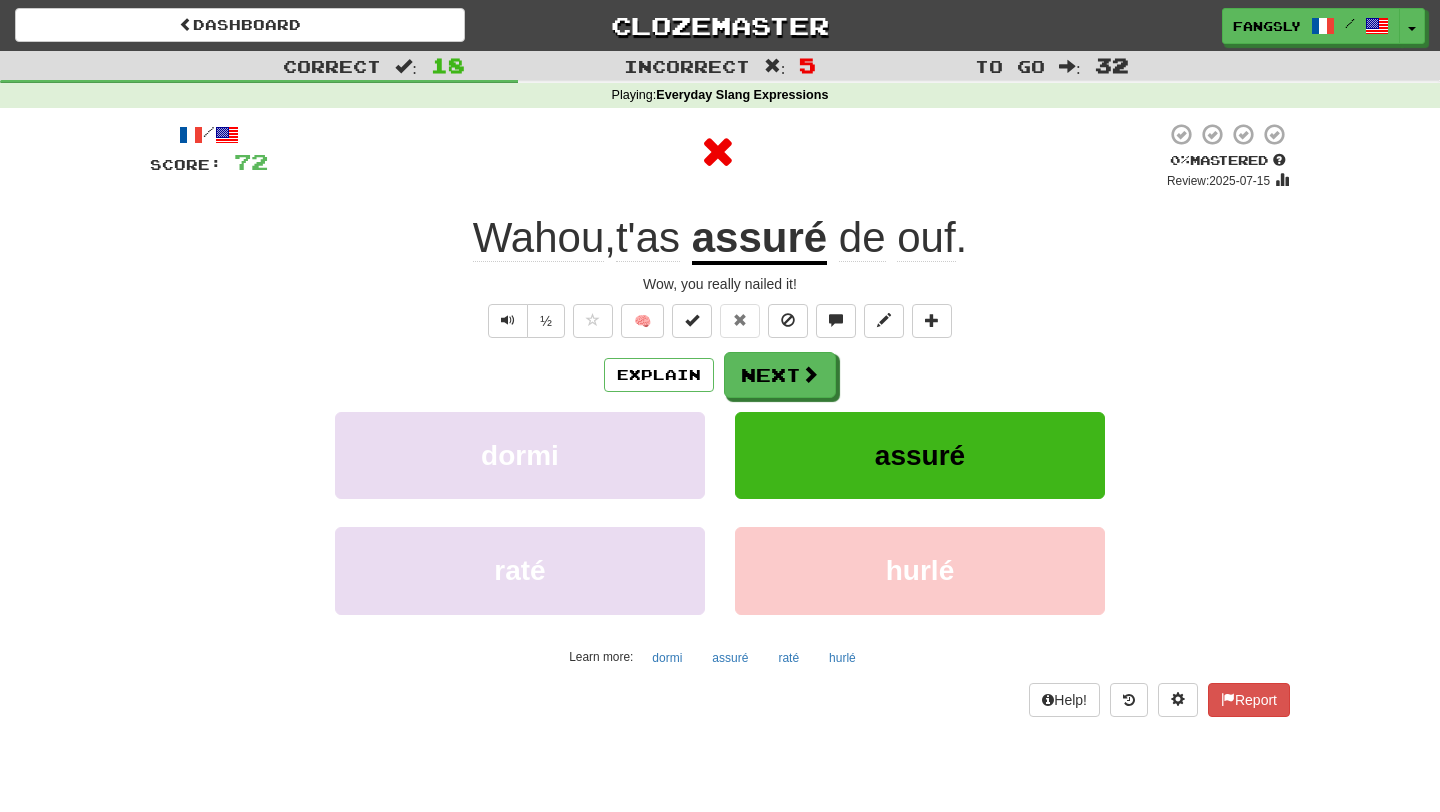 click on "Explain Next dormi assuré raté hurlé Learn more: dormi assuré raté hurlé" at bounding box center (720, 512) 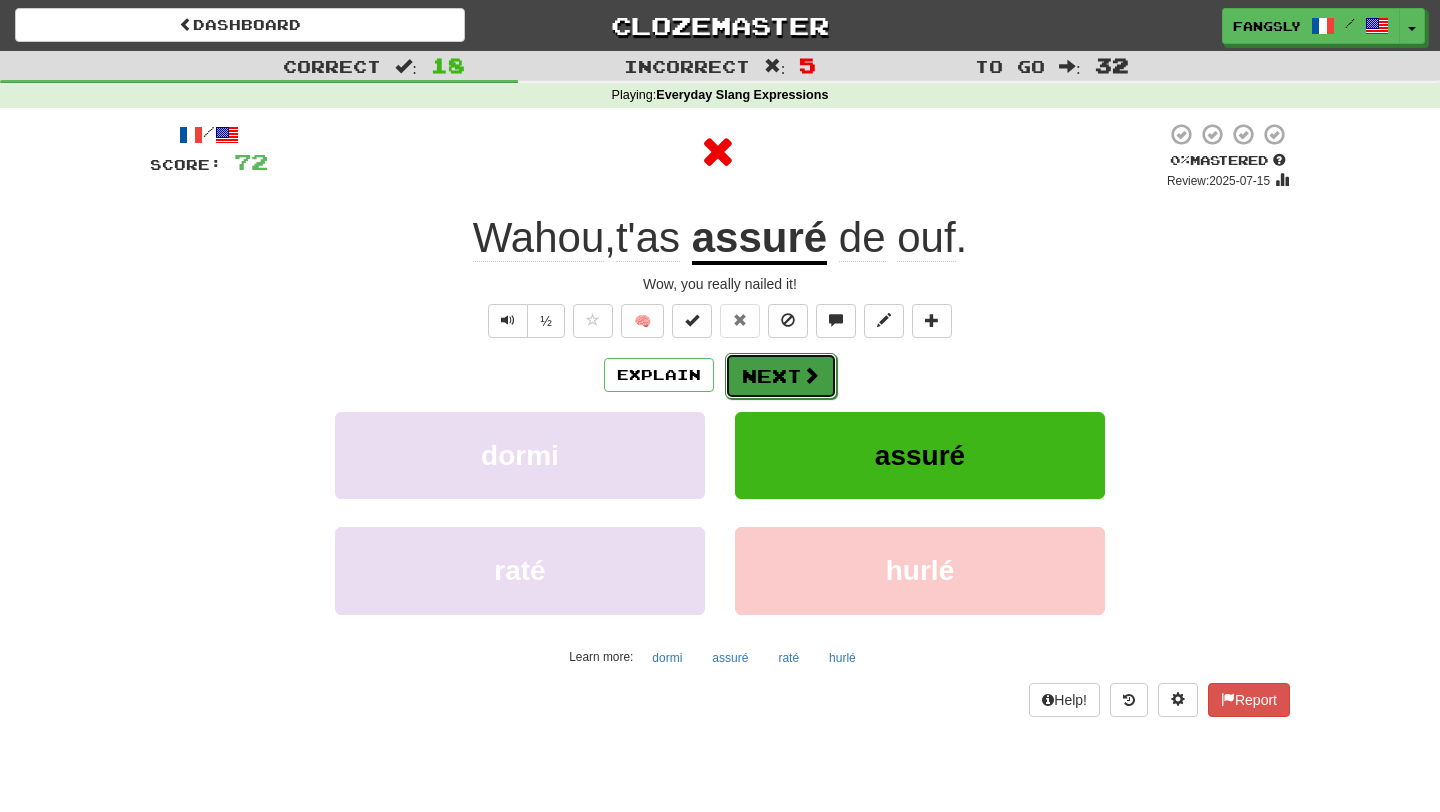 click on "Next" at bounding box center [781, 376] 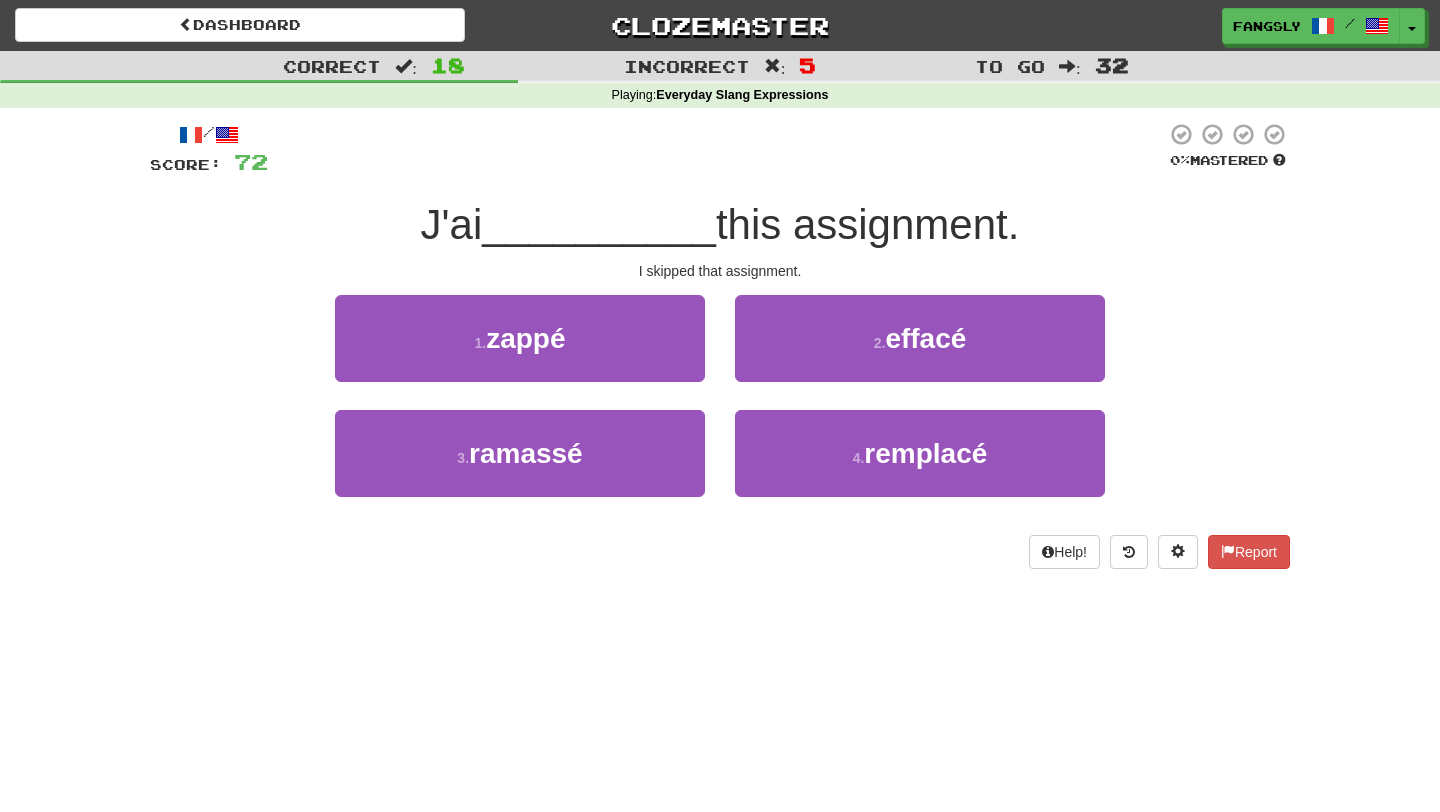click on "1 .  zappé" at bounding box center [520, 352] 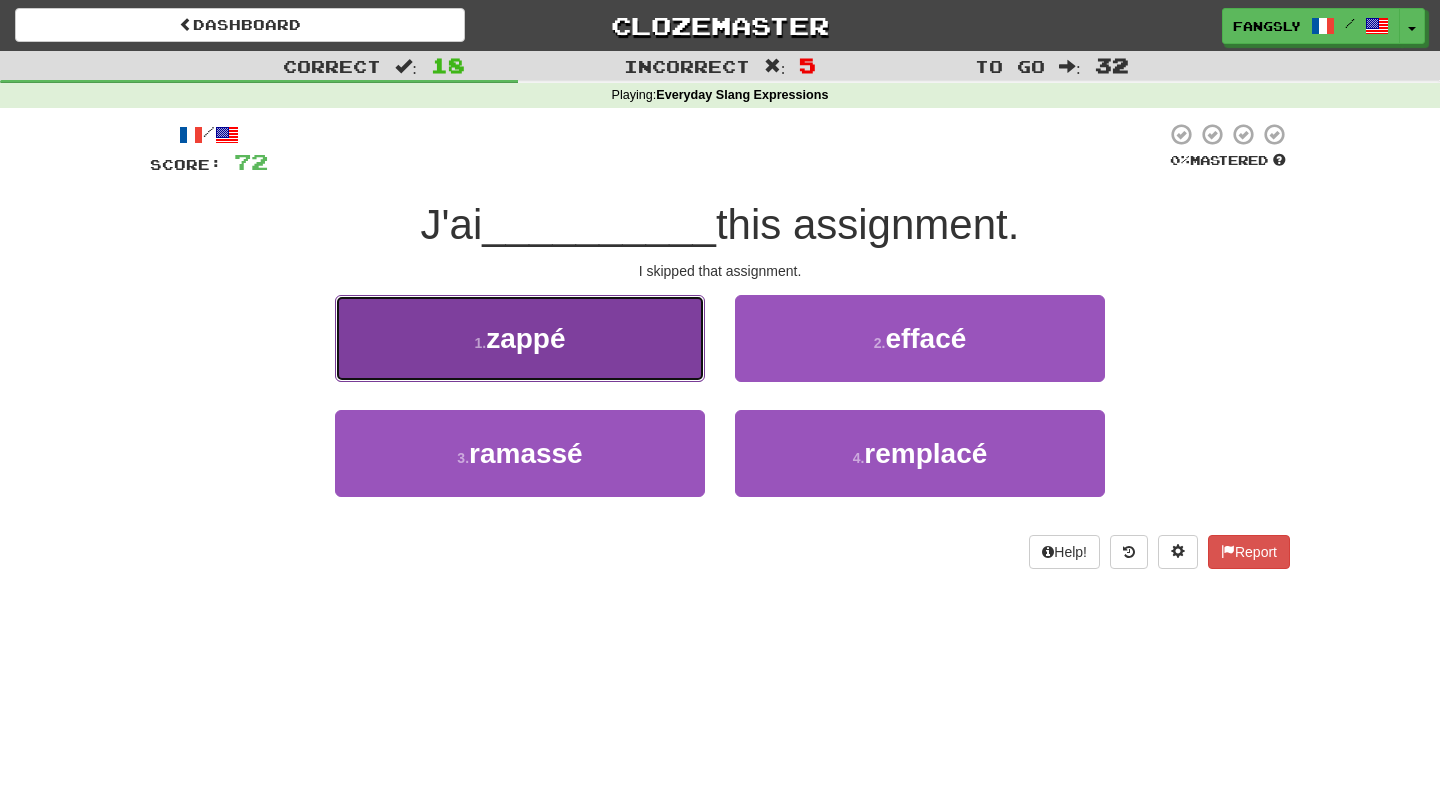 click on "1 .  zappé" at bounding box center [520, 338] 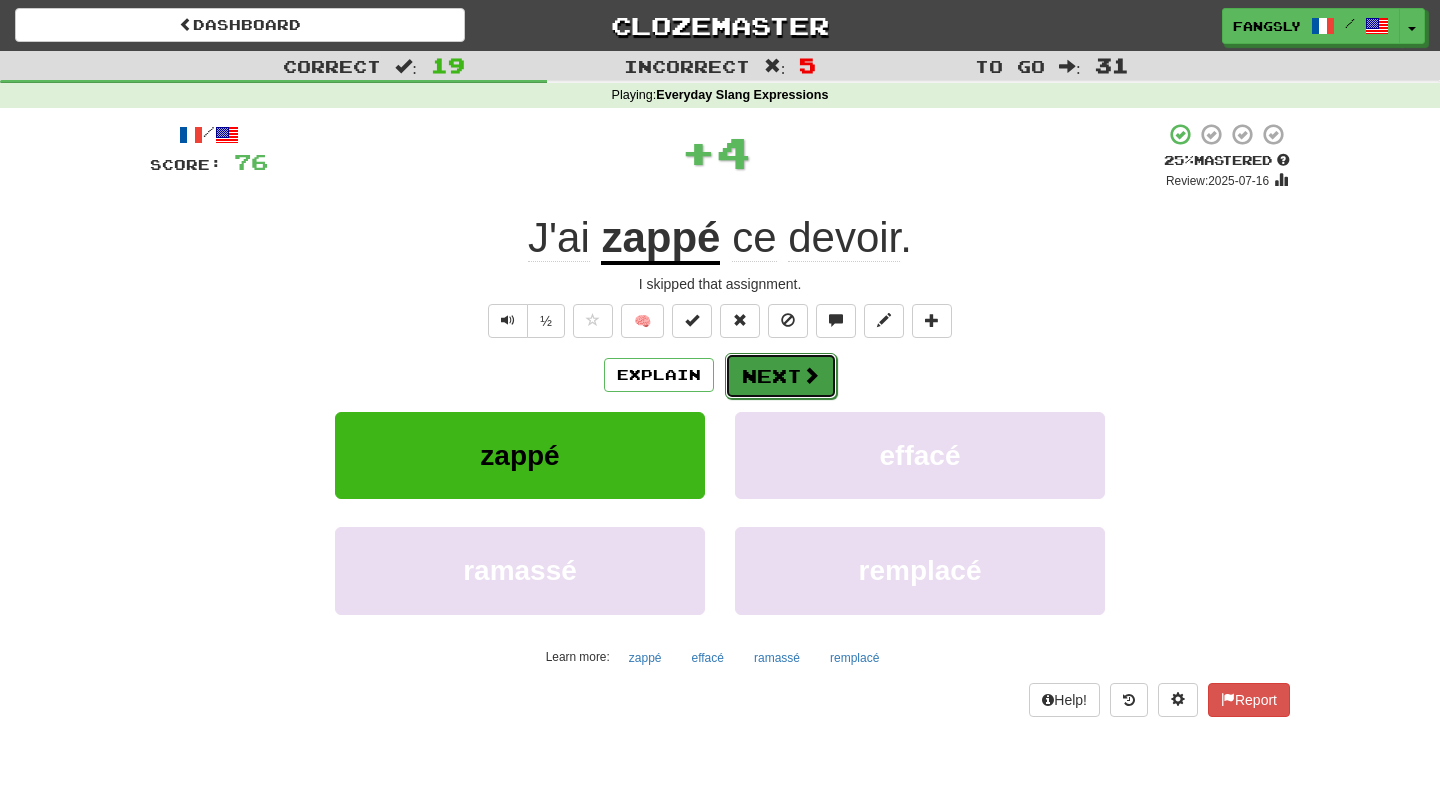 click on "Next" at bounding box center (781, 376) 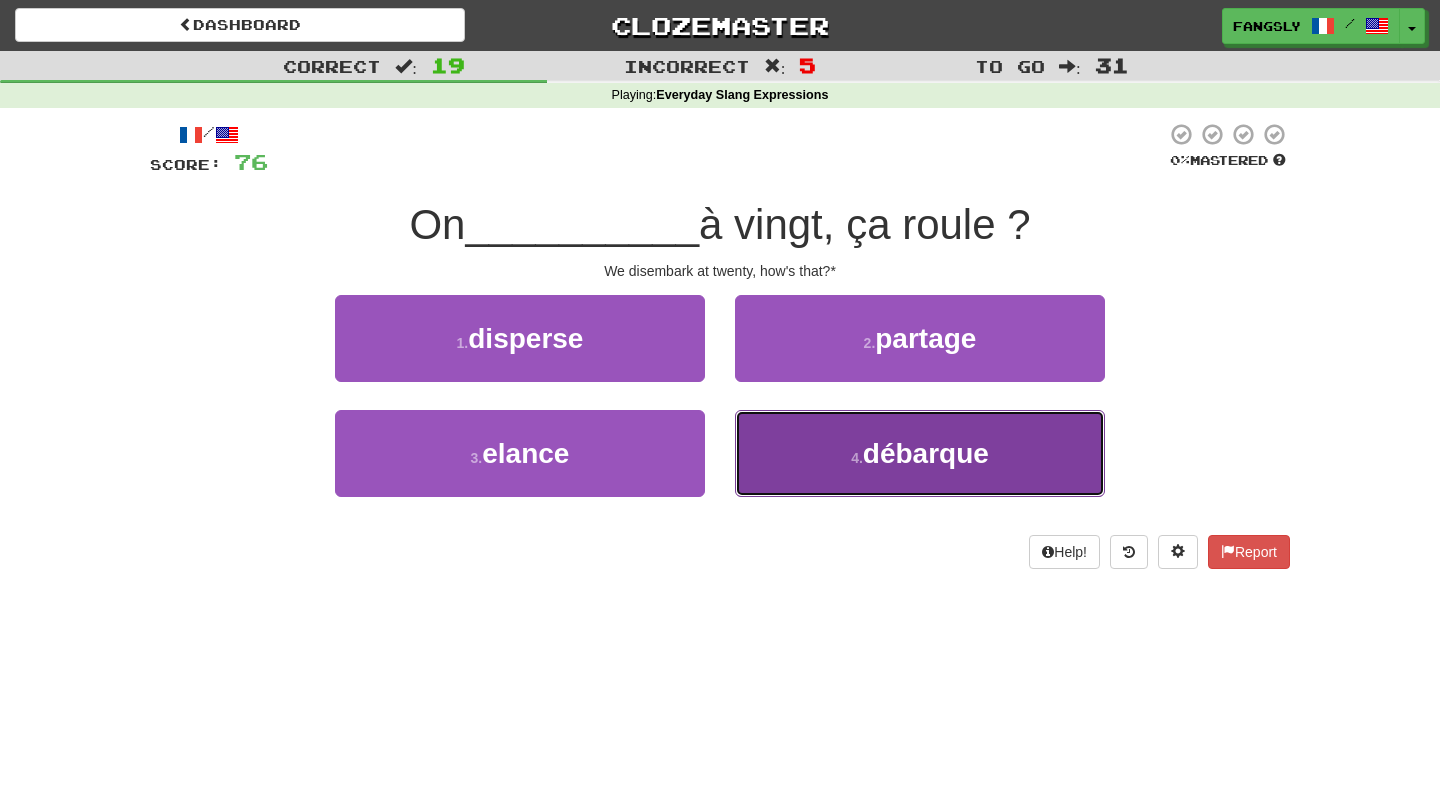 click on "4 .  débarque" at bounding box center [920, 453] 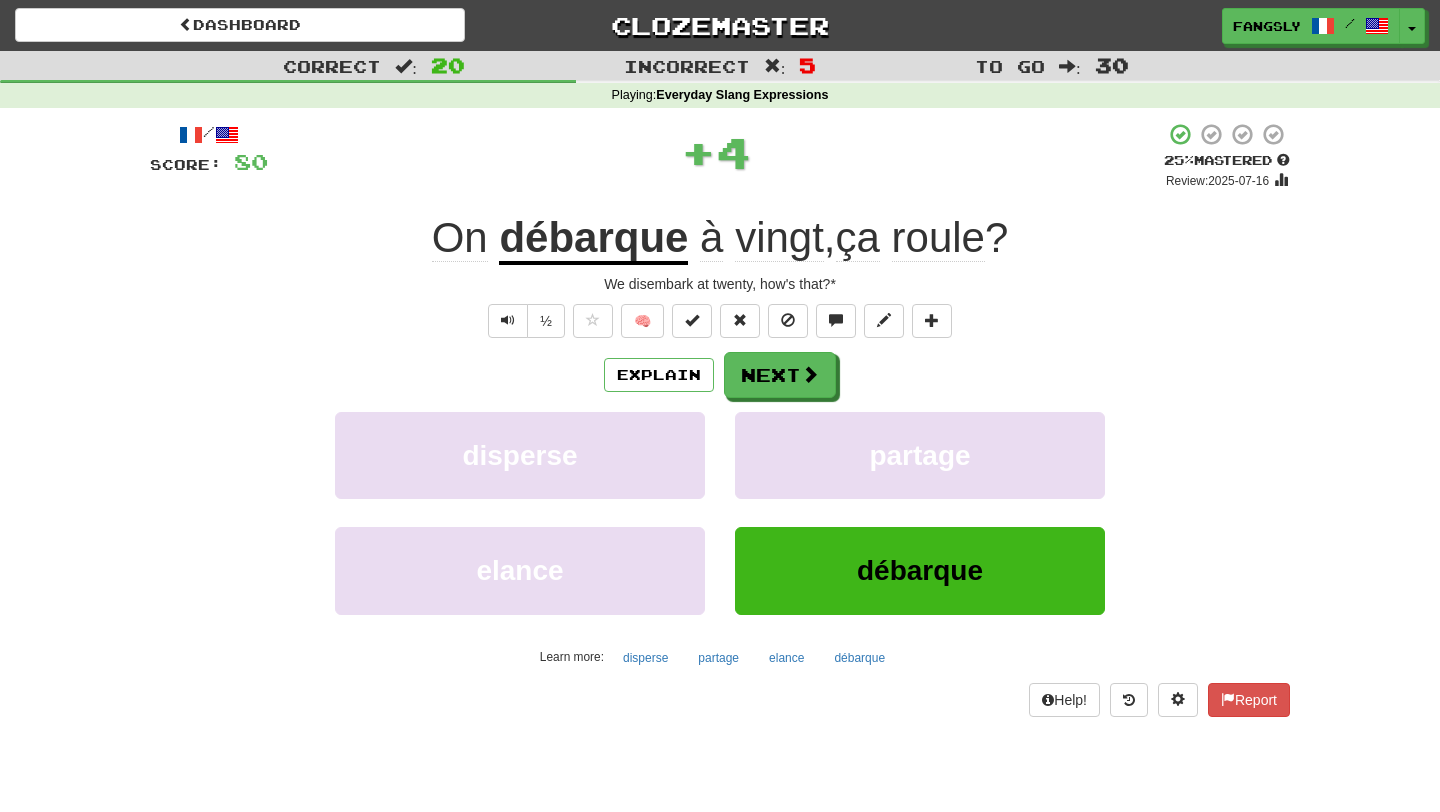 click on "Explain Next disperse partage élance débarque Learn more: disperse partage élance débarque" at bounding box center (720, 512) 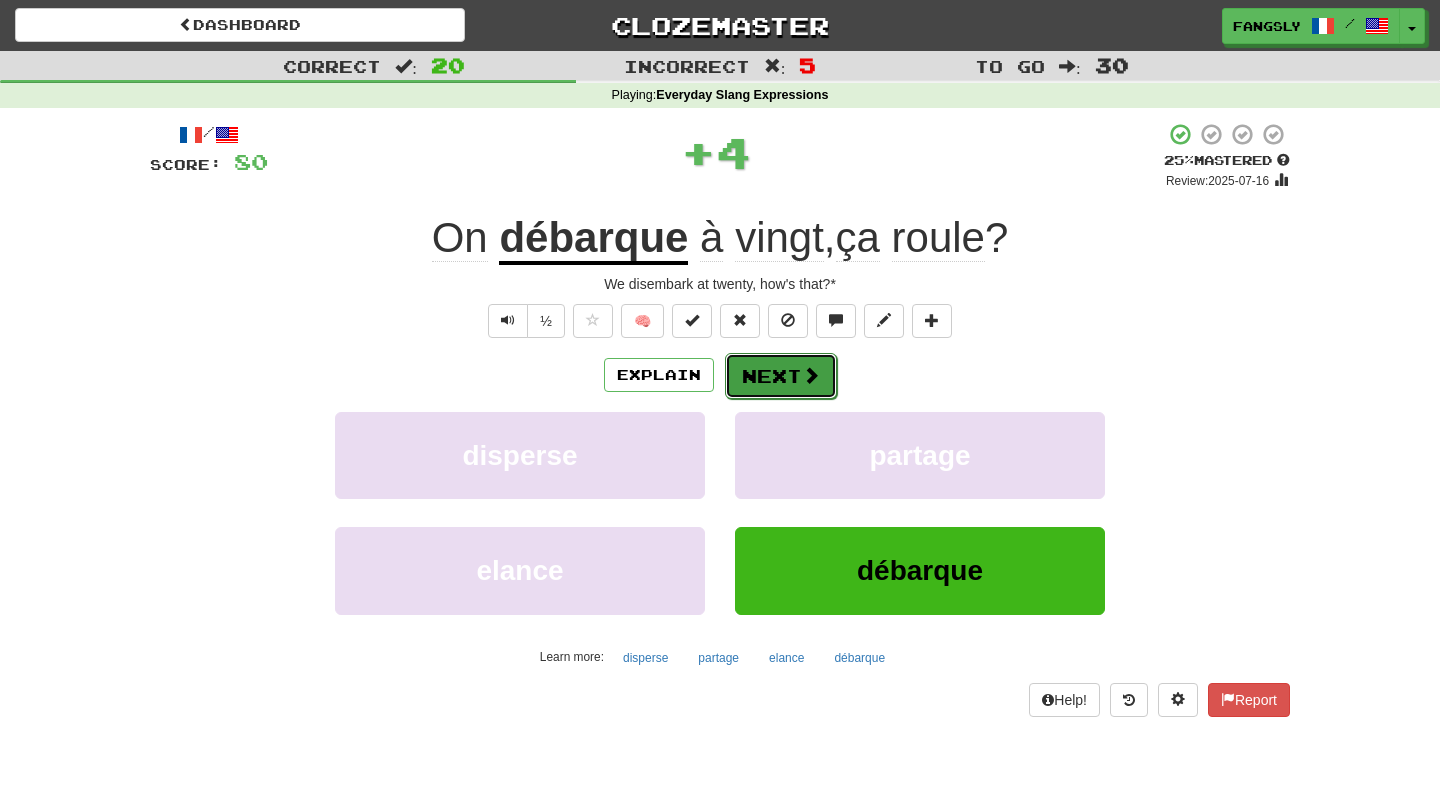 click on "Next" at bounding box center [781, 376] 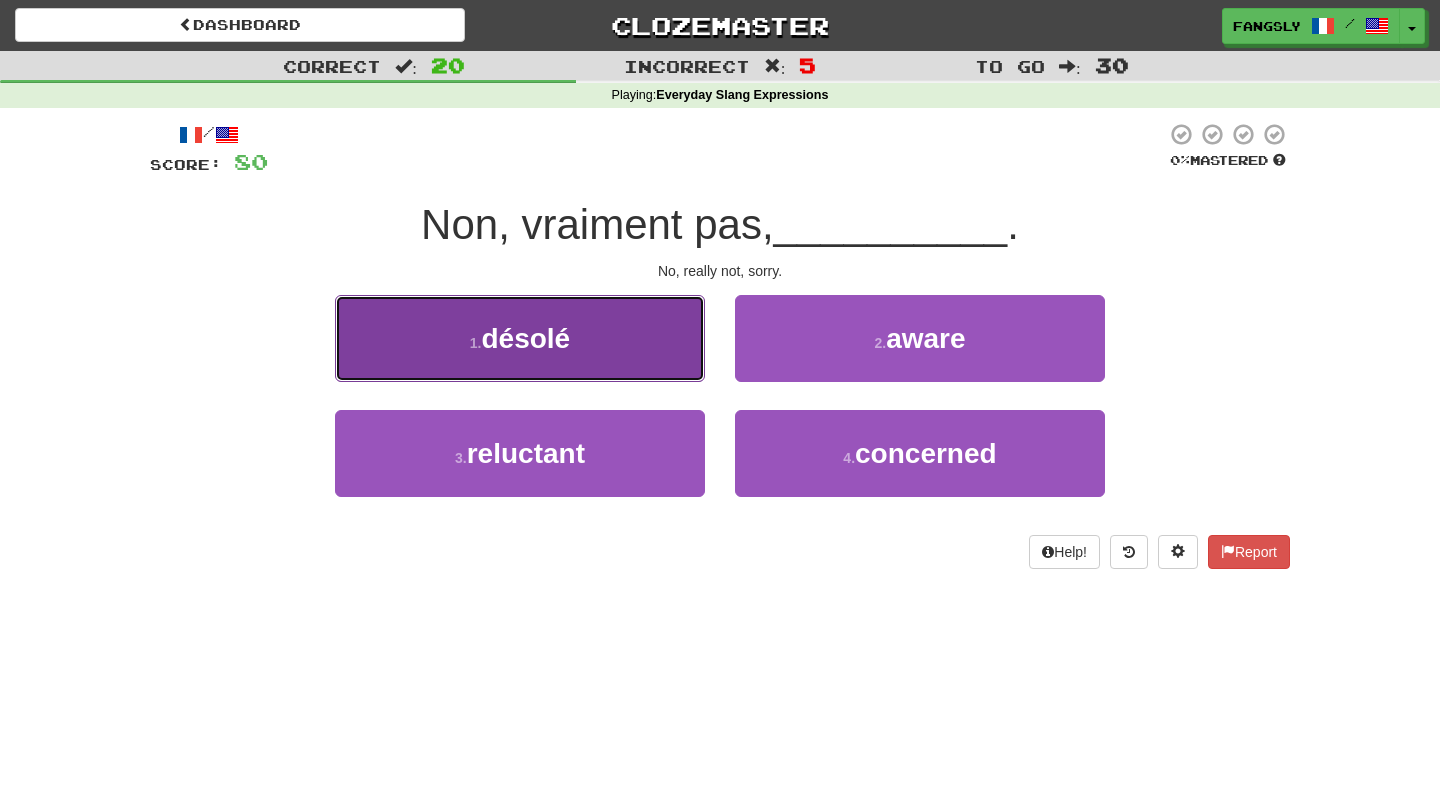 click on "1 .  désolé" at bounding box center (520, 338) 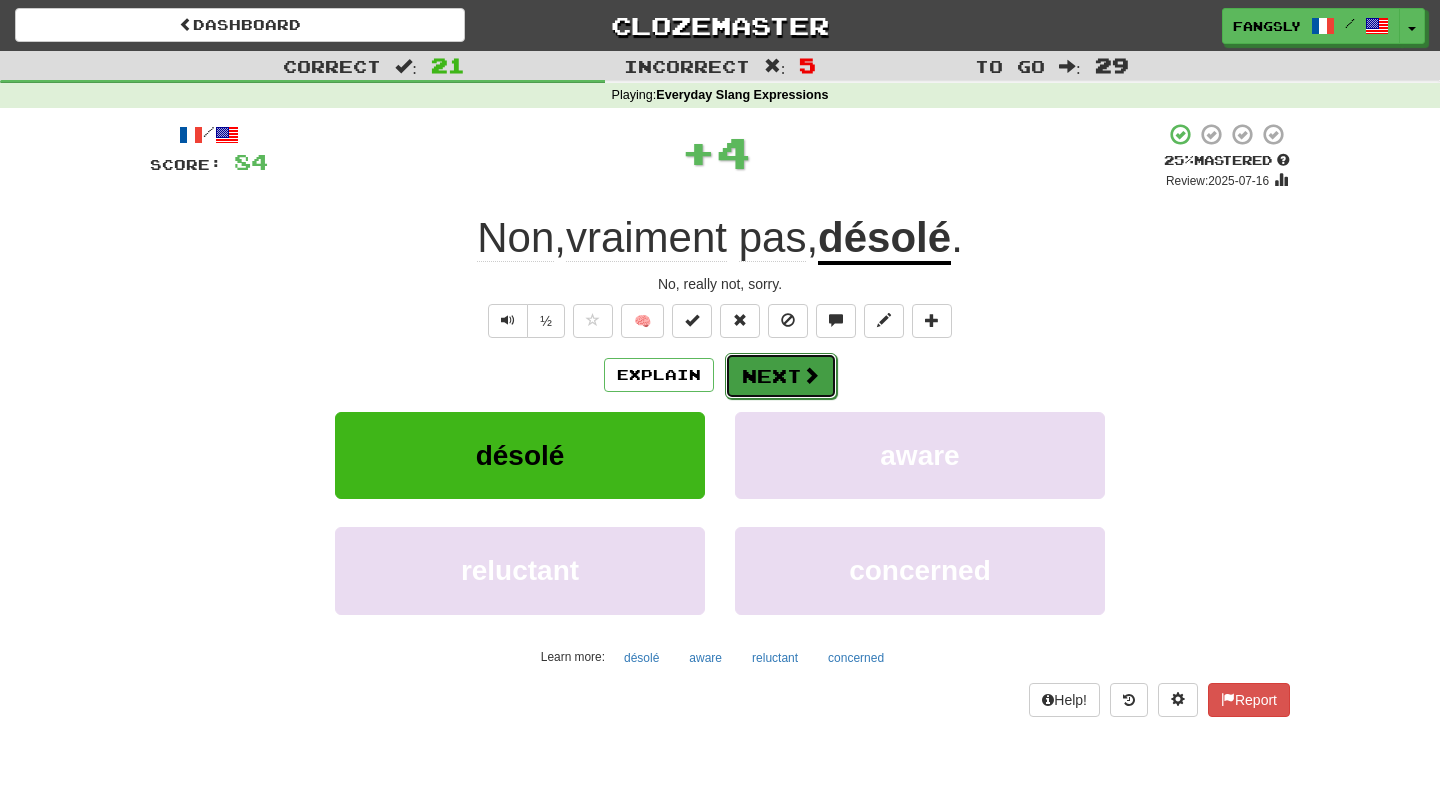 click on "Next" at bounding box center (781, 376) 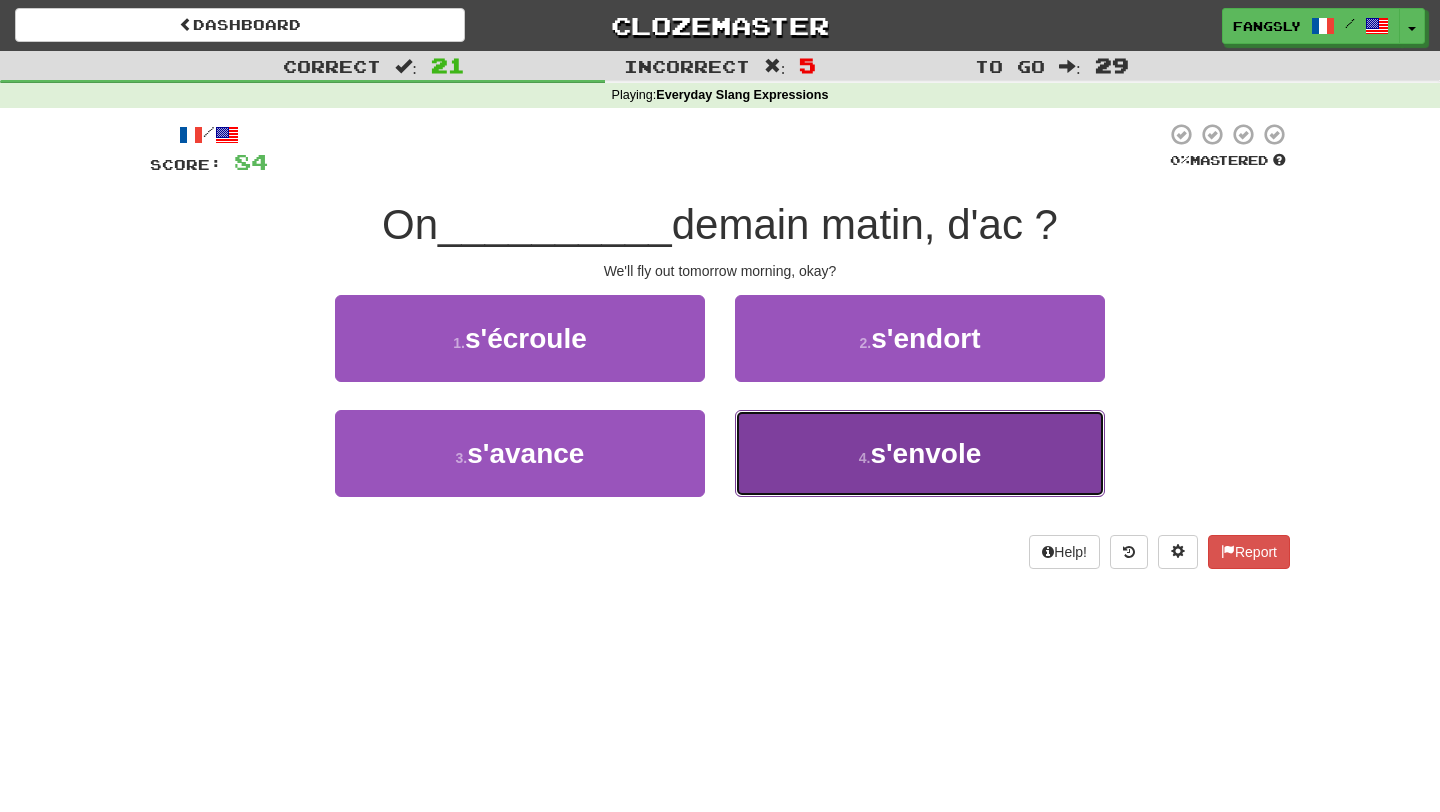 click on "4 .  s'envole" at bounding box center (920, 453) 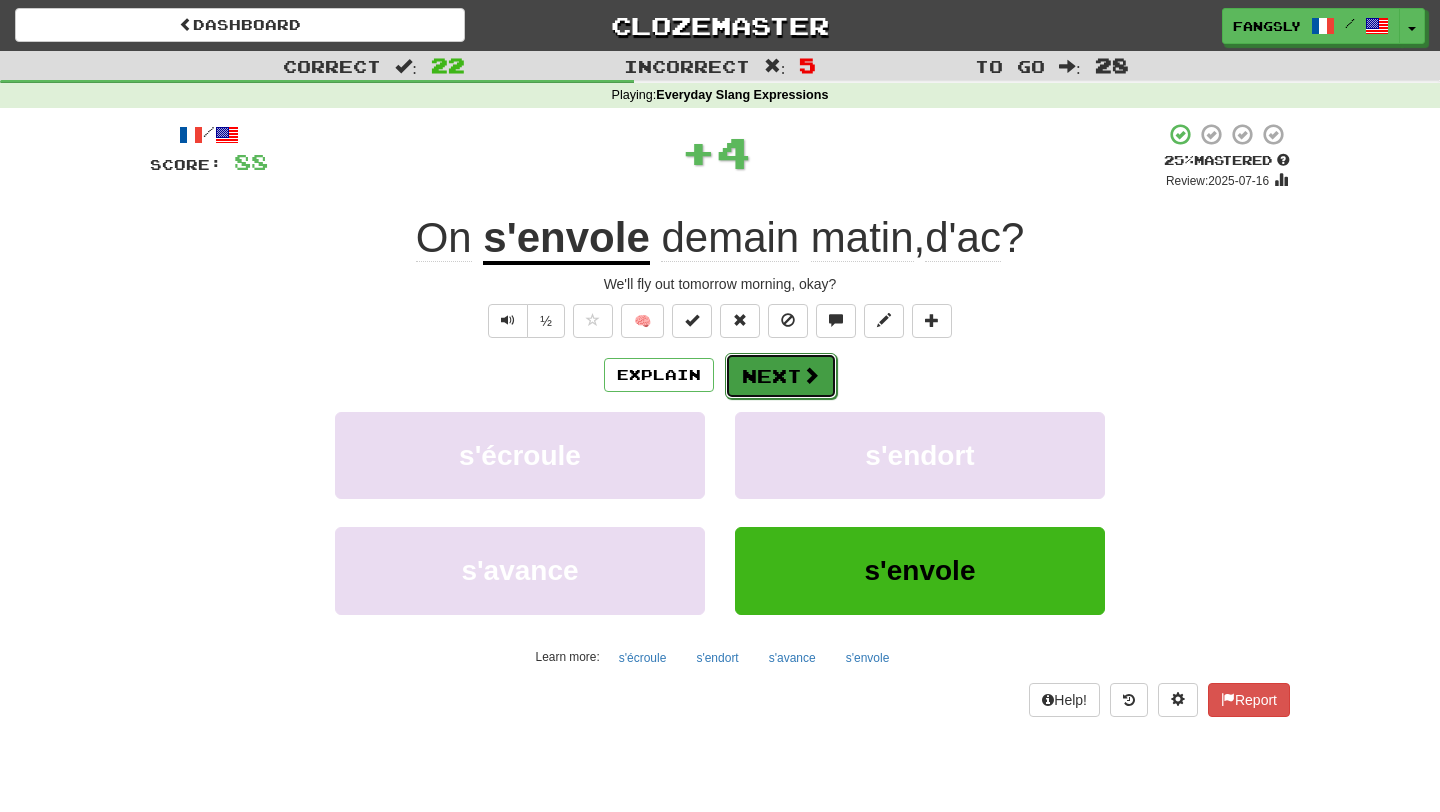 click on "Next" at bounding box center (781, 376) 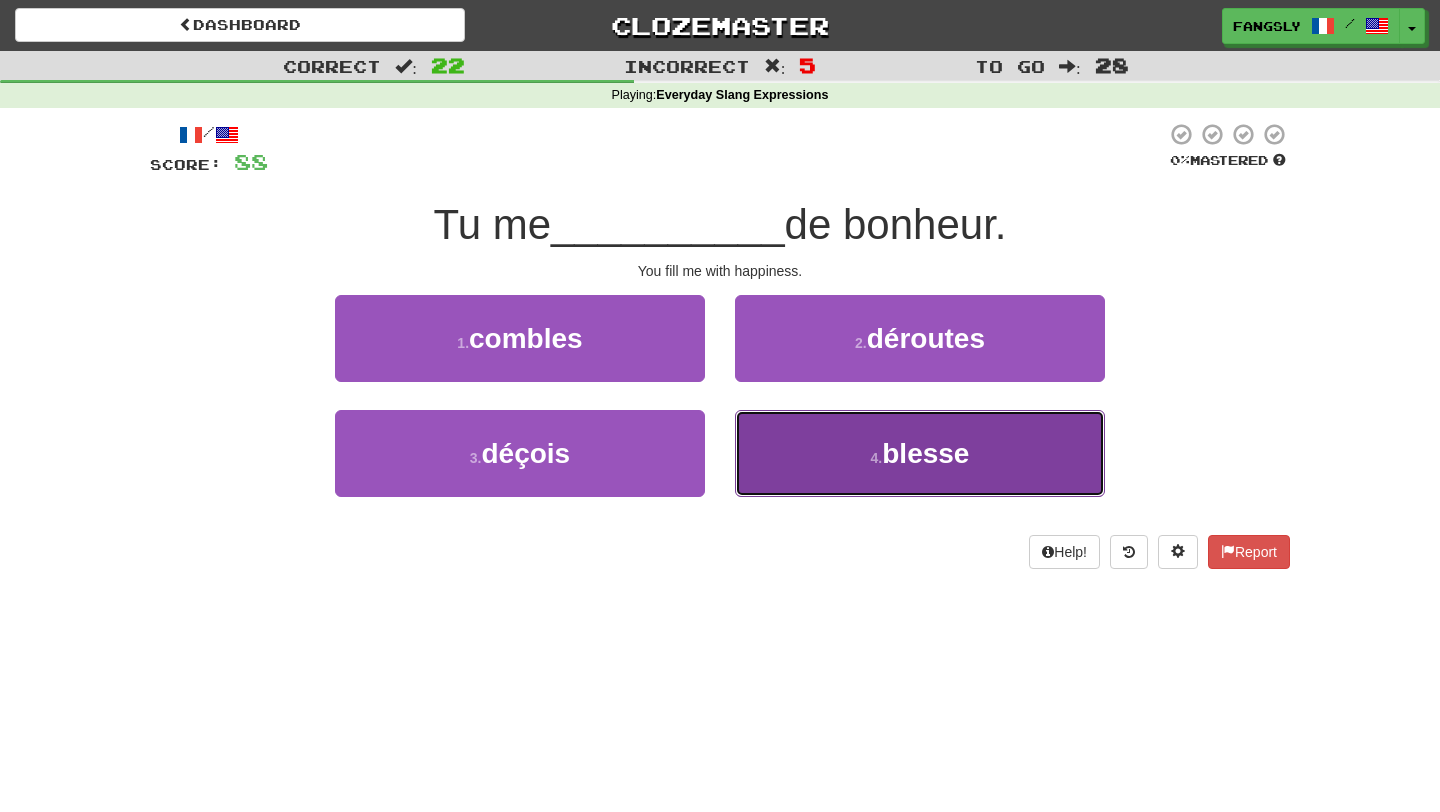 click on "4 .  blesse" at bounding box center [920, 453] 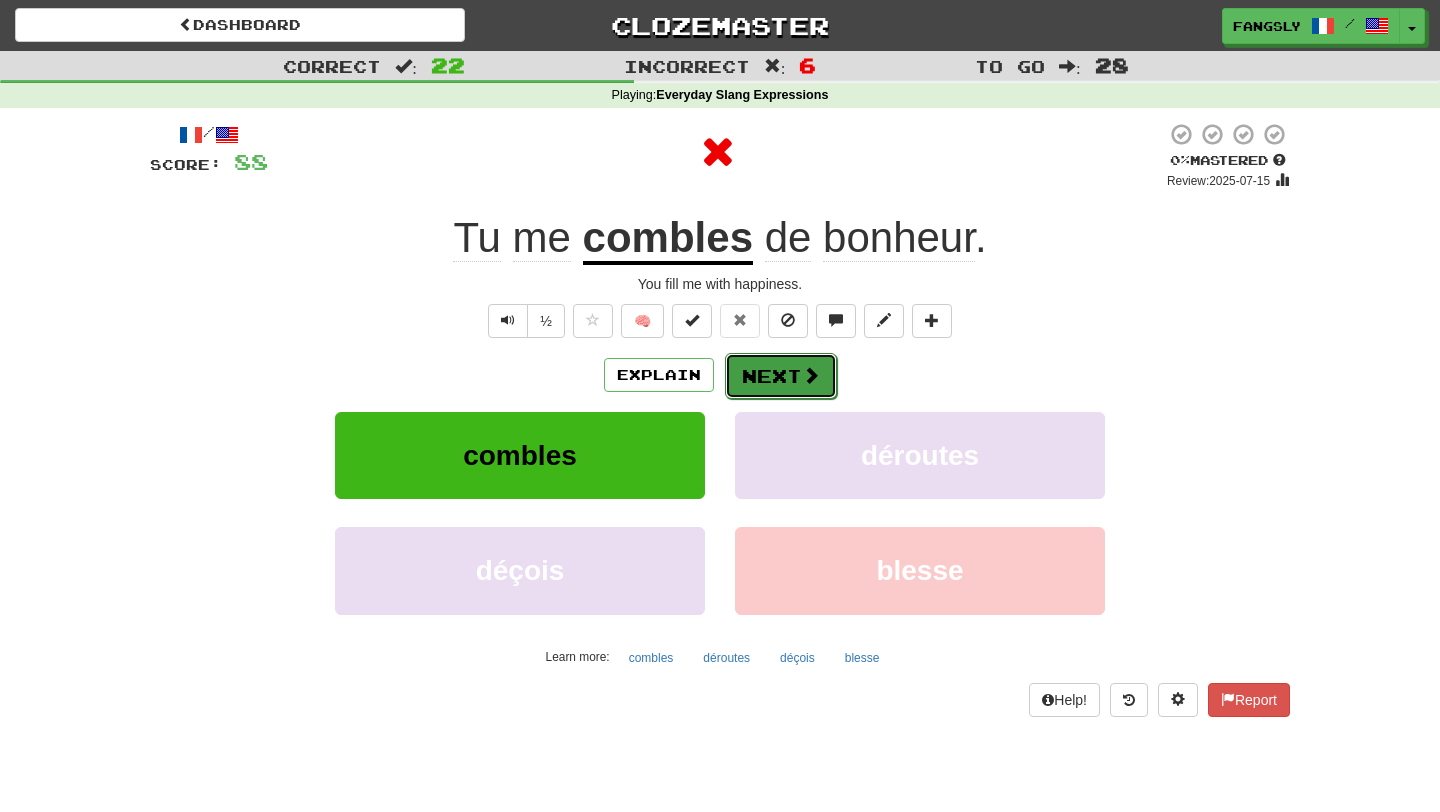 click on "Next" at bounding box center [781, 376] 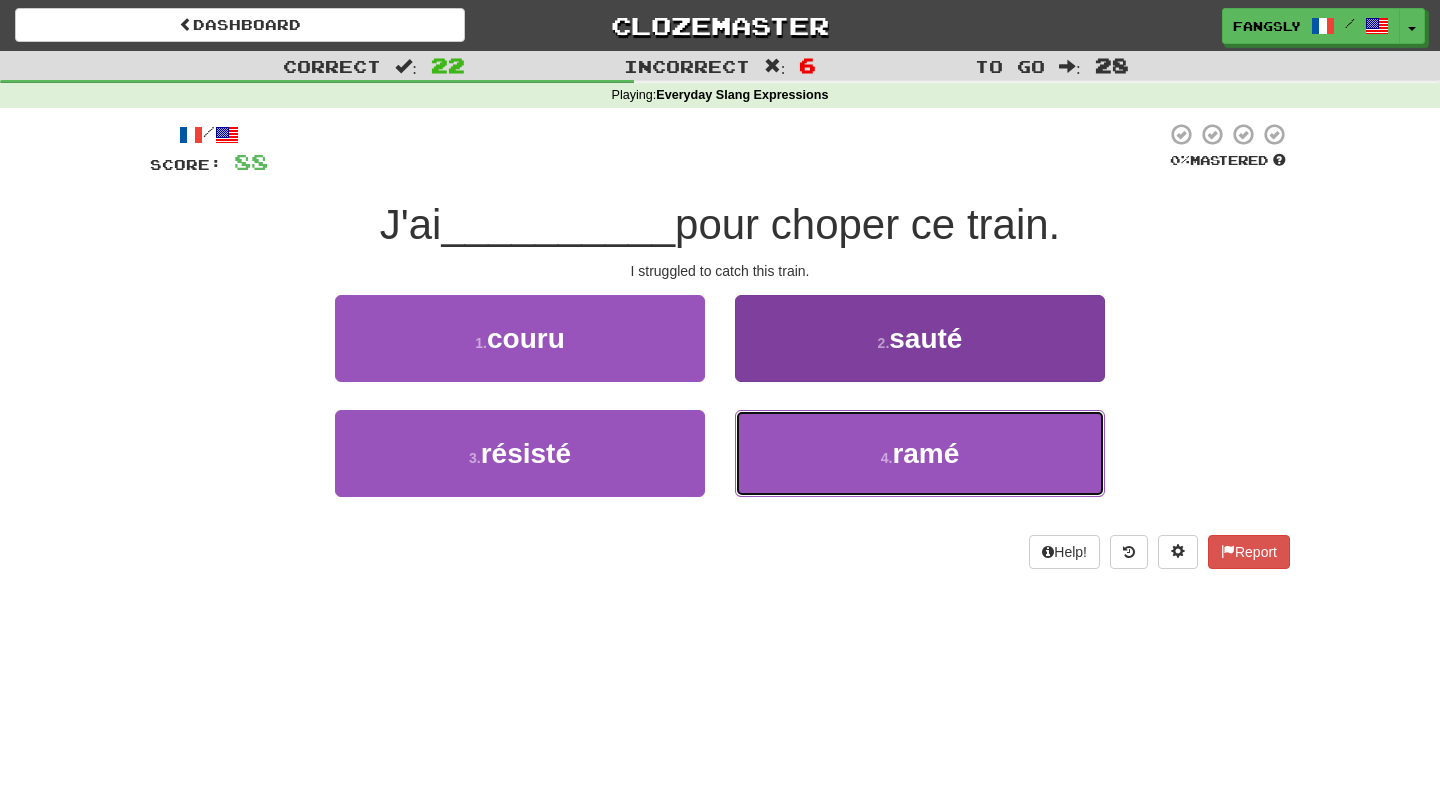 click on "4 .  ramé" at bounding box center (920, 453) 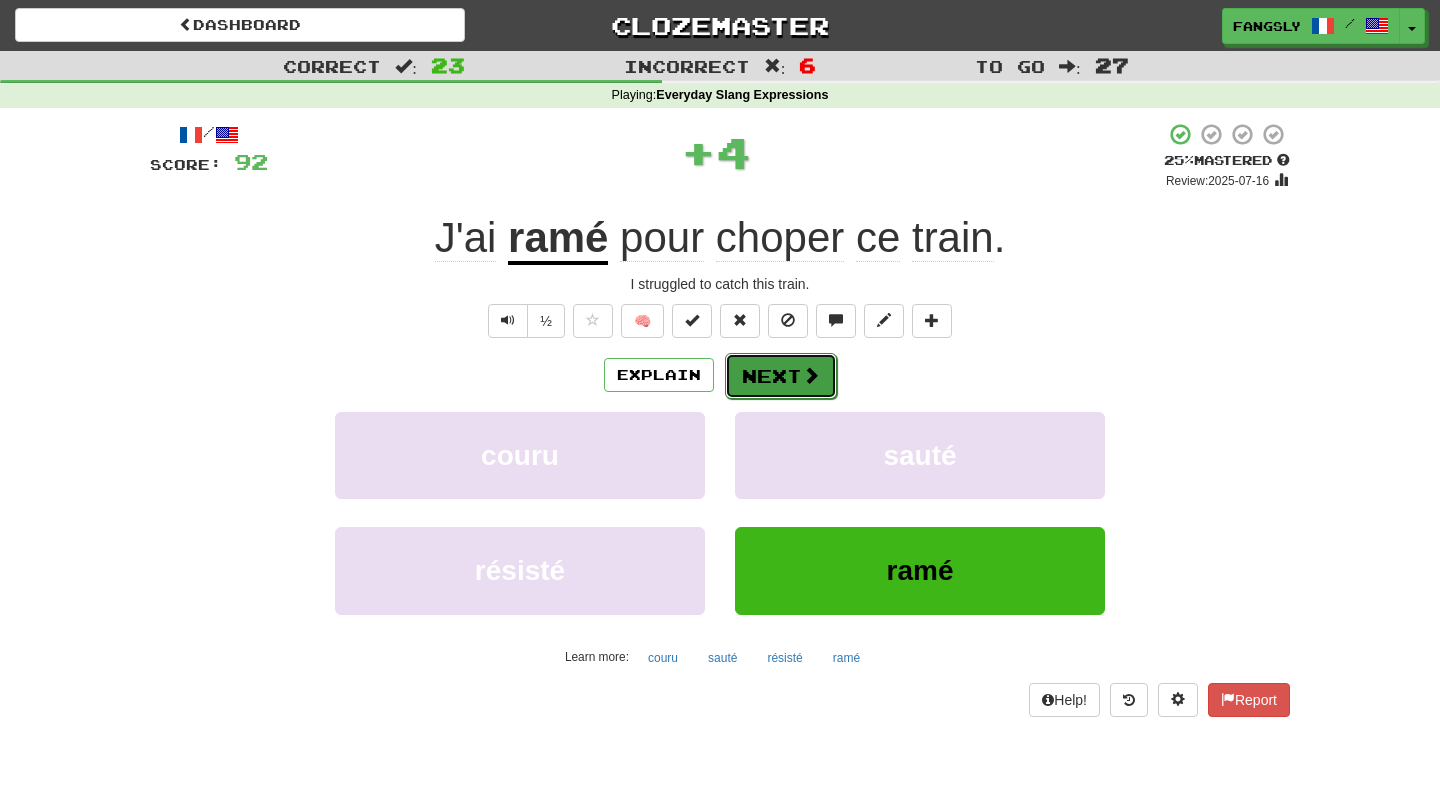 click on "Next" at bounding box center (781, 376) 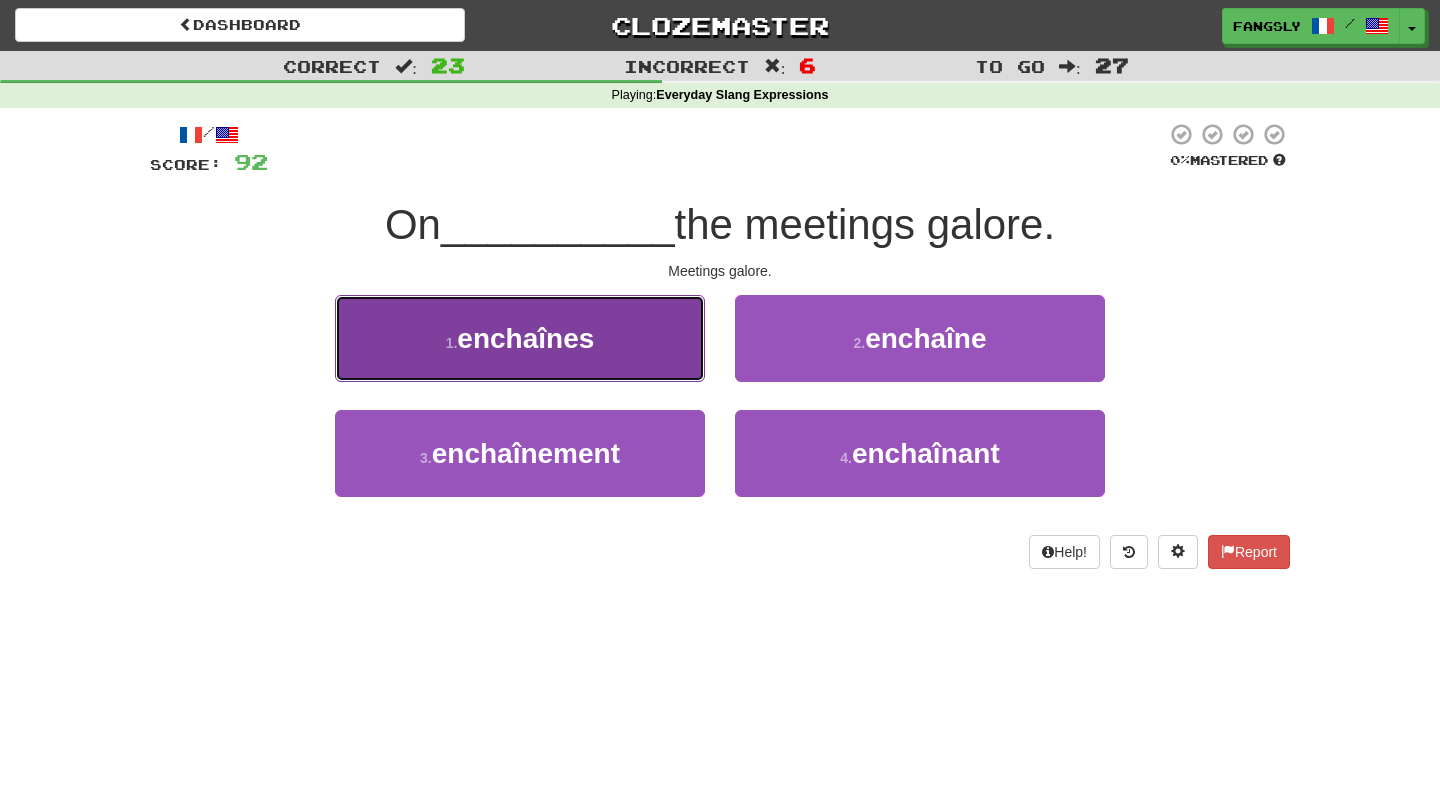 click on "1 .  enchaînes" at bounding box center [520, 338] 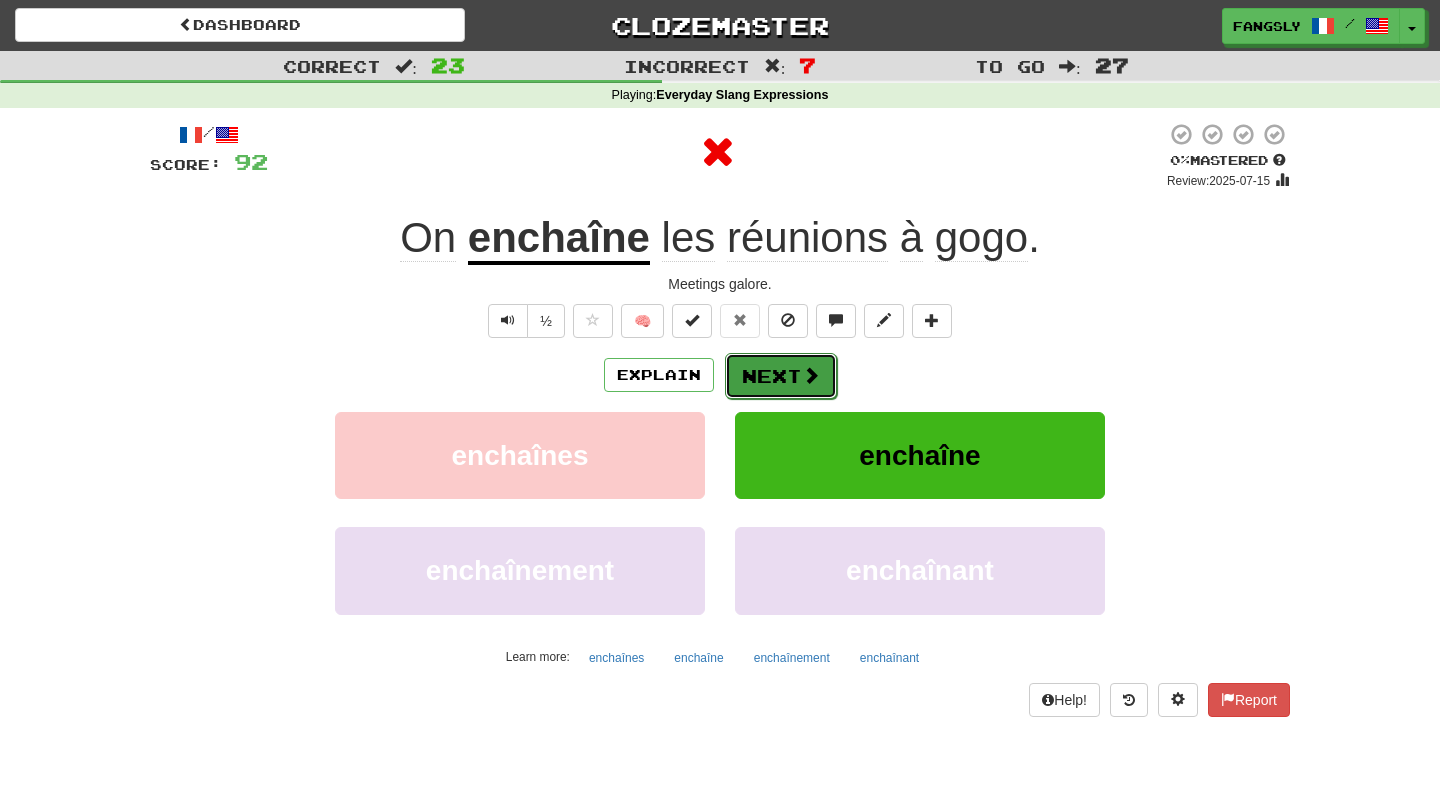 click on "Next" at bounding box center [781, 376] 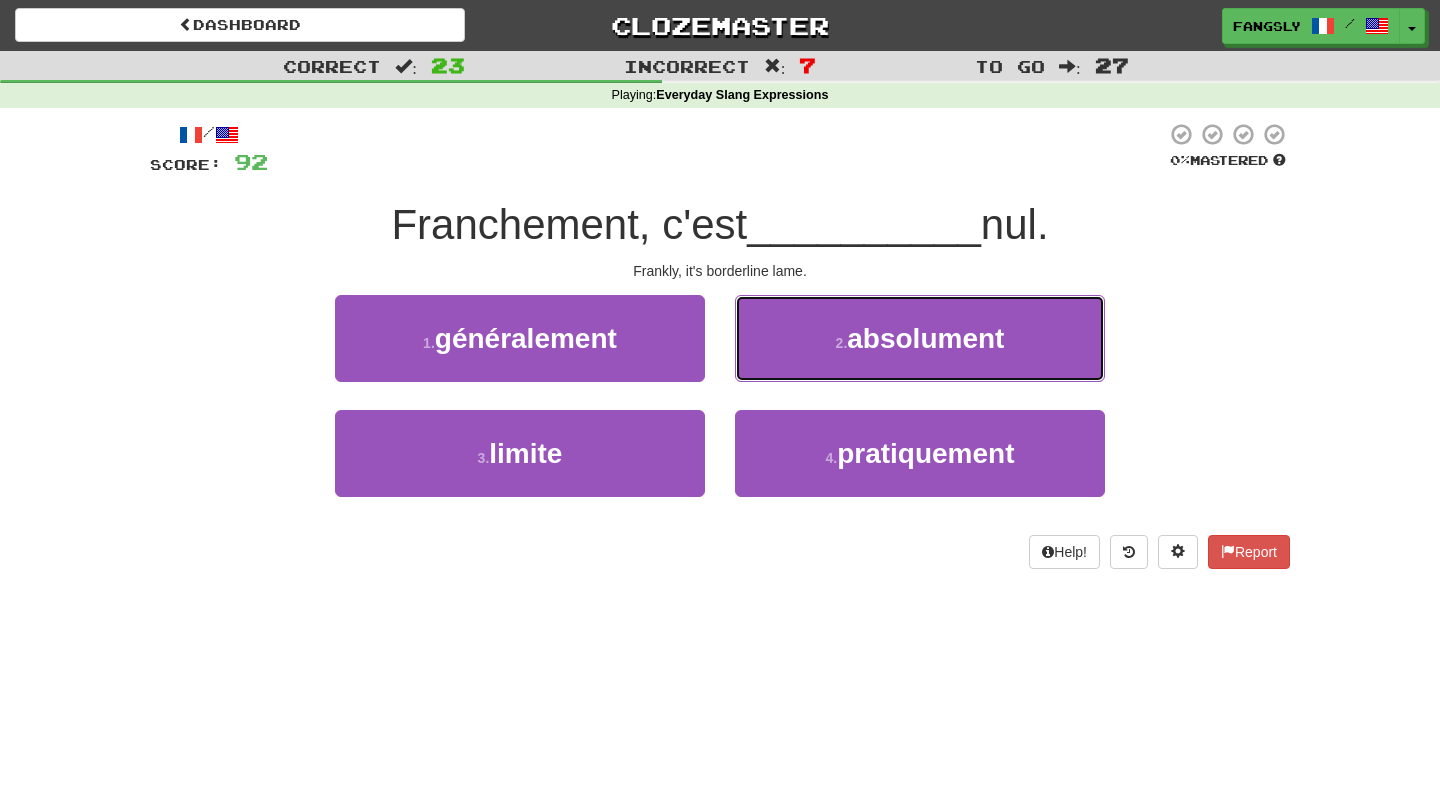 click on "2 .  absolument" at bounding box center [920, 338] 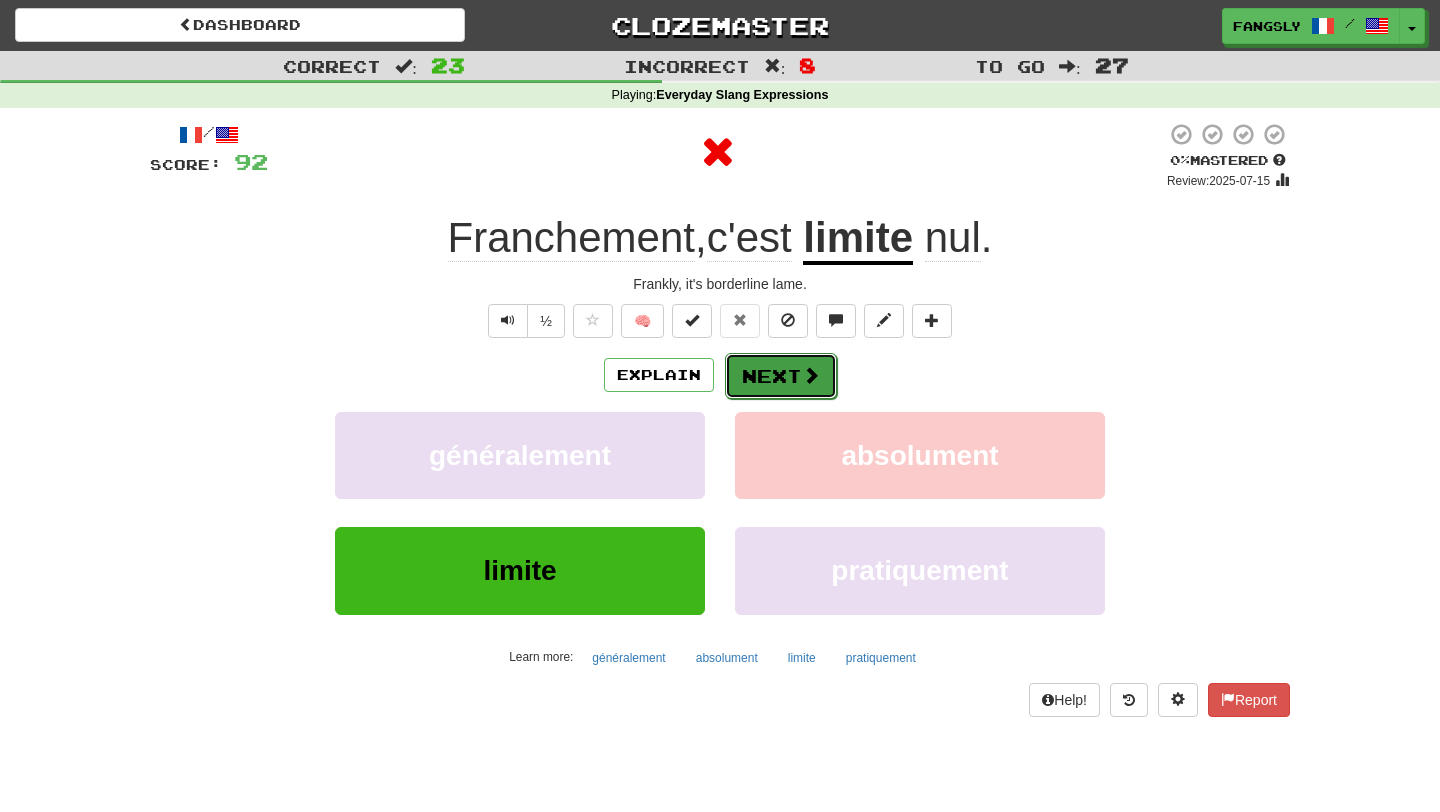 click on "Next" at bounding box center [781, 376] 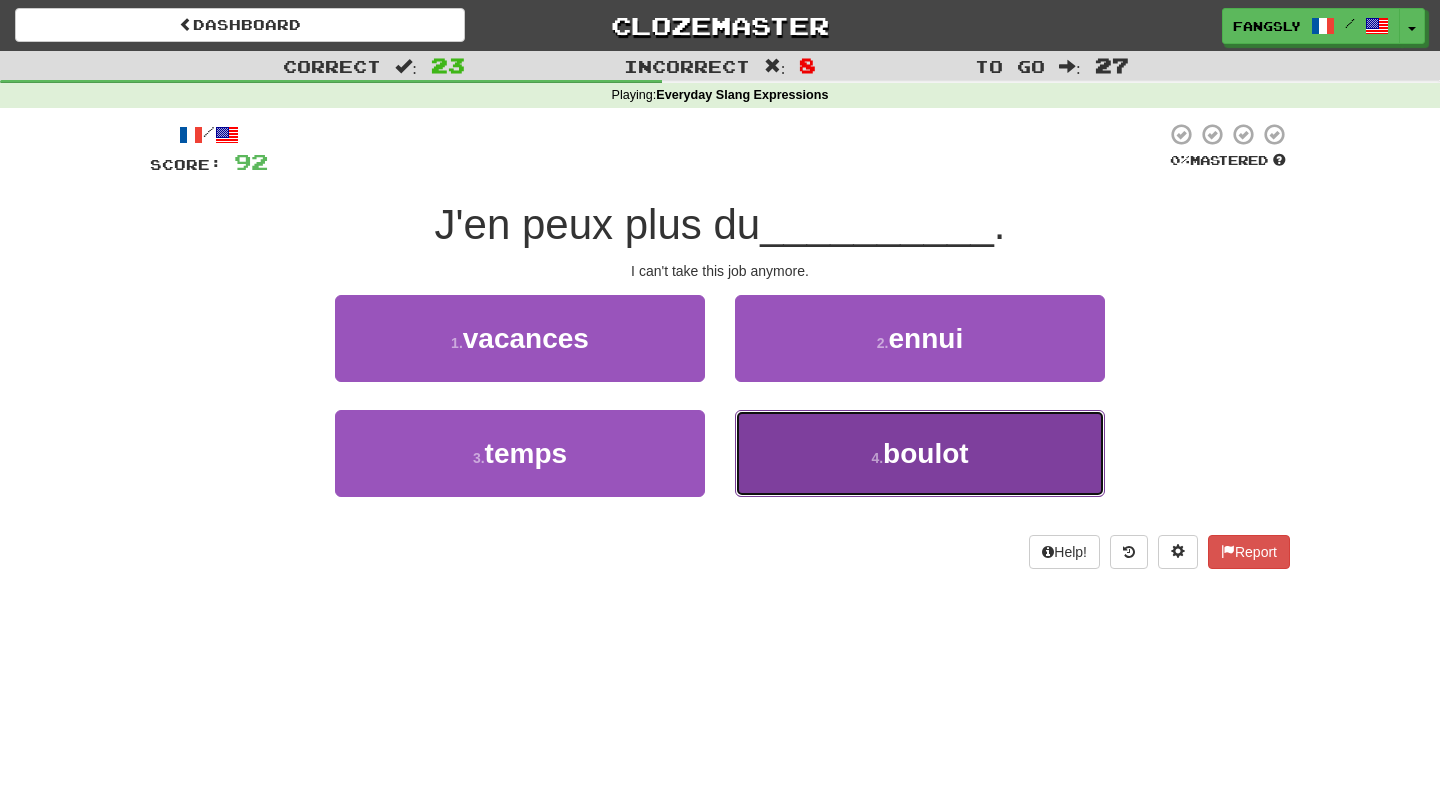 click on "4 .  boulot" at bounding box center [920, 453] 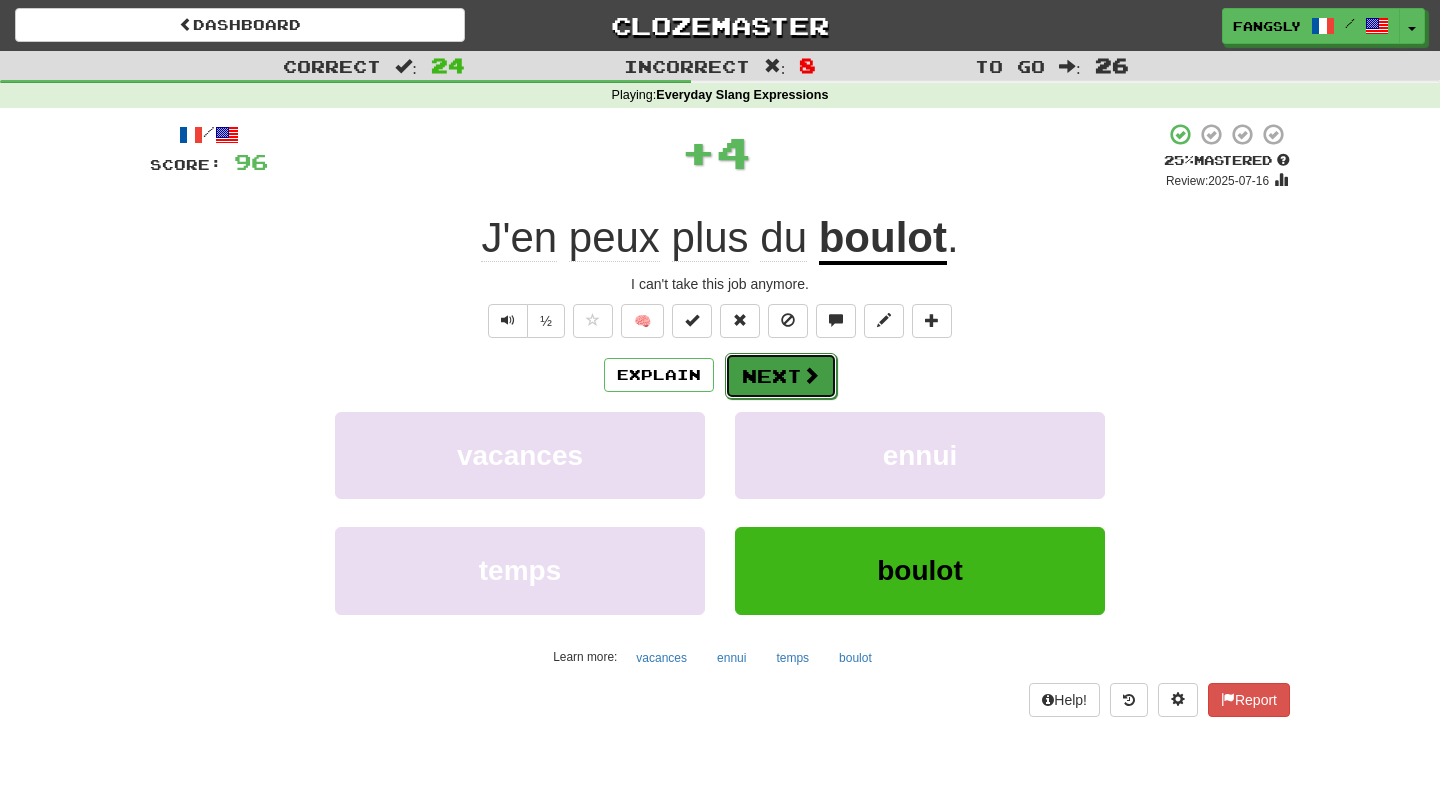 click on "Next" at bounding box center [781, 376] 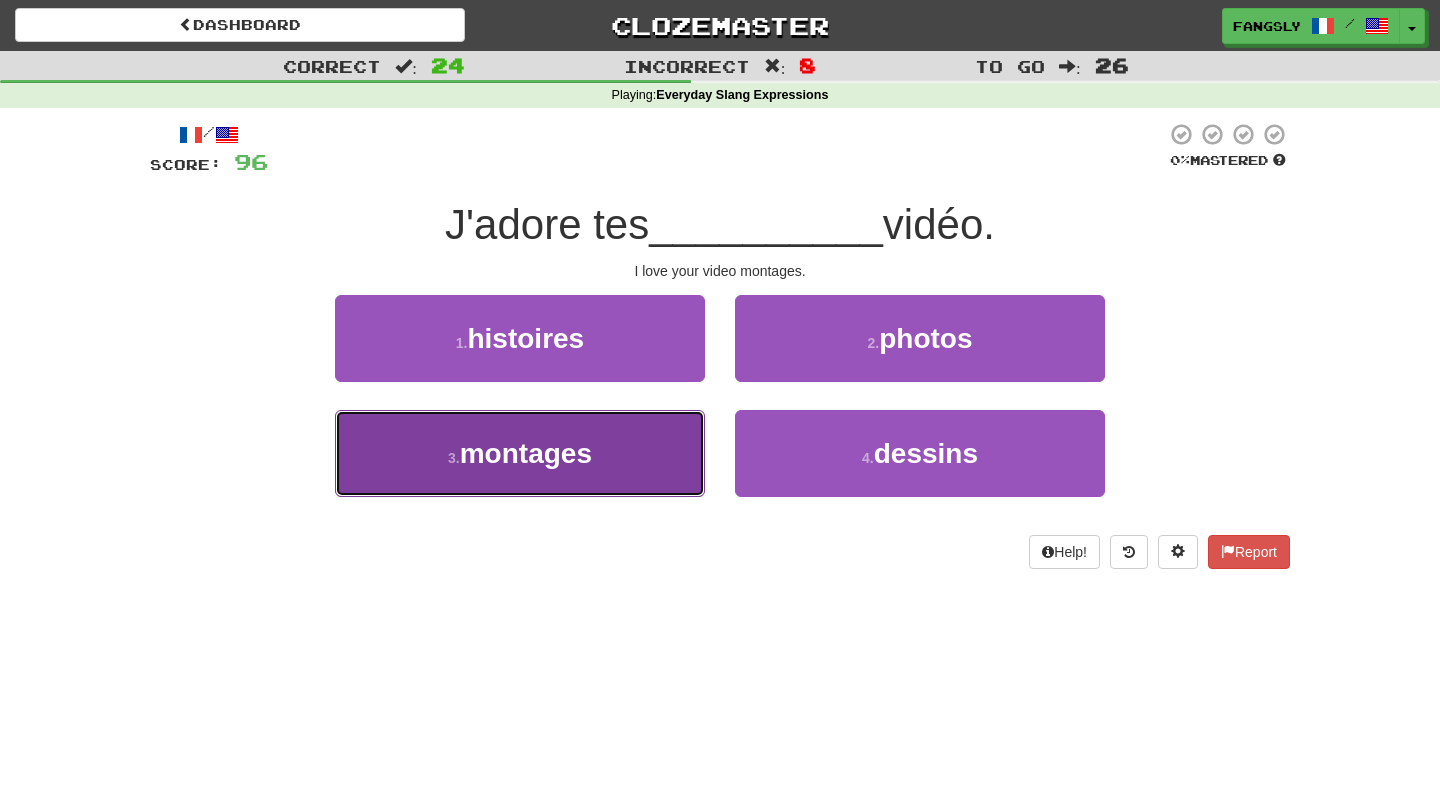 click on "3 .  montages" at bounding box center [520, 453] 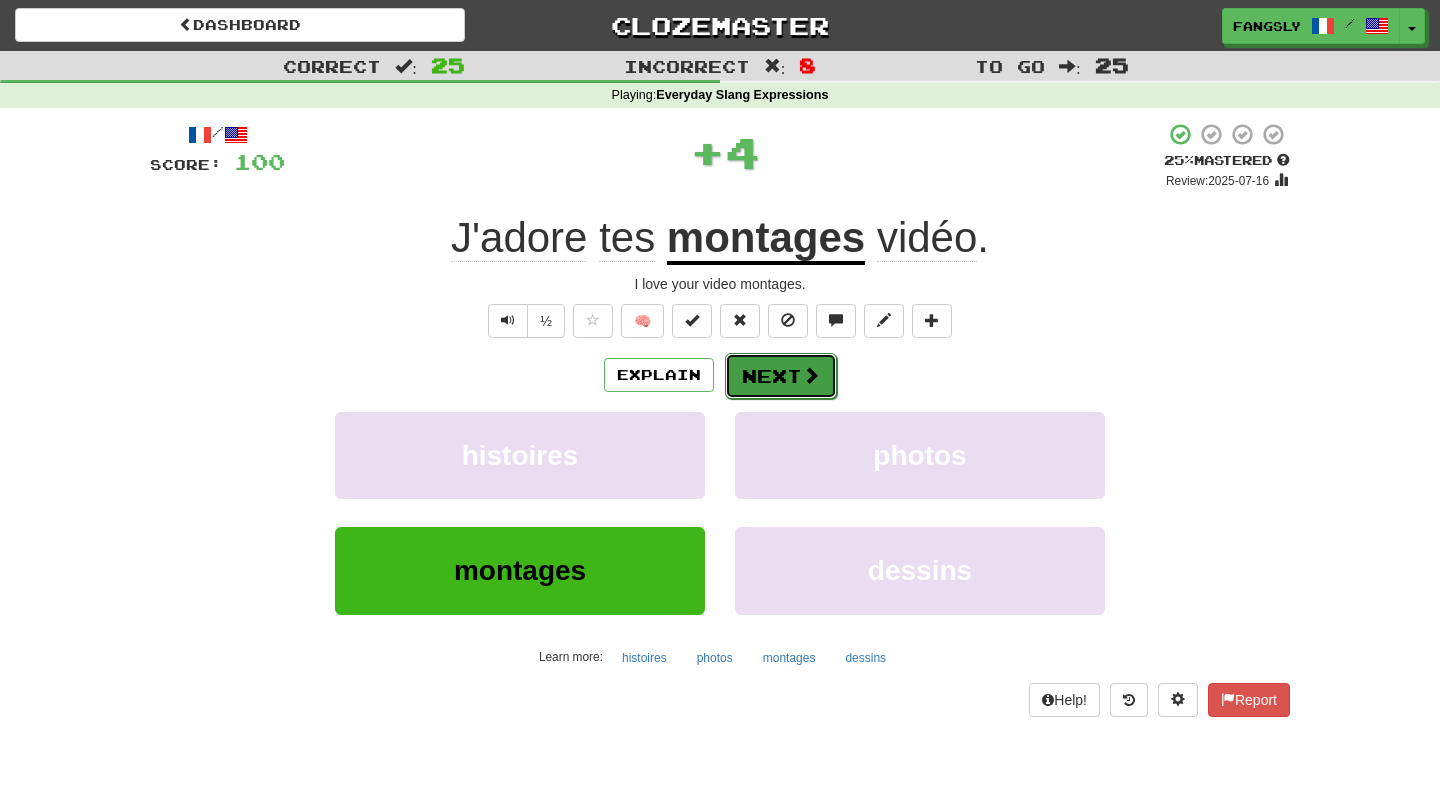 click on "Next" at bounding box center [781, 376] 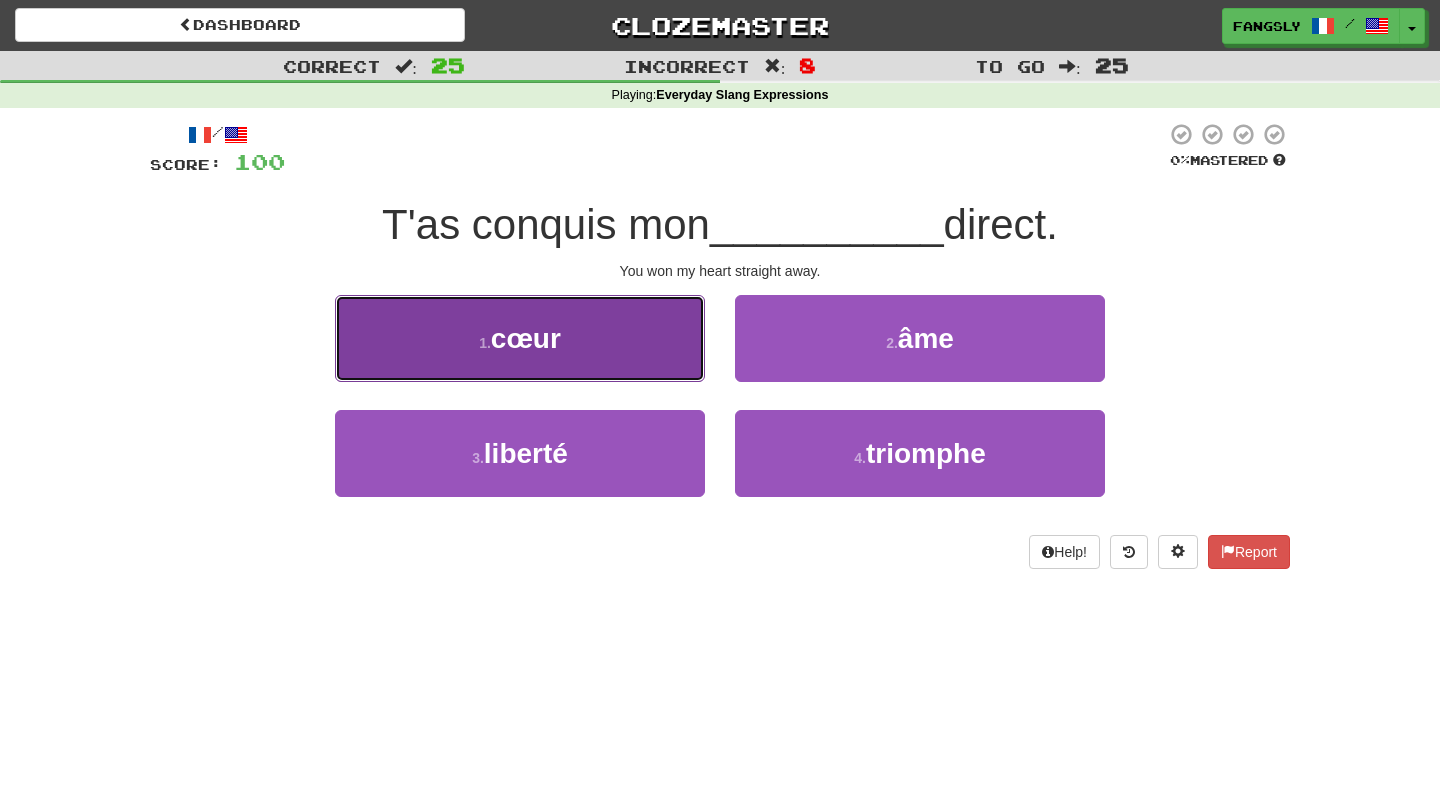 click on "1 .  cœur" at bounding box center [520, 338] 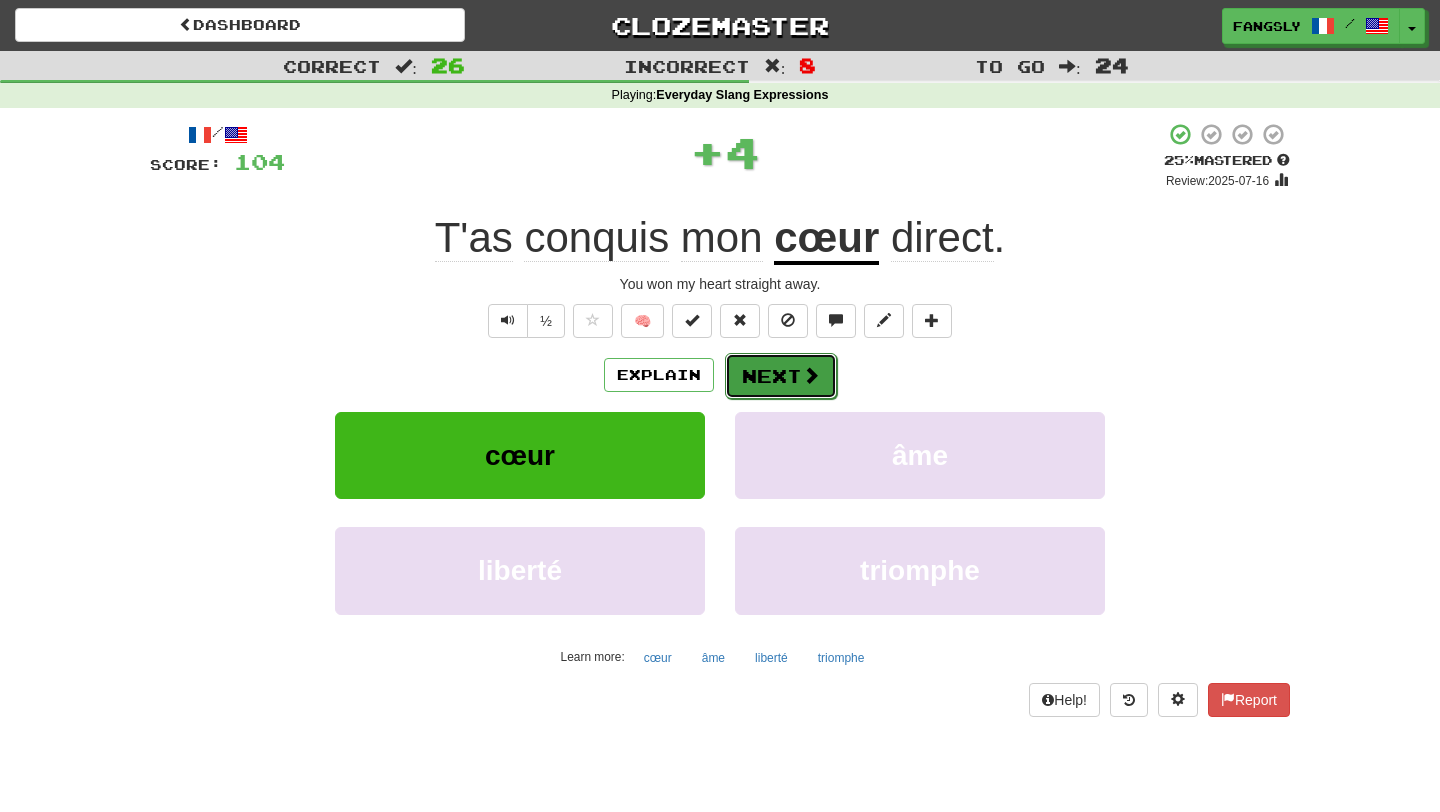 click on "Next" at bounding box center [781, 376] 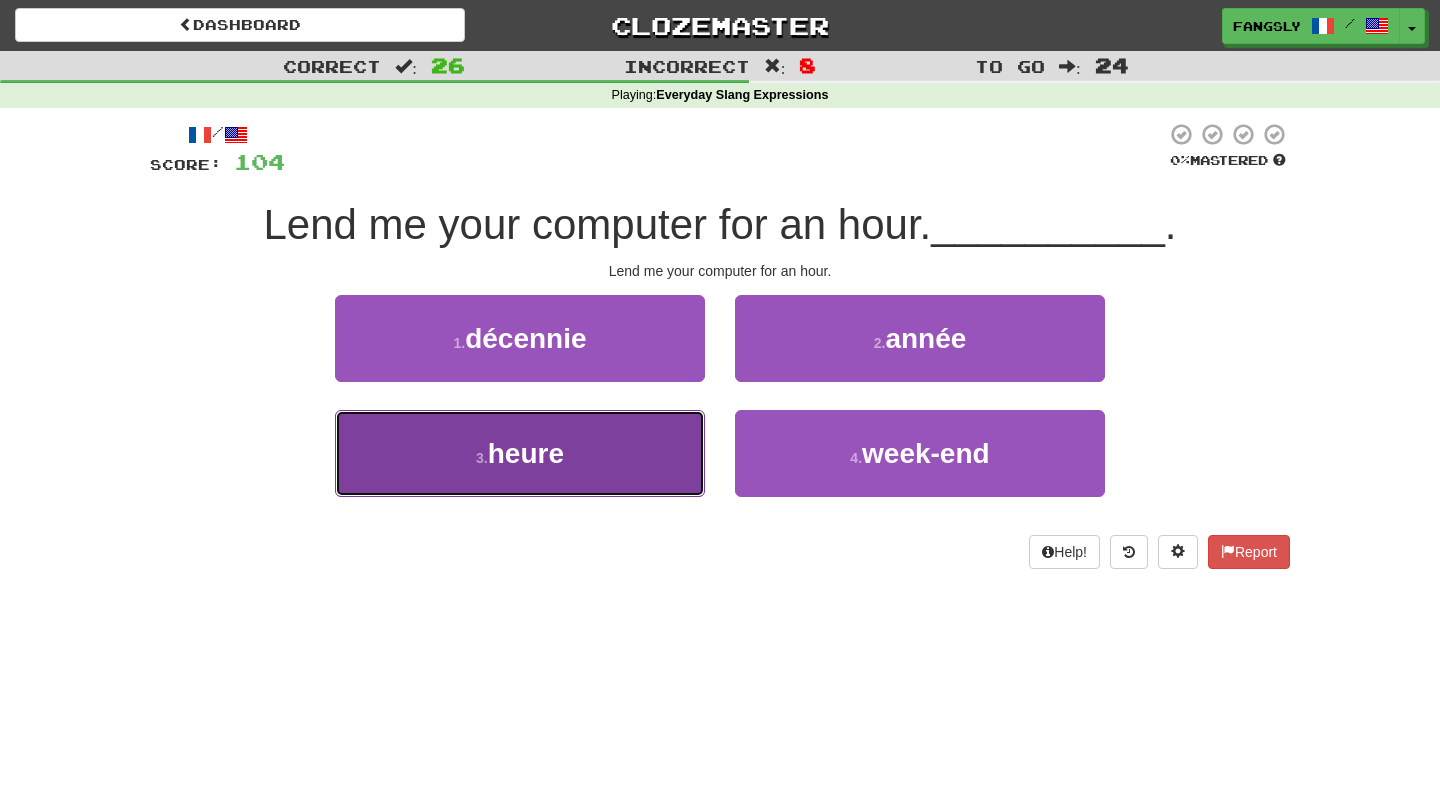 click on "3 .  heure" at bounding box center (520, 453) 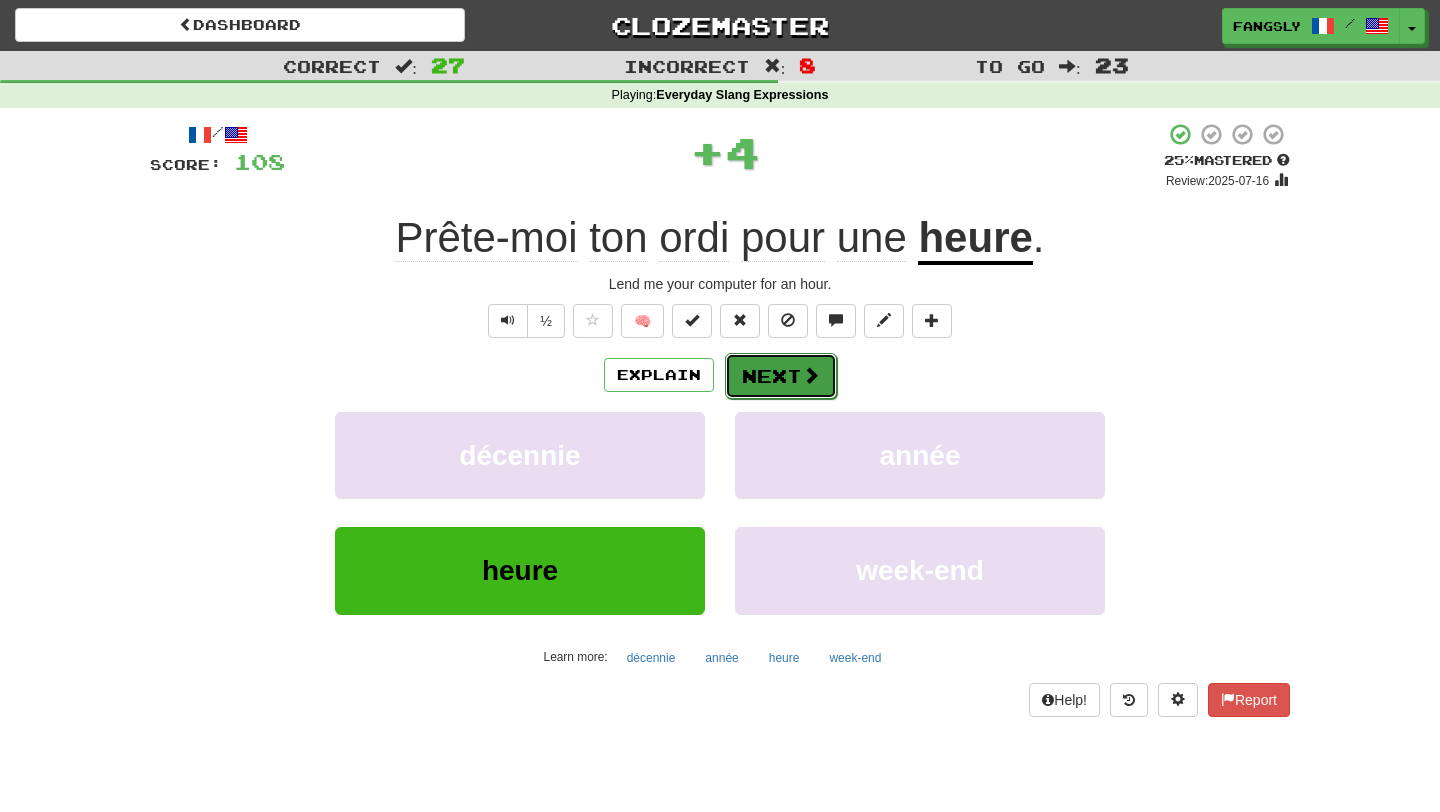 click on "Next" at bounding box center [781, 376] 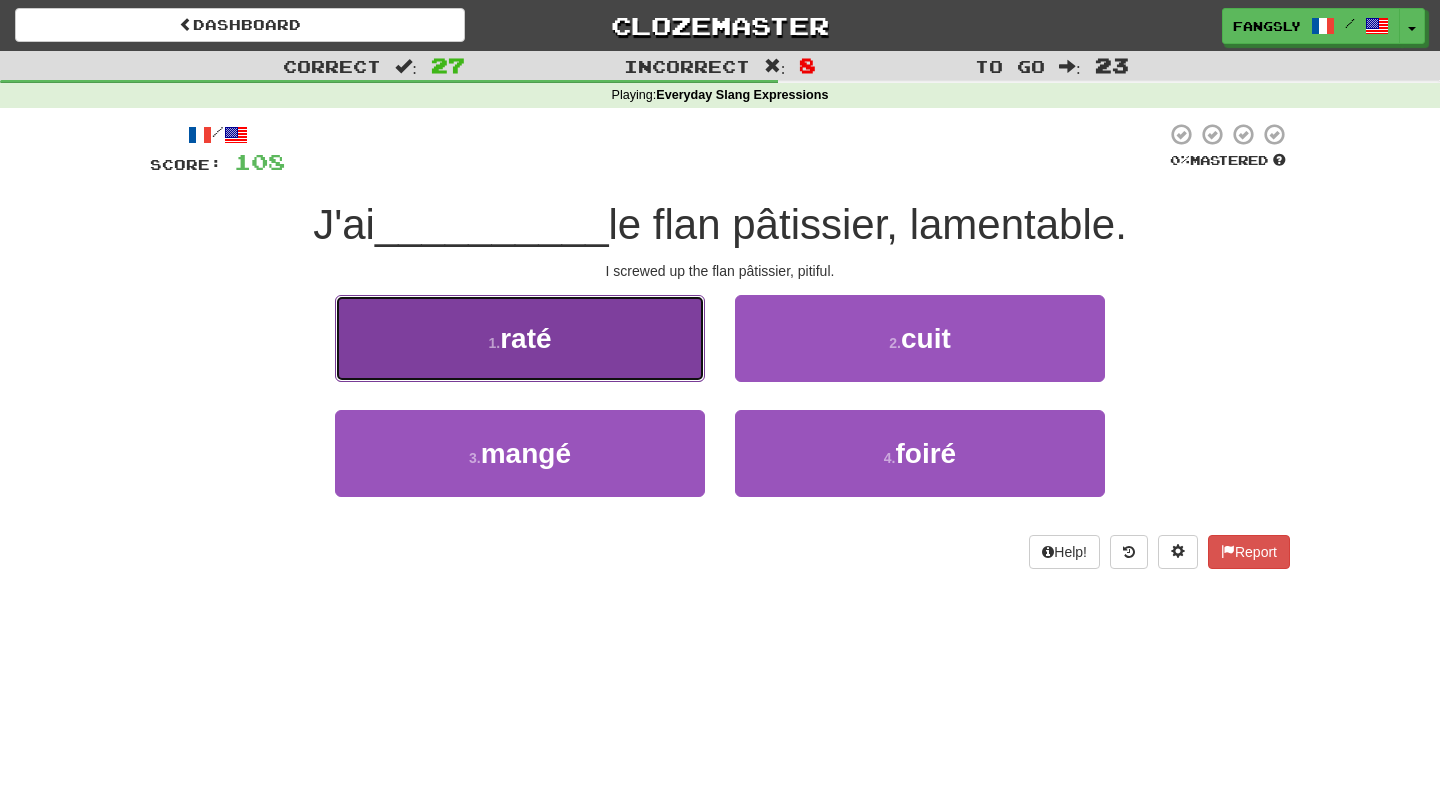 click on "1 .  raté" at bounding box center [520, 338] 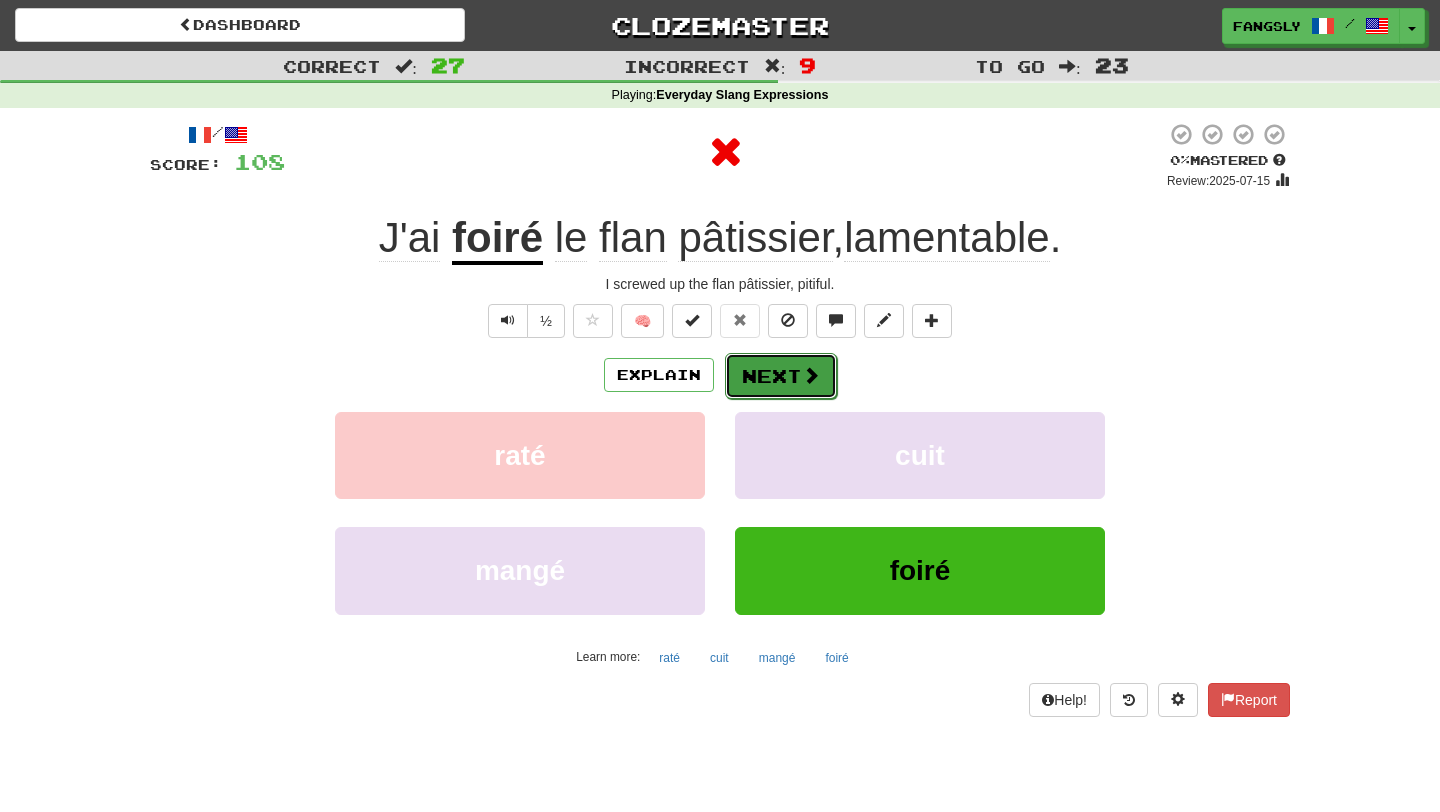 click on "Next" at bounding box center (781, 376) 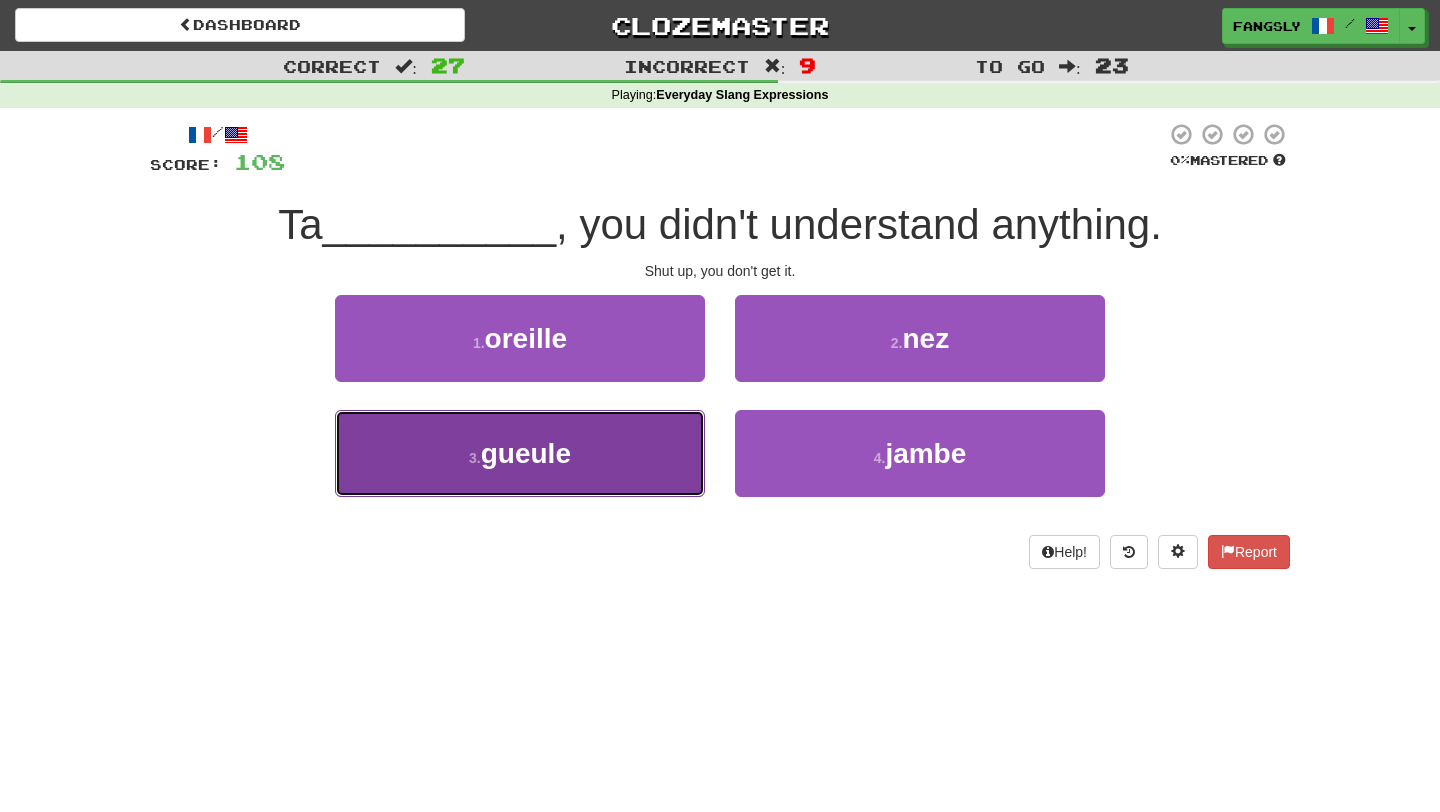 click on "3 .  gueule" at bounding box center (520, 453) 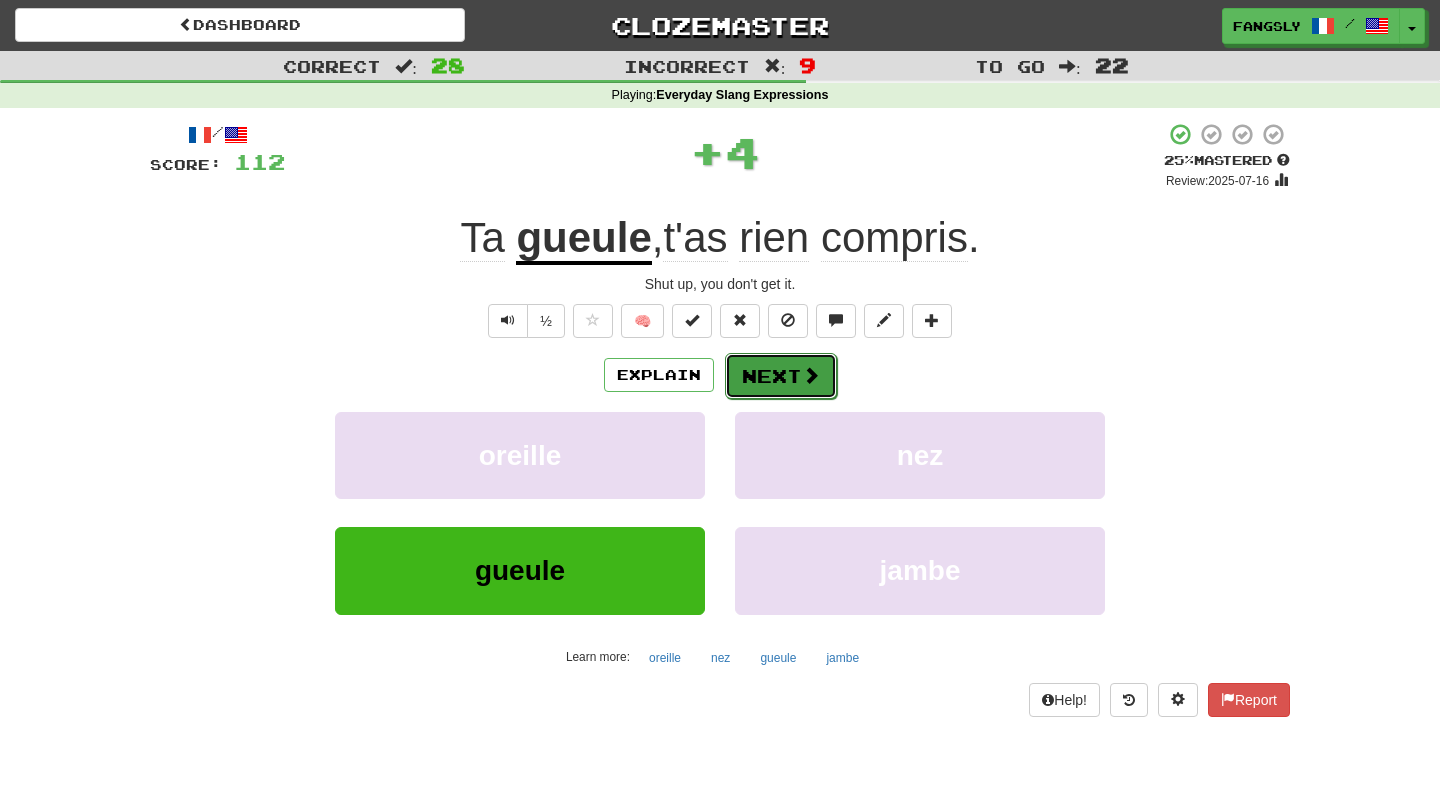 click on "Next" at bounding box center [781, 376] 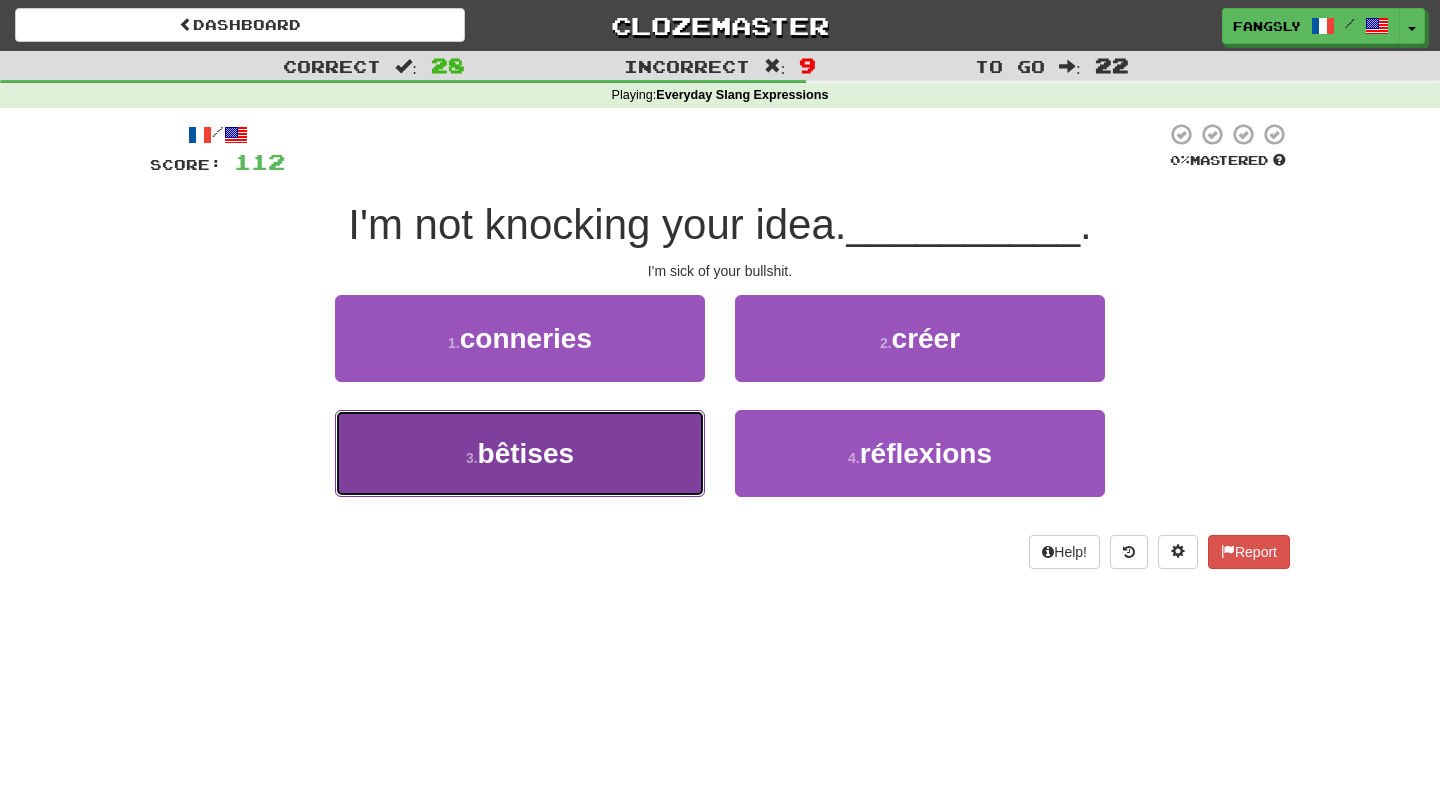 click on "3 .  bêtises" at bounding box center (520, 453) 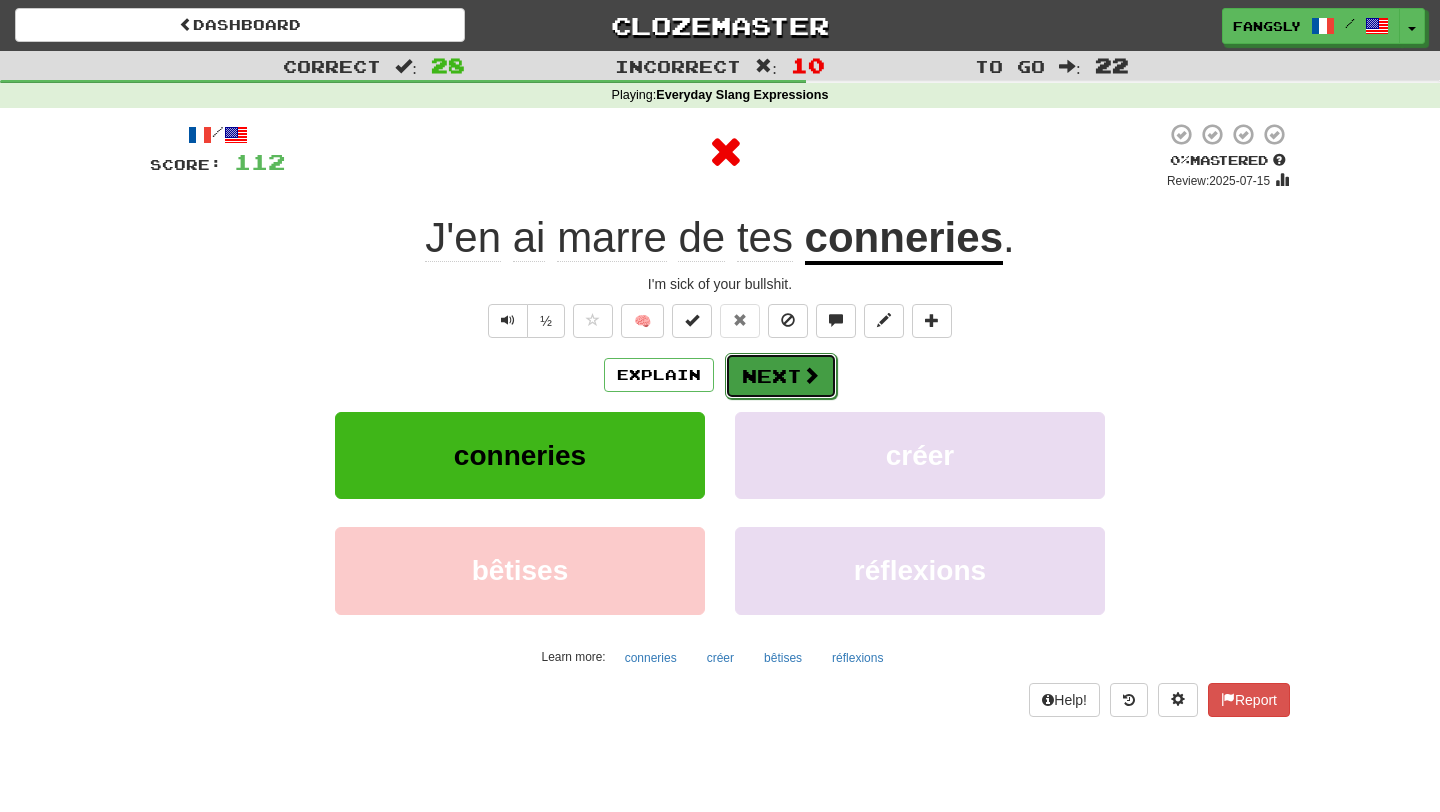 click on "Next" at bounding box center (781, 376) 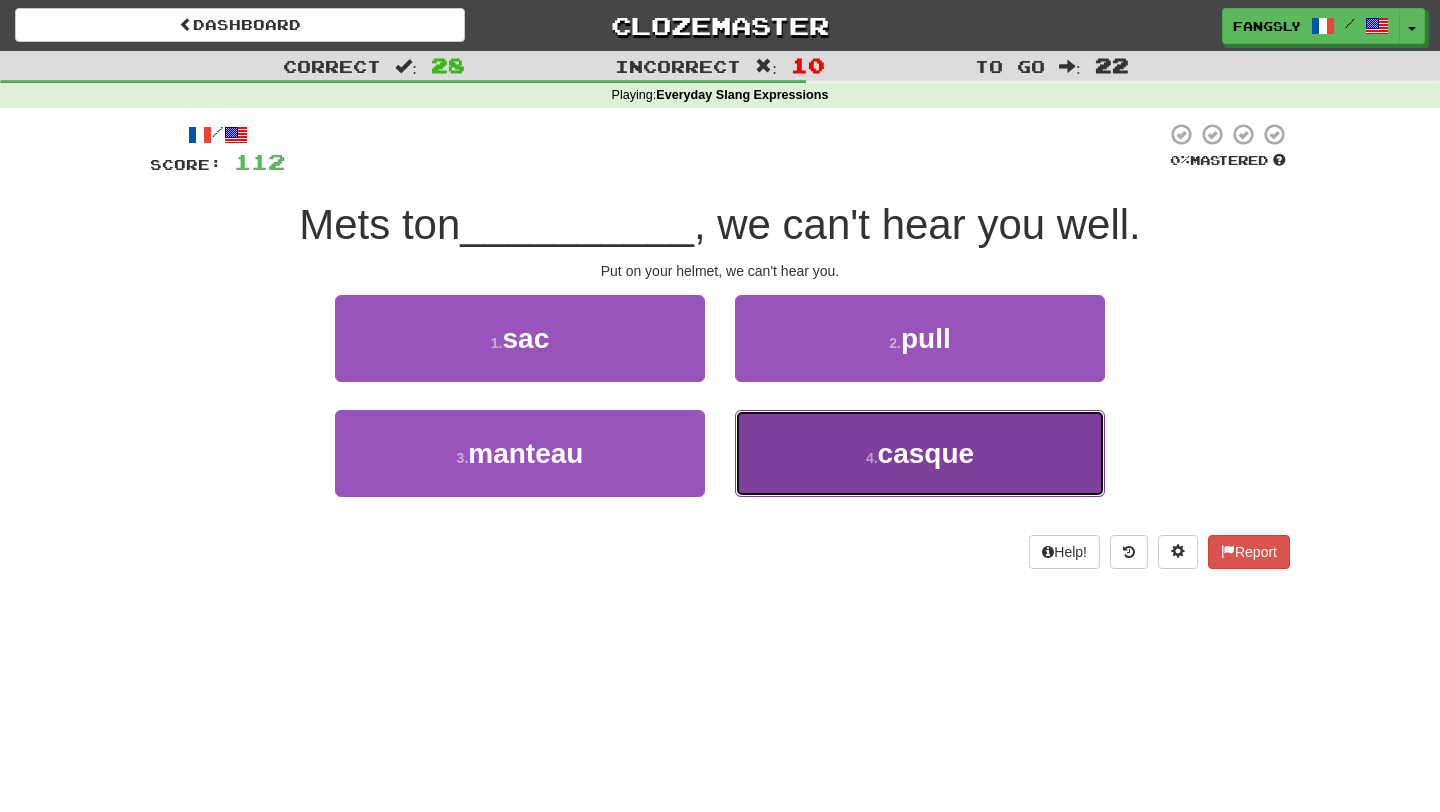 click on "4 .  casque" at bounding box center [920, 453] 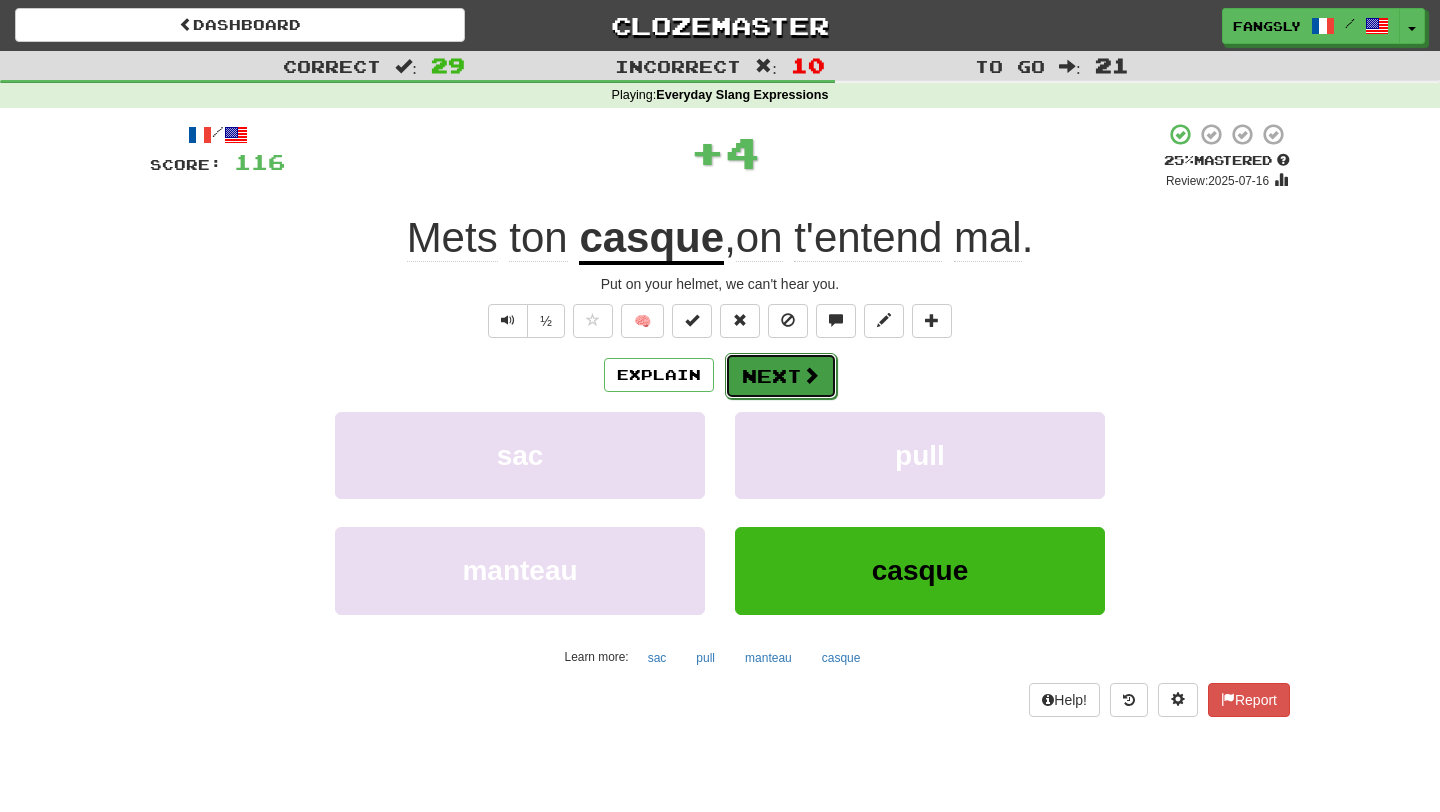 click at bounding box center [811, 375] 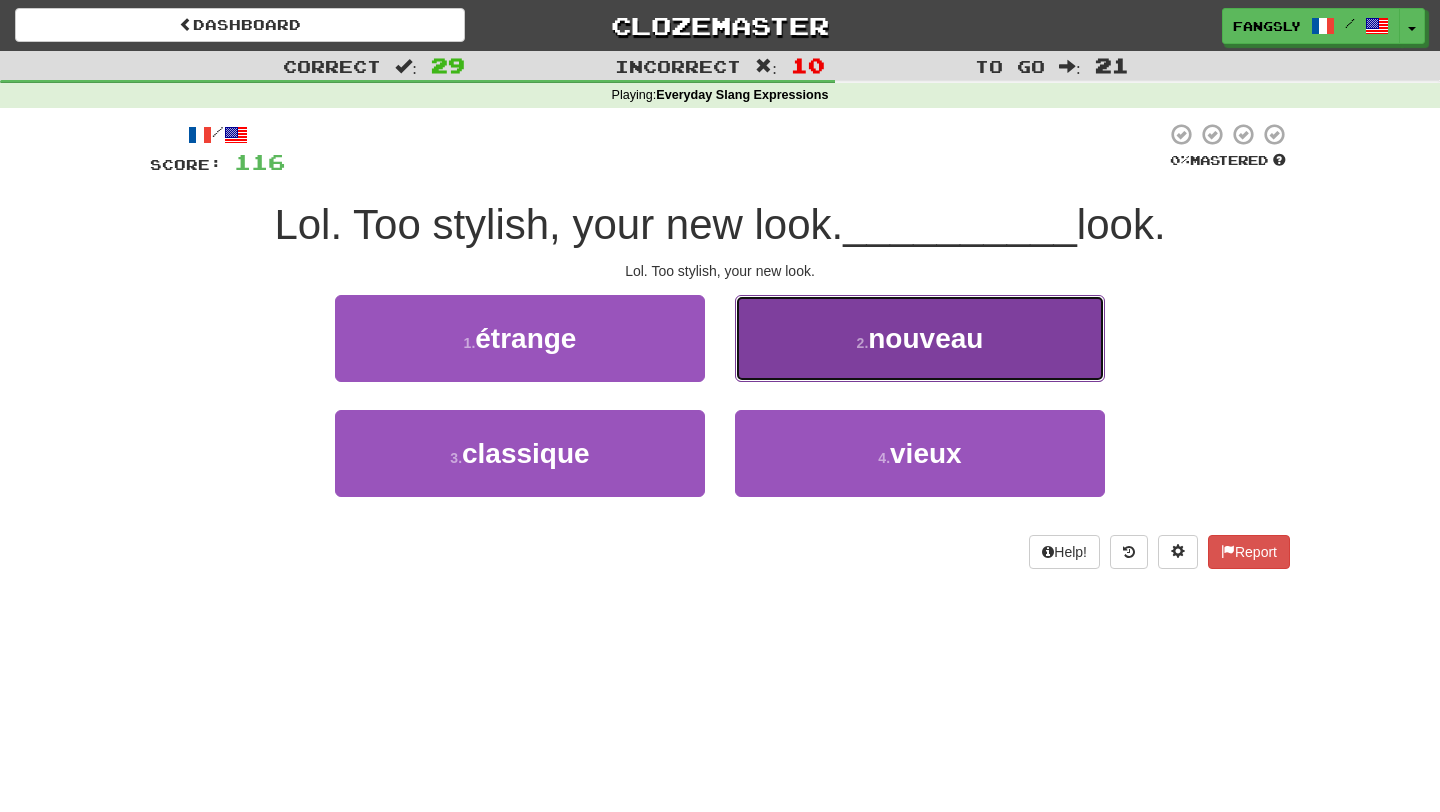 click on "2 .  nouveau" at bounding box center [920, 338] 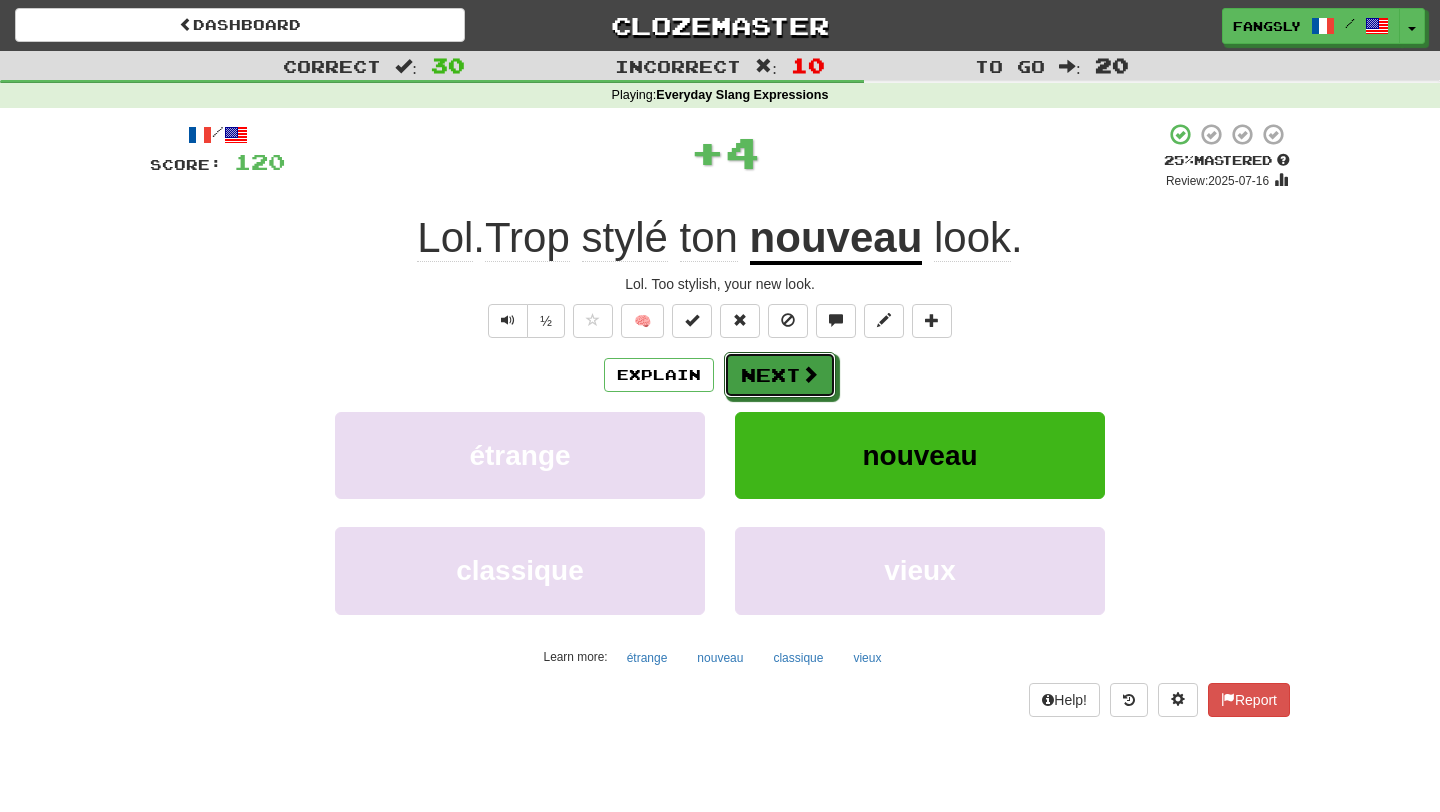 click on "Next" at bounding box center (780, 375) 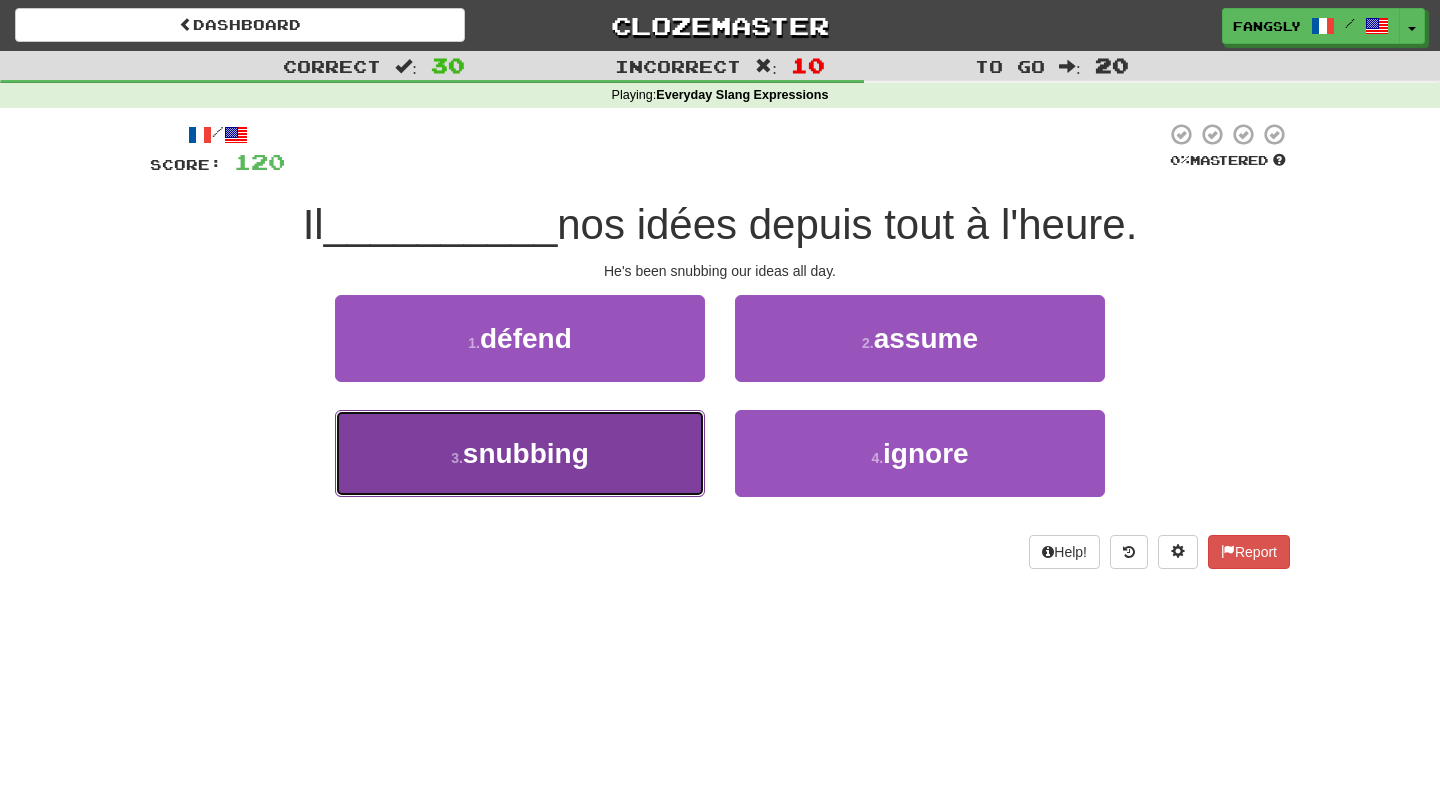 click on "3 .  snobe" at bounding box center (520, 453) 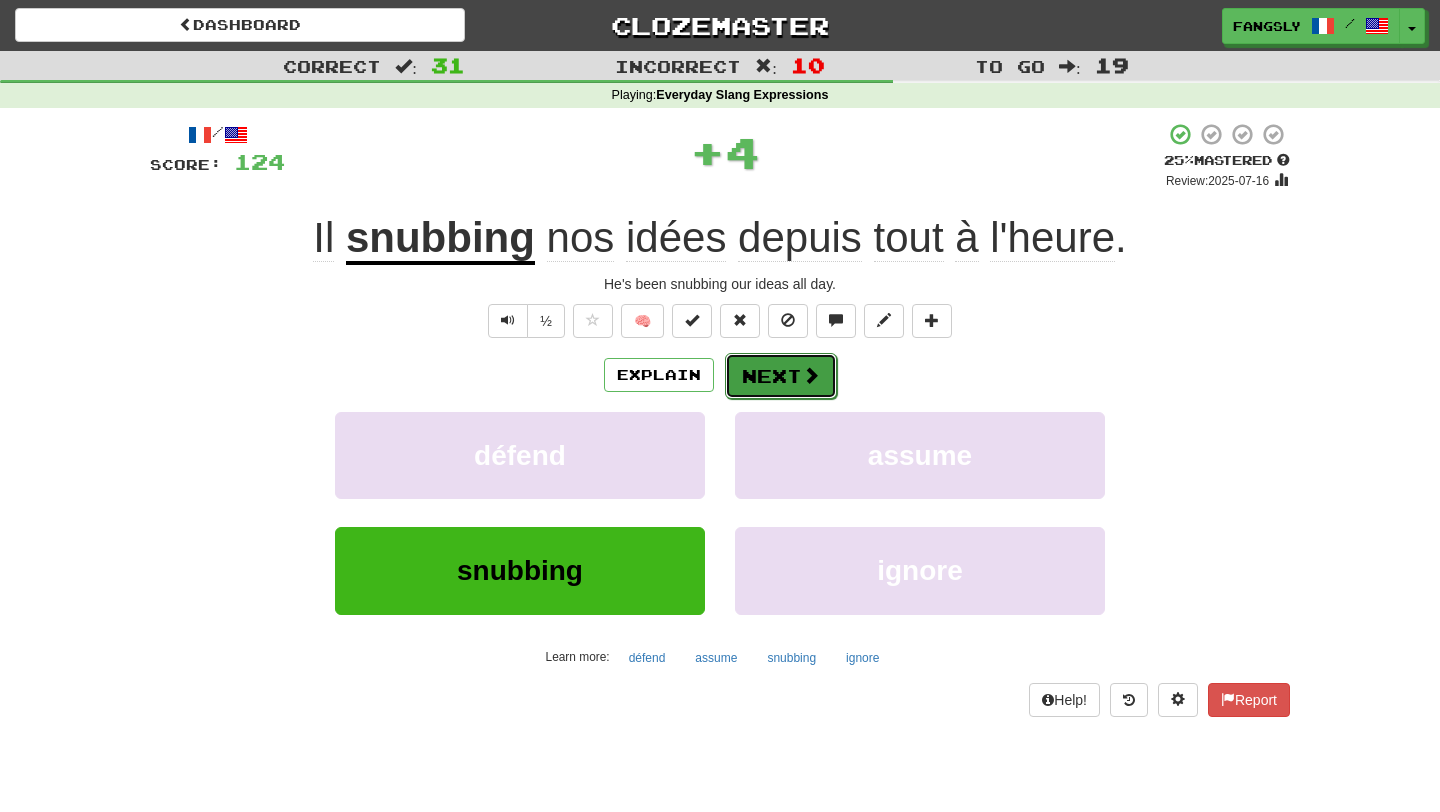 click on "Next" at bounding box center [781, 376] 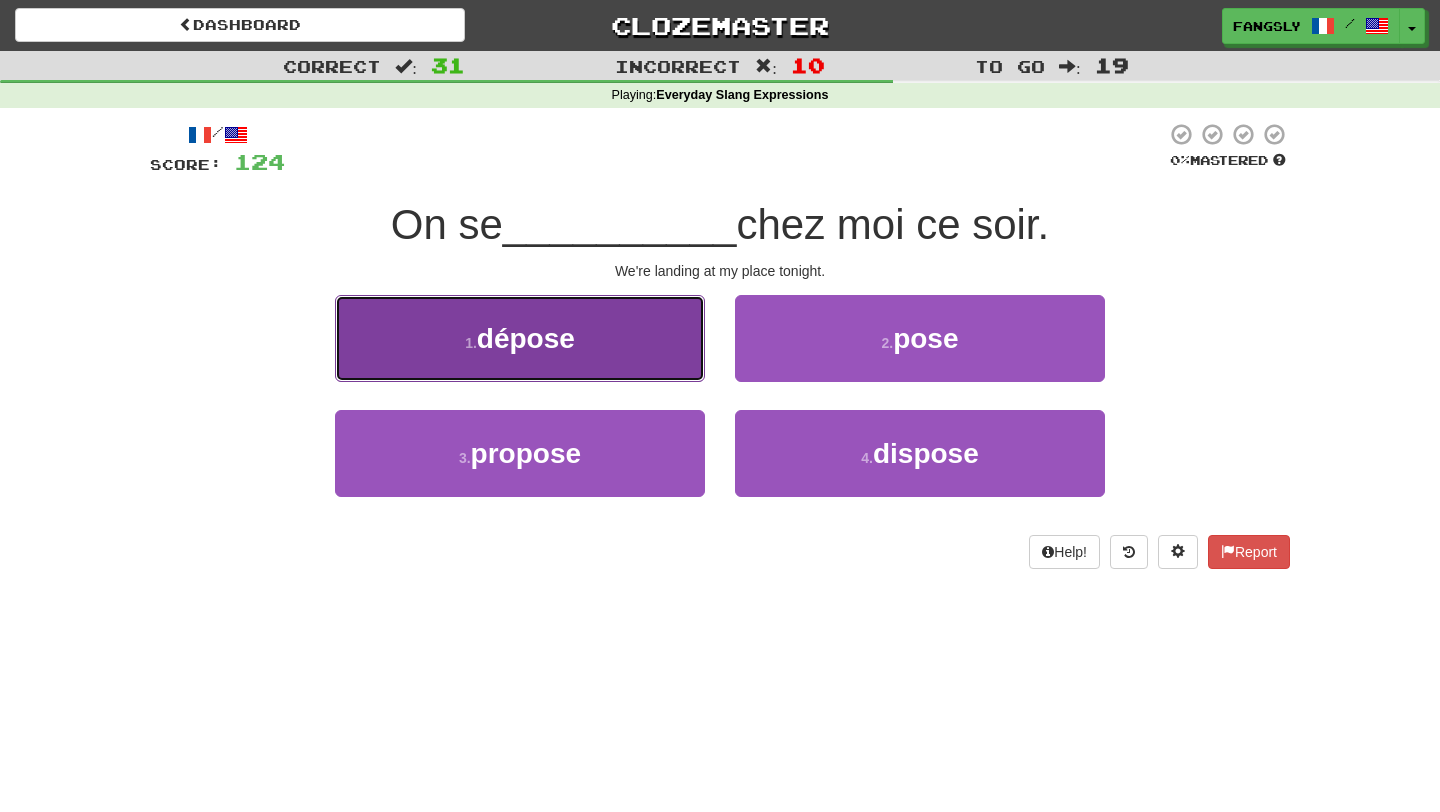 click on "1 .  dépose" at bounding box center [520, 338] 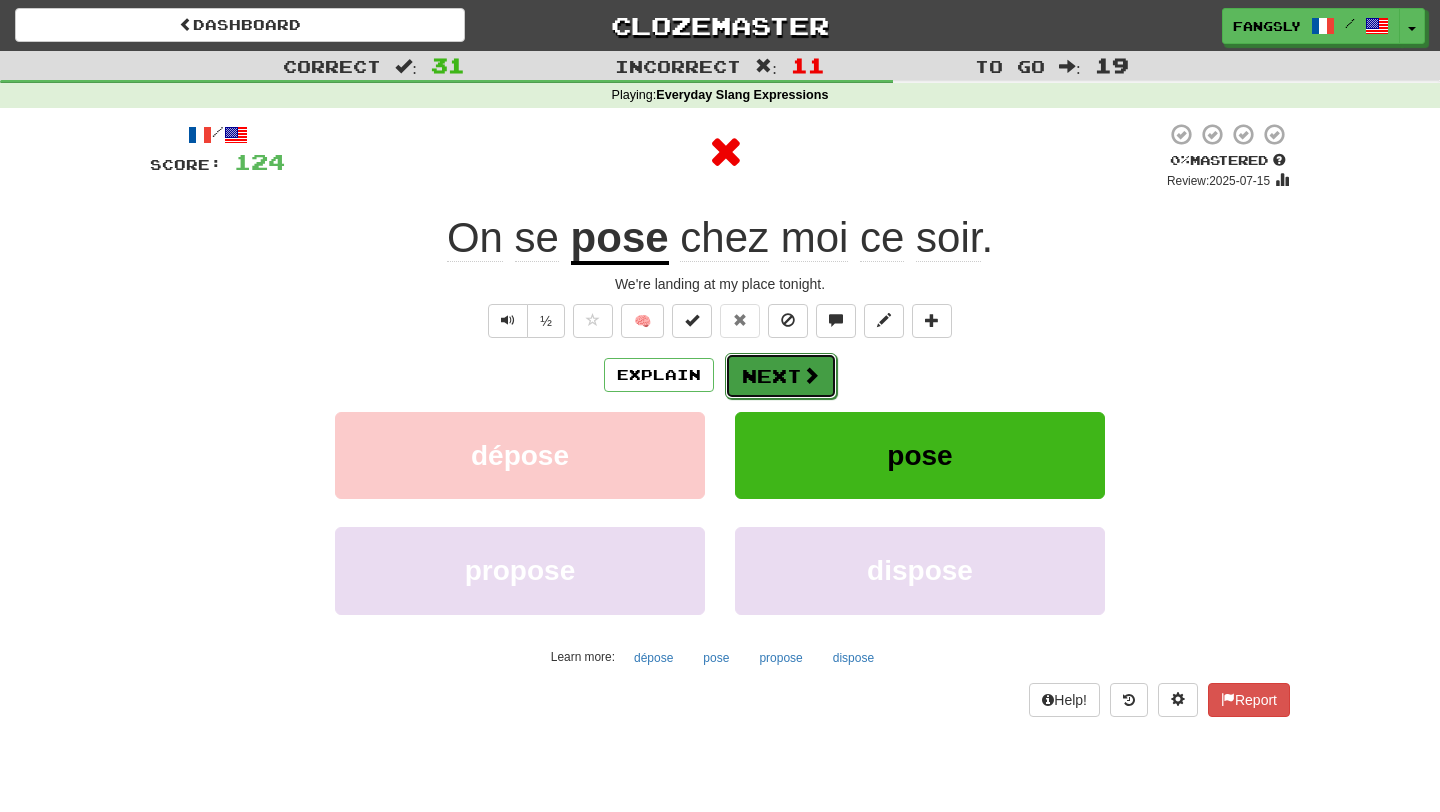 click on "Next" at bounding box center [781, 376] 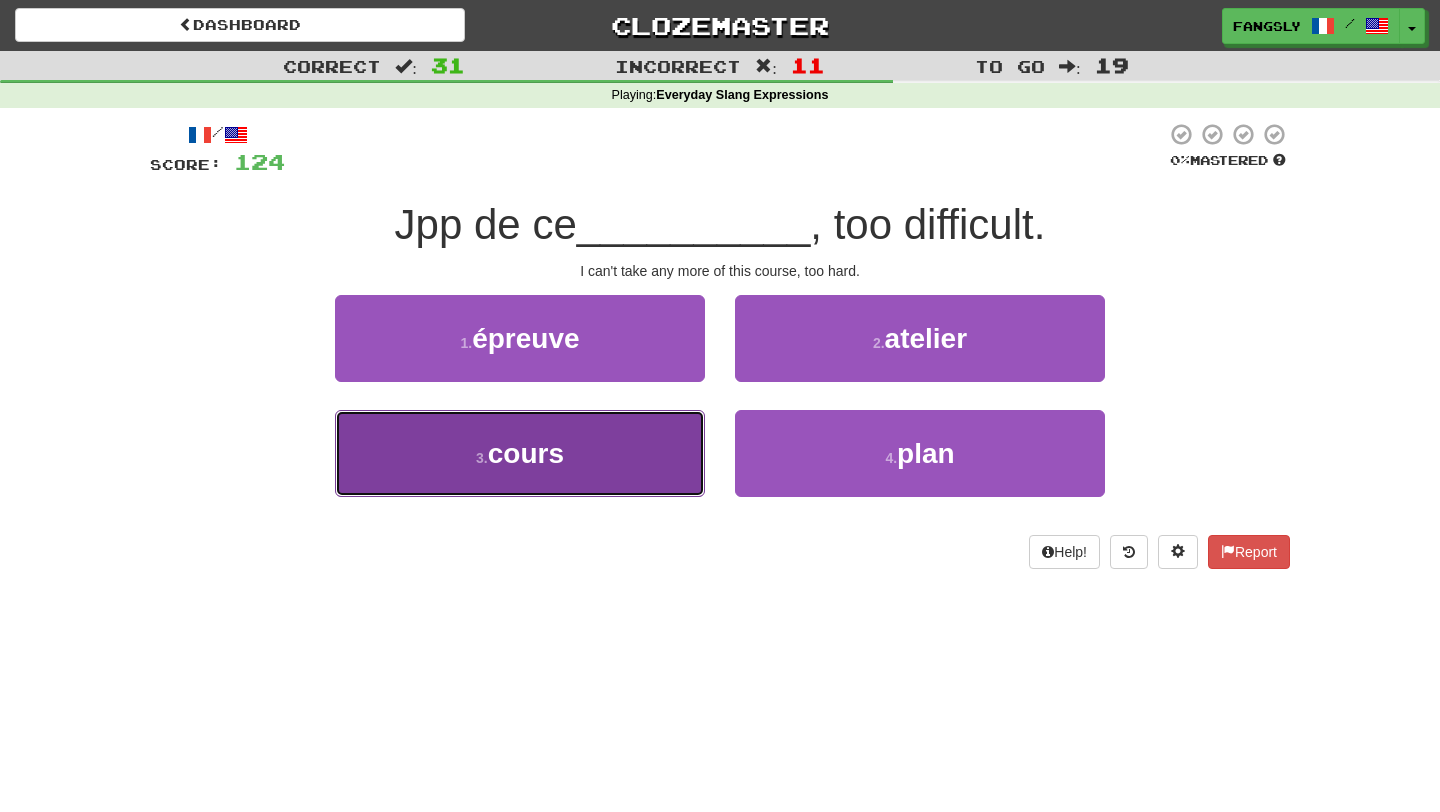 click on "3 .  cours" at bounding box center [520, 453] 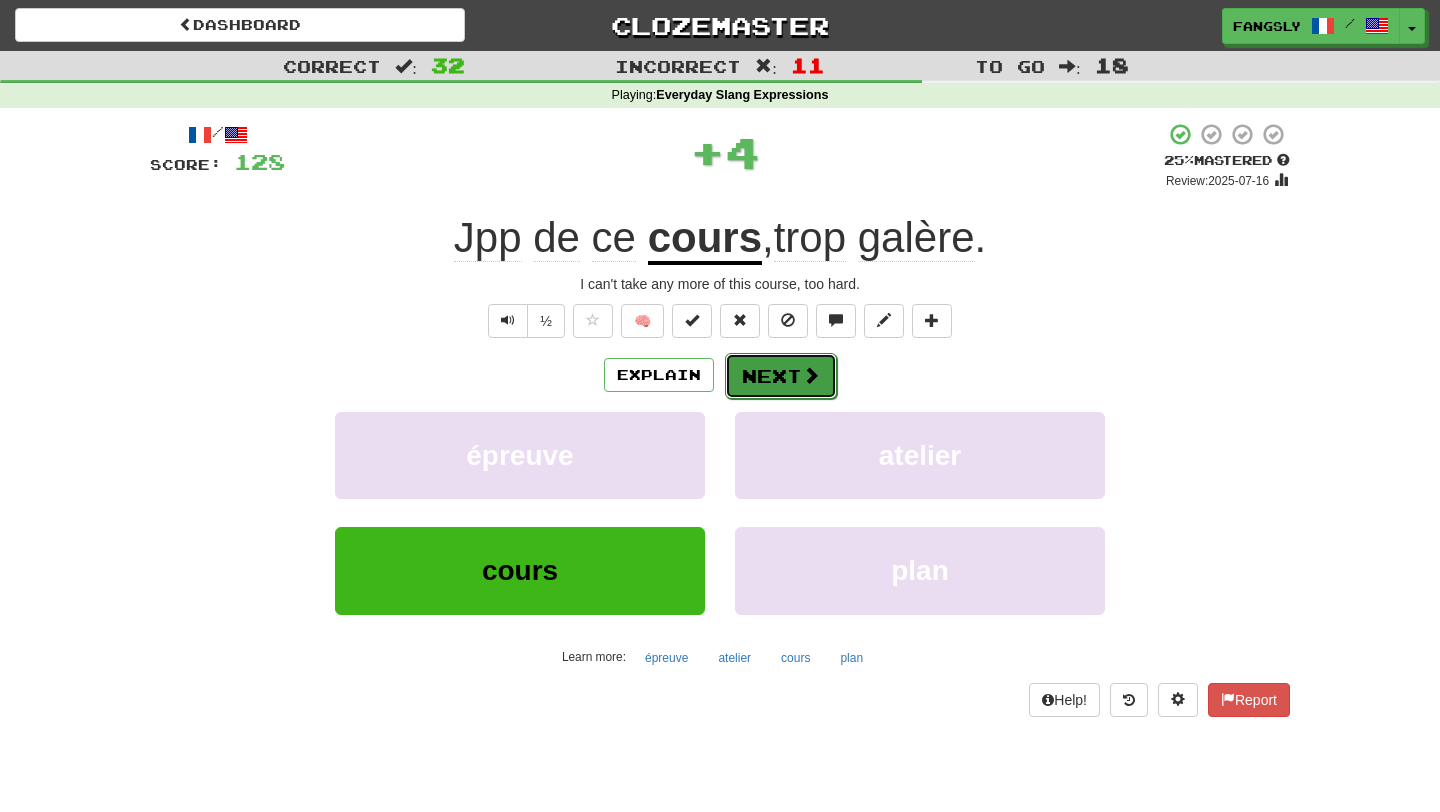 click at bounding box center (811, 375) 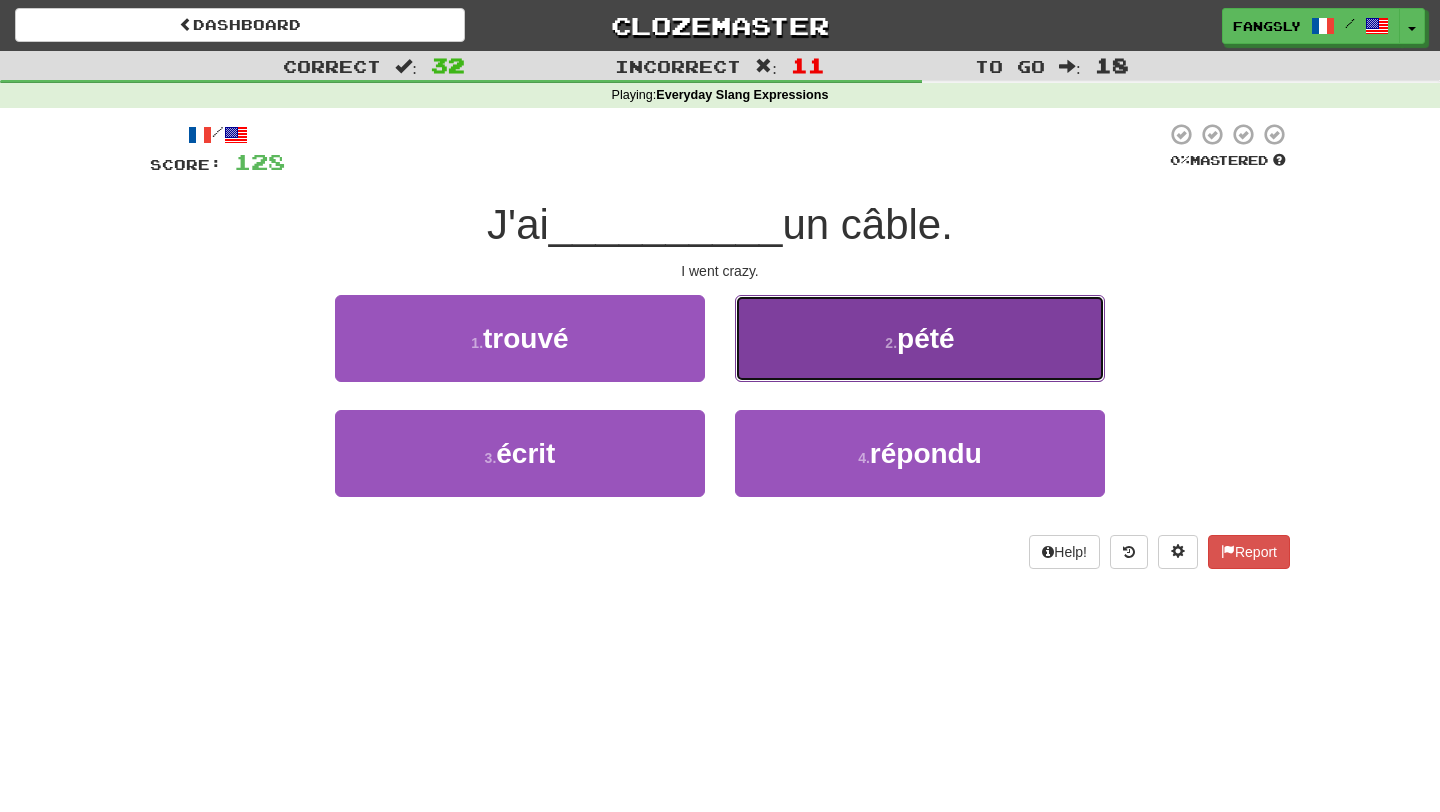 click on "2 .  pété" at bounding box center (920, 338) 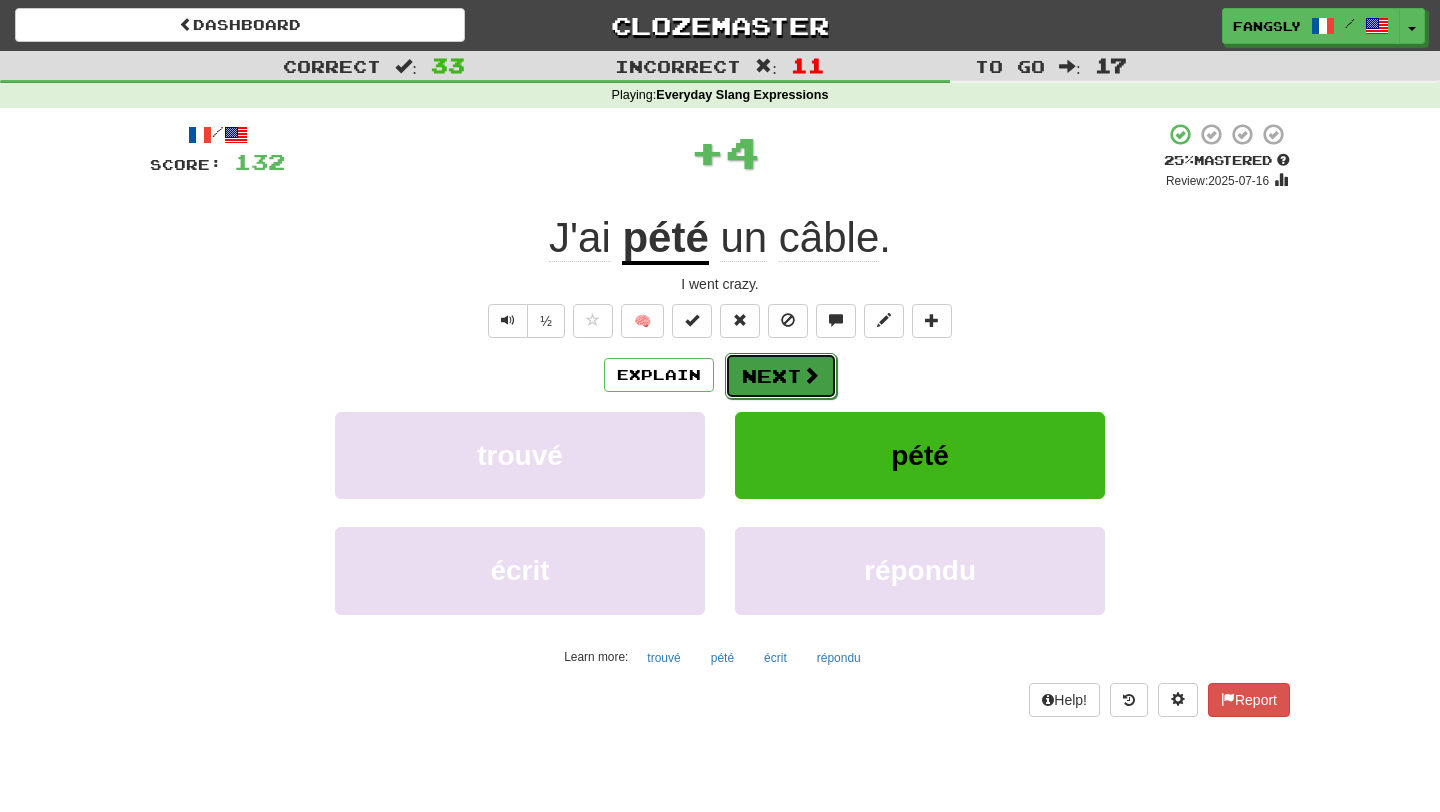 click at bounding box center [811, 375] 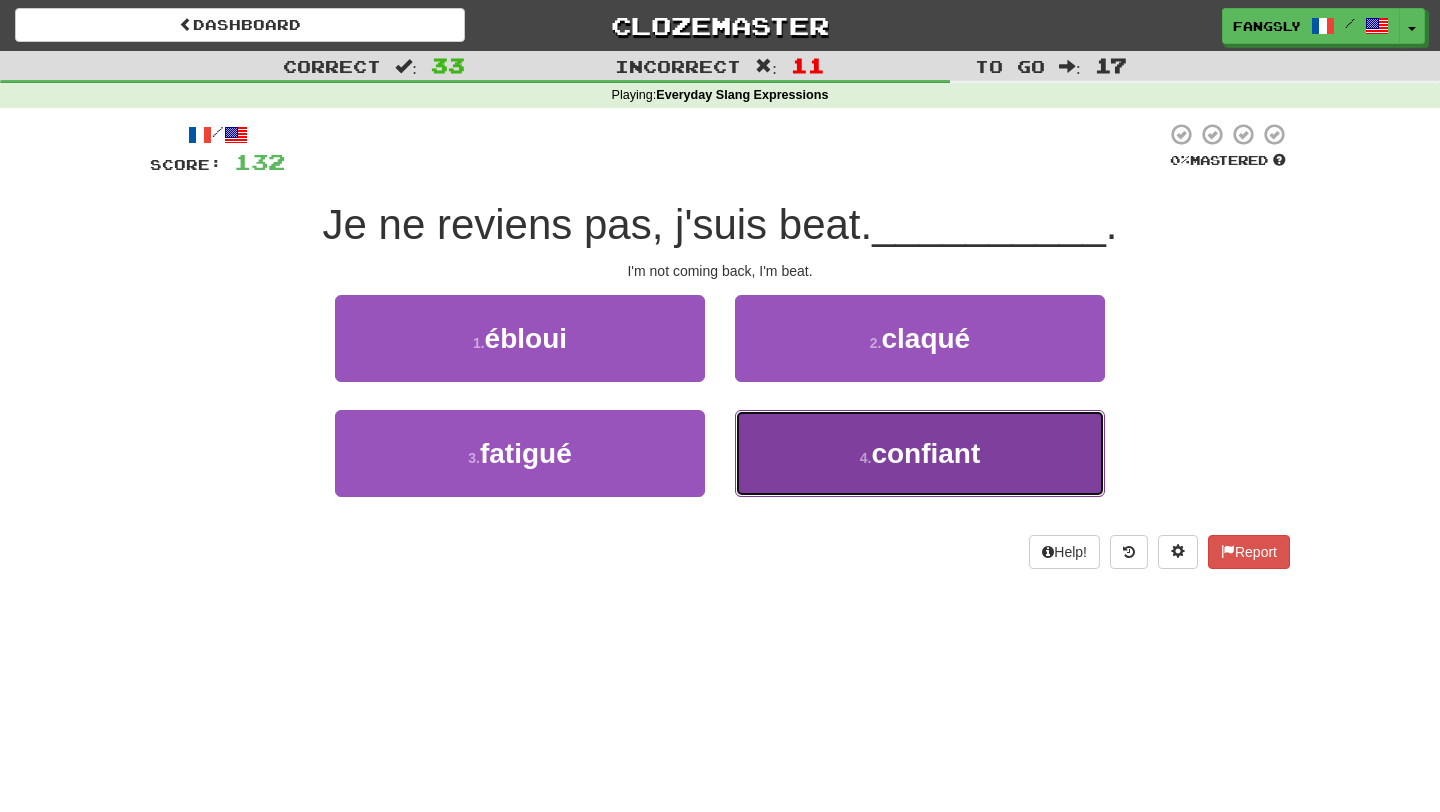 click on "4 .  confiant" at bounding box center [920, 453] 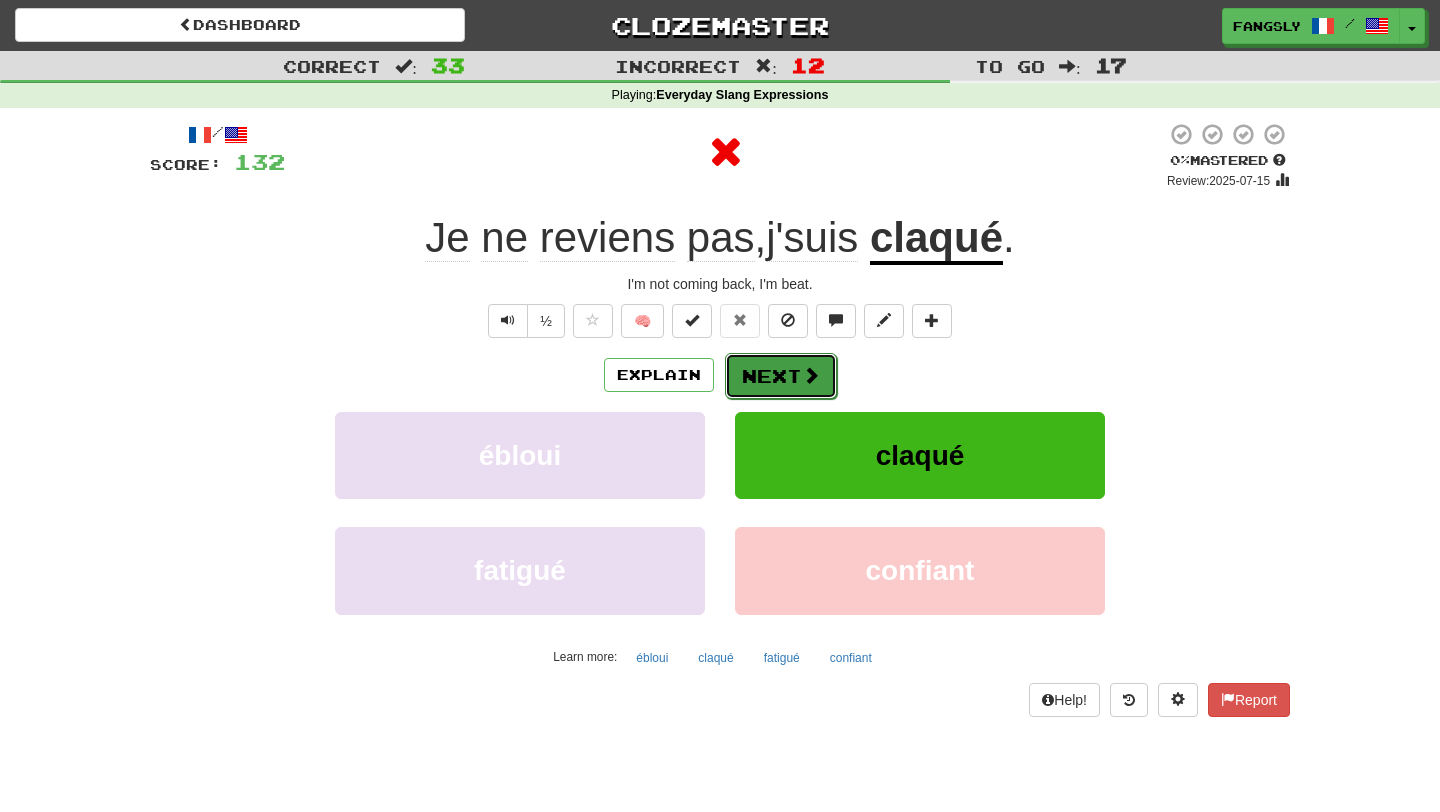 click on "Next" at bounding box center (781, 376) 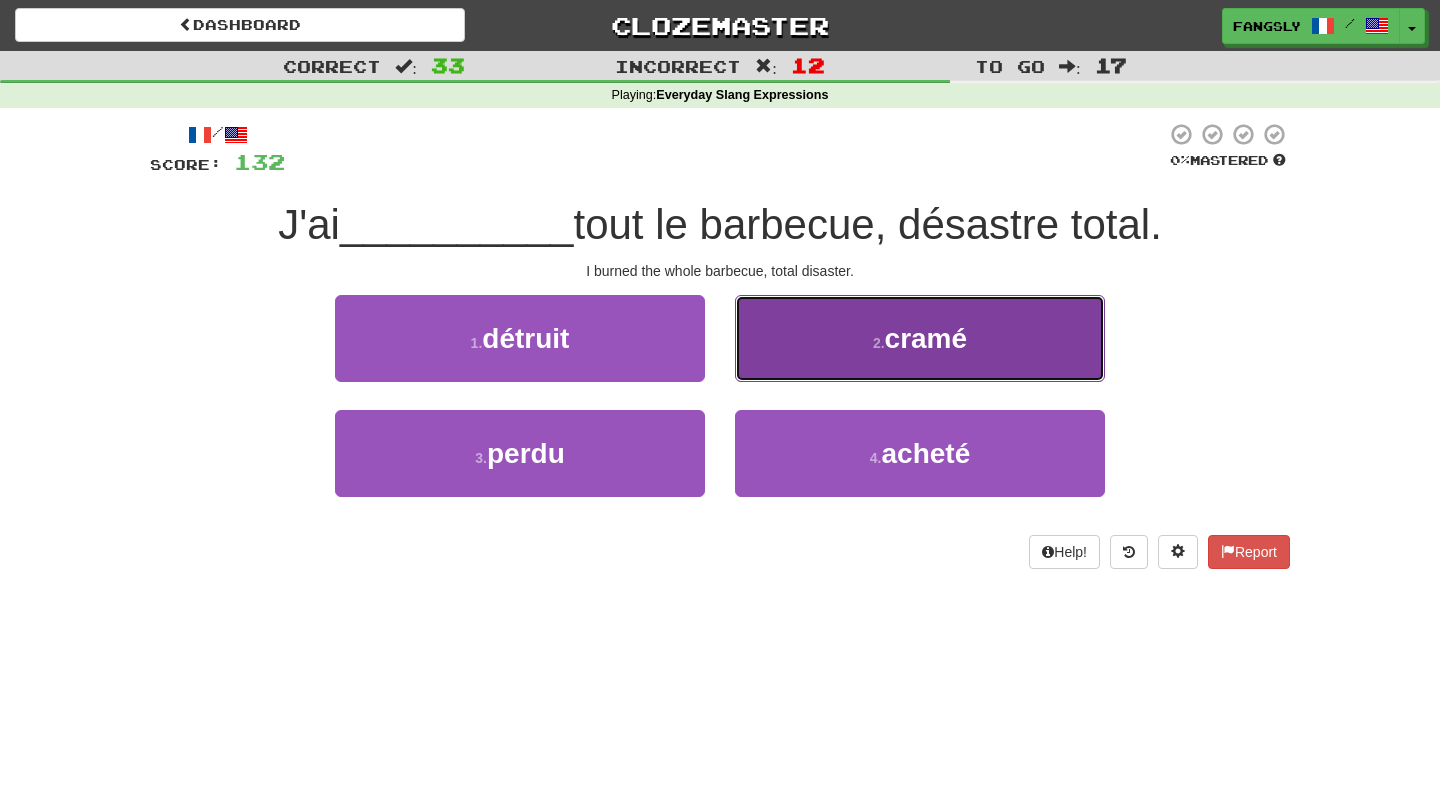 click on "2 .  cramé" at bounding box center (920, 338) 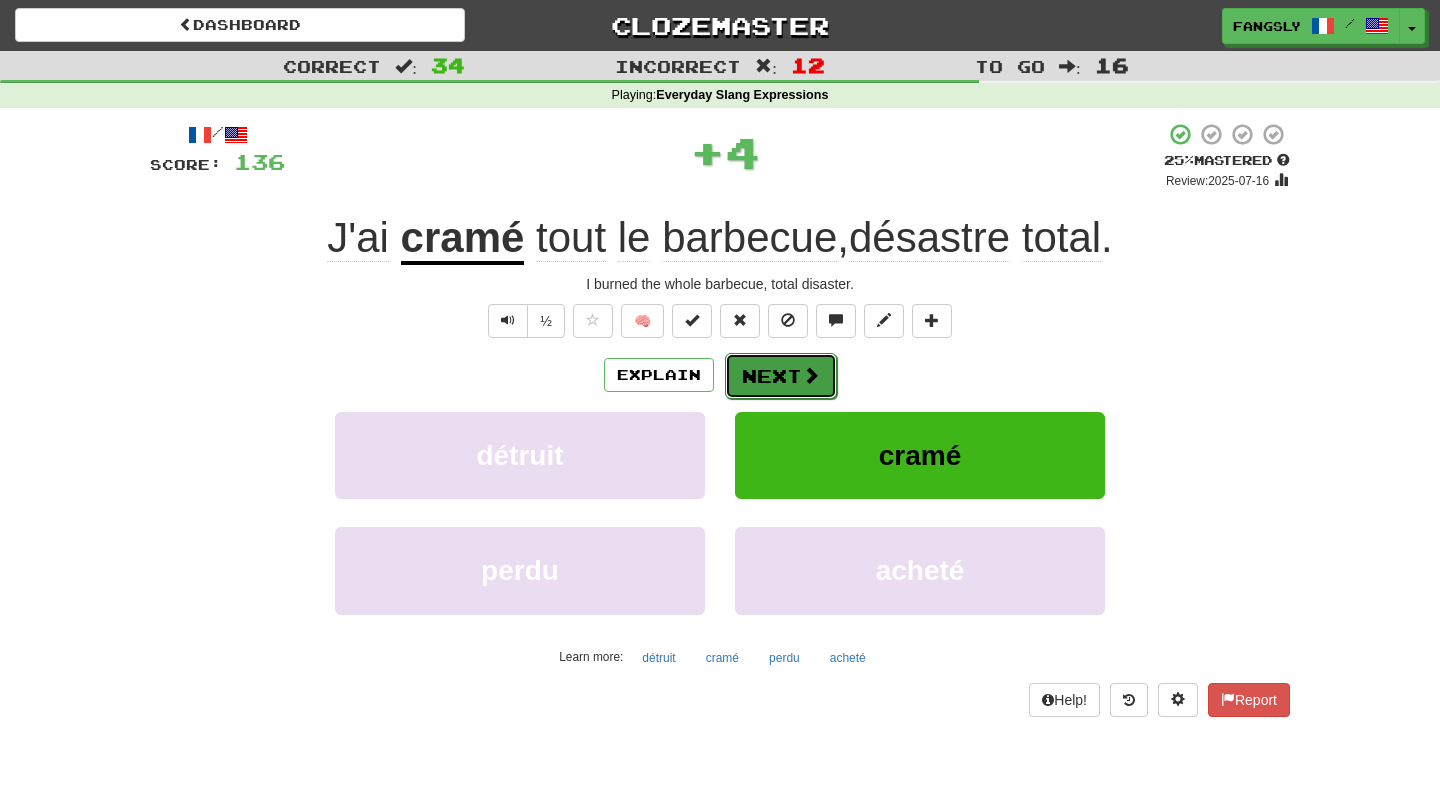 click on "Next" at bounding box center [781, 376] 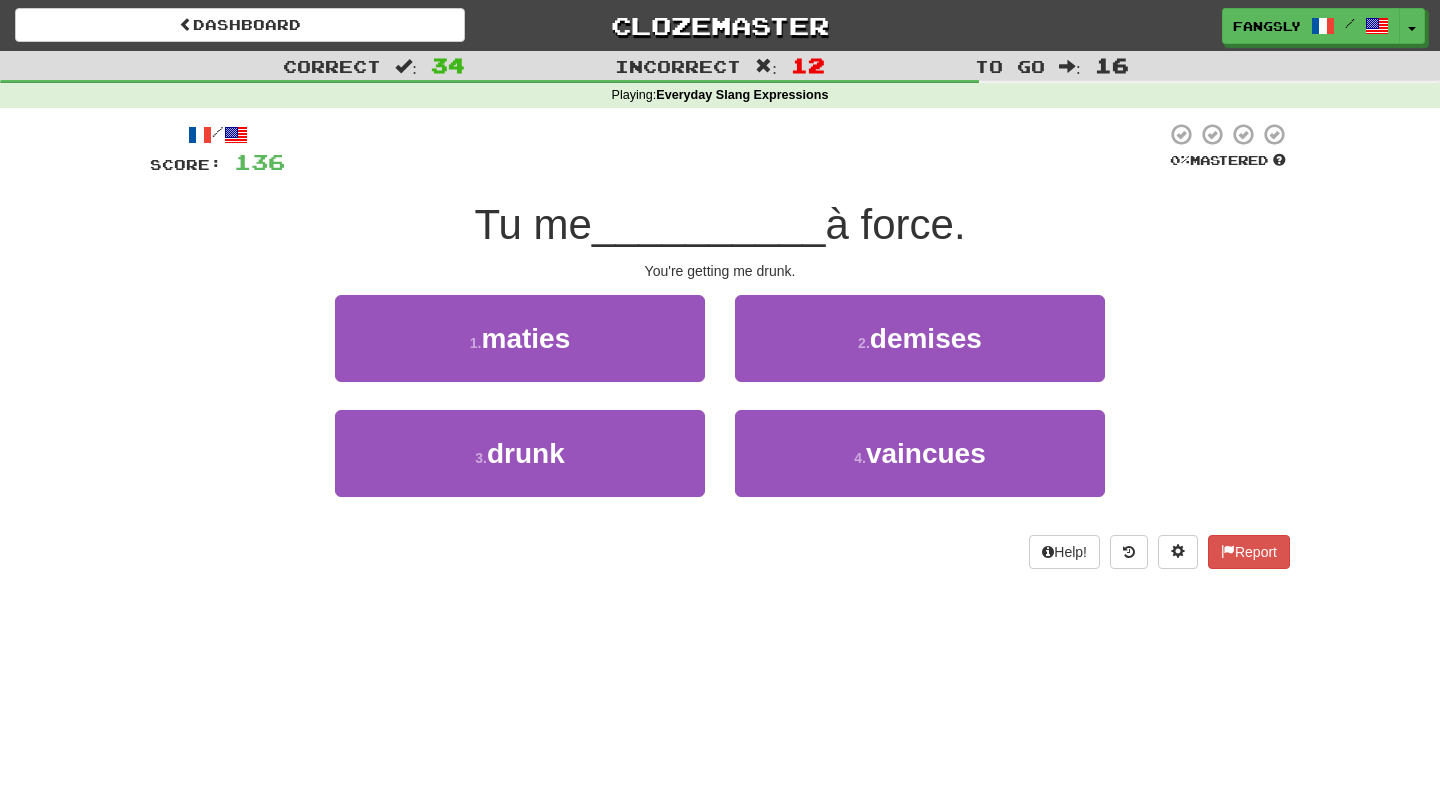 click on "3 .  soûles" at bounding box center [520, 467] 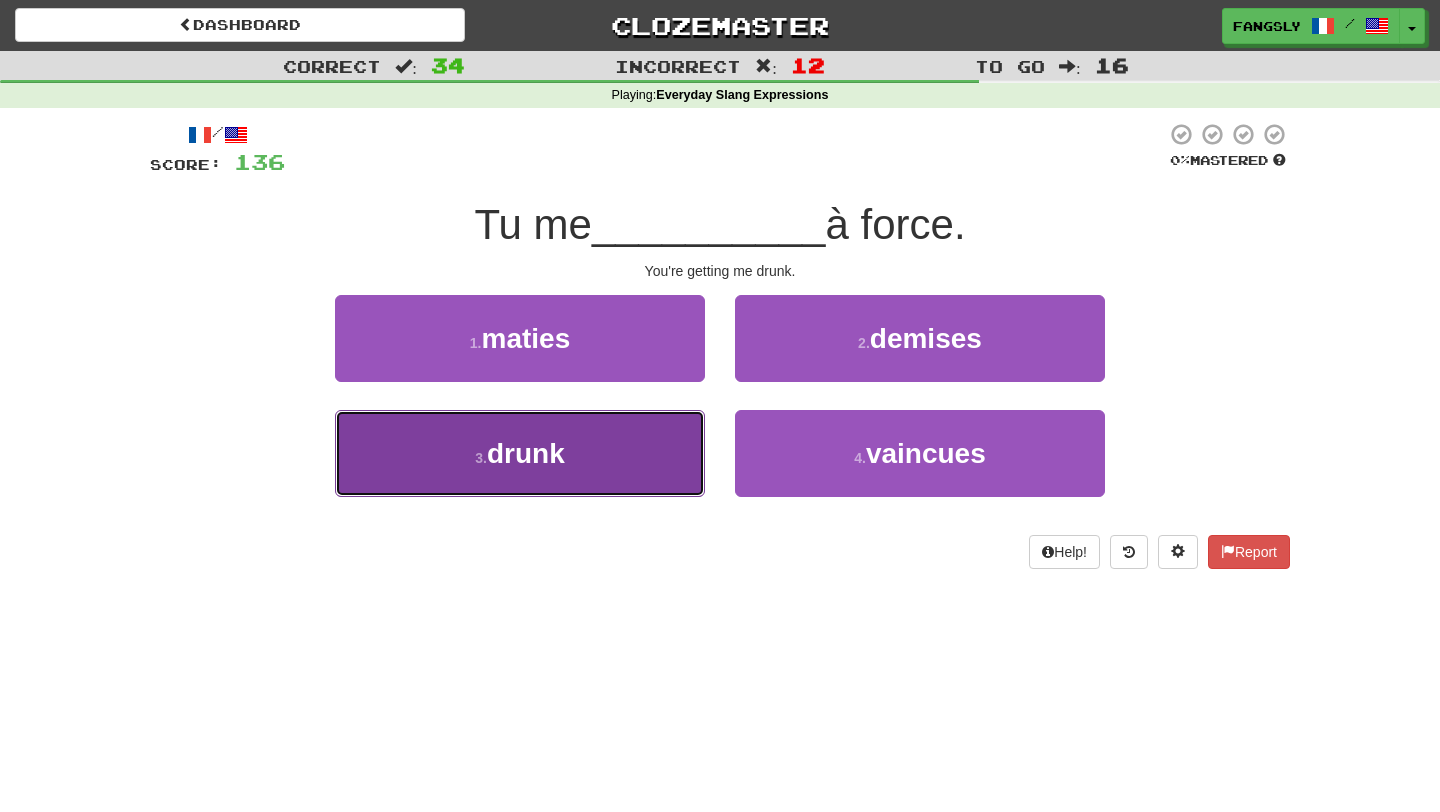 click on "3 .  soûles" at bounding box center [520, 453] 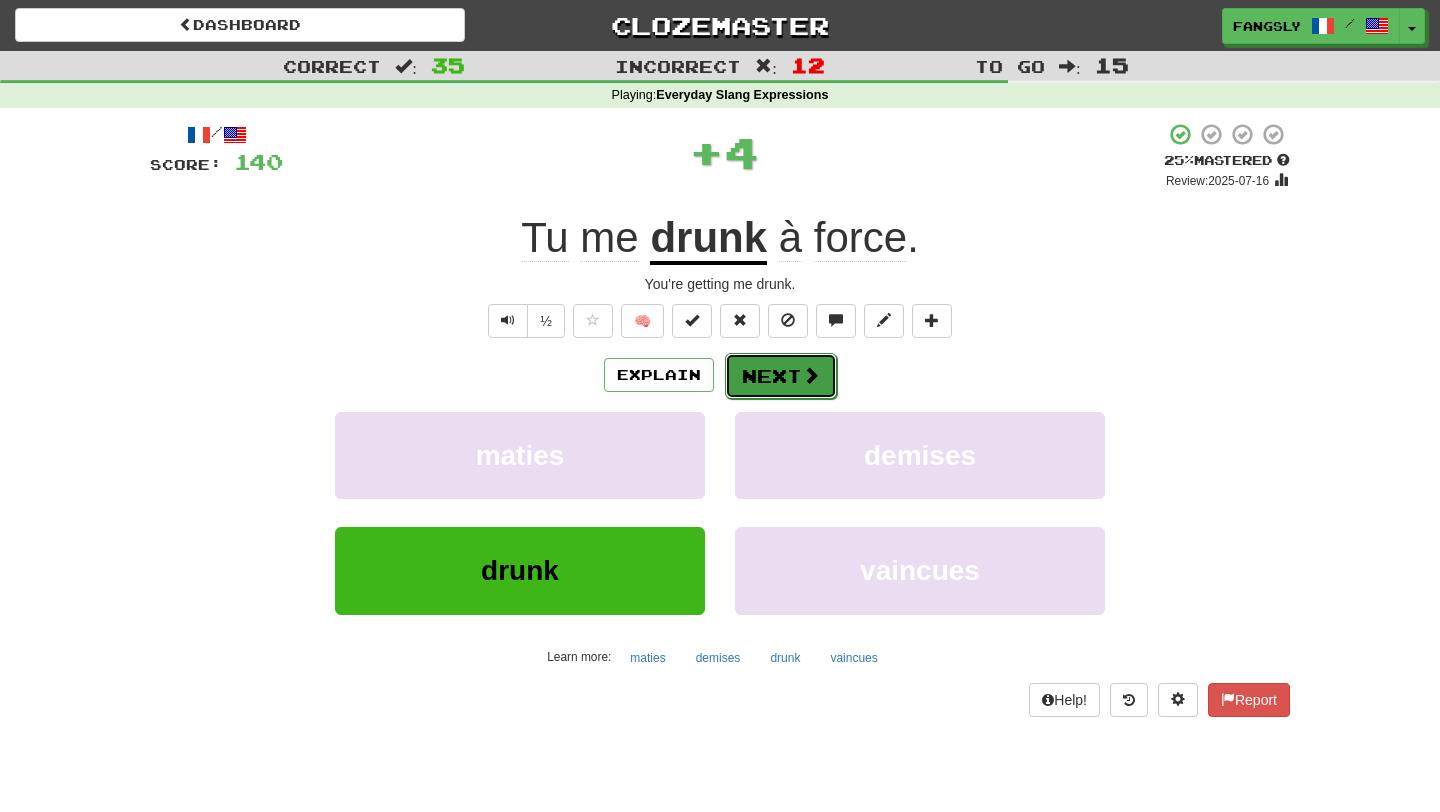 click on "Next" at bounding box center (781, 376) 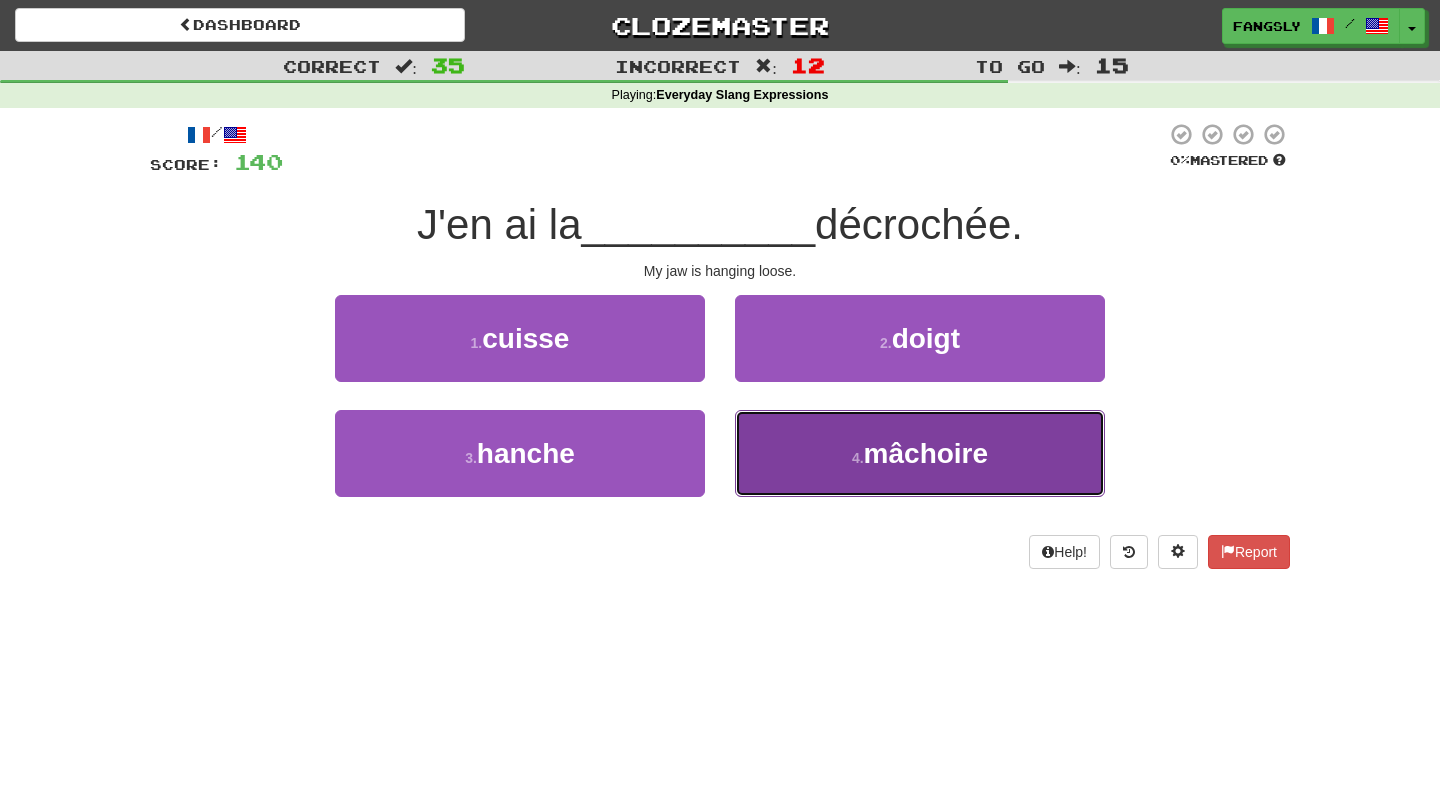click on "4 .  mâchoire" at bounding box center (920, 453) 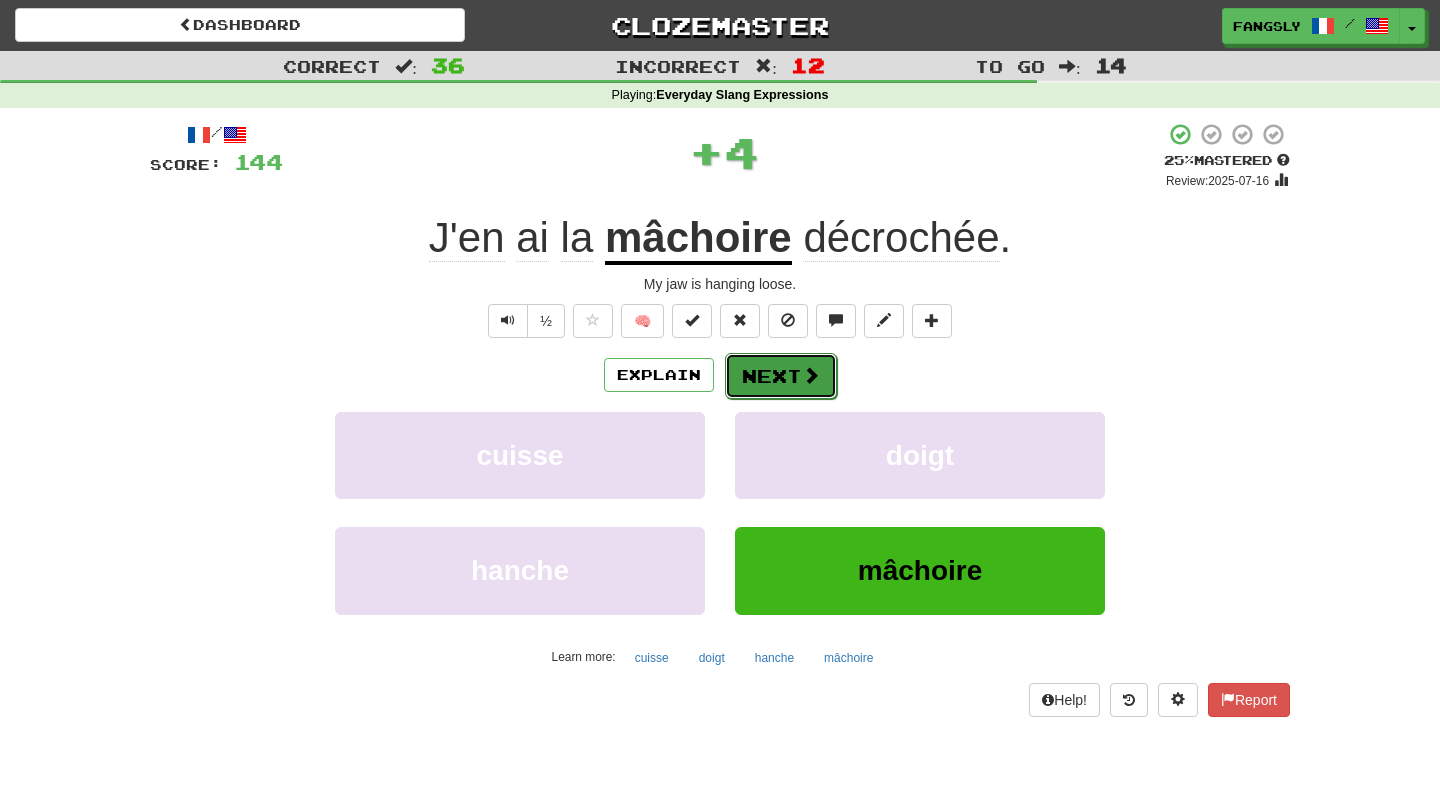 click on "Next" at bounding box center [781, 376] 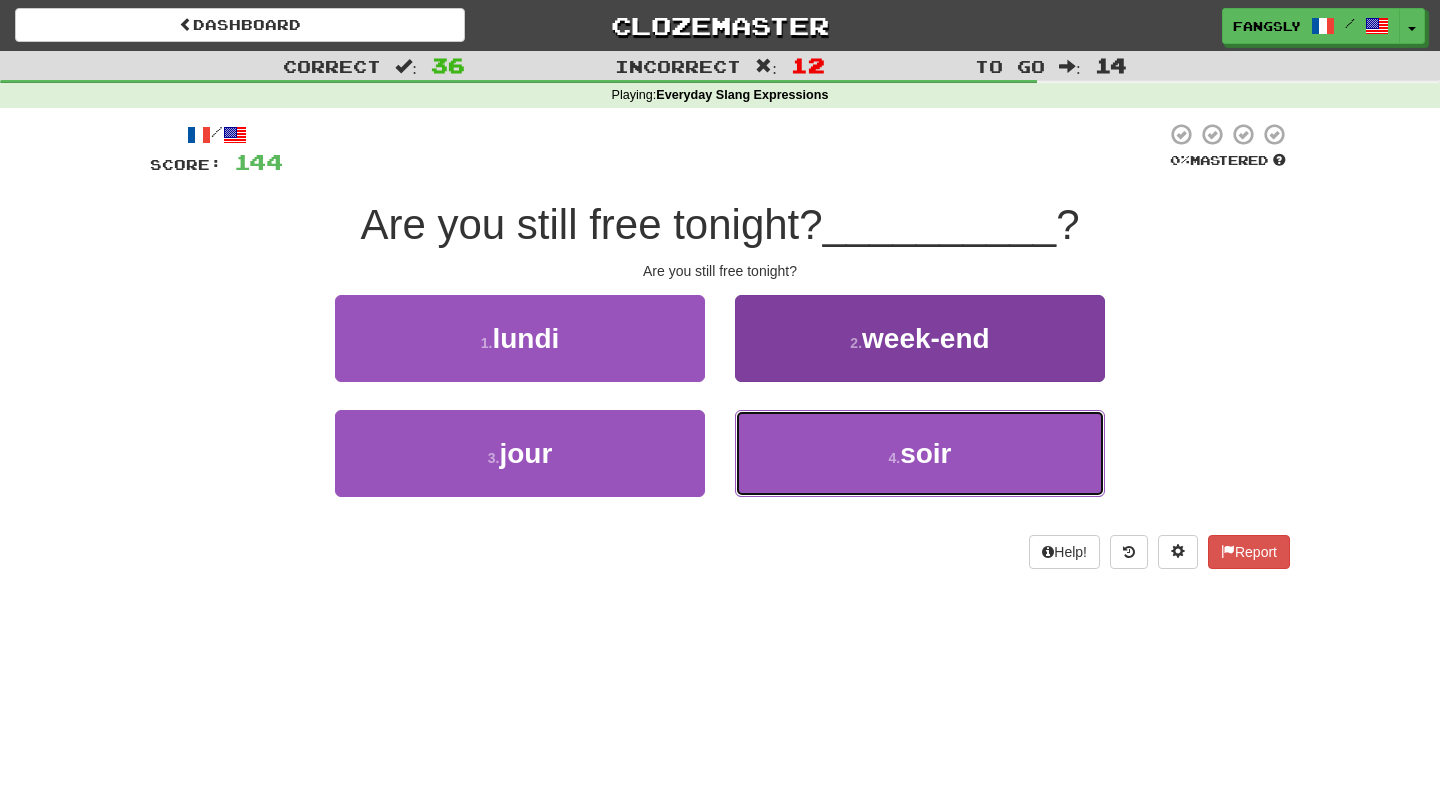 click on "4 .  soir" at bounding box center [920, 453] 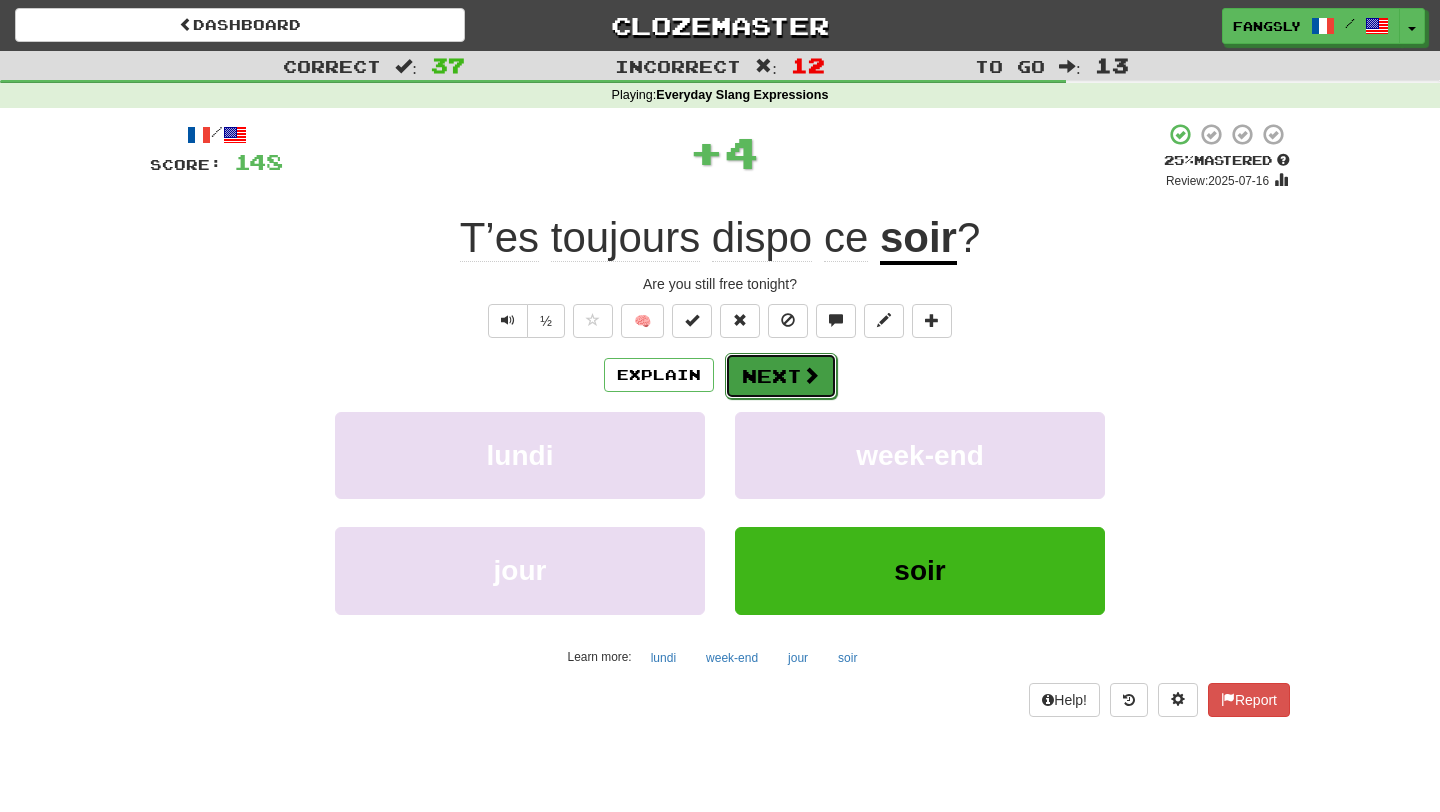 click on "Next" at bounding box center [781, 376] 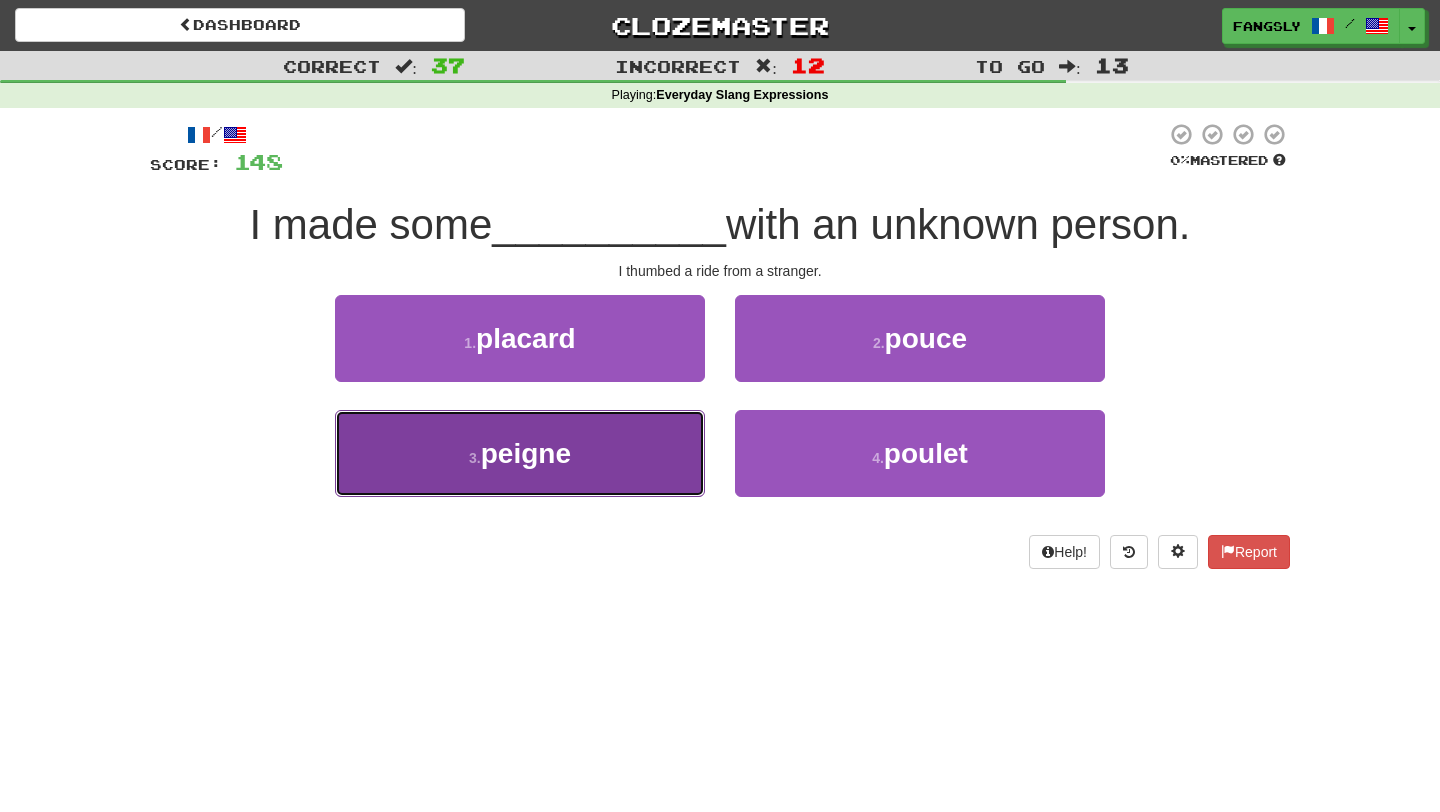 click on "3 .  peigne" at bounding box center [520, 453] 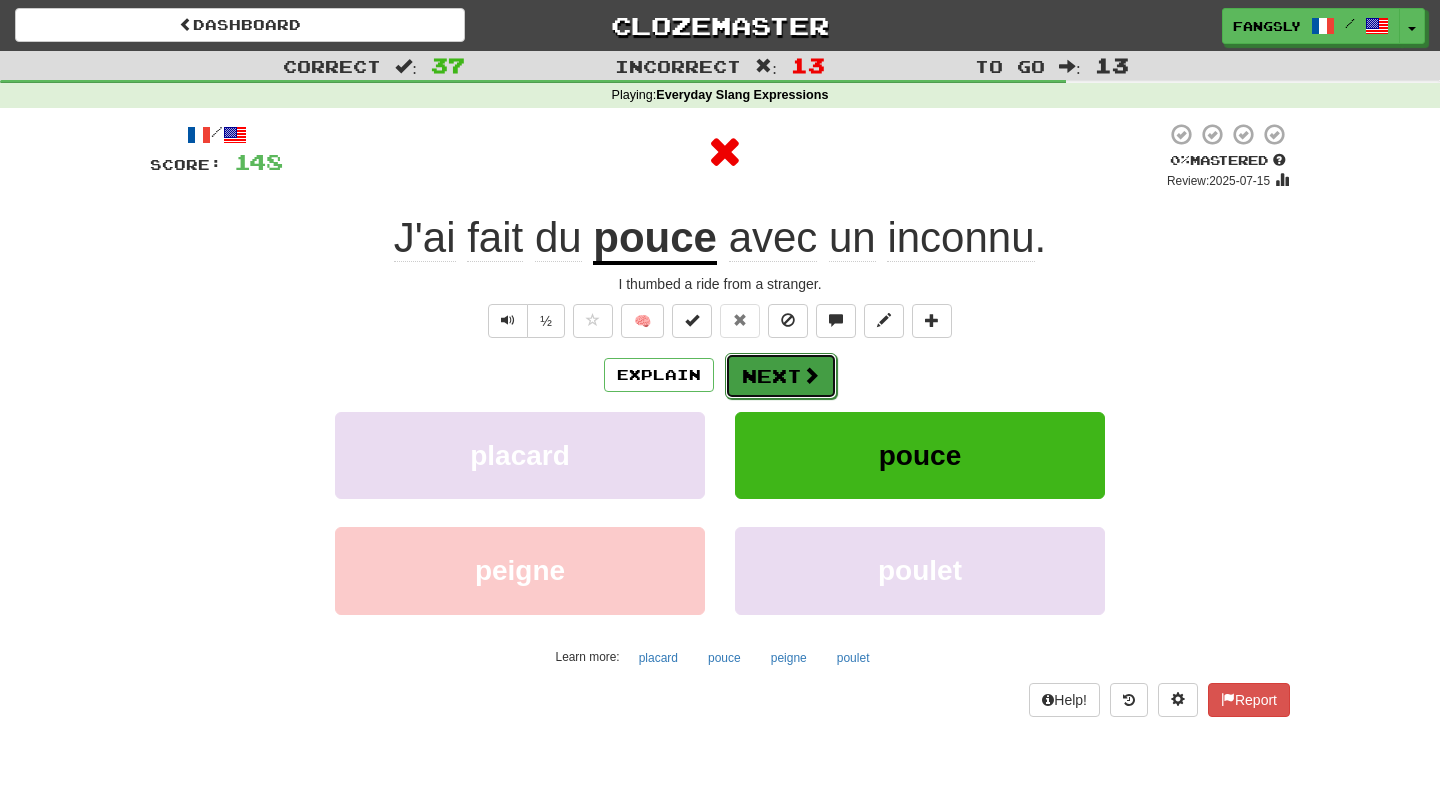 click on "Next" at bounding box center [781, 376] 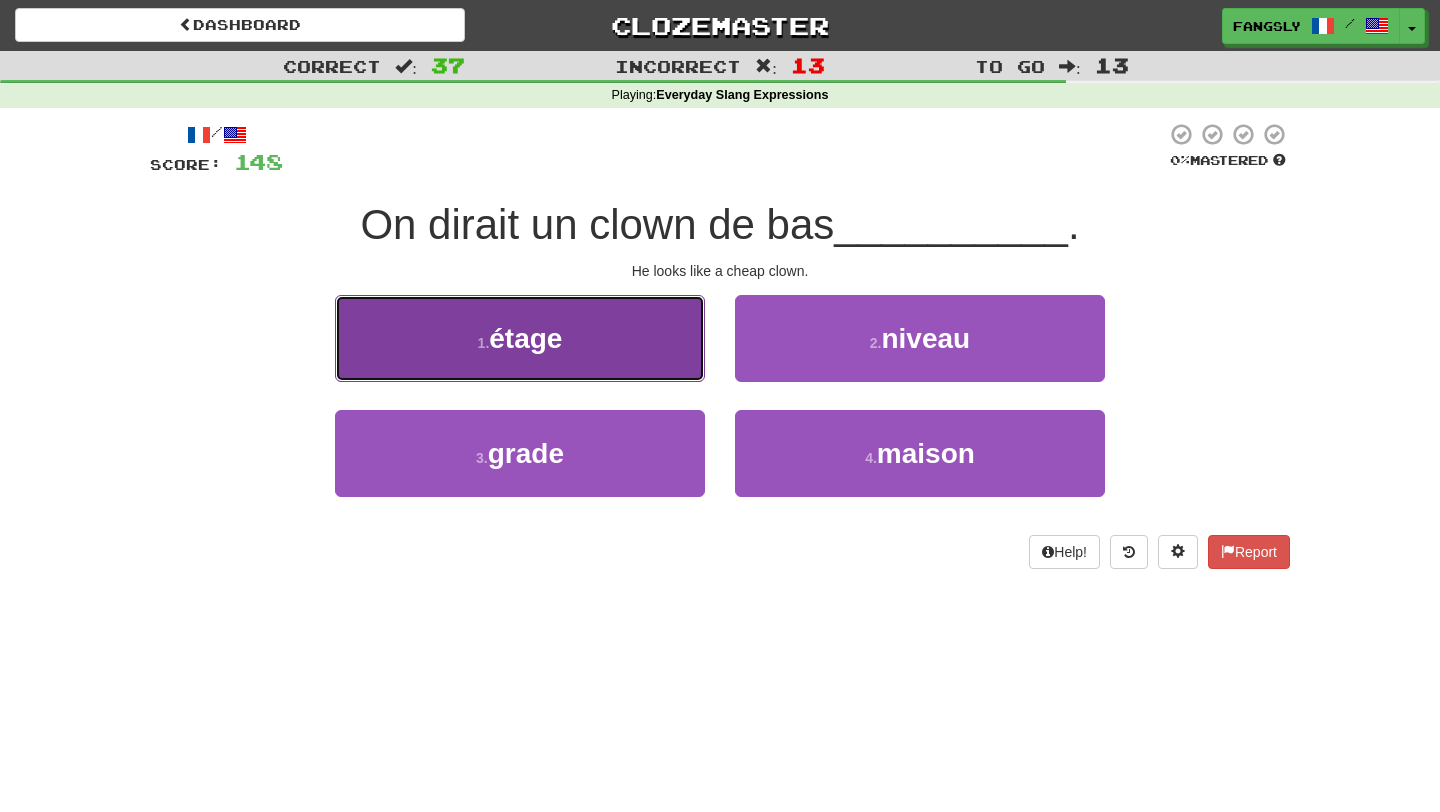click on "1 .  étage" at bounding box center (520, 338) 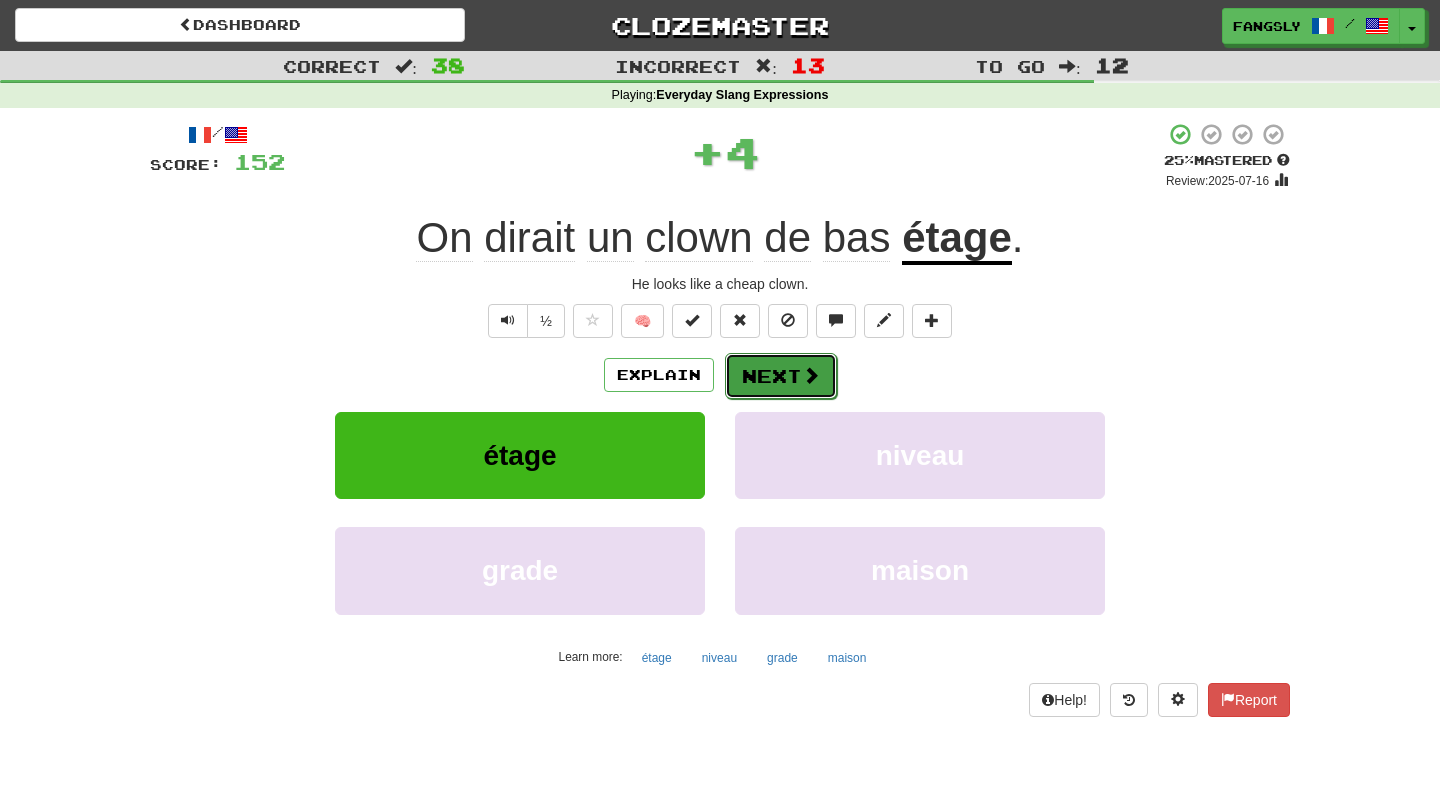click on "Next" at bounding box center [781, 376] 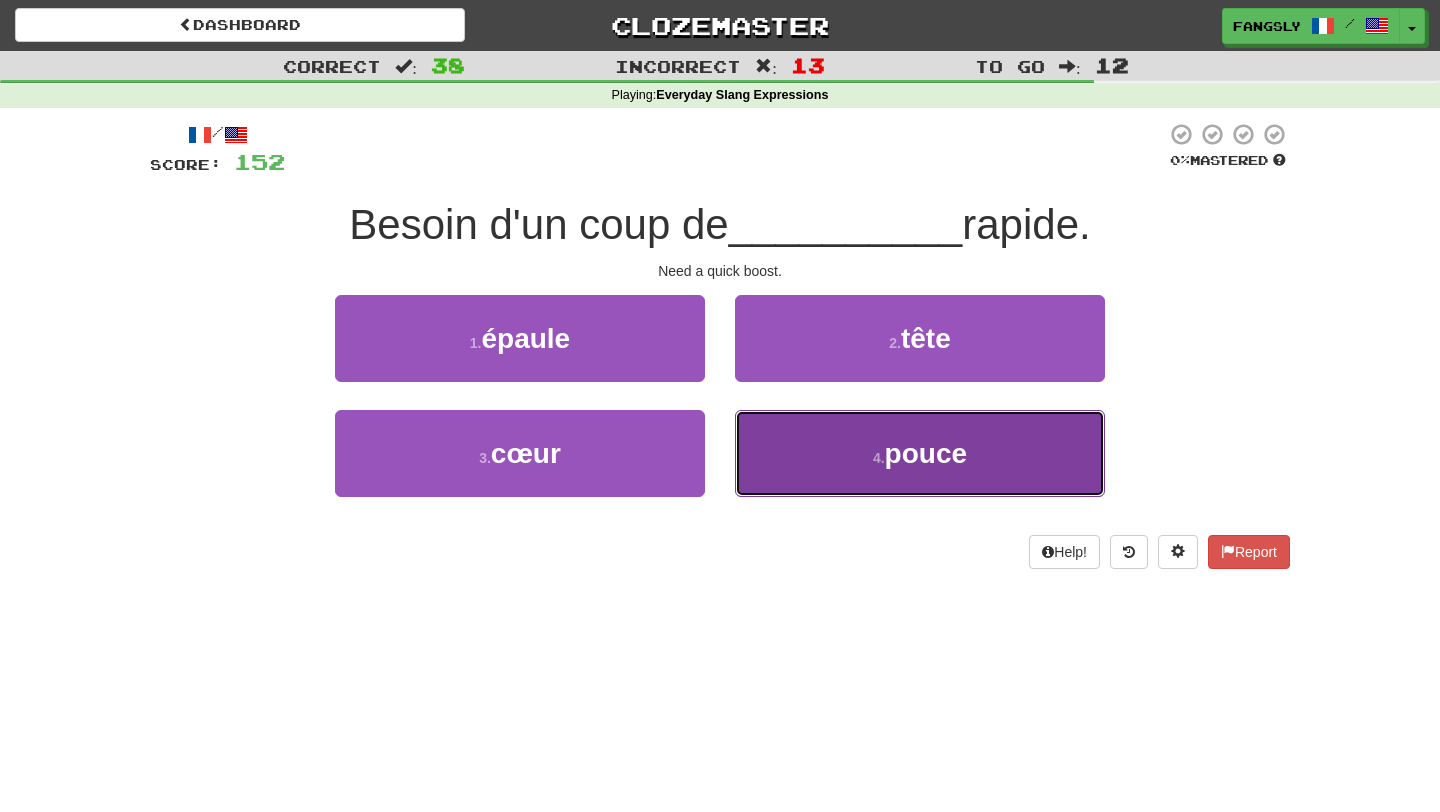 click on "4 .  pouce" at bounding box center (920, 453) 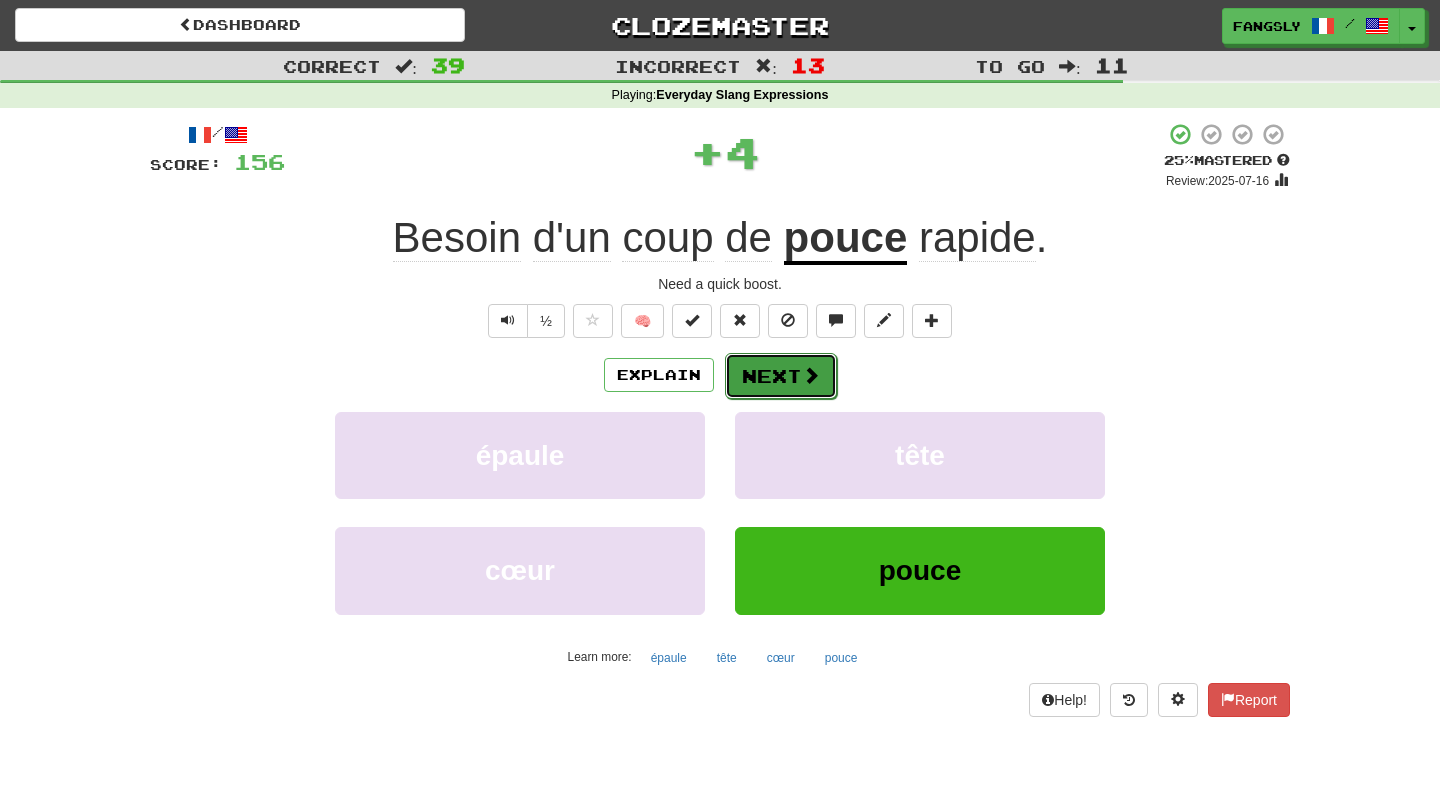 click on "Next" at bounding box center (781, 376) 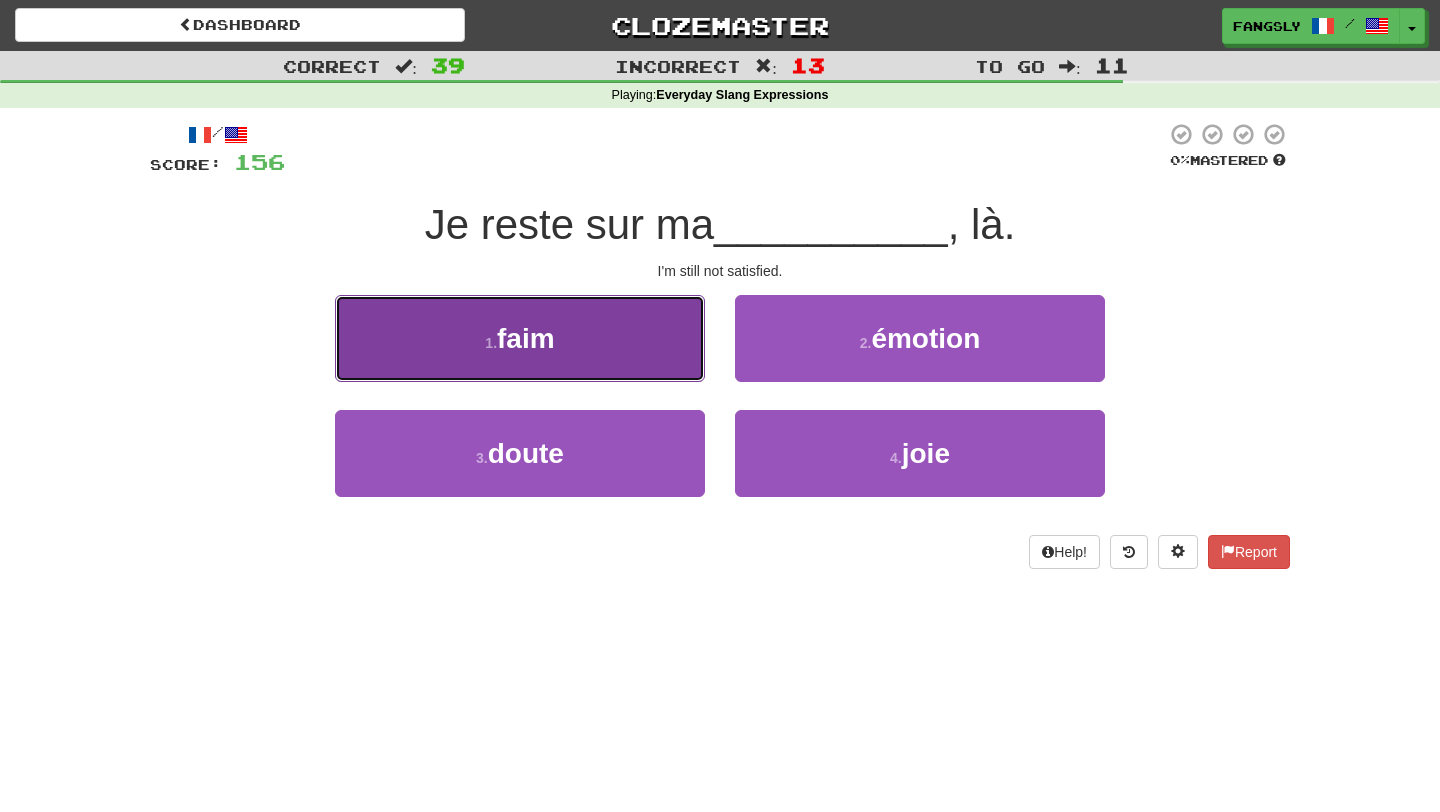 click on "1 .  faim" at bounding box center (520, 338) 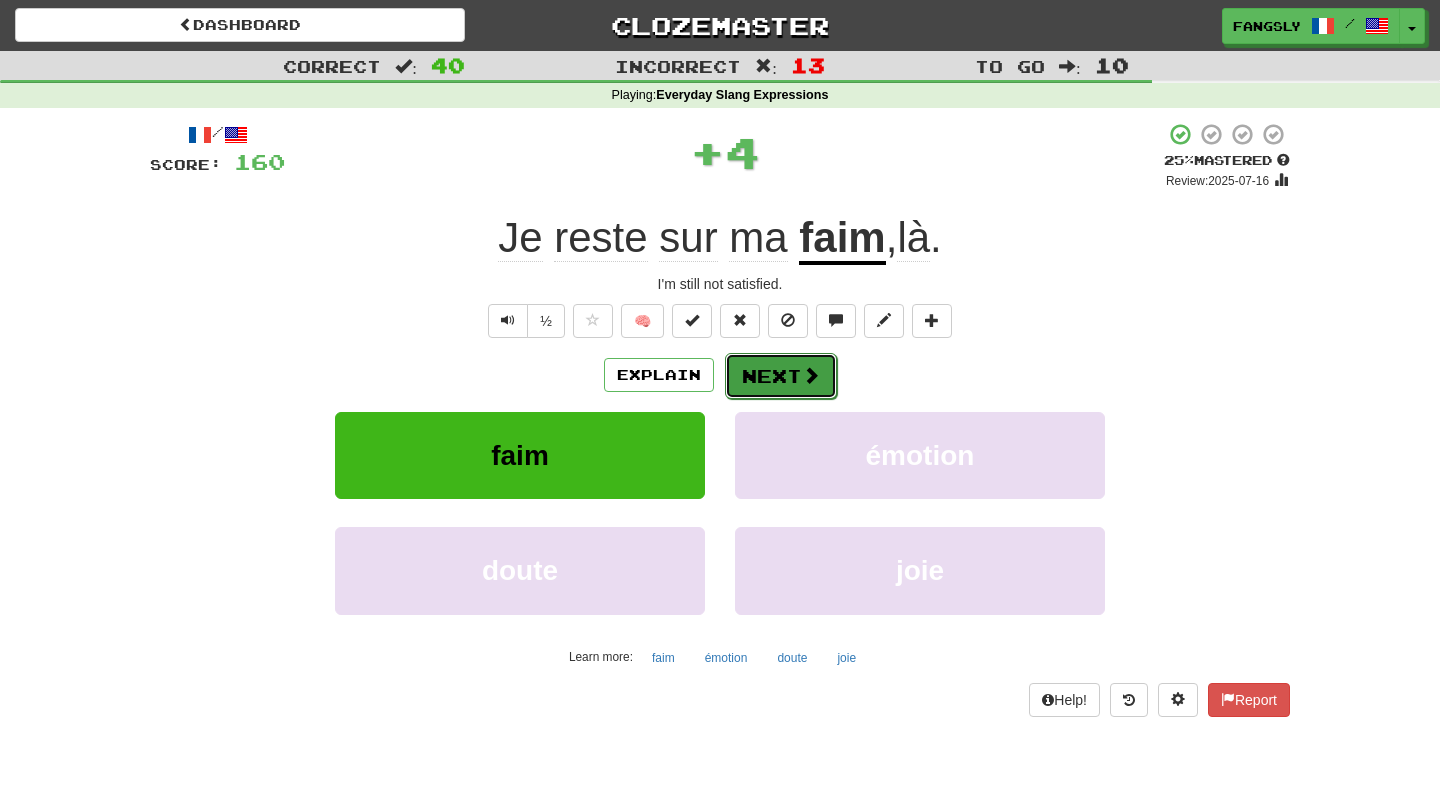 click on "Next" at bounding box center (781, 376) 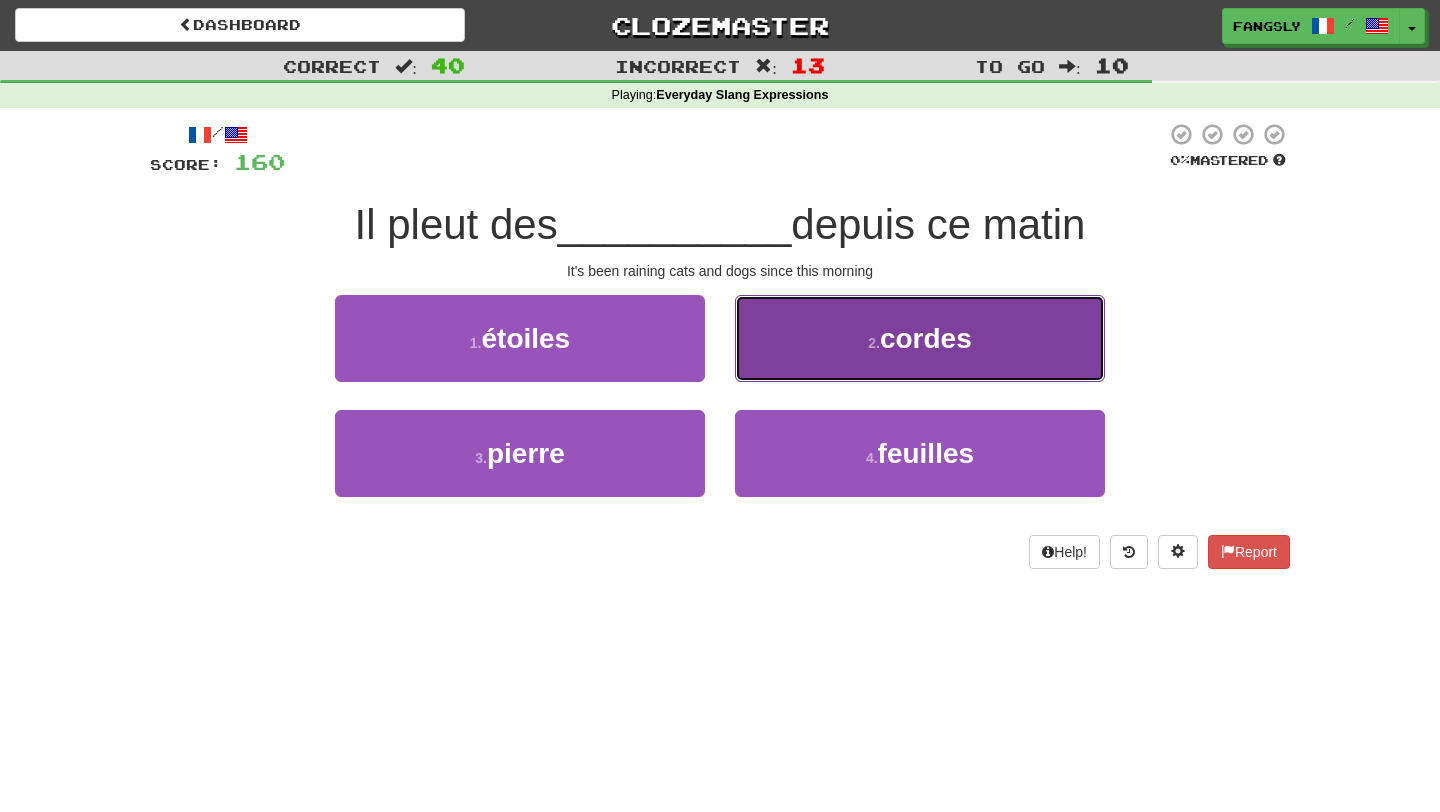 click on "2 .  cordes" at bounding box center (920, 338) 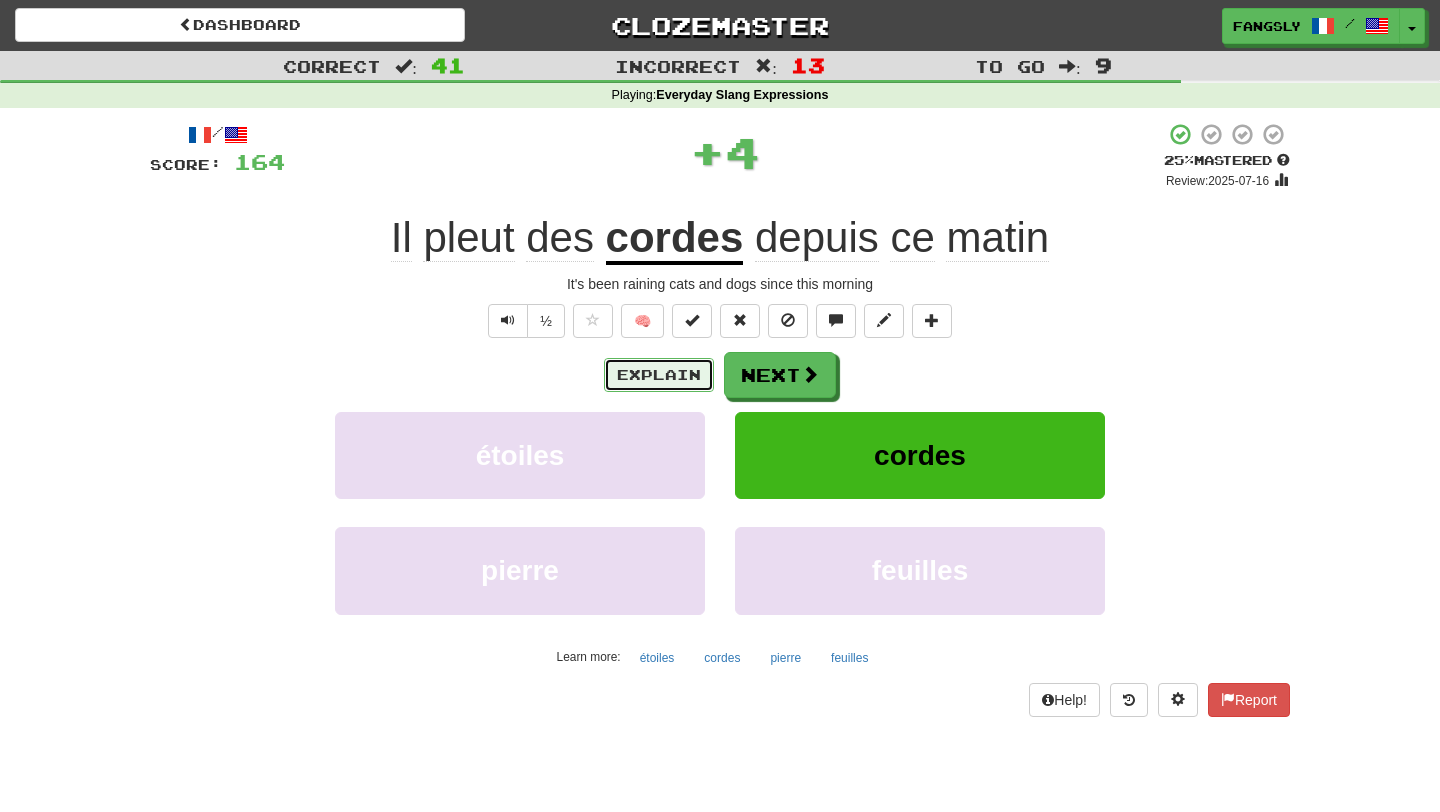 click on "Explain" at bounding box center [659, 375] 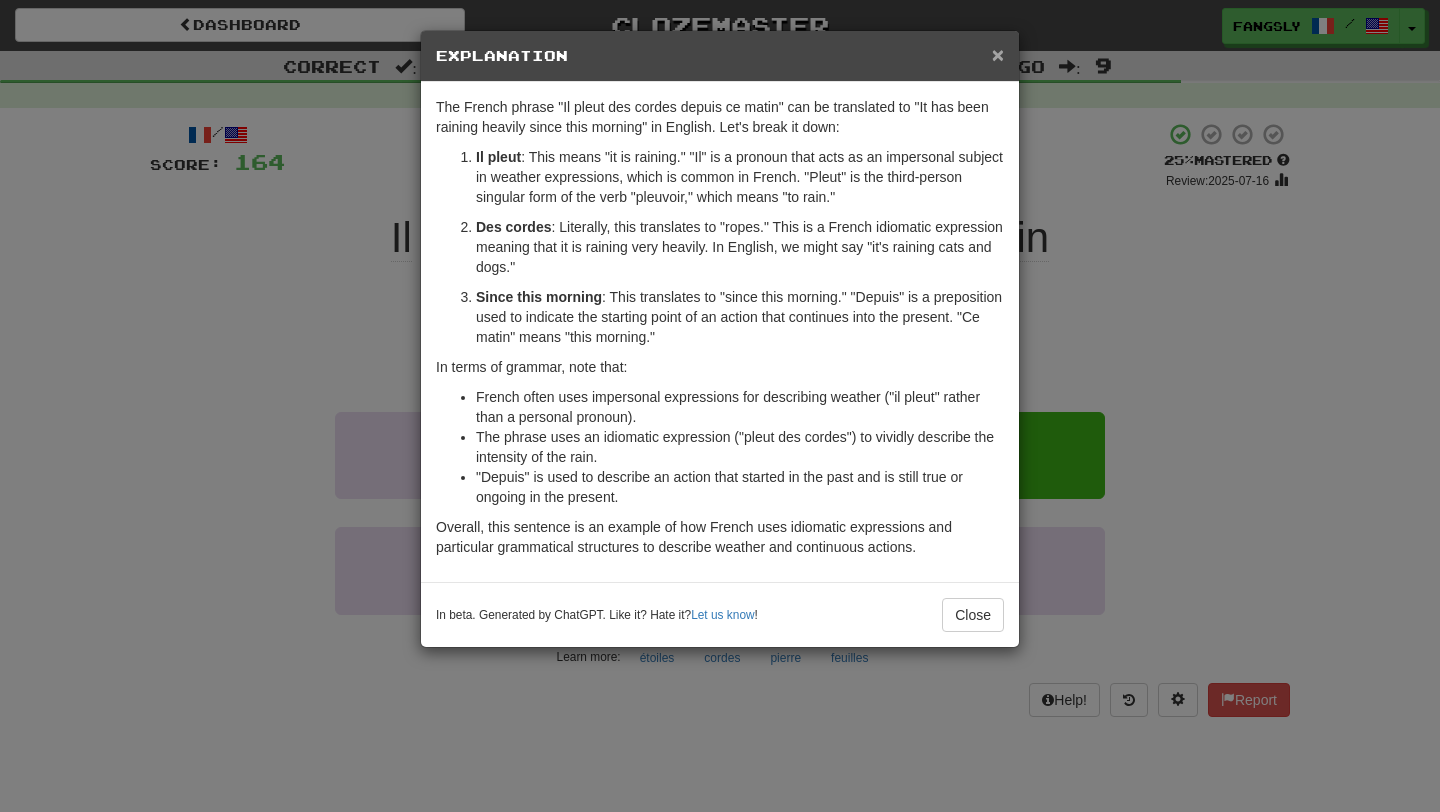 click on "×" at bounding box center (998, 54) 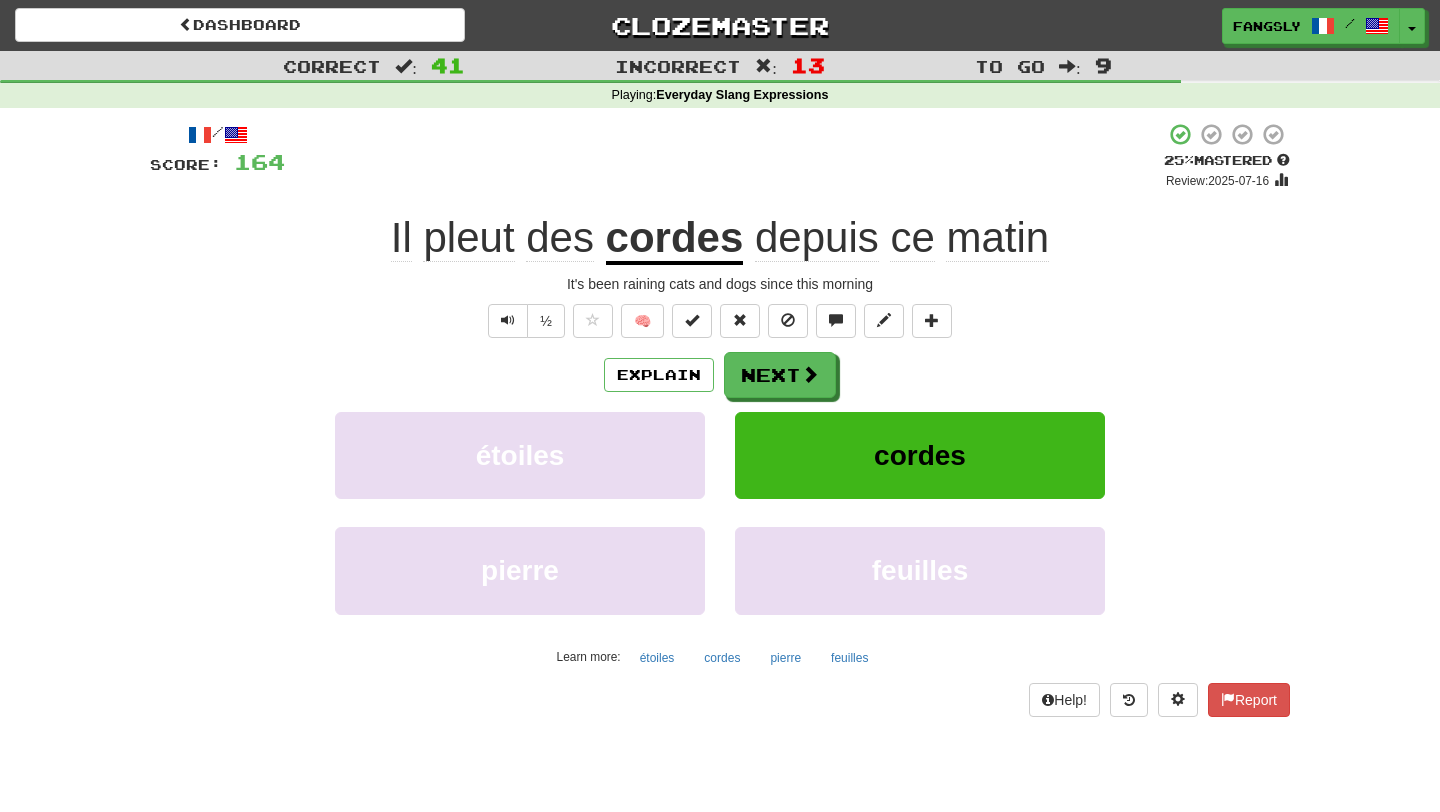 click on "Explain Next" at bounding box center [720, 375] 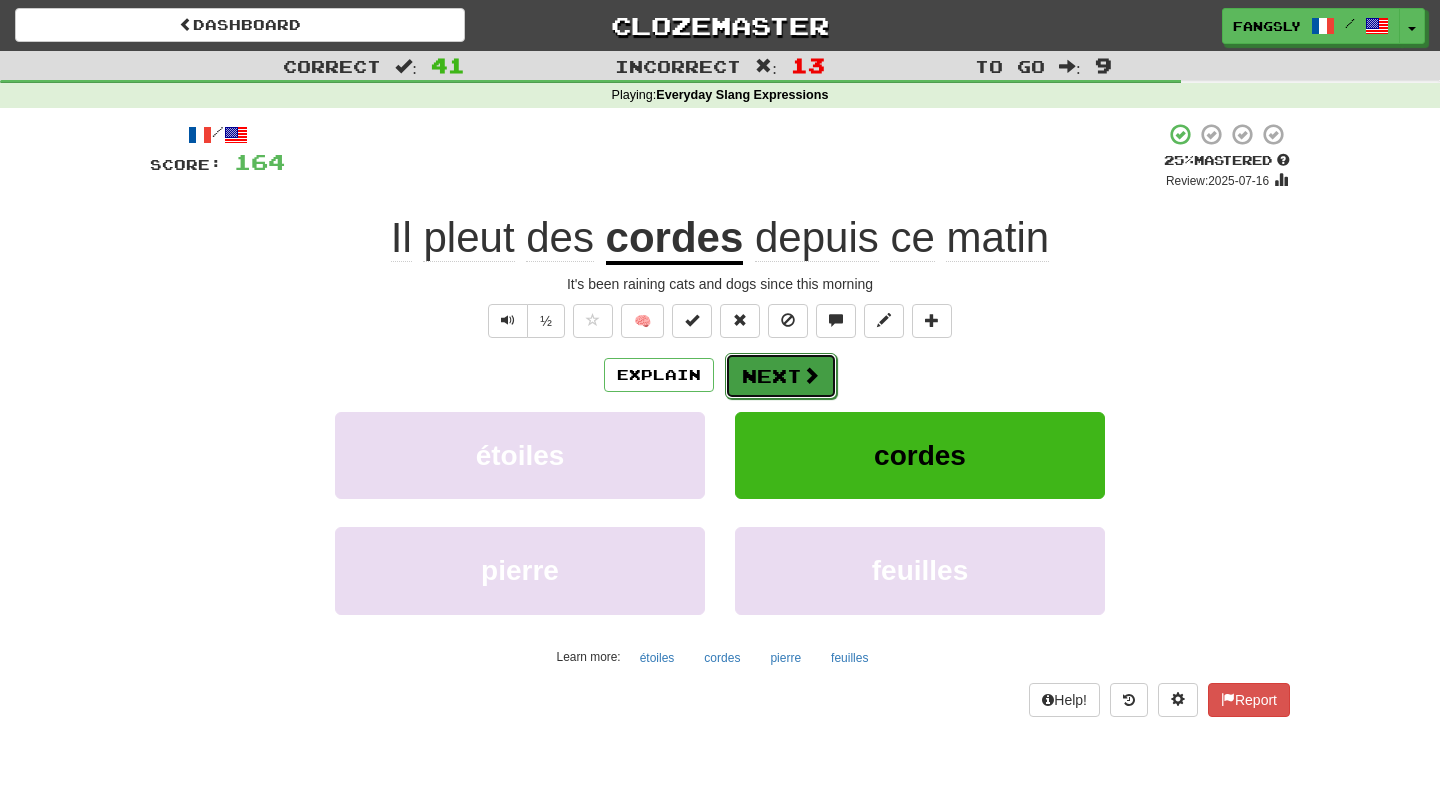 click at bounding box center (811, 375) 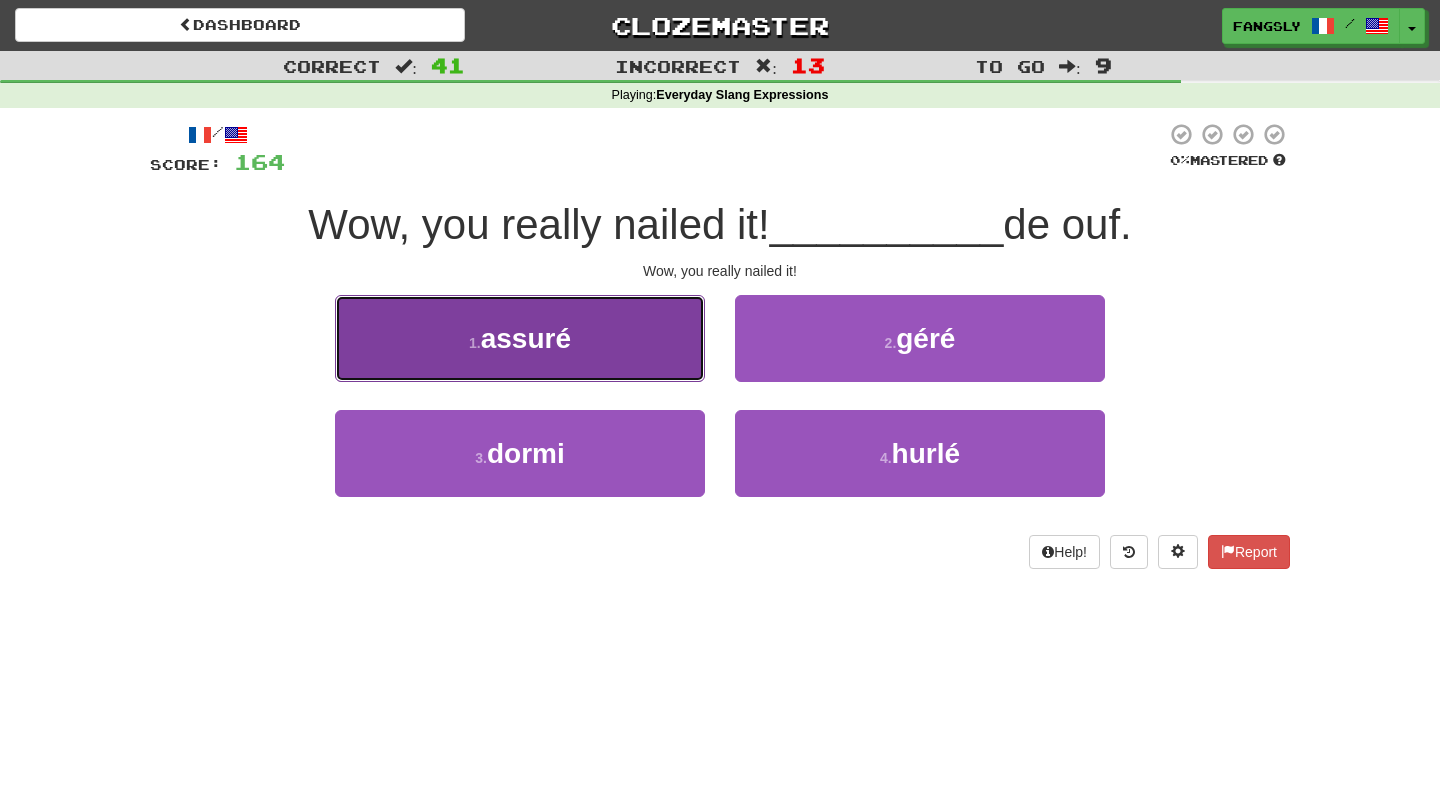 click on "1 .  assuré" at bounding box center [520, 338] 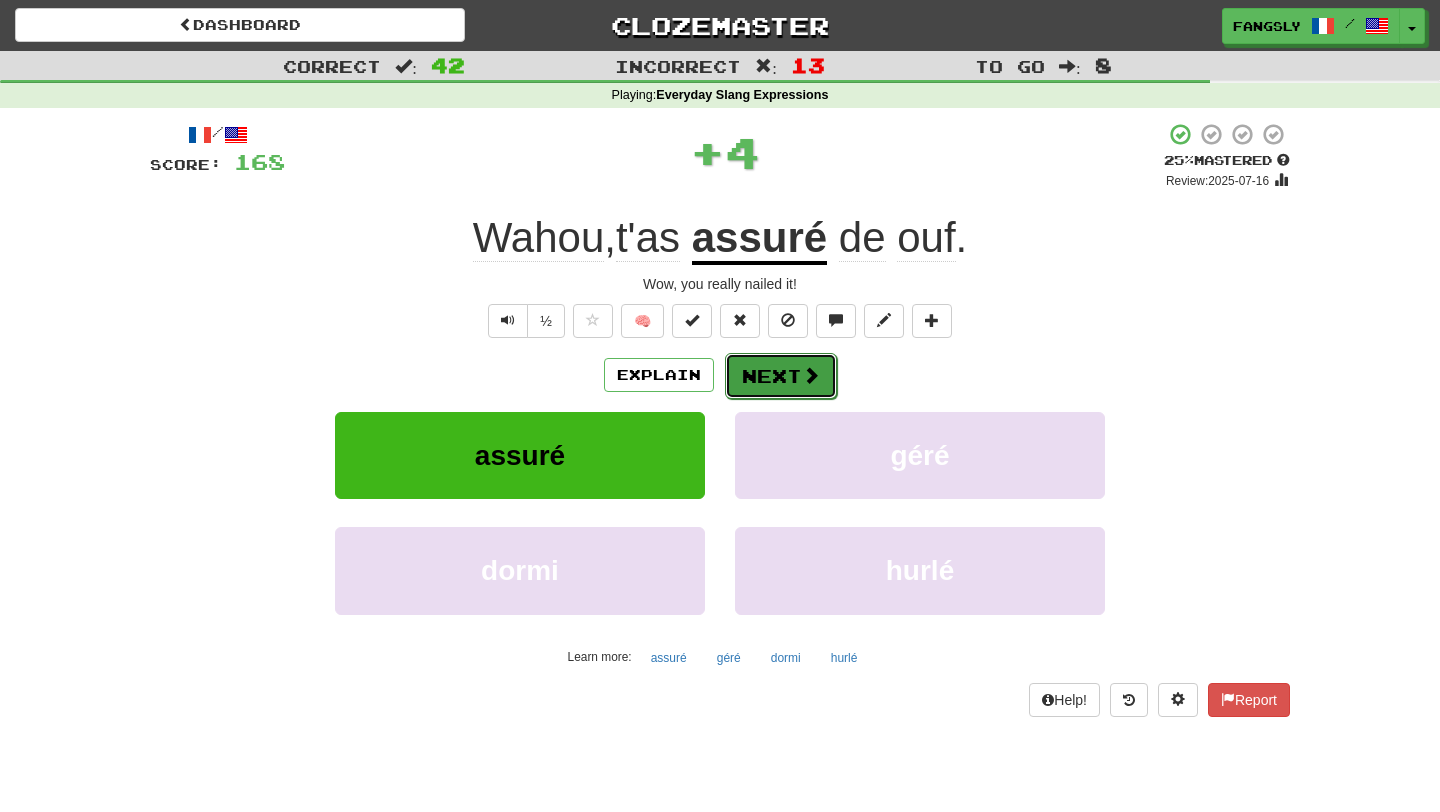 click on "Next" at bounding box center (781, 376) 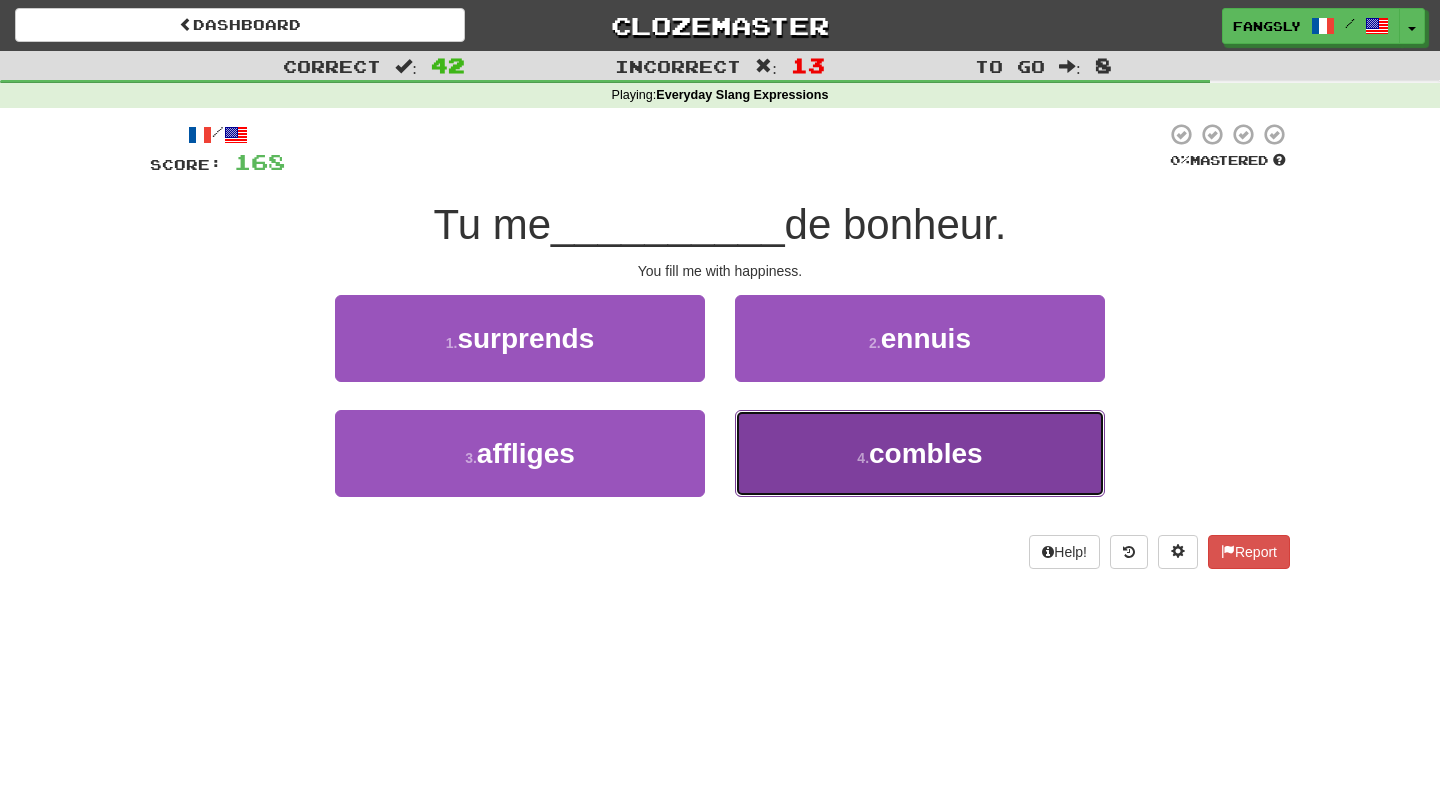 click on "4 .  combles" at bounding box center (920, 453) 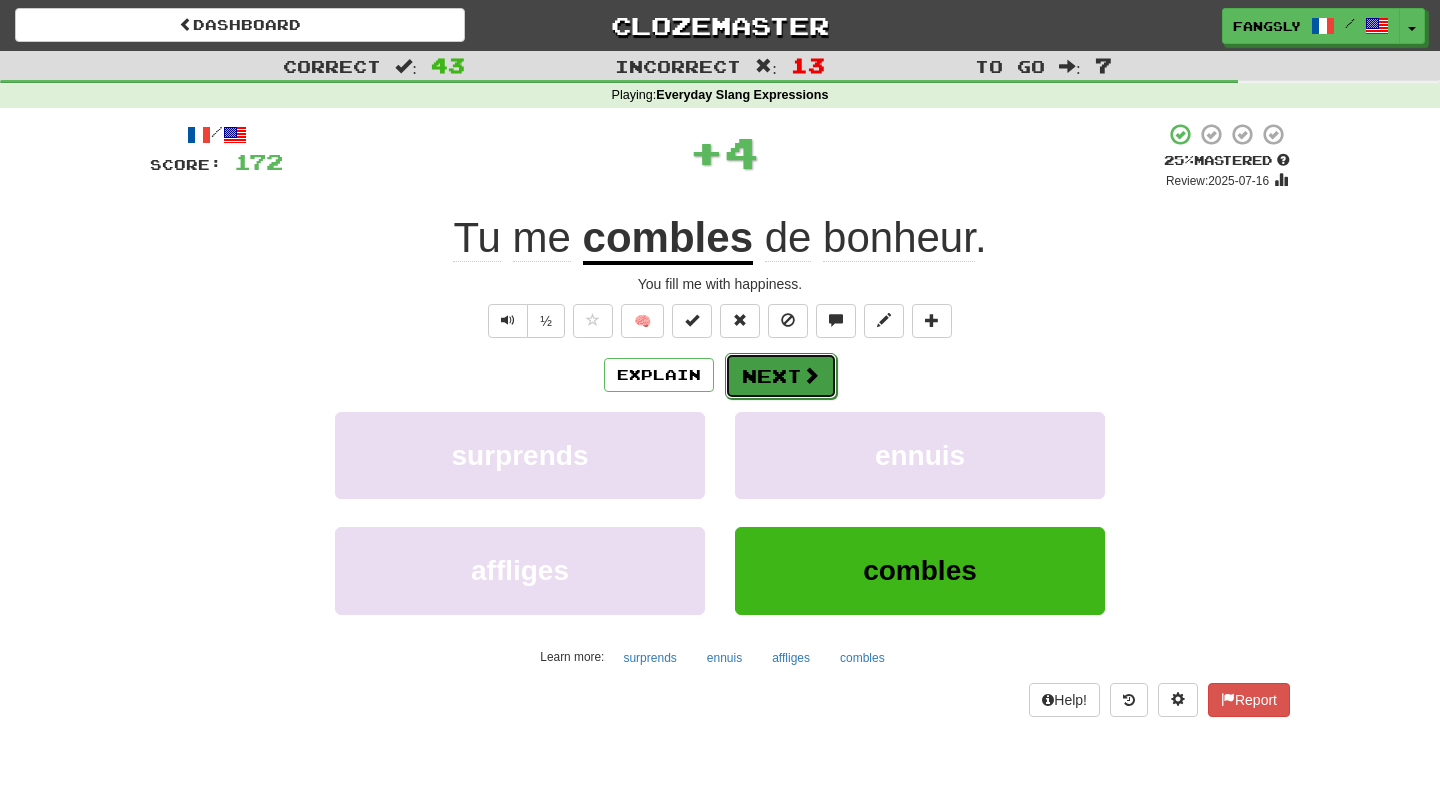 click on "Next" at bounding box center (781, 376) 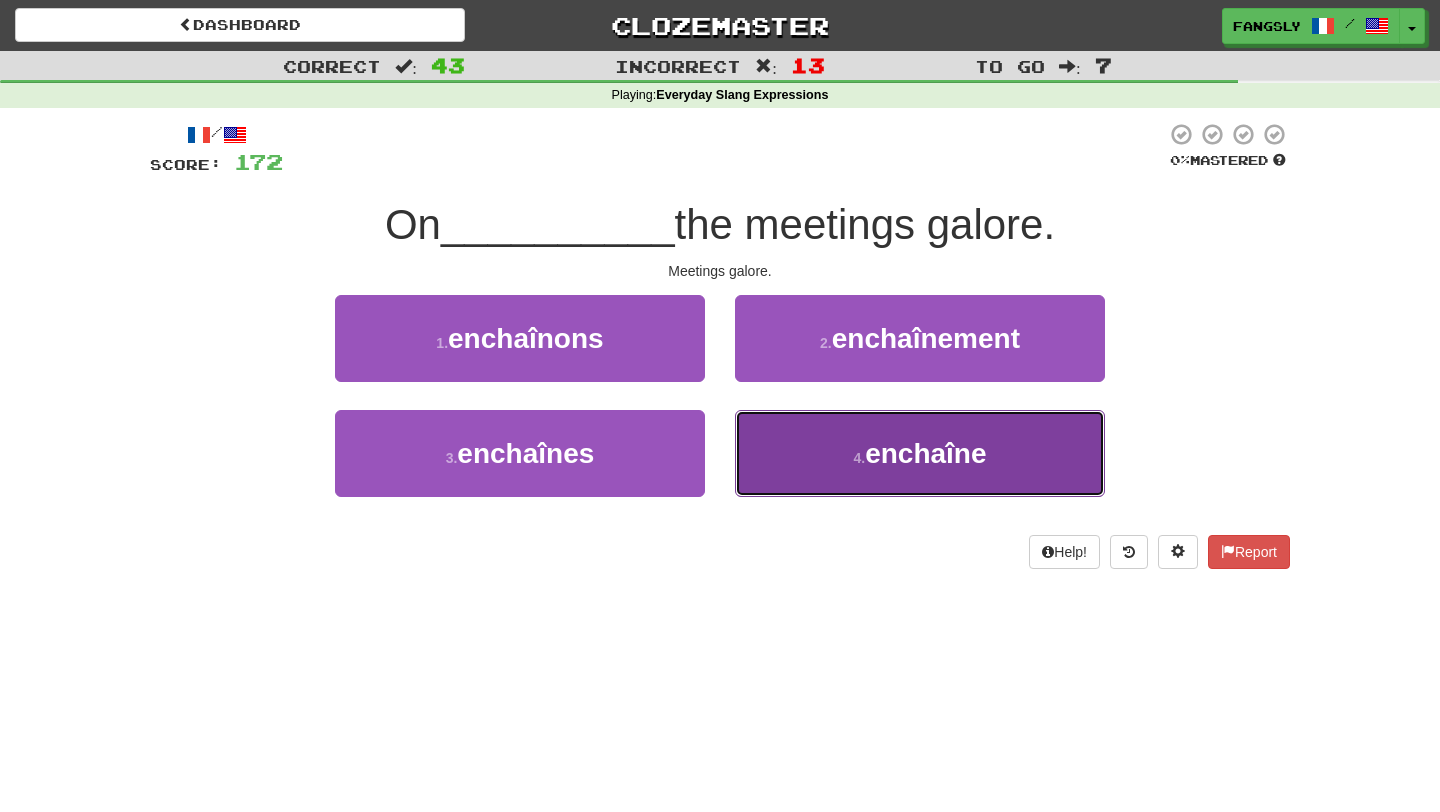 click on "4 .  enchaîne" at bounding box center (920, 453) 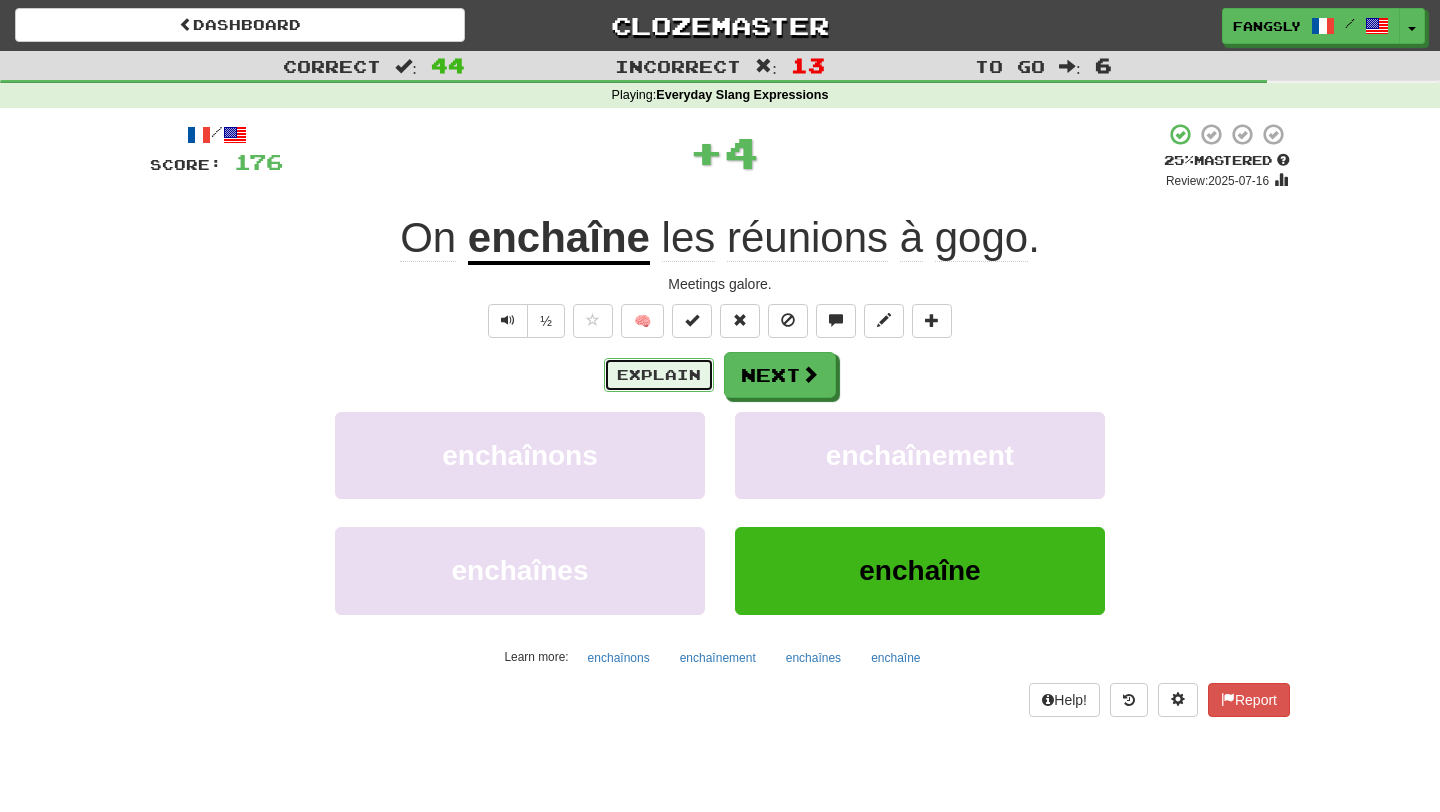 click on "Explain" at bounding box center [659, 375] 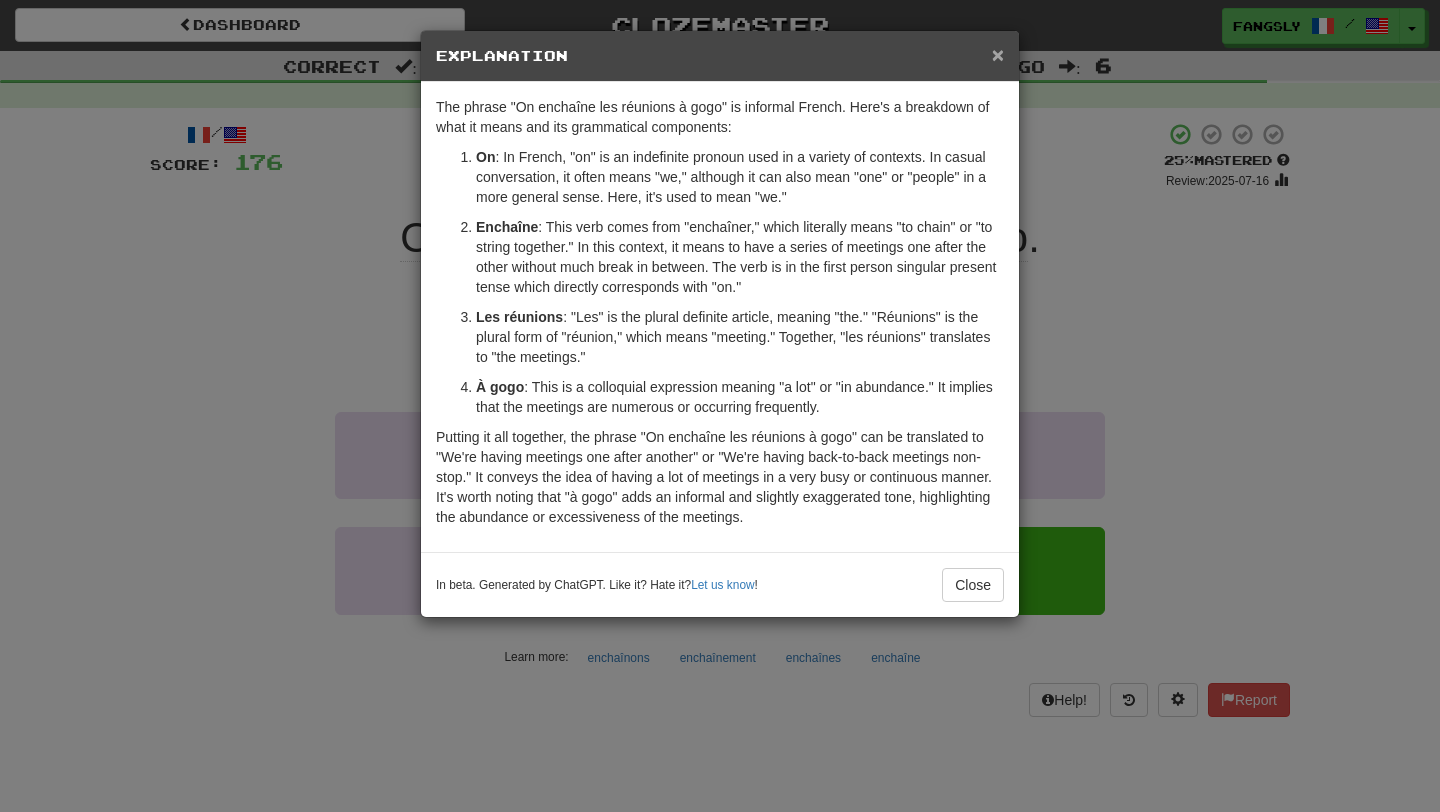 click on "×" at bounding box center [998, 54] 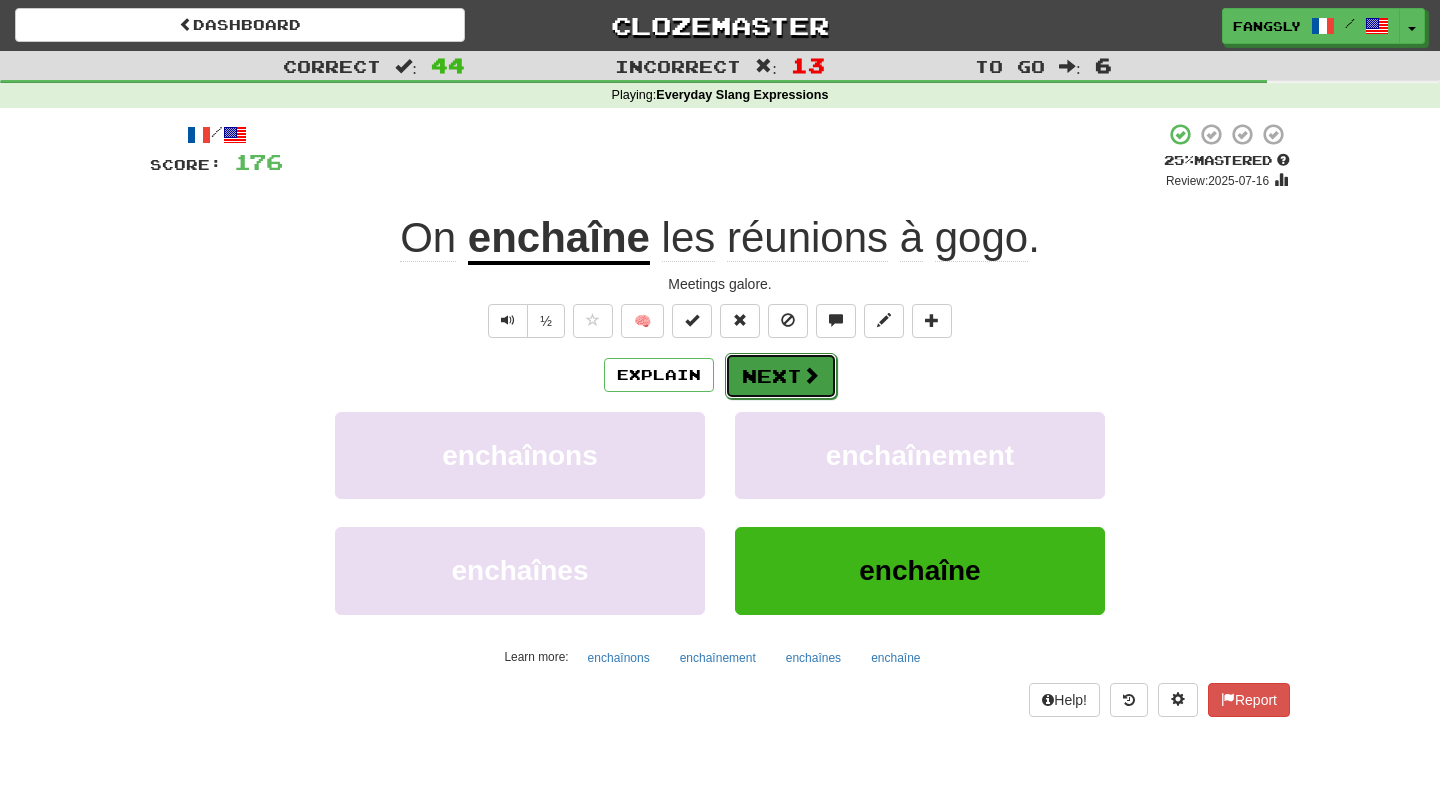 click on "Next" at bounding box center [781, 376] 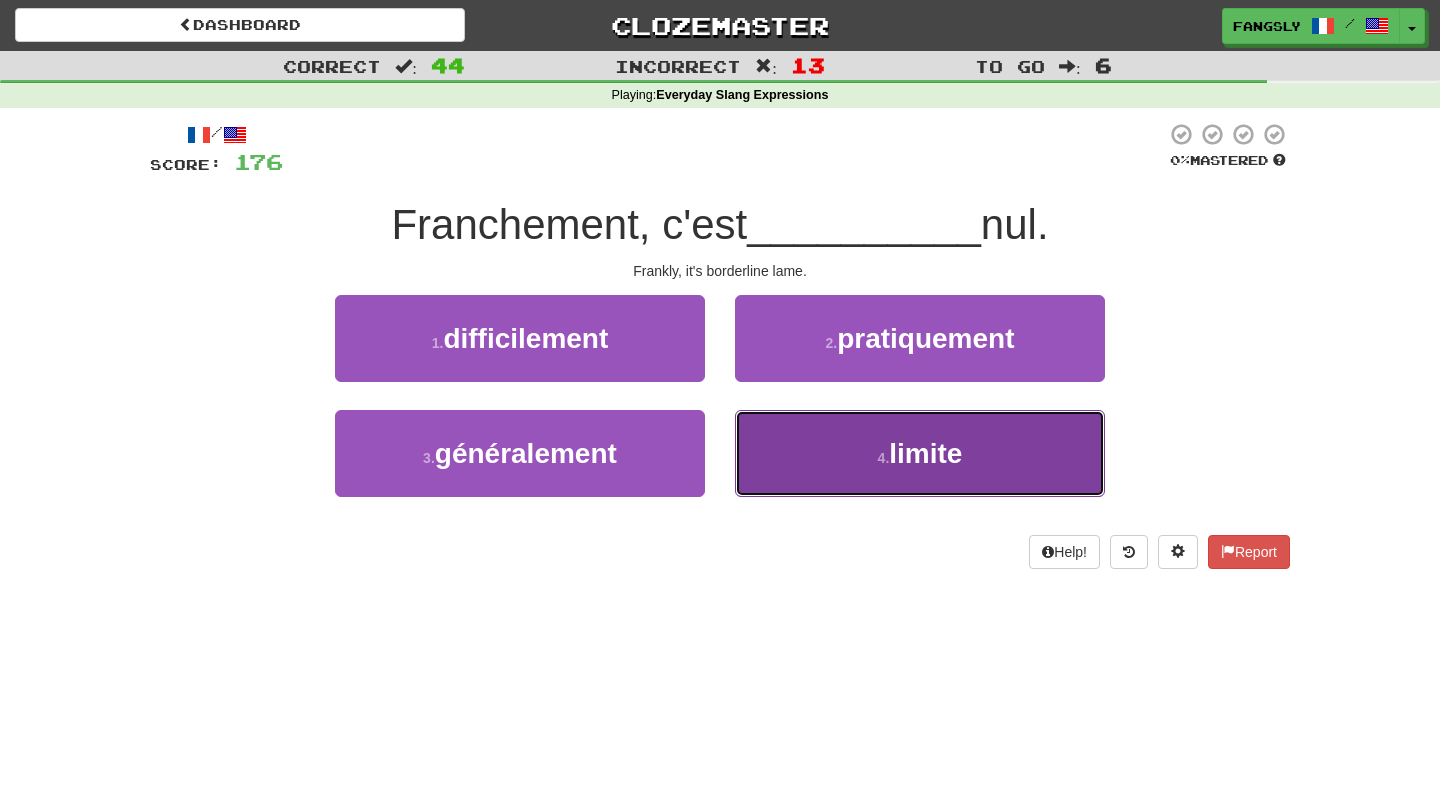 click on "4 .  limite" at bounding box center [920, 453] 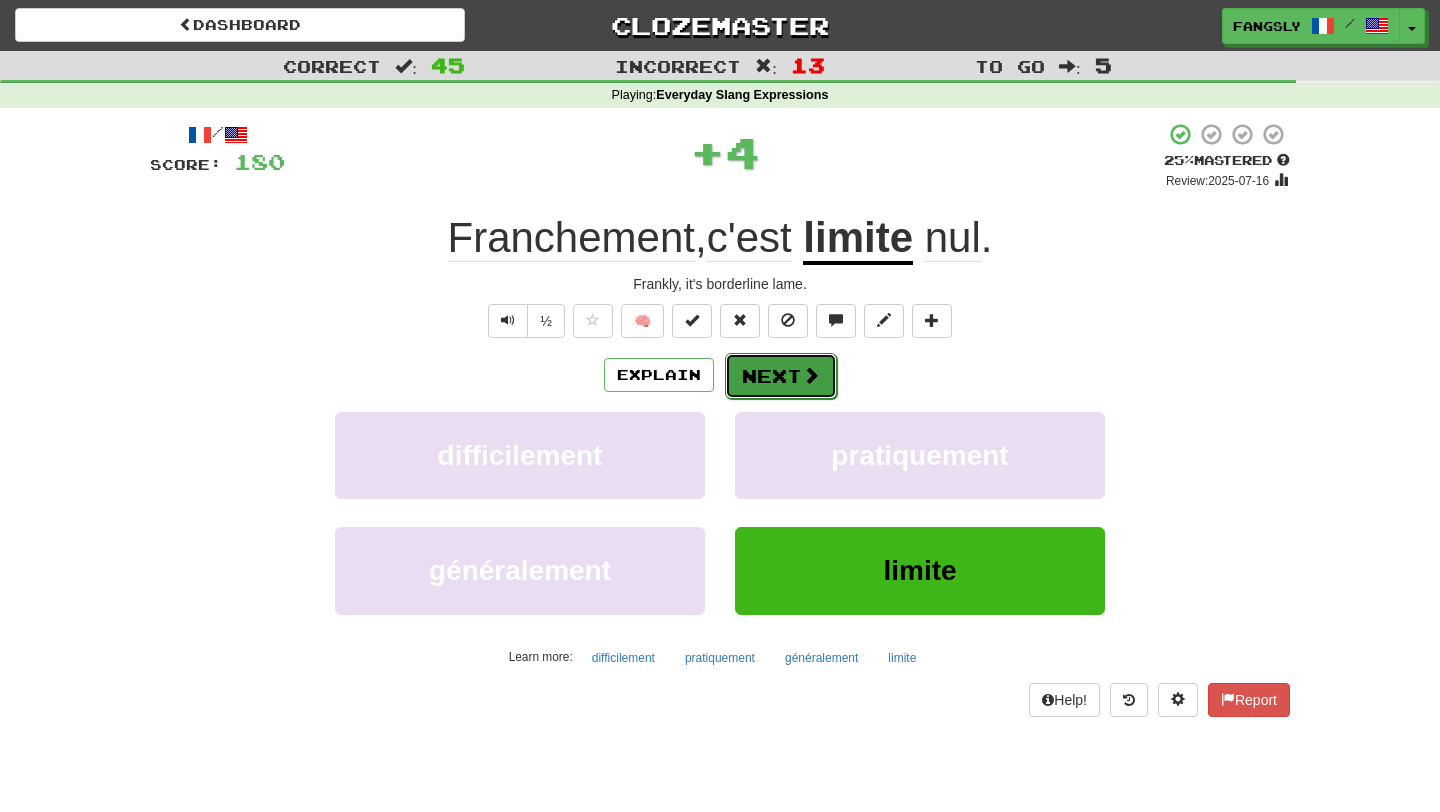 click on "Next" at bounding box center [781, 376] 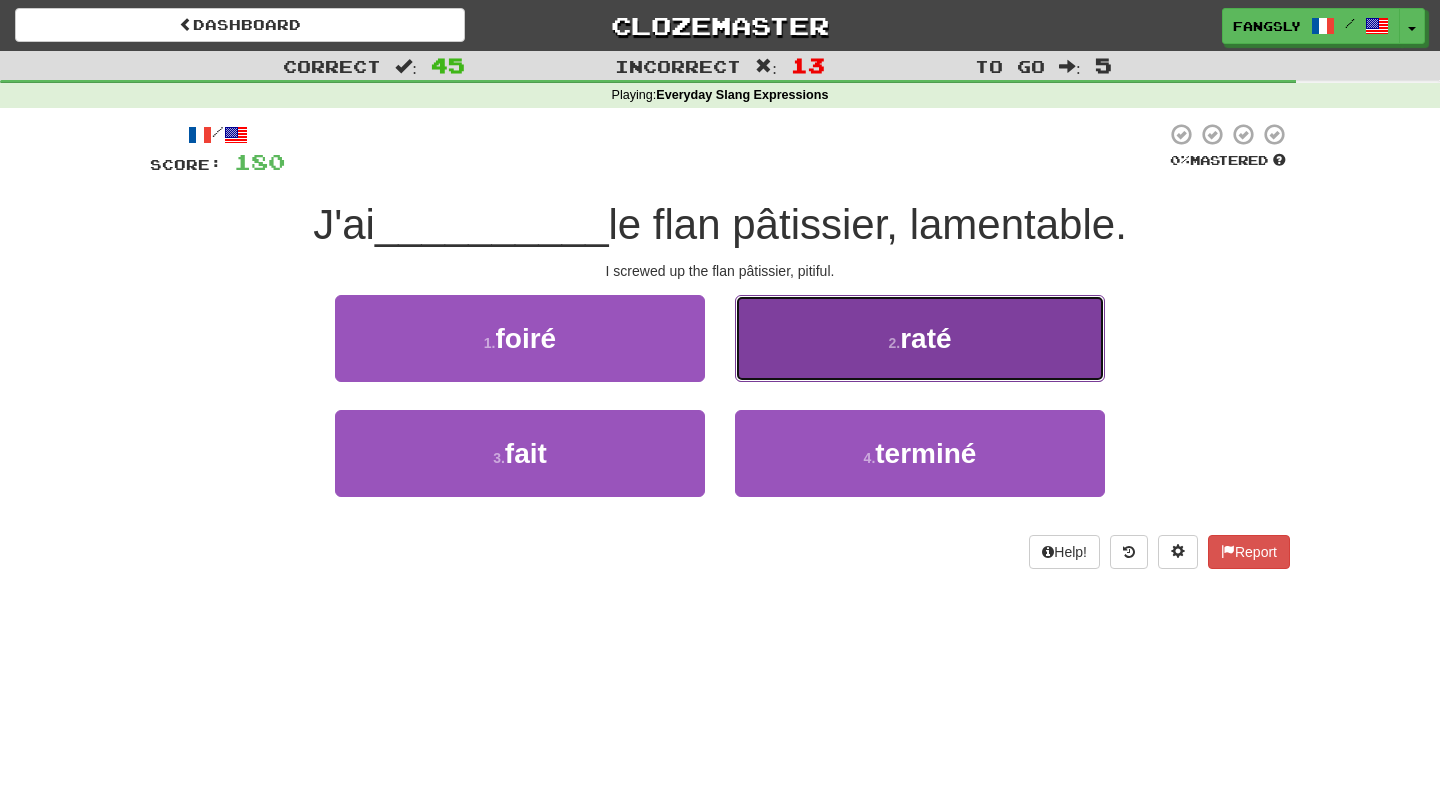 click on "2 .  raté" at bounding box center (920, 338) 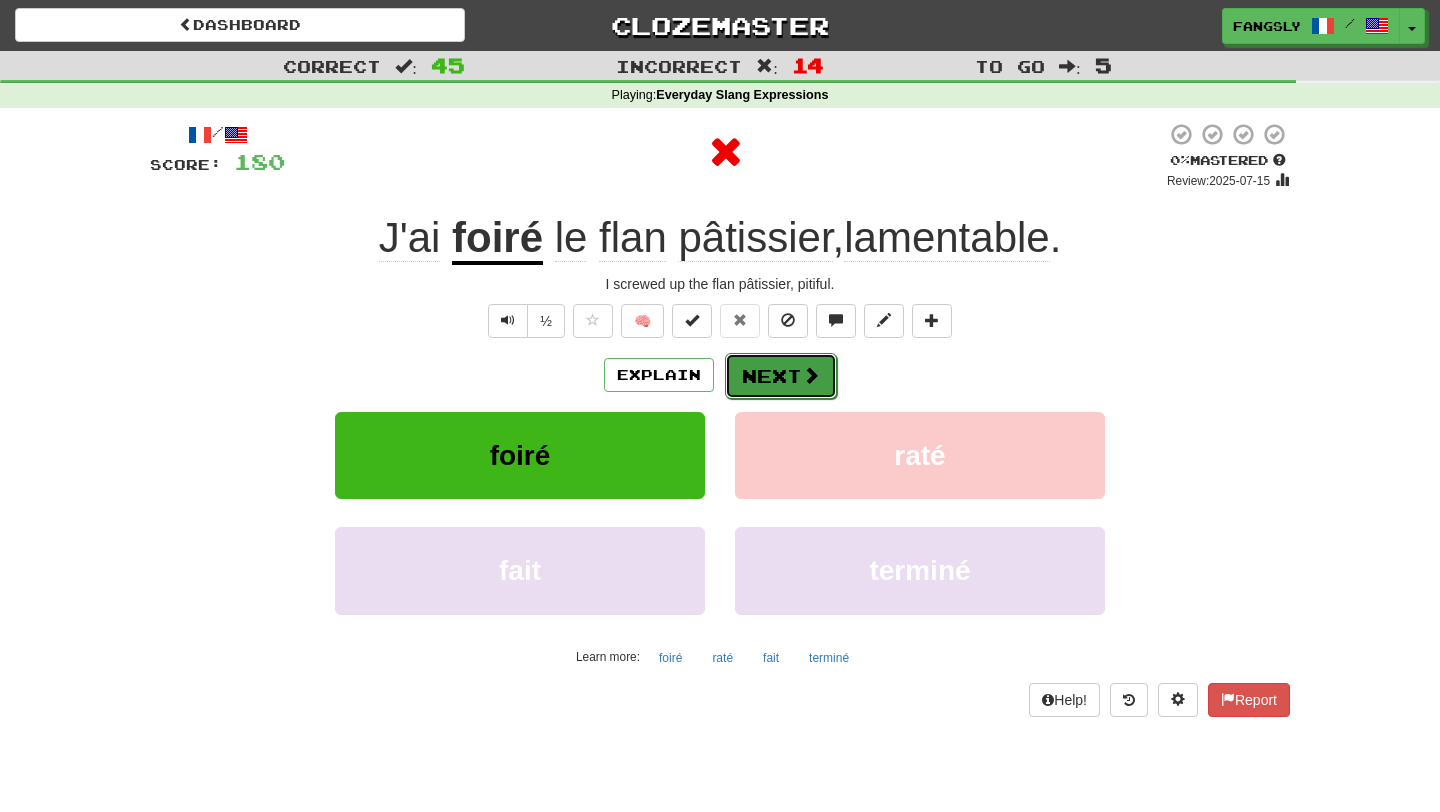 click on "Next" at bounding box center [781, 376] 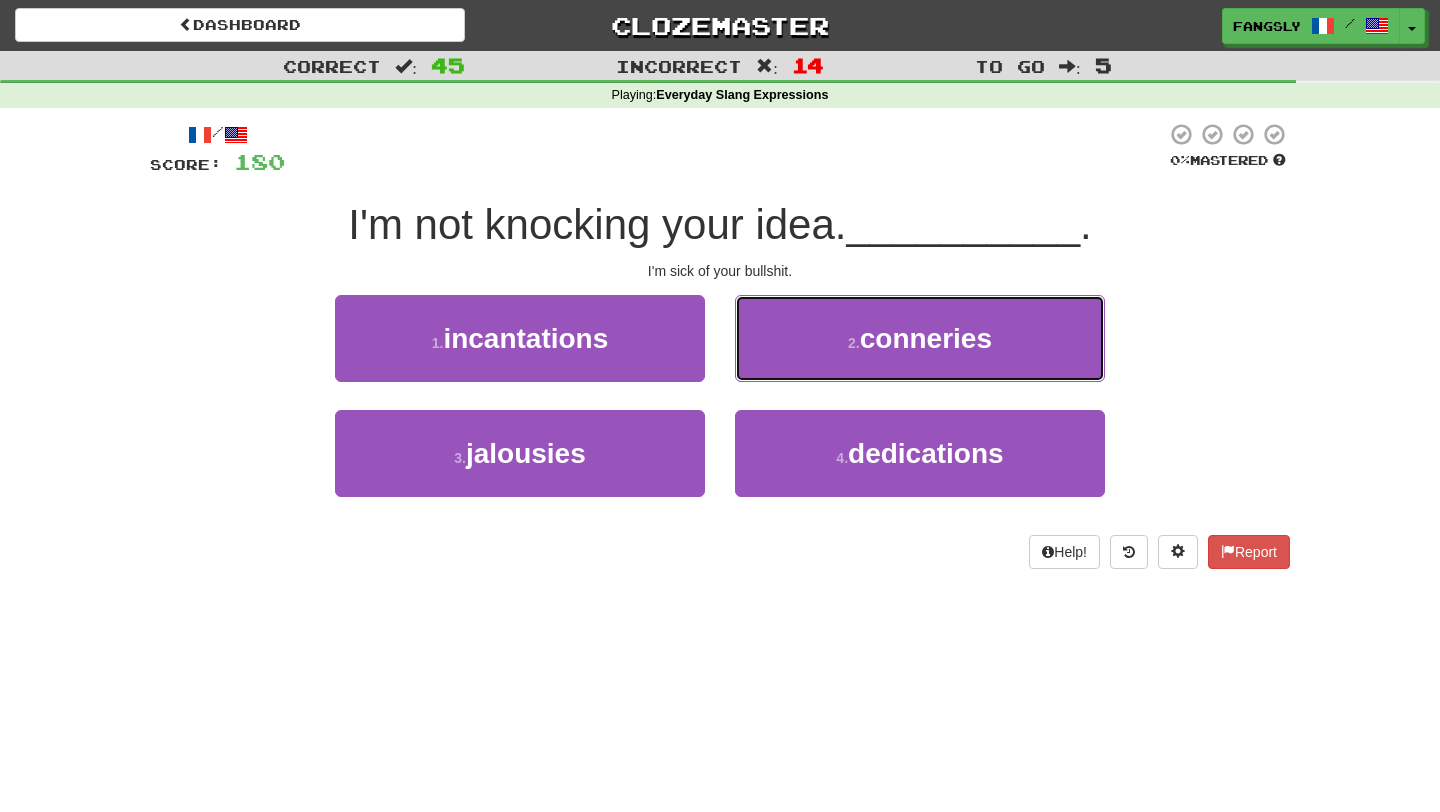 click on "2 .  conneries" at bounding box center [920, 338] 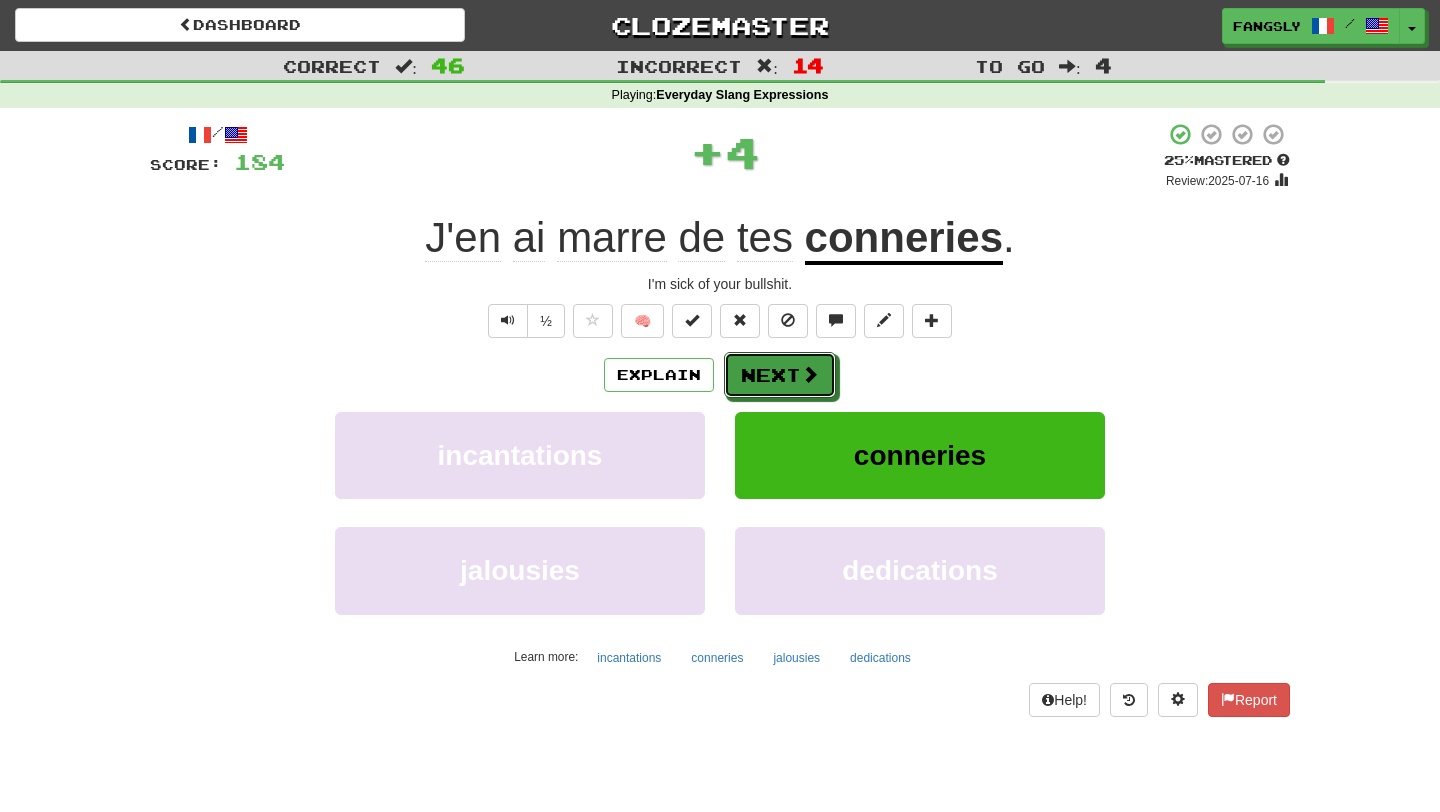 click on "Next" at bounding box center [780, 375] 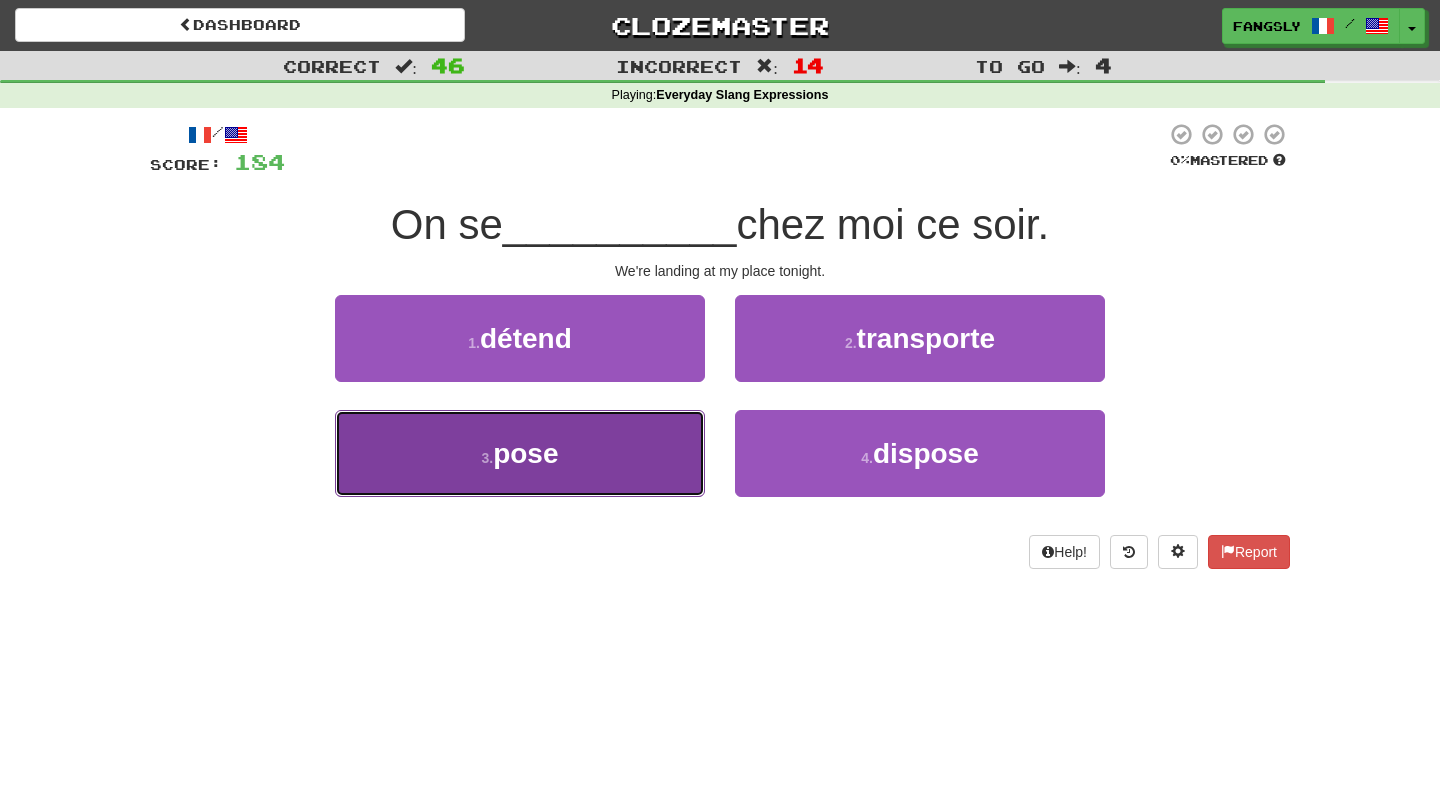 click on "3 .  pose" at bounding box center (520, 453) 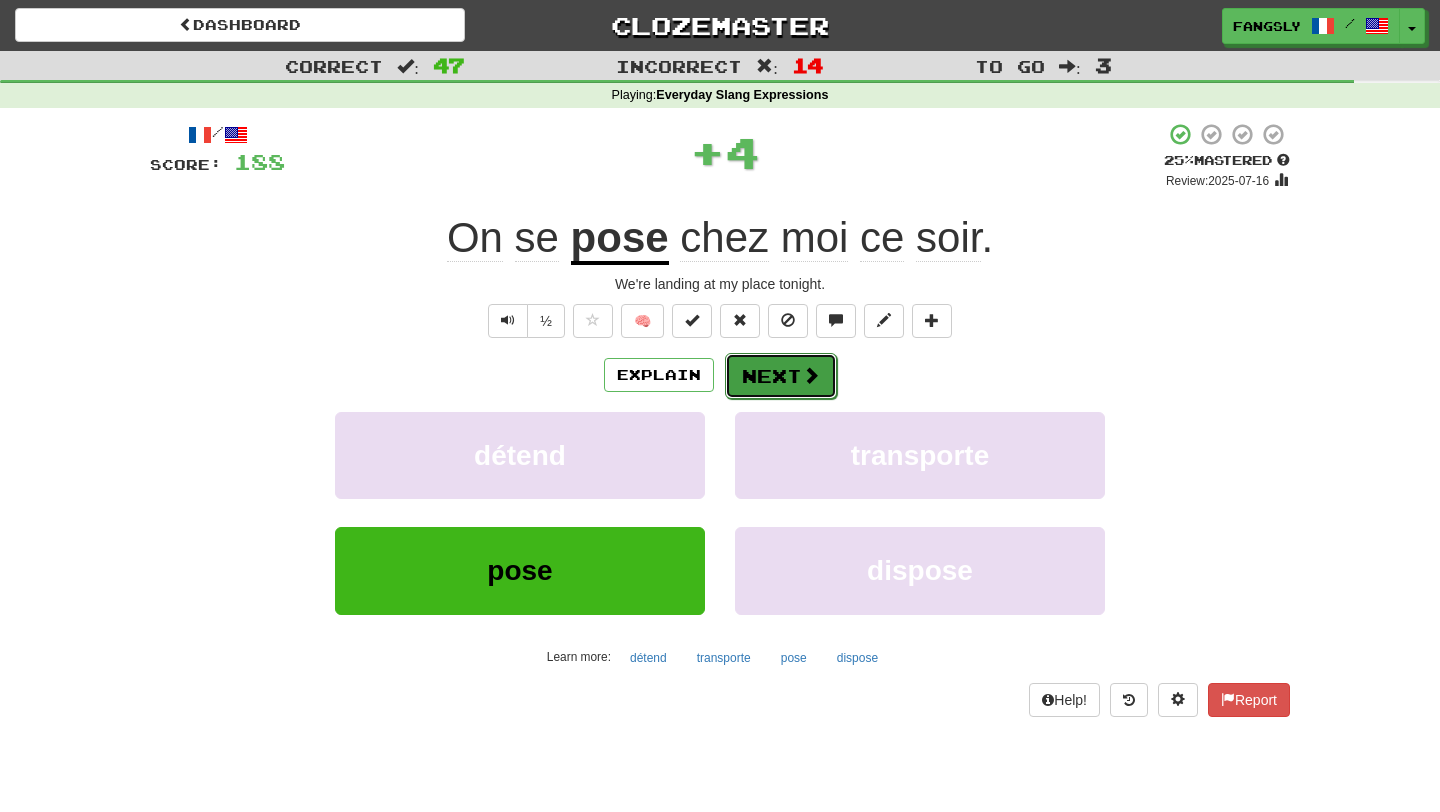 click on "Next" at bounding box center (781, 376) 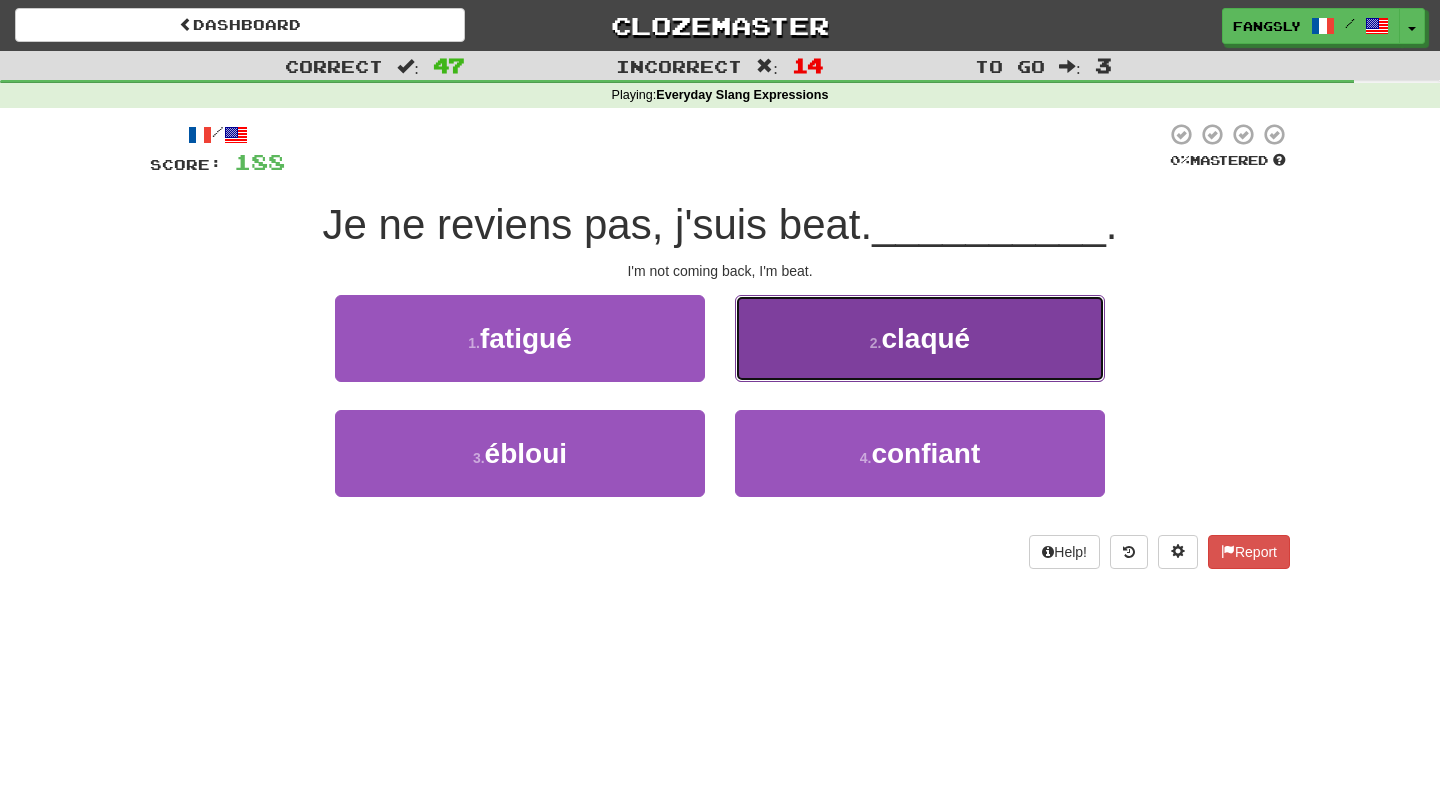 click on "2 .  claqué" at bounding box center (920, 338) 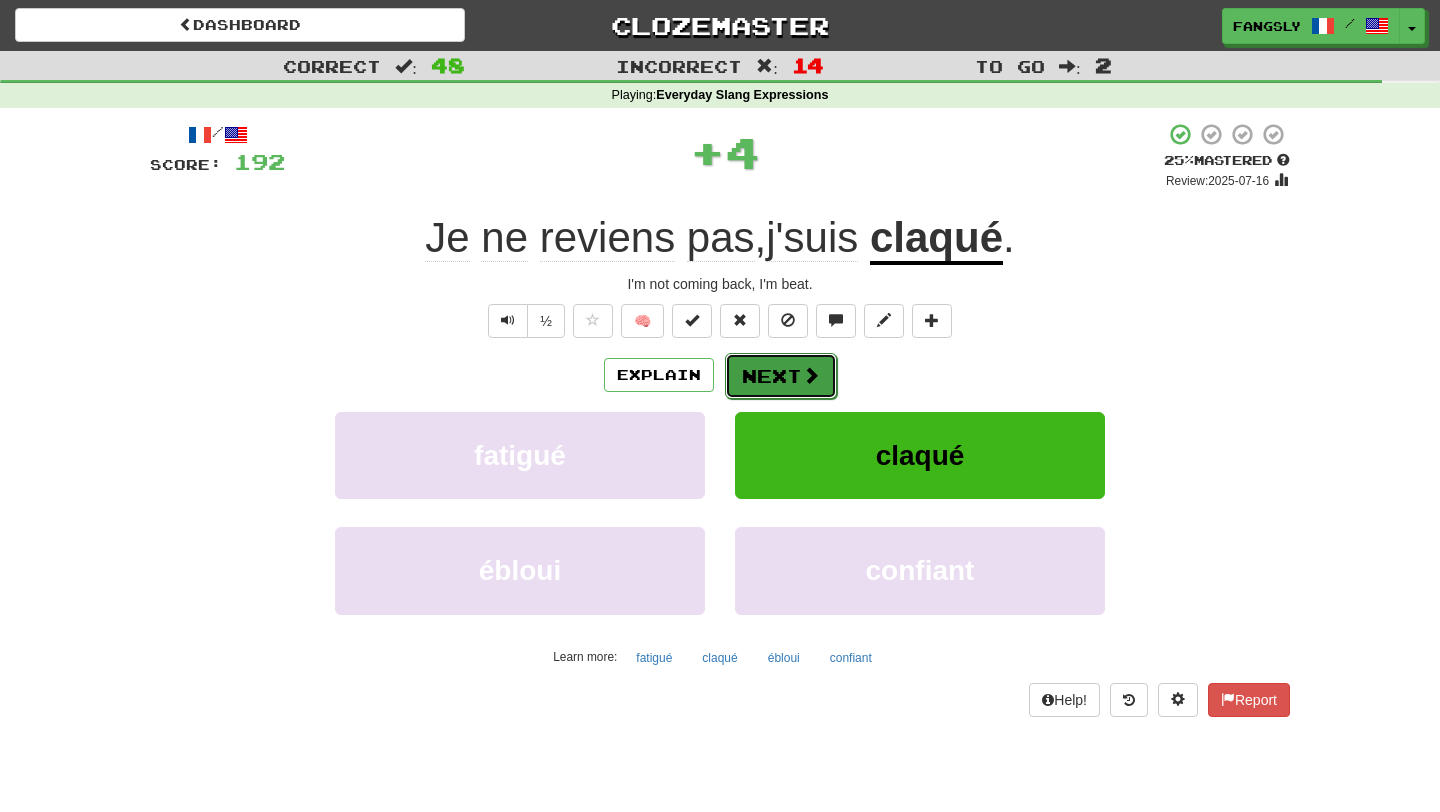 click on "Next" at bounding box center (781, 376) 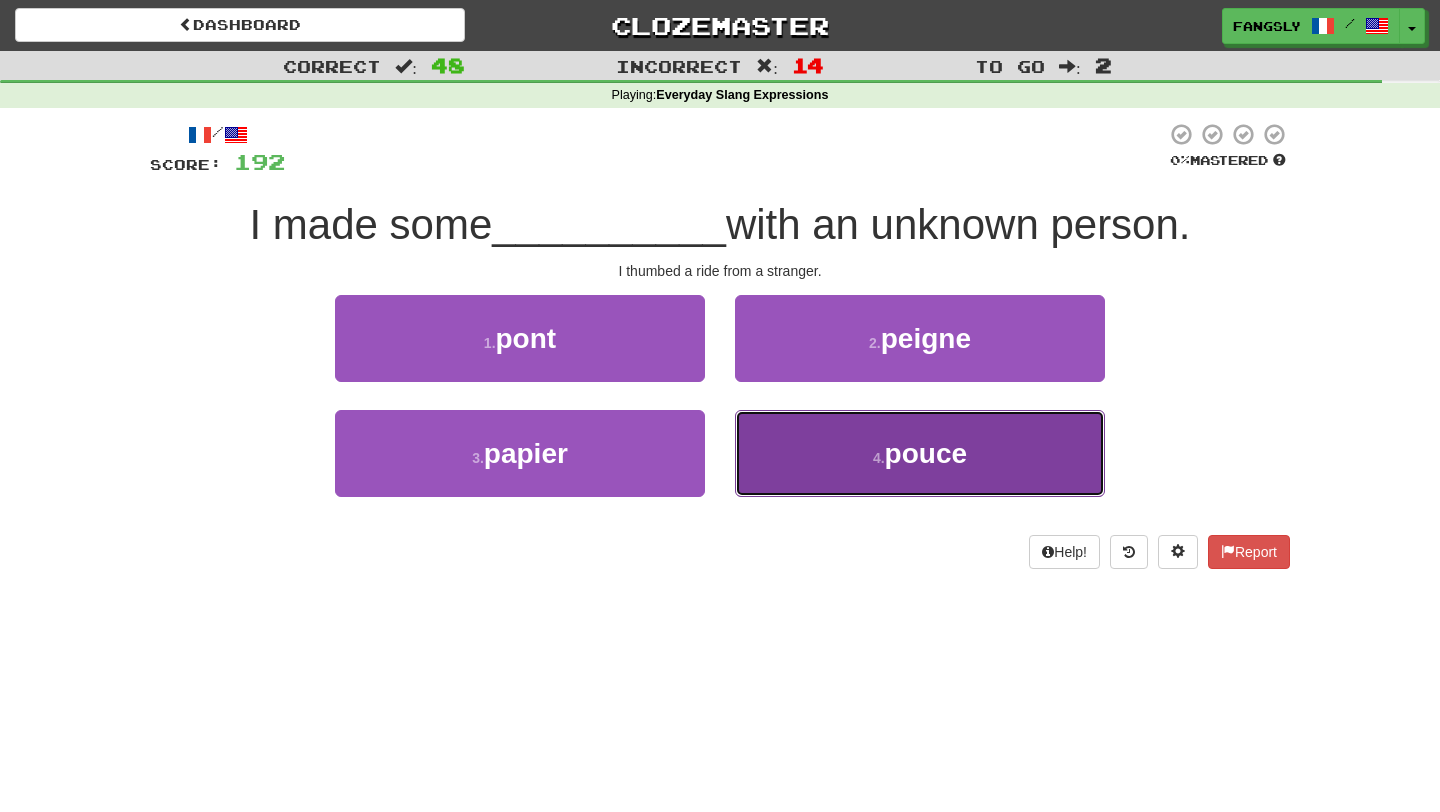click on "4 .  pouce" at bounding box center (920, 453) 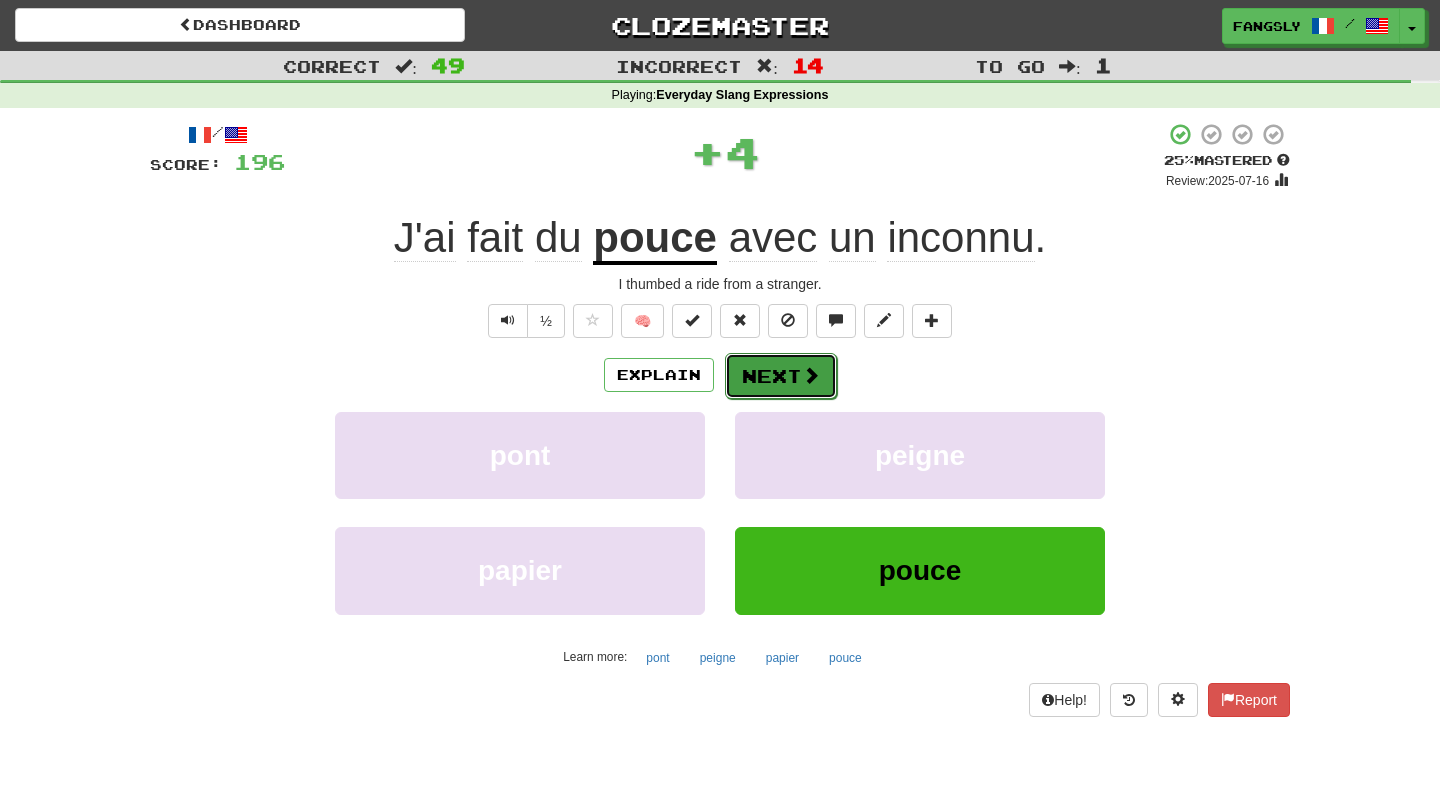 click on "Next" at bounding box center (781, 376) 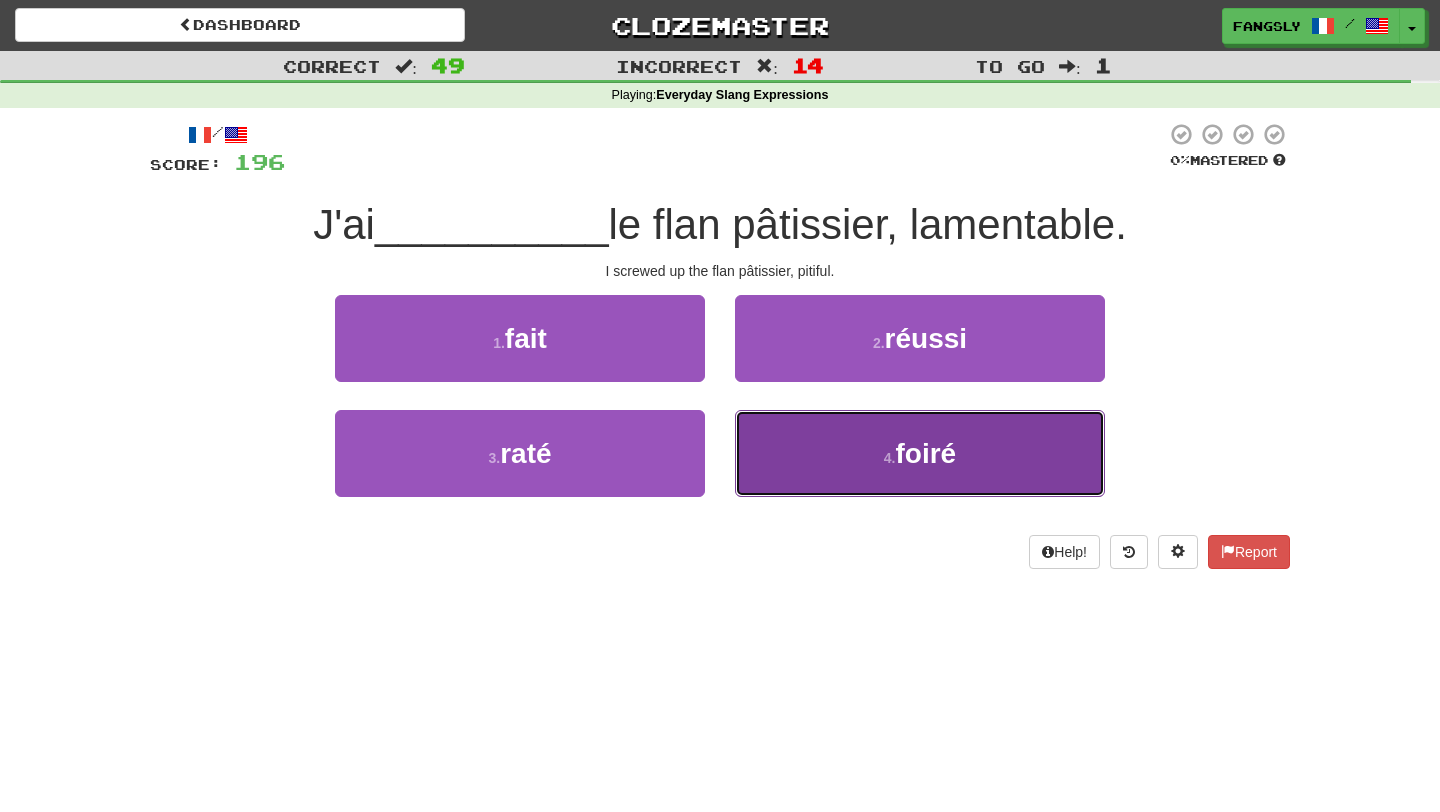 click on "4 .  foiré" at bounding box center (920, 453) 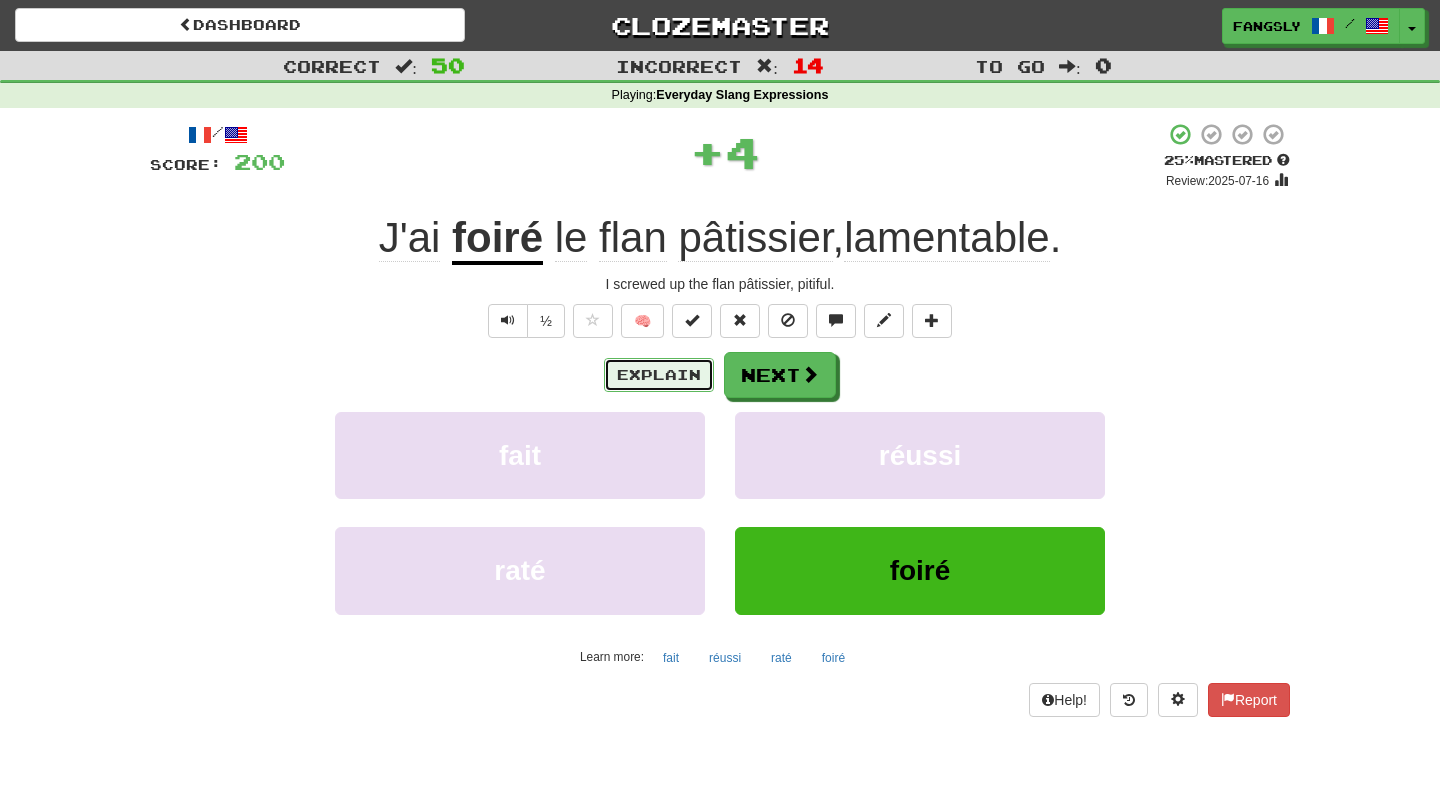 click on "Explain" at bounding box center (659, 375) 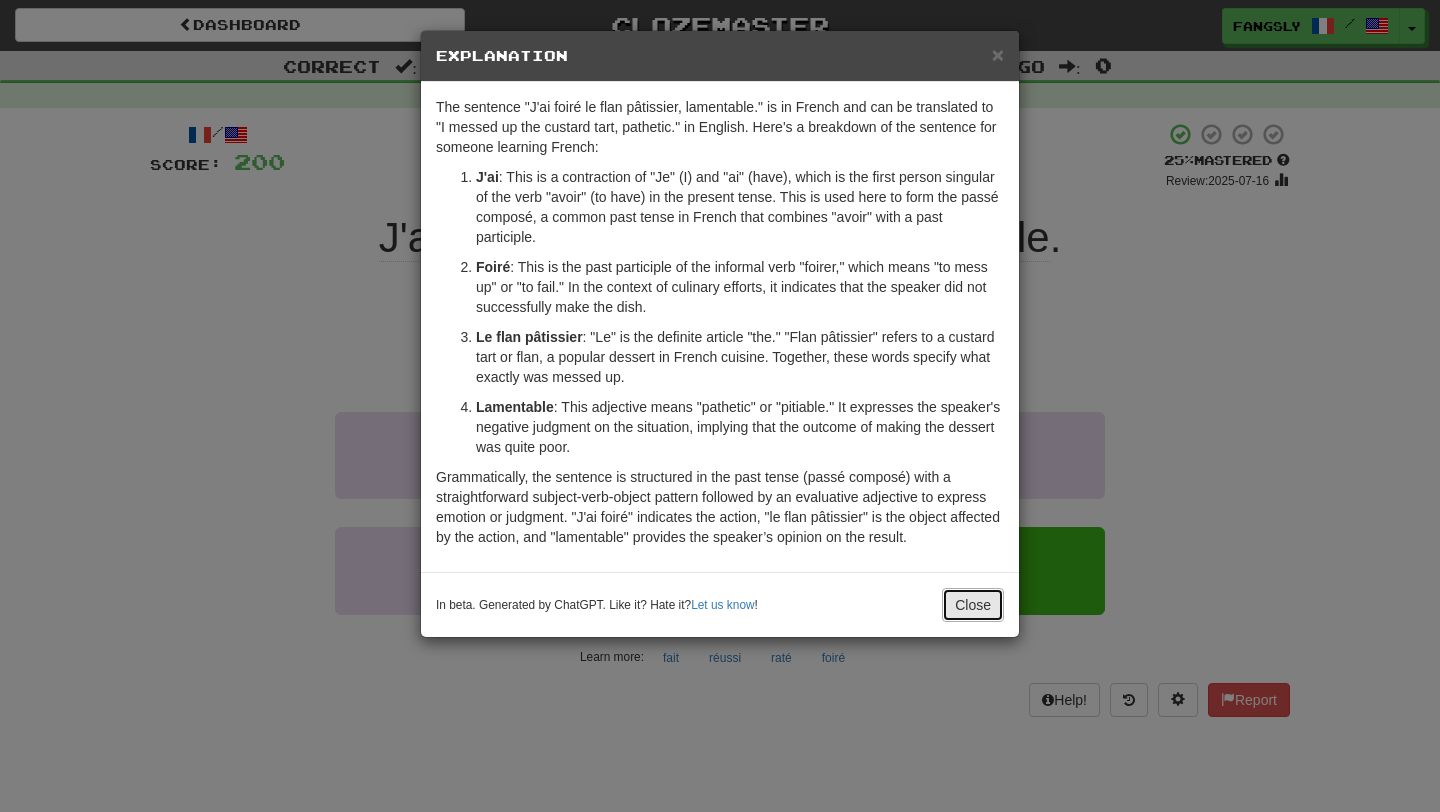 click on "Close" at bounding box center [973, 605] 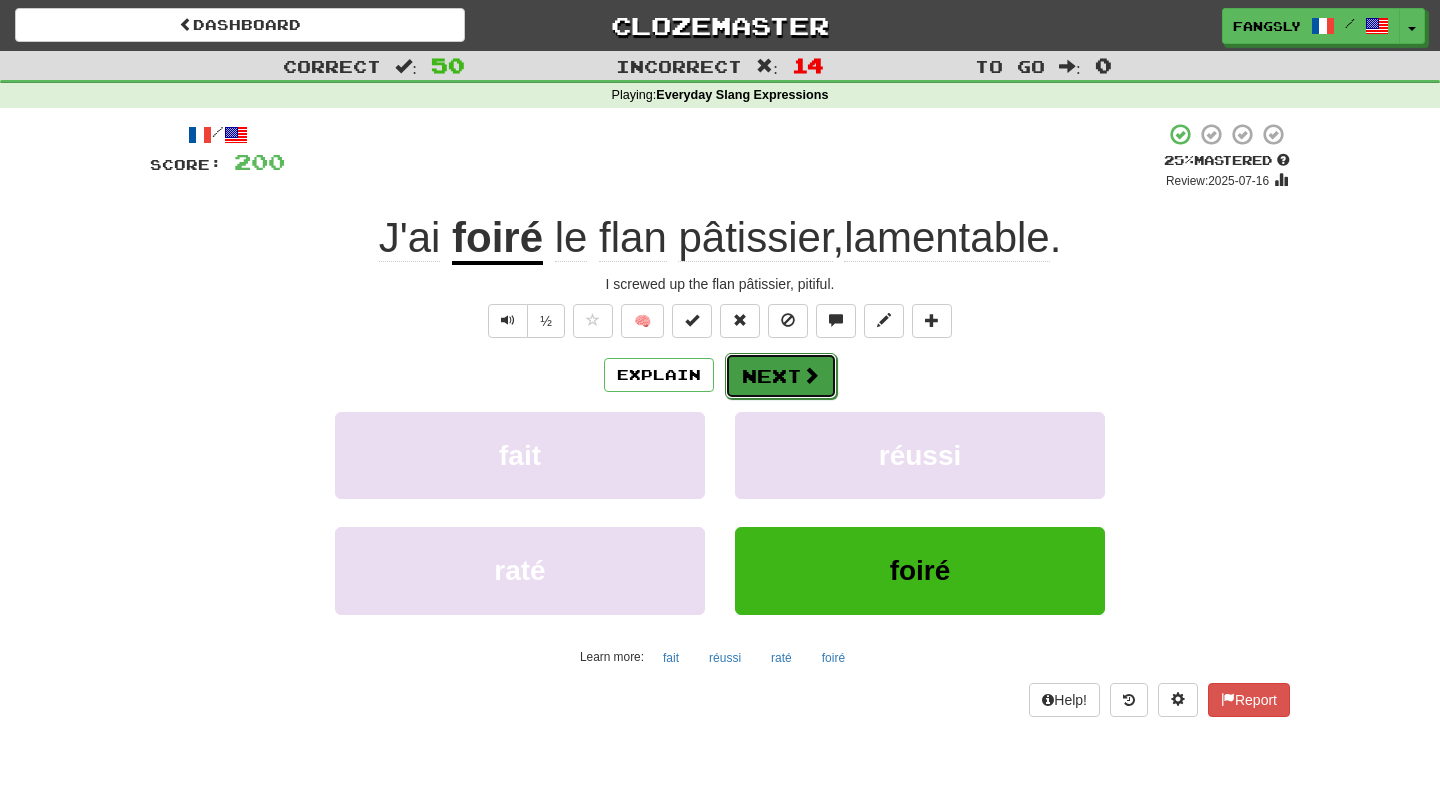 click on "Next" at bounding box center [781, 376] 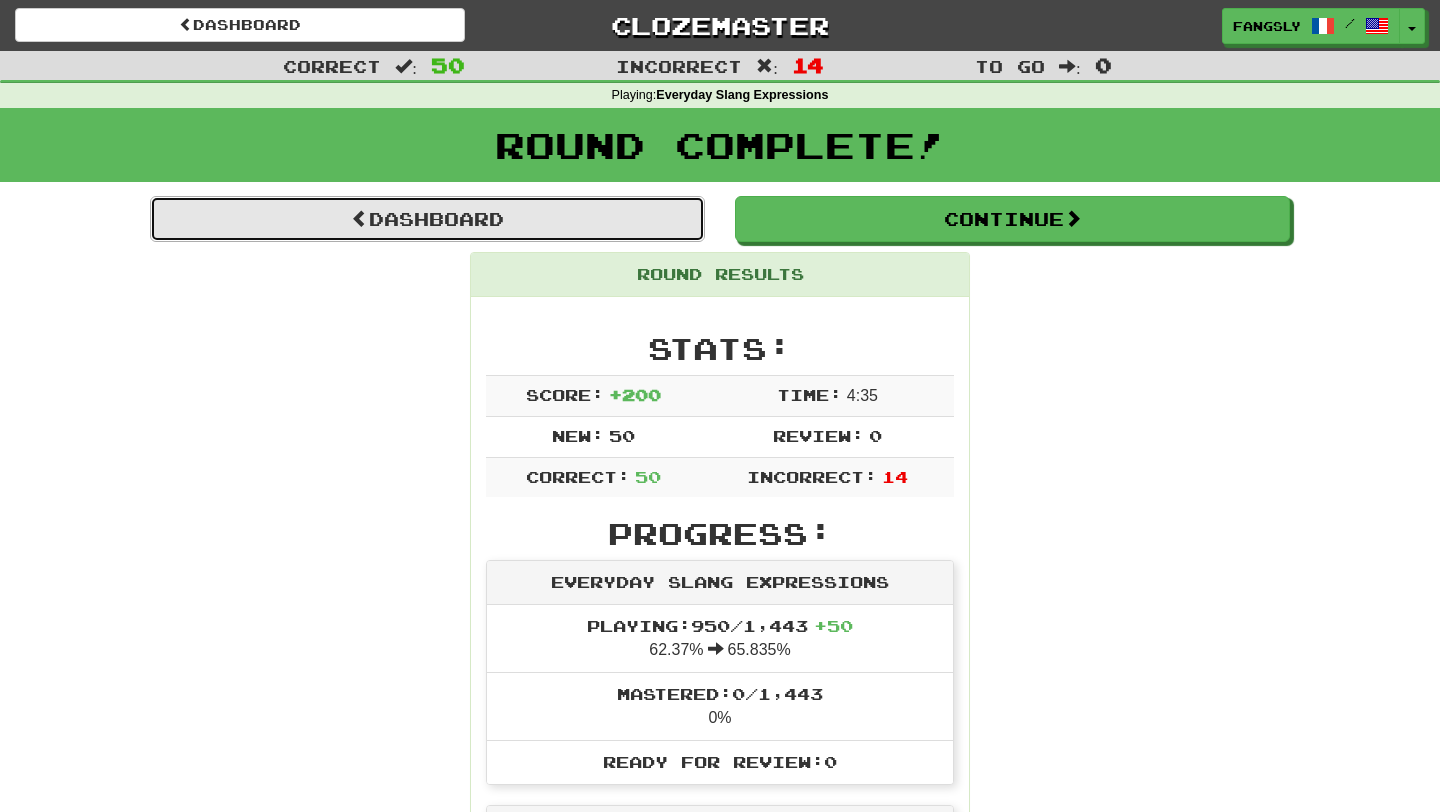 click on "Dashboard" at bounding box center (427, 219) 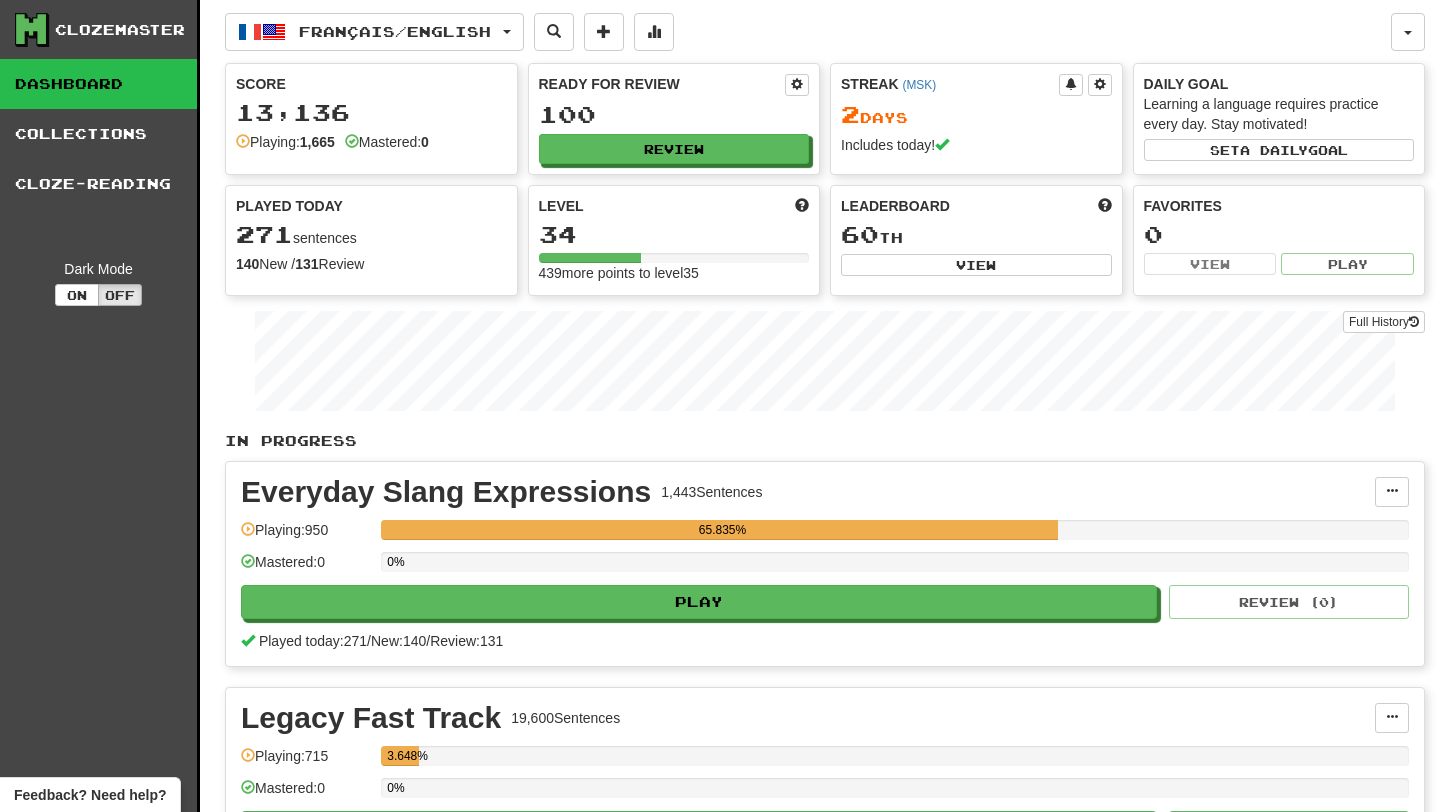 scroll, scrollTop: 0, scrollLeft: 0, axis: both 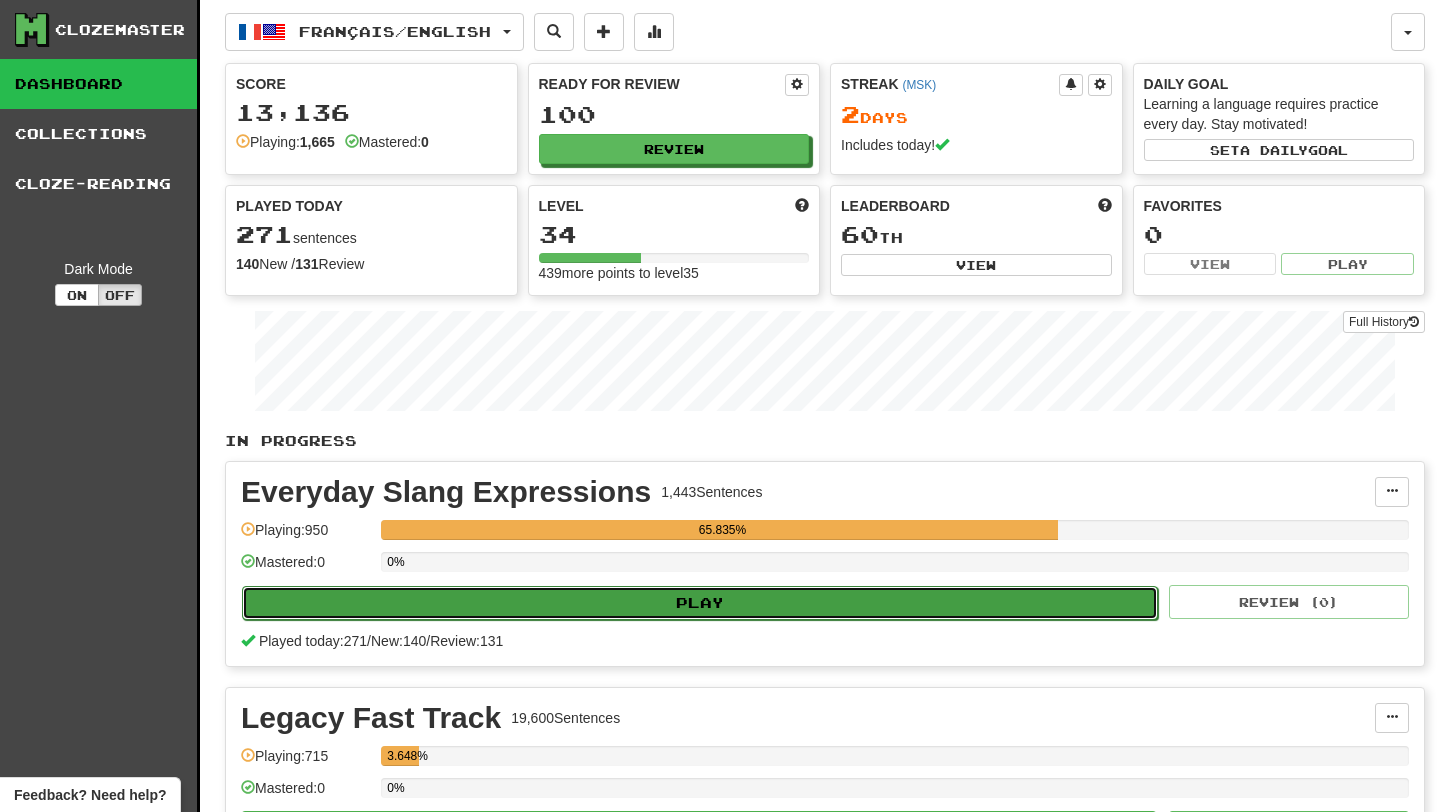 click on "Play" at bounding box center (700, 603) 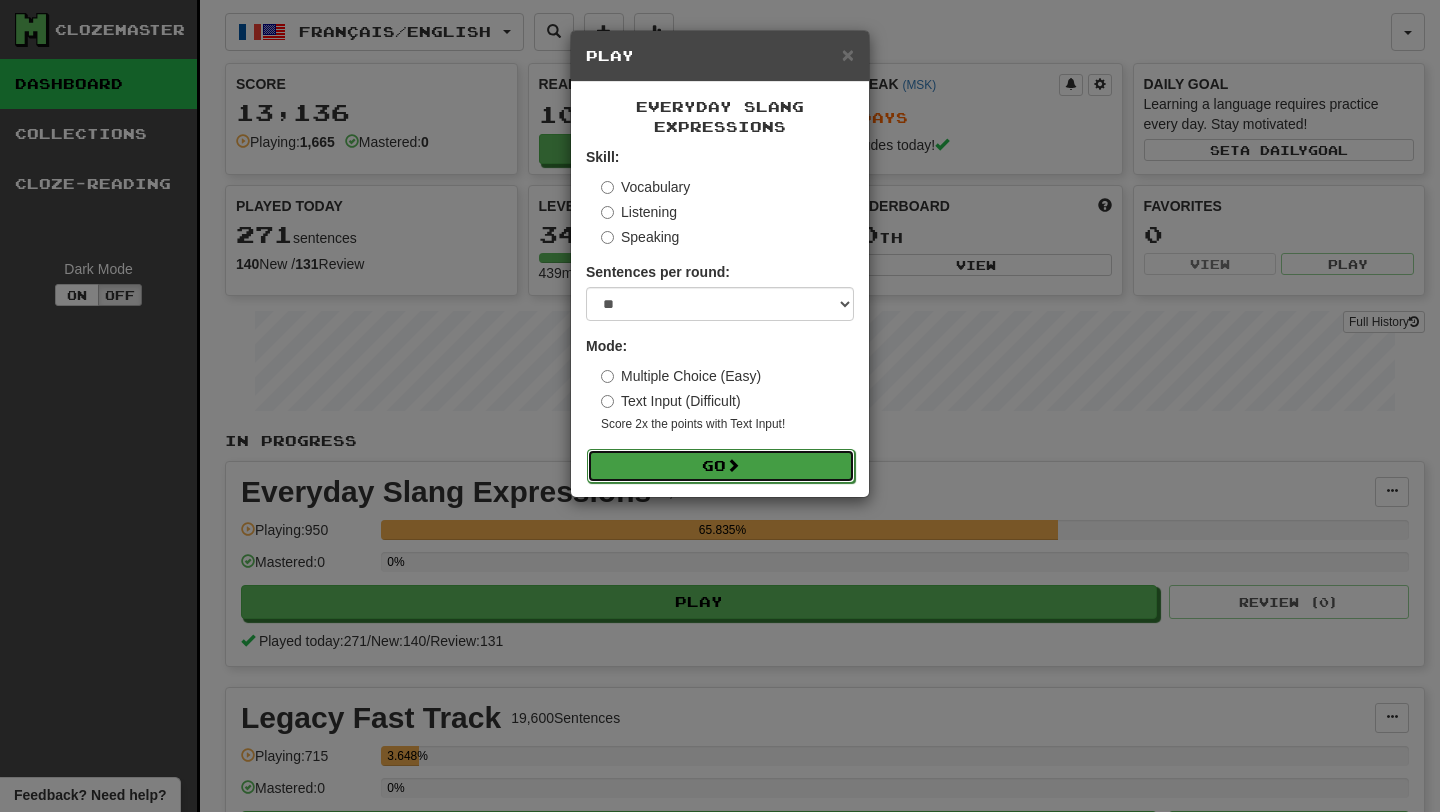 click on "Go" at bounding box center (721, 466) 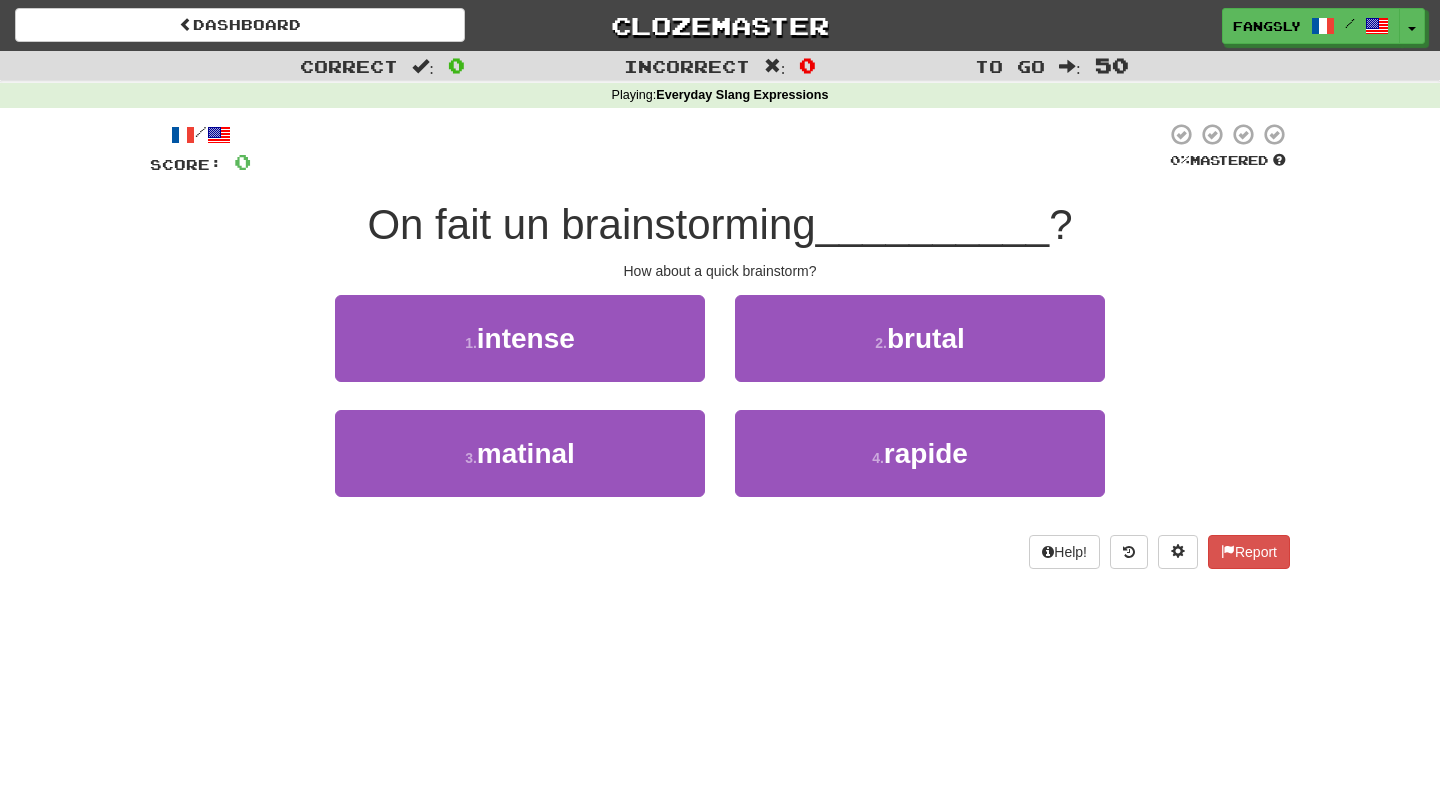 scroll, scrollTop: 0, scrollLeft: 0, axis: both 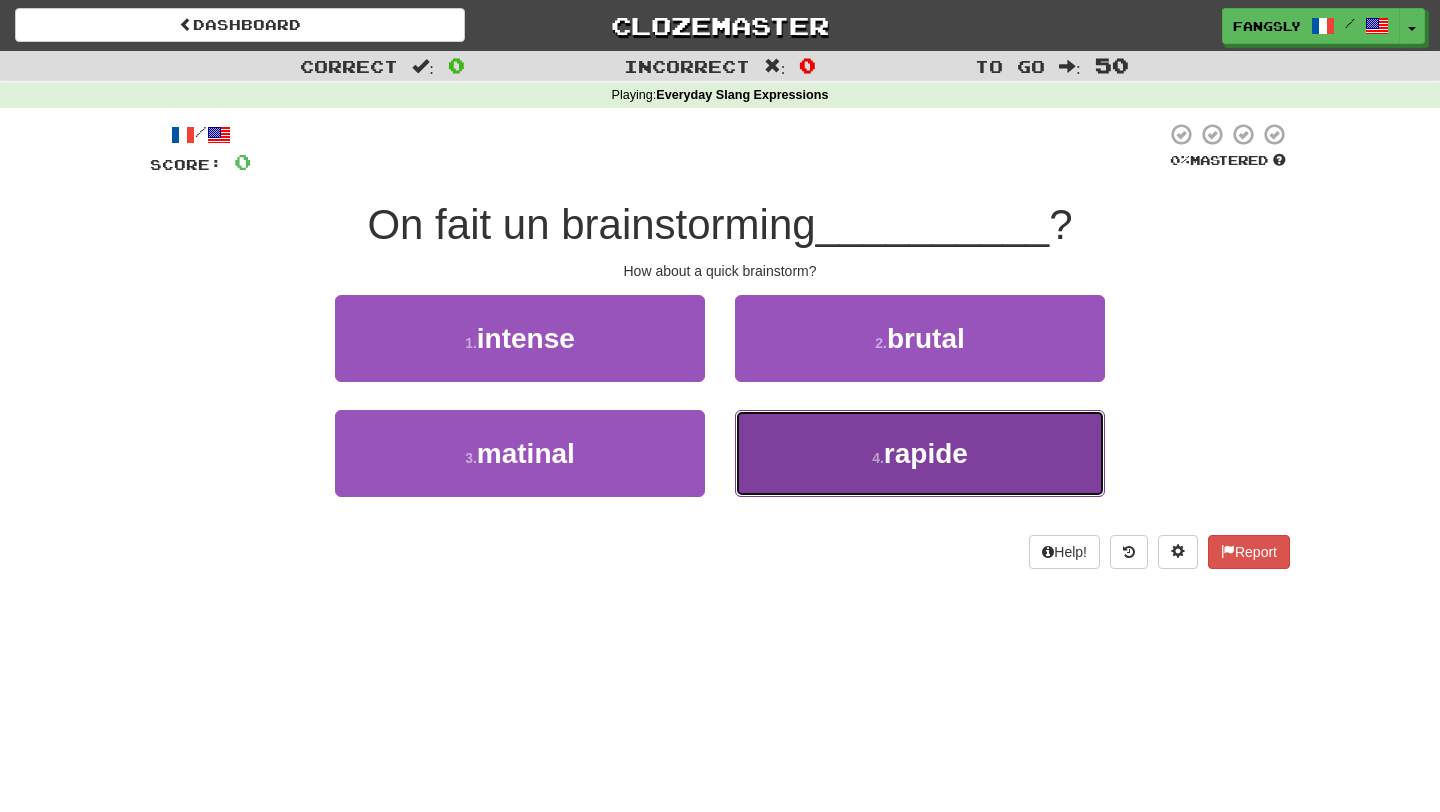 click on "4 .  rapide" at bounding box center (920, 453) 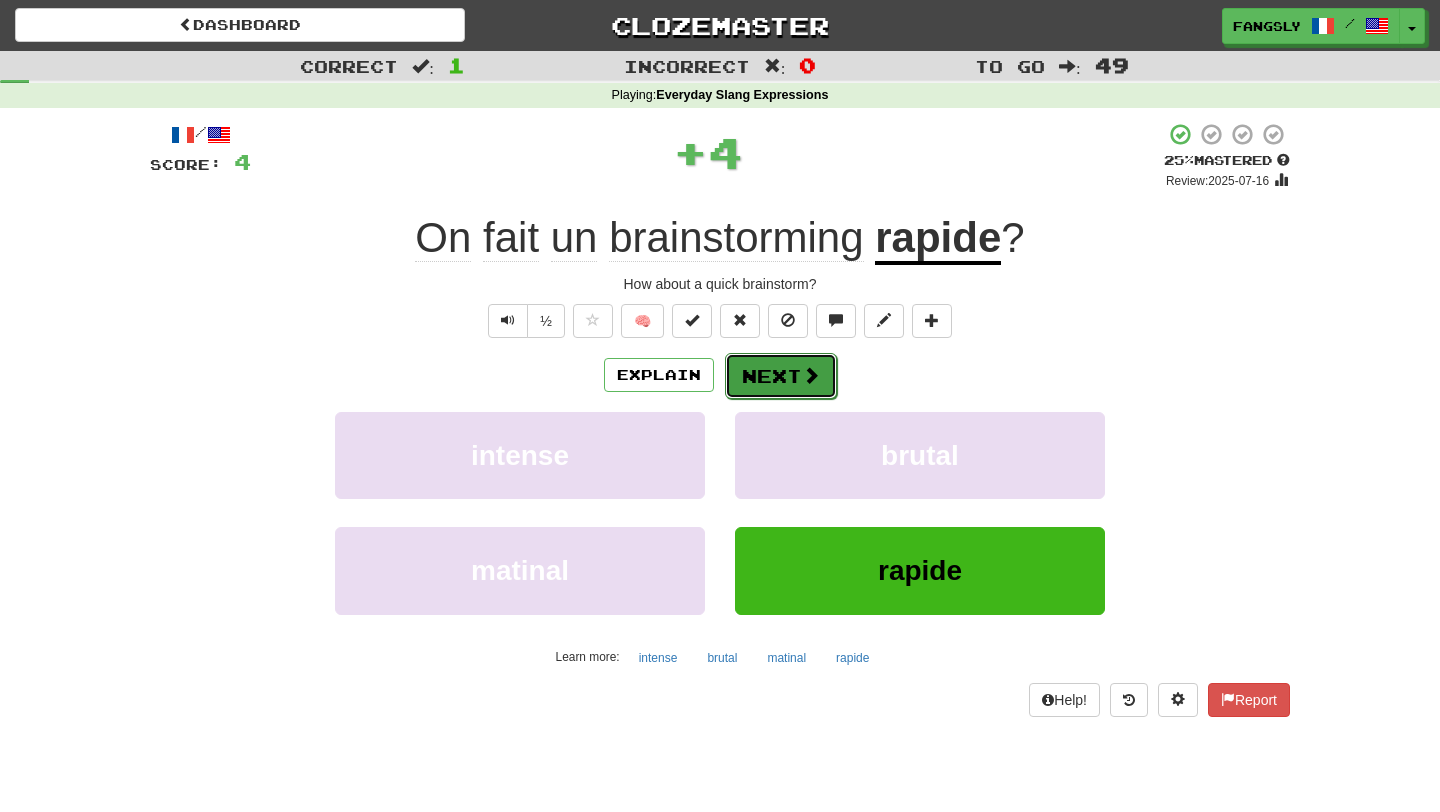 click on "Next" at bounding box center [781, 376] 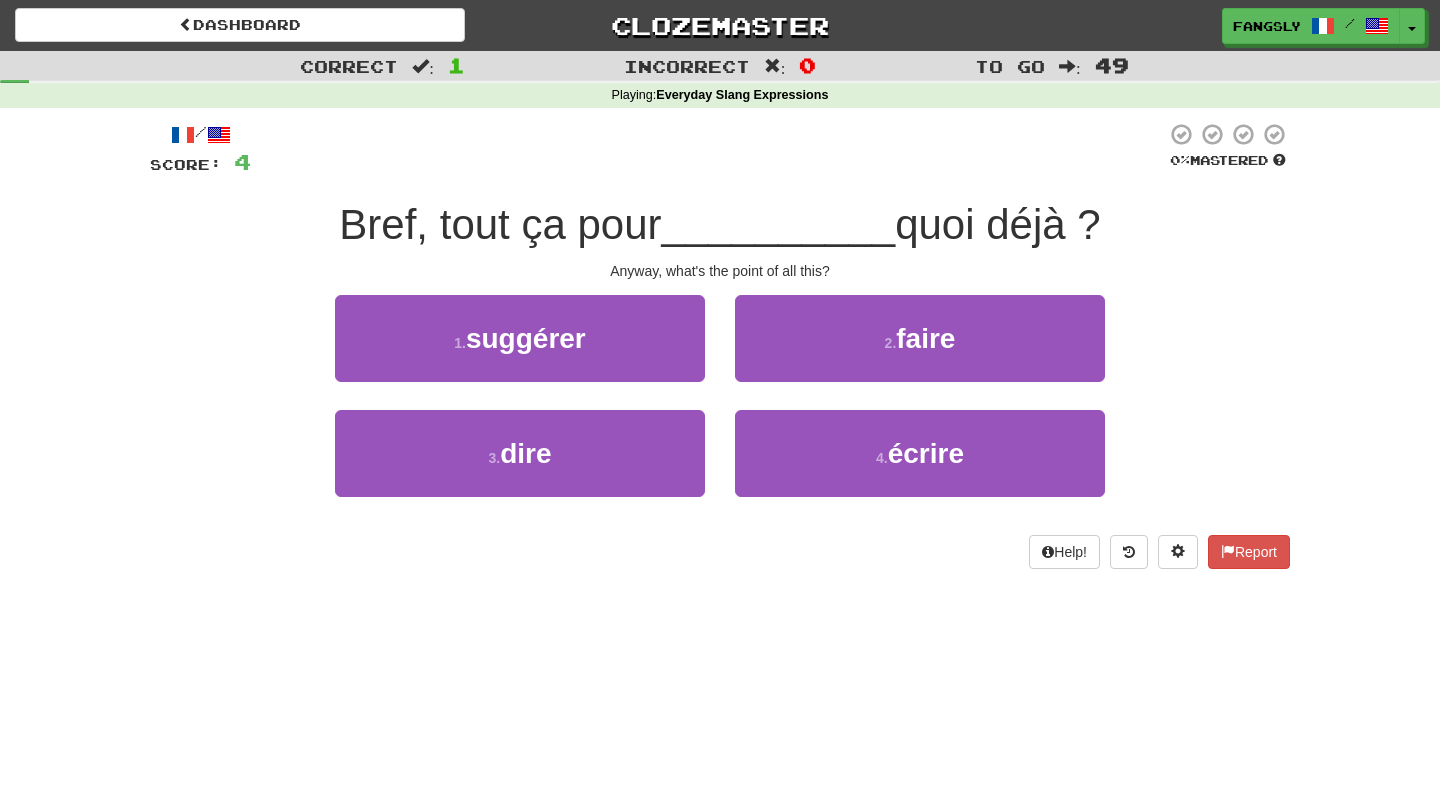 click on "2 .  faire" at bounding box center [920, 352] 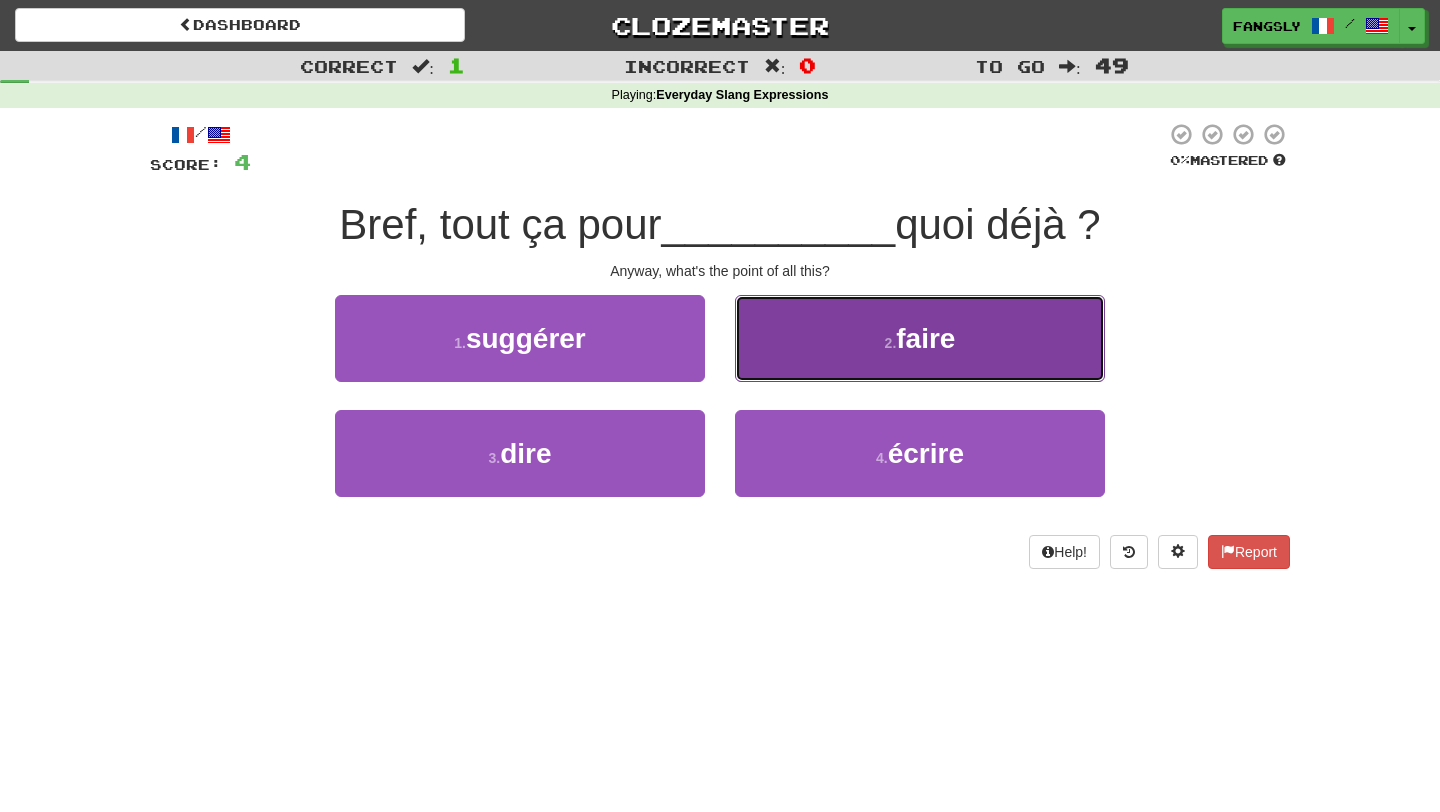 click on "2 .  faire" at bounding box center (920, 338) 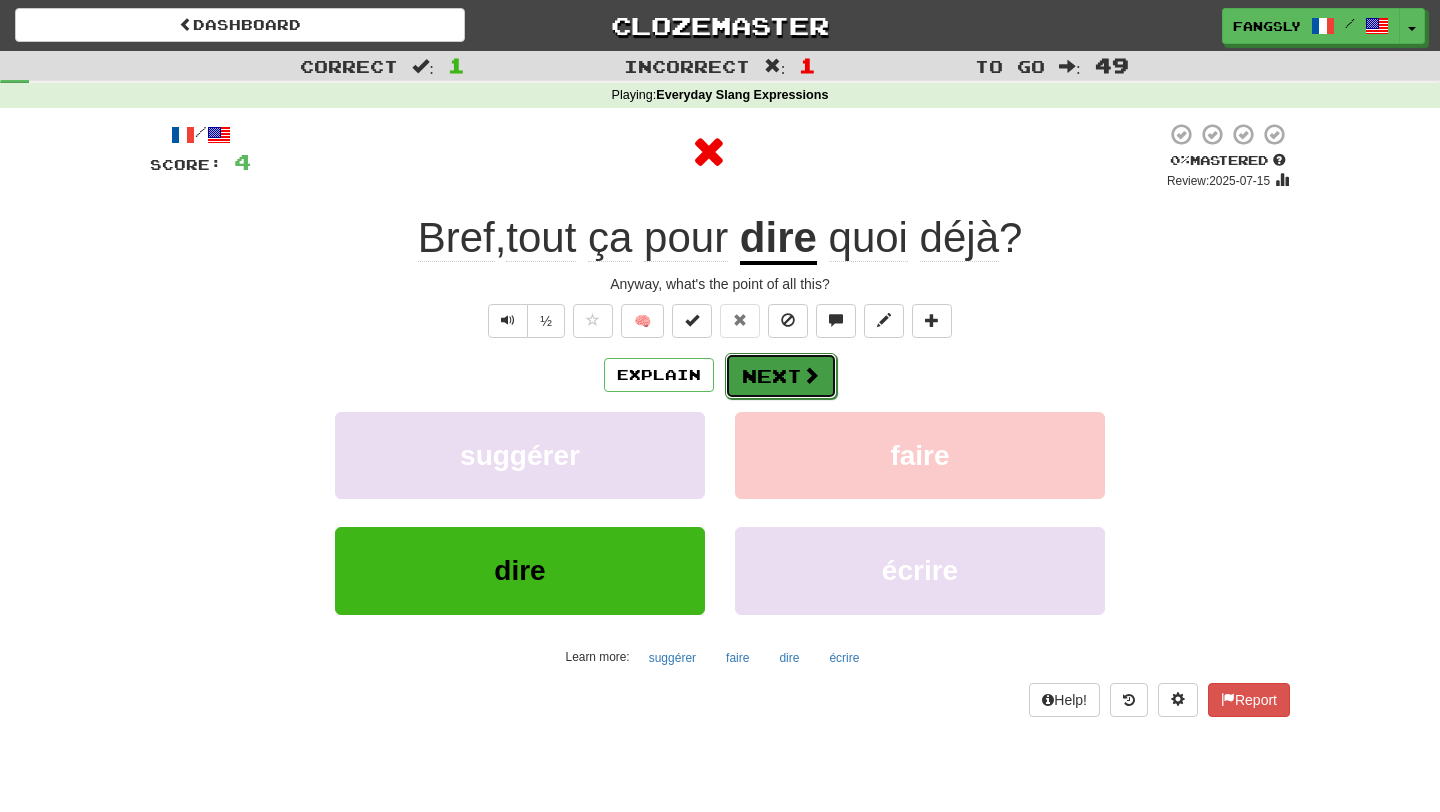 click on "Next" at bounding box center [781, 376] 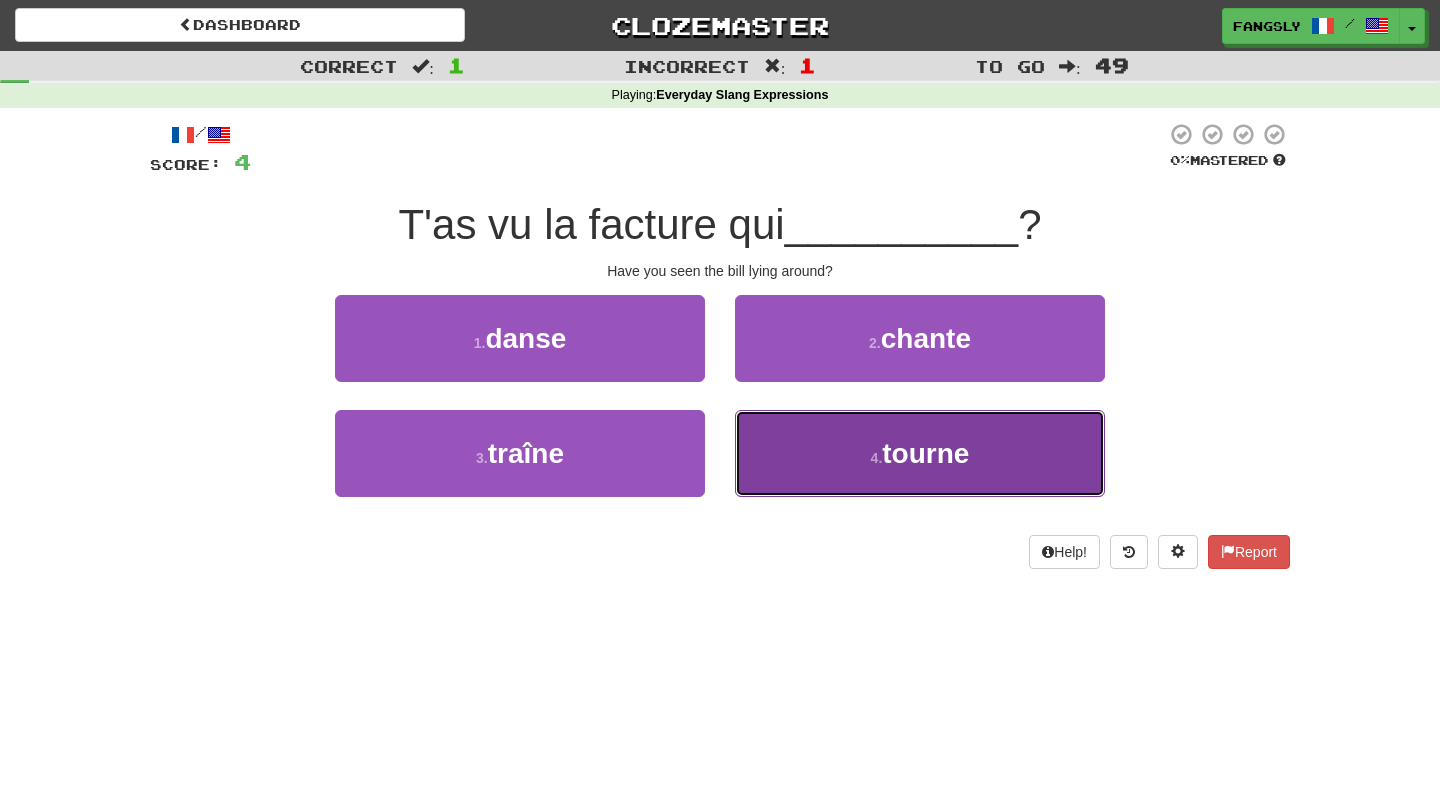 click on "4 .  tourne" at bounding box center [920, 453] 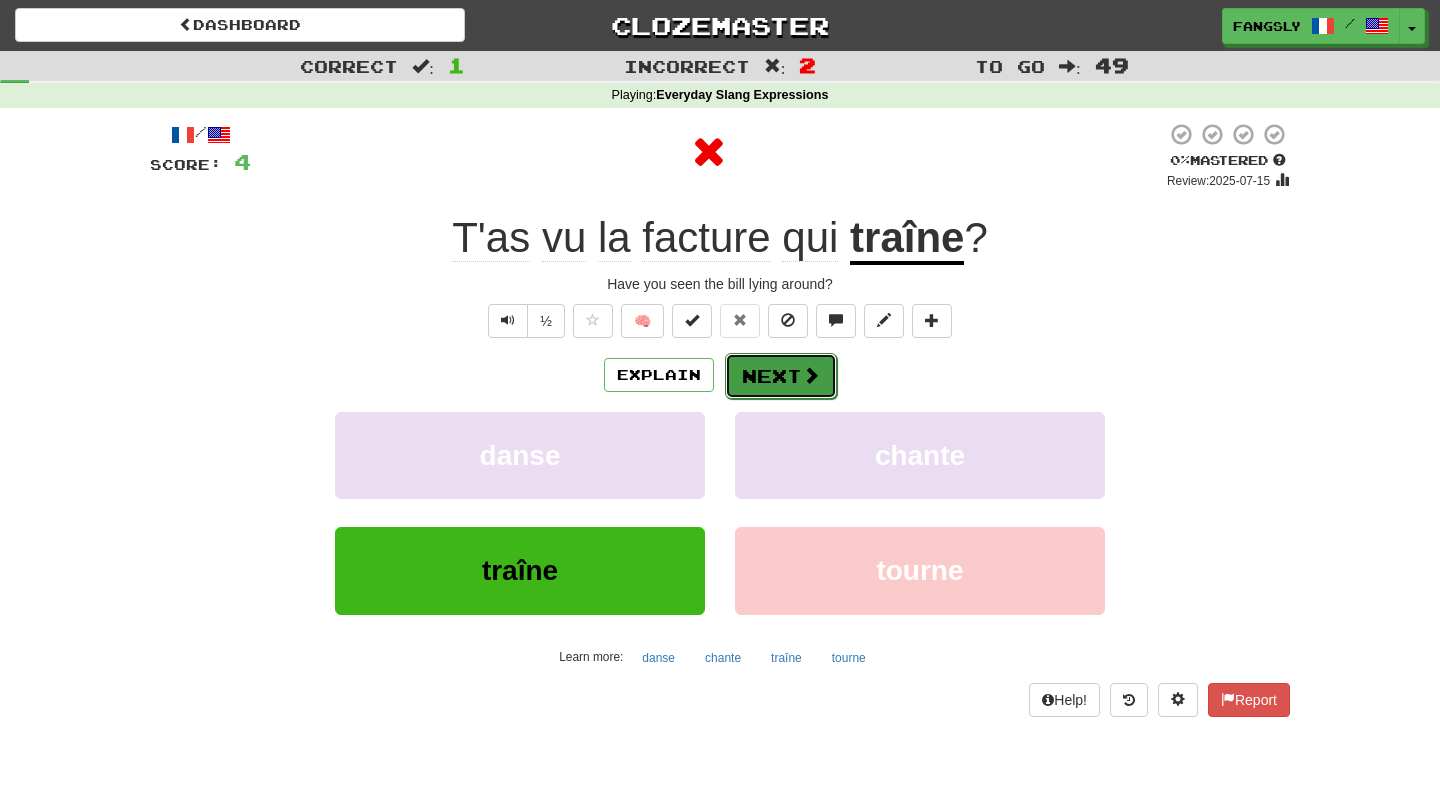click on "Explain Next" at bounding box center (720, 375) 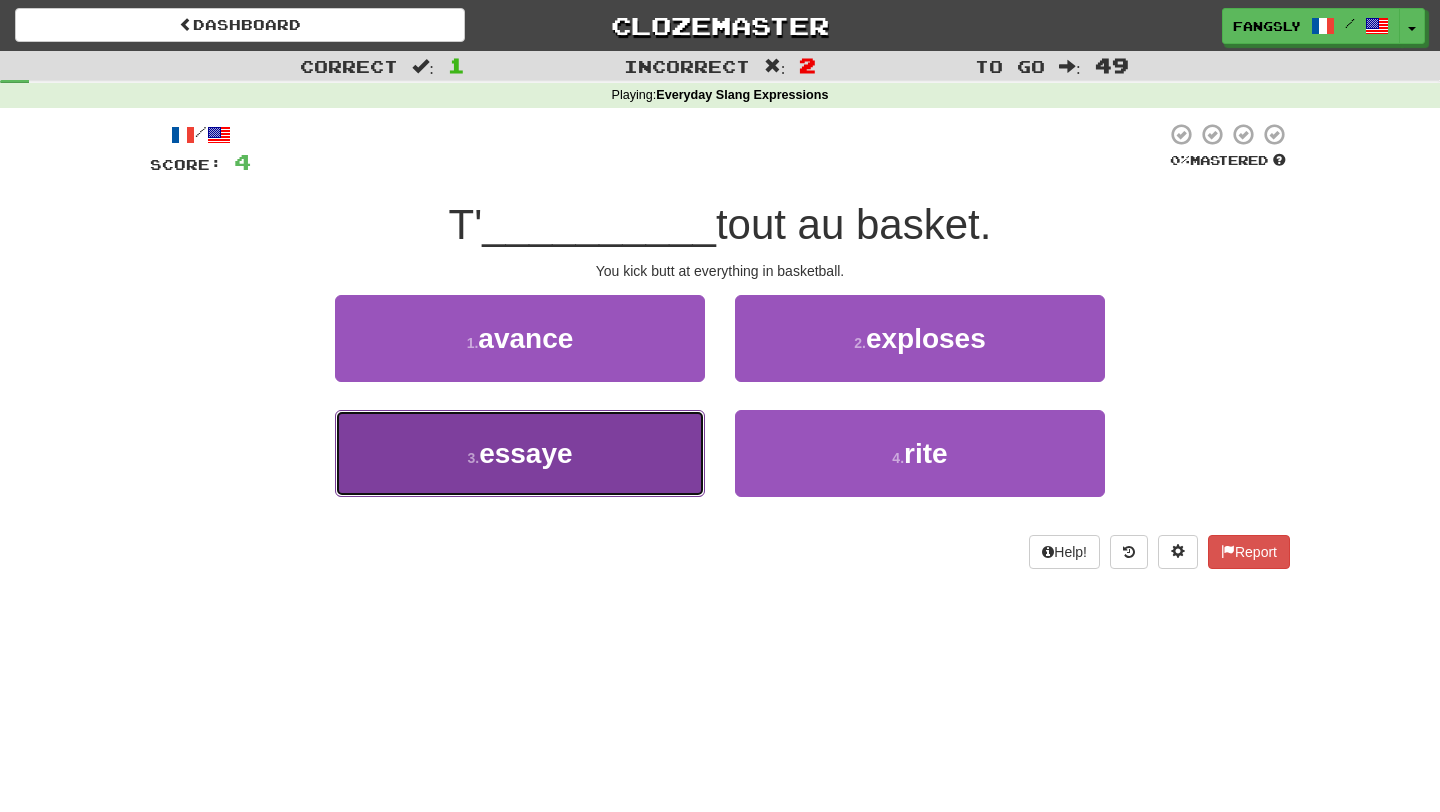 click on "3 .  essaye" at bounding box center (520, 453) 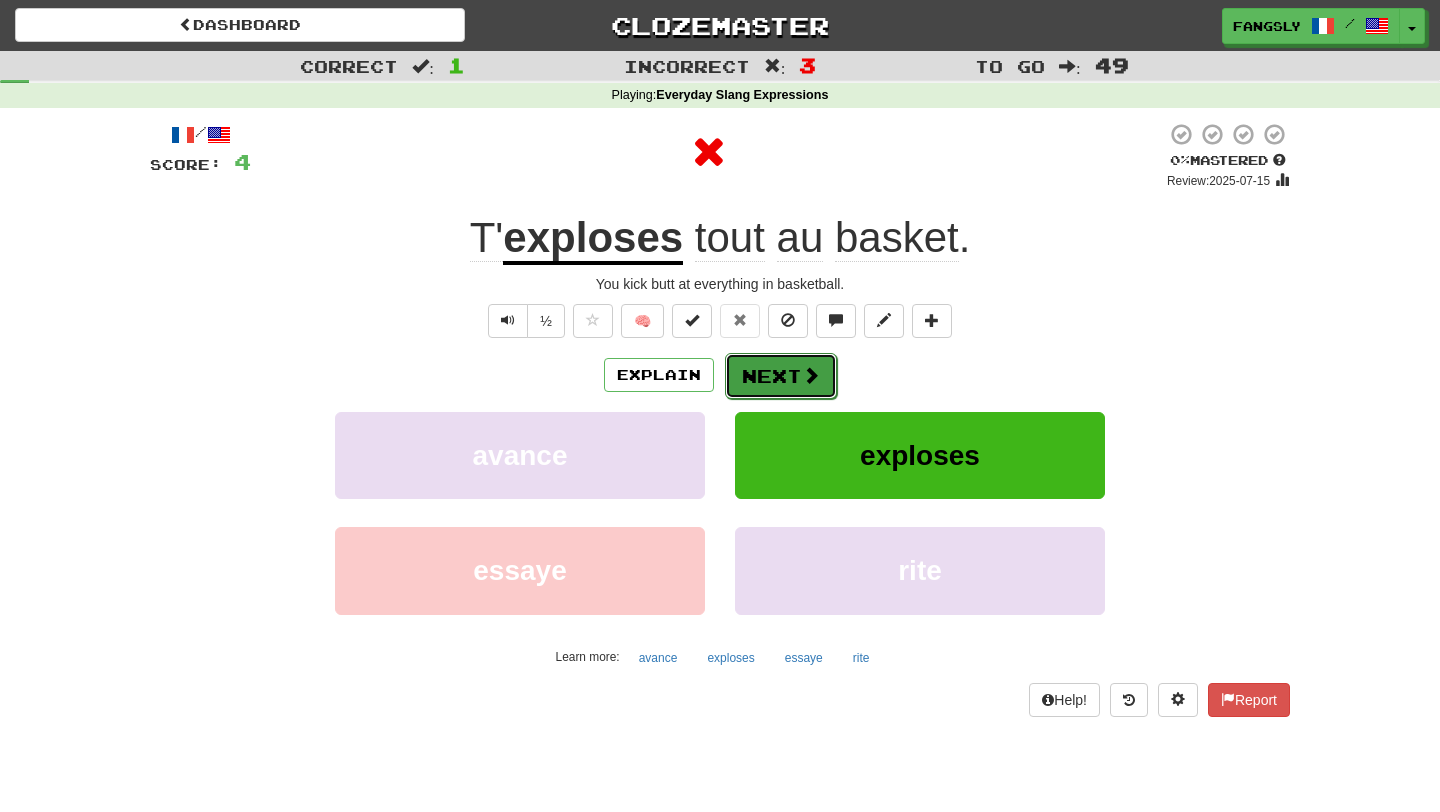 click on "Next" at bounding box center (781, 376) 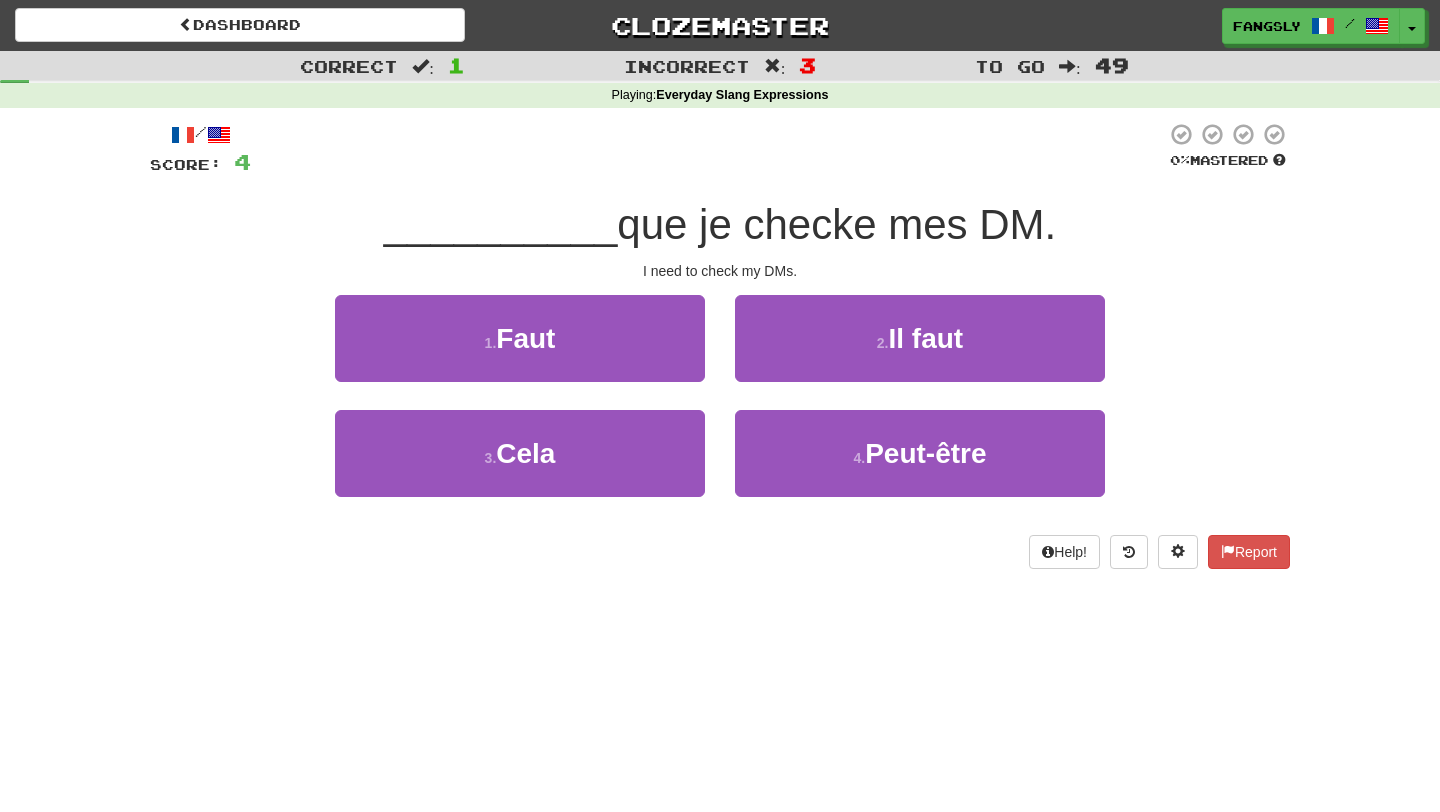 click on "2 .  Il faut" at bounding box center (920, 352) 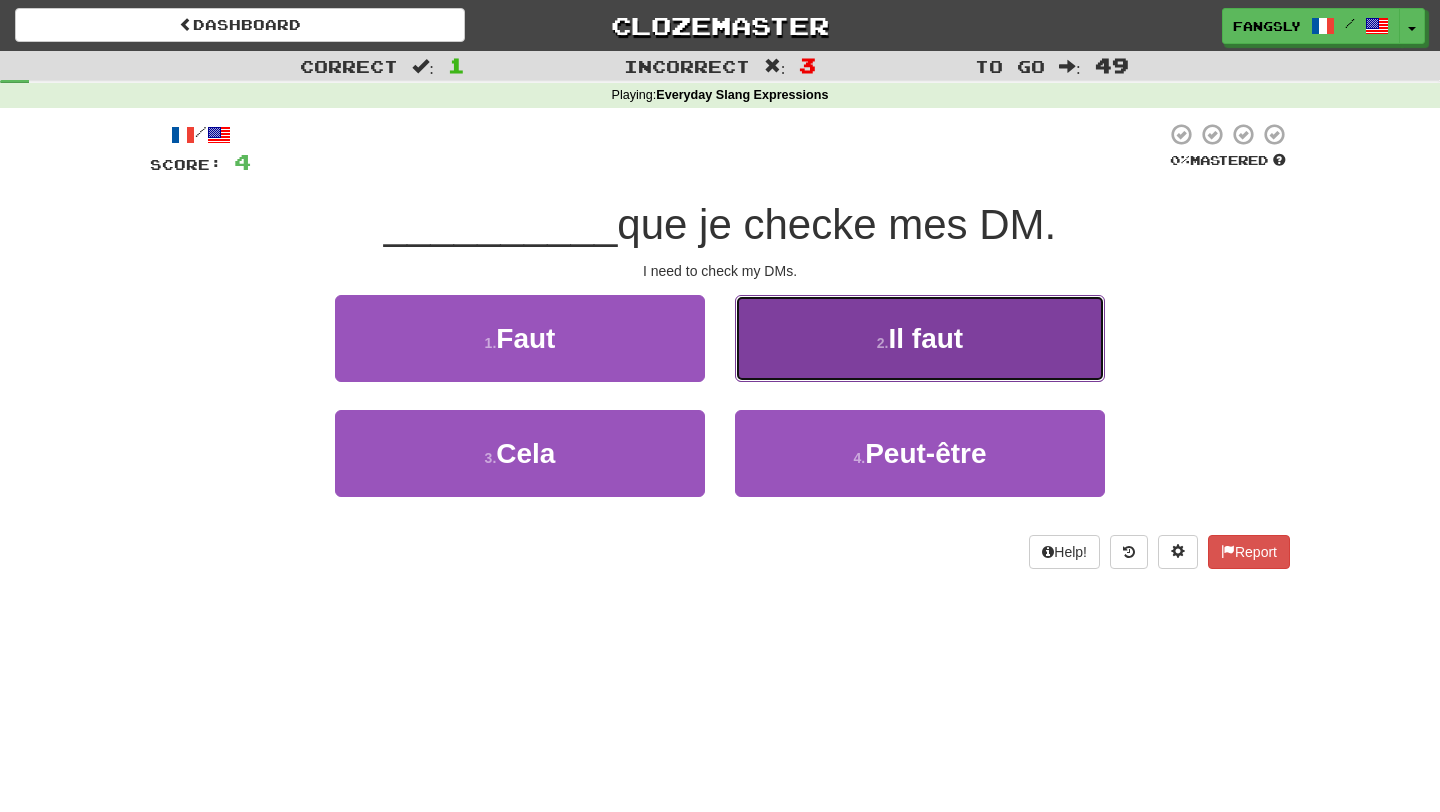 click on "2 .  Il faut" at bounding box center [920, 338] 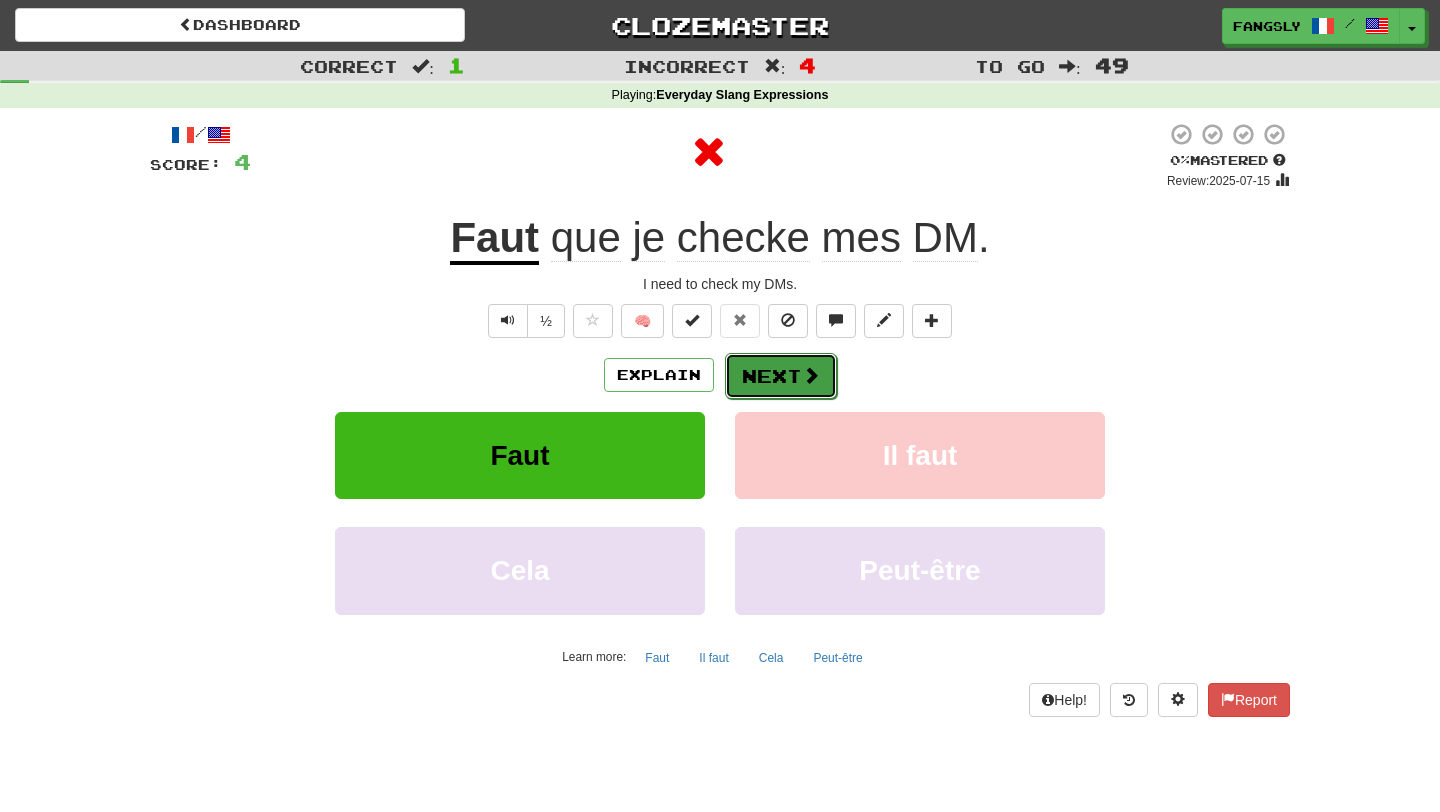 click on "Next" at bounding box center [781, 376] 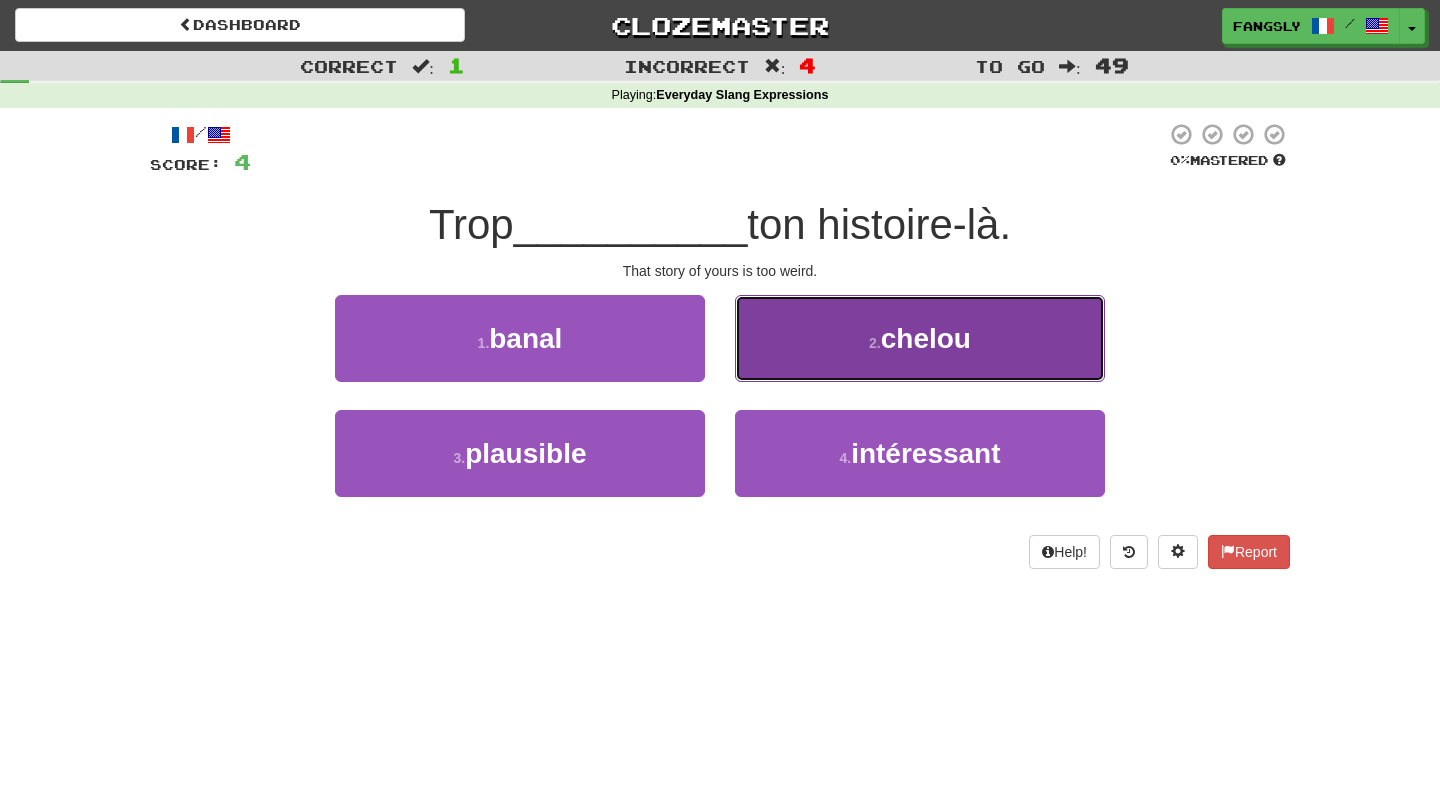 click on "2 .  chelou" at bounding box center (920, 338) 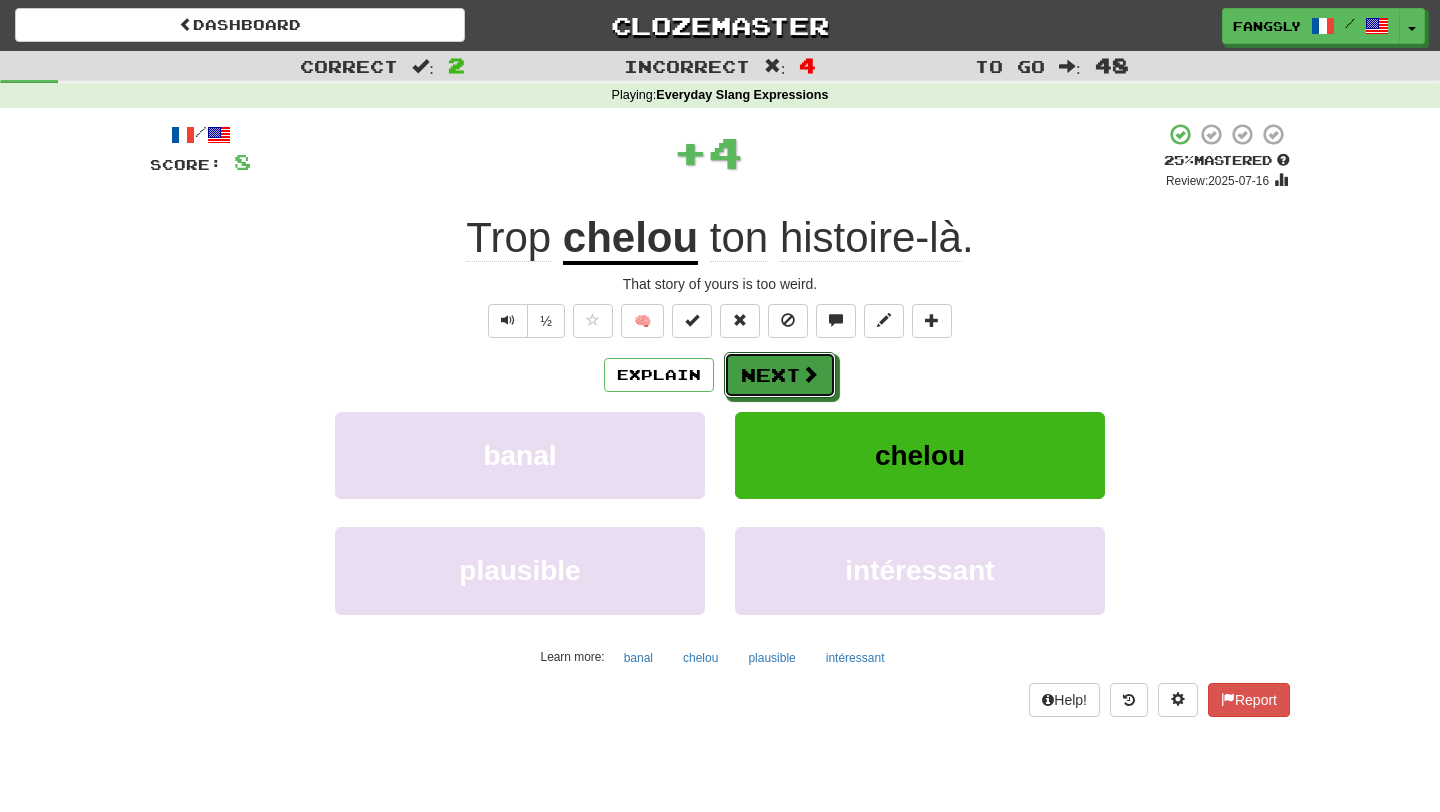 click on "Next" at bounding box center (780, 375) 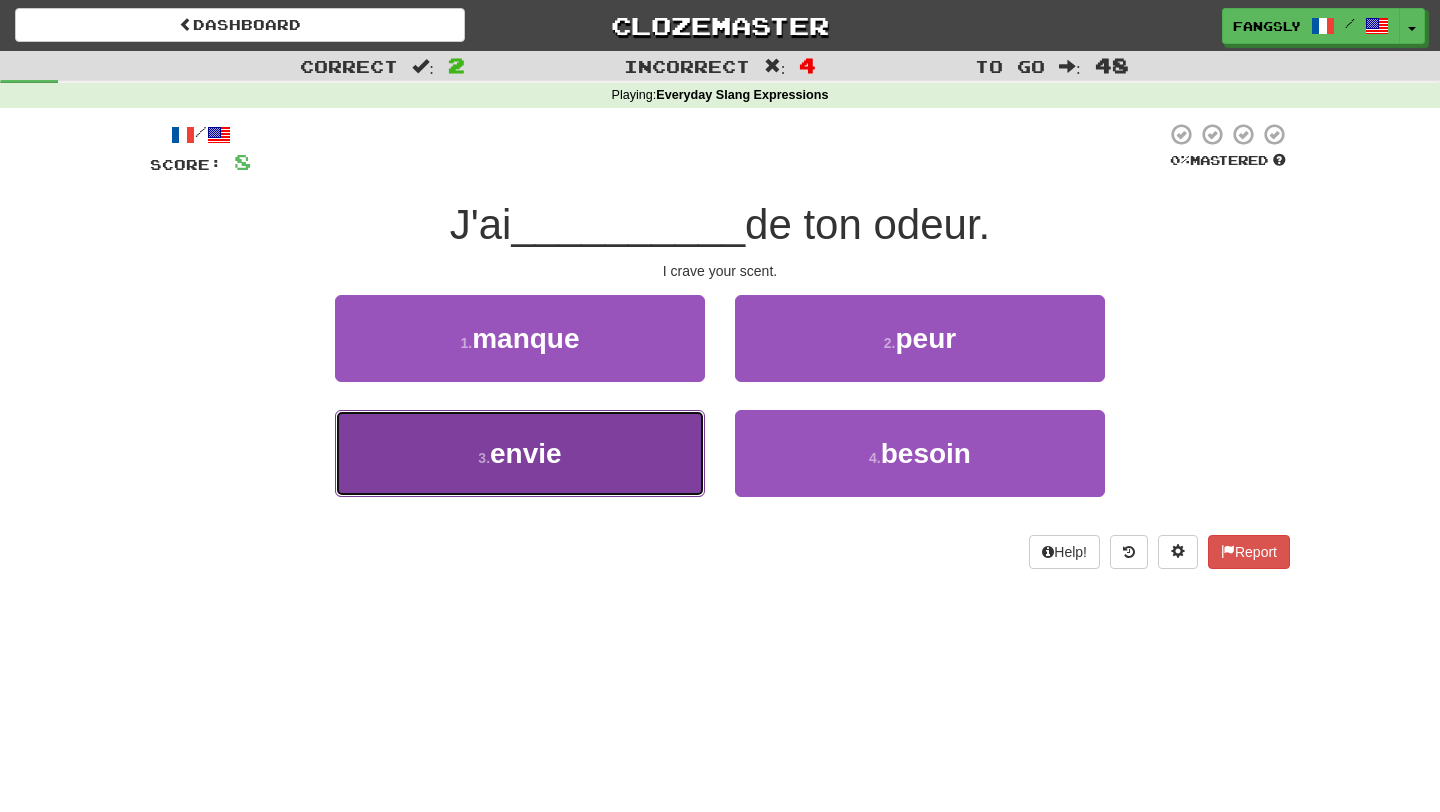 click on "3 .  envie" at bounding box center [520, 453] 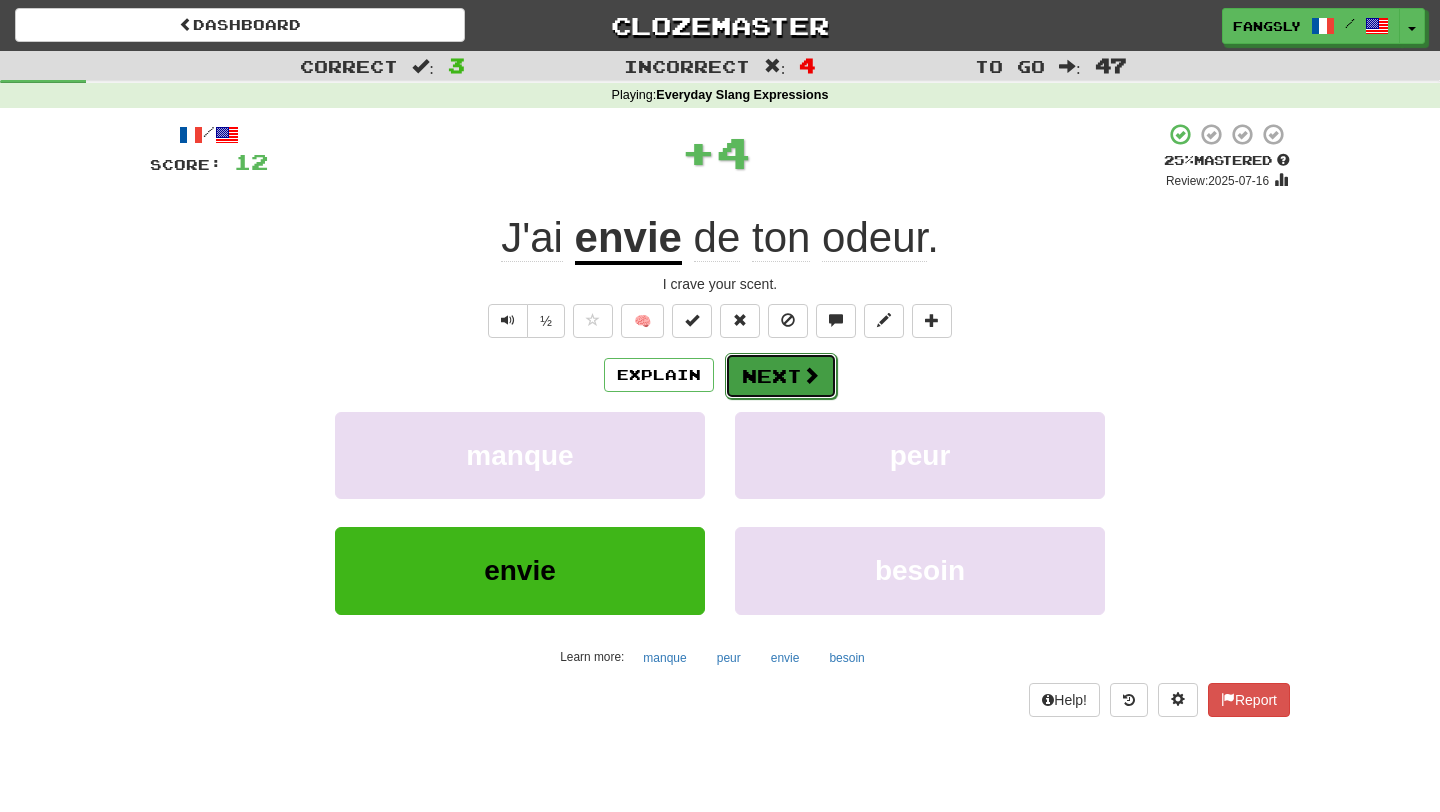 click on "Next" at bounding box center (781, 376) 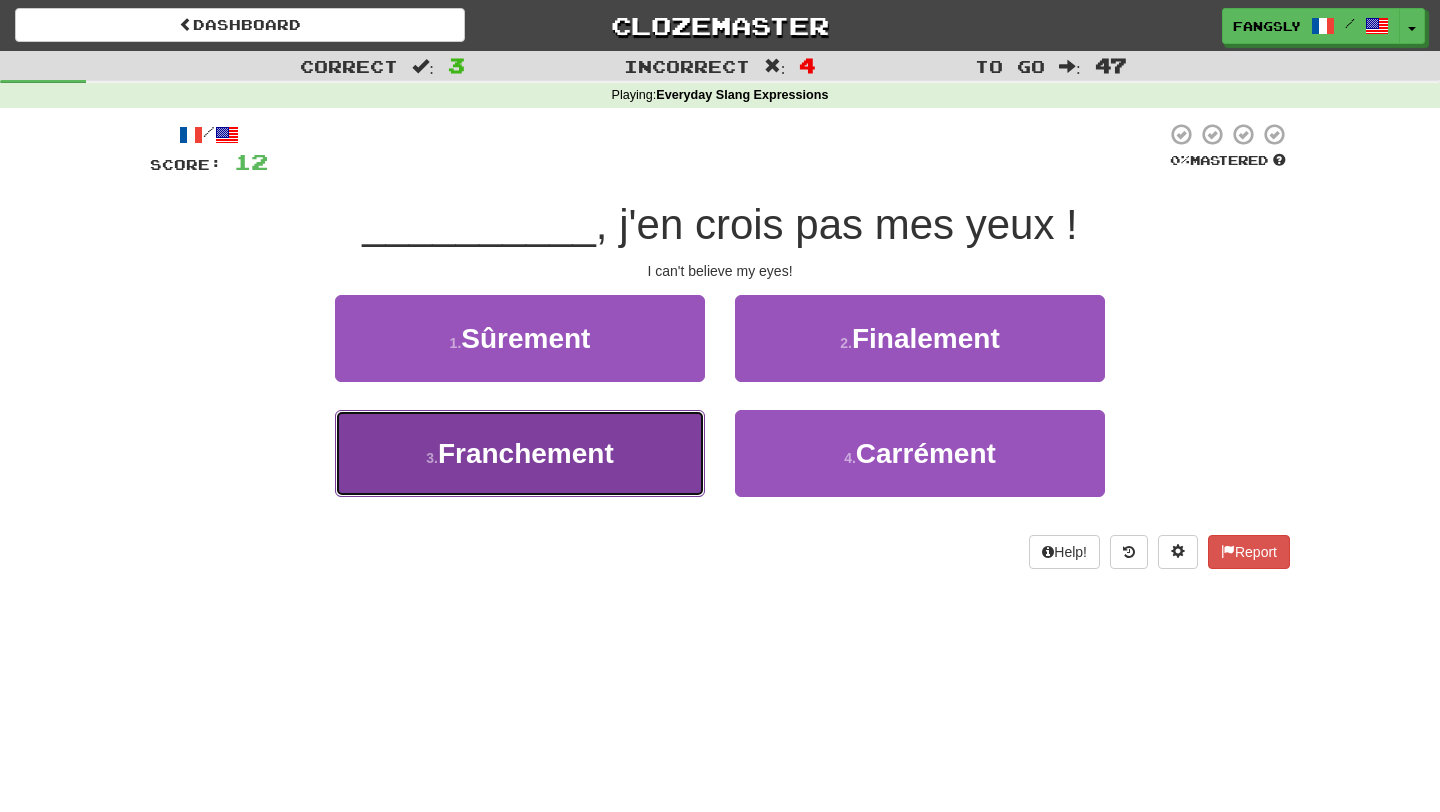 click on "3 .  Franchement" at bounding box center (520, 453) 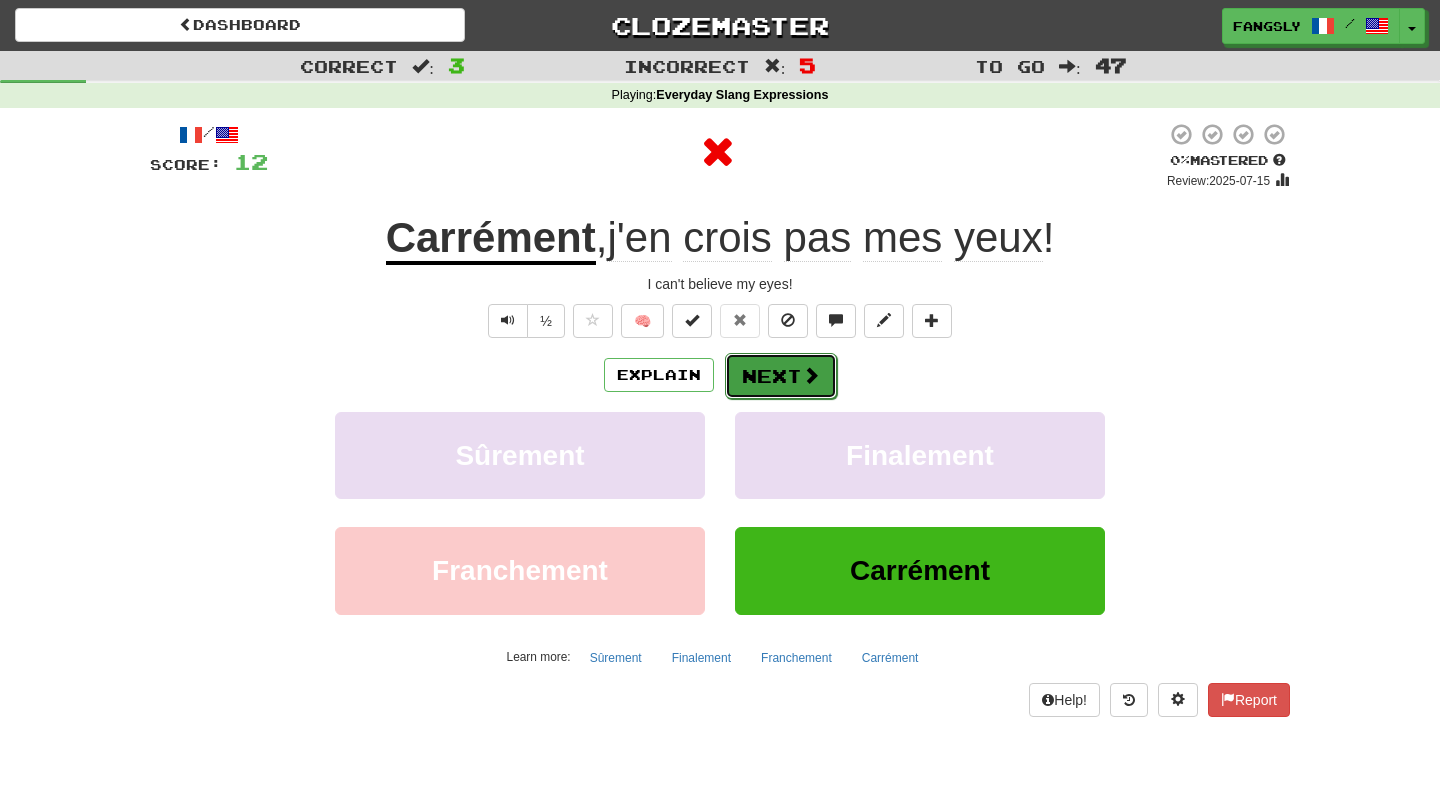 click on "Next" at bounding box center (781, 376) 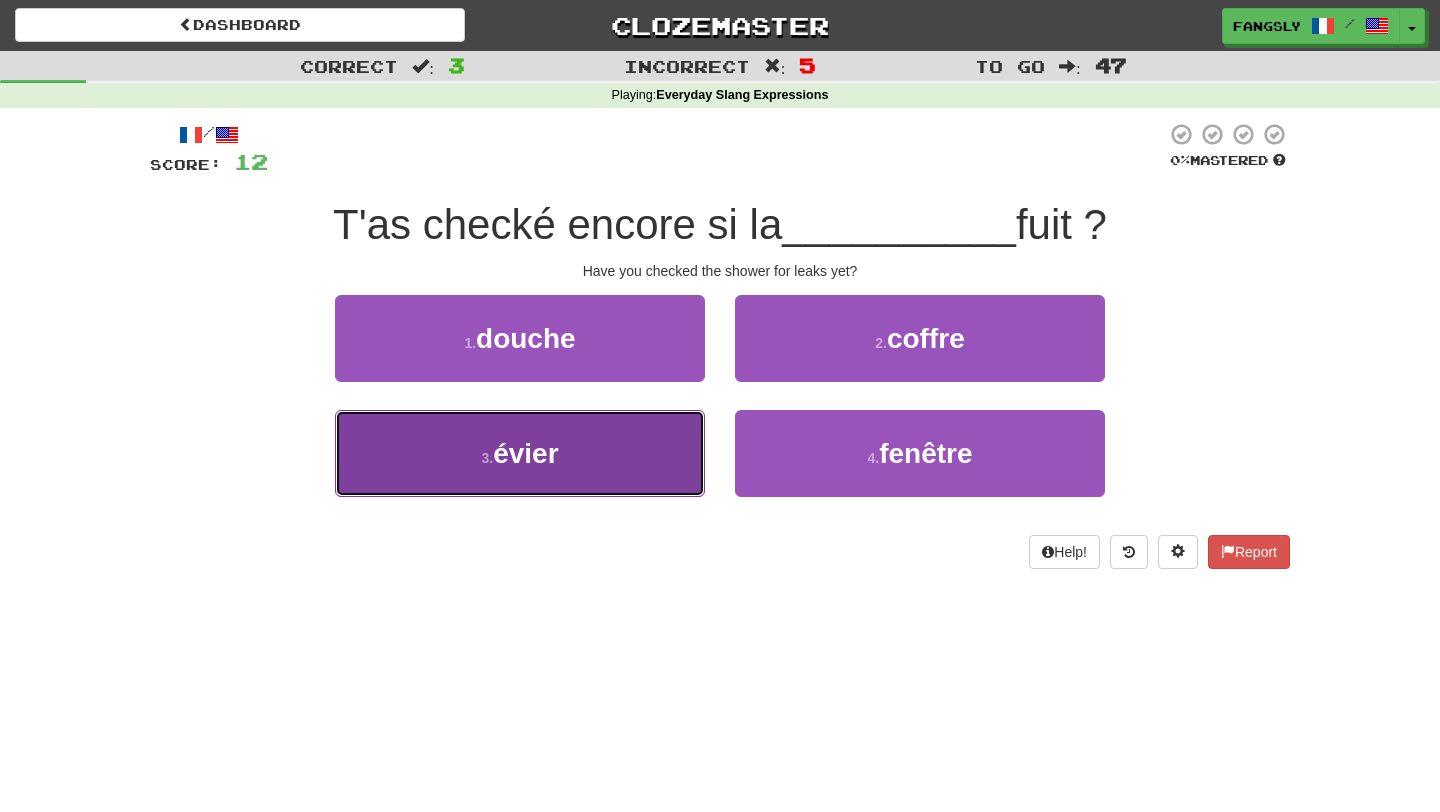 click on "3 .  évier" at bounding box center (520, 453) 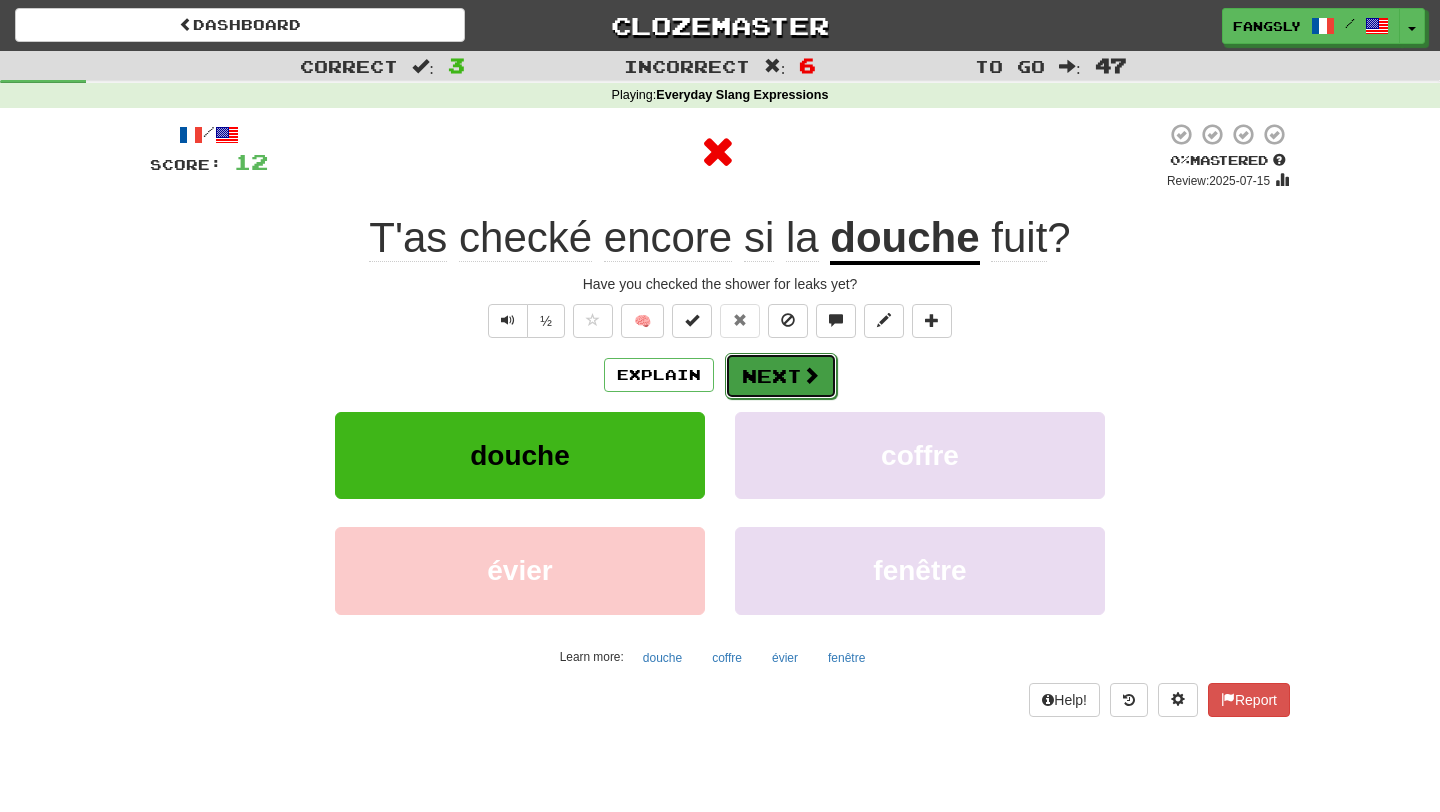 click on "Next" at bounding box center (781, 376) 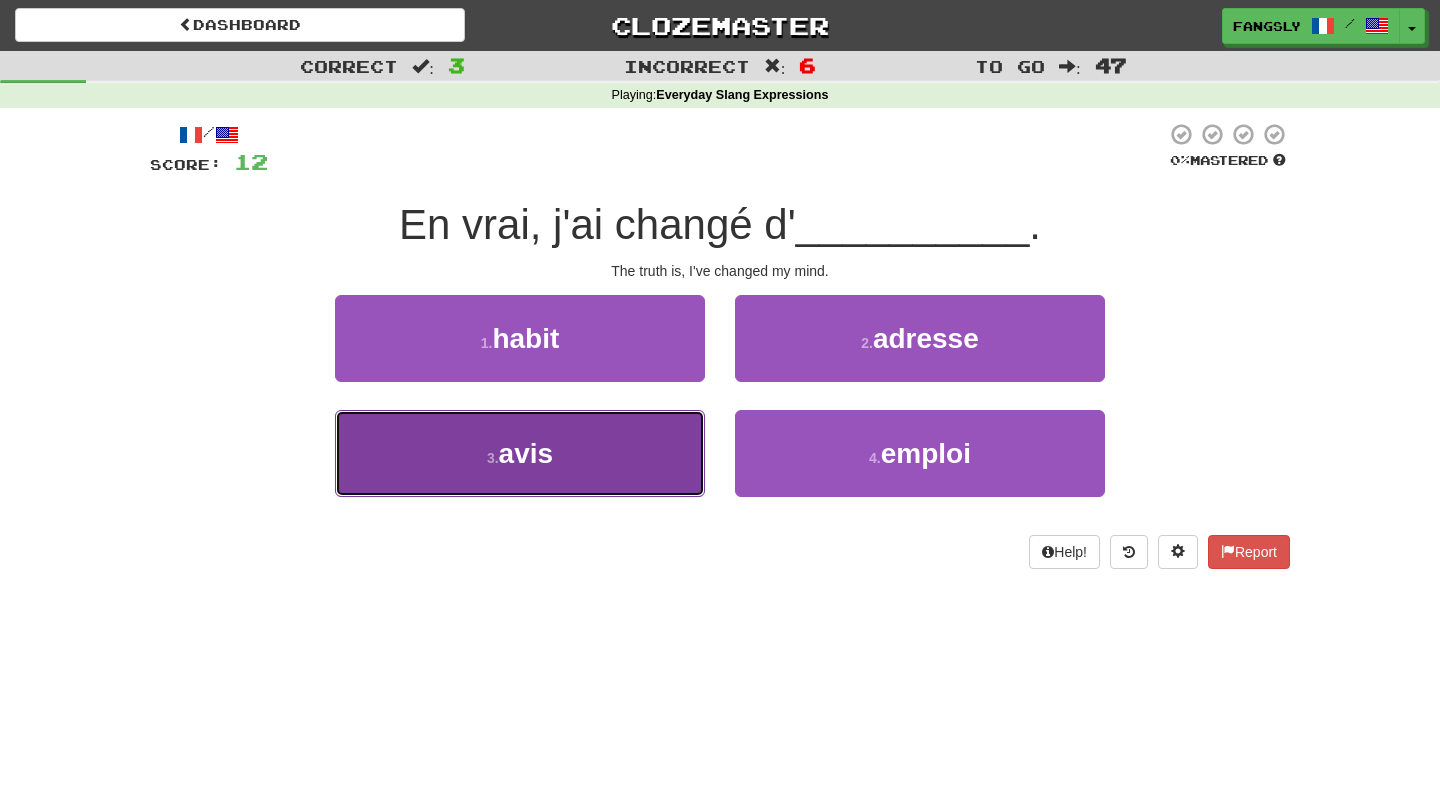 click on "3 .  avis" at bounding box center [520, 453] 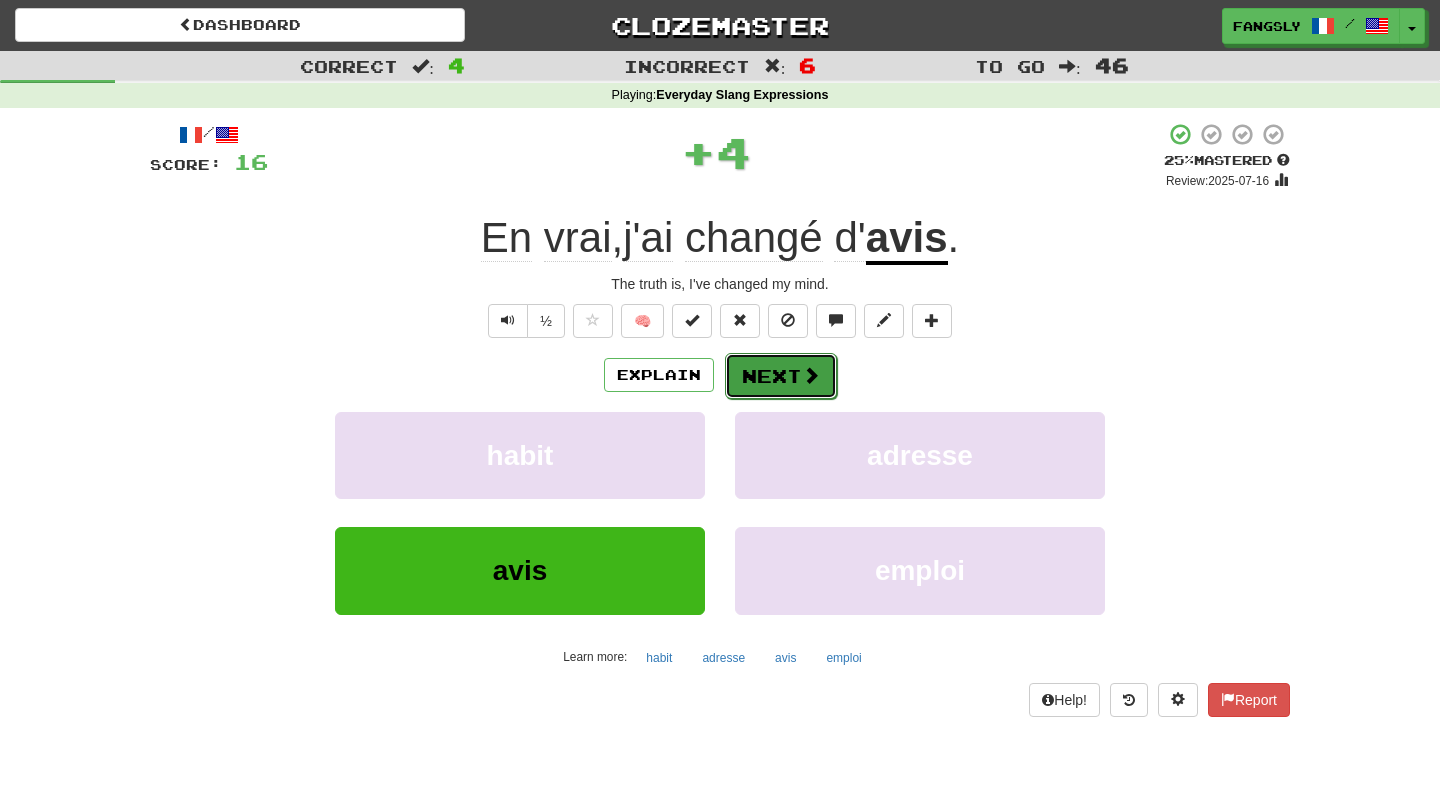 click on "Next" at bounding box center [781, 376] 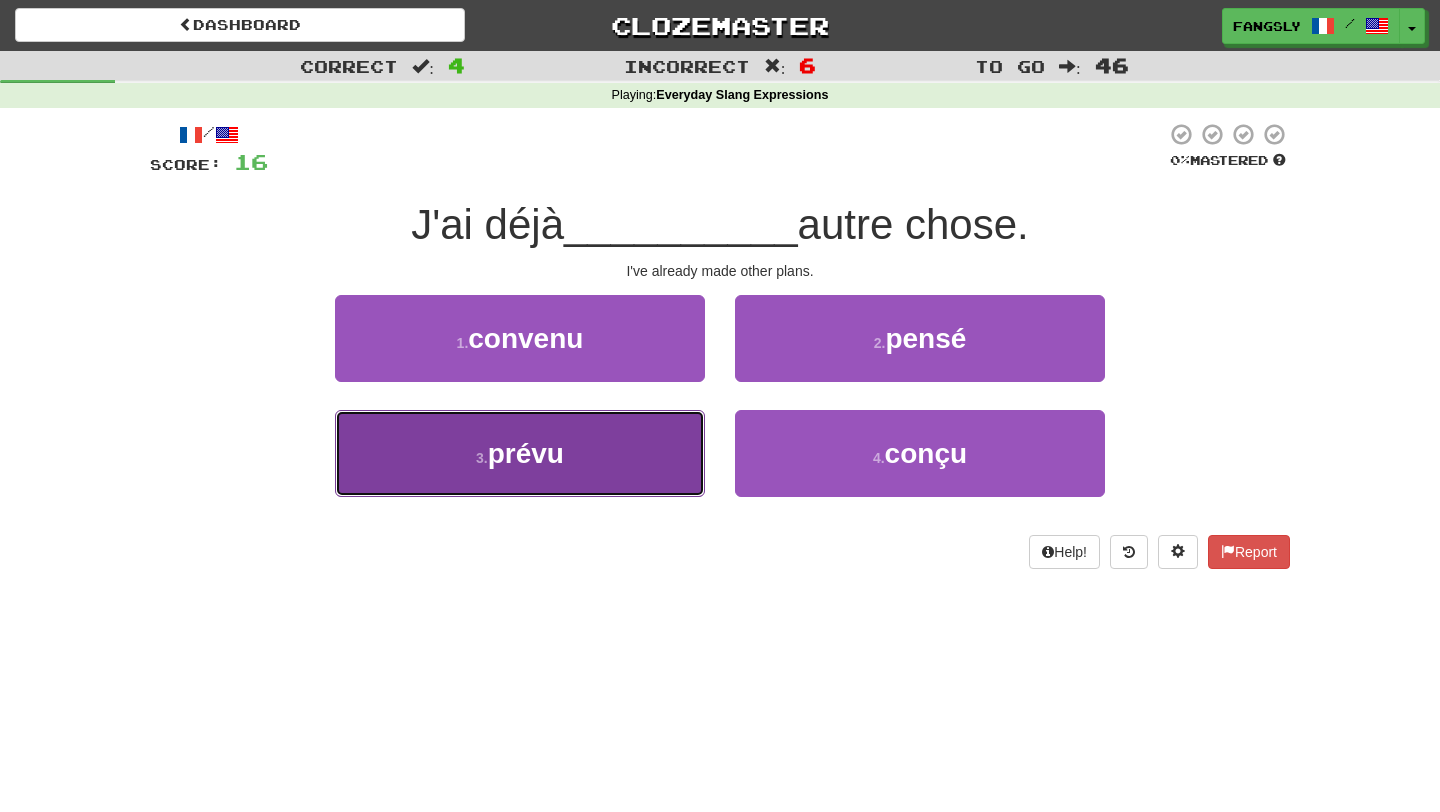 click on "3 .  prévu" at bounding box center [520, 453] 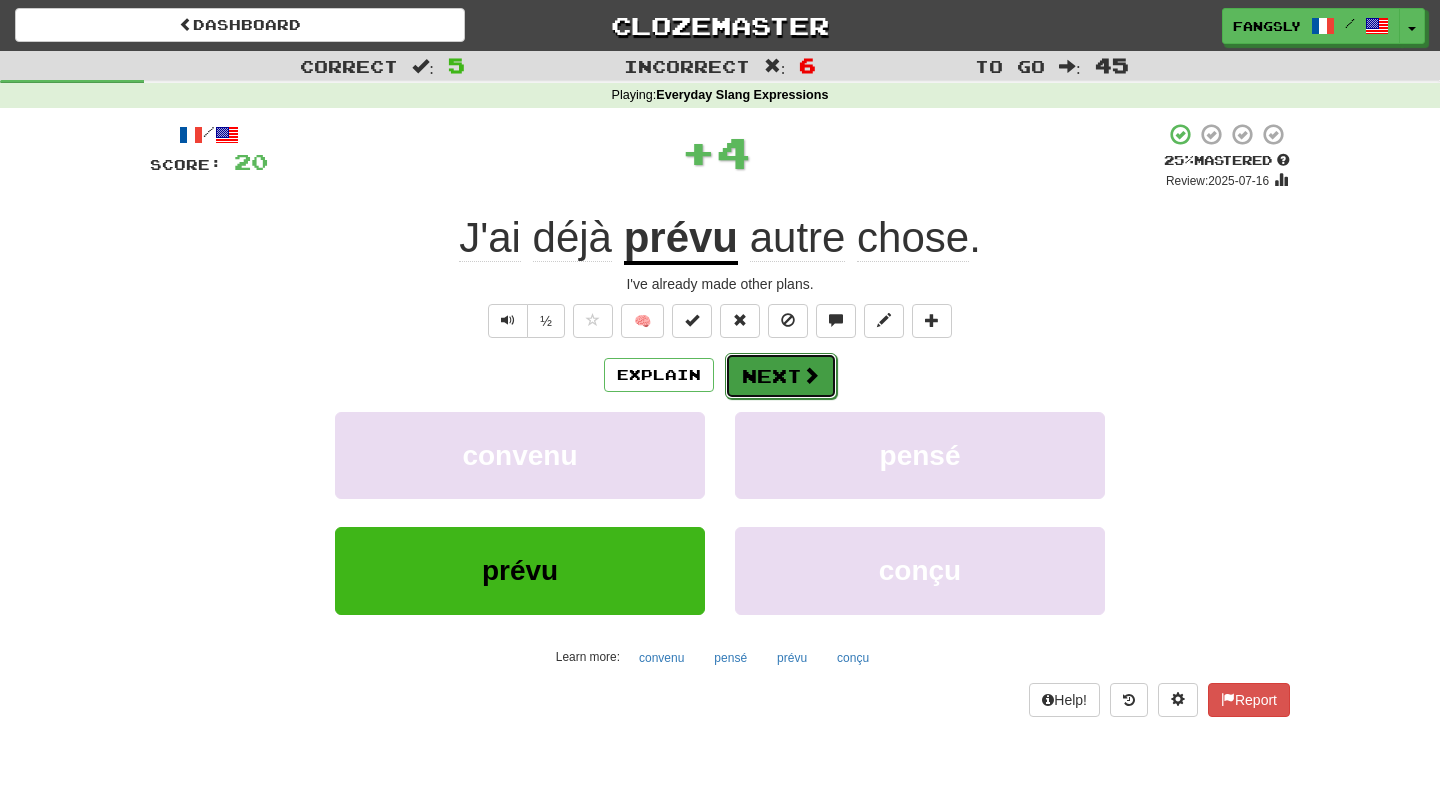 click on "Next" at bounding box center [781, 376] 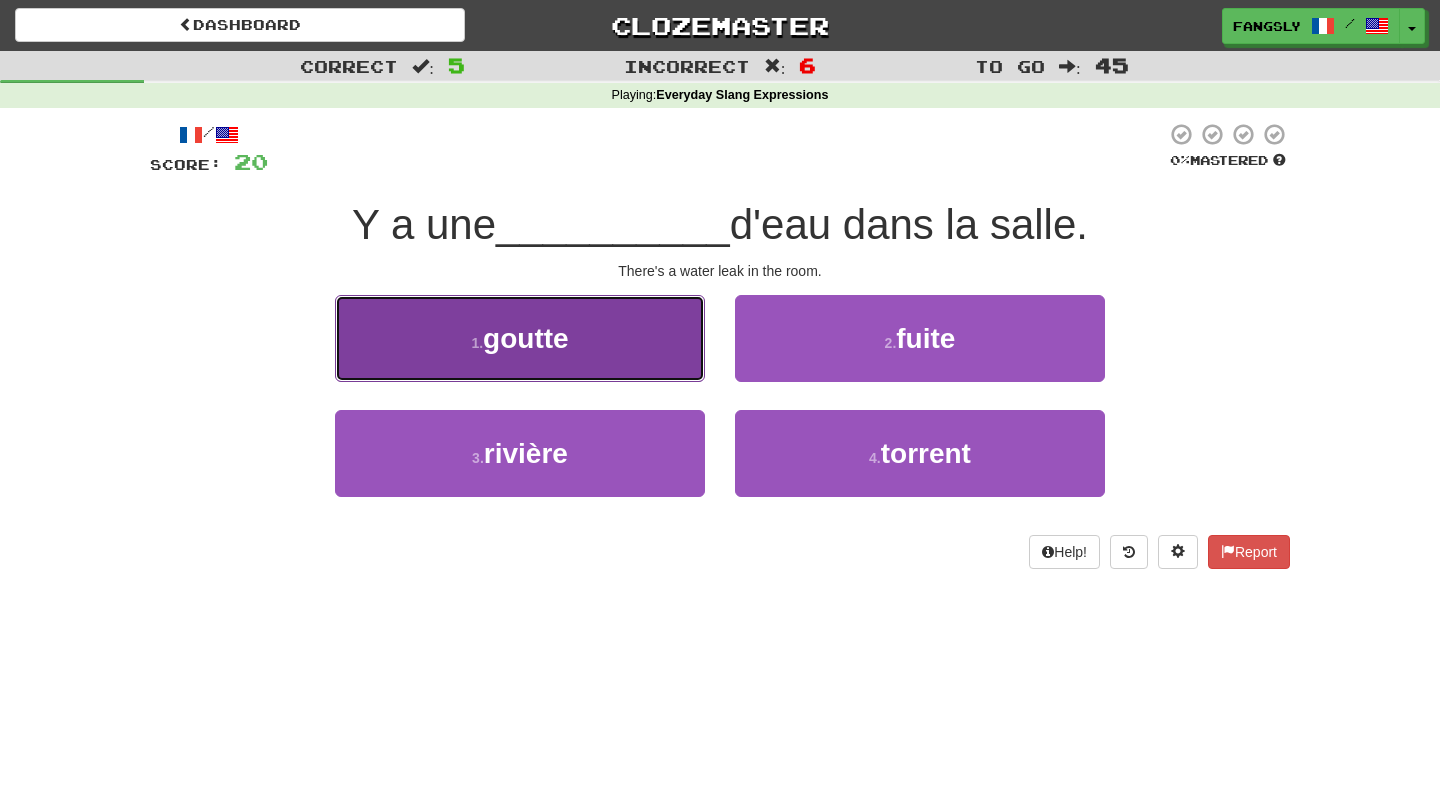 click on "1 .  goutte" at bounding box center (520, 338) 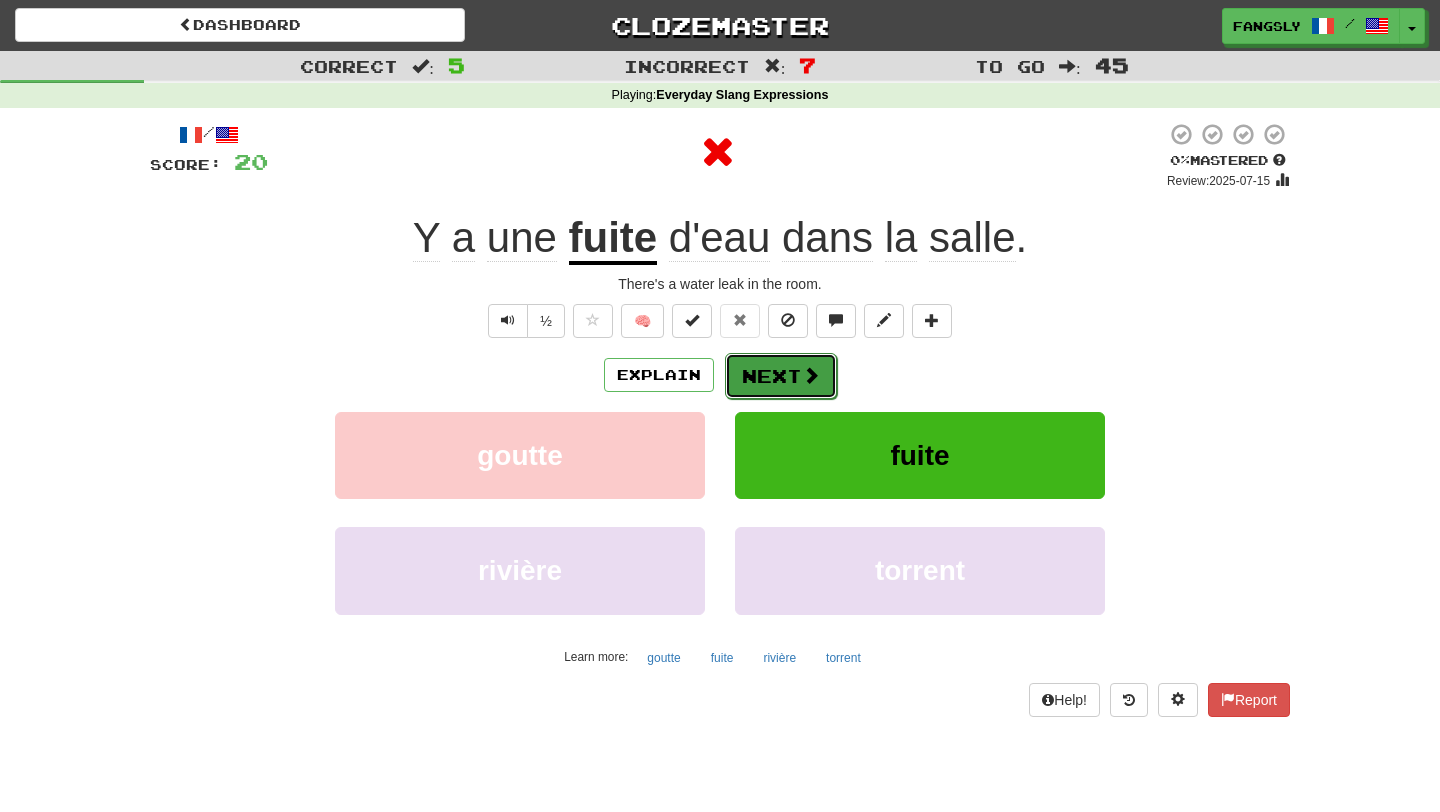 click on "Next" at bounding box center [781, 376] 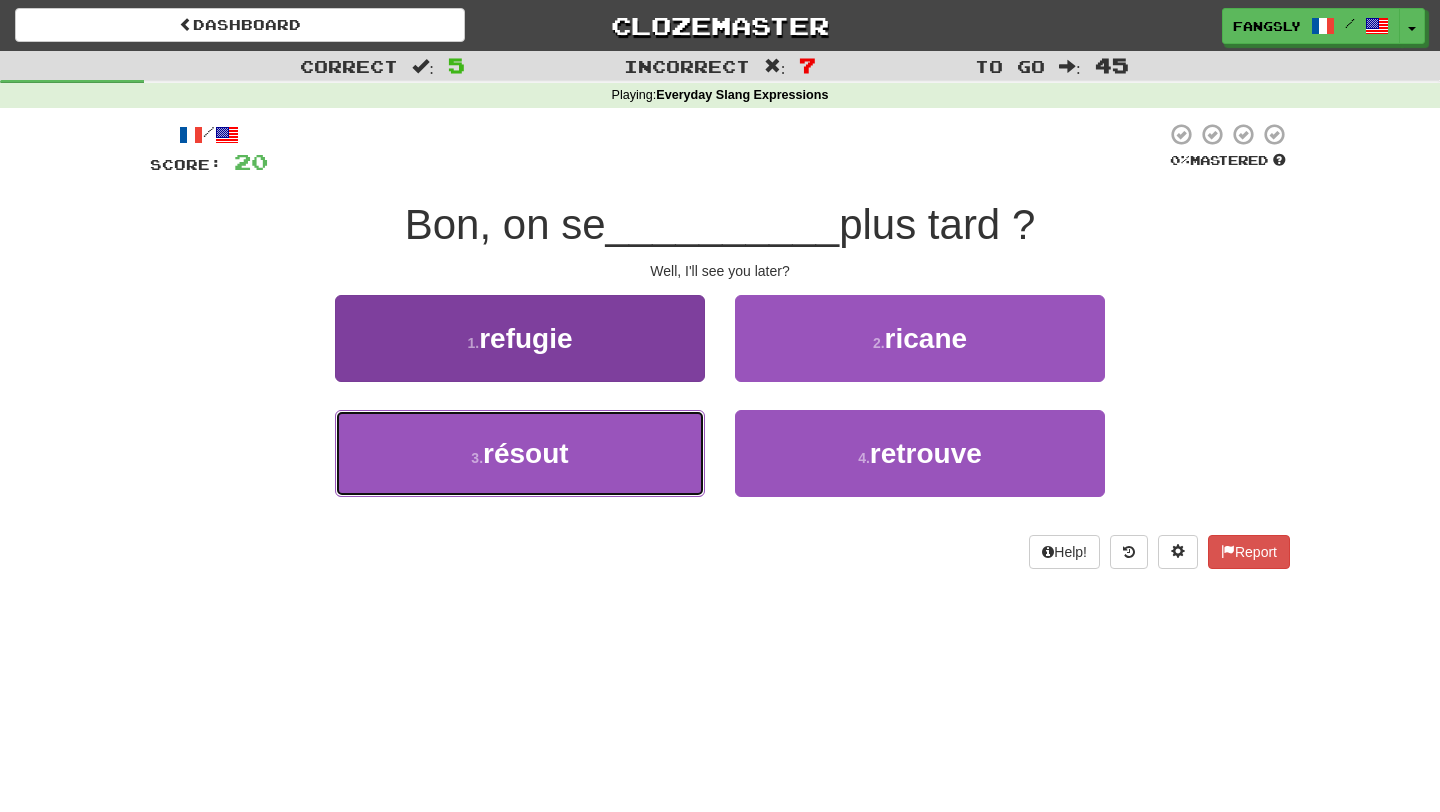 click on "3 .  résout" at bounding box center [520, 453] 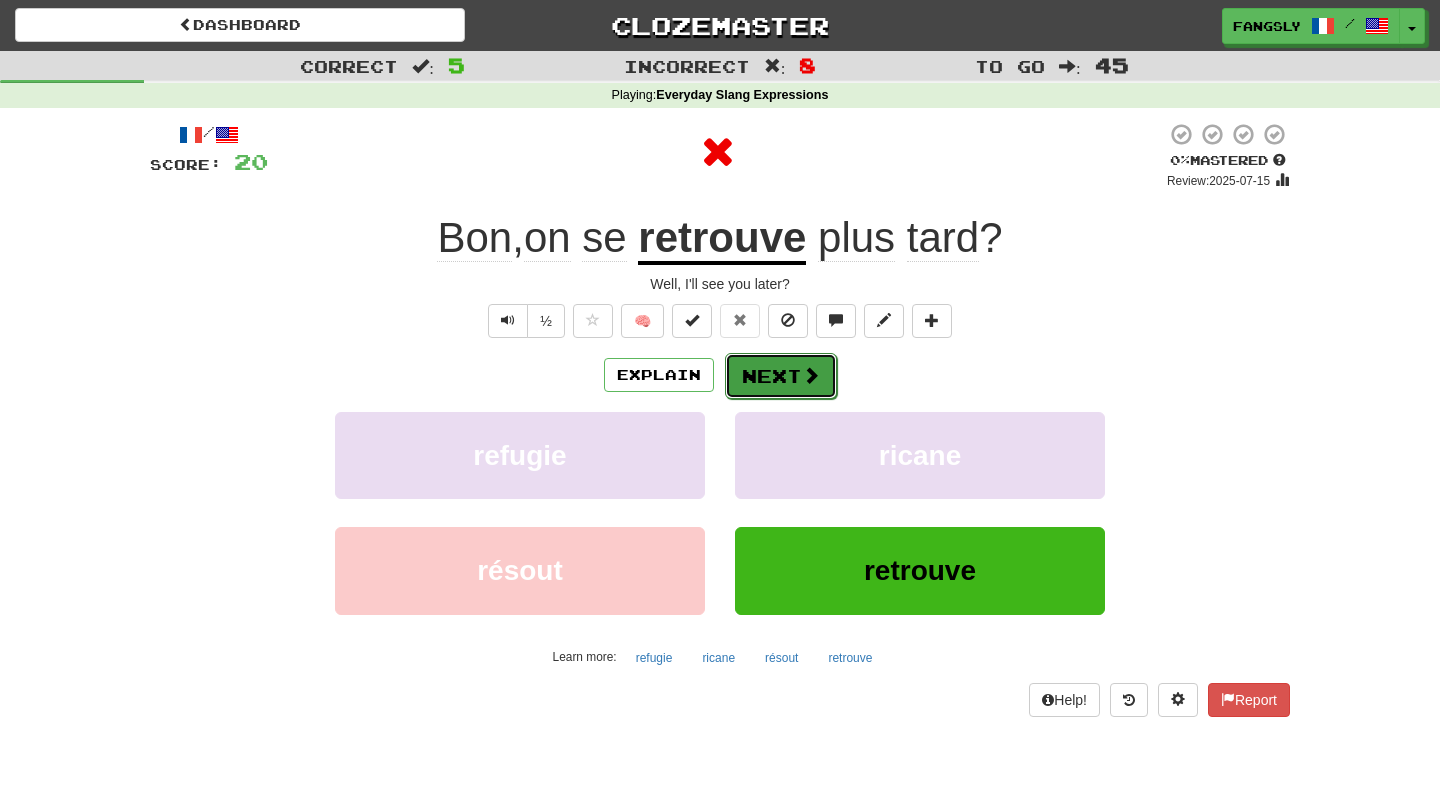 click at bounding box center (811, 375) 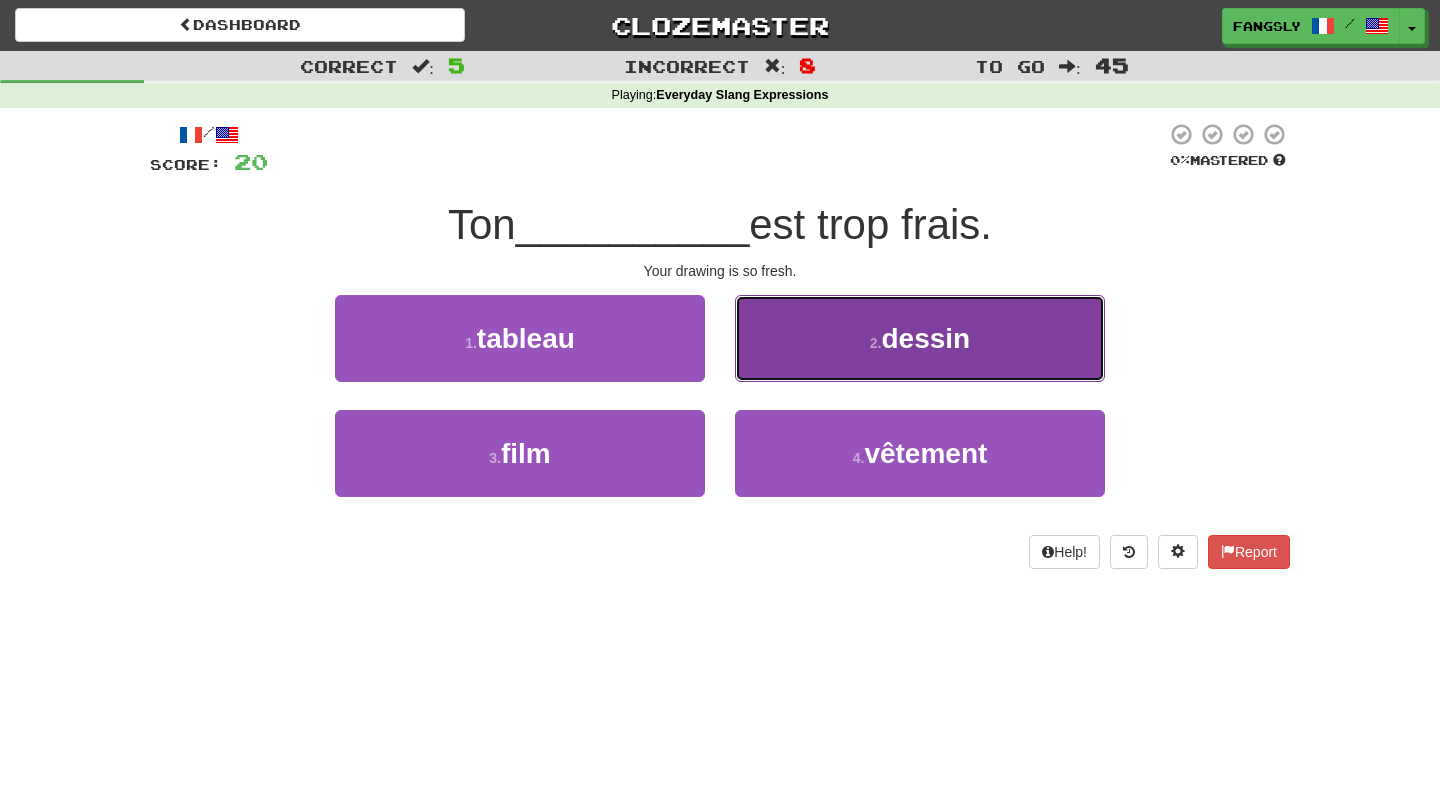 click on "2 .  dessin" at bounding box center (920, 338) 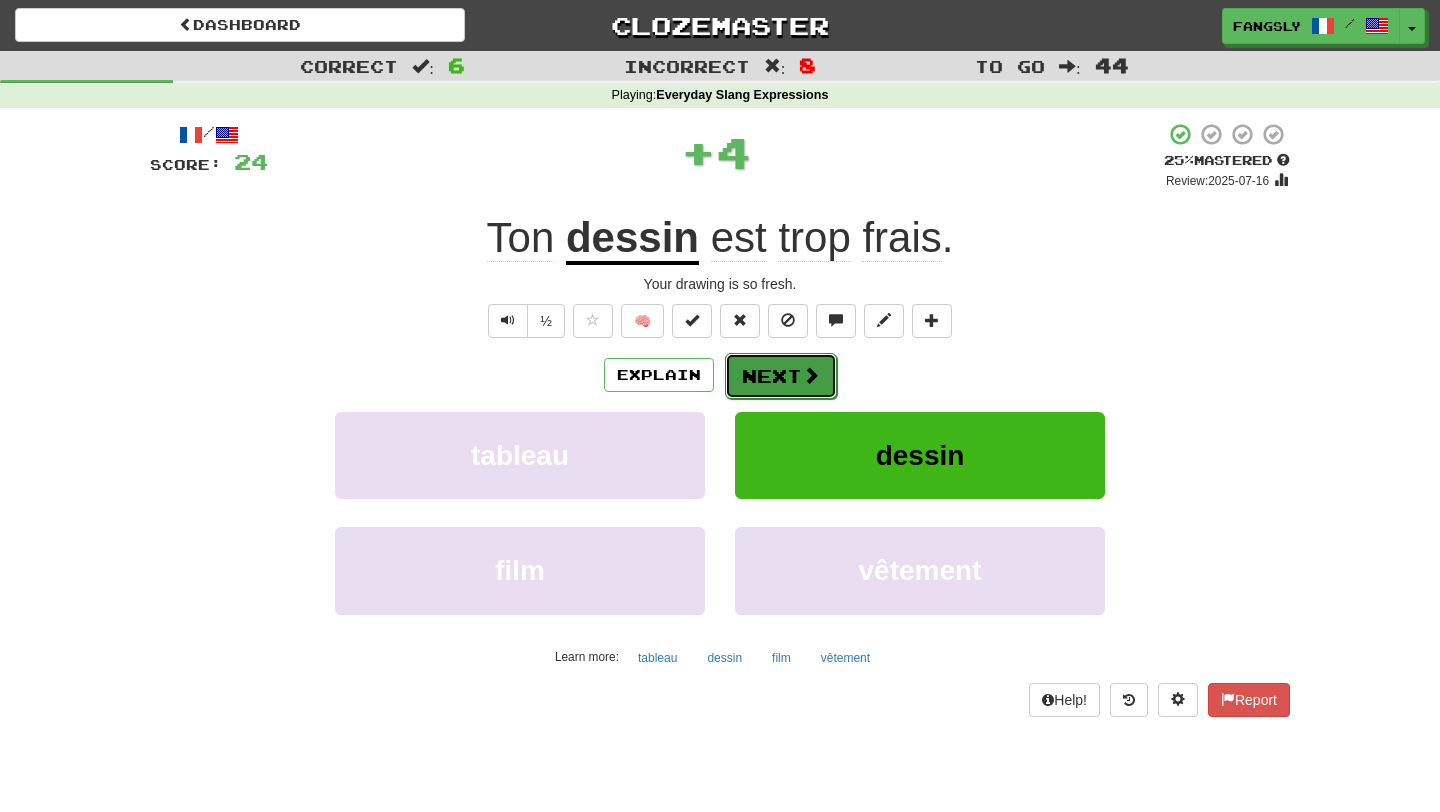 click on "Next" at bounding box center [781, 376] 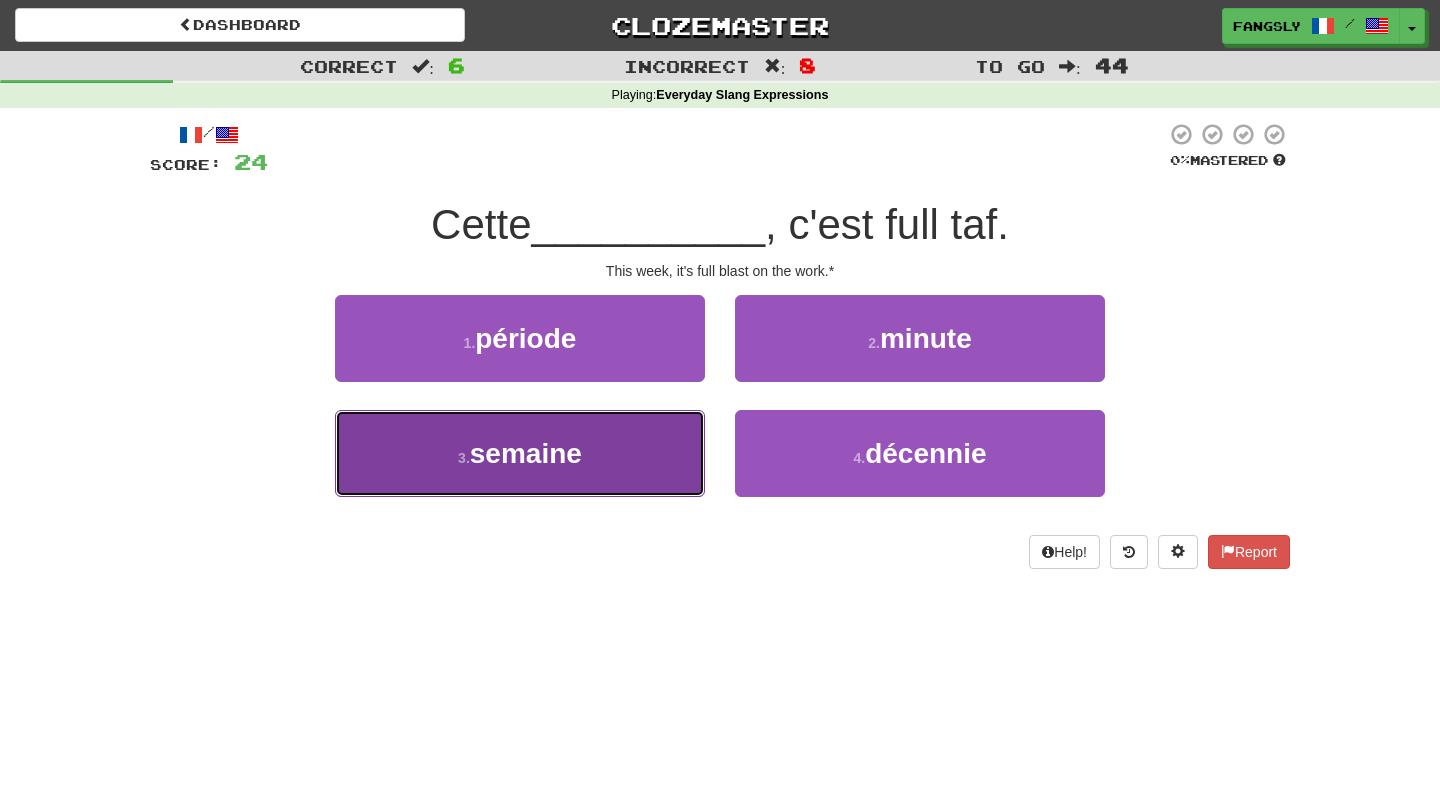 click on "3 .  semaine" at bounding box center [520, 453] 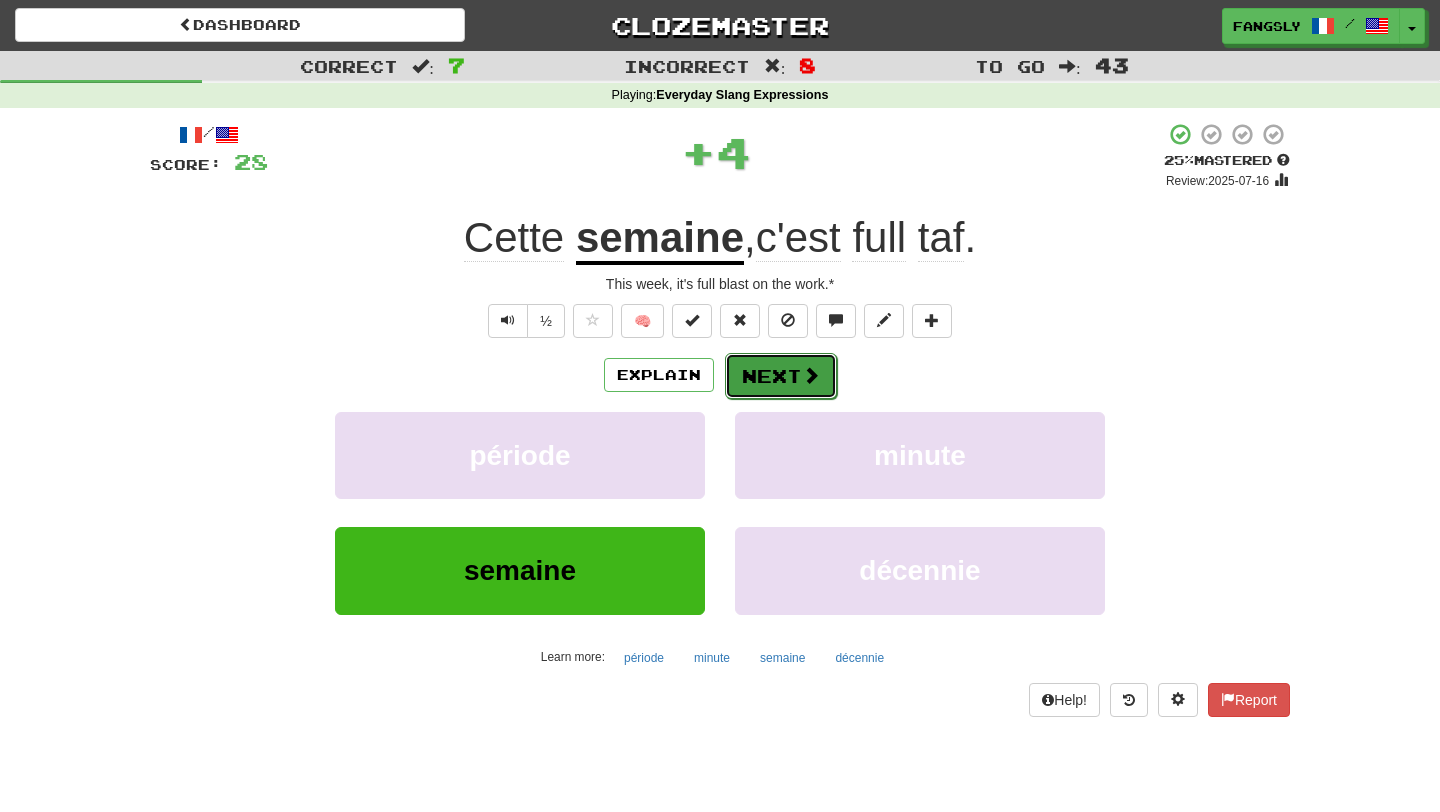 click at bounding box center (811, 375) 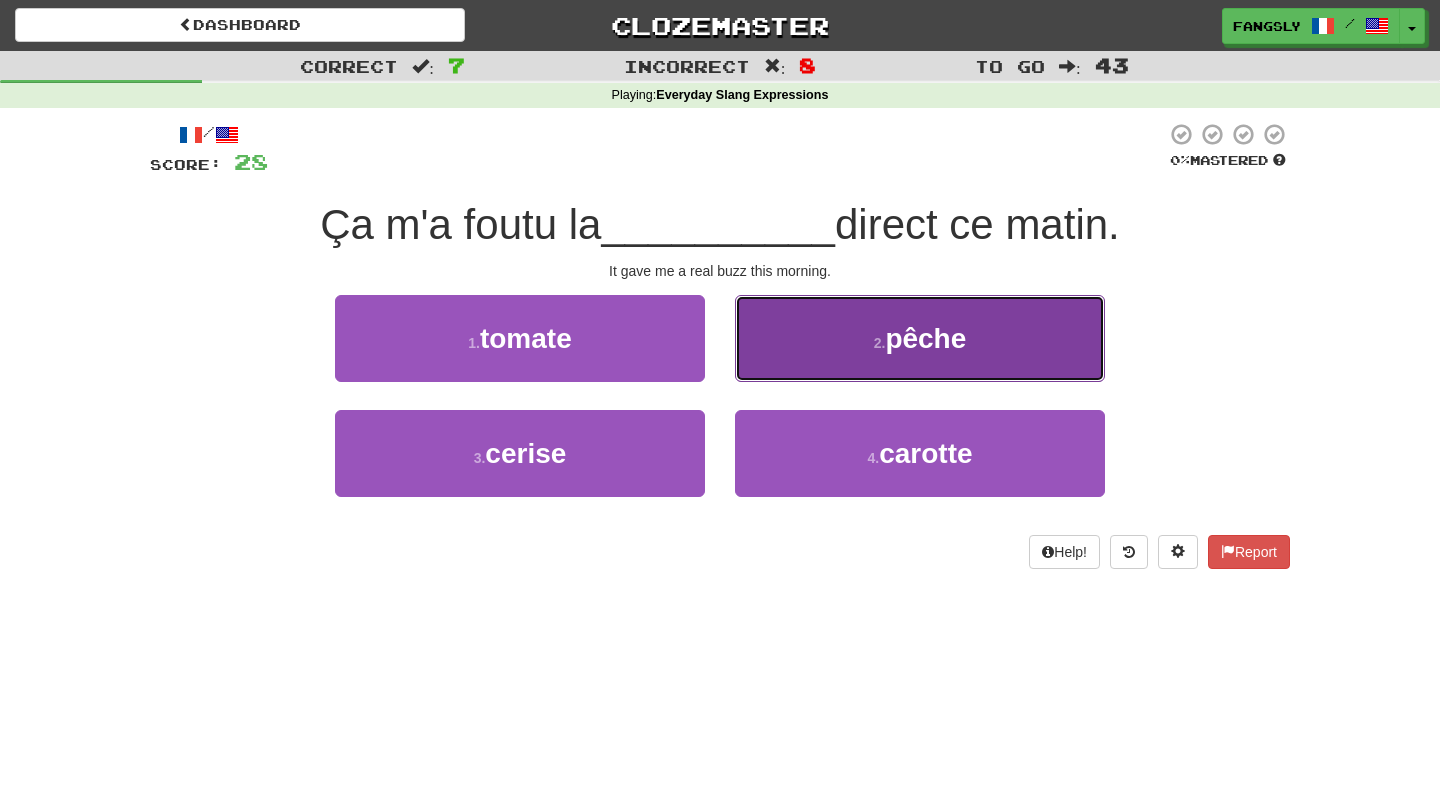 click on "2 .  pêche" at bounding box center [920, 338] 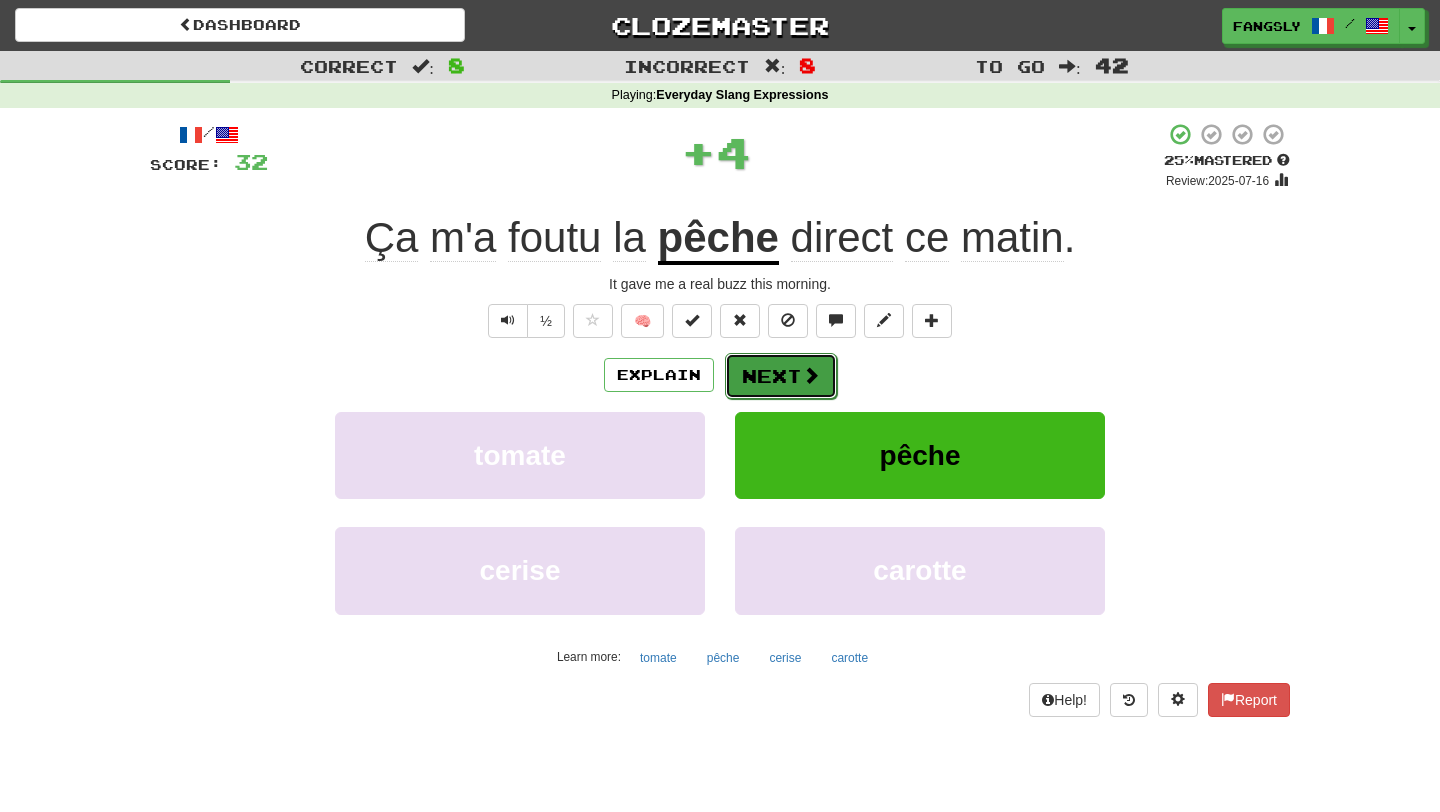 click at bounding box center [811, 375] 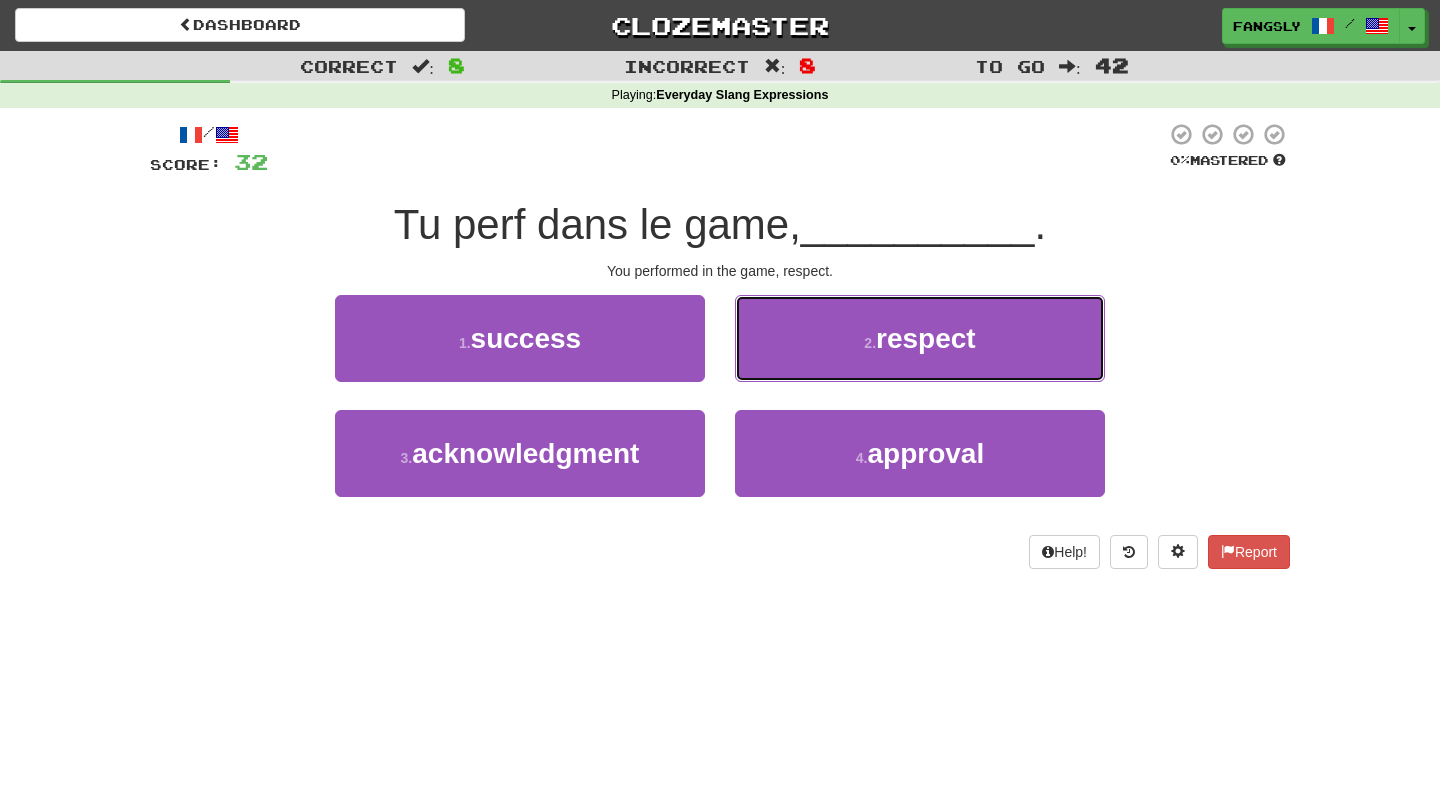 click on "2 .  respect" at bounding box center (920, 338) 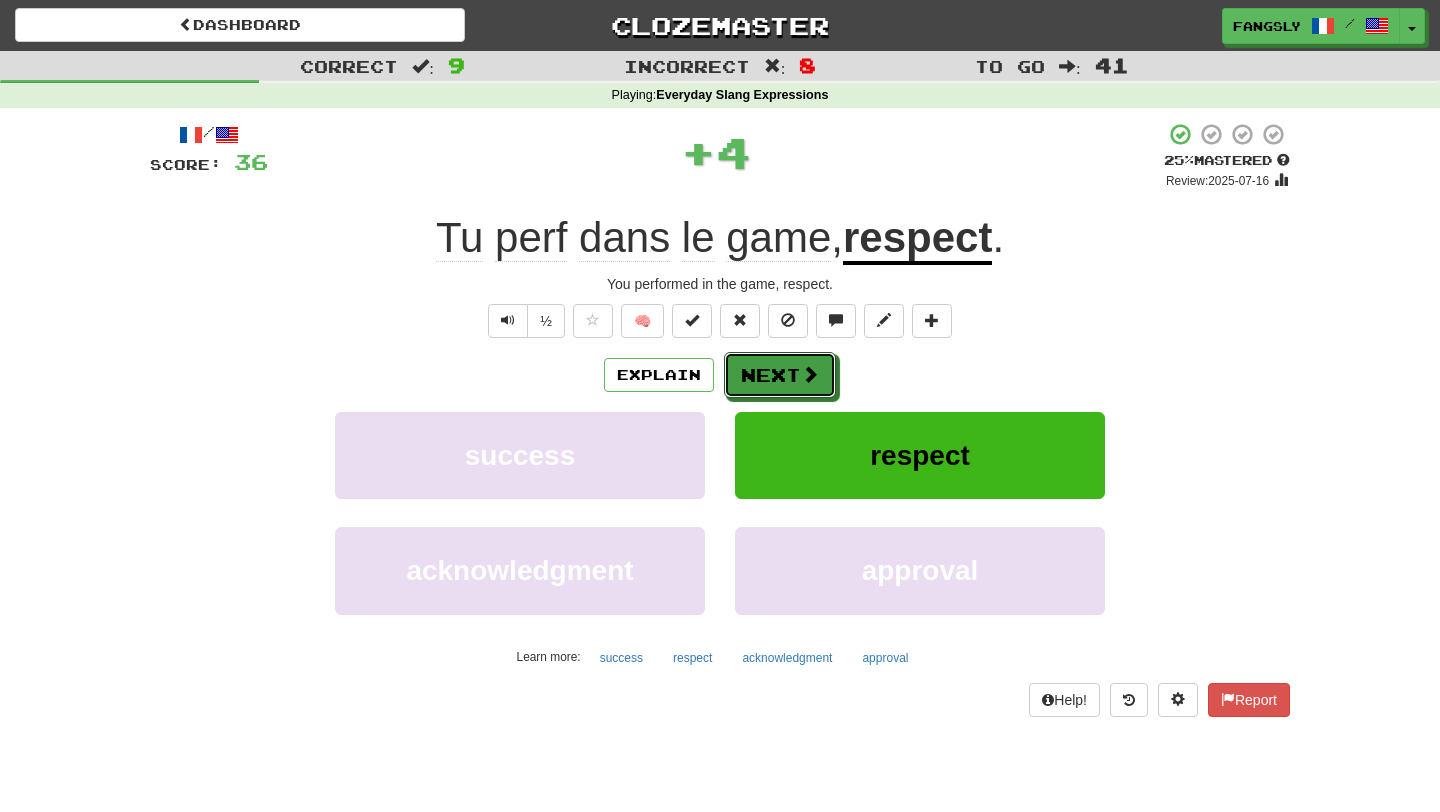 click at bounding box center (810, 374) 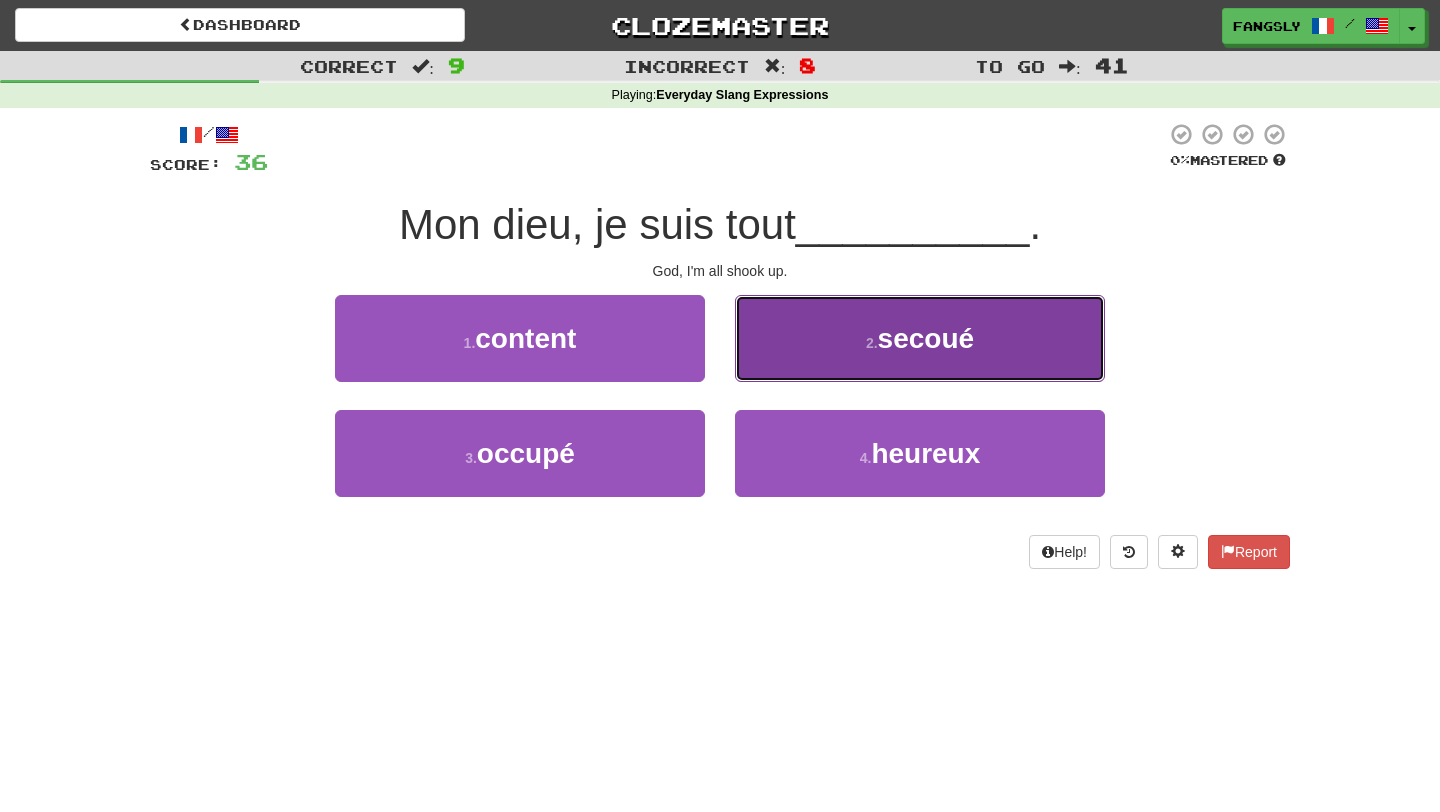 click on "2 .  secoué" at bounding box center (920, 338) 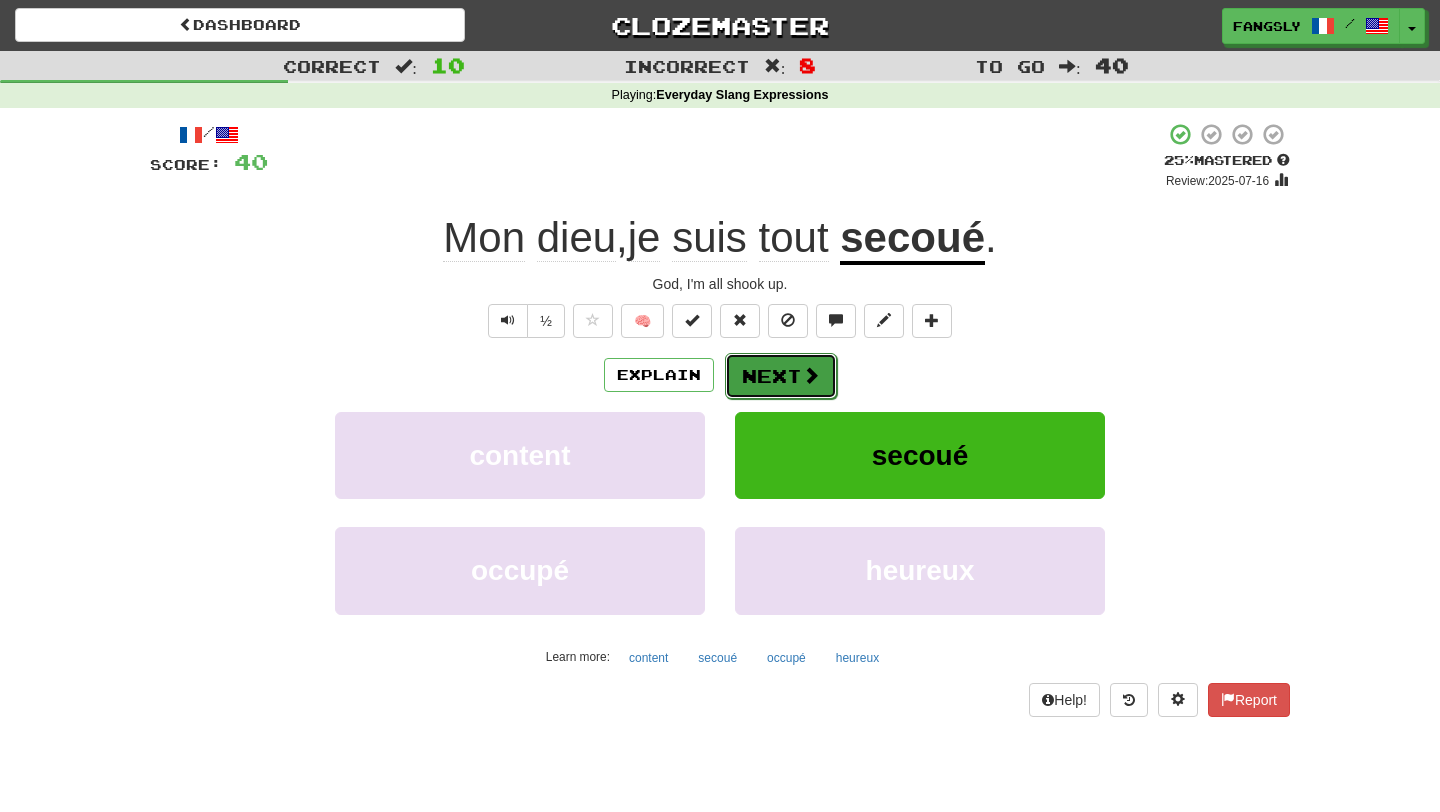 click at bounding box center [811, 375] 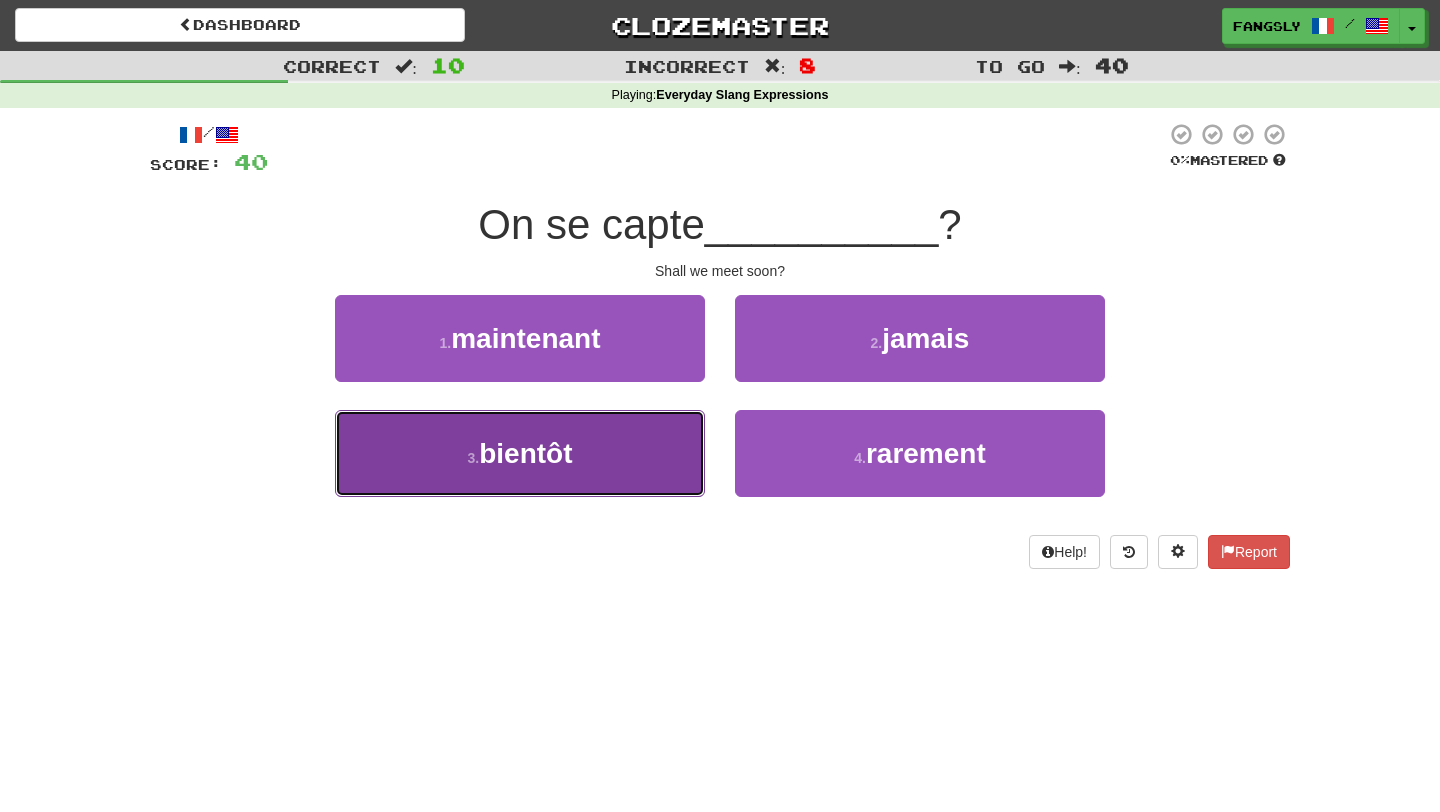 click on "3 .  bientôt" at bounding box center [520, 453] 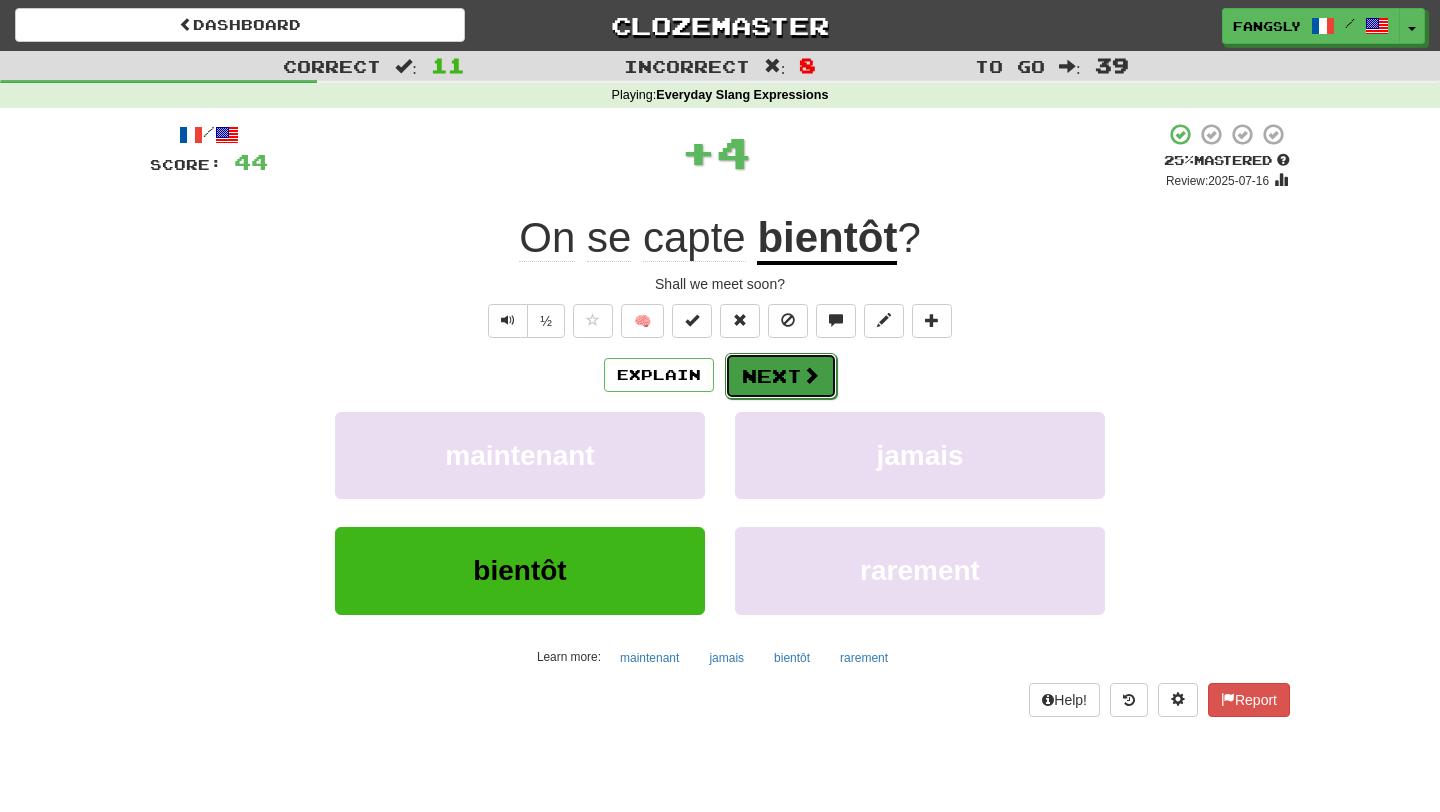 click on "Next" at bounding box center (781, 376) 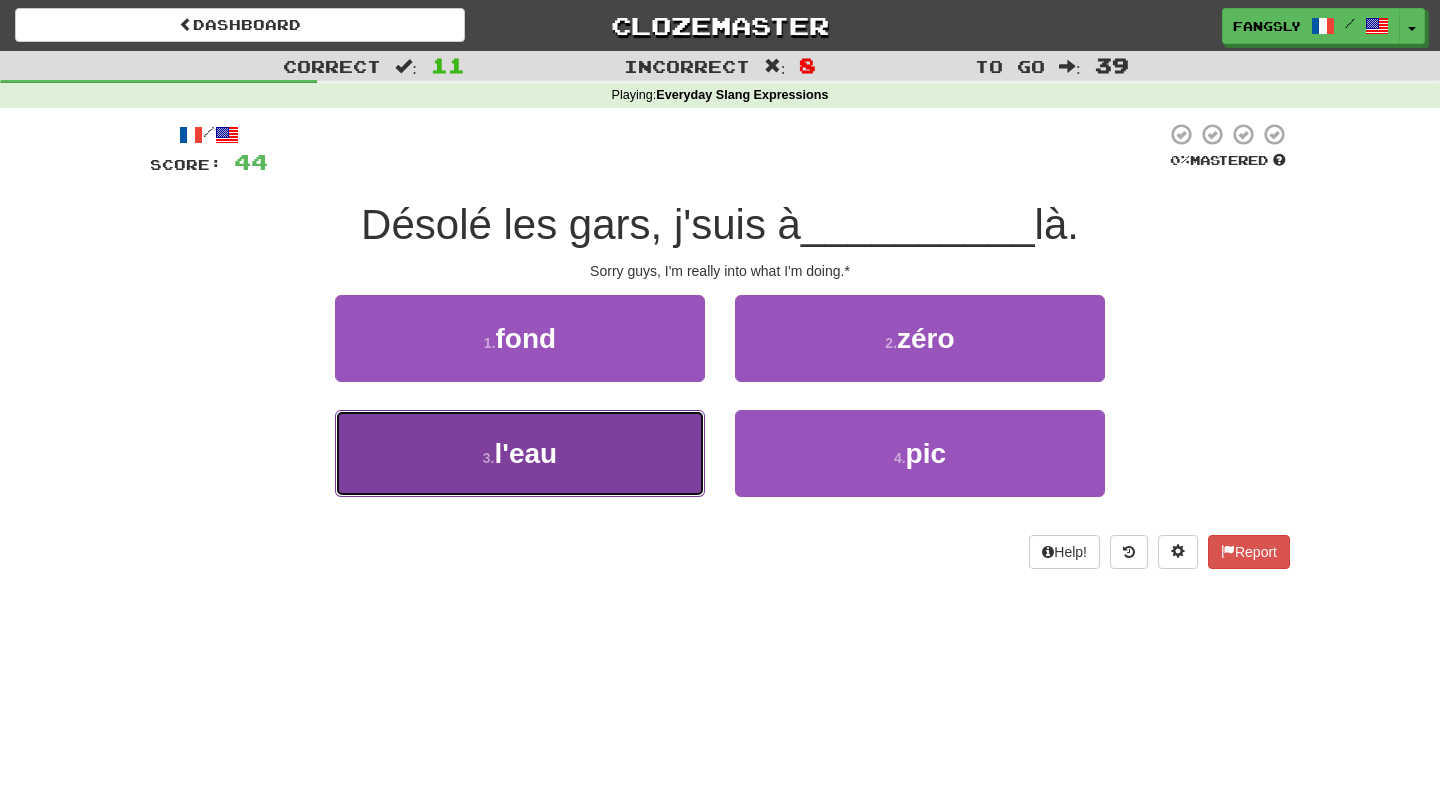 click on "3 .  l'eau" at bounding box center (520, 453) 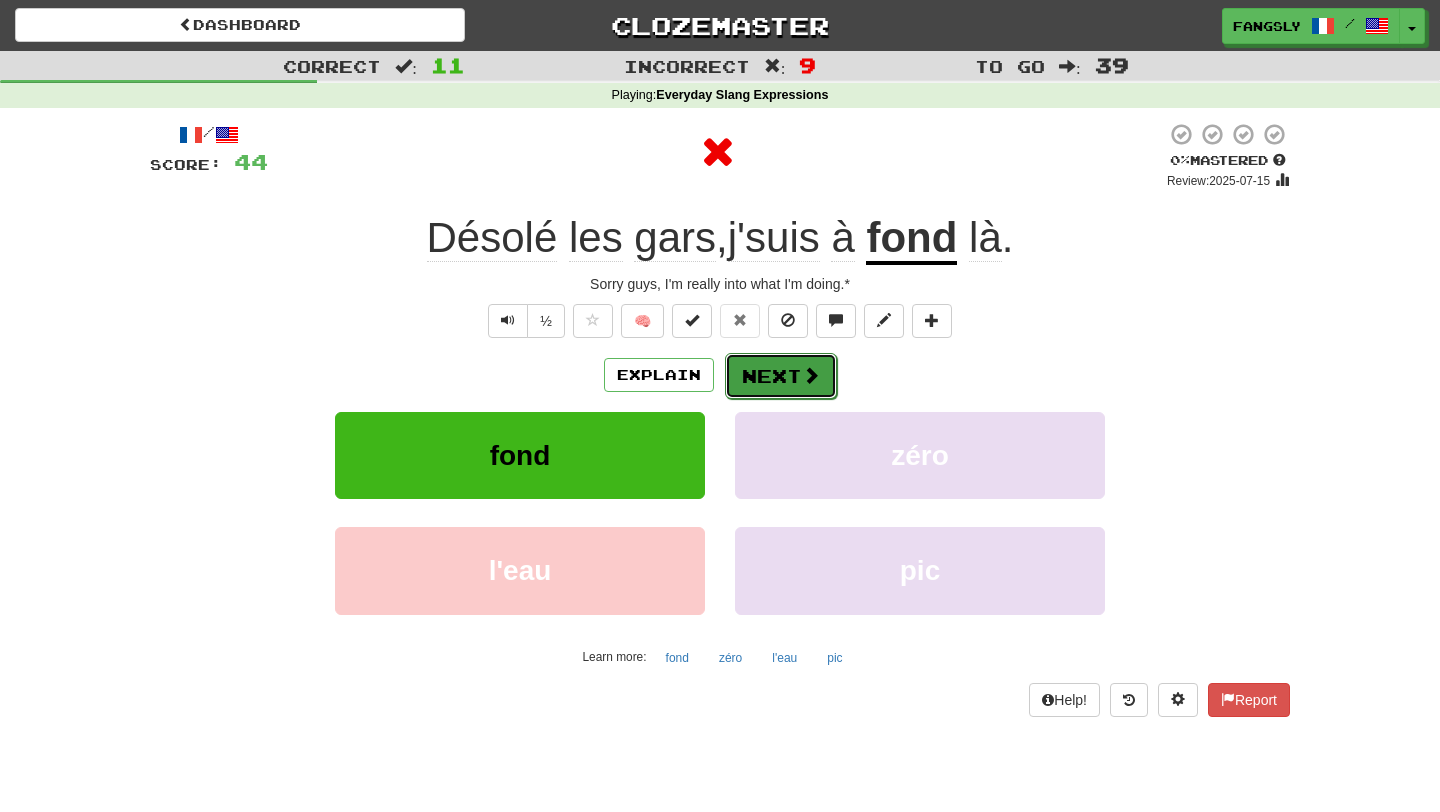 click at bounding box center [811, 375] 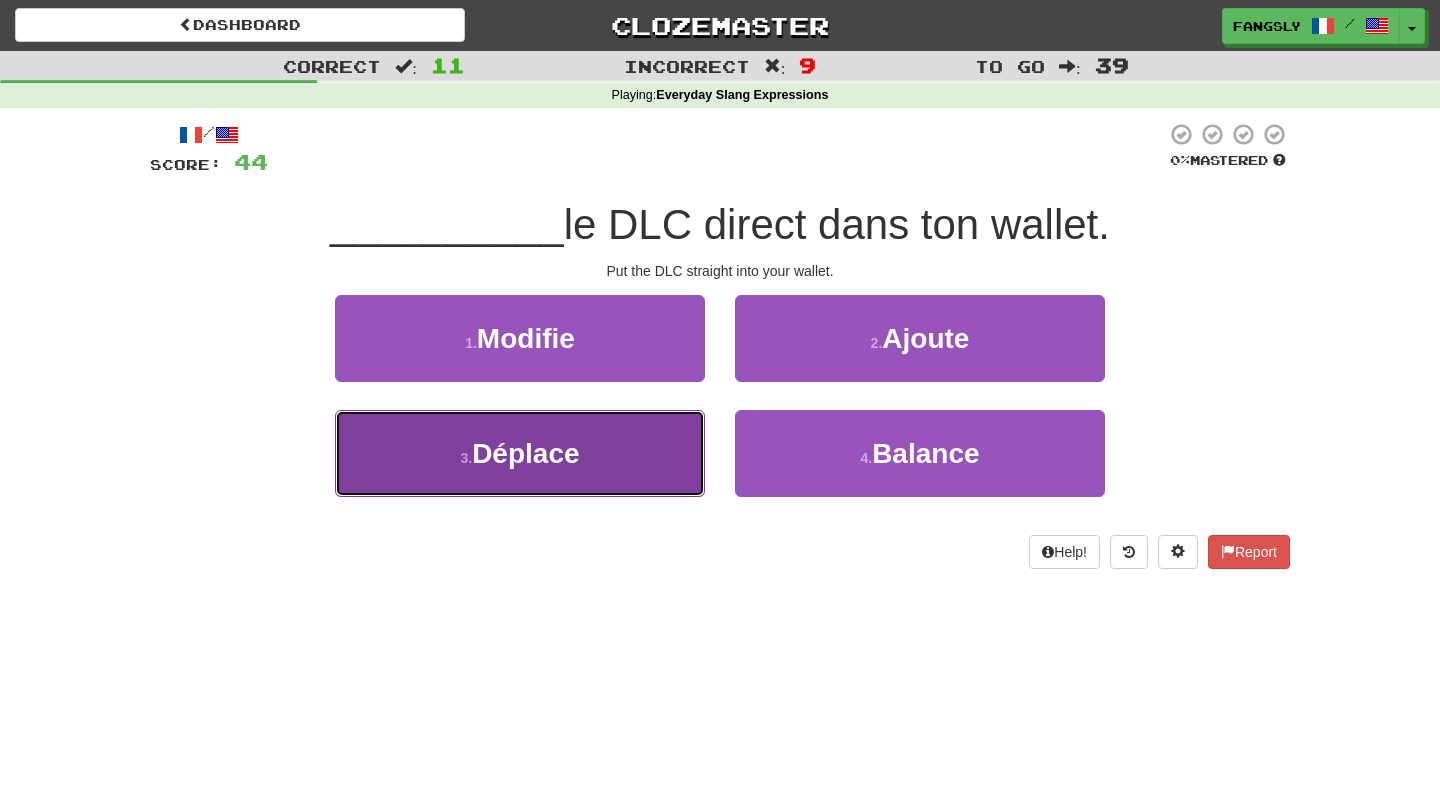 click on "3 .  Déplace" at bounding box center (520, 453) 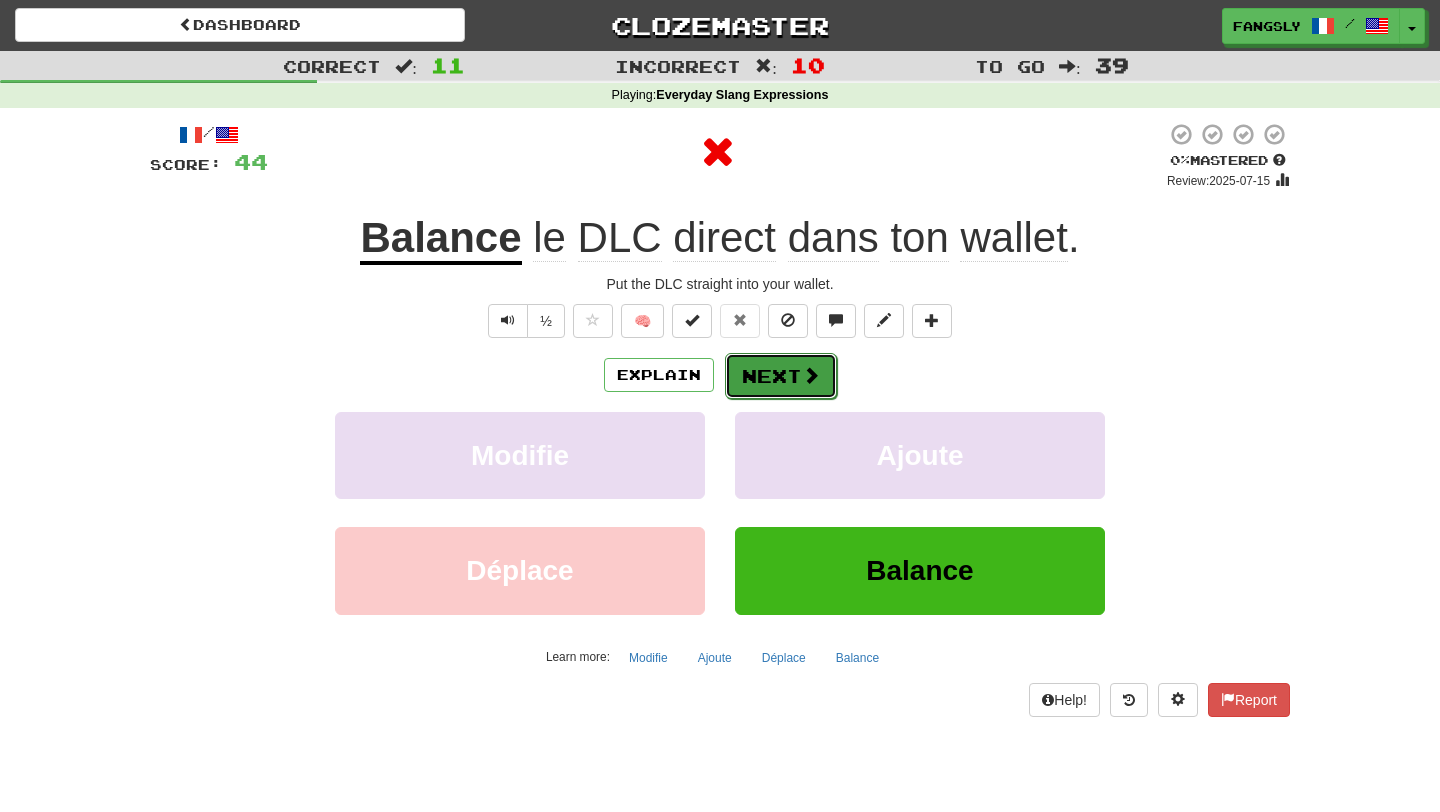 click on "Next" at bounding box center (781, 376) 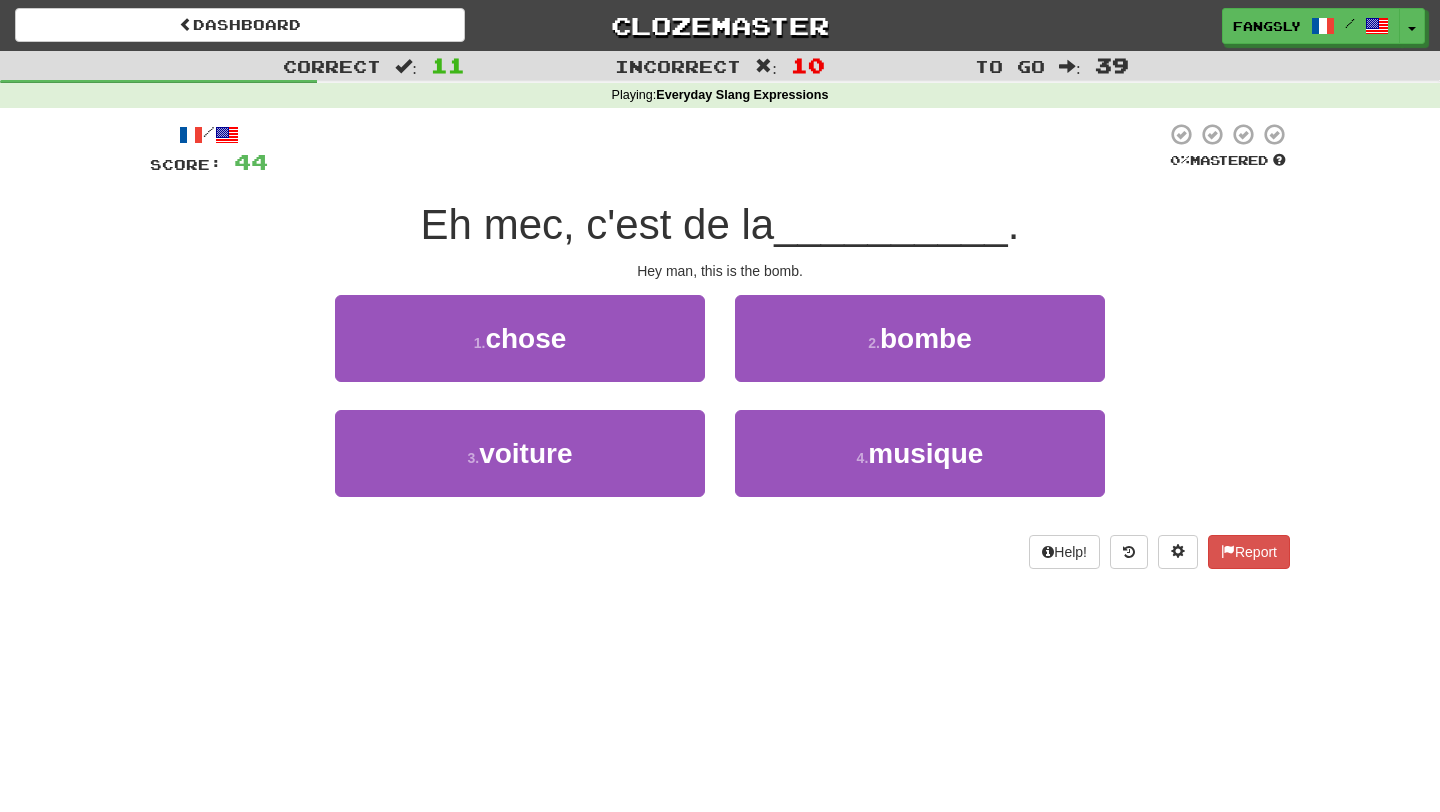 click on "2 .  bombe" at bounding box center [920, 352] 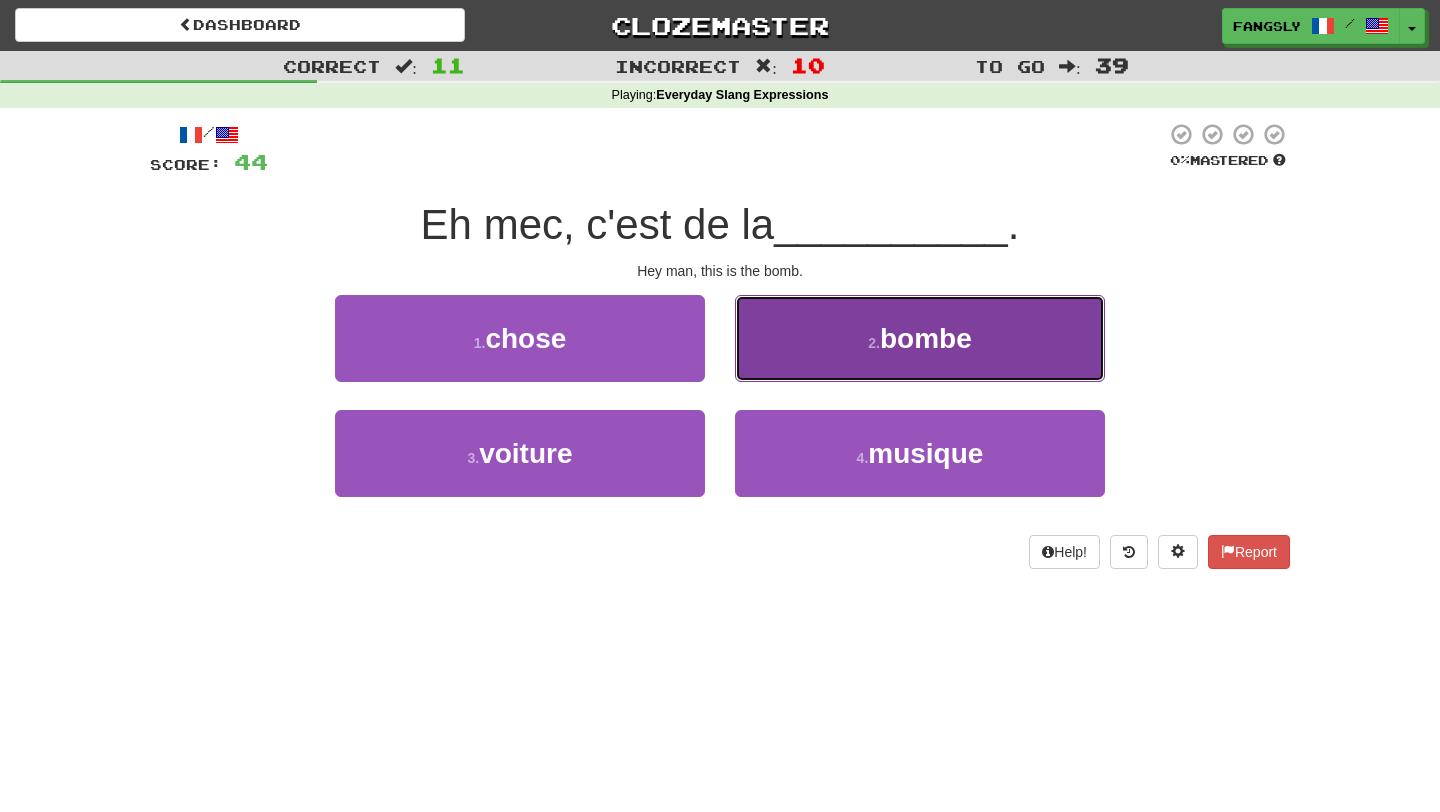 click on "2 .  bombe" at bounding box center (920, 338) 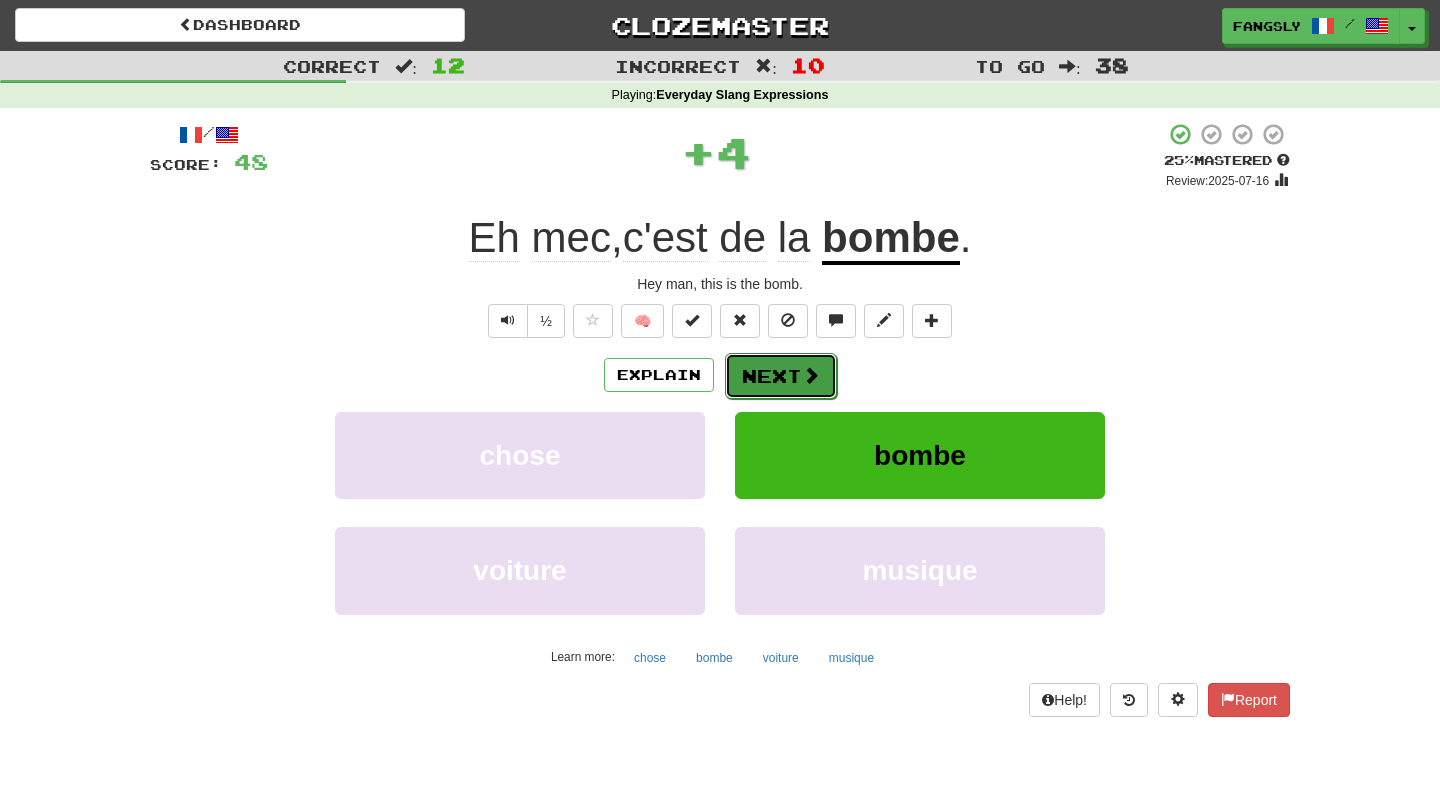 click on "Next" at bounding box center [781, 376] 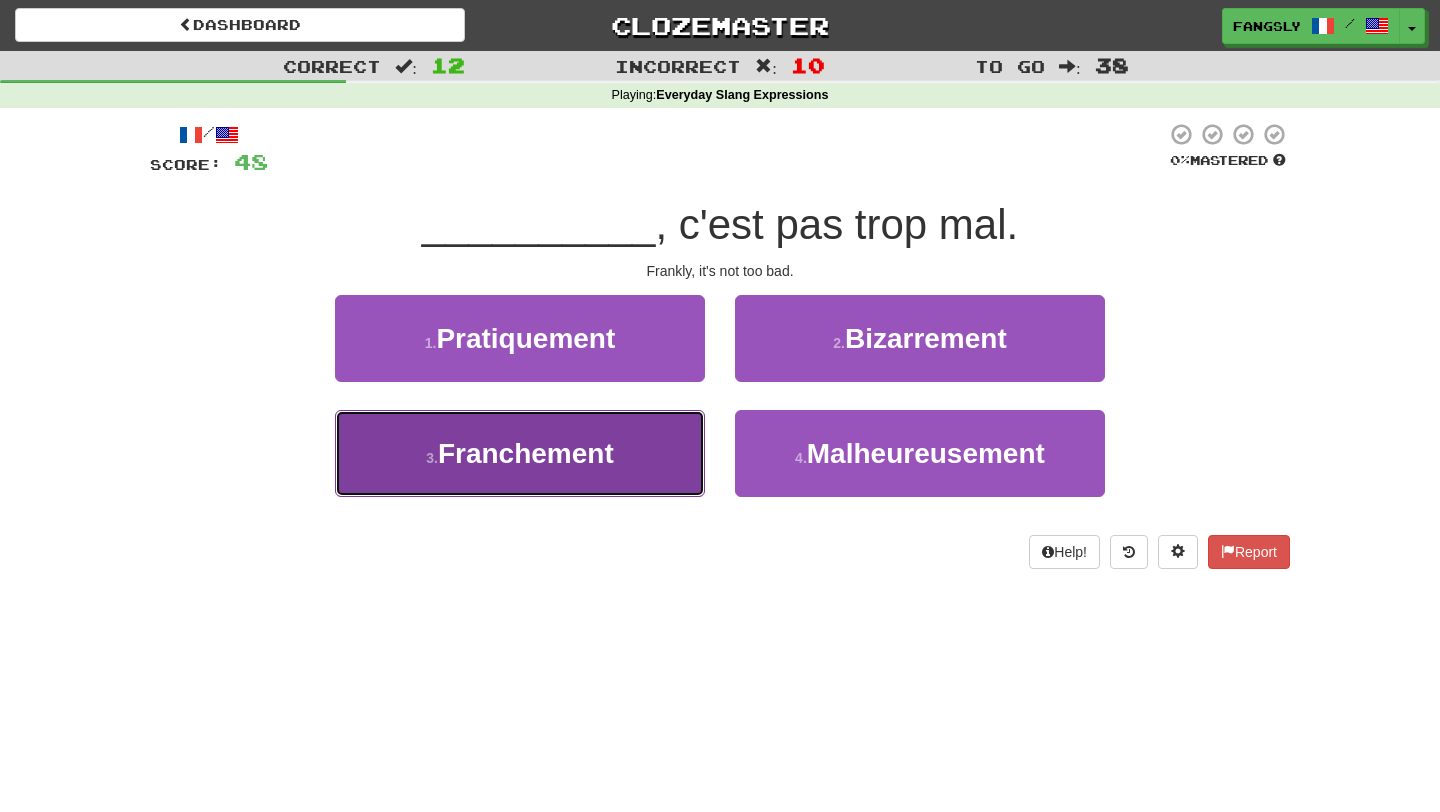 click on "3 .  Franchement" at bounding box center [520, 453] 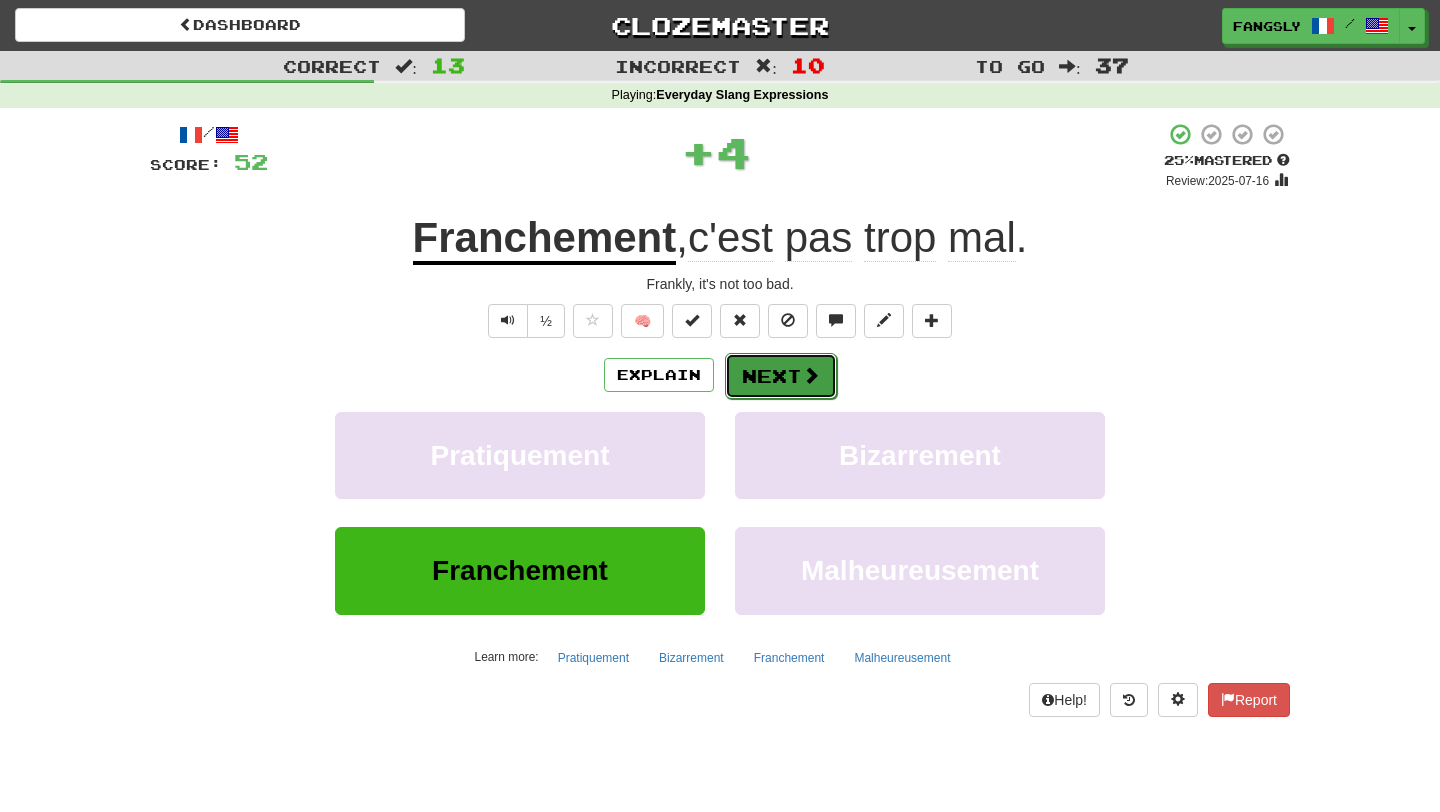 click on "Next" at bounding box center (781, 376) 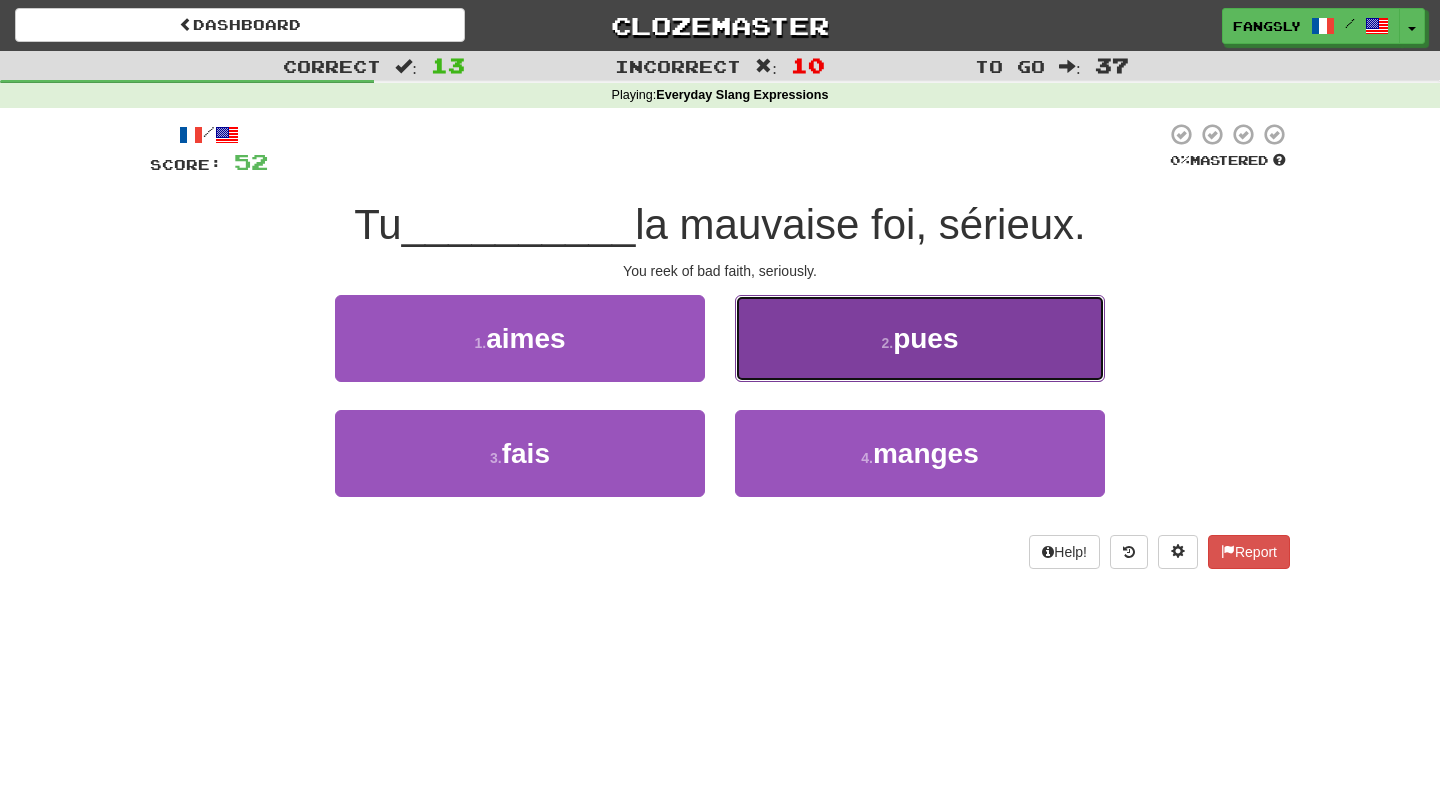 click on "2 .  pues" at bounding box center [920, 338] 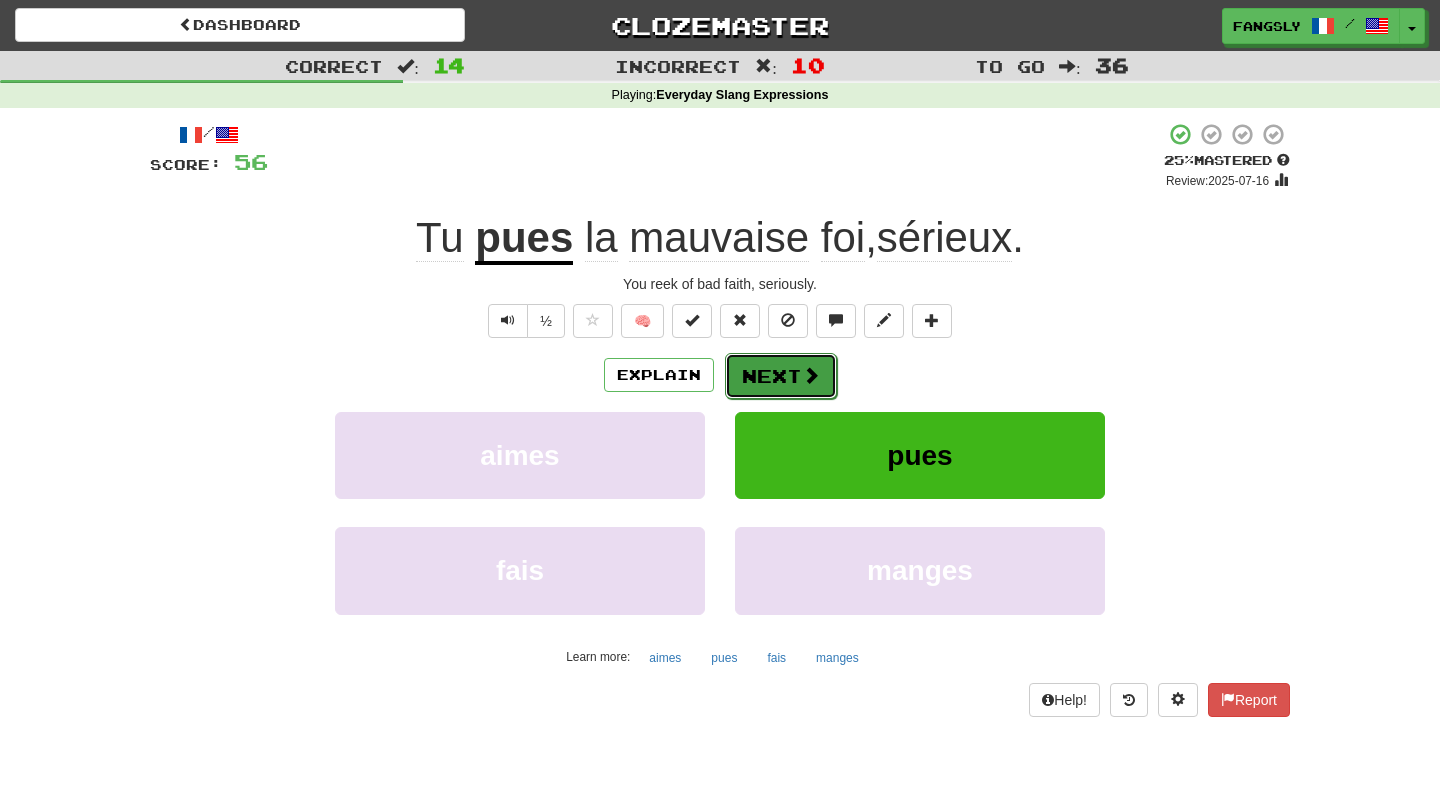 click on "Next" at bounding box center [781, 376] 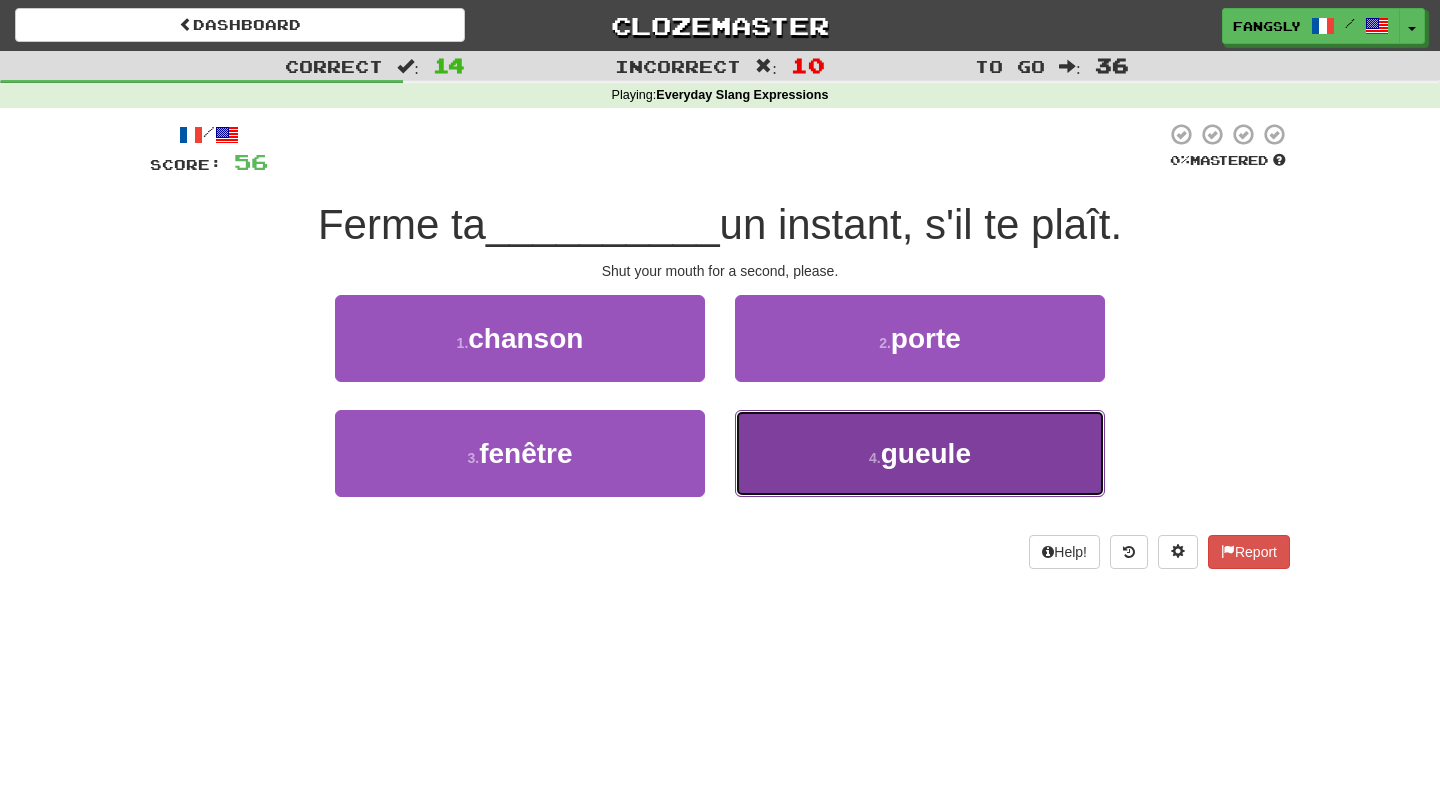 click on "4 .  gueule" at bounding box center [920, 453] 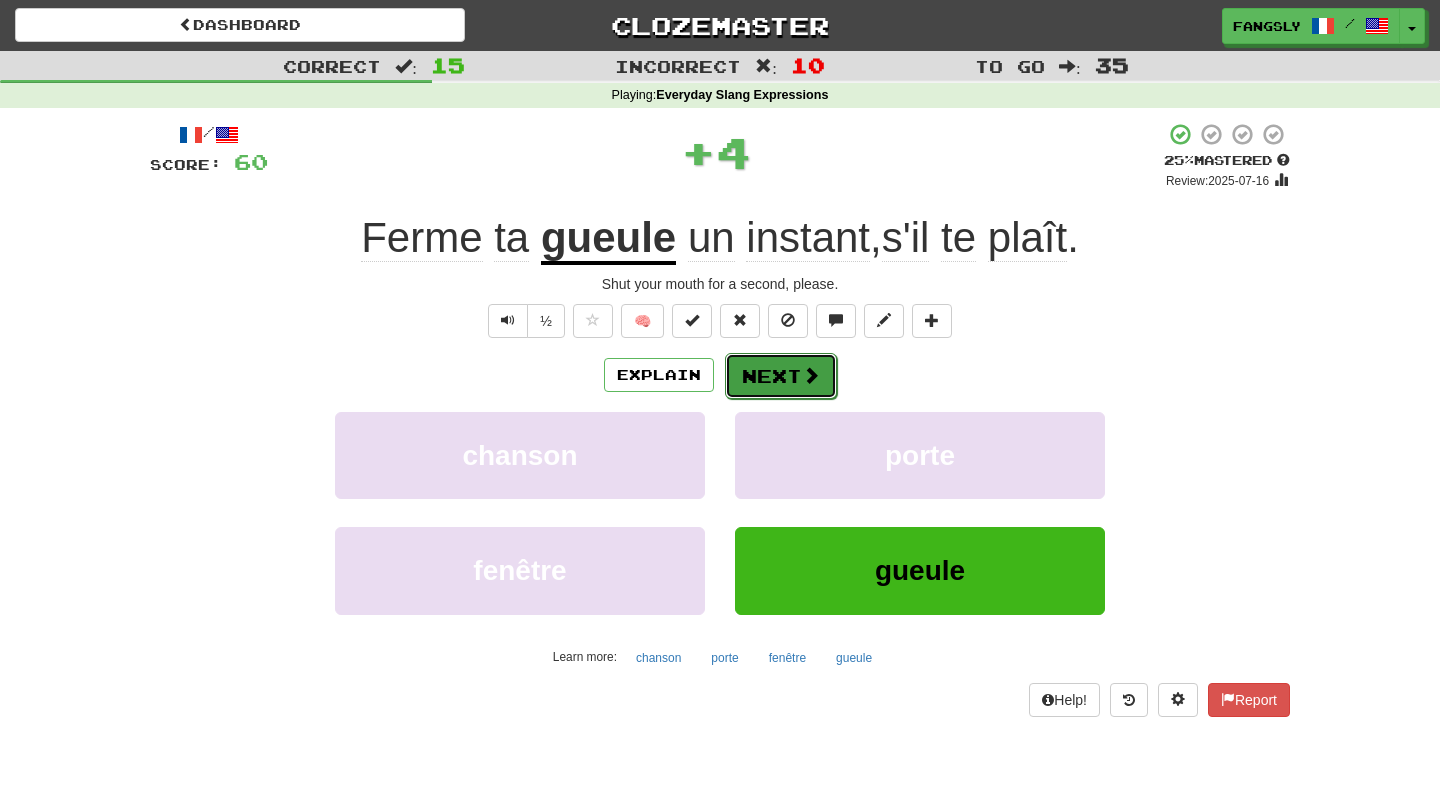 click on "Next" at bounding box center [781, 376] 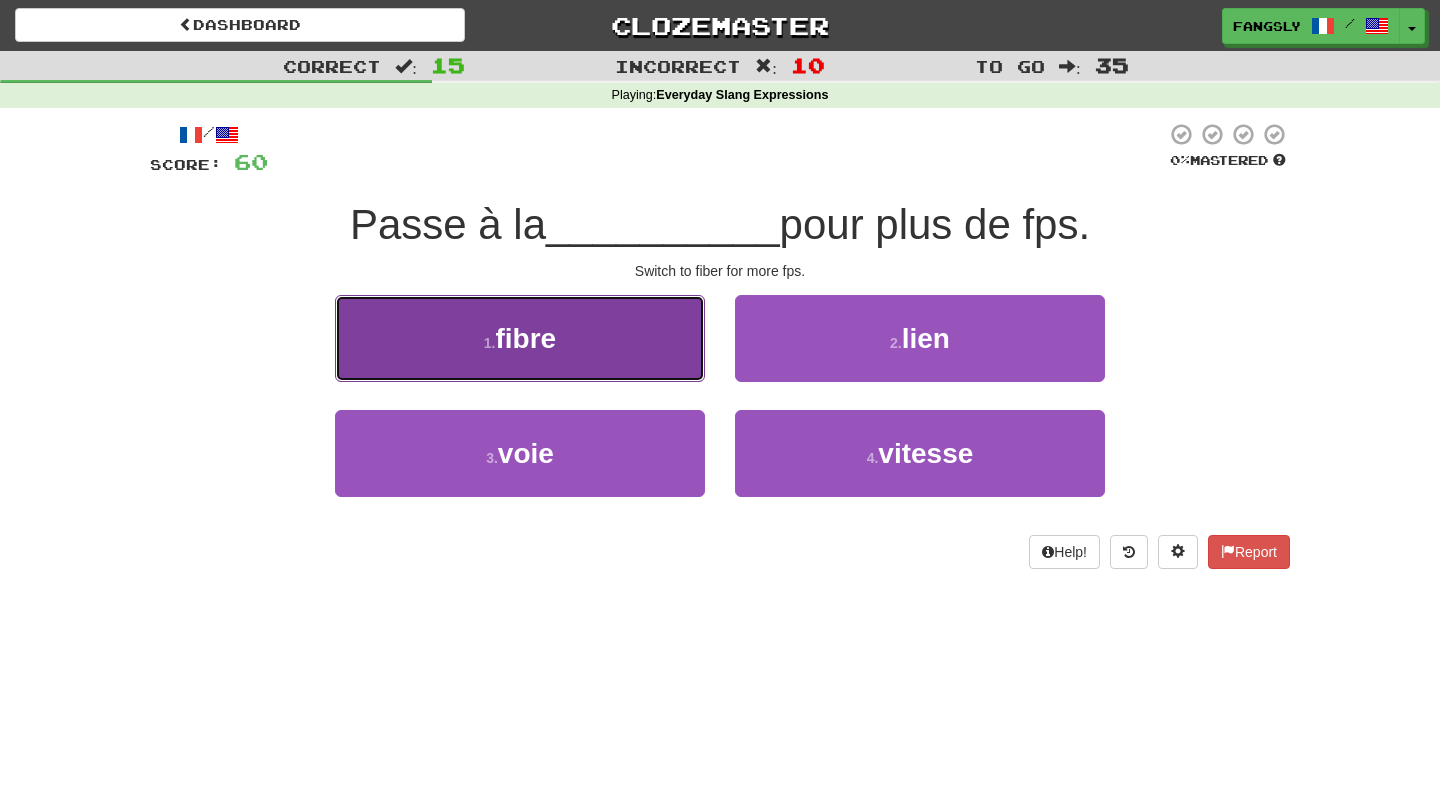 click on "1 .  fibre" at bounding box center (520, 338) 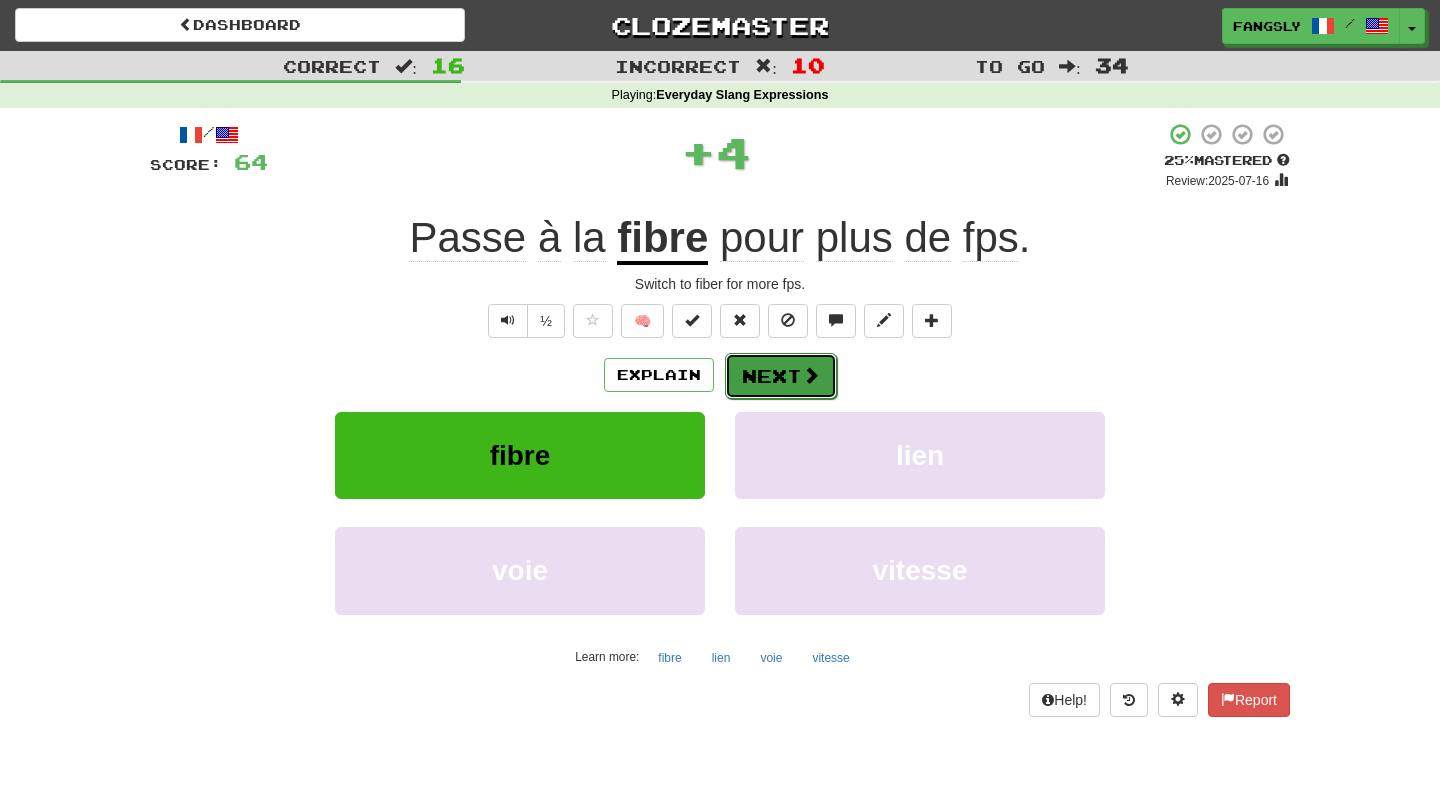 click on "Next" at bounding box center (781, 376) 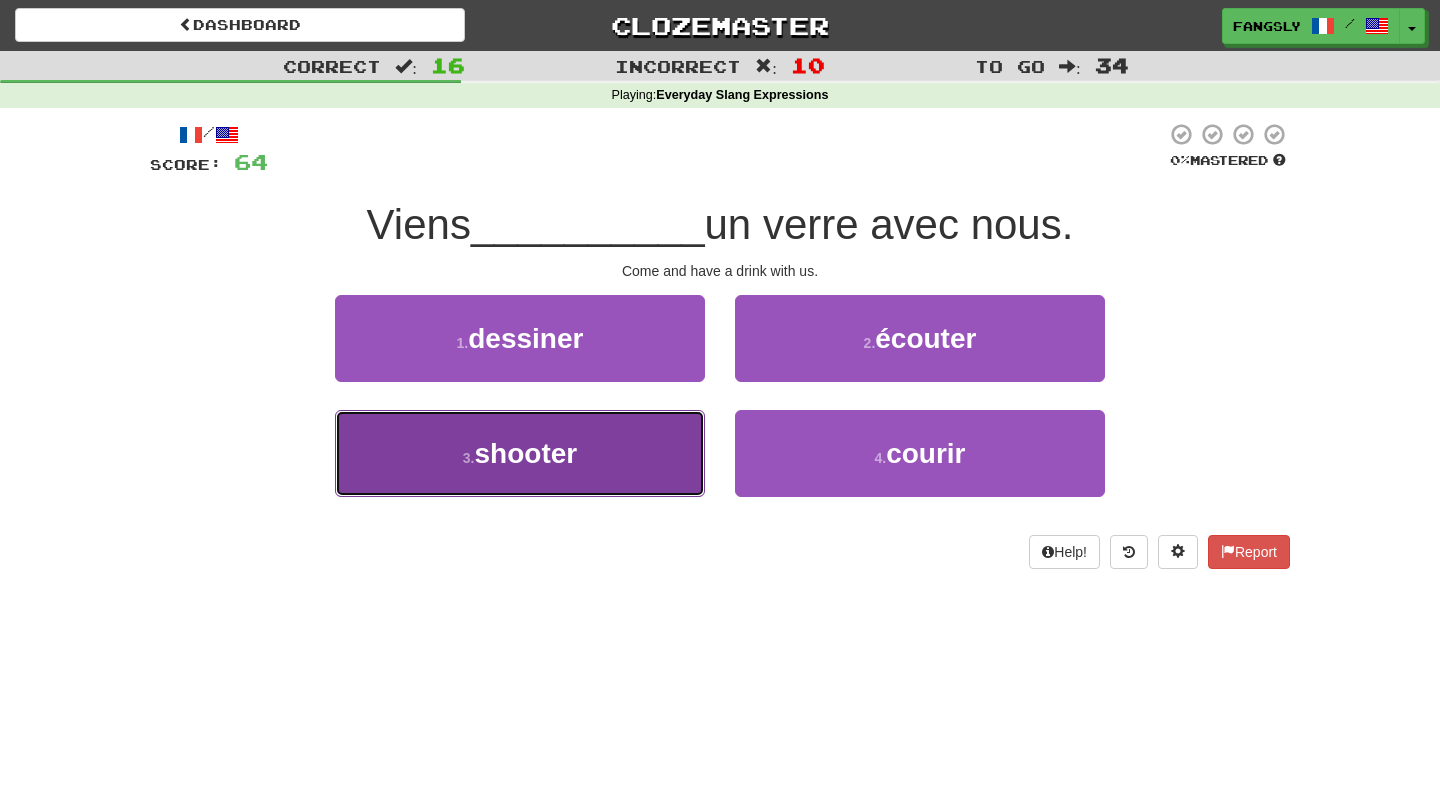 click on "3 .  shooter" at bounding box center (520, 453) 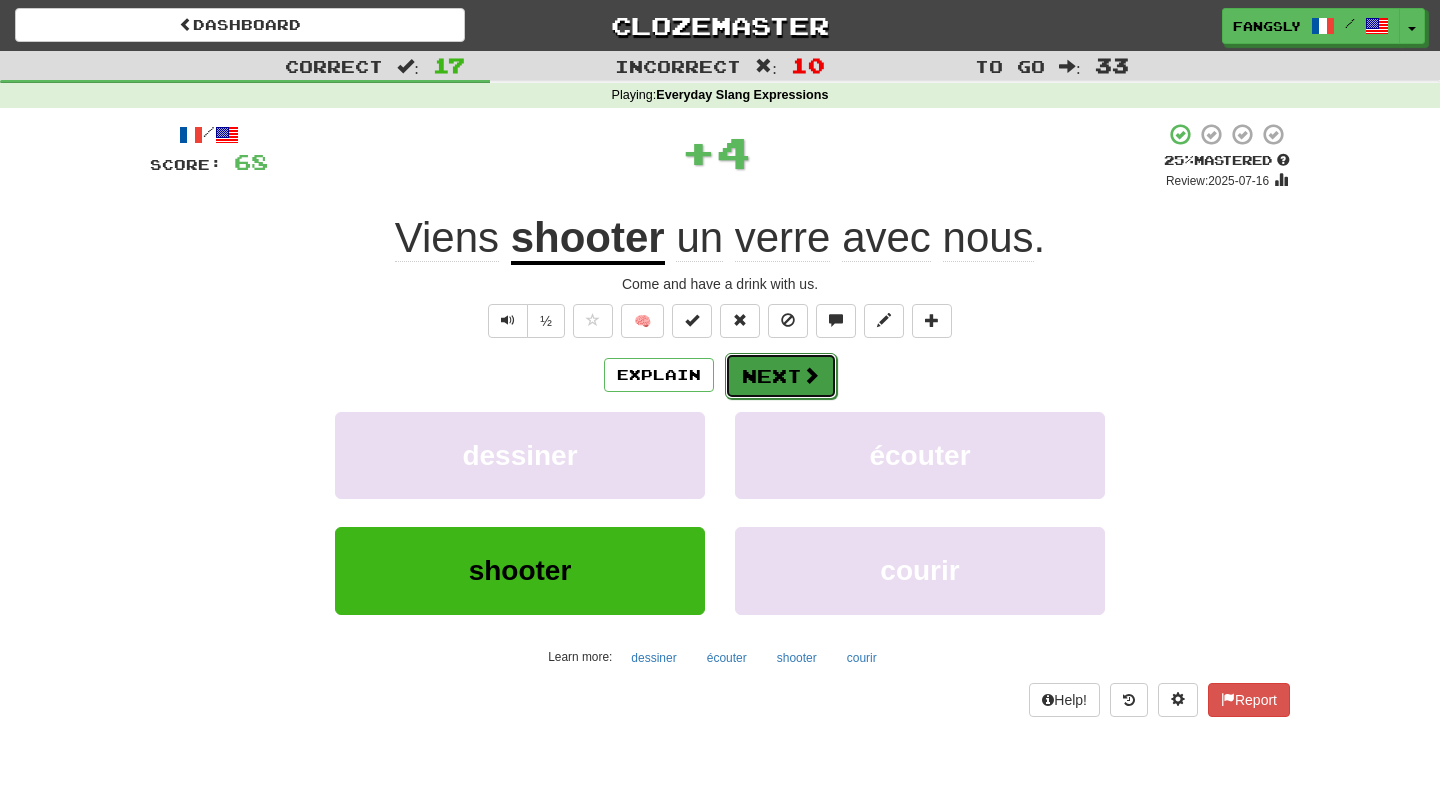 click on "Next" at bounding box center [781, 376] 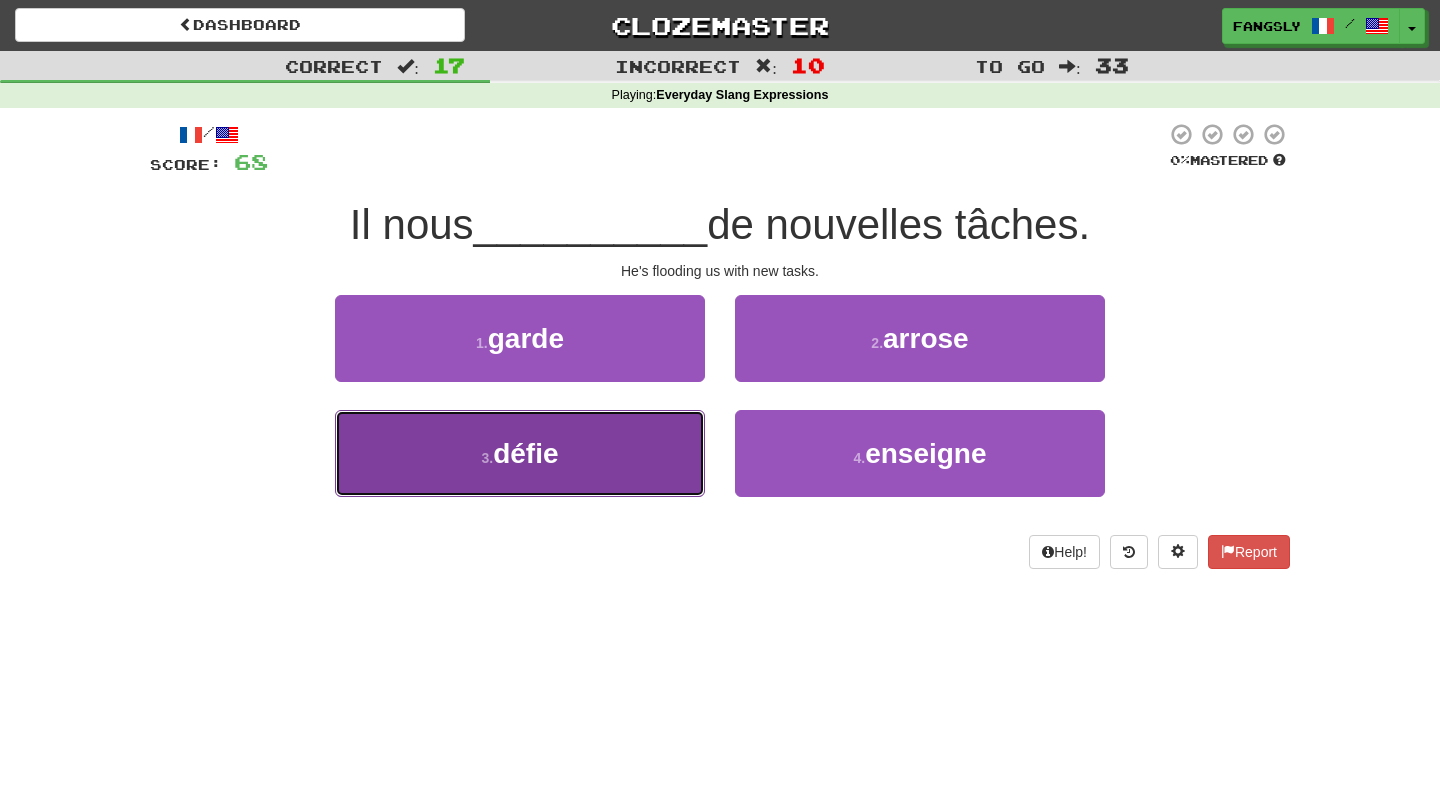 click on "3 .  défie" at bounding box center [520, 453] 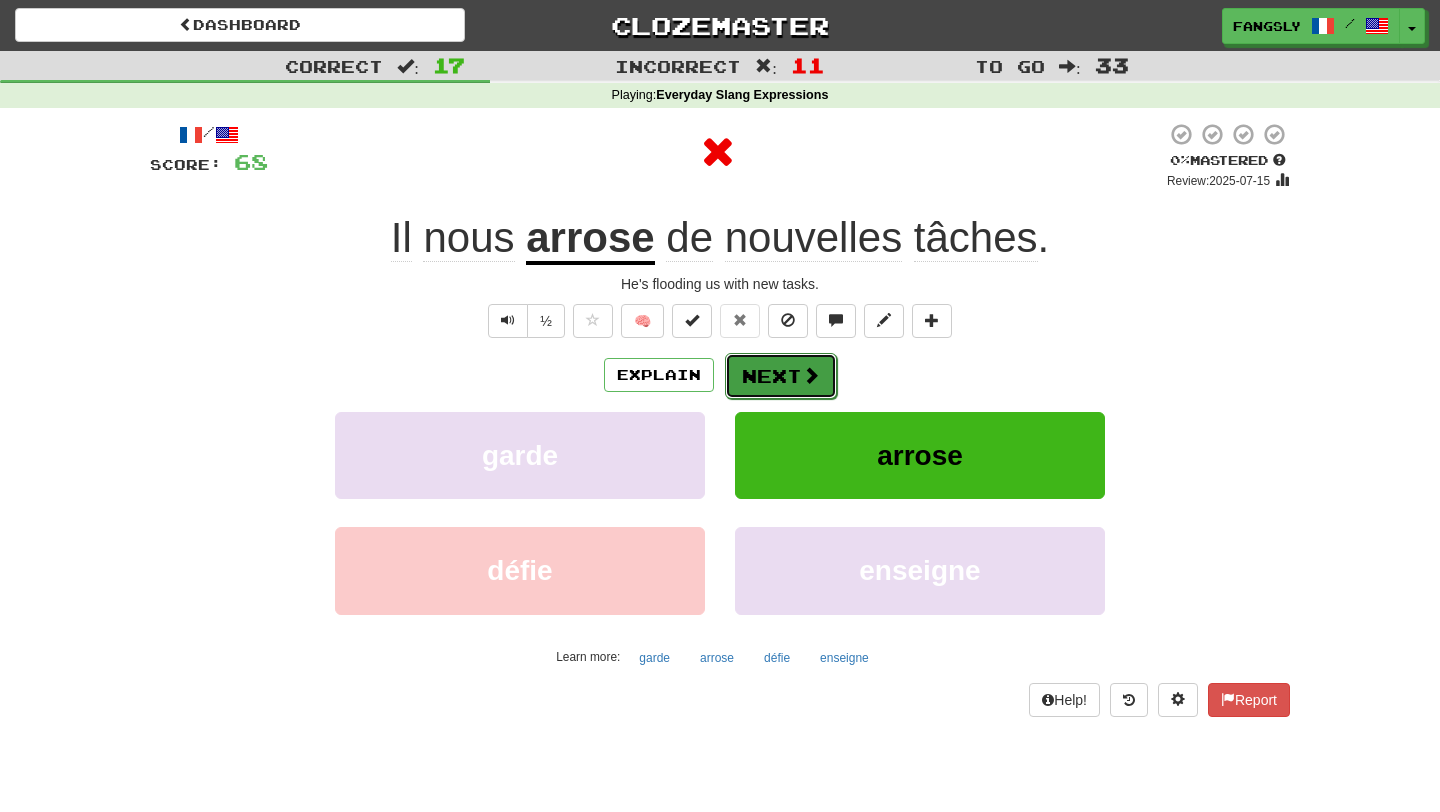 click on "Next" at bounding box center [781, 376] 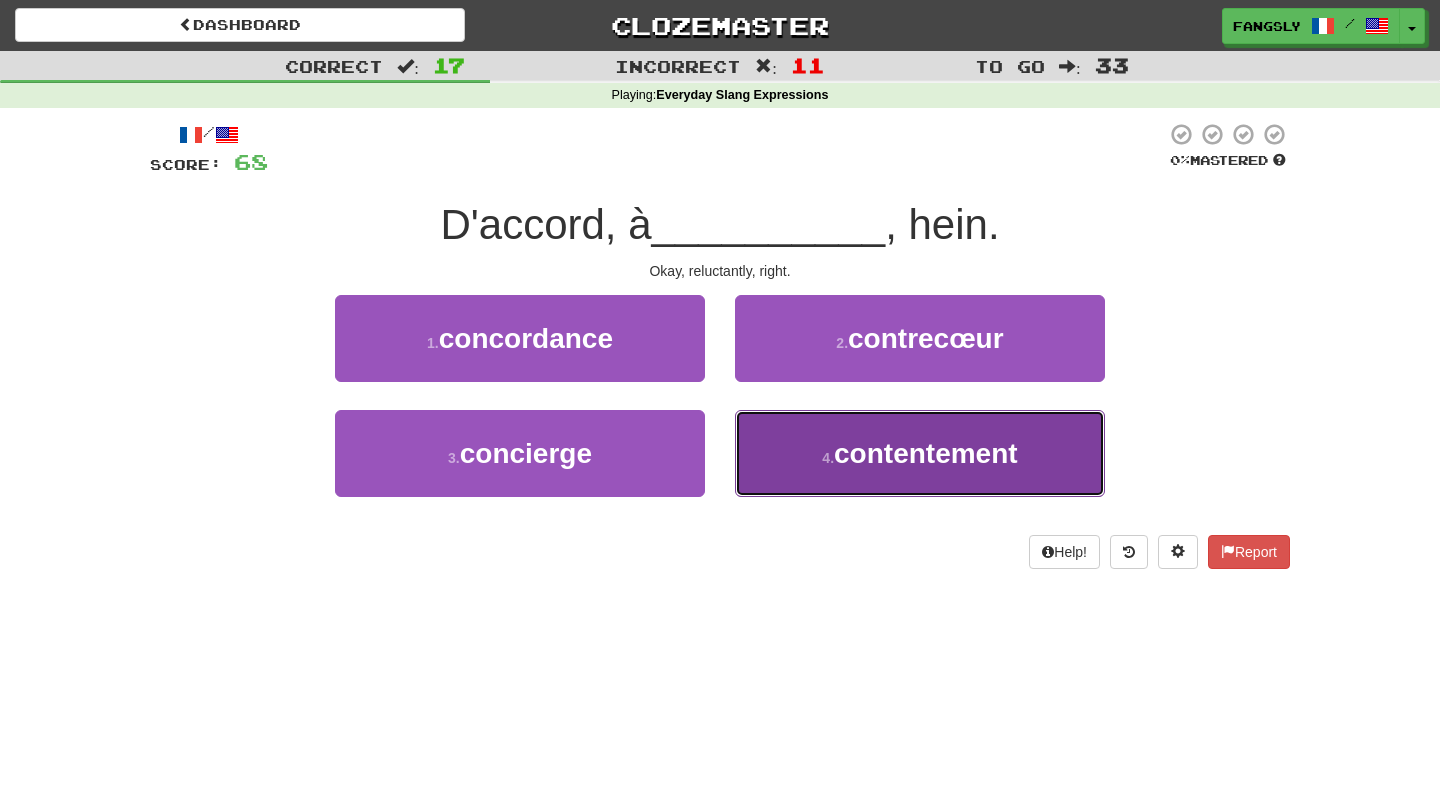 click on "4 .  contentement" at bounding box center (920, 453) 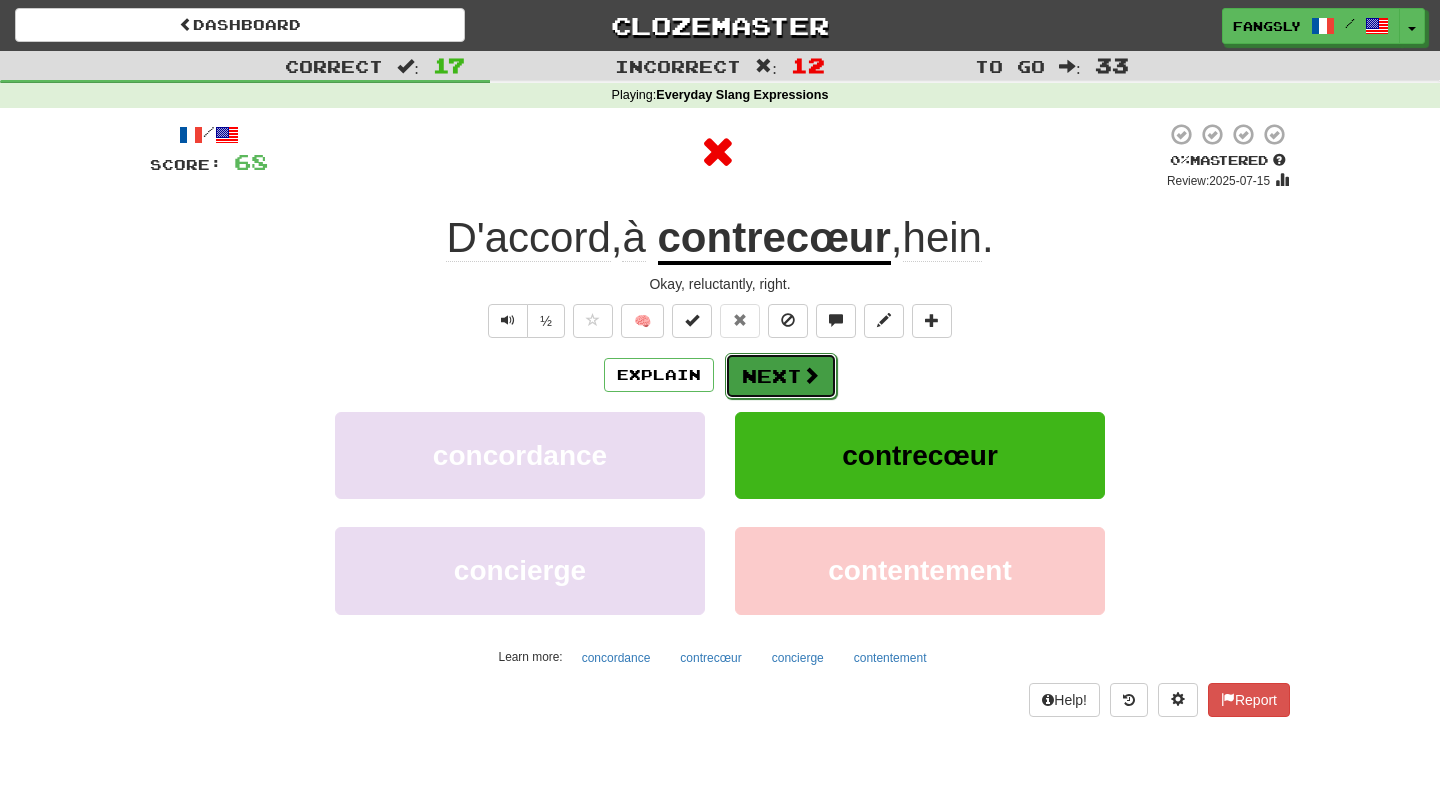 click on "Next" at bounding box center [781, 376] 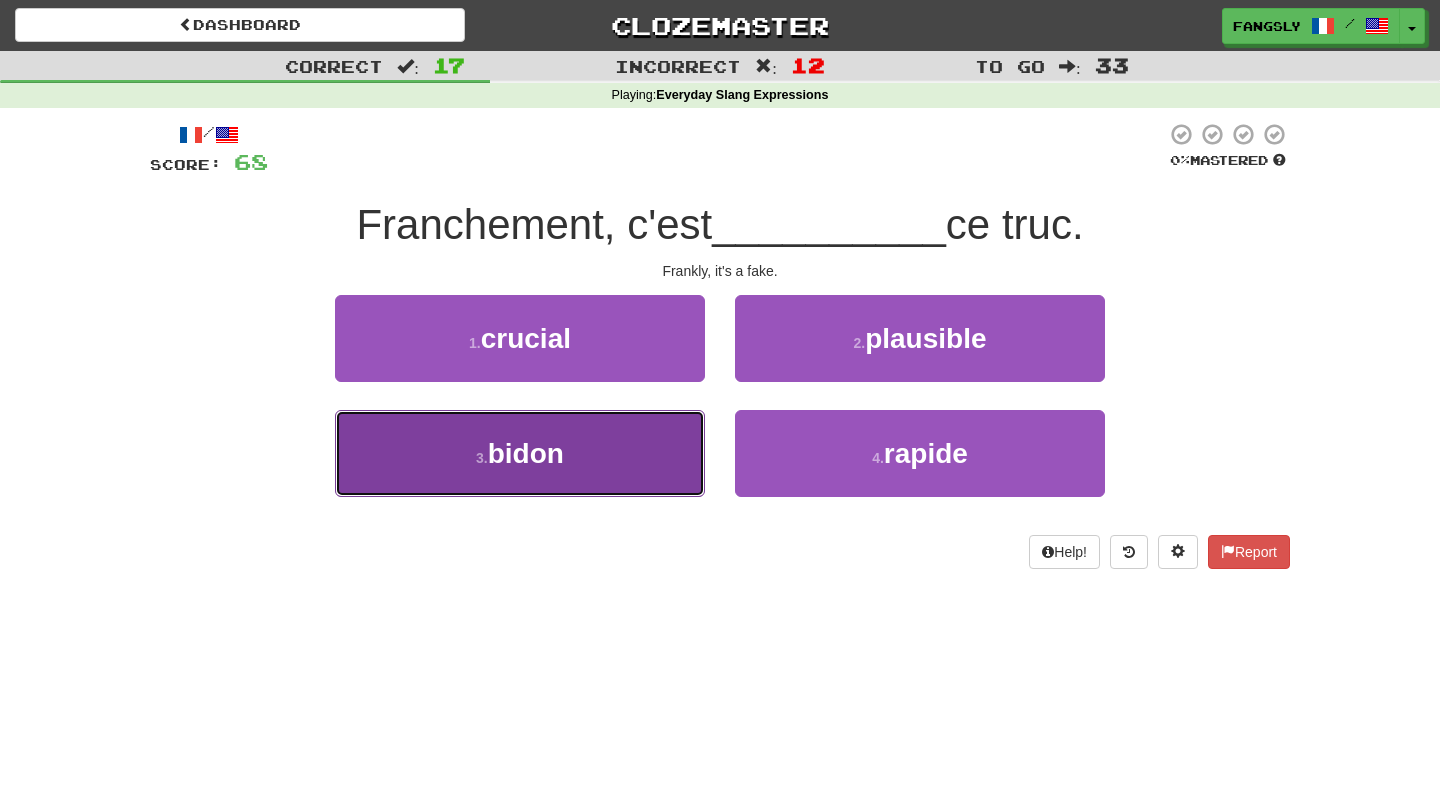 click on "3 .  bidon" at bounding box center [520, 453] 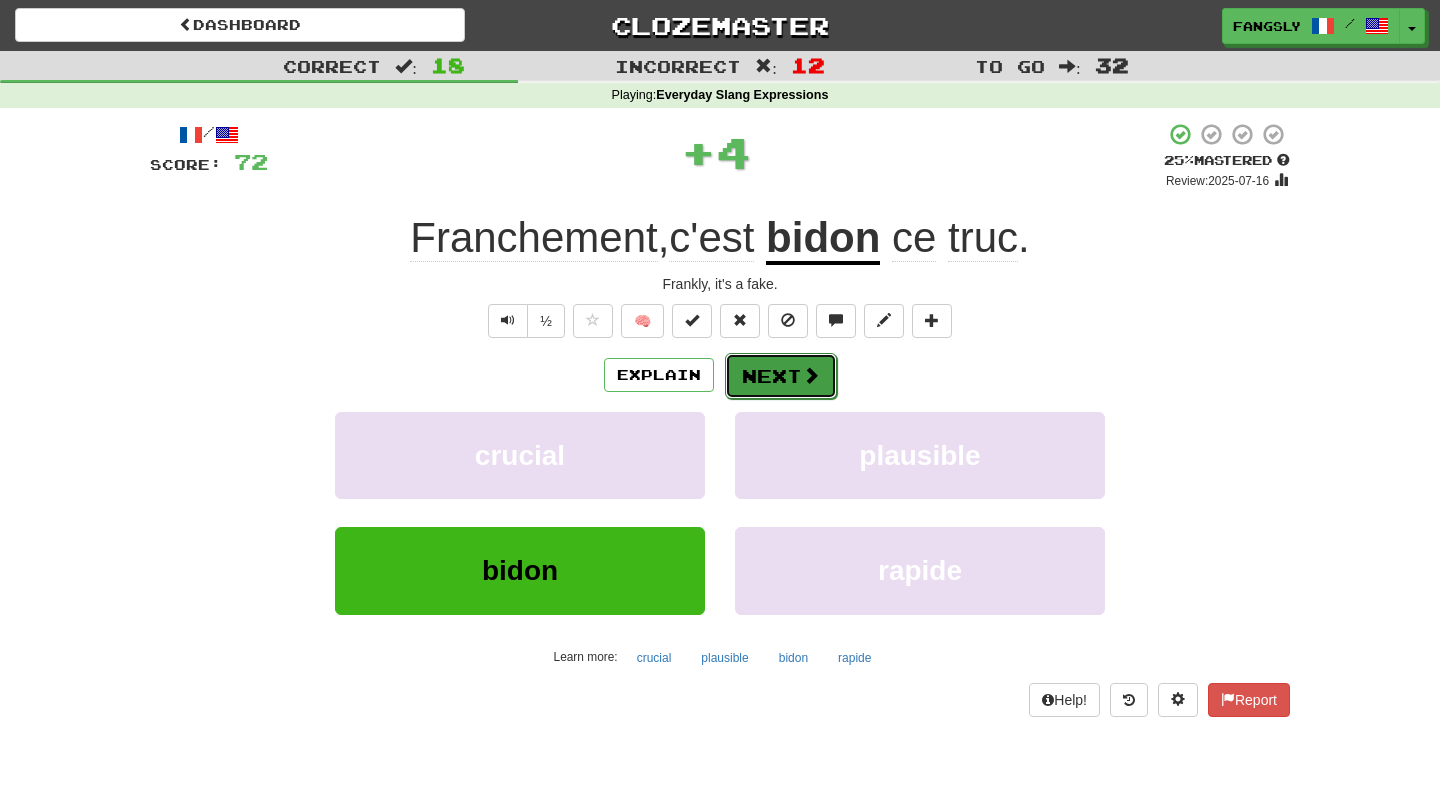 click on "Next" at bounding box center (781, 376) 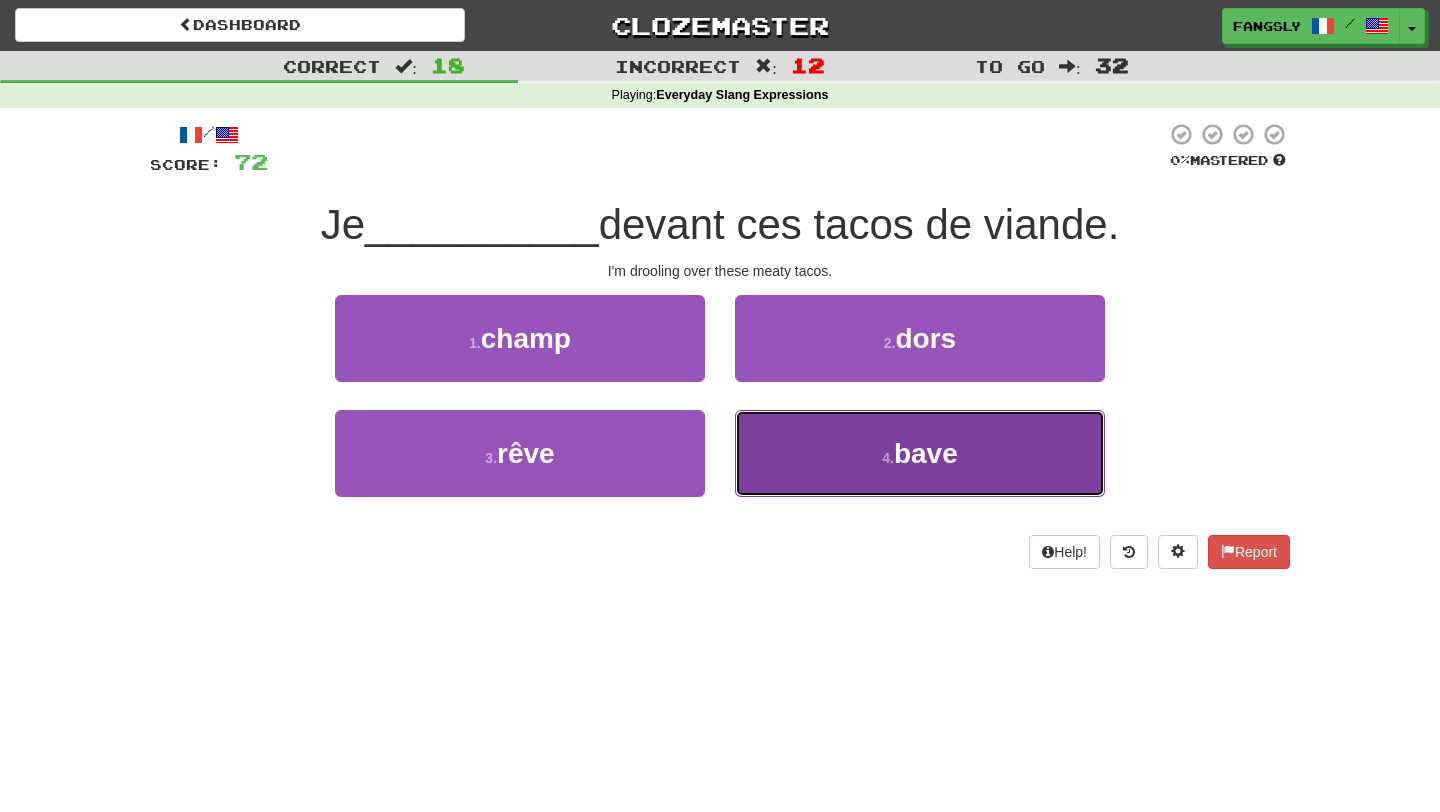 click on "4 .  bave" at bounding box center (920, 453) 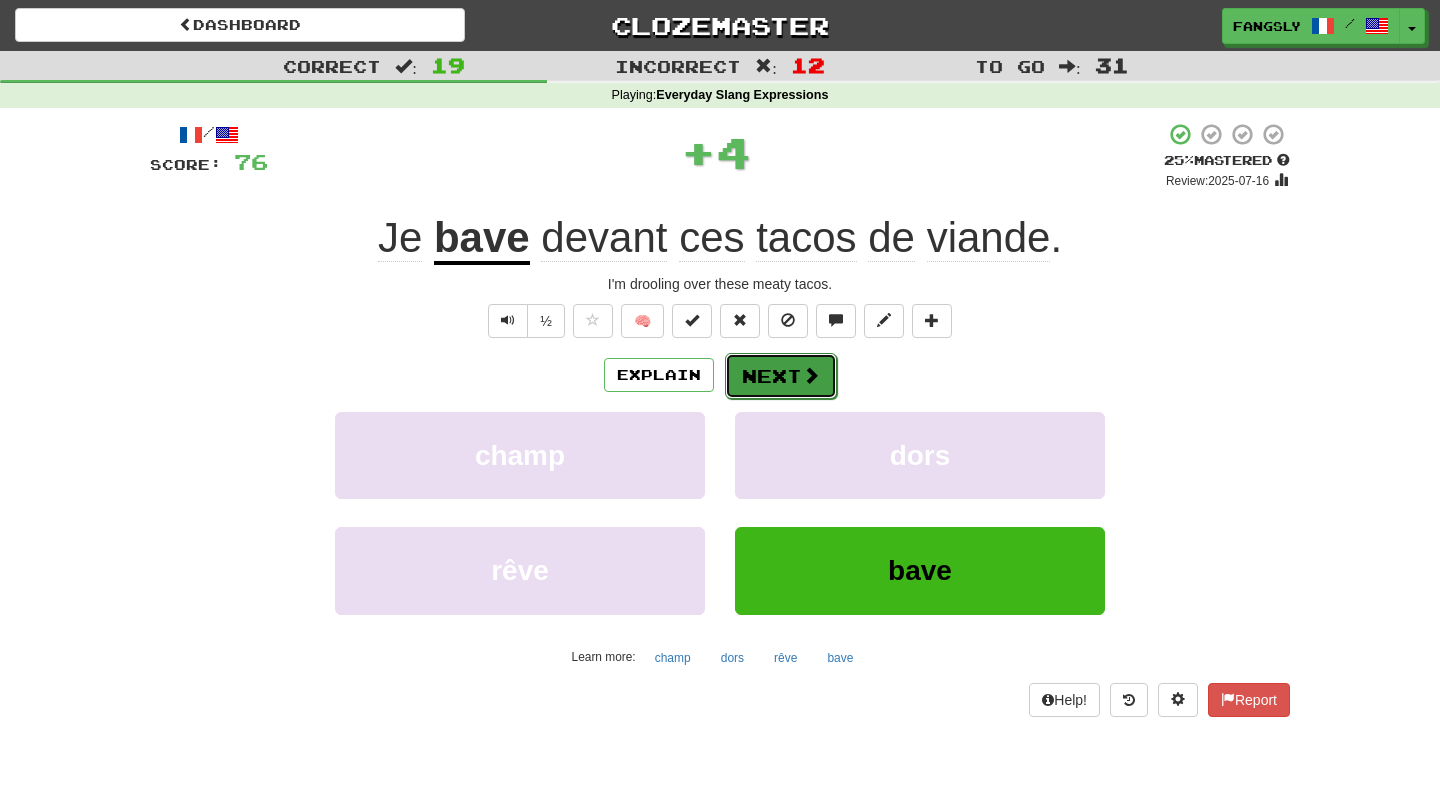 click on "Next" at bounding box center (781, 376) 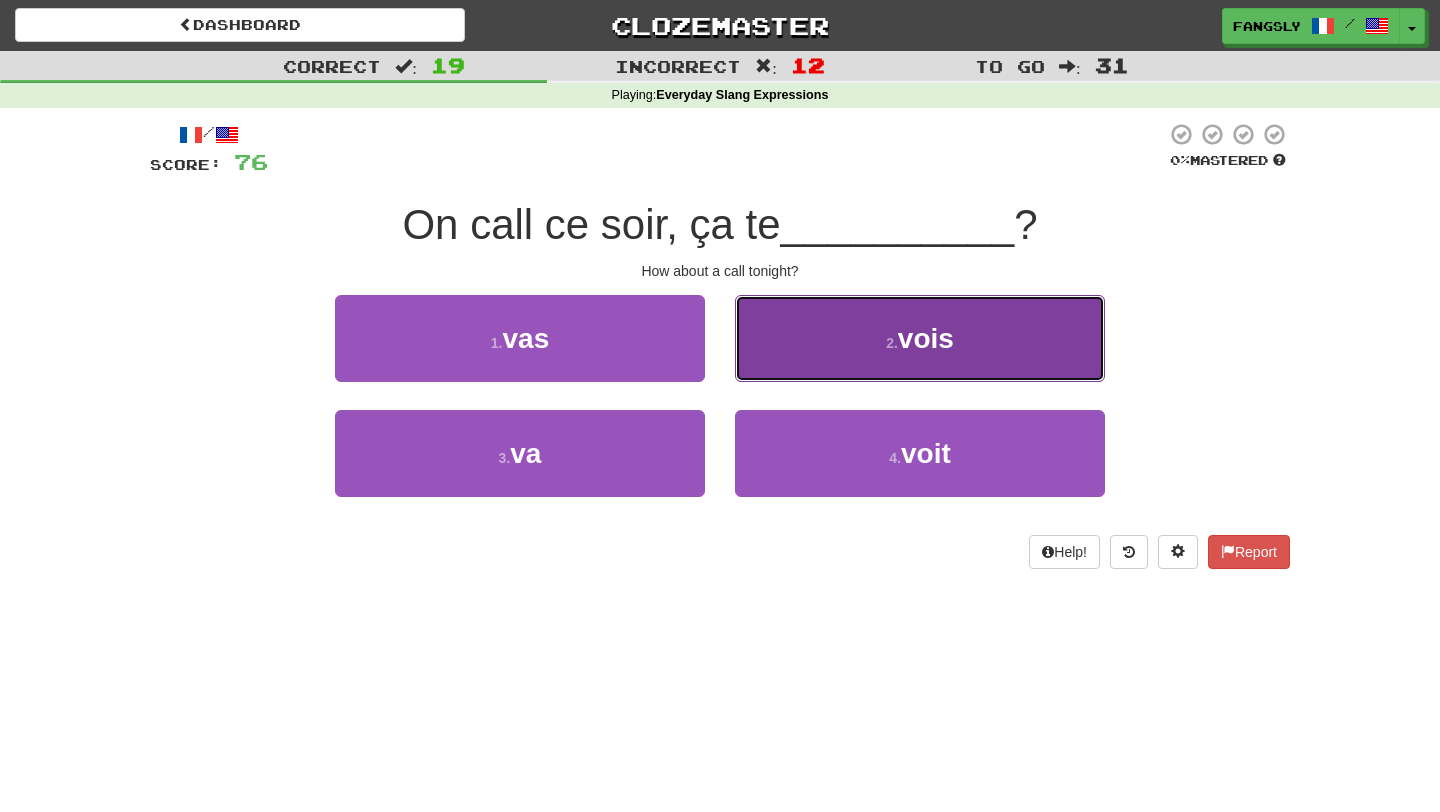 click on "2 .  vois" at bounding box center [920, 338] 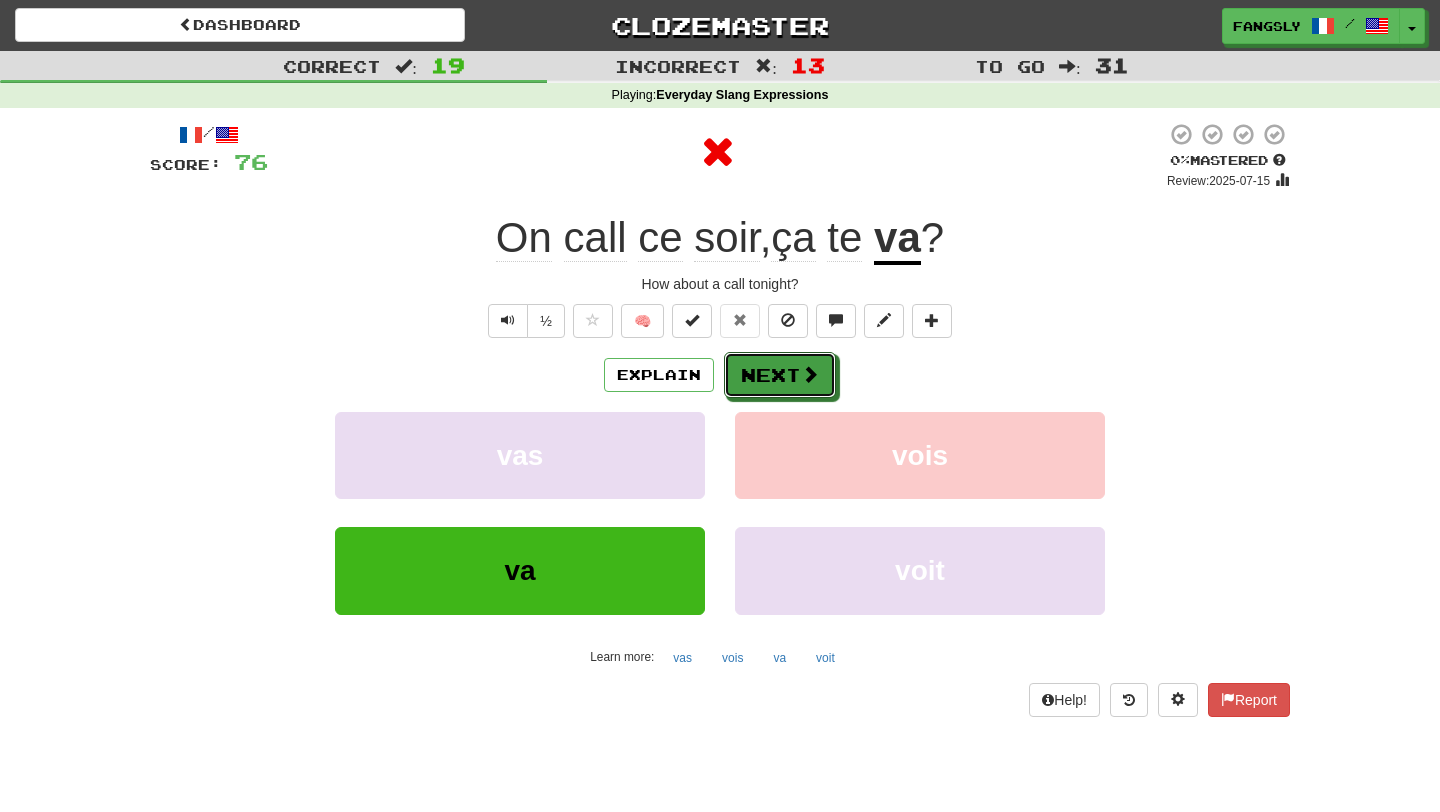 click on "Next" at bounding box center (780, 375) 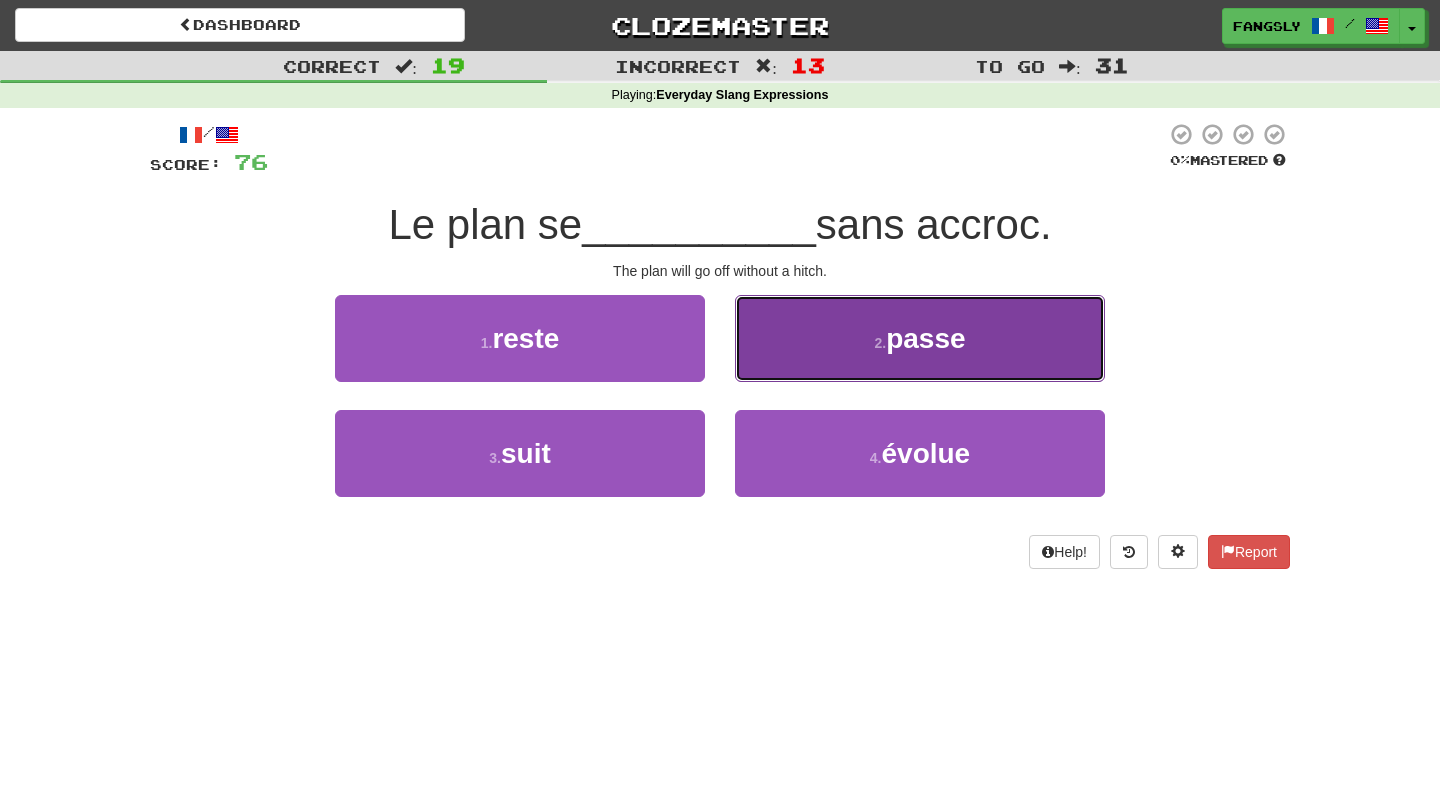 click on "2 .  passe" at bounding box center [920, 338] 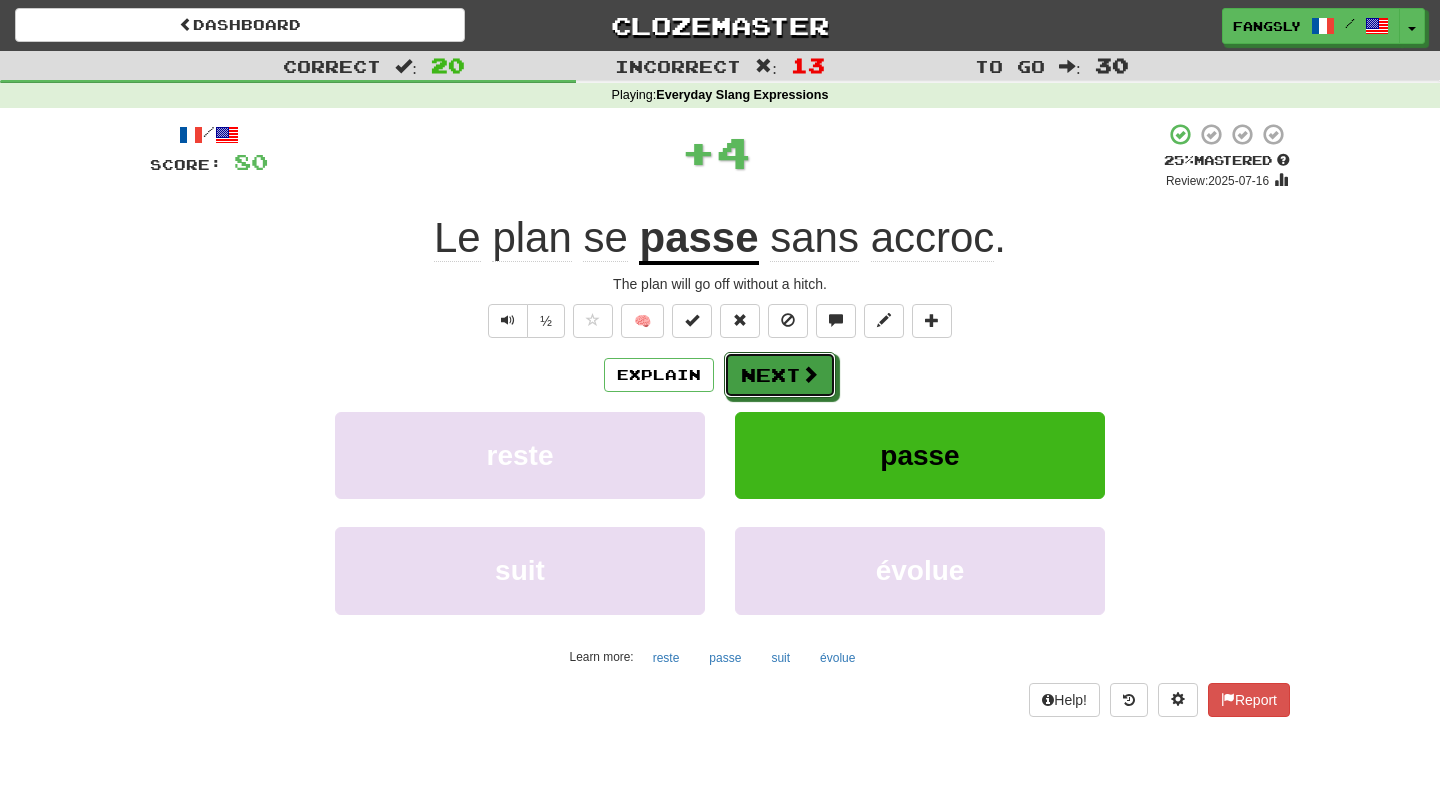 click on "Next" at bounding box center (780, 375) 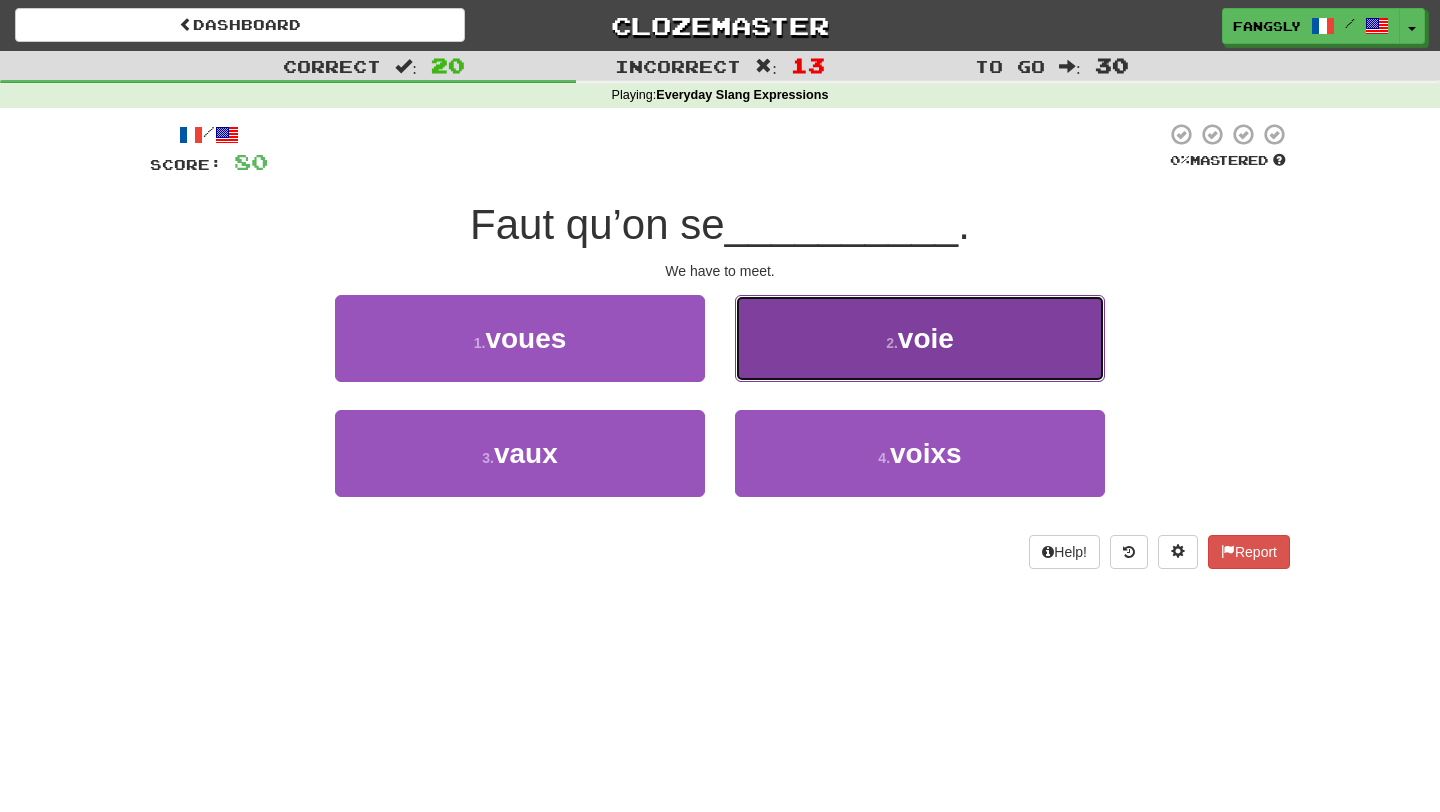 click on "2 .  voie" at bounding box center [920, 338] 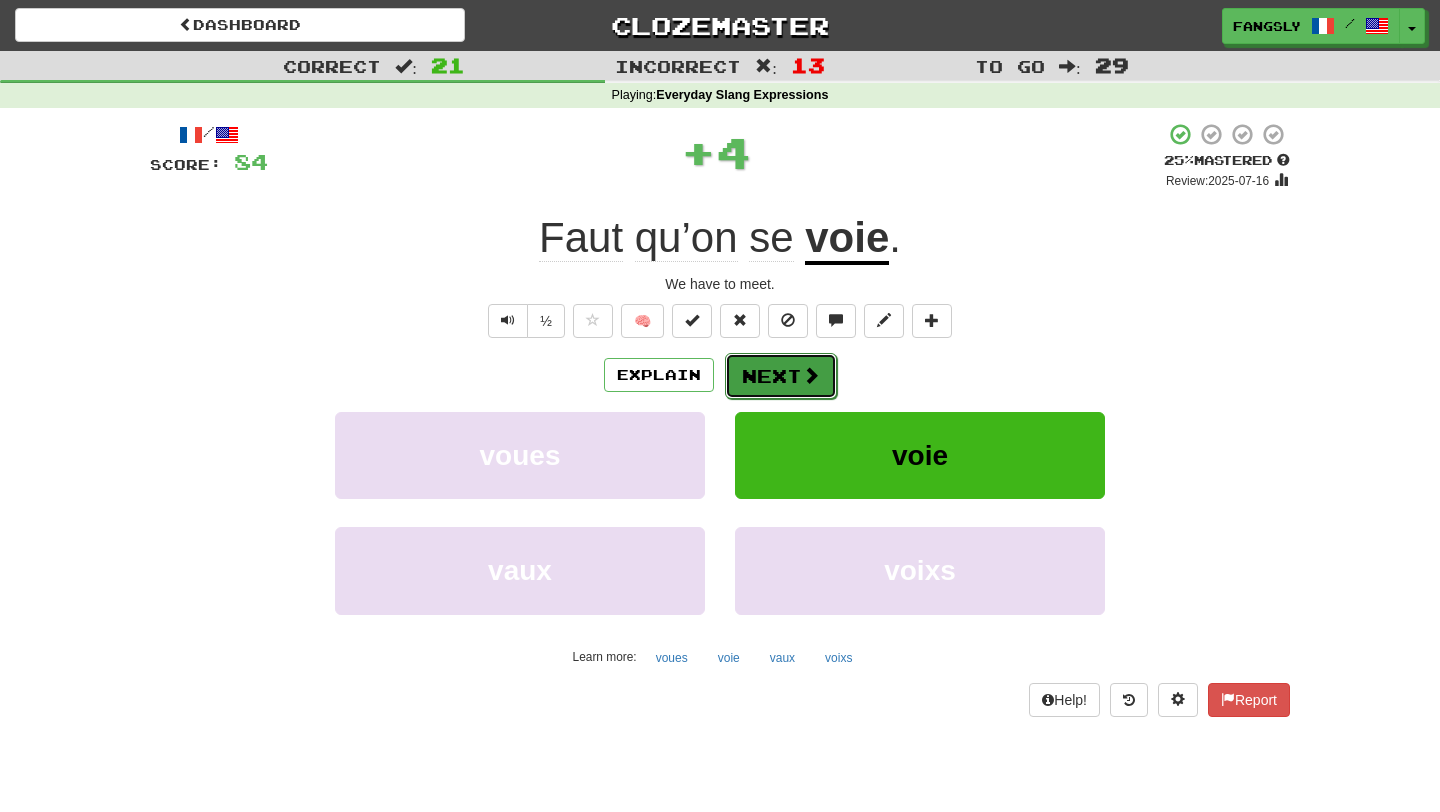 click at bounding box center [811, 375] 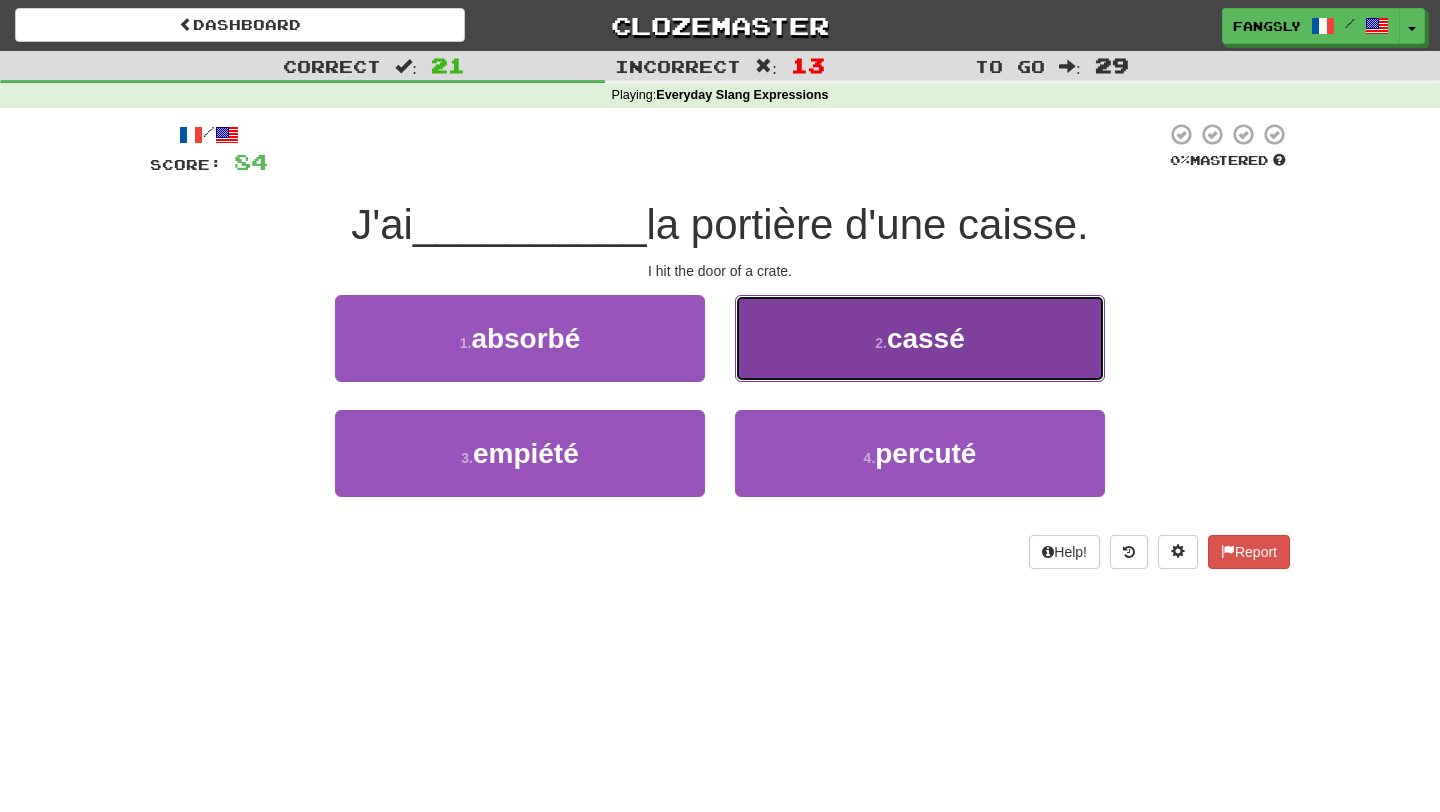 click on "2 .  cassé" at bounding box center (920, 338) 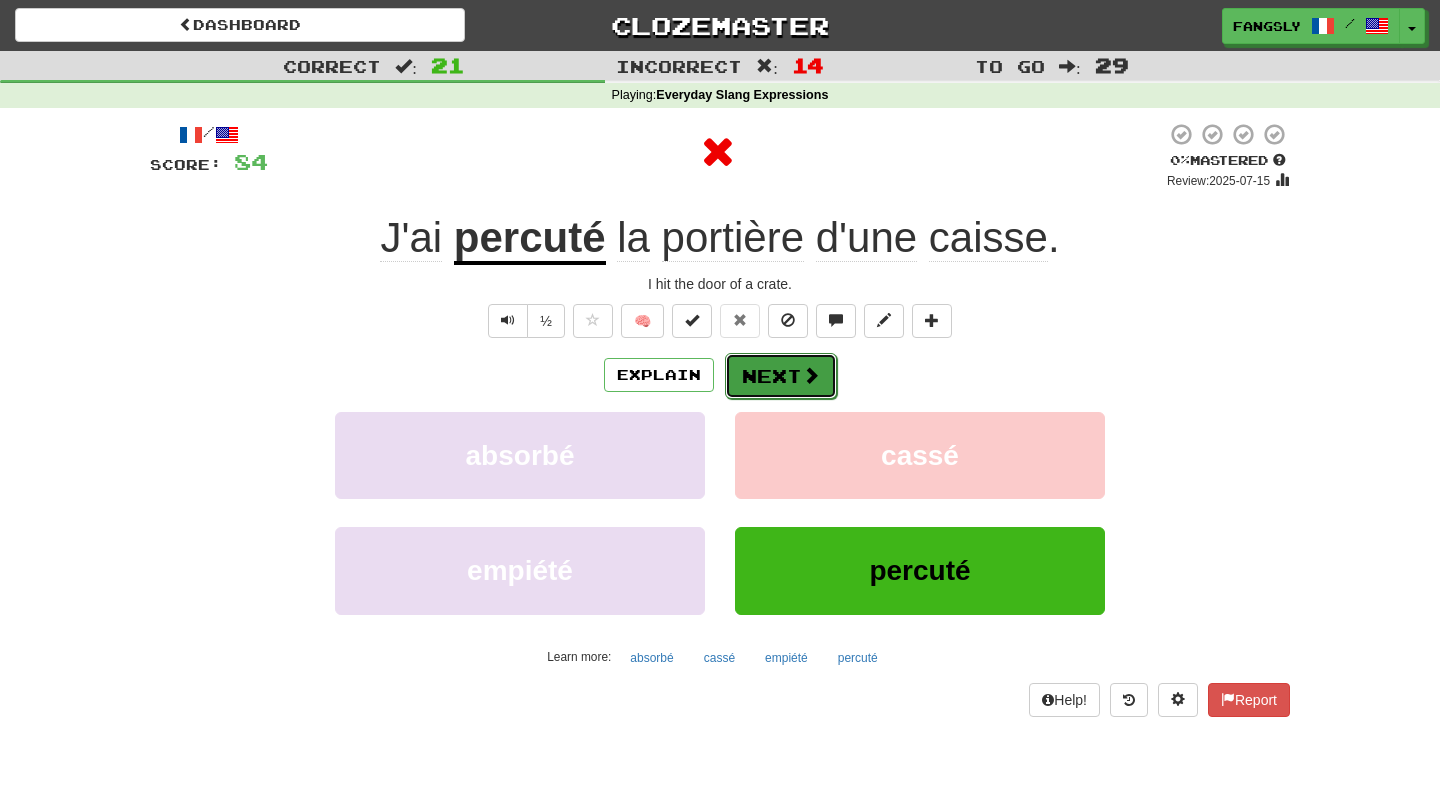 click on "Next" at bounding box center [781, 376] 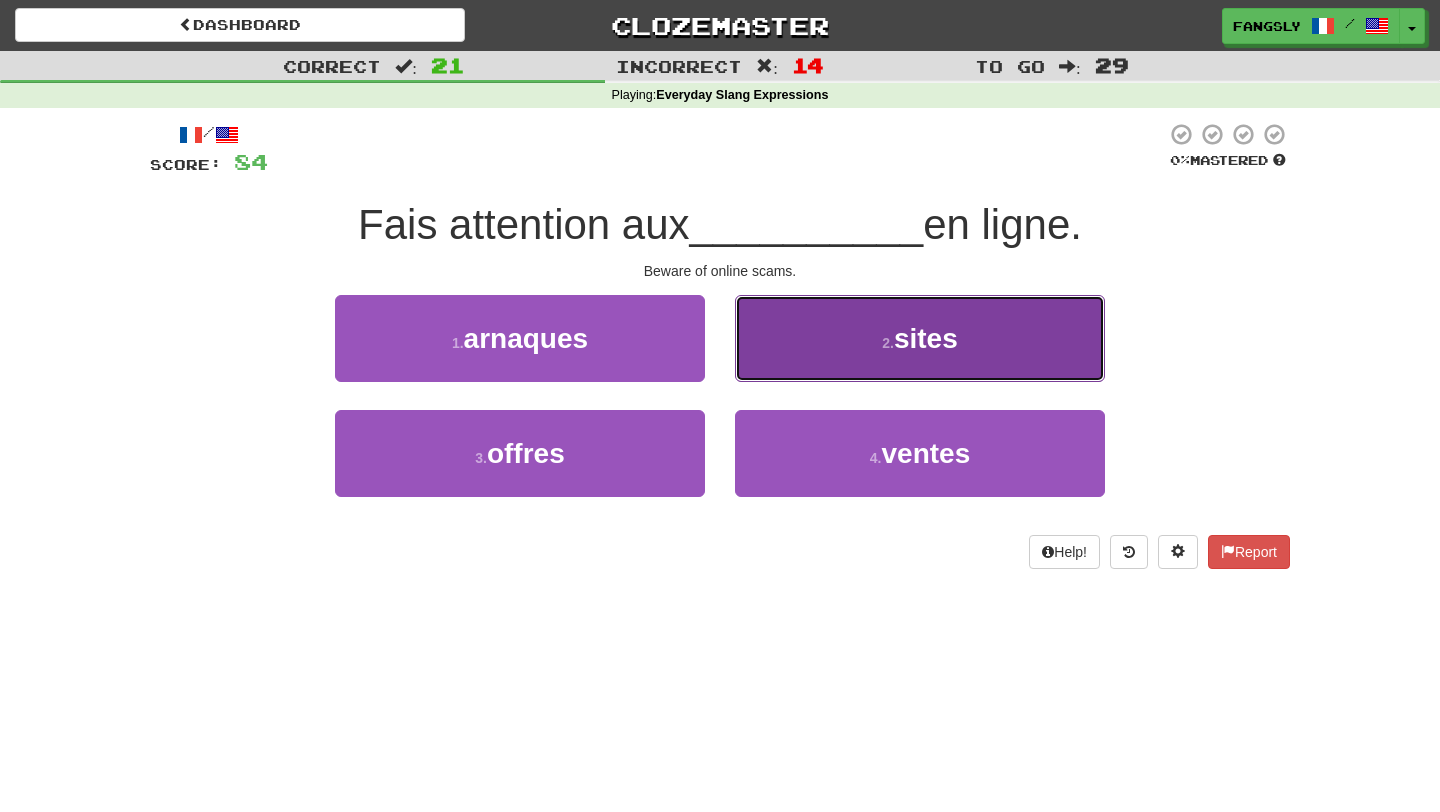 click on "2 .  sites" at bounding box center [920, 338] 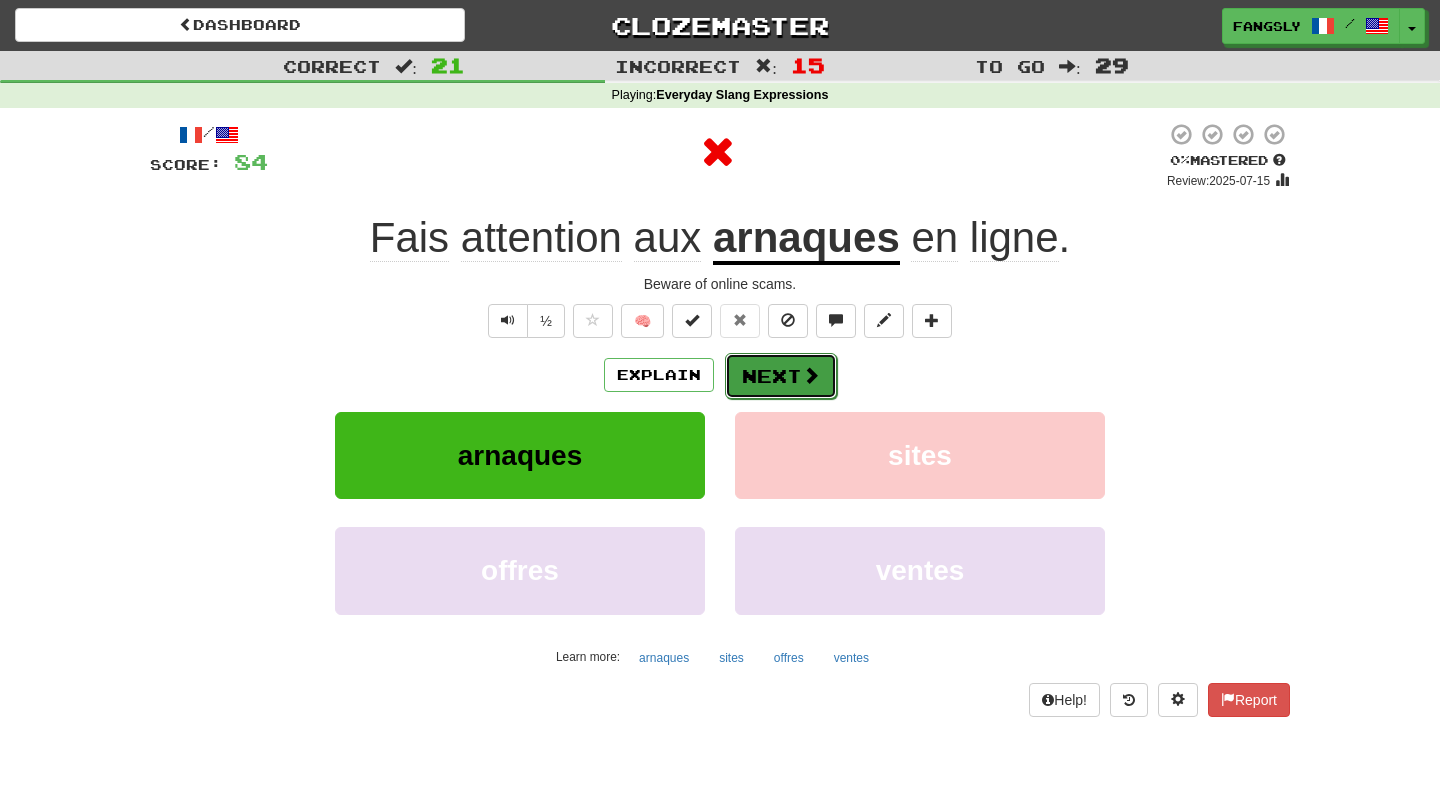 click on "Next" at bounding box center [781, 376] 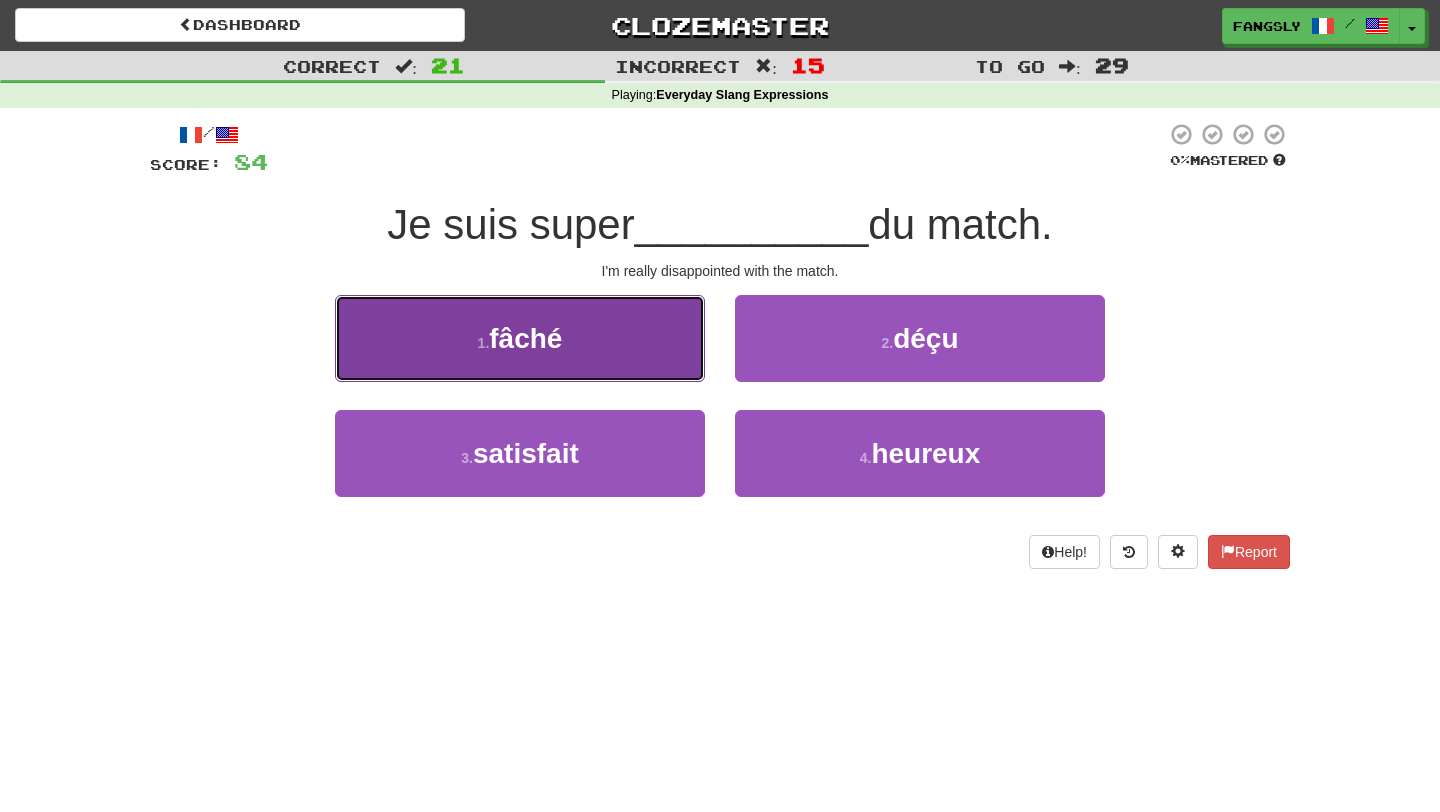 click on "1 .  fâché" at bounding box center [520, 338] 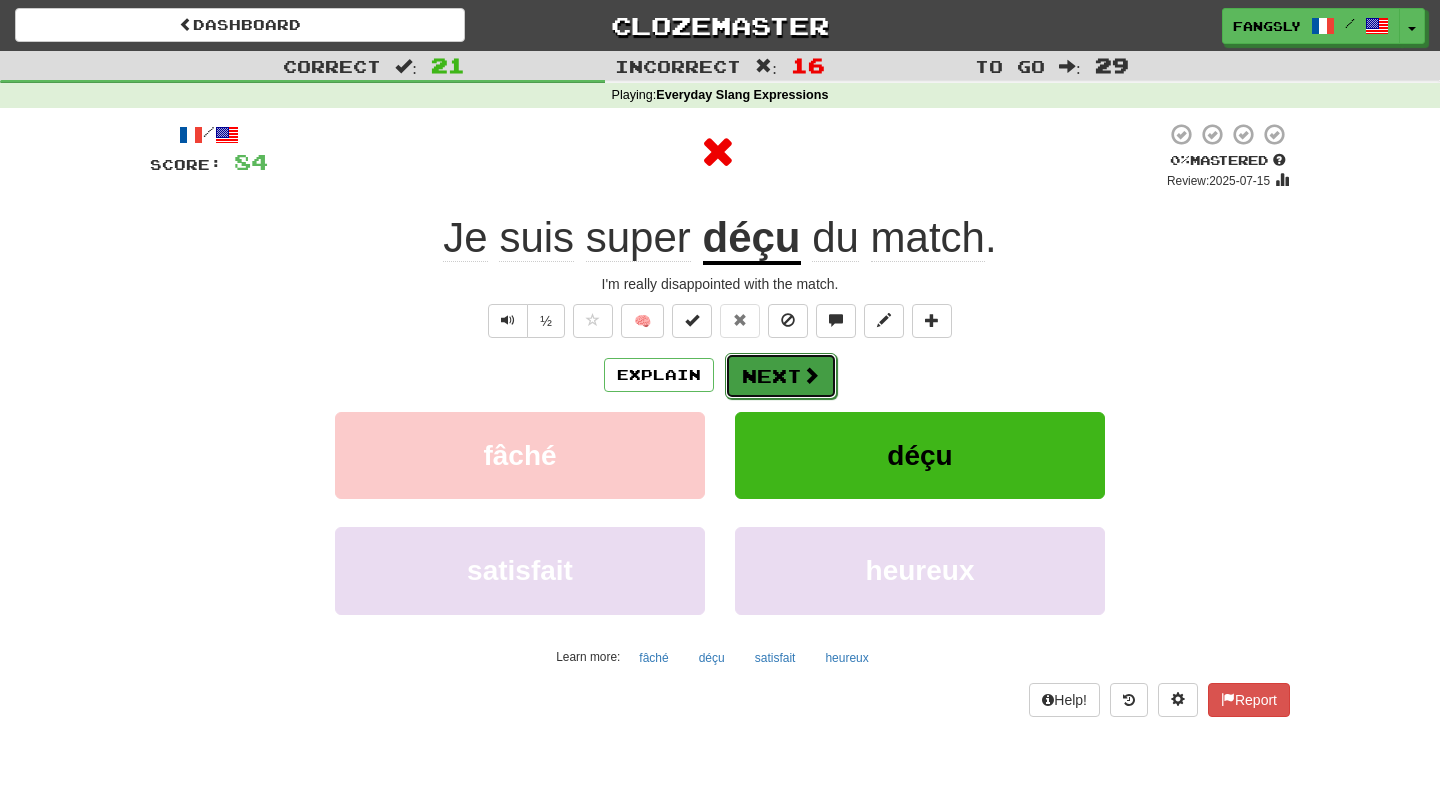 click on "Next" at bounding box center (781, 376) 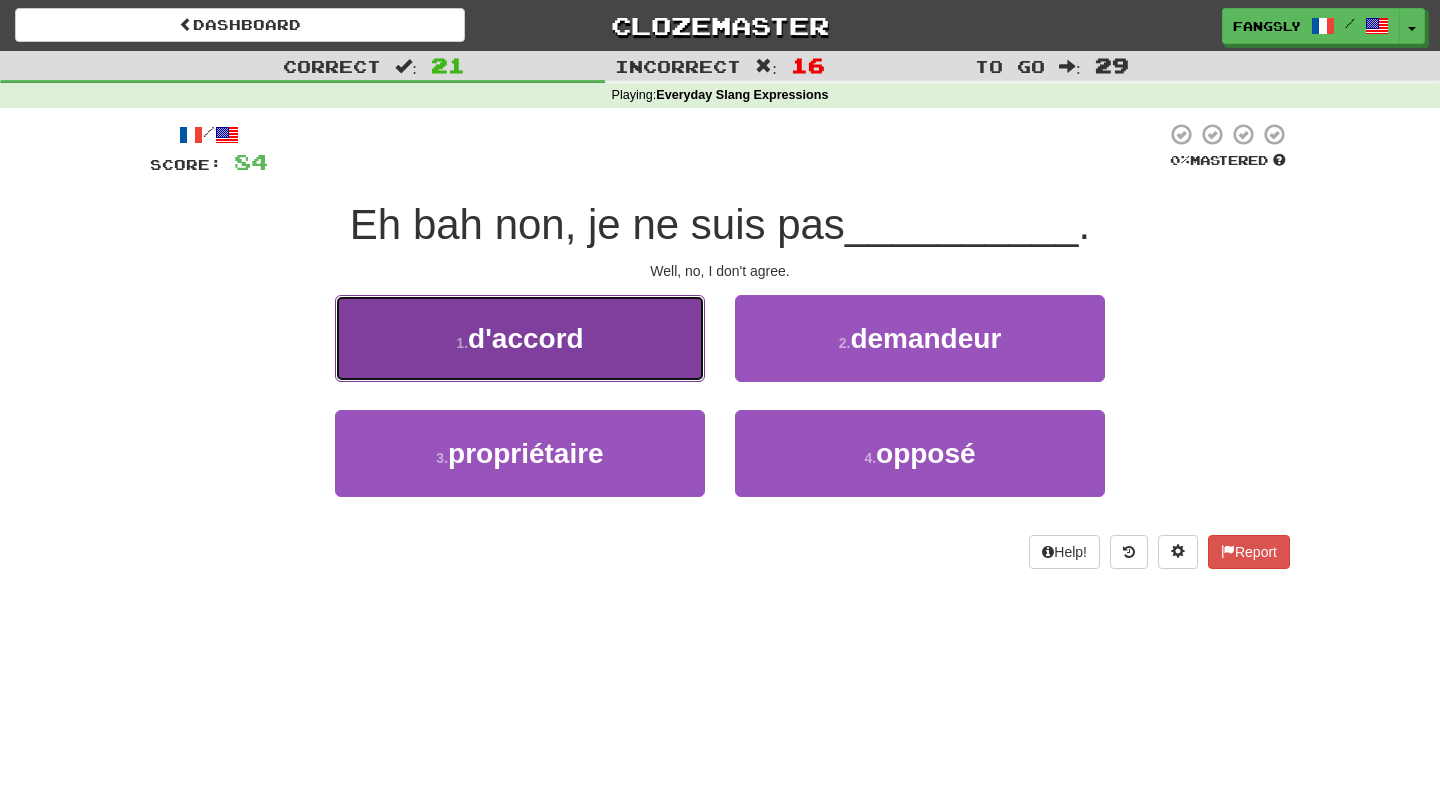 click on "1 .  d'accord" at bounding box center (520, 338) 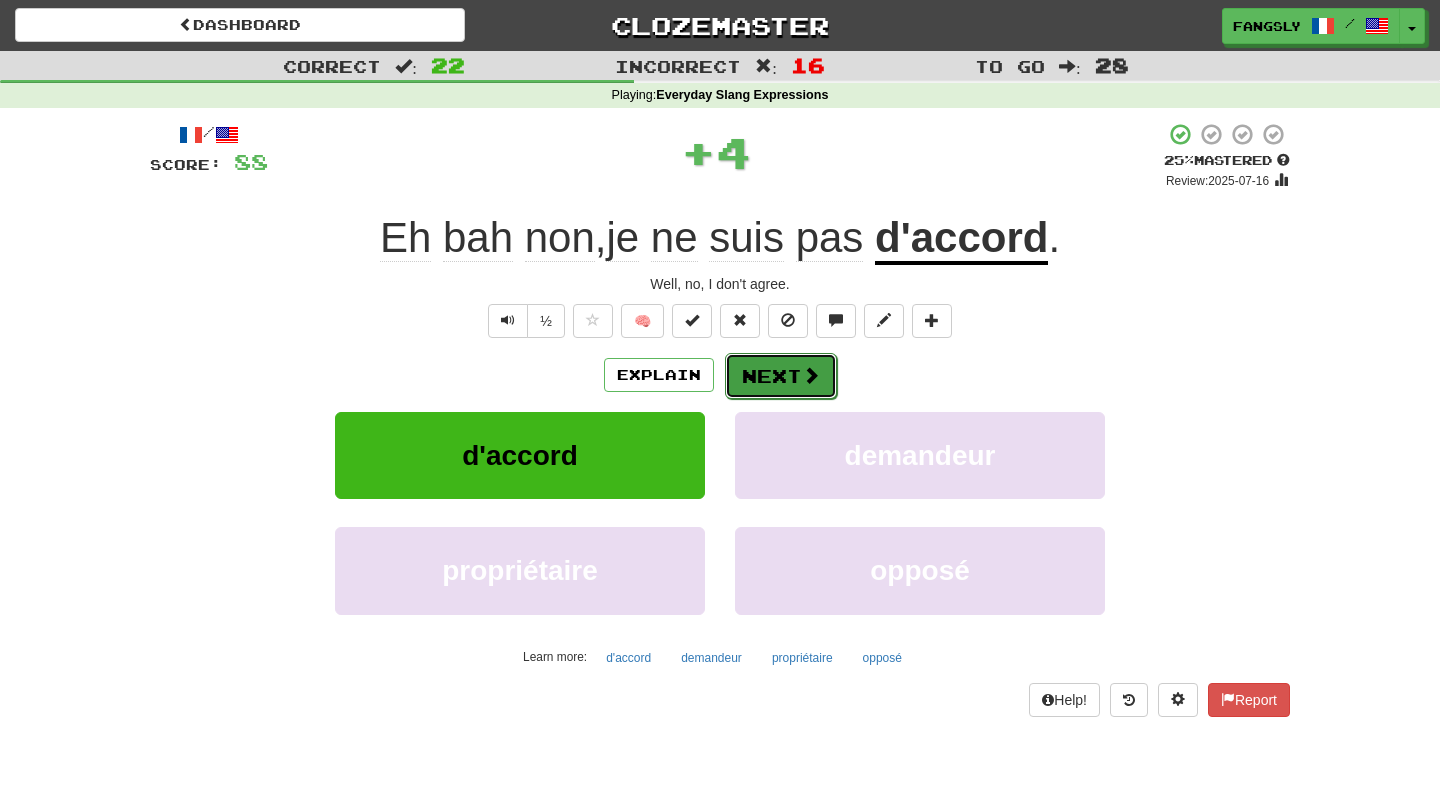 click on "Next" at bounding box center (781, 376) 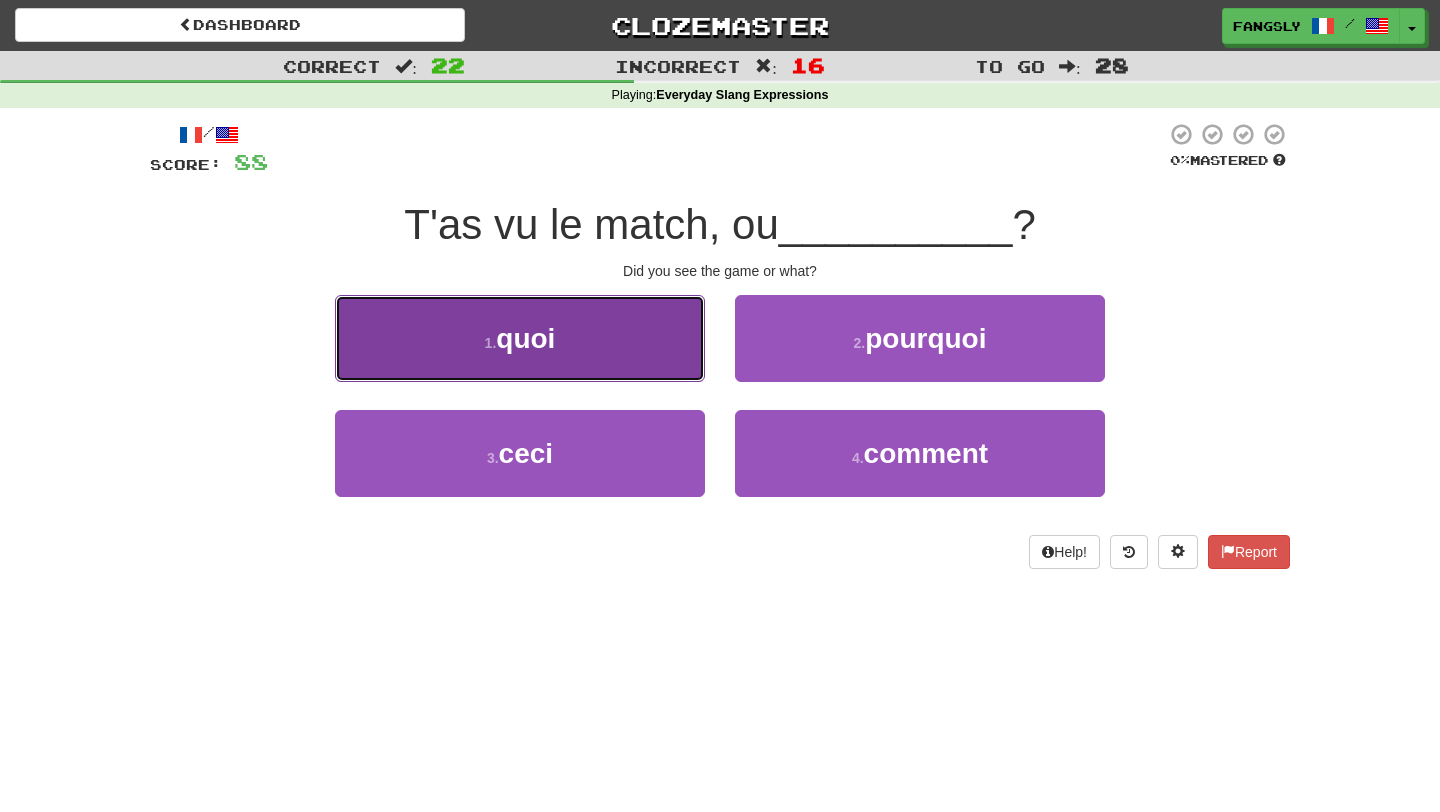 click on "1 .  quoi" at bounding box center [520, 338] 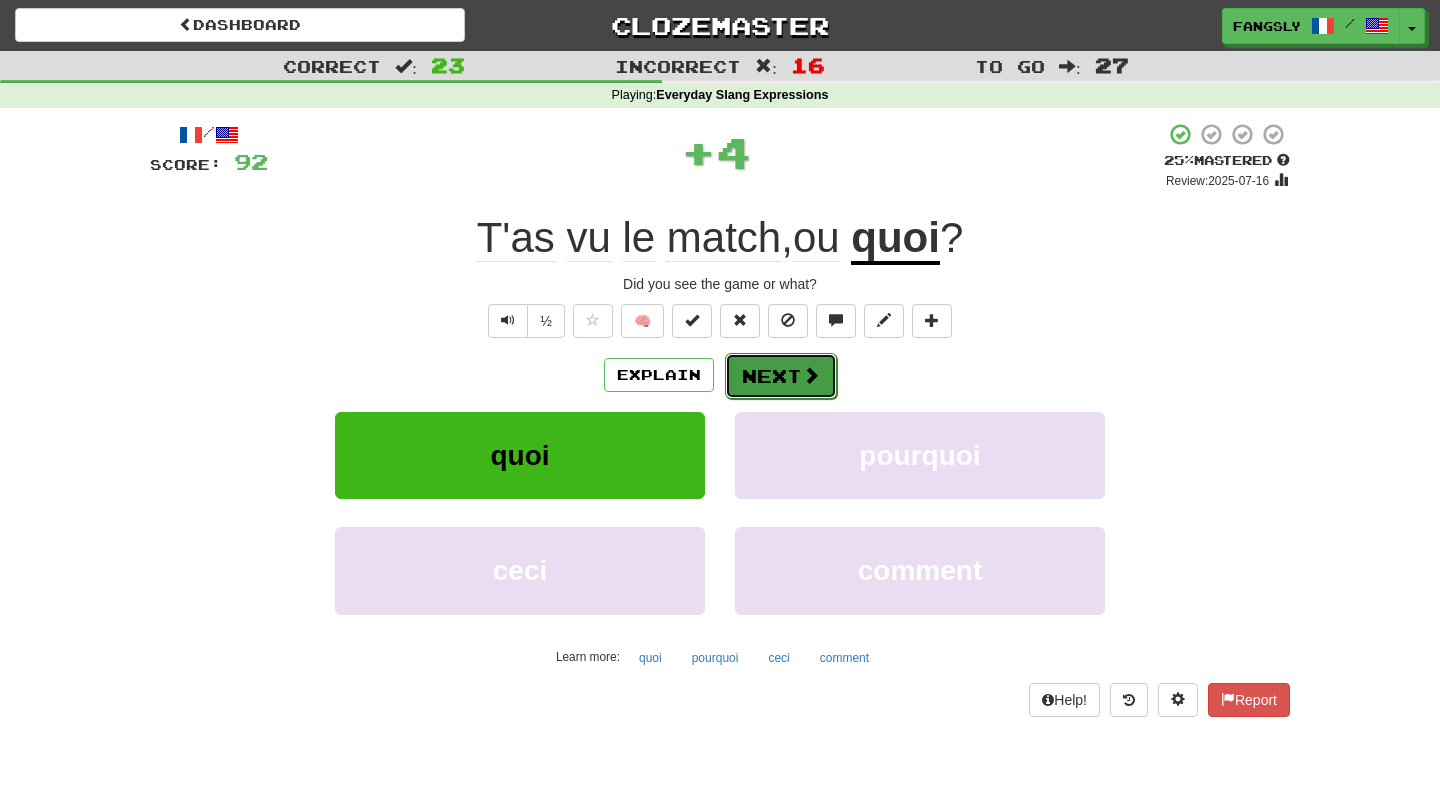 click on "Next" at bounding box center [781, 376] 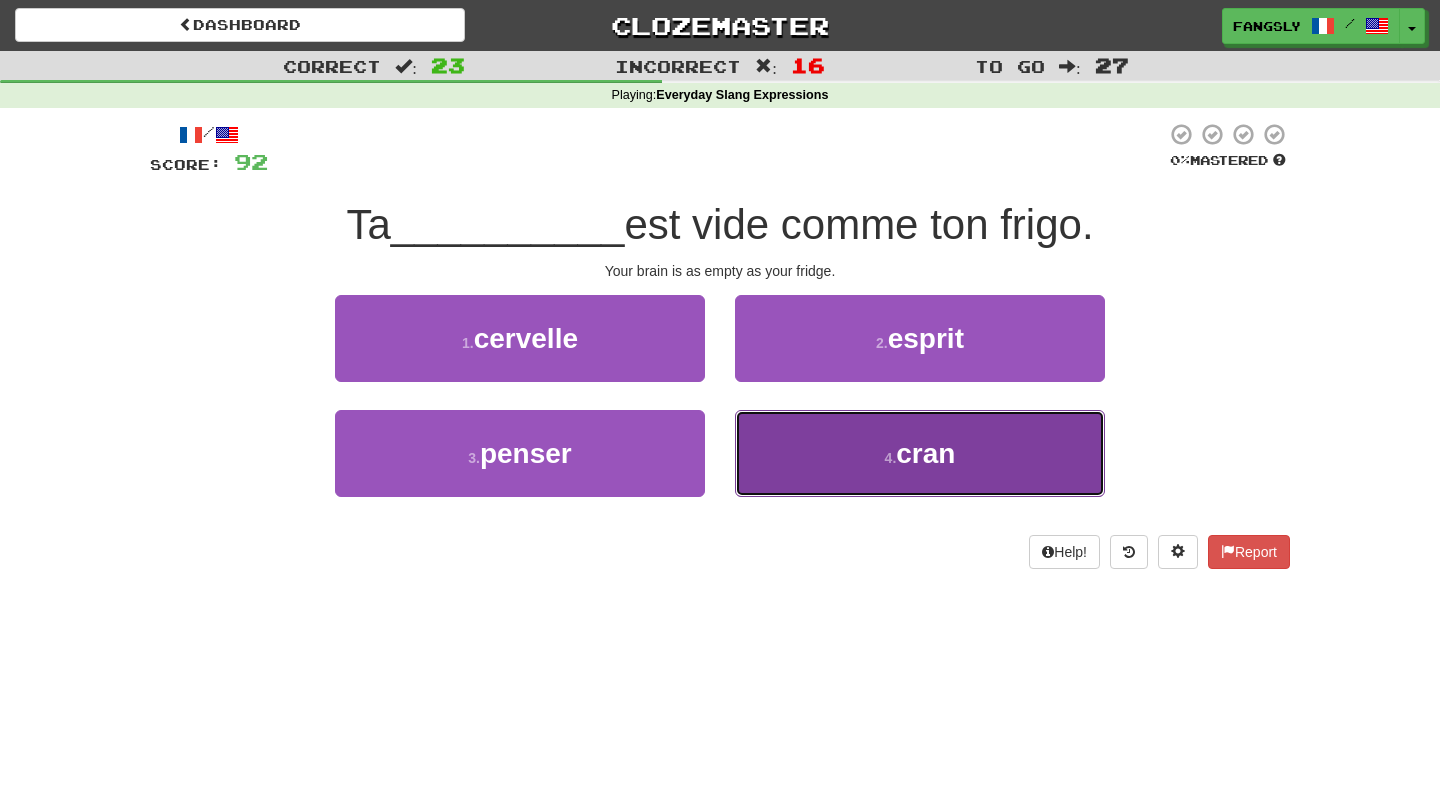 click on "4 .  cran" at bounding box center (920, 453) 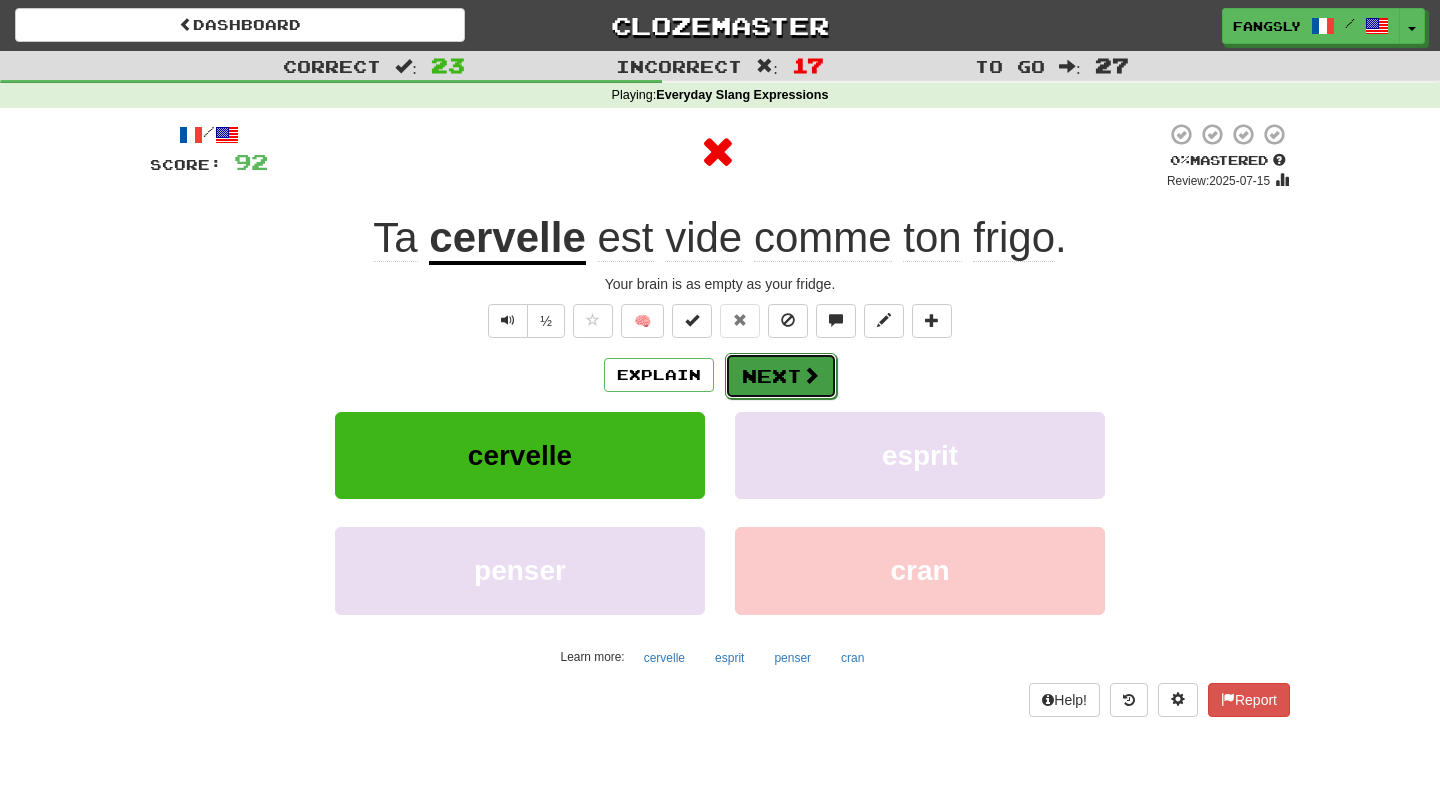 click on "Next" at bounding box center [781, 376] 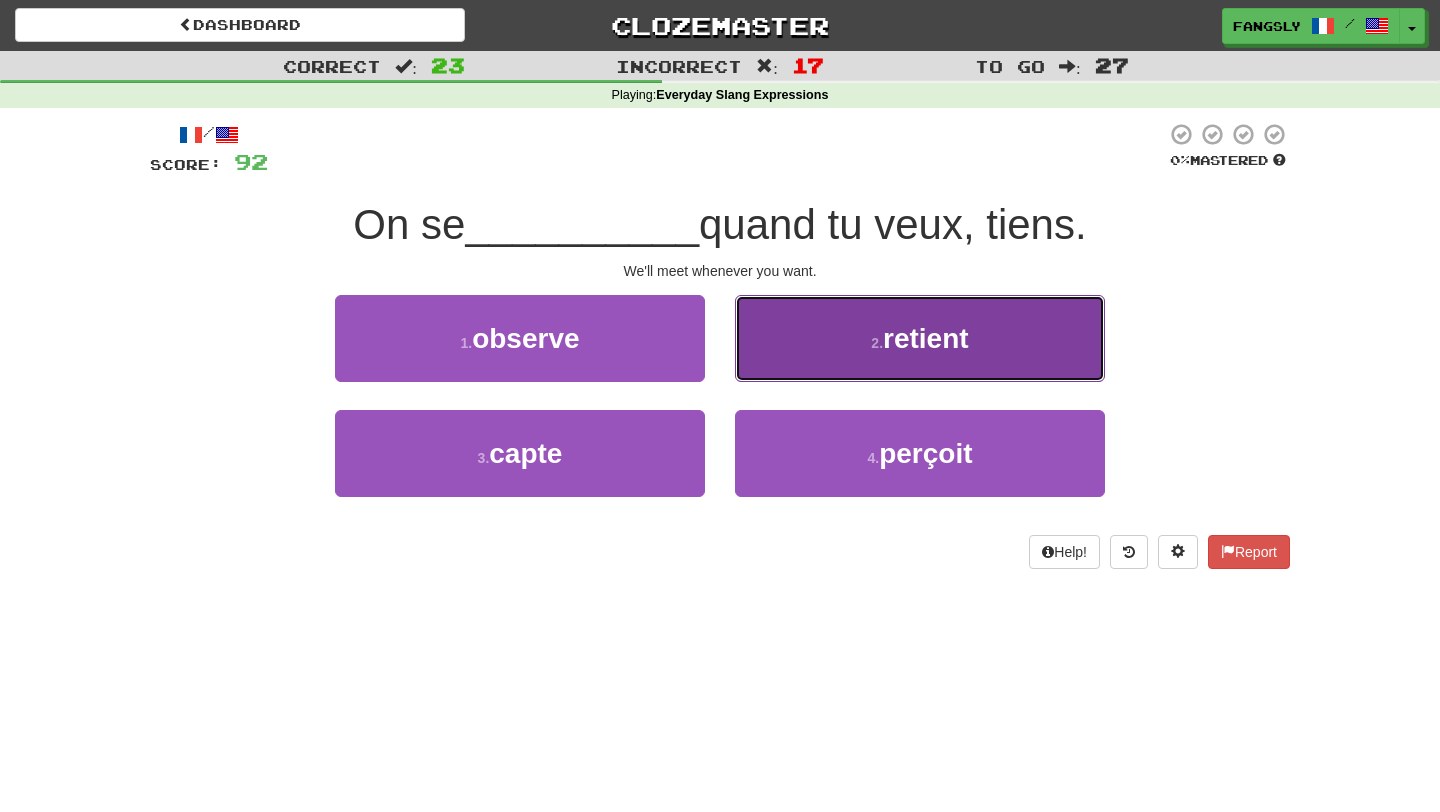 click on "2 .  retient" at bounding box center [920, 338] 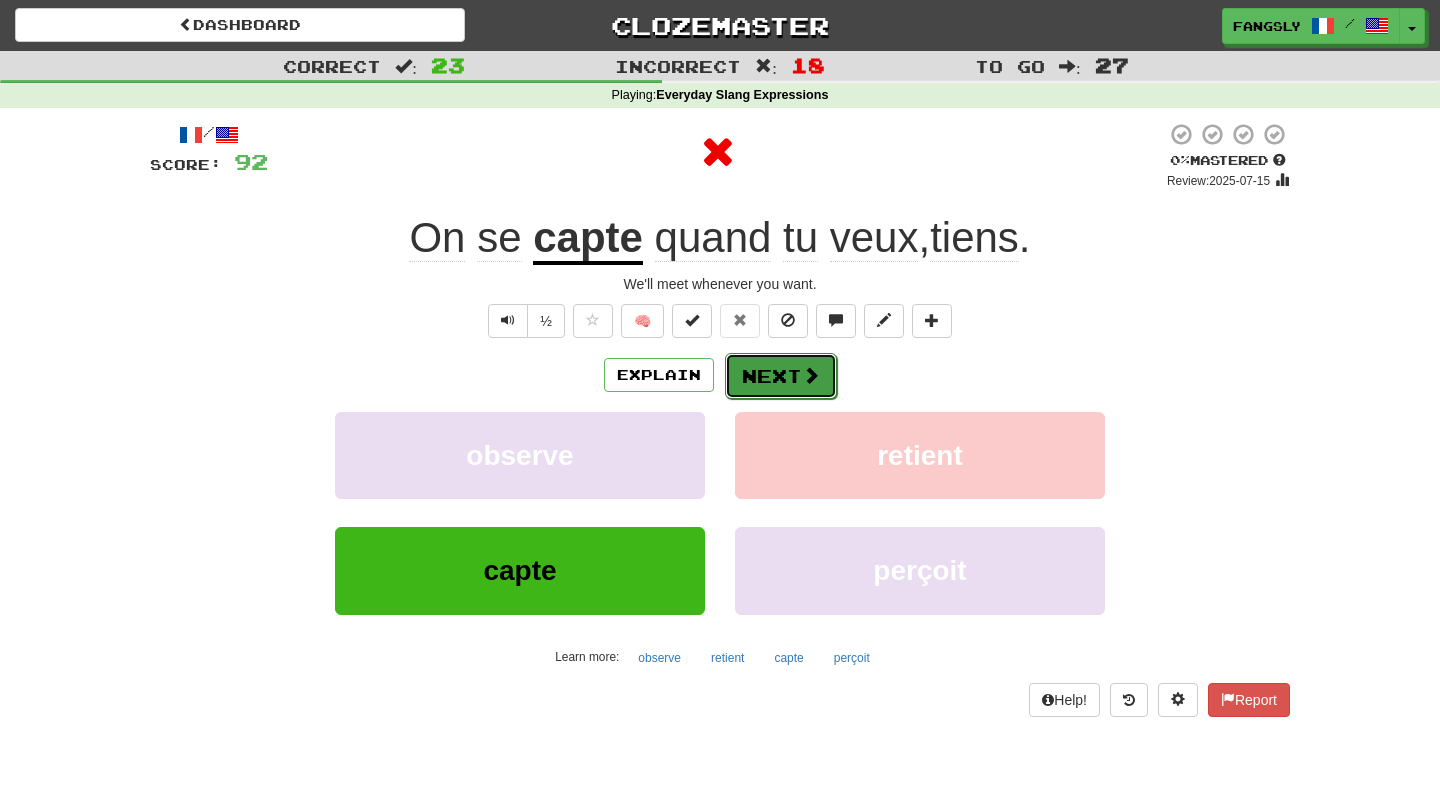 click on "Next" at bounding box center [781, 376] 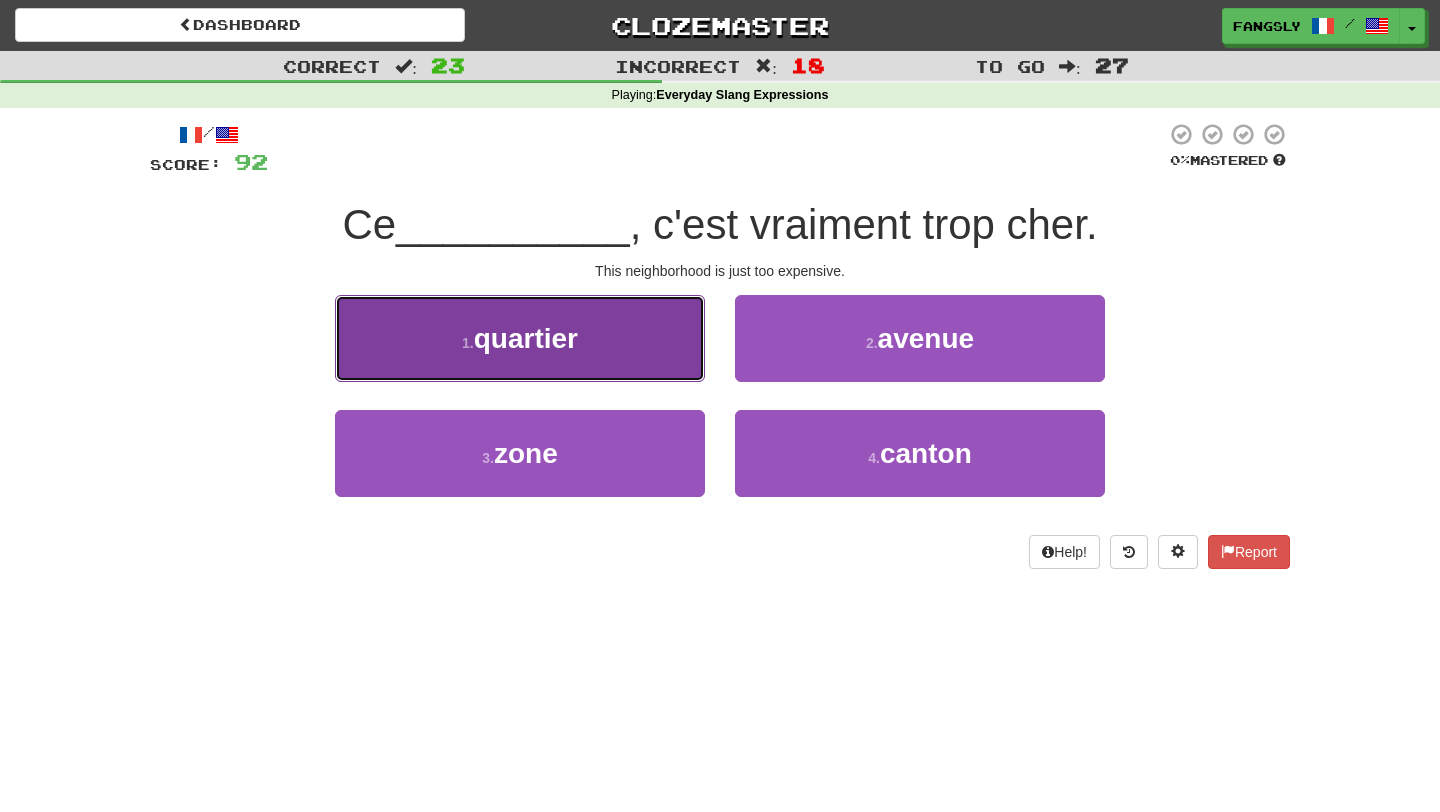 click on "1 .  quartier" at bounding box center (520, 338) 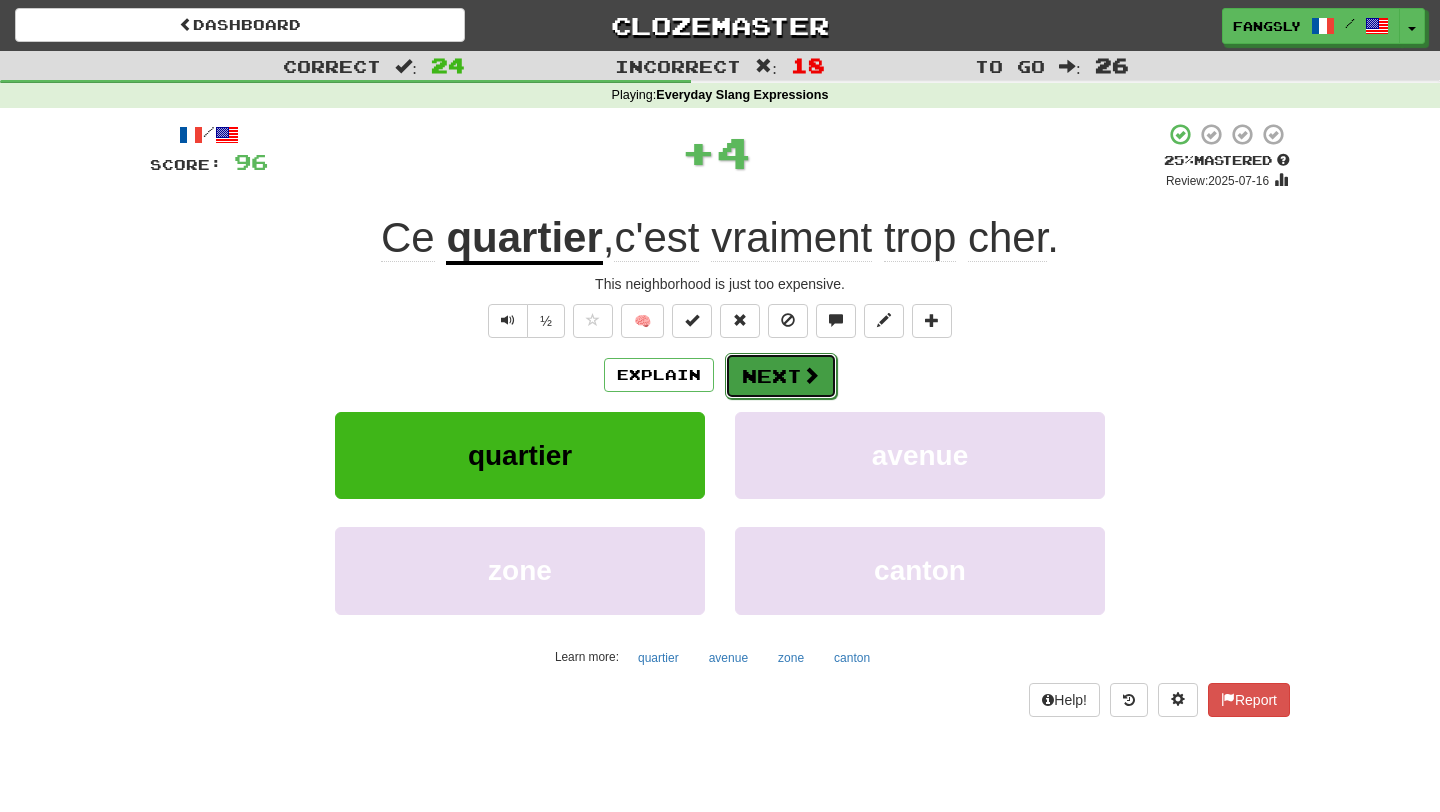click on "Next" at bounding box center (781, 376) 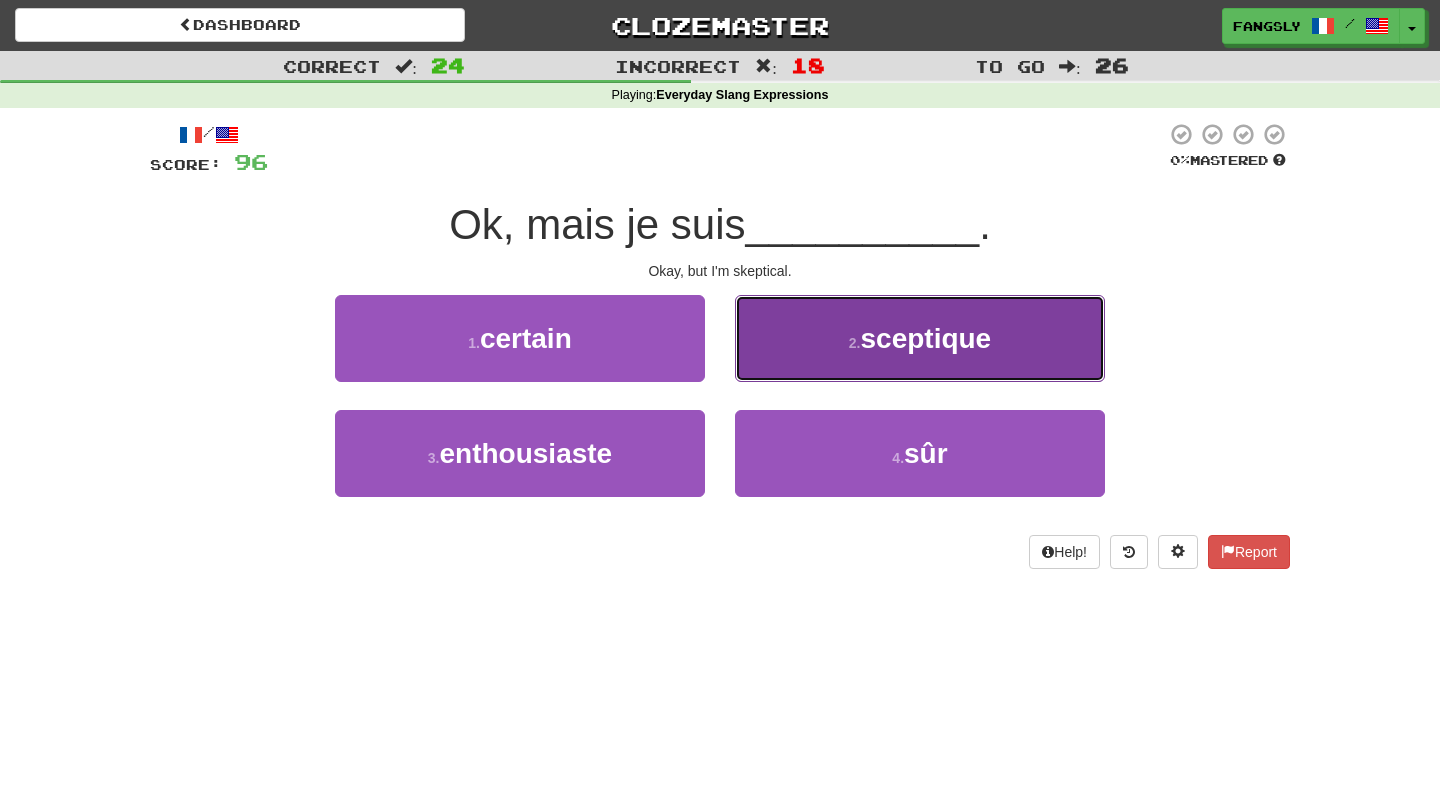 click on "2 .  sceptique" at bounding box center [920, 338] 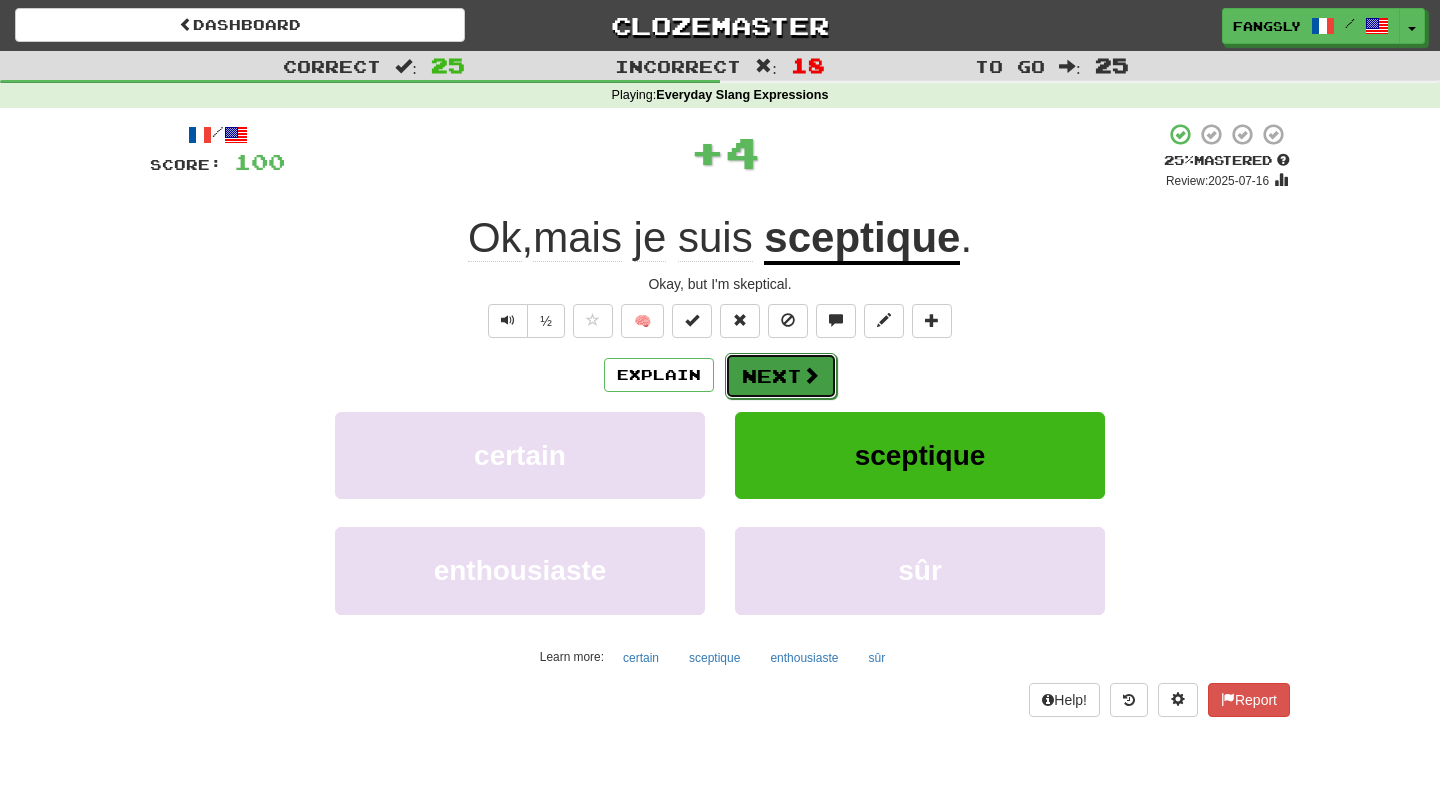 click on "Next" at bounding box center [781, 376] 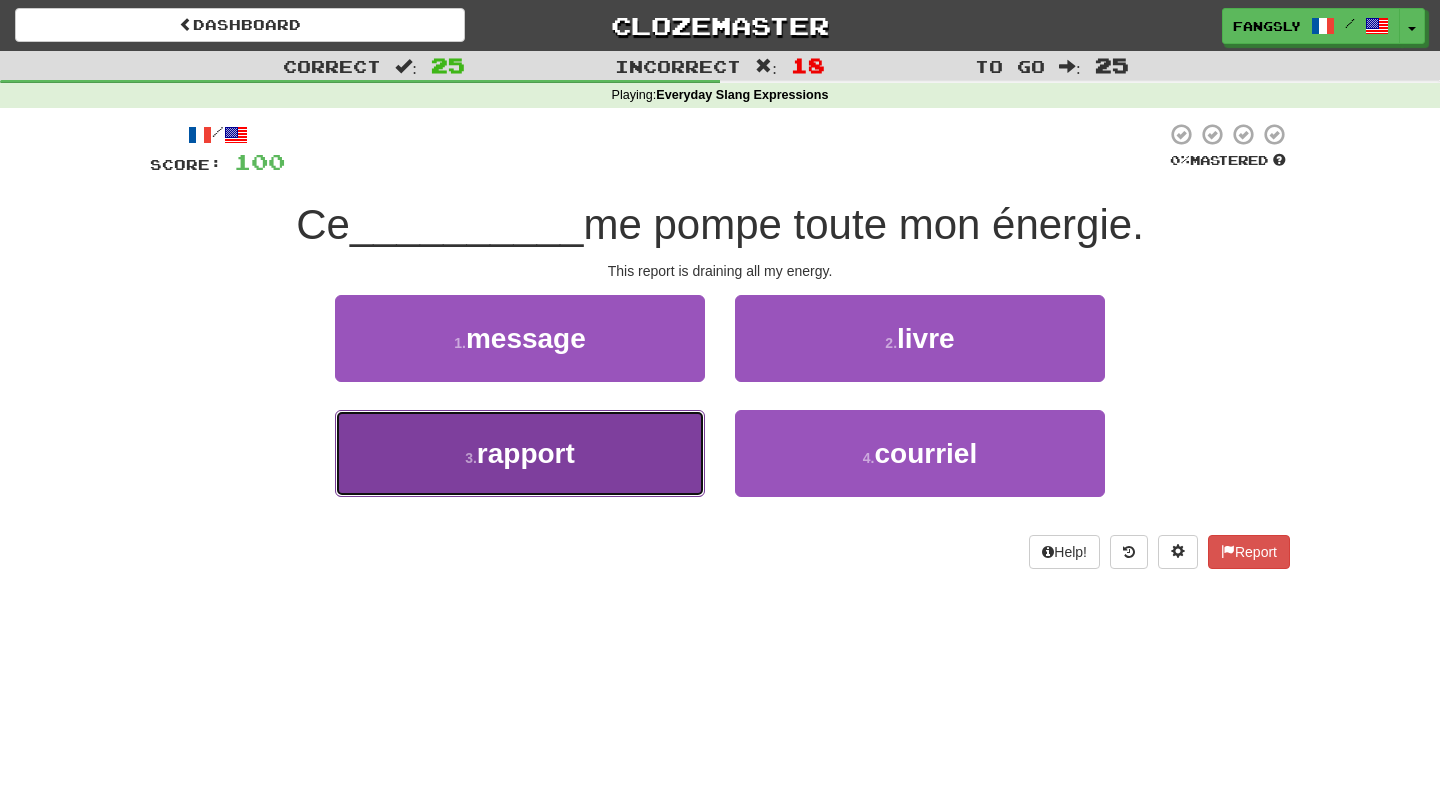 click on "3 .  rapport" at bounding box center [520, 453] 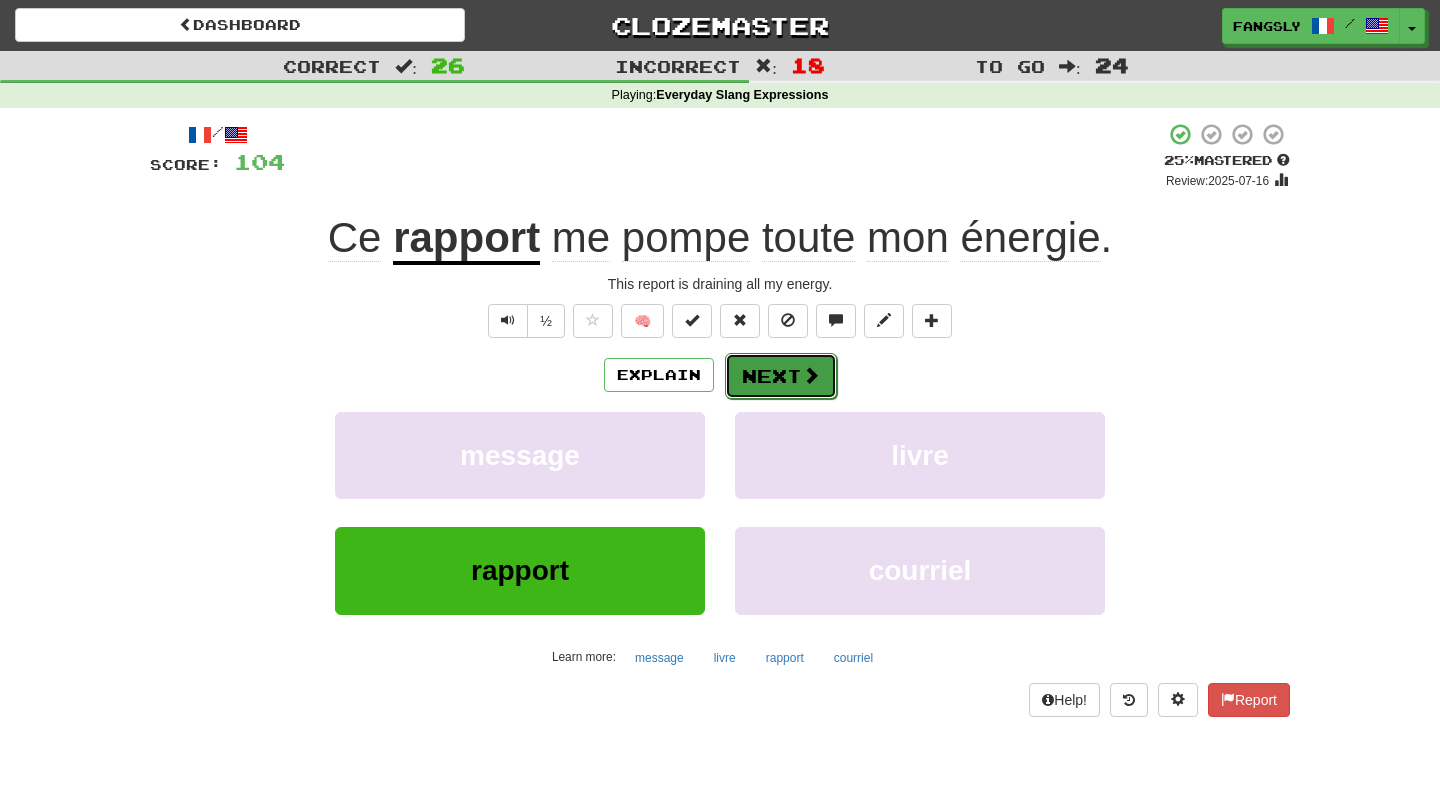 click on "Next" at bounding box center (781, 376) 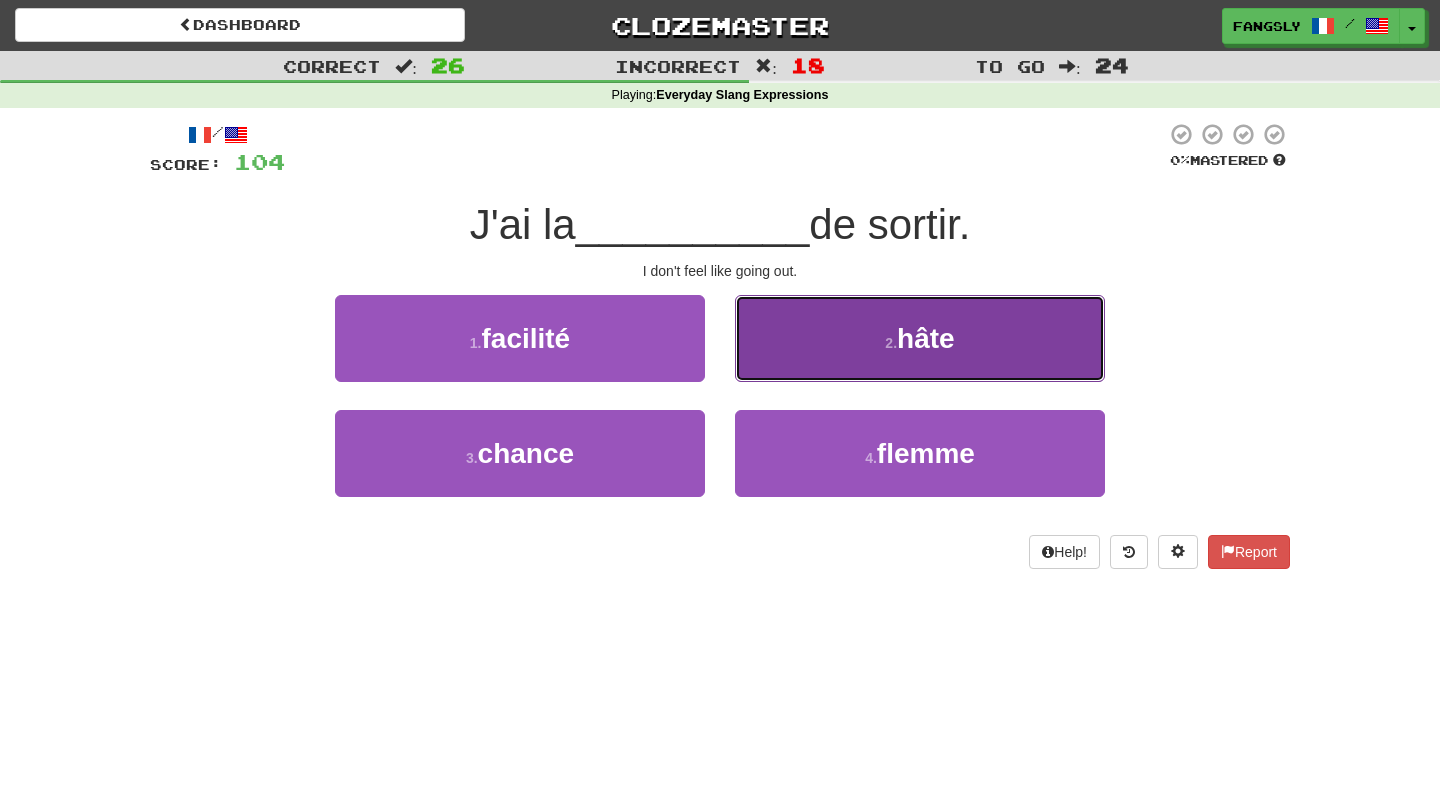 click on "2 .  hâte" at bounding box center (920, 338) 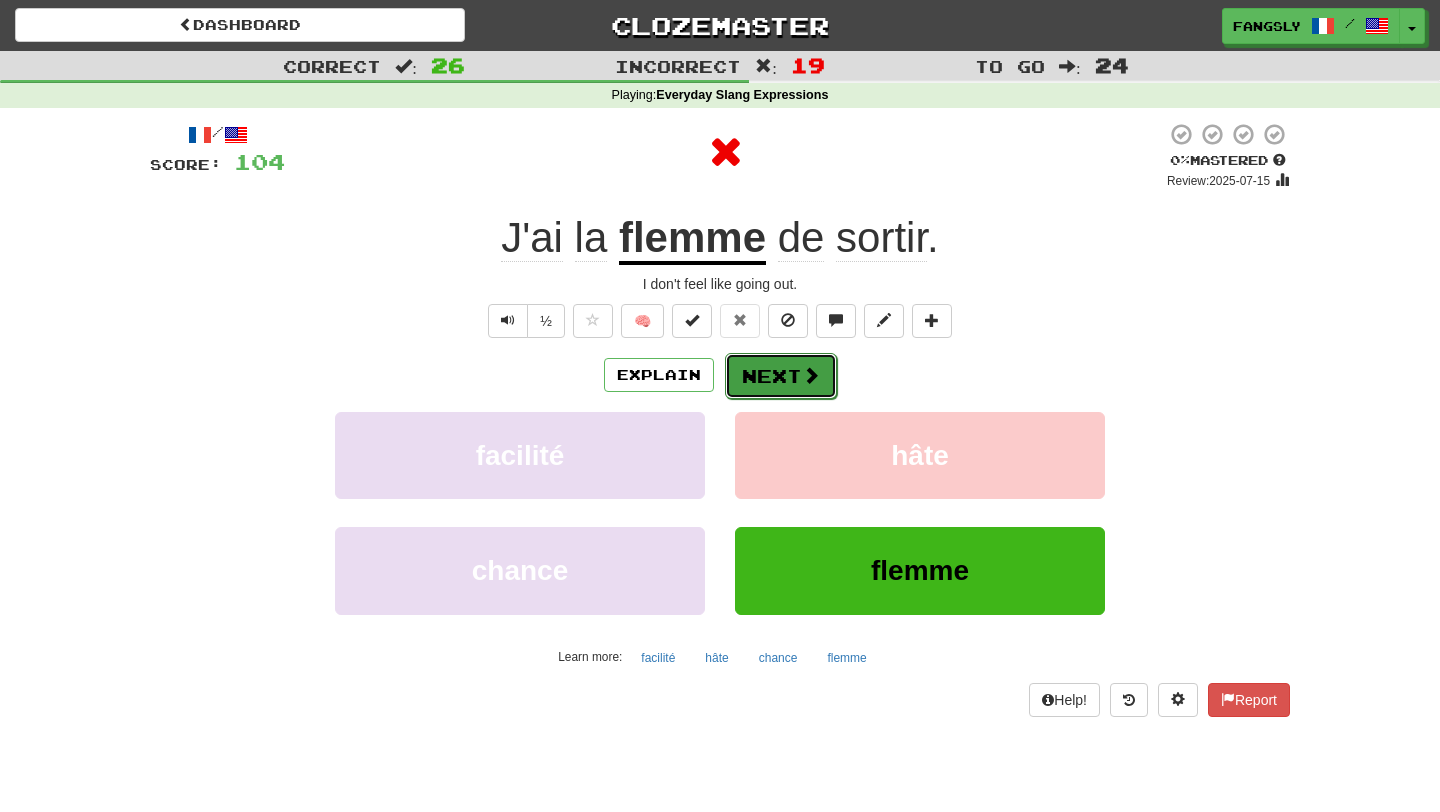 click on "Next" at bounding box center (781, 376) 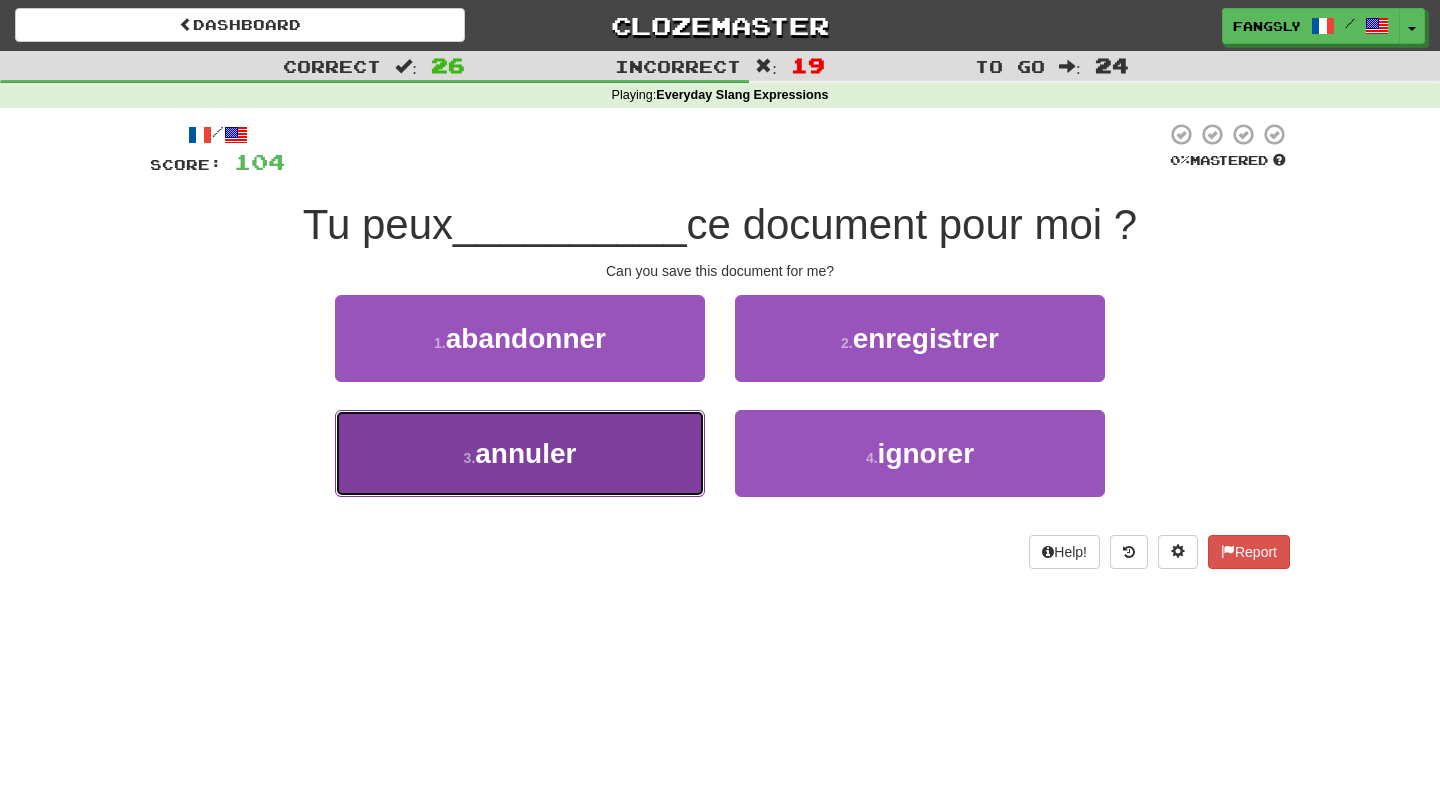 click on "3 .  annuler" at bounding box center (520, 453) 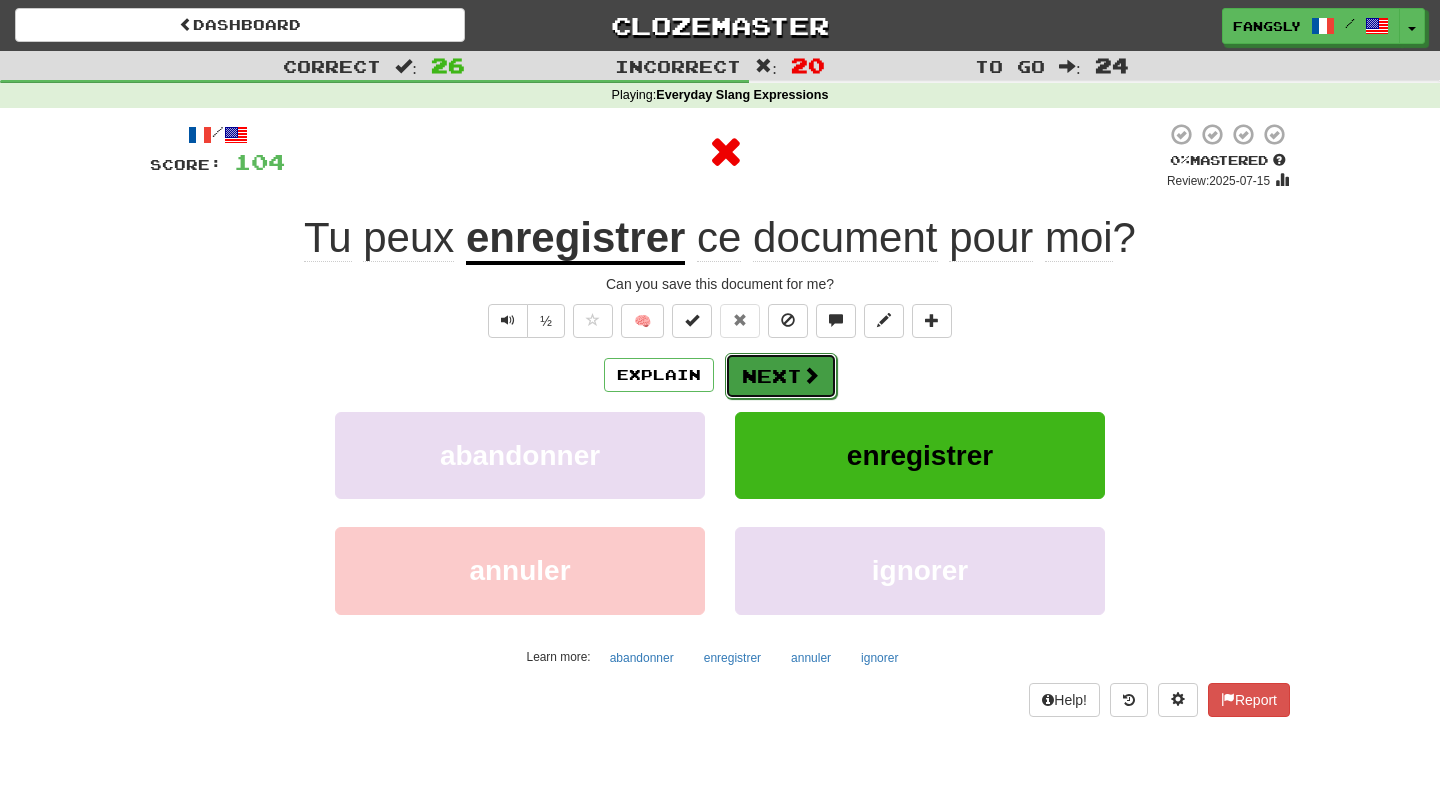 click on "Next" at bounding box center [781, 376] 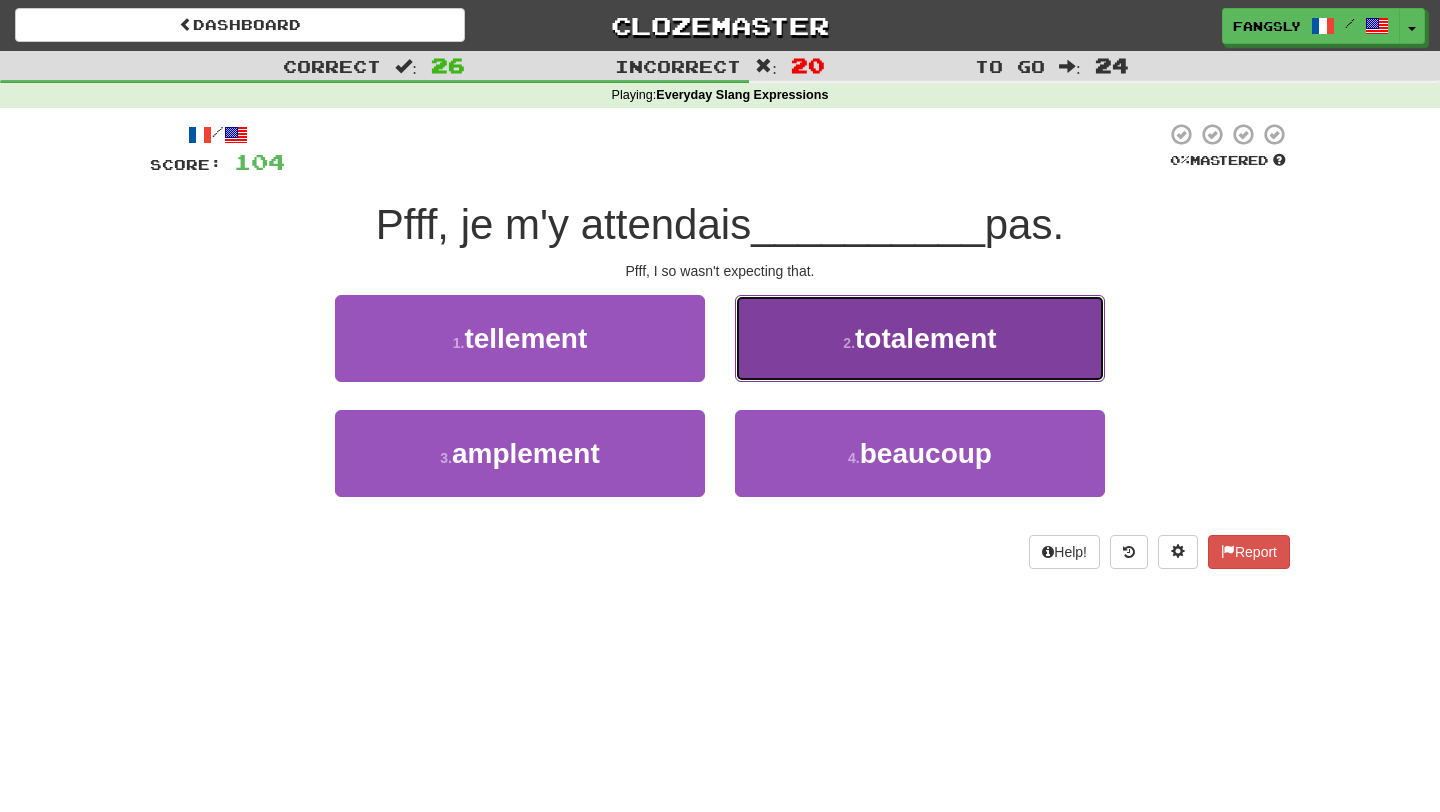 click on "2 .  totalement" at bounding box center (920, 338) 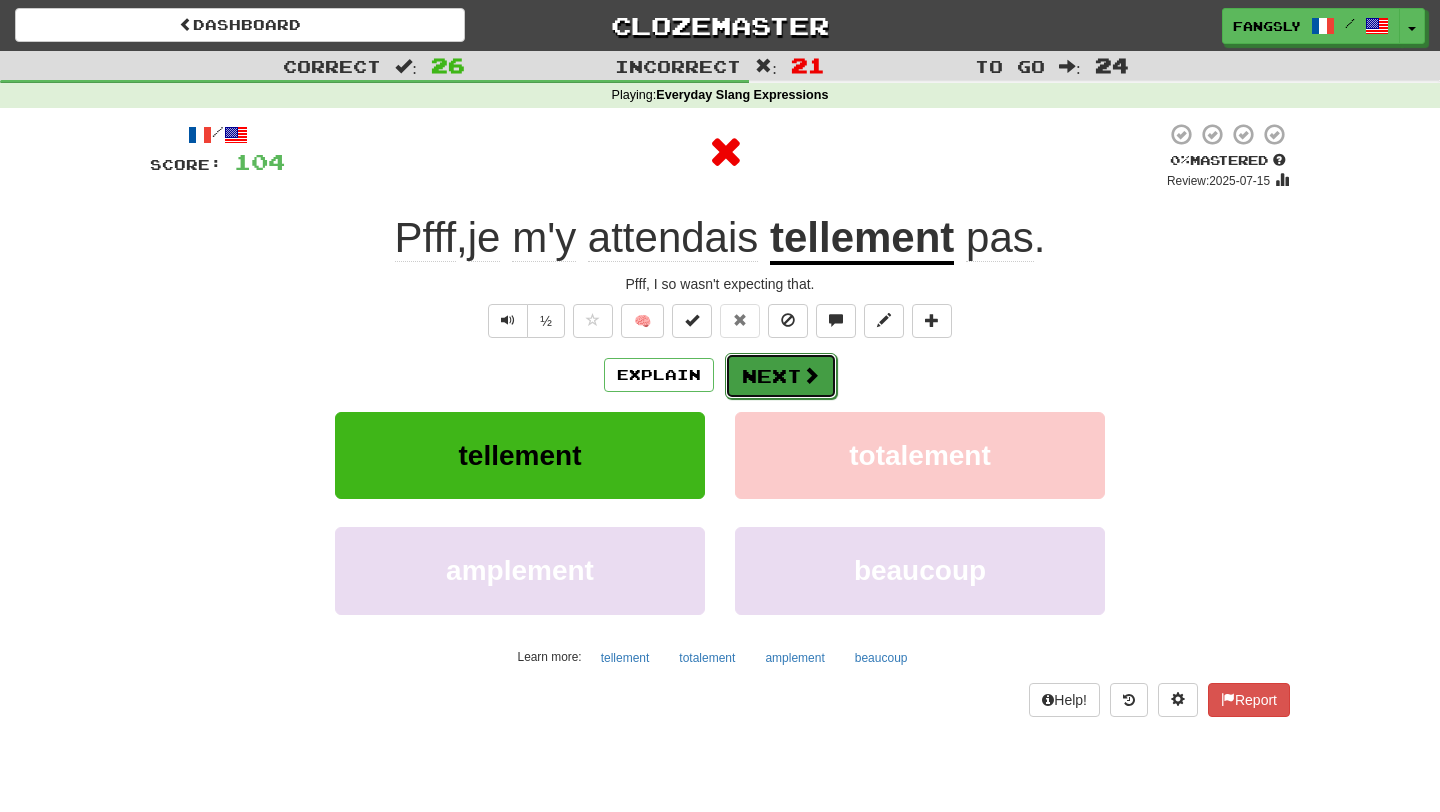click on "Next" at bounding box center (781, 376) 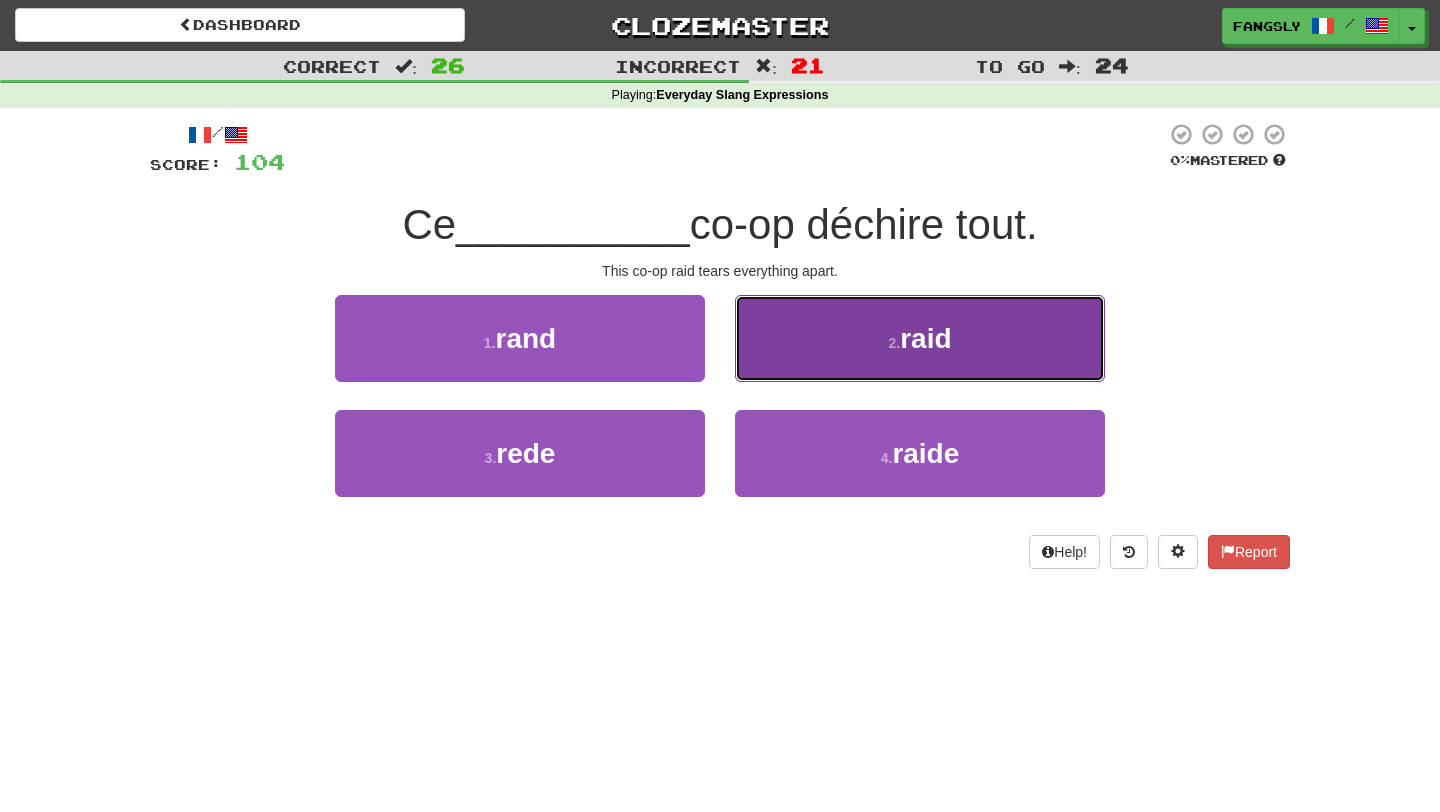 click on "2 .  raid" at bounding box center [920, 338] 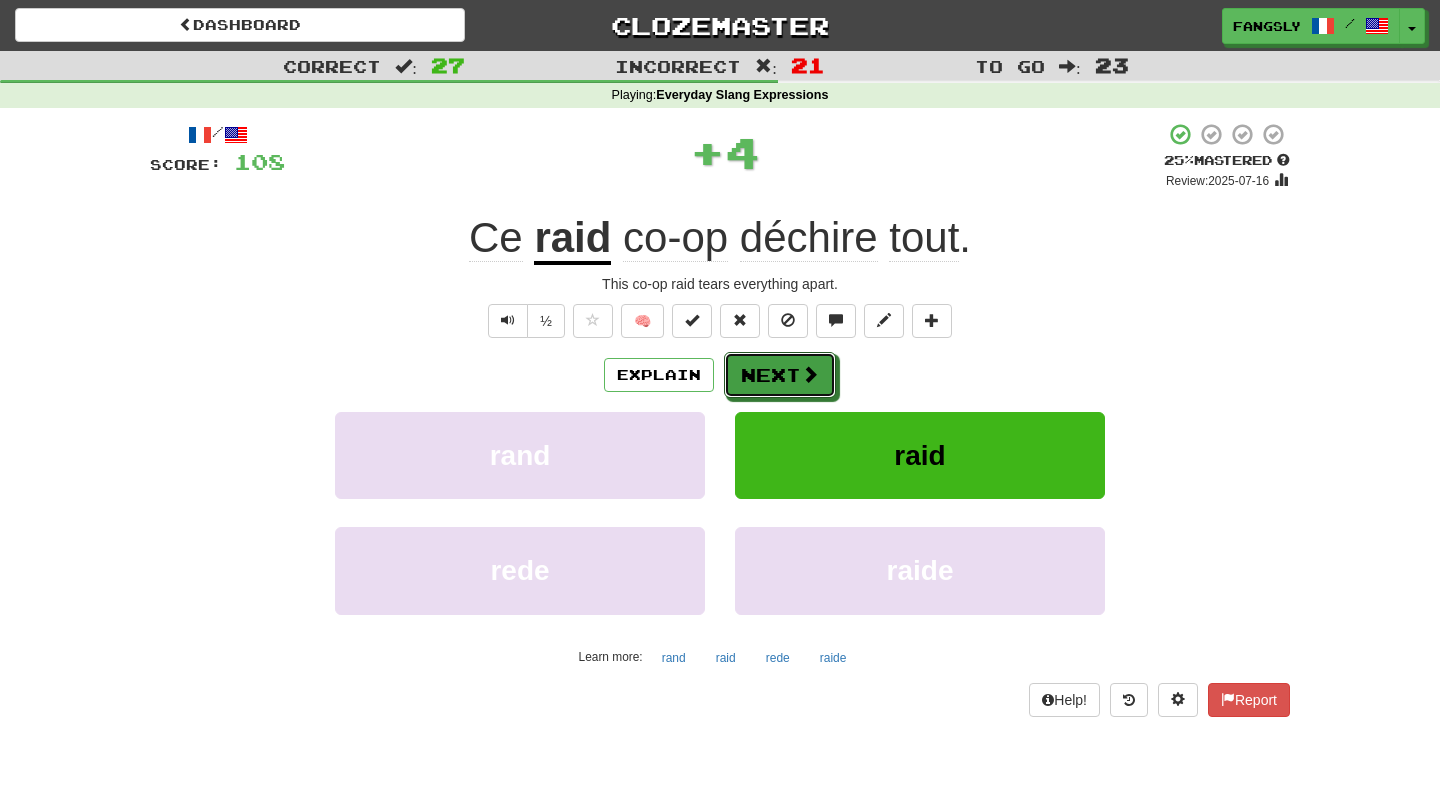 click on "Next" at bounding box center (780, 375) 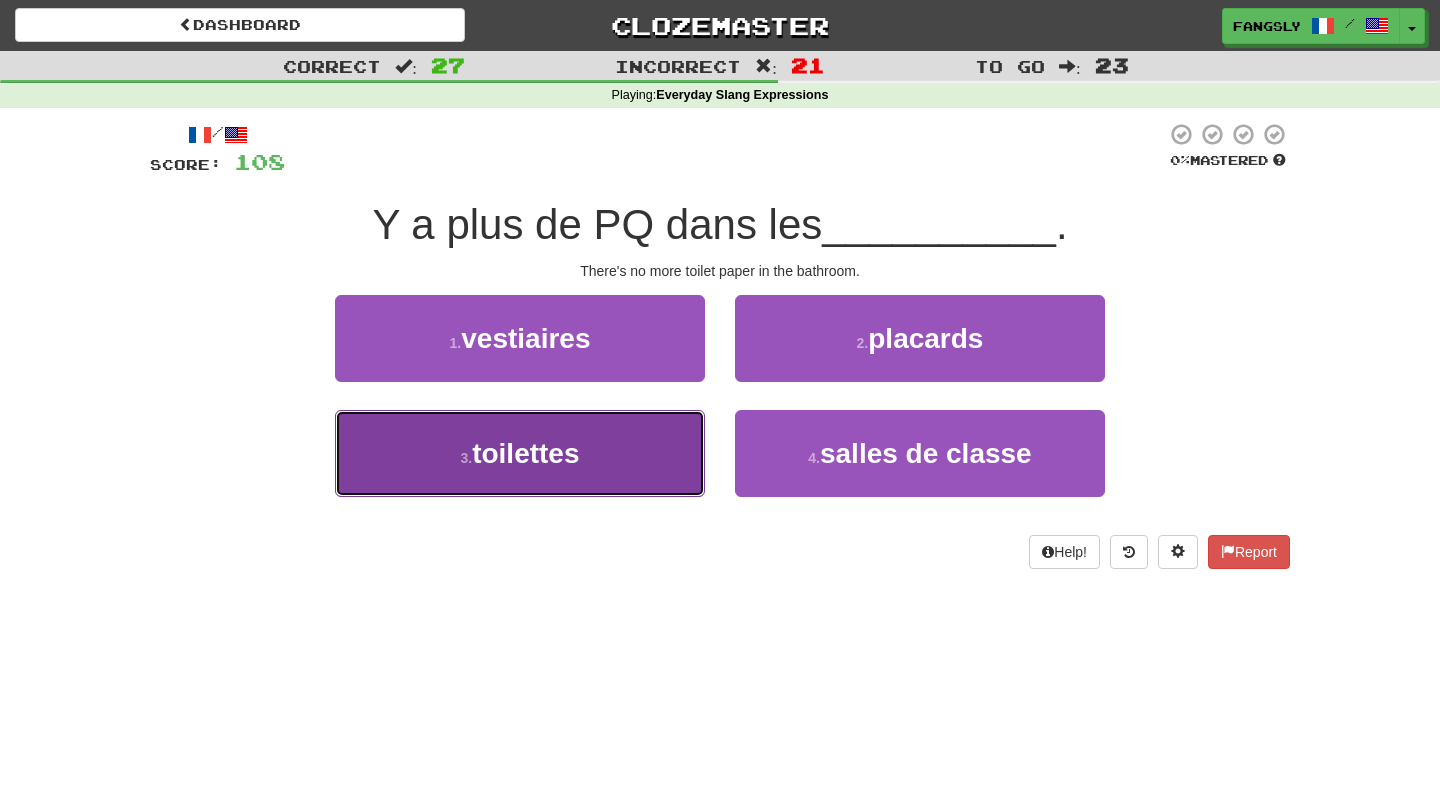 click on "3 .  toilettes" at bounding box center [520, 453] 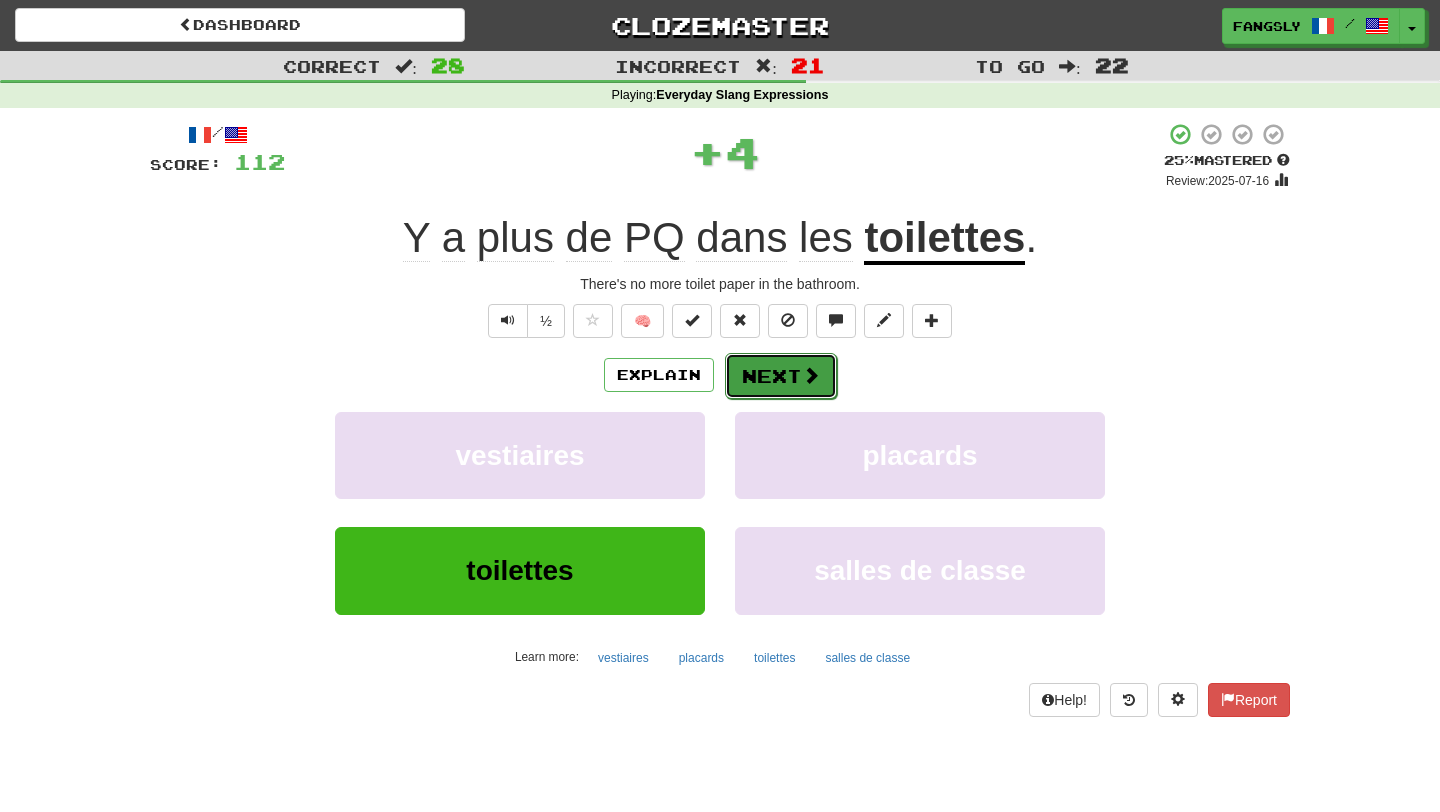 click on "Next" at bounding box center (781, 376) 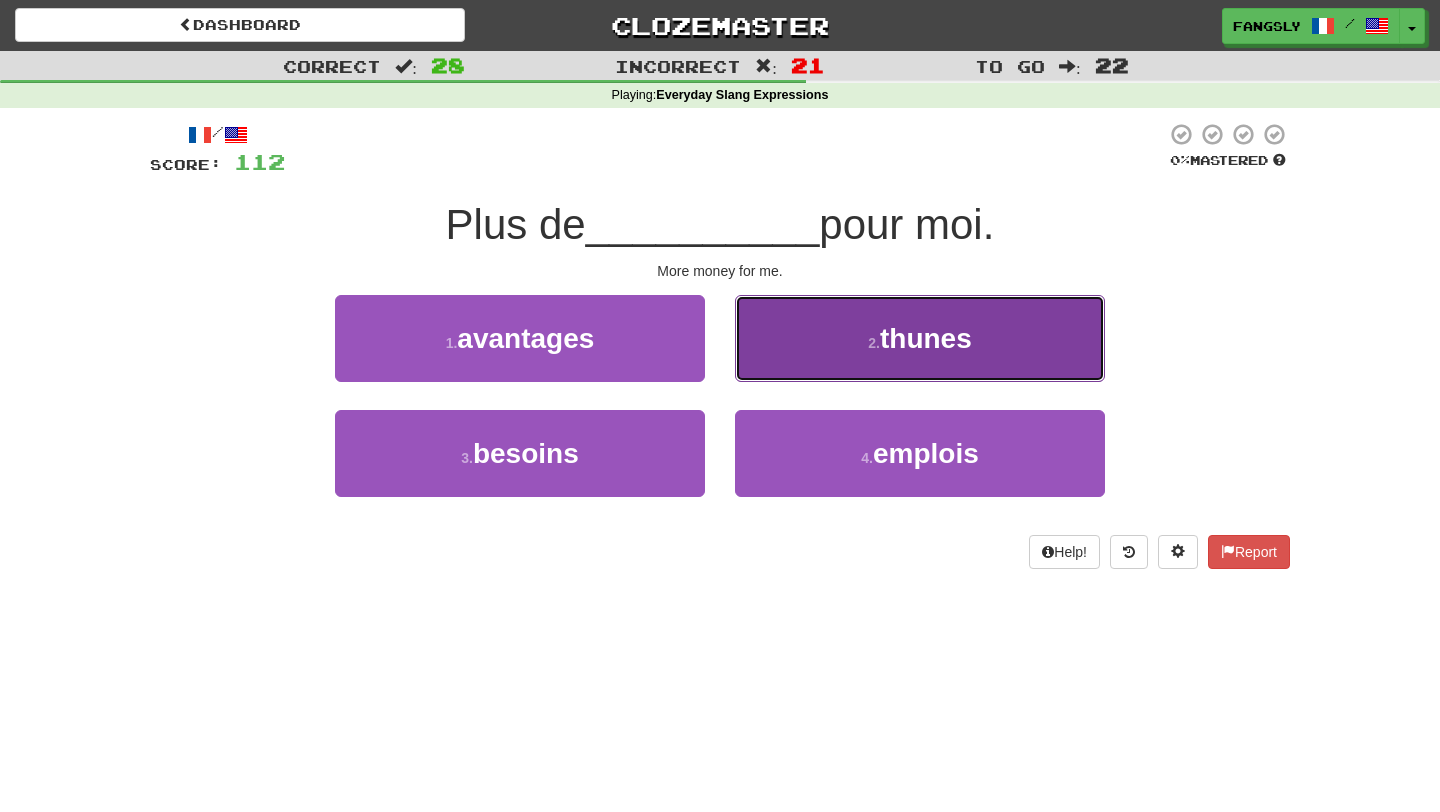 click on "2 .  thunes" at bounding box center [920, 338] 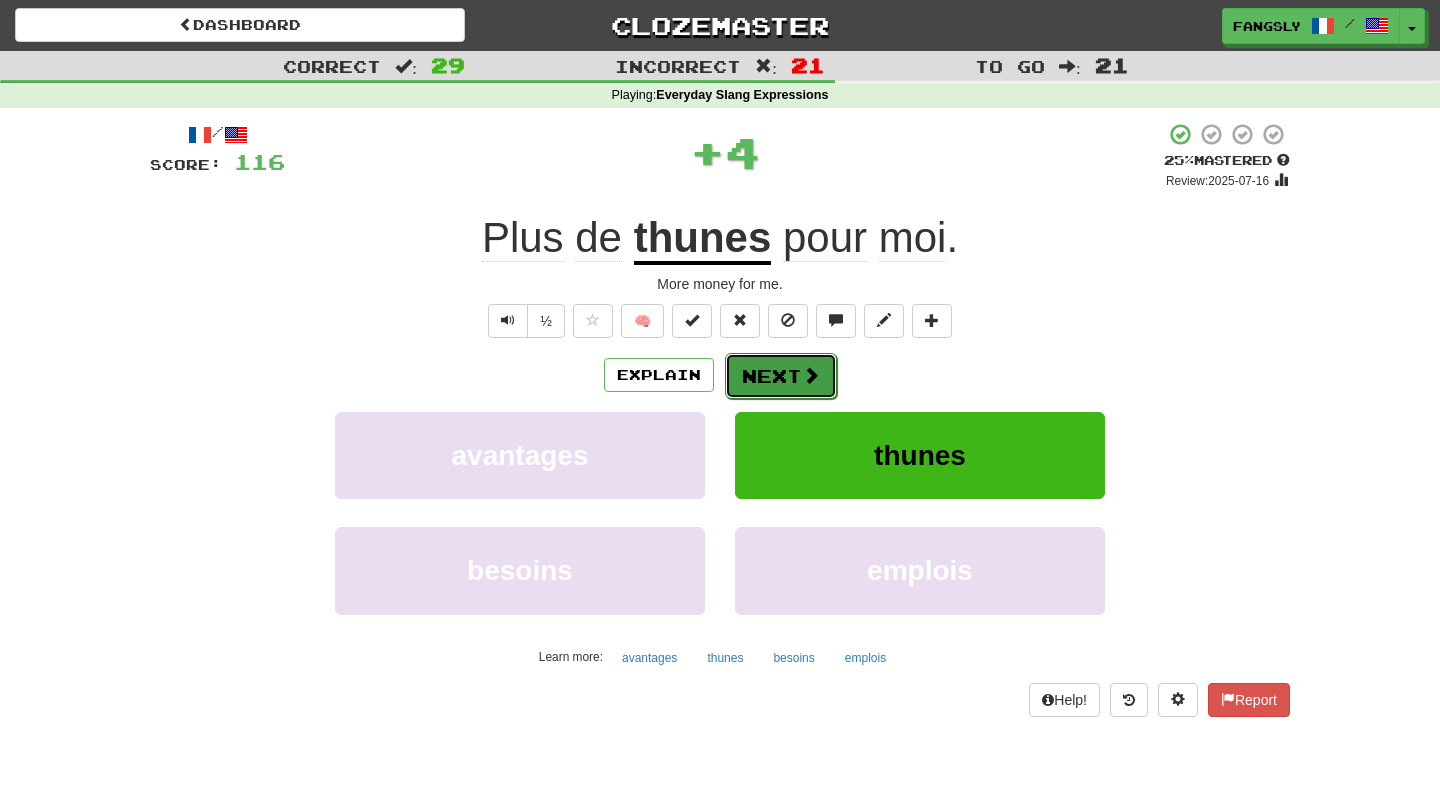 click on "Next" at bounding box center [781, 376] 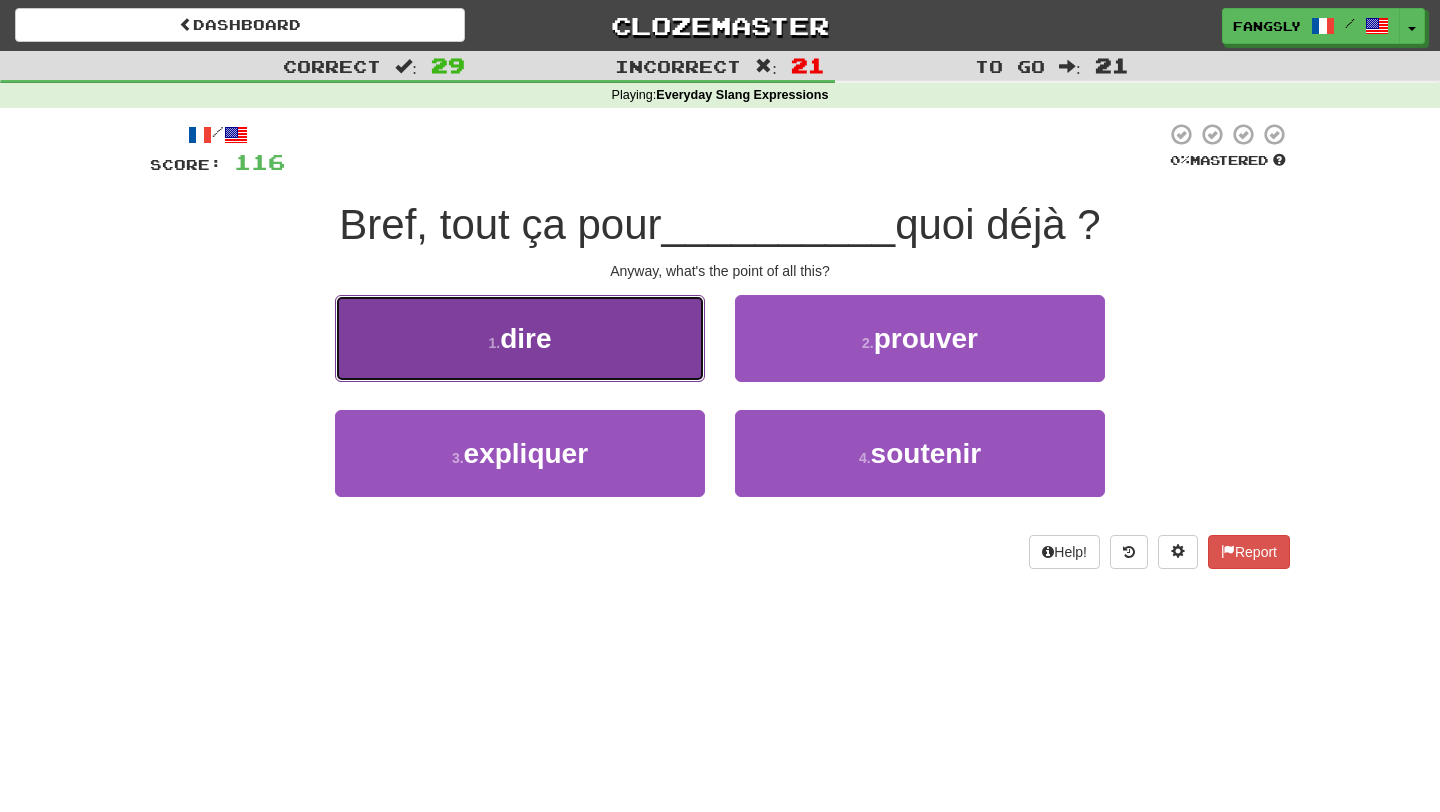 click on "1 .  dire" at bounding box center [520, 338] 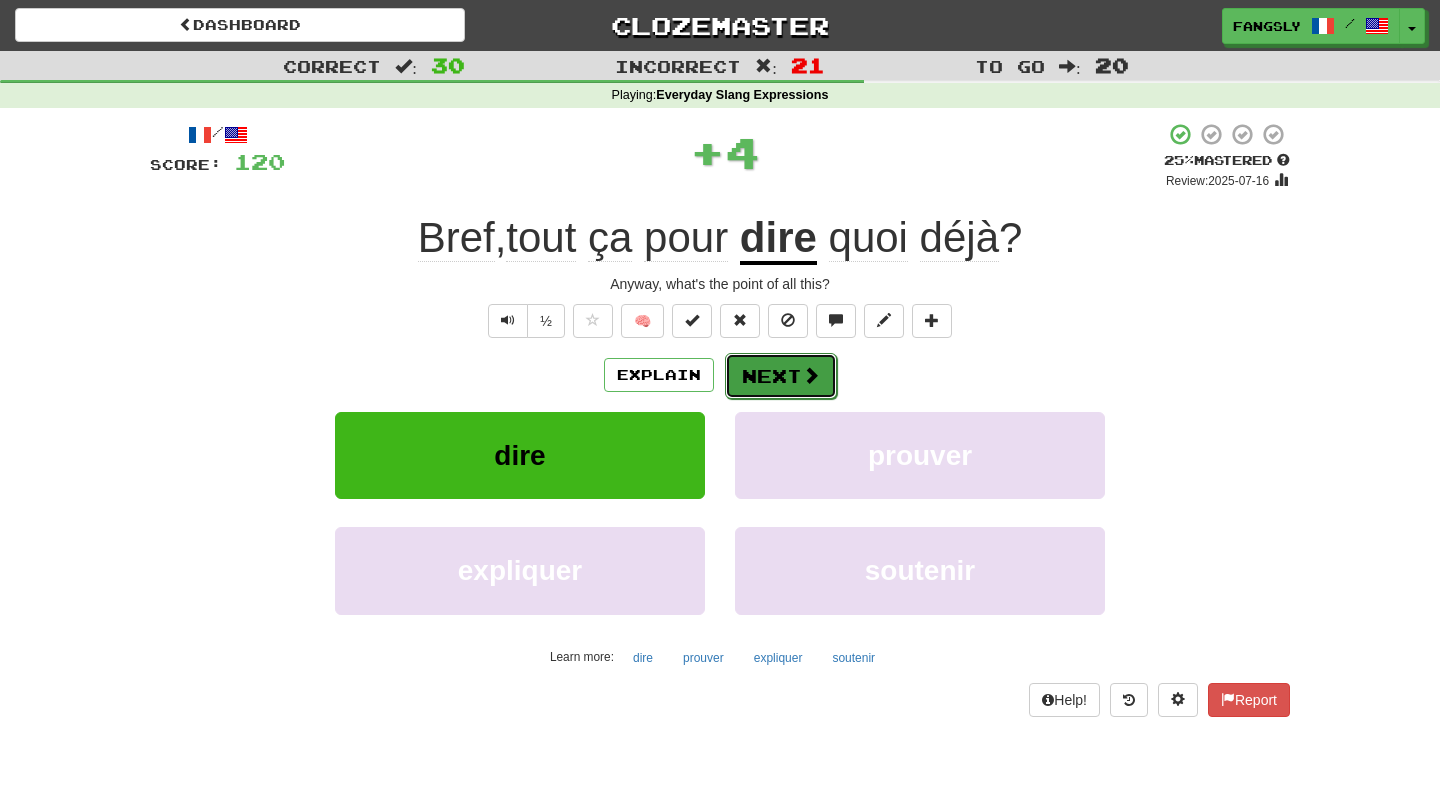 click on "Next" at bounding box center [781, 376] 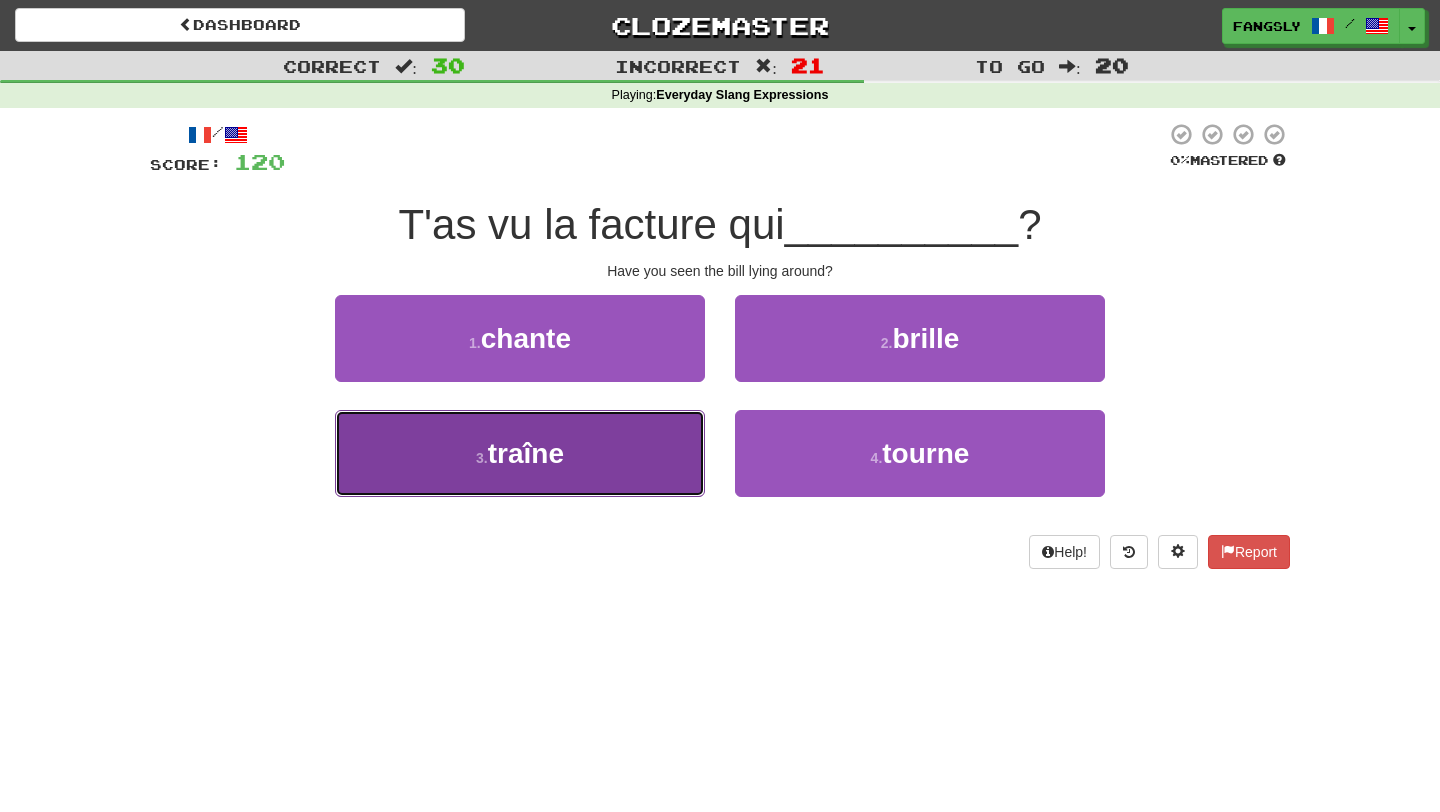 click on "3 .  traîne" at bounding box center [520, 453] 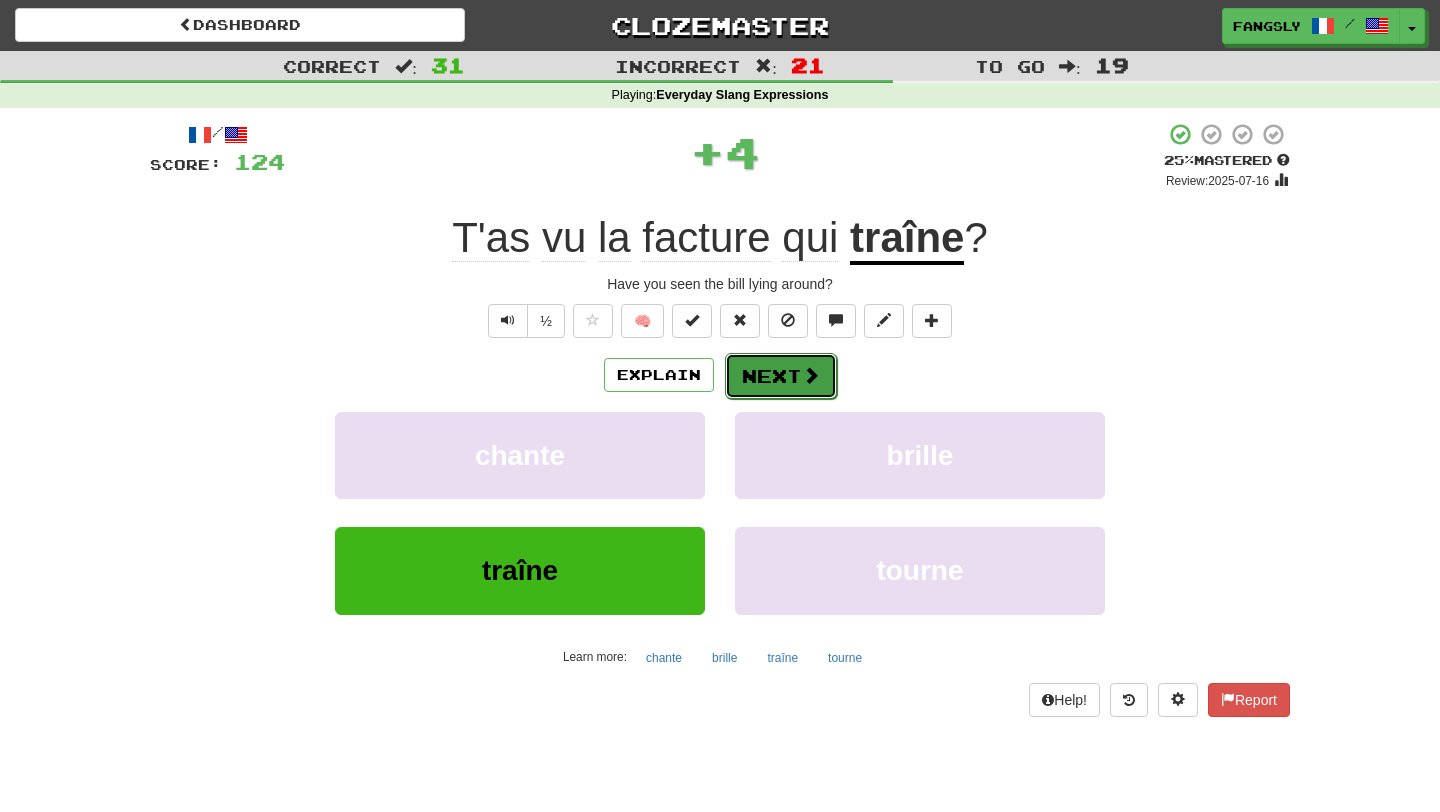 click on "Next" at bounding box center (781, 376) 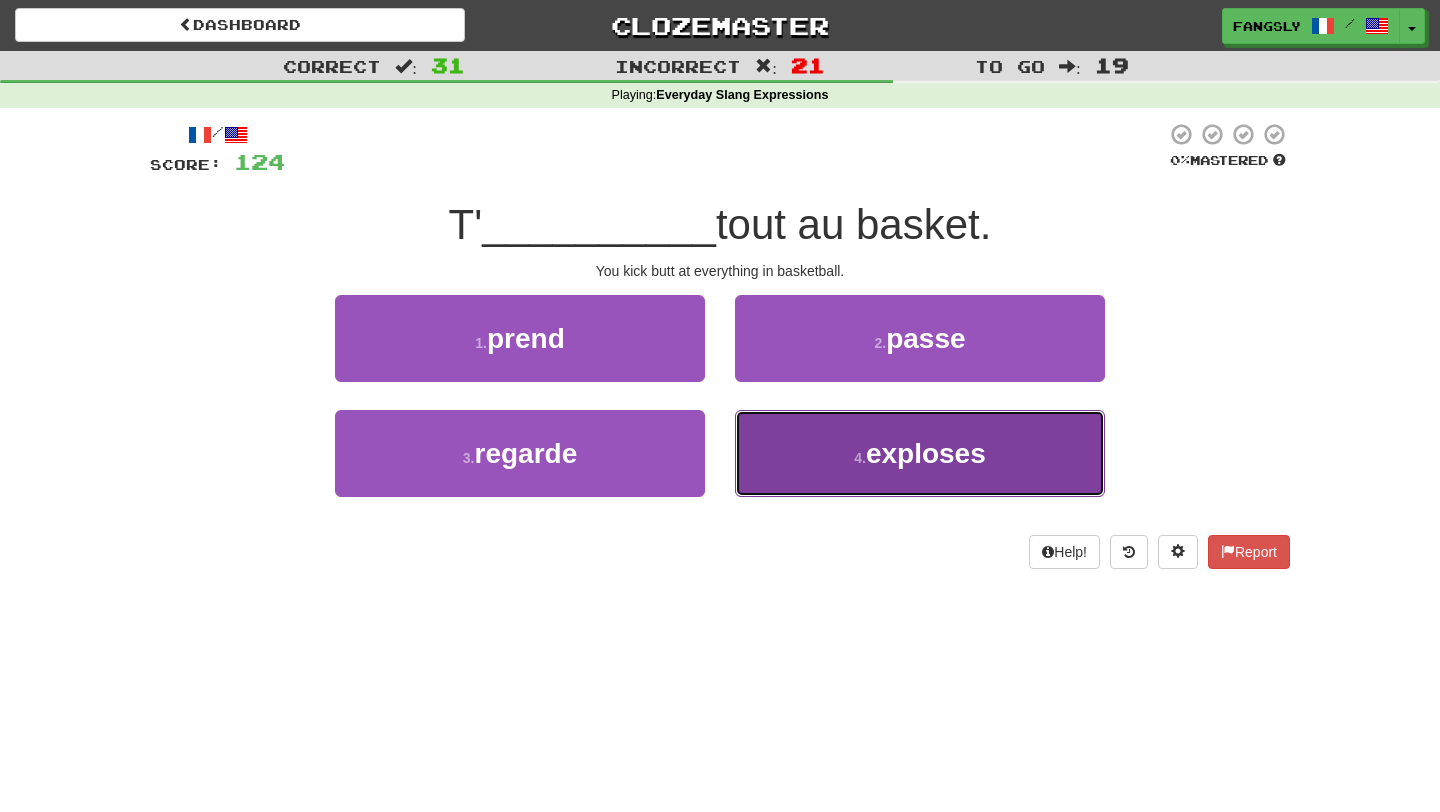 click on "4 .  exploses" at bounding box center (920, 453) 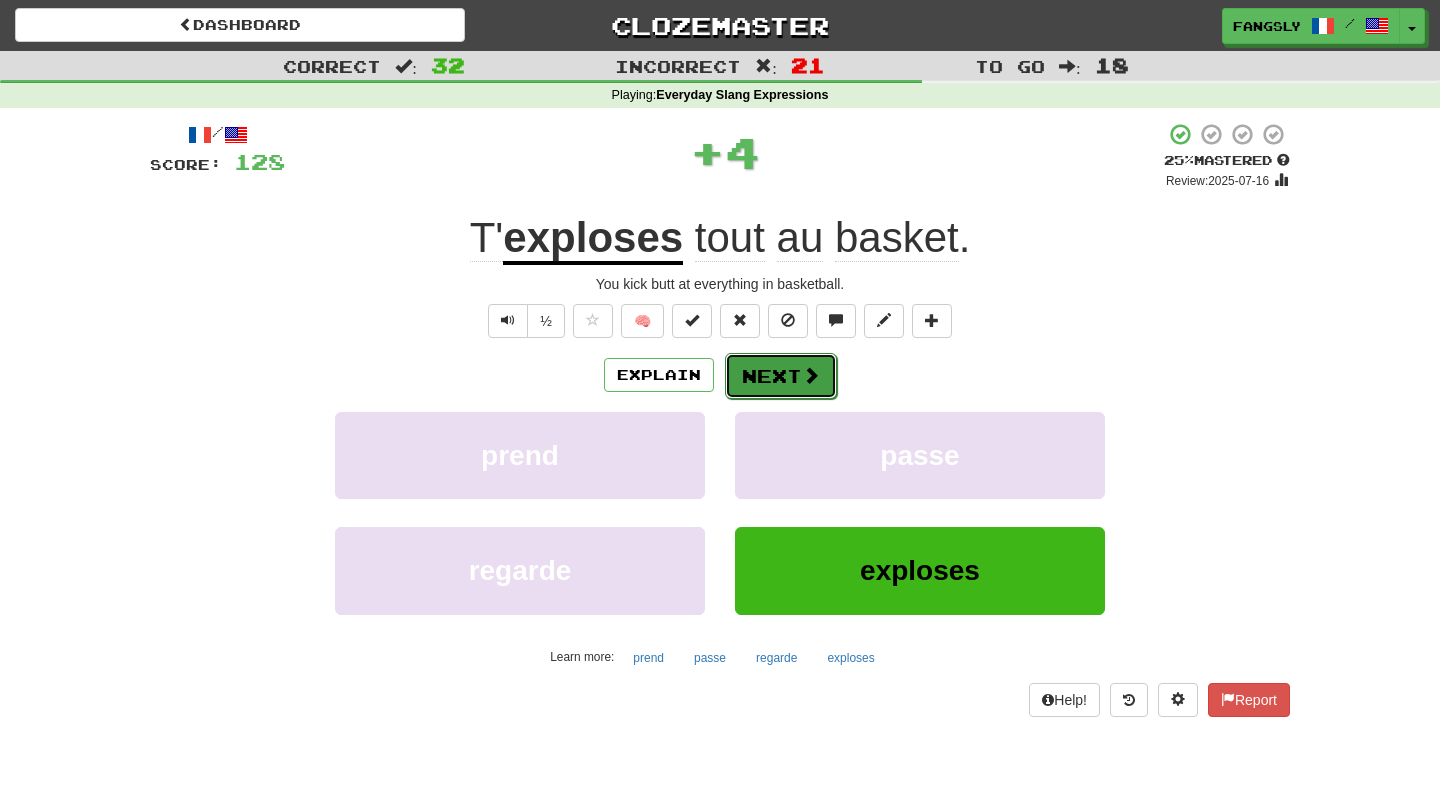 click on "Next" at bounding box center [781, 376] 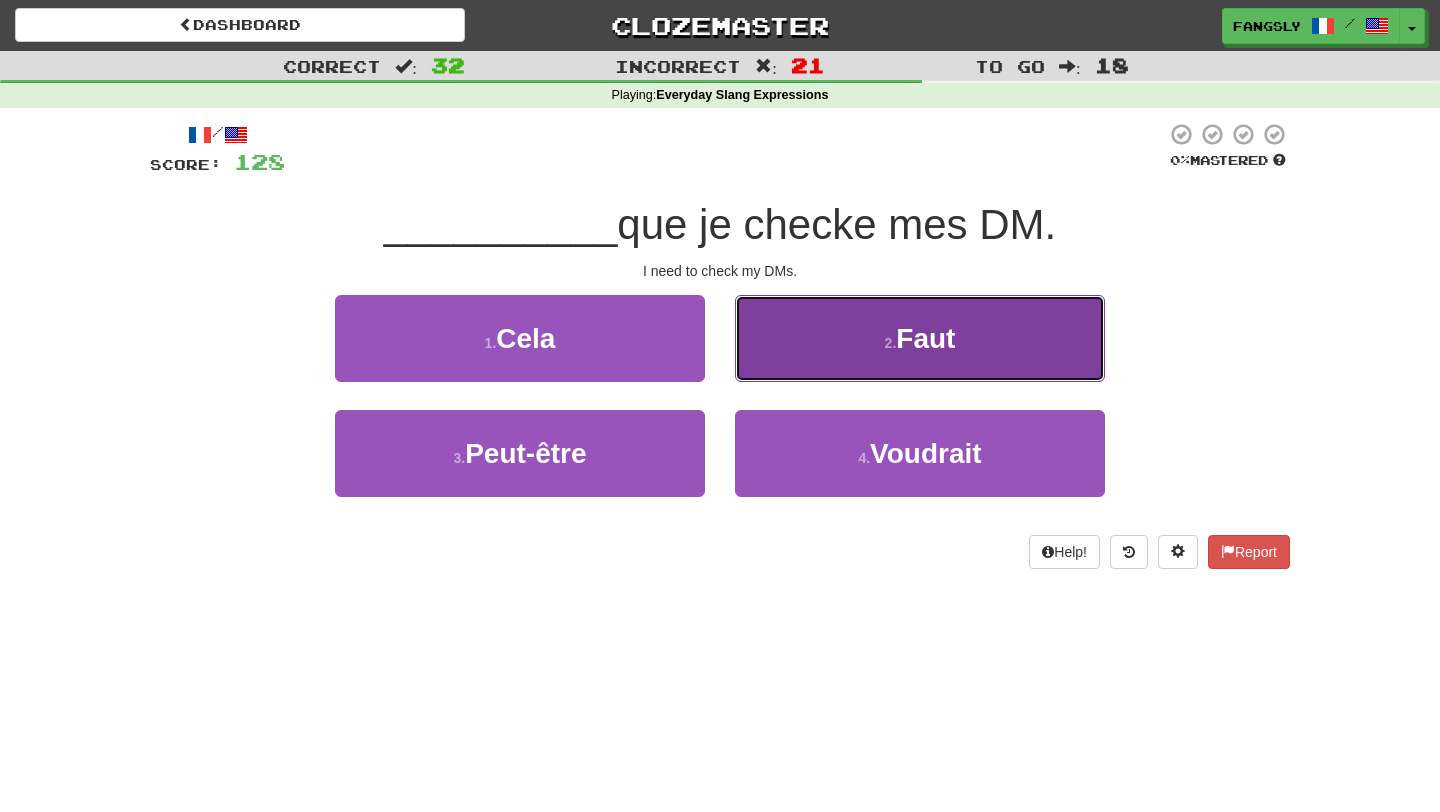 click on "2 .  Faut" at bounding box center [920, 338] 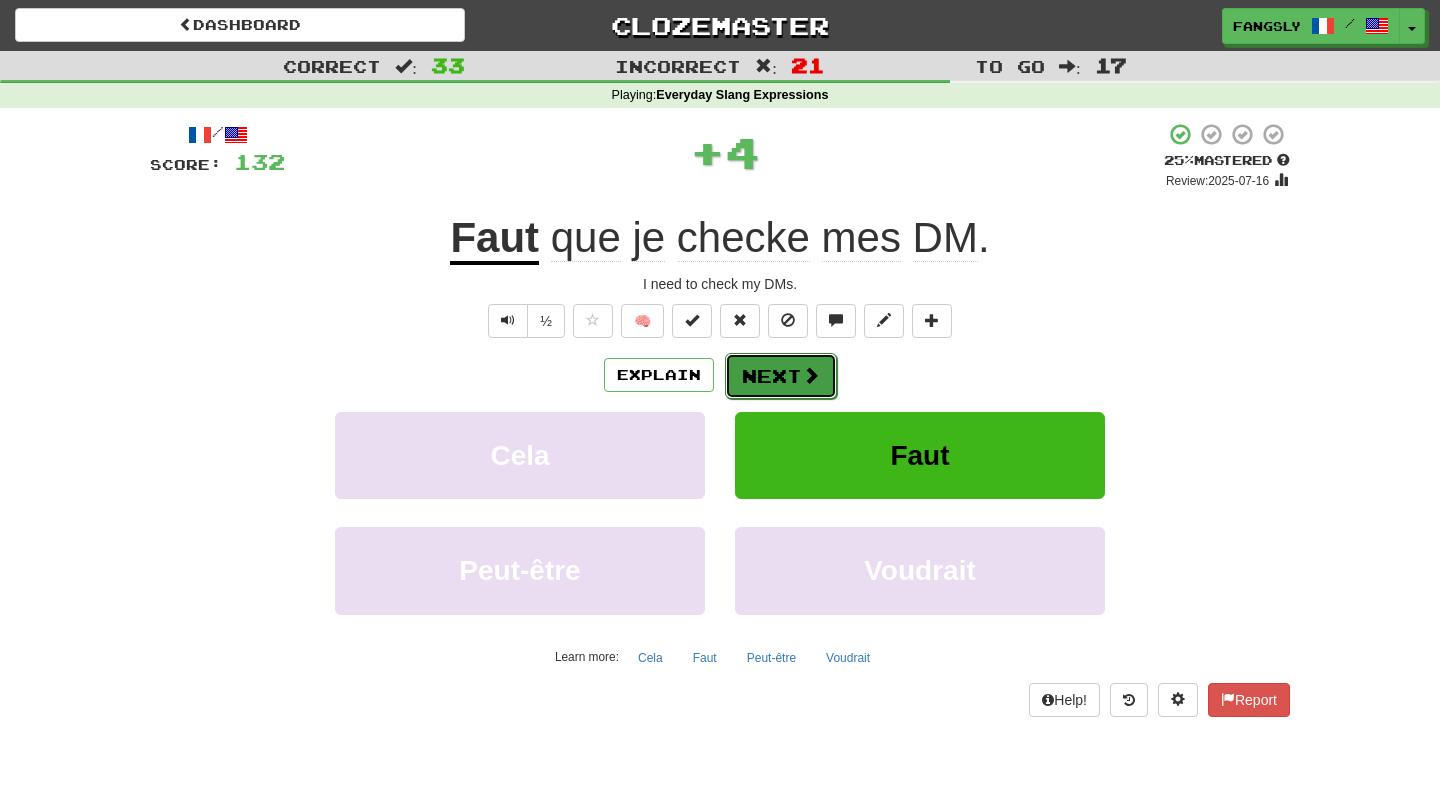 click on "Next" at bounding box center [781, 376] 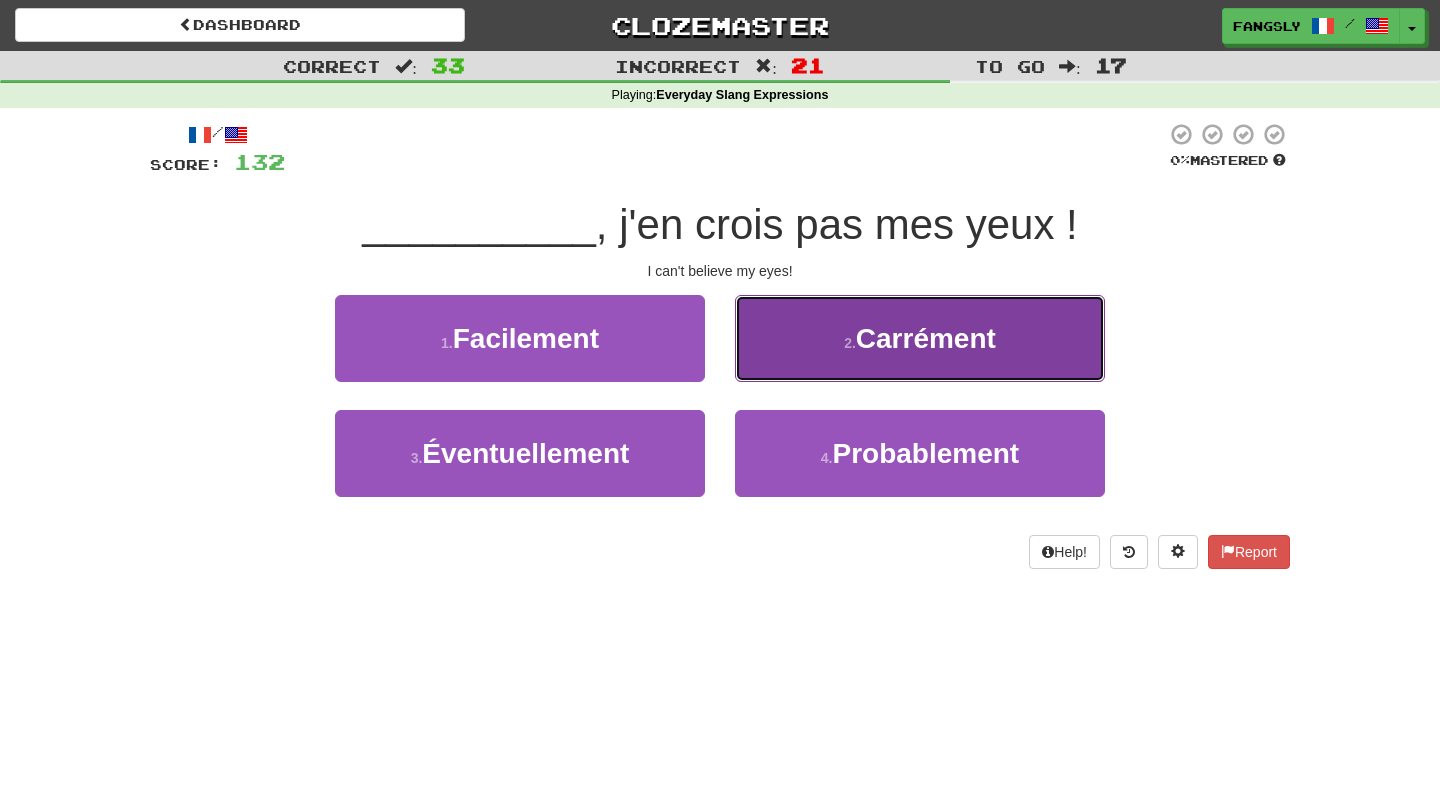 click on "2 .  Carrément" at bounding box center [920, 338] 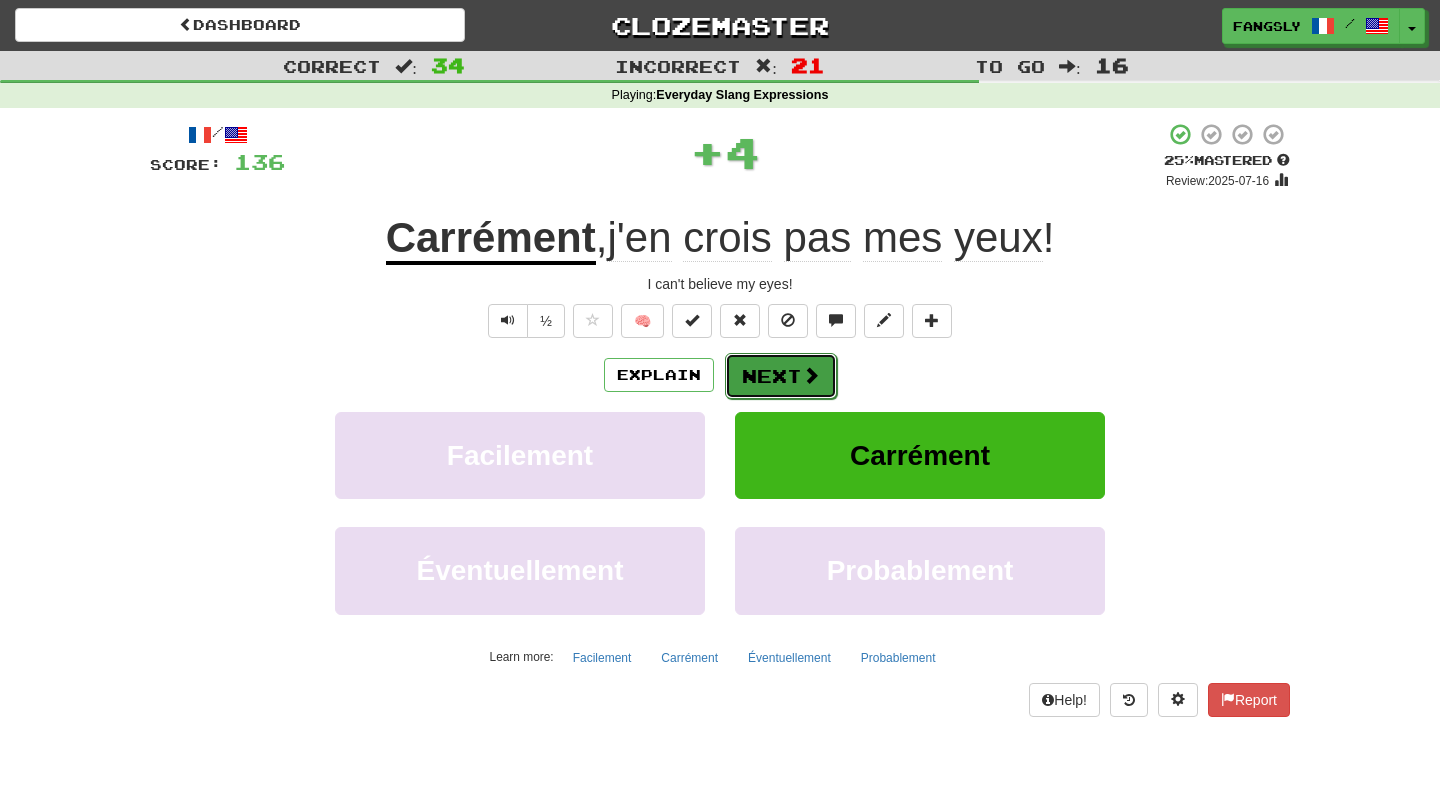 click on "Next" at bounding box center (781, 376) 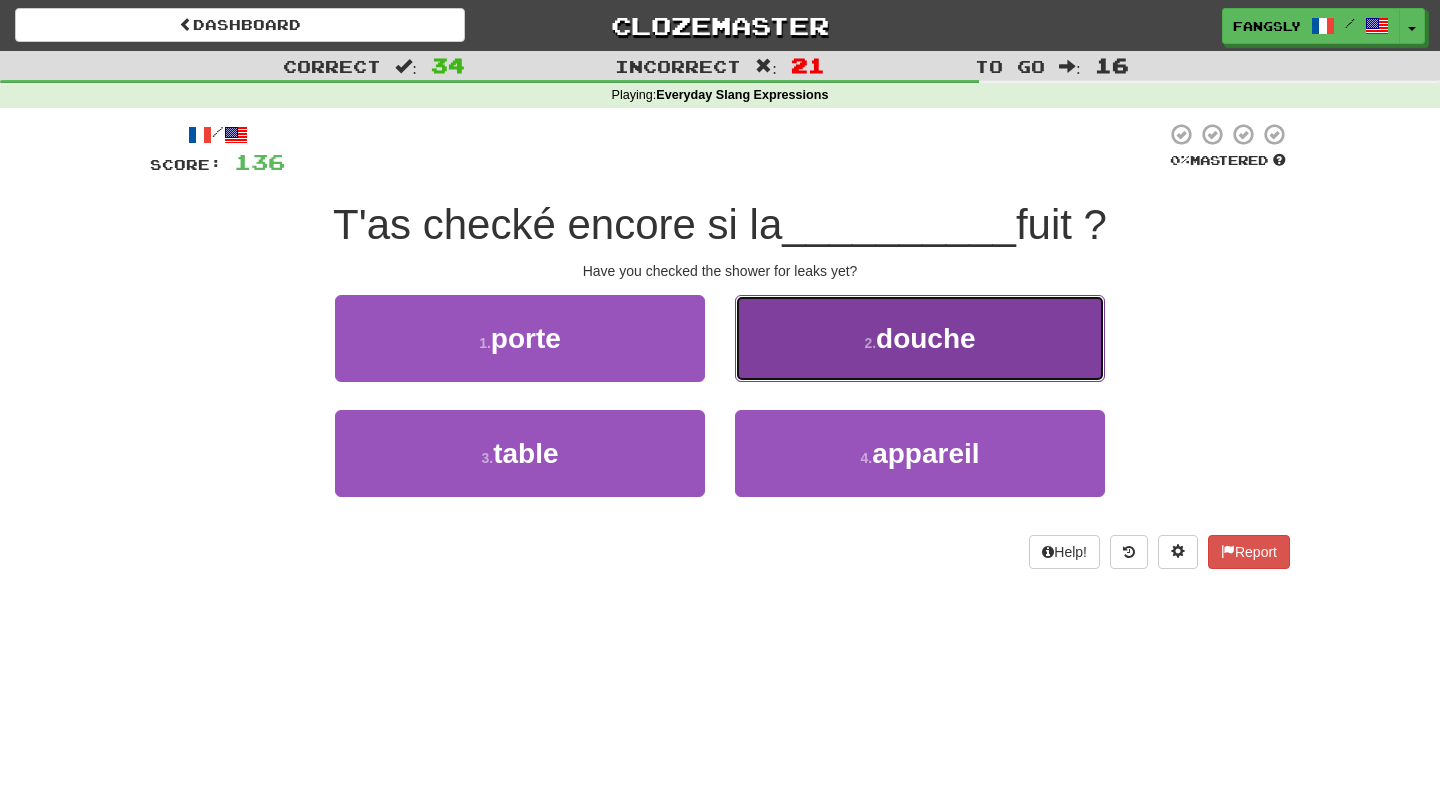 click on "2 .  douche" at bounding box center [920, 338] 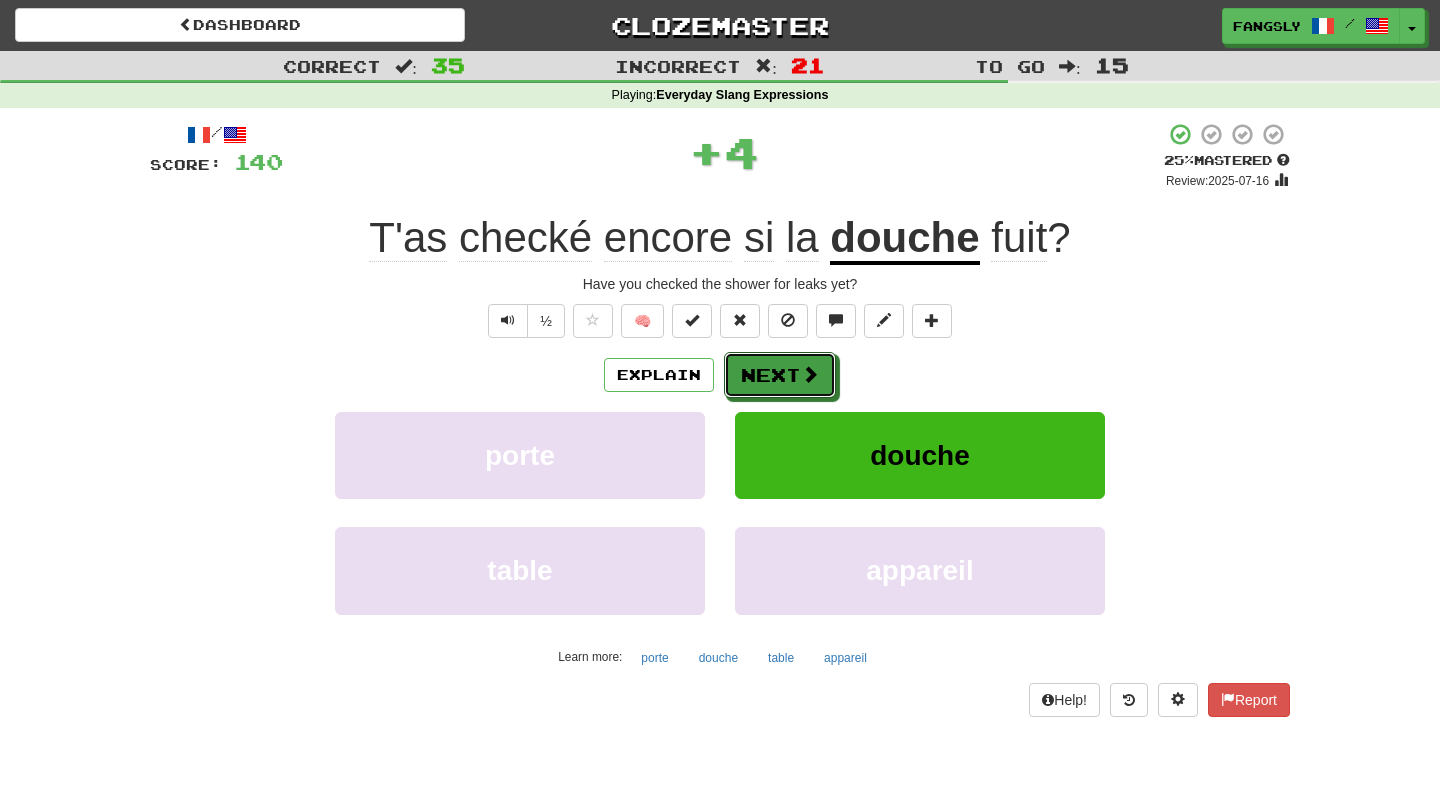 click on "Next" at bounding box center [780, 375] 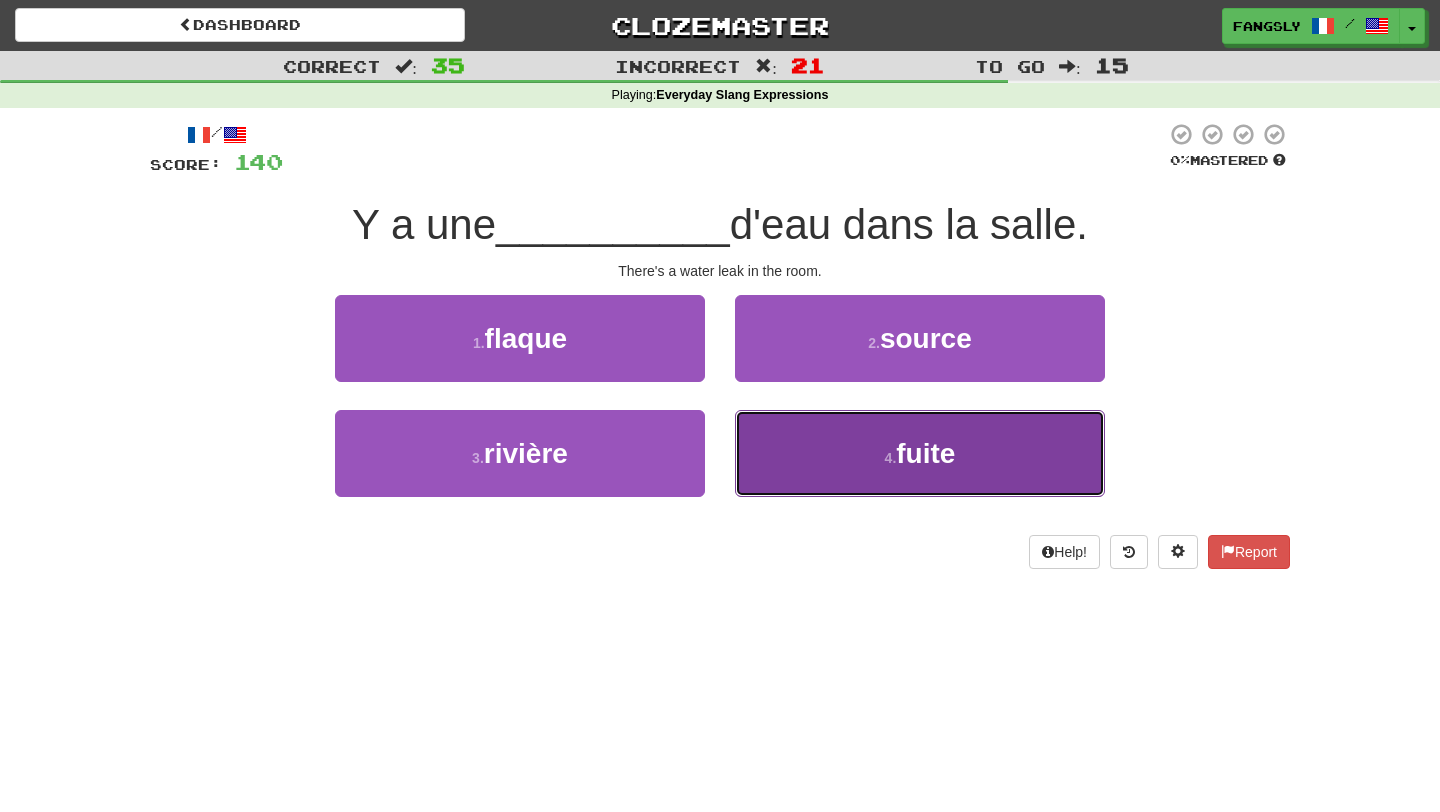 click on "4 .  fuite" at bounding box center (920, 453) 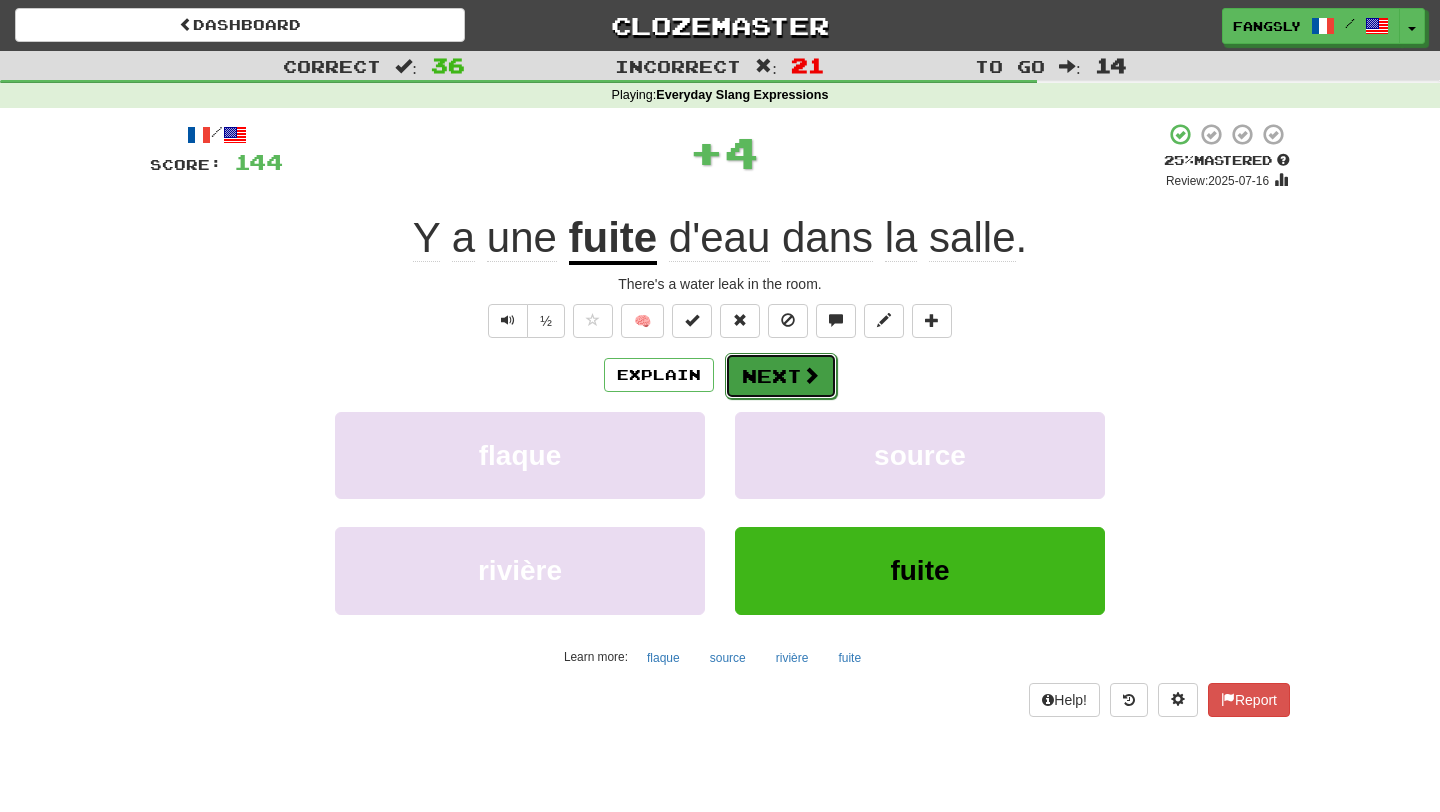 click on "Next" at bounding box center [781, 376] 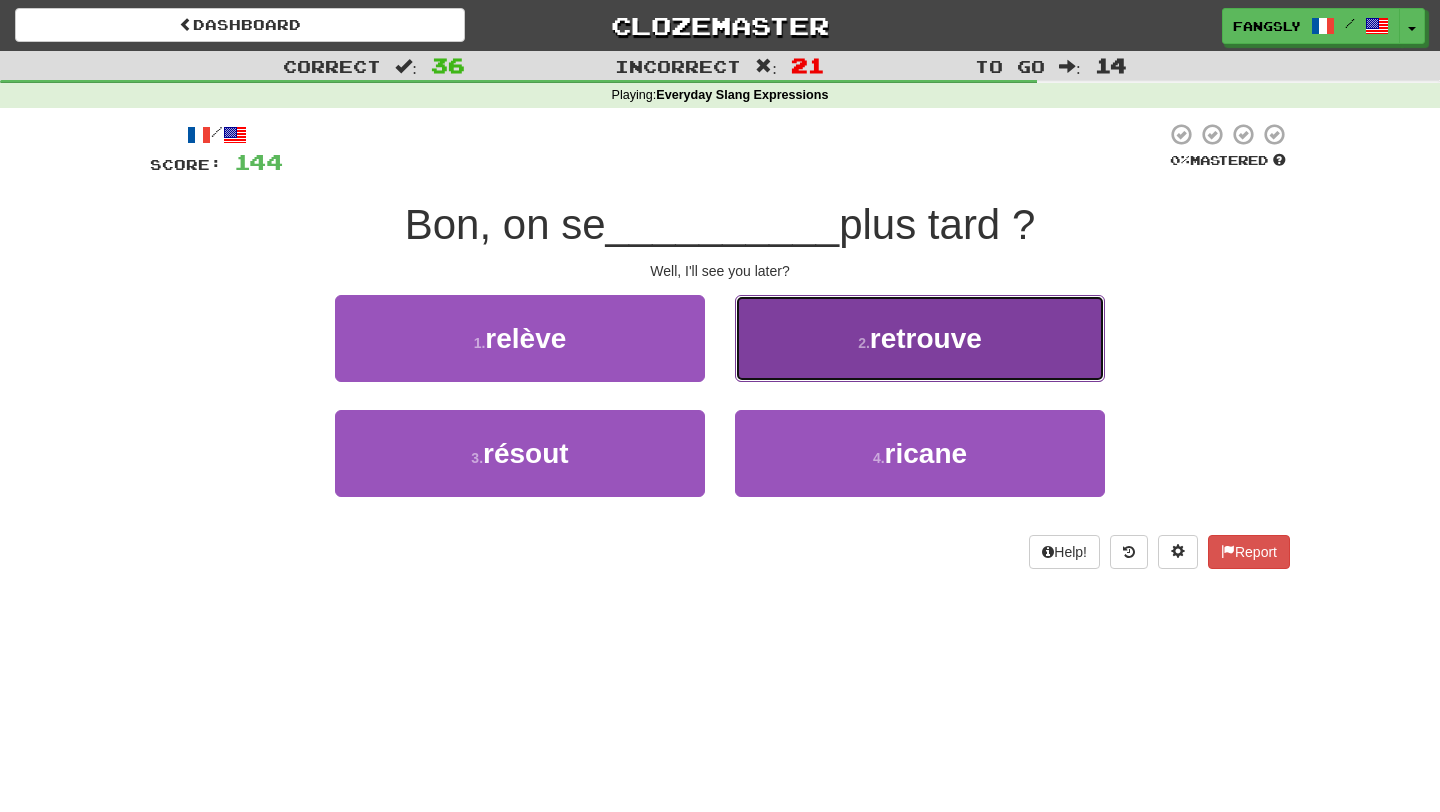 click on "2 .  retrouve" at bounding box center [920, 338] 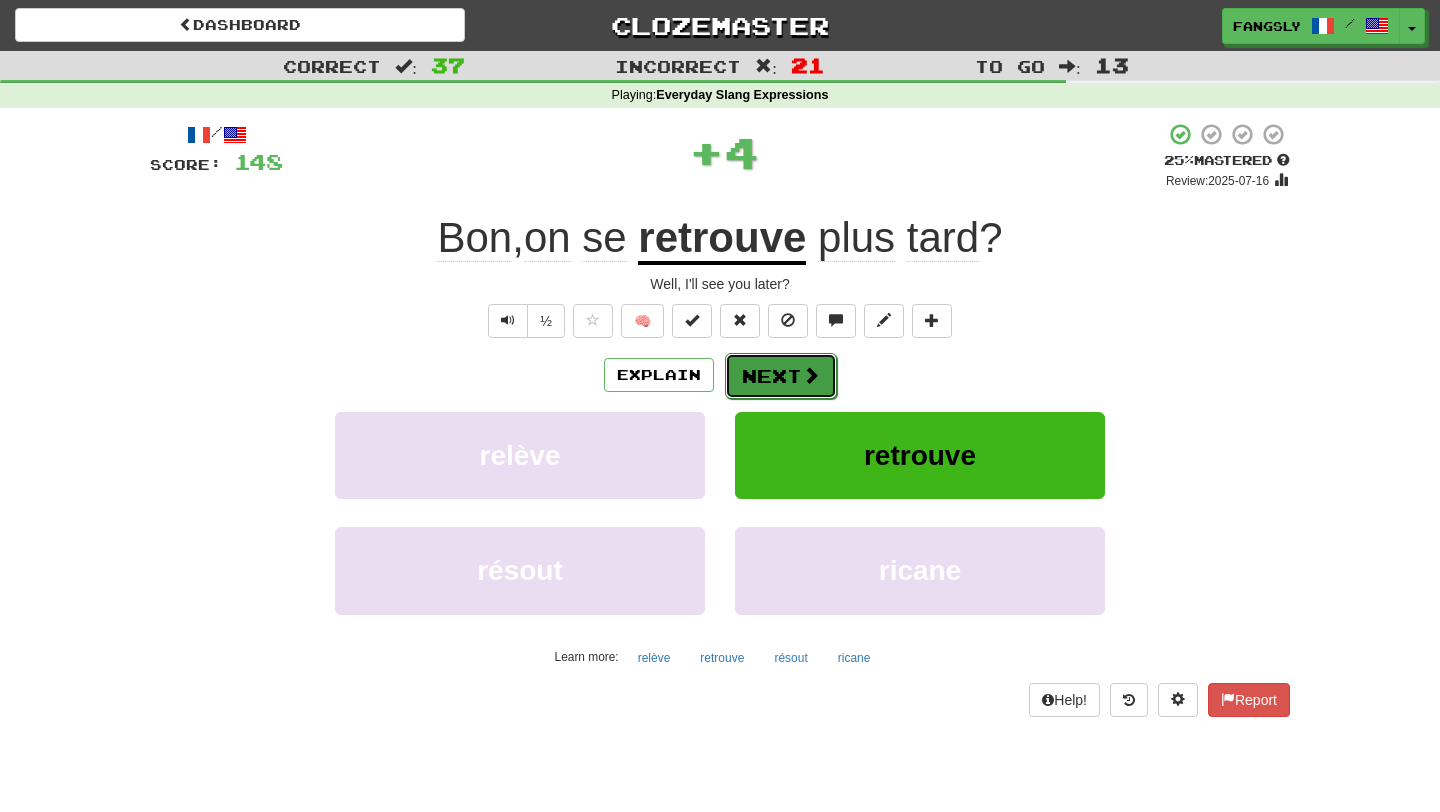 click on "Next" at bounding box center [781, 376] 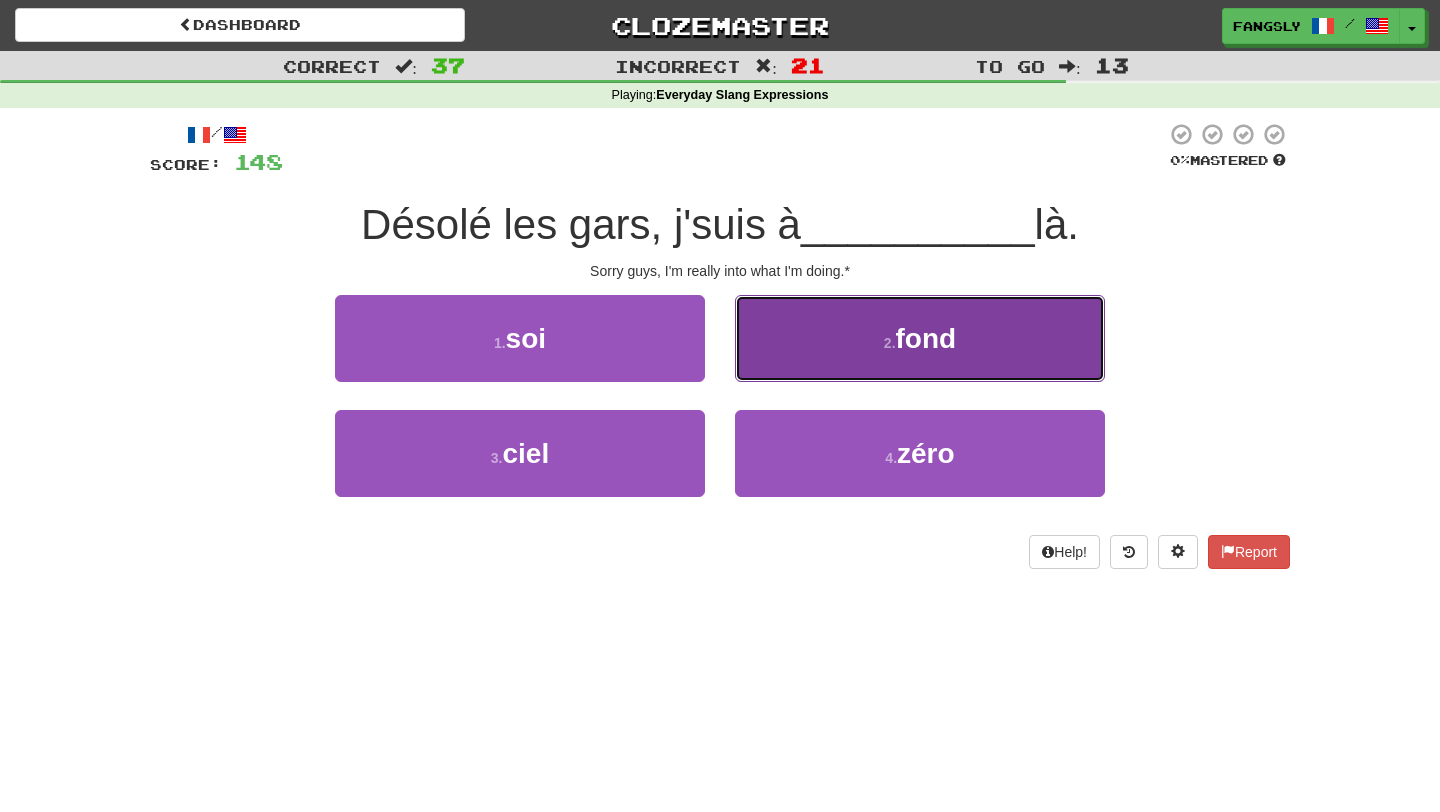 click on "2 .  fond" at bounding box center [920, 338] 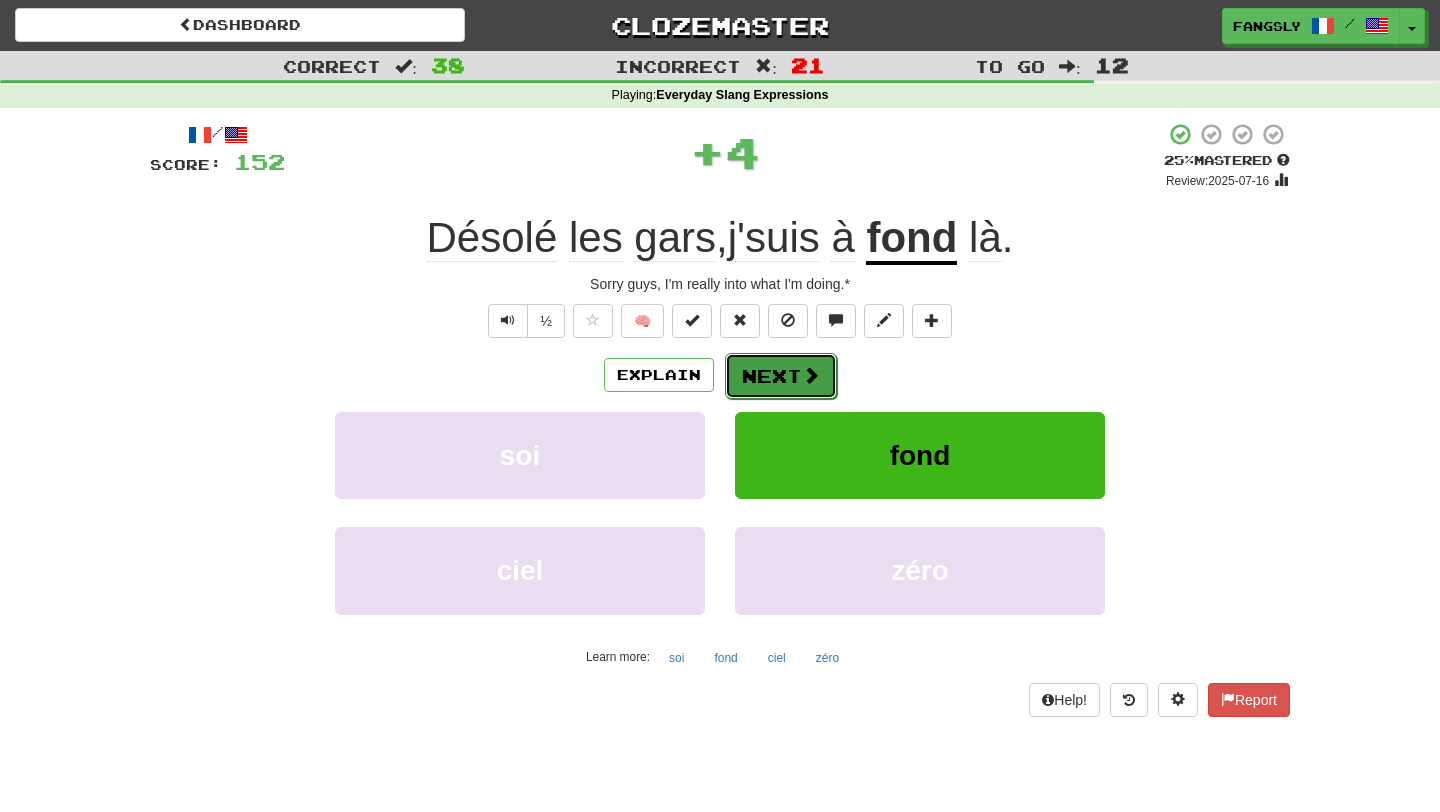 click on "Next" at bounding box center (781, 376) 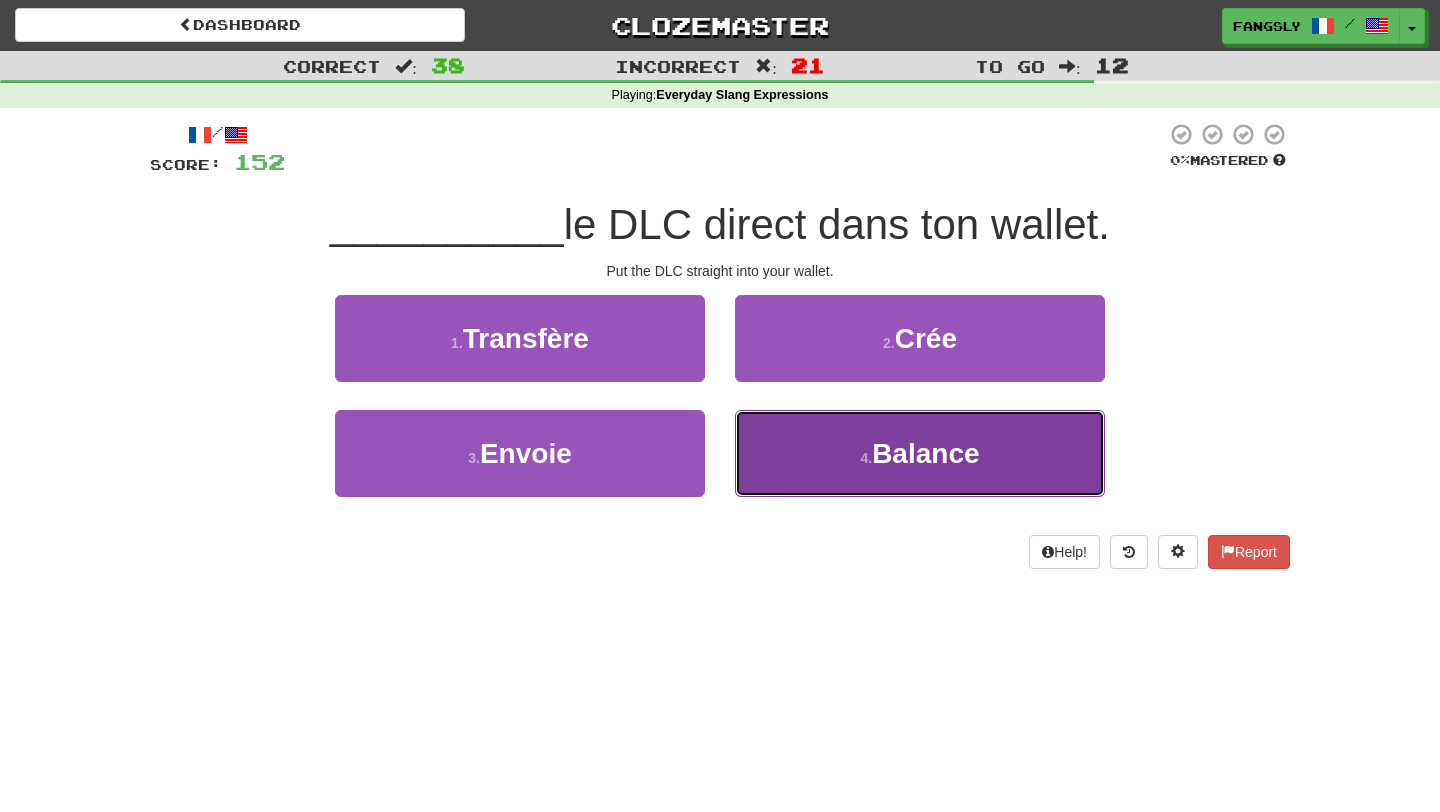 click on "4 .  Balance" at bounding box center (920, 453) 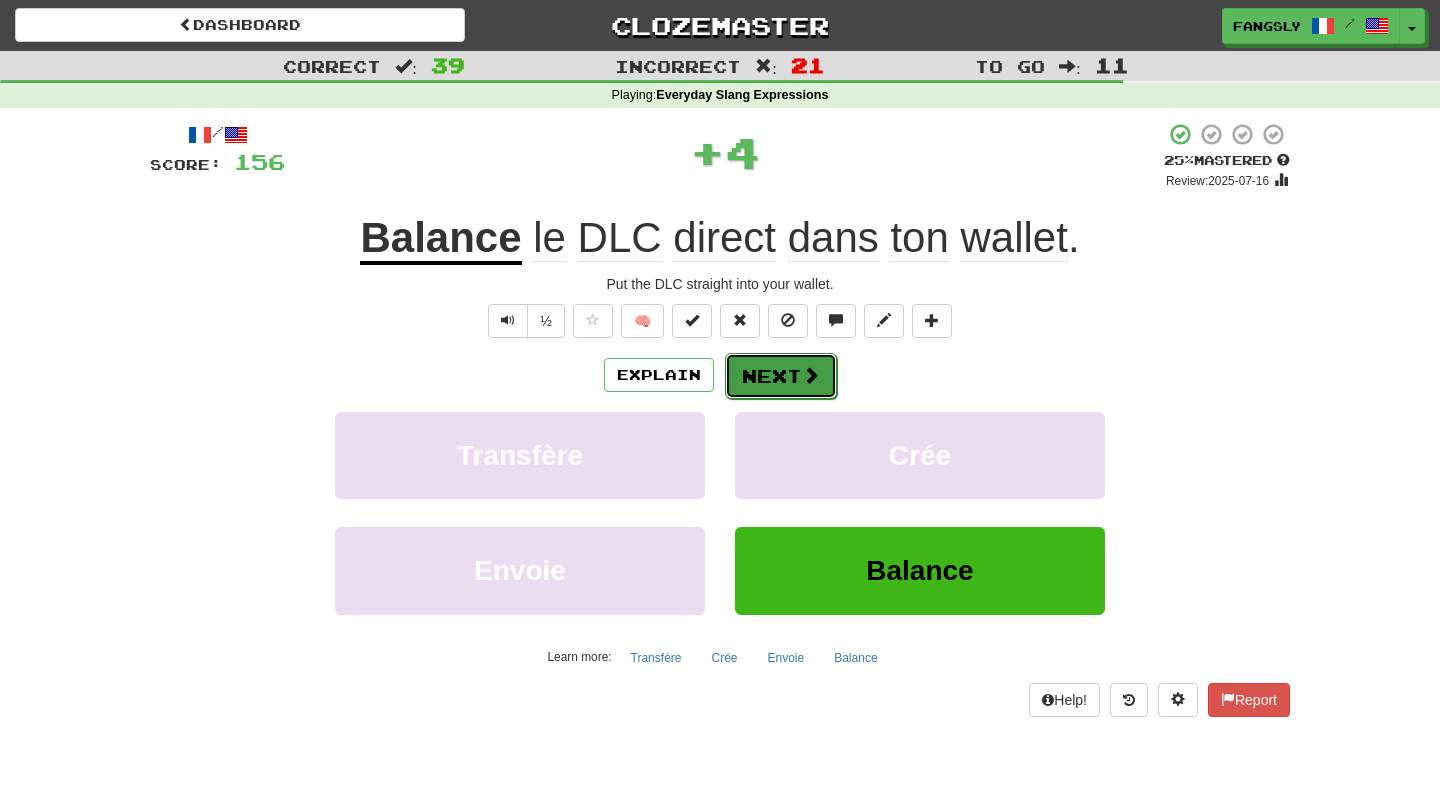 click on "Next" at bounding box center (781, 376) 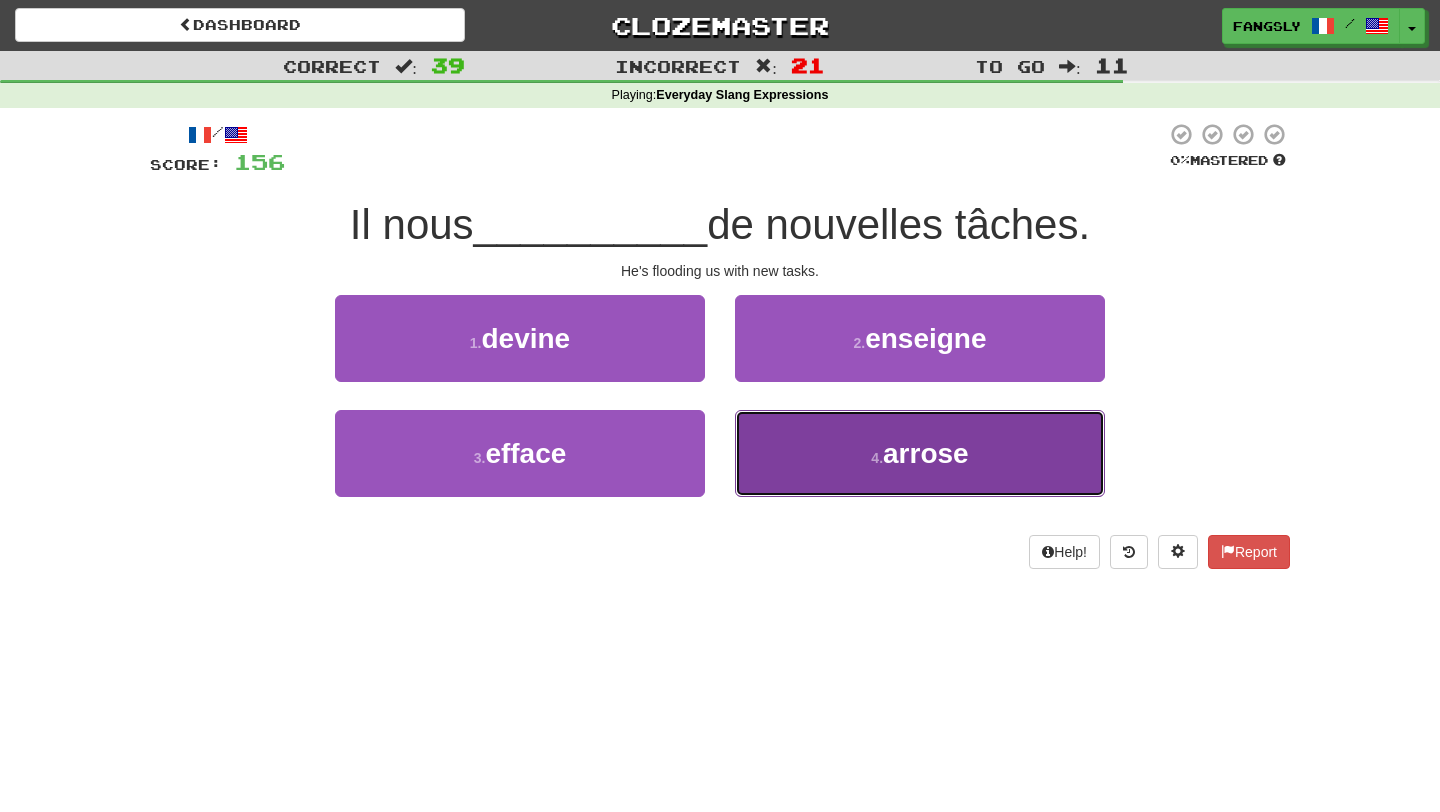 click on "4 .  arrose" at bounding box center [920, 453] 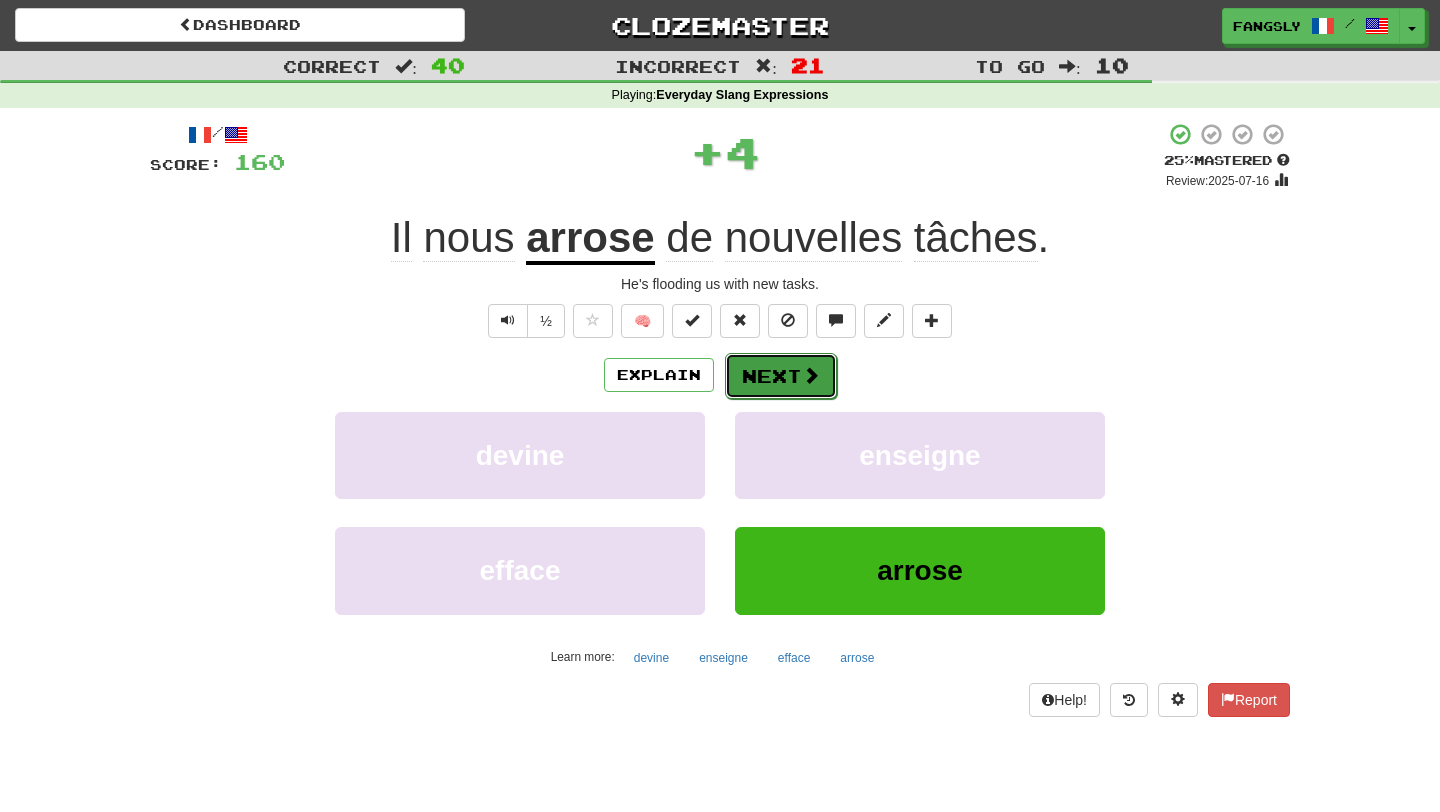 click on "Next" at bounding box center [781, 376] 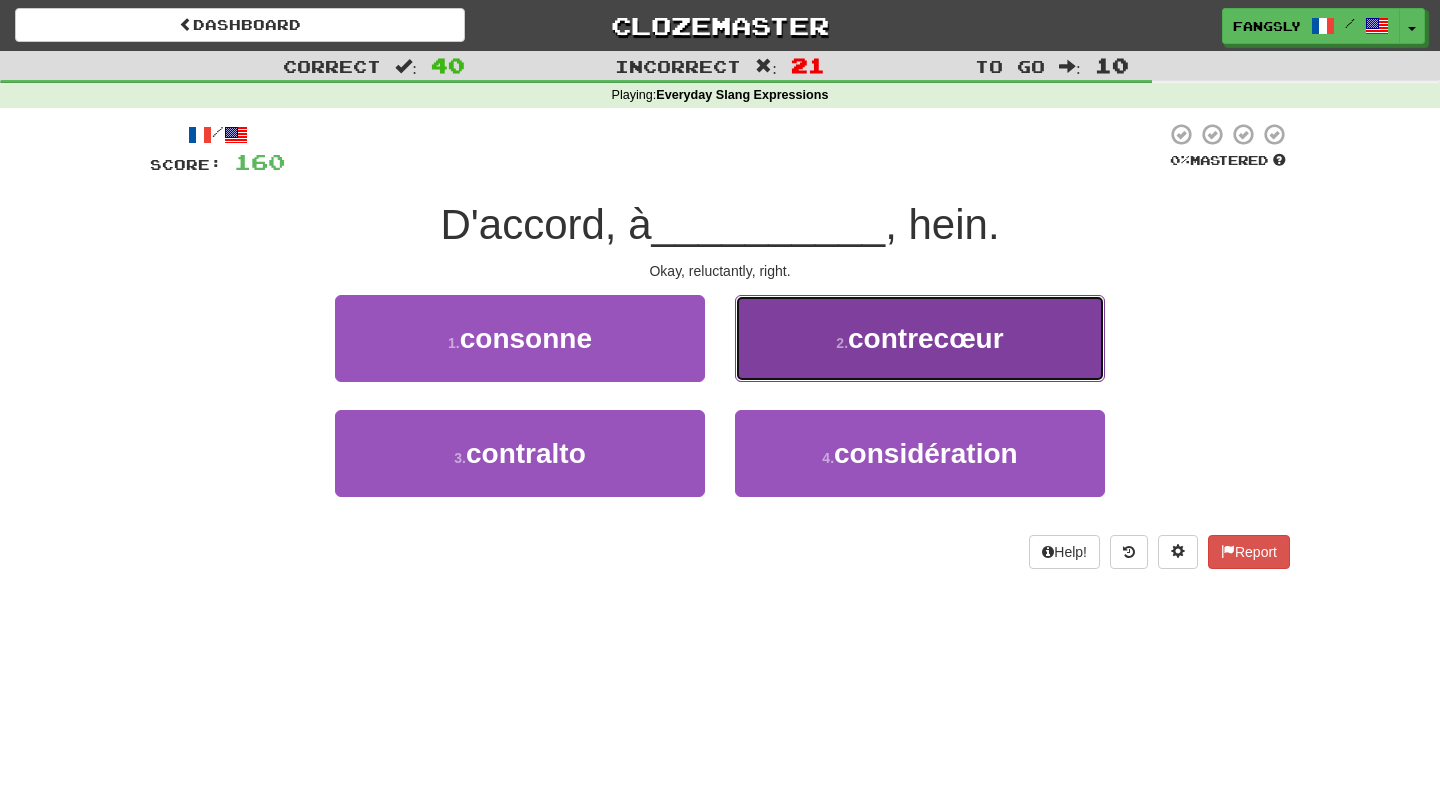 click on "2 .  contrecœur" at bounding box center (920, 338) 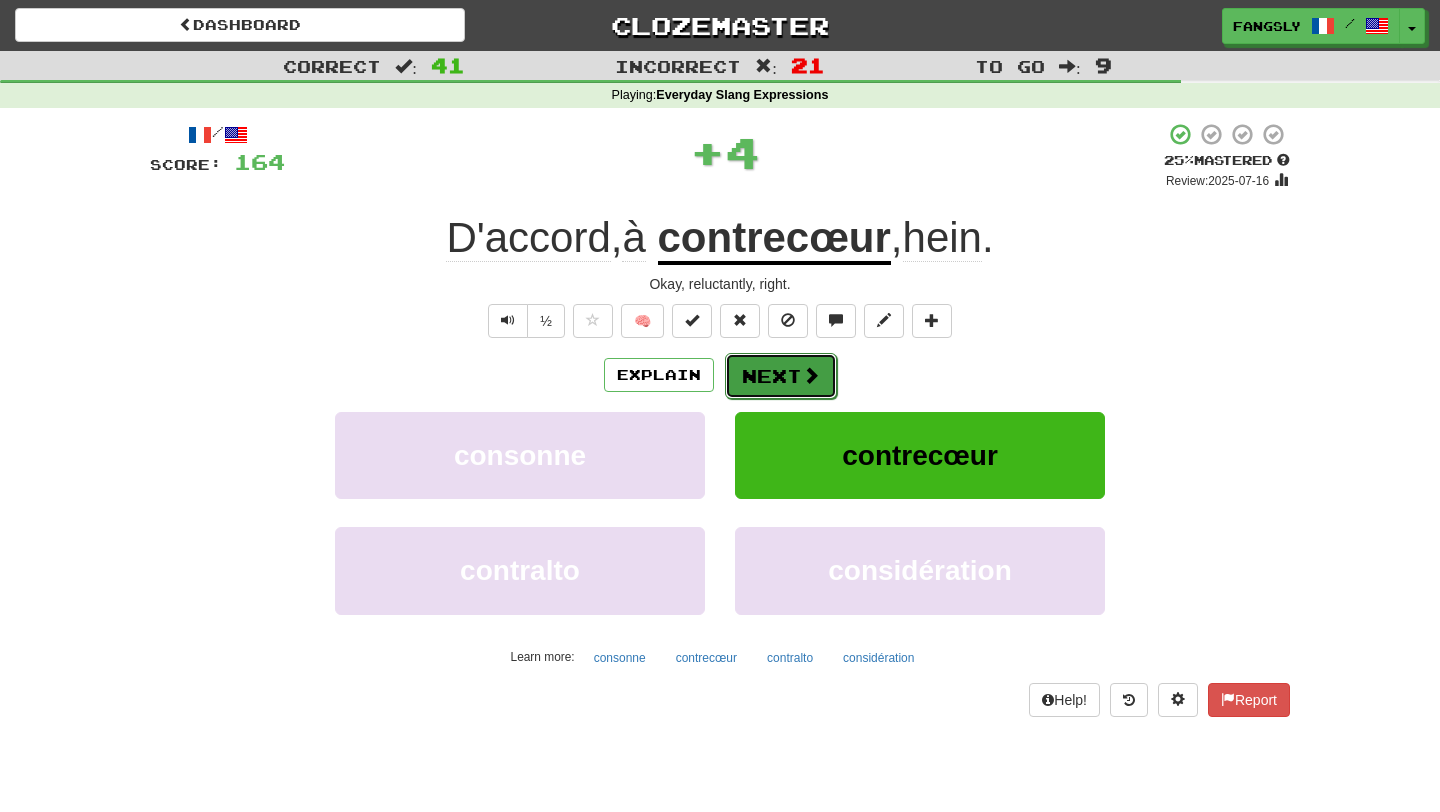 click on "Next" at bounding box center (781, 376) 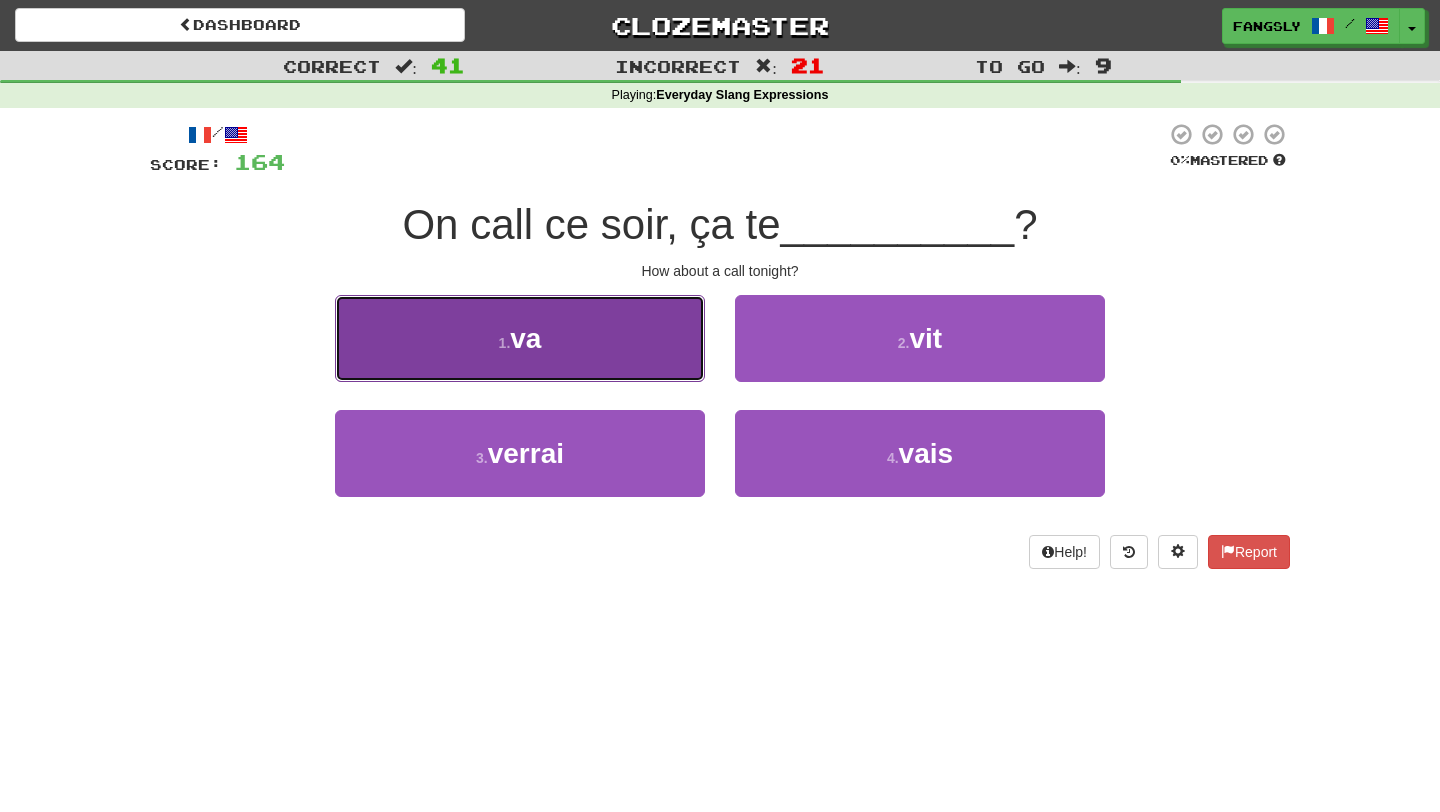 click on "1 .  va" at bounding box center [520, 338] 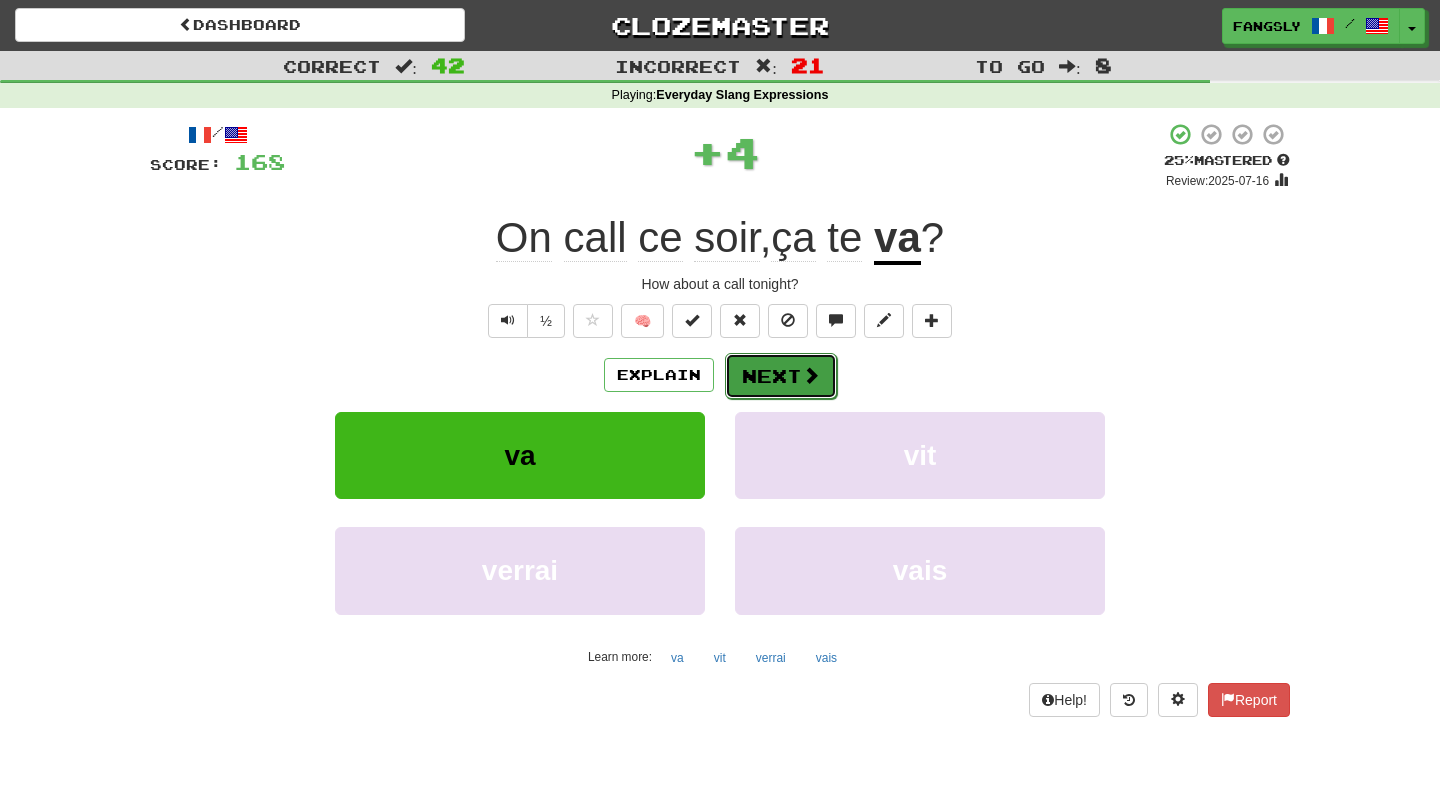 click on "Next" at bounding box center (781, 376) 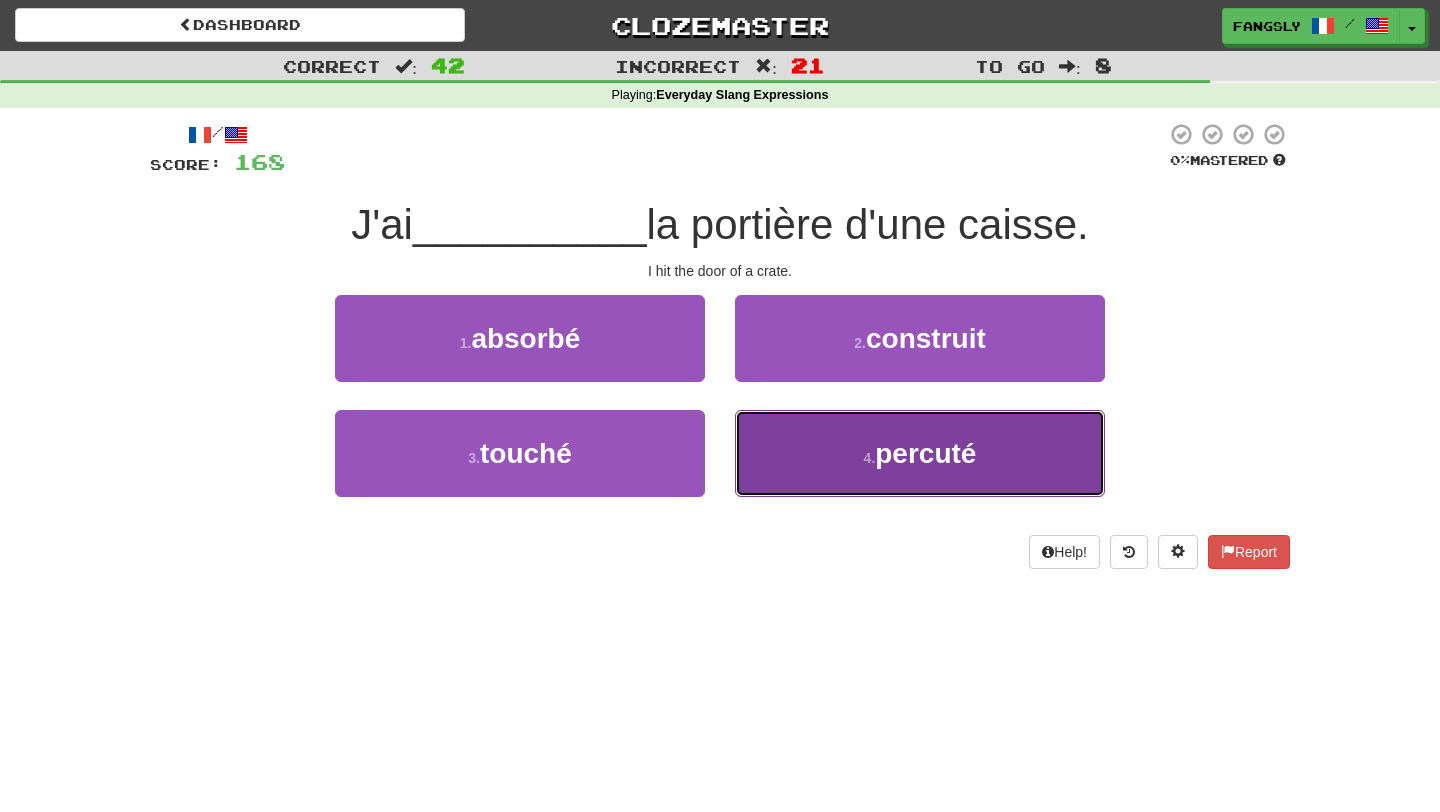 click on "4 .  percuté" at bounding box center [920, 453] 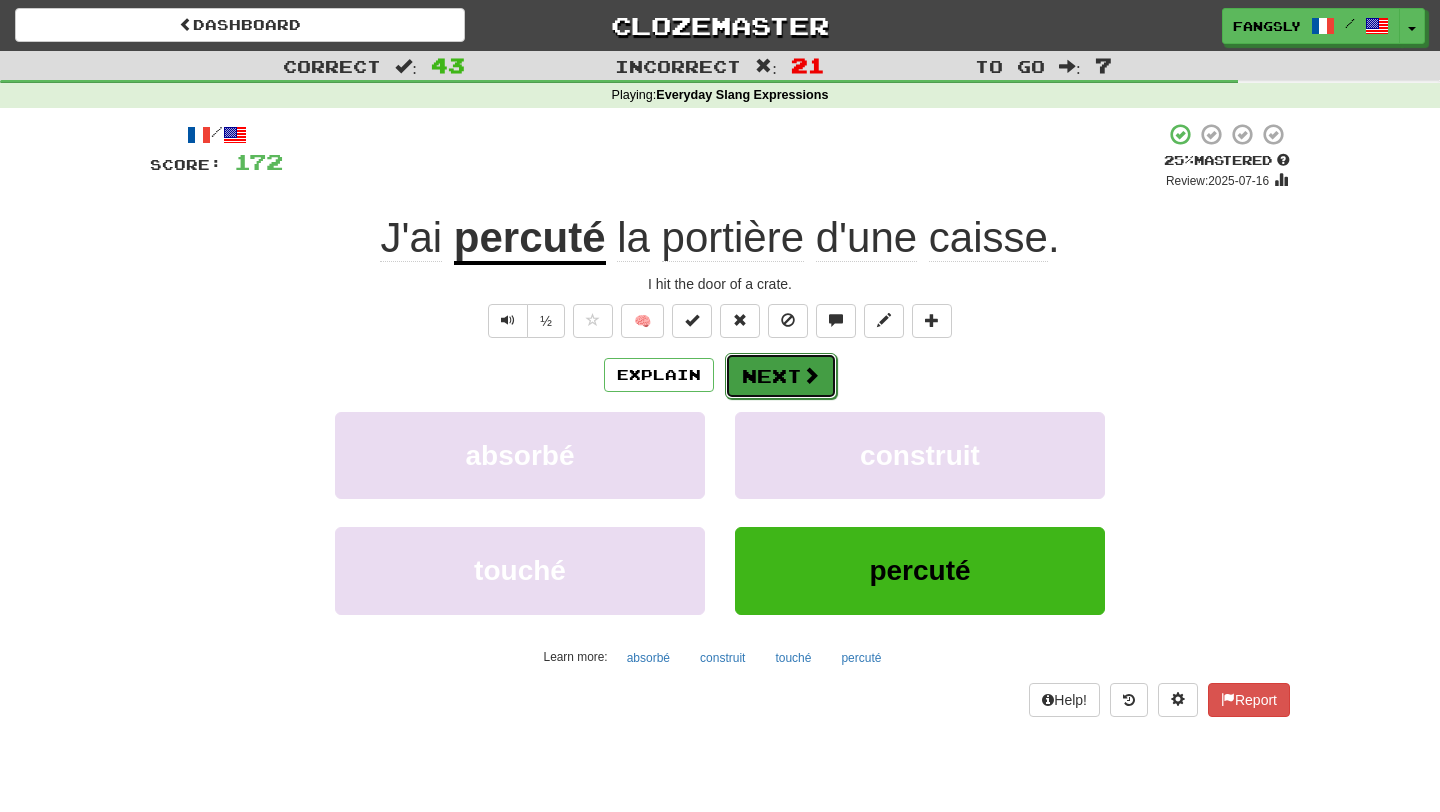click on "Next" at bounding box center (781, 376) 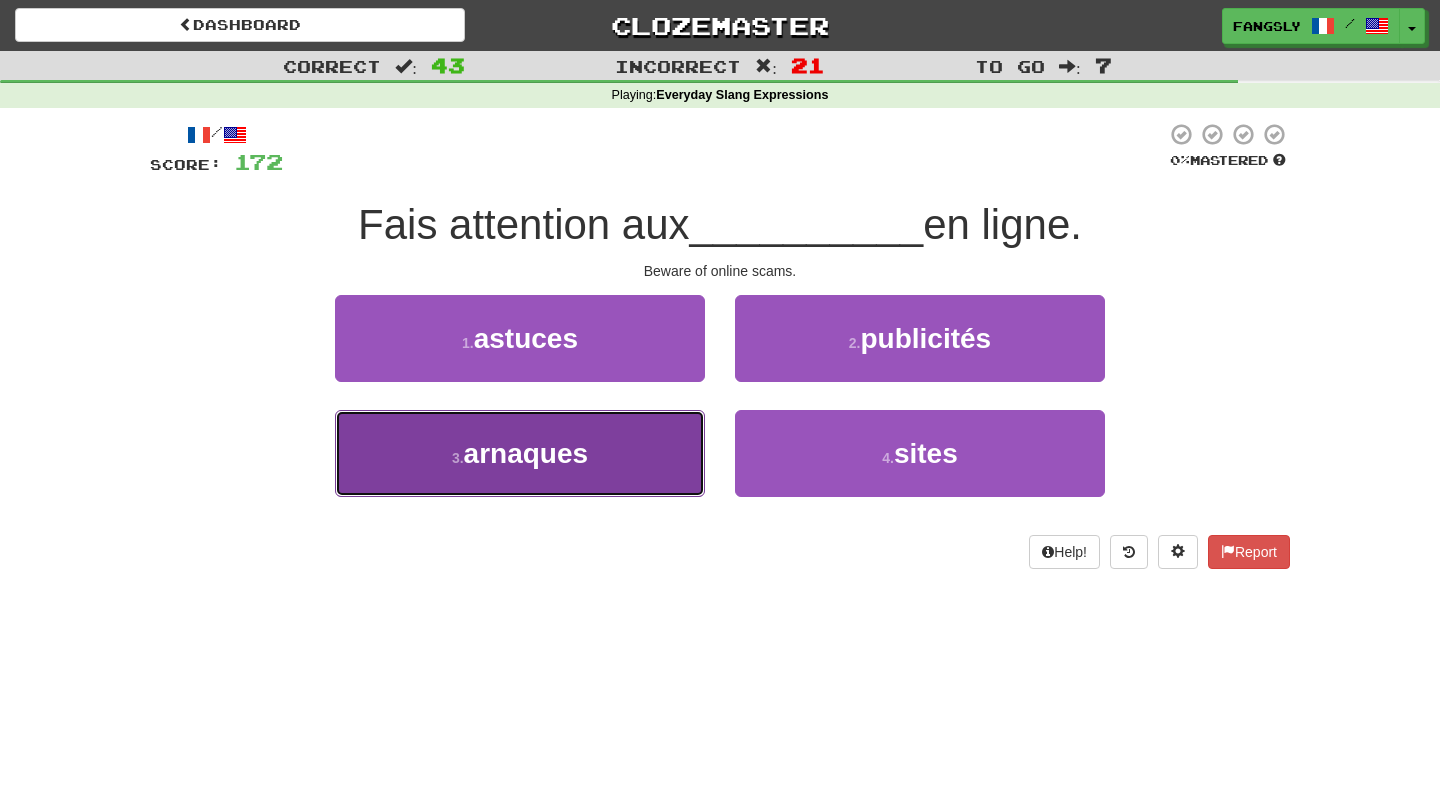 click on "3 .  arnaques" at bounding box center [520, 453] 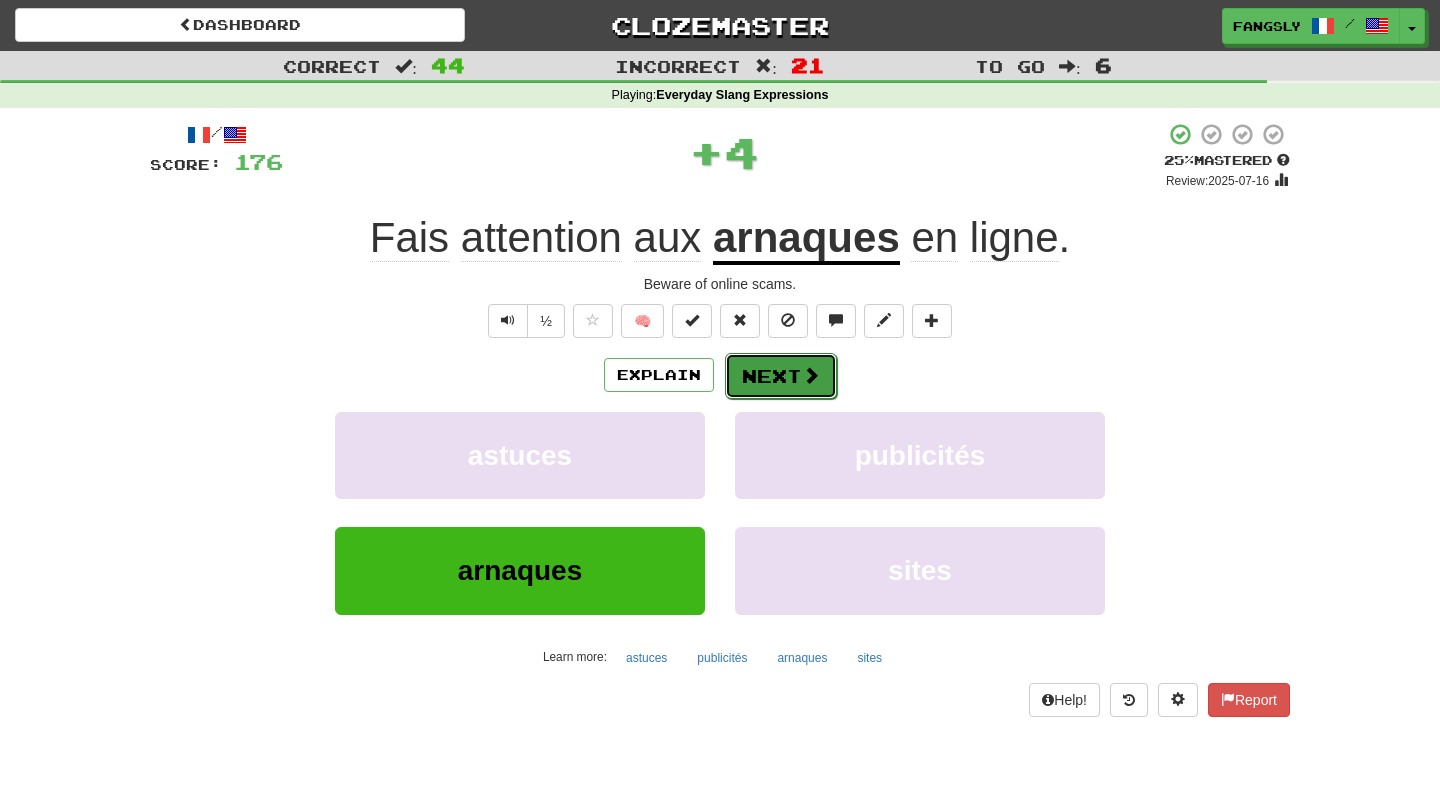 click at bounding box center (811, 375) 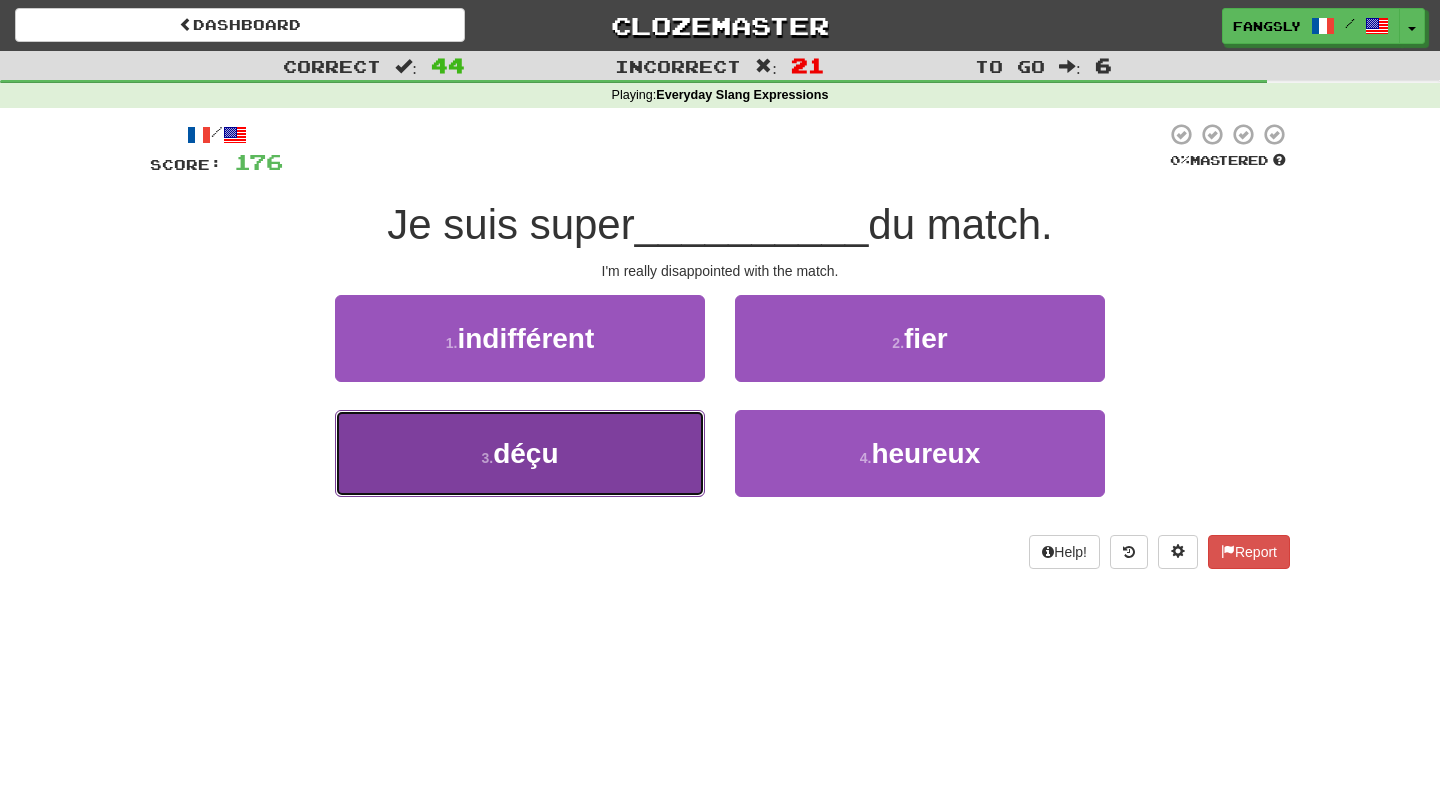 click on "3 .  déçu" at bounding box center (520, 453) 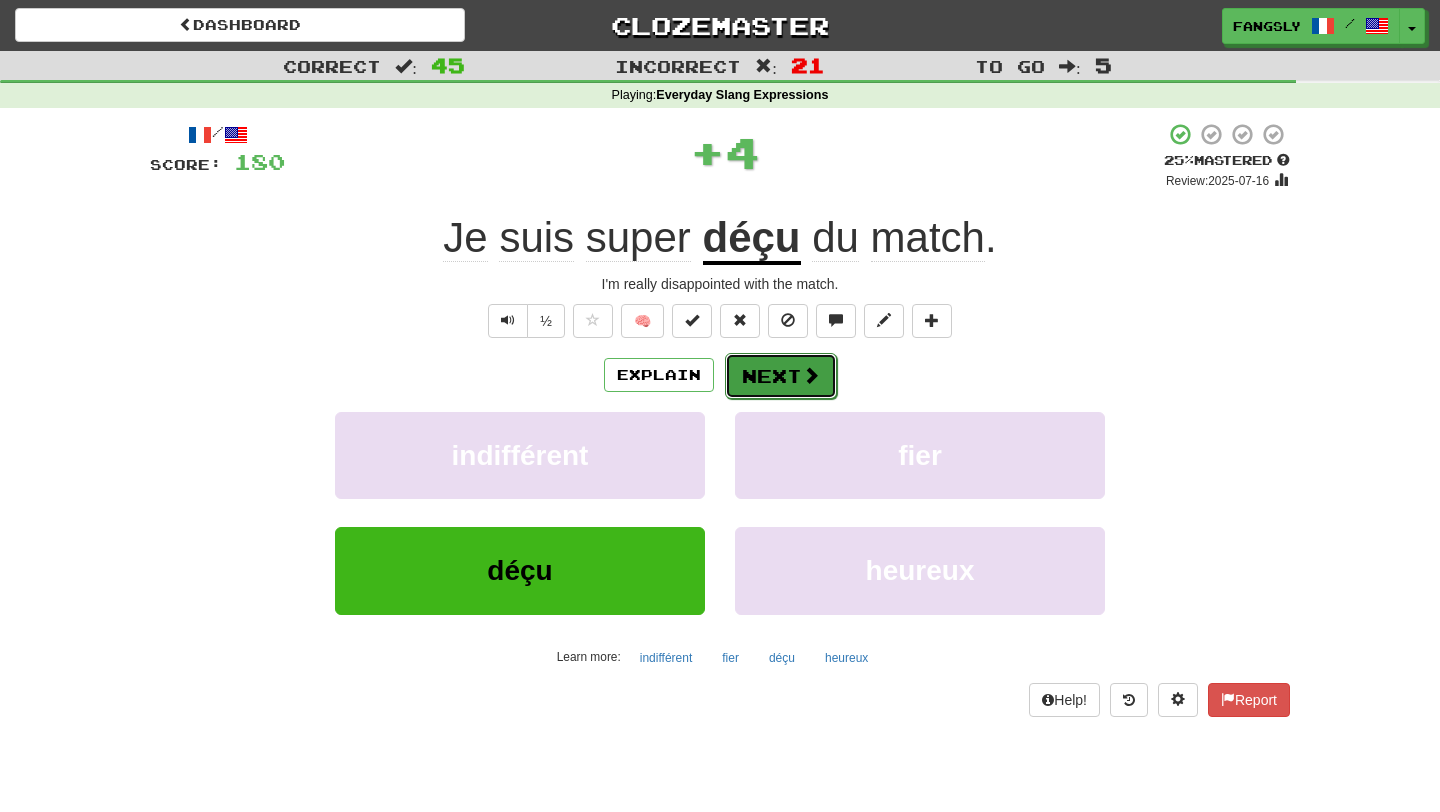 click on "Next" at bounding box center [781, 376] 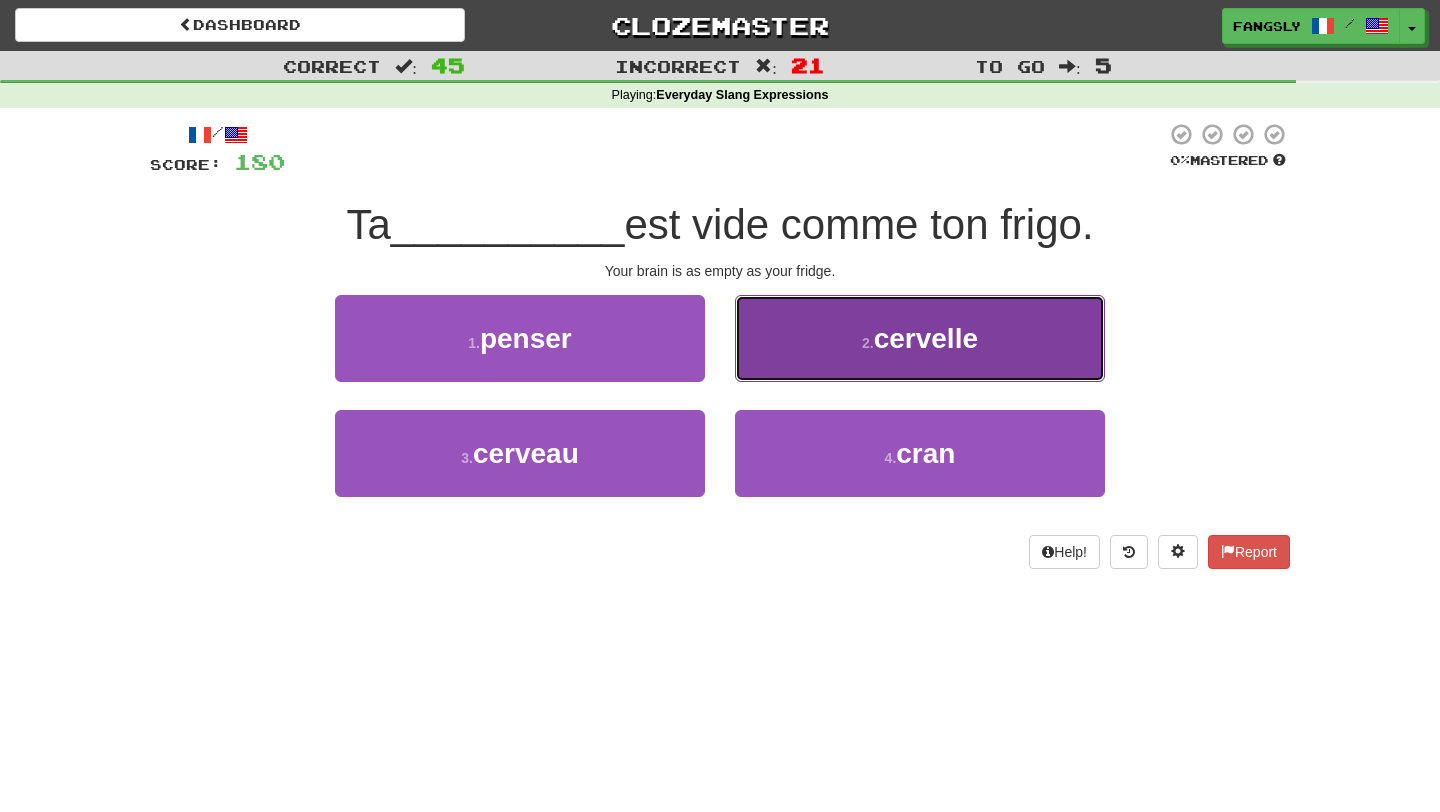 click on "2 .  cervelle" at bounding box center (920, 338) 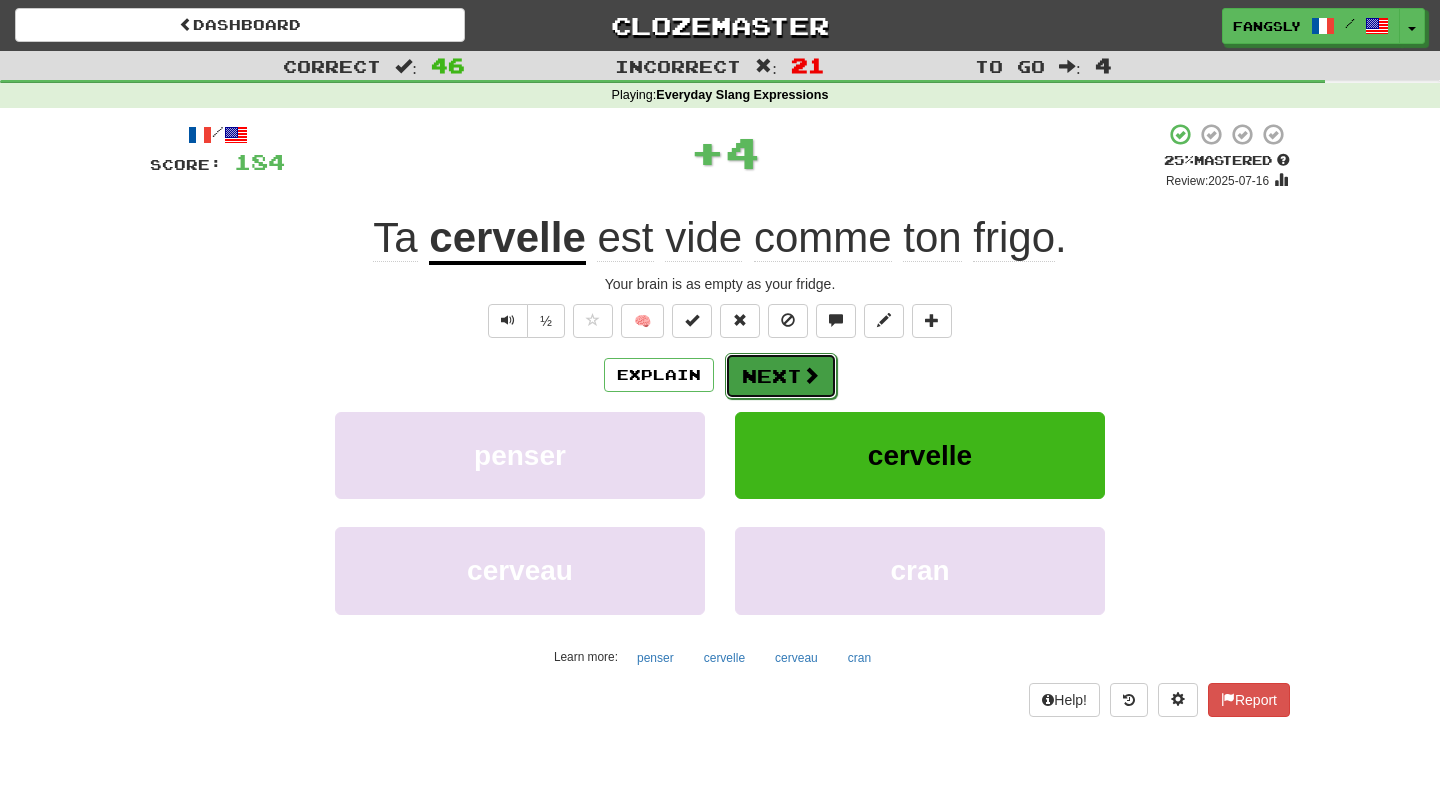 click on "Next" at bounding box center (781, 376) 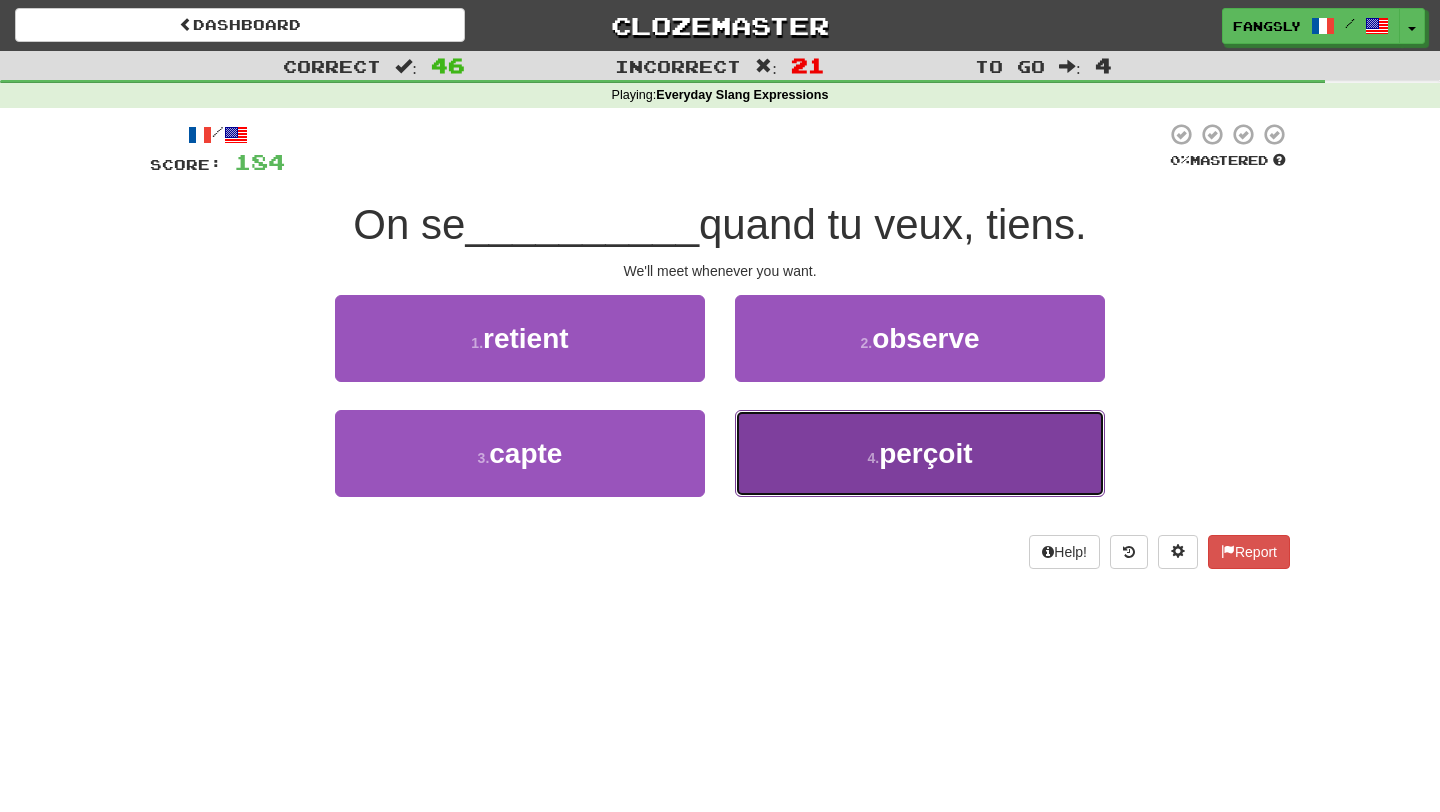 click on "4 .  perçoit" at bounding box center (920, 453) 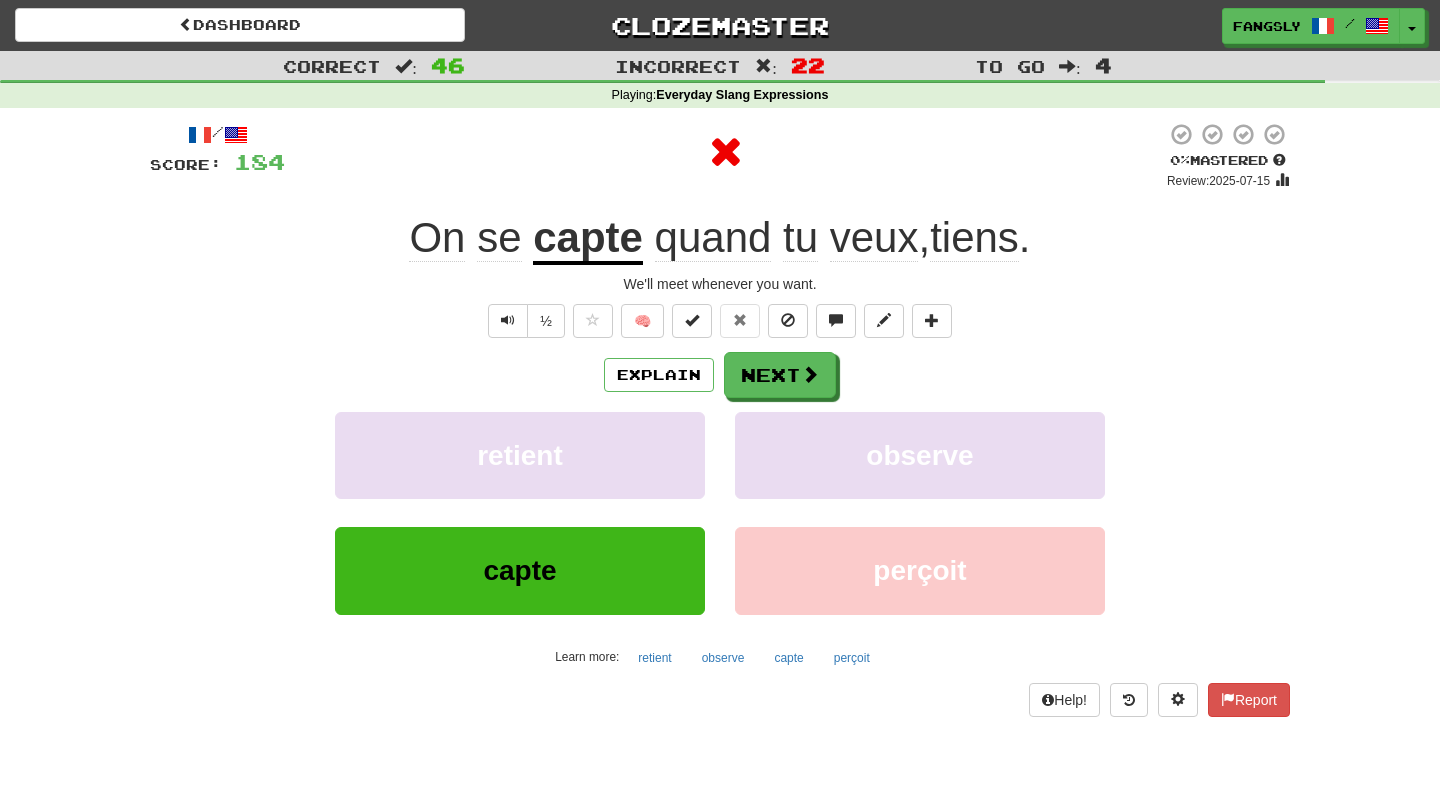 click on "Explain Next retient observe capte perçoit Learn more: retient observe capte perçoit" at bounding box center [720, 512] 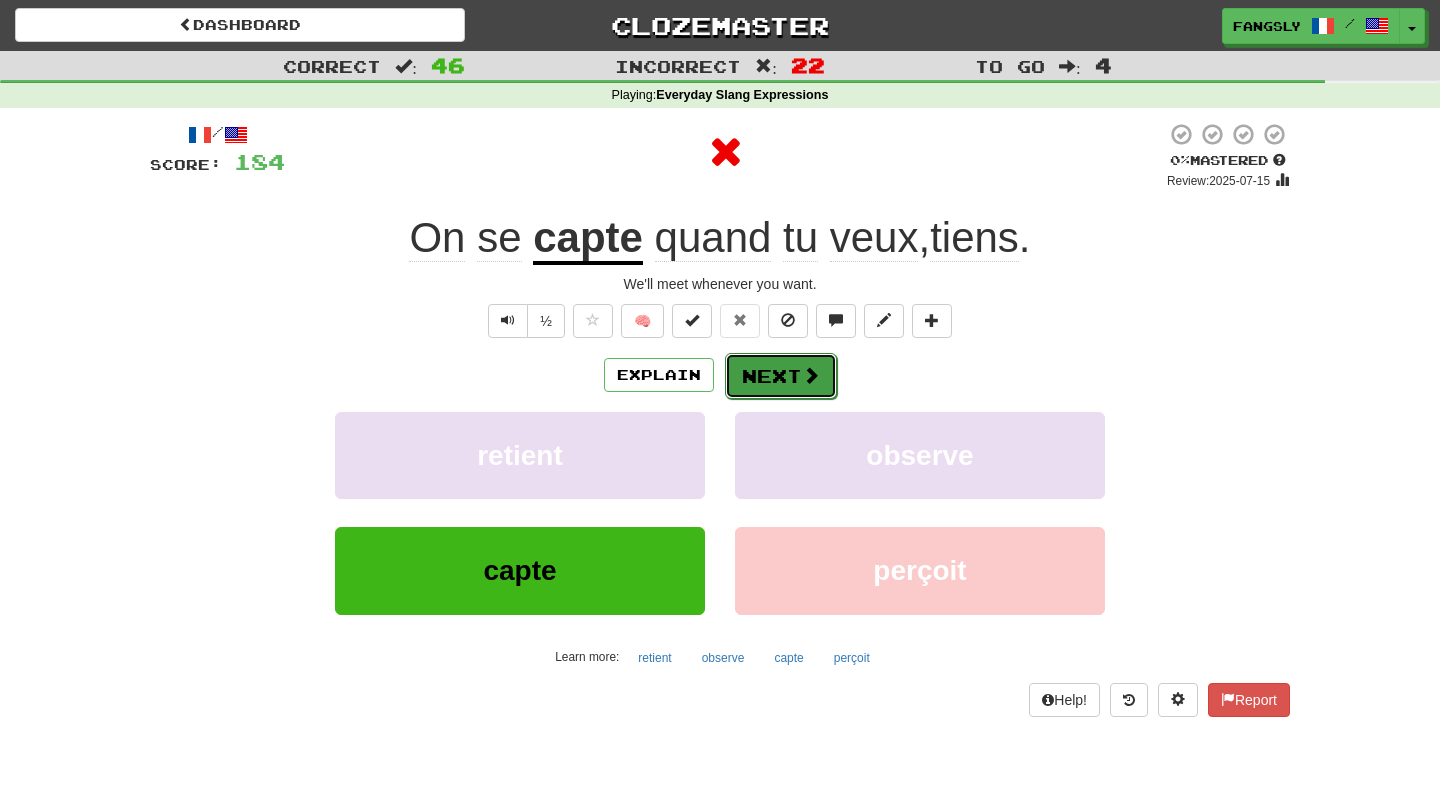 click on "Next" at bounding box center (781, 376) 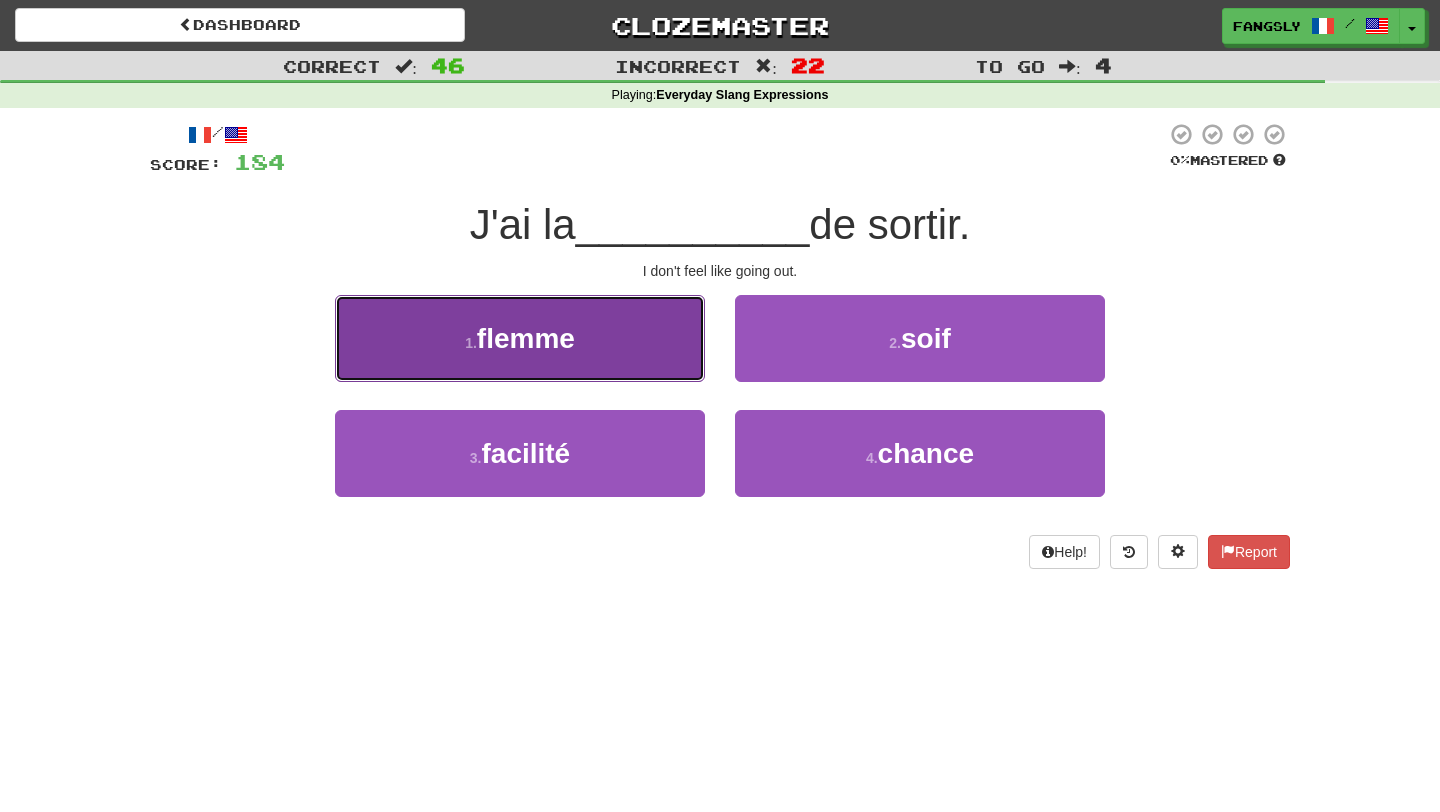 click on "1 .  flemme" at bounding box center (520, 338) 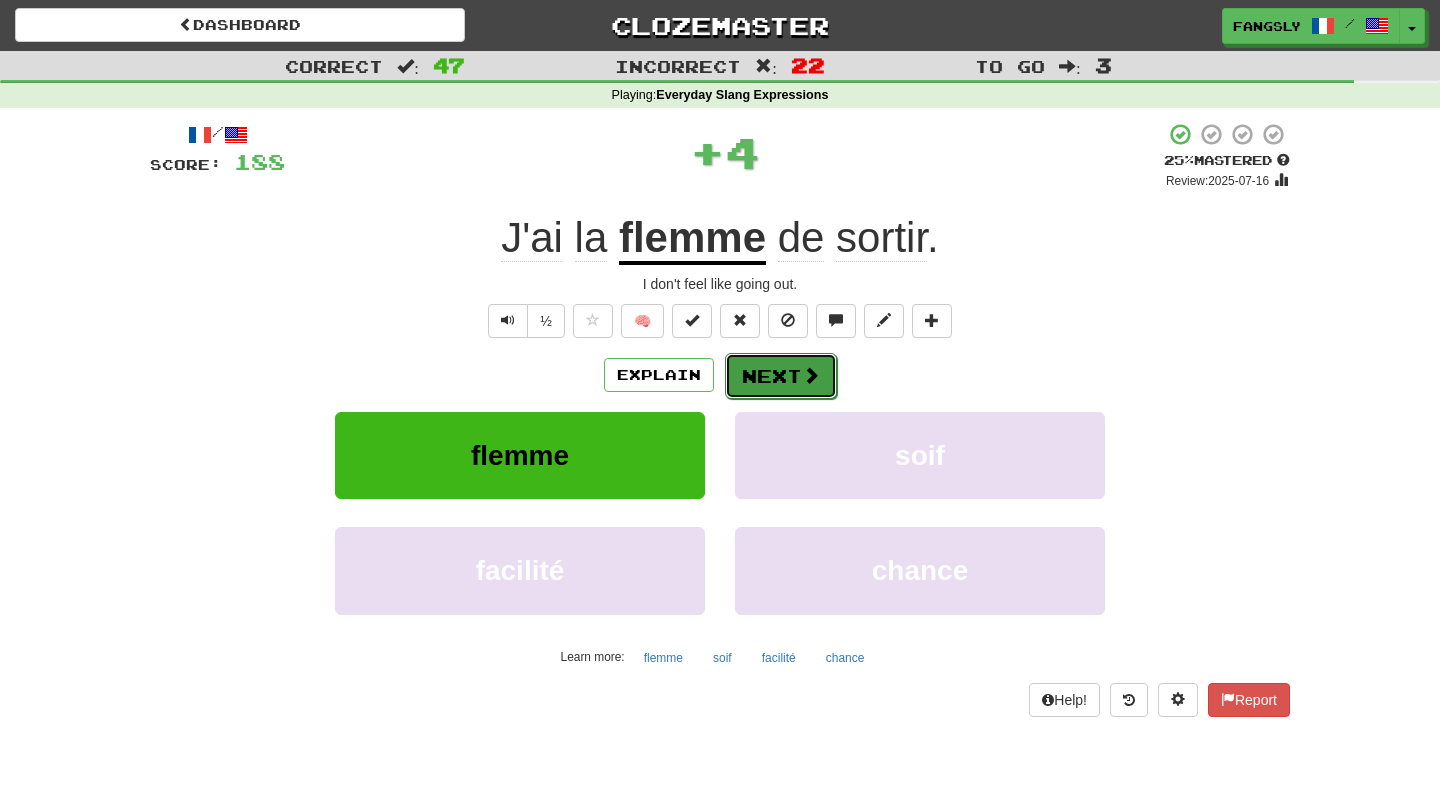 click at bounding box center [811, 375] 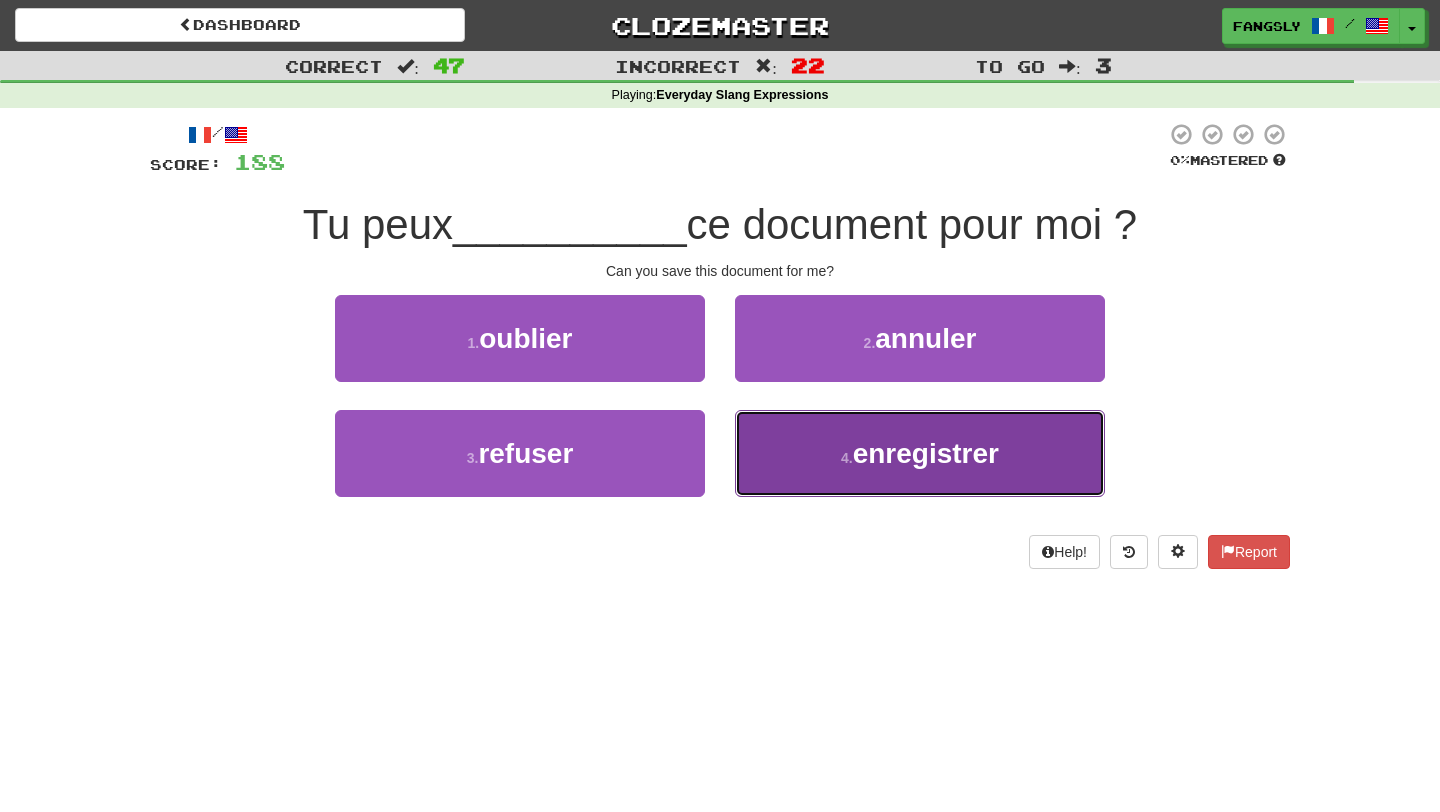 click on "4 .  enregistrer" at bounding box center (920, 453) 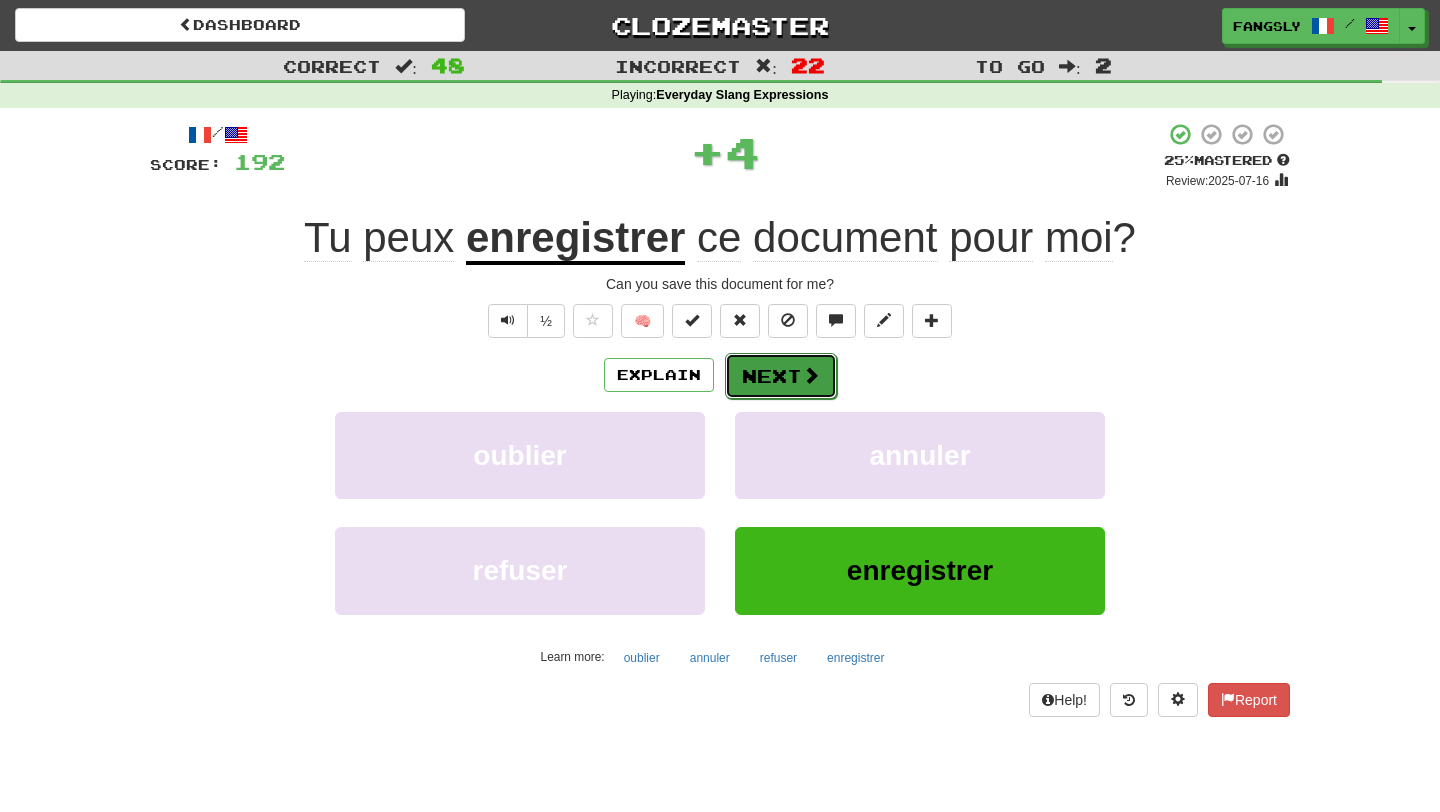 click on "Next" at bounding box center [781, 376] 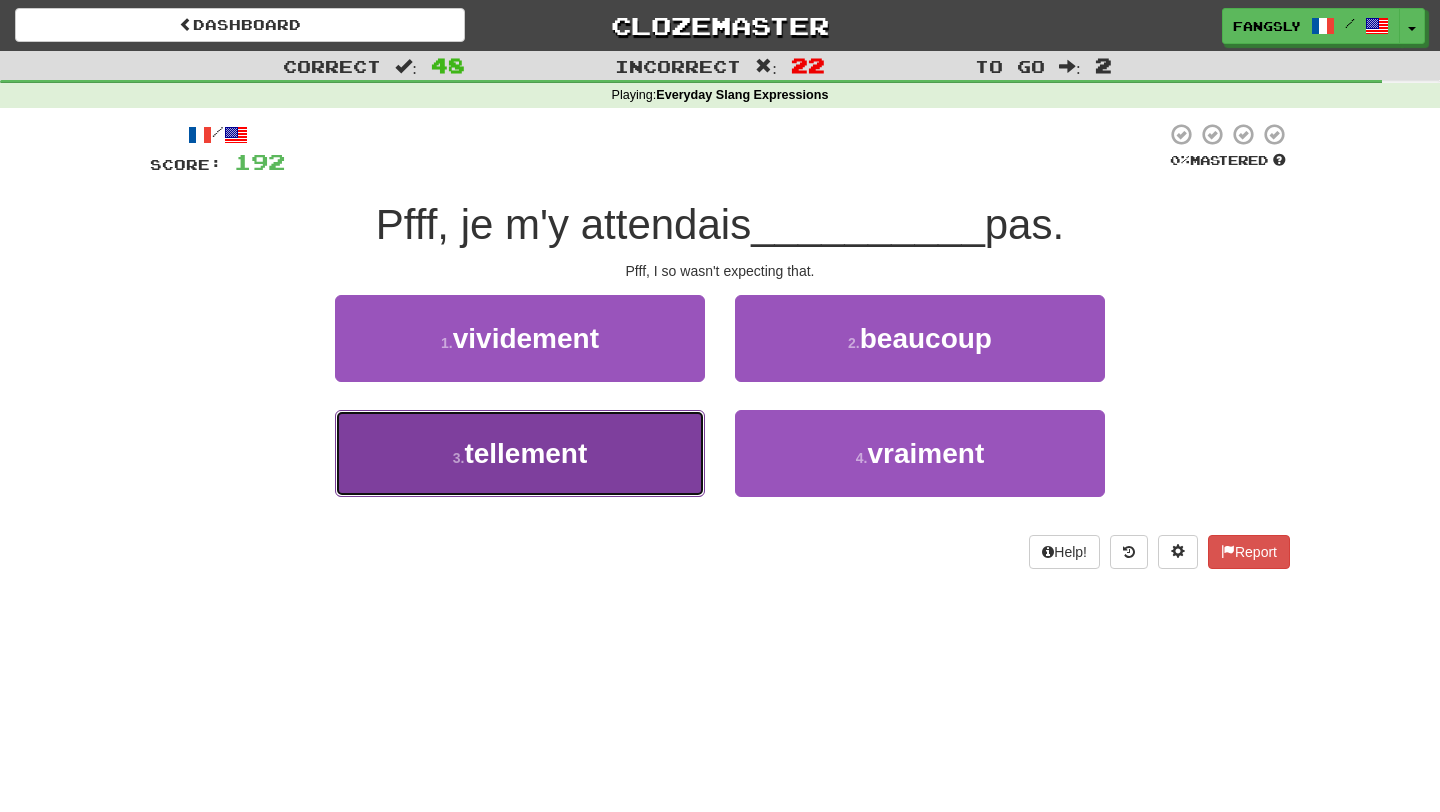 click on "3 .  tellement" at bounding box center (520, 453) 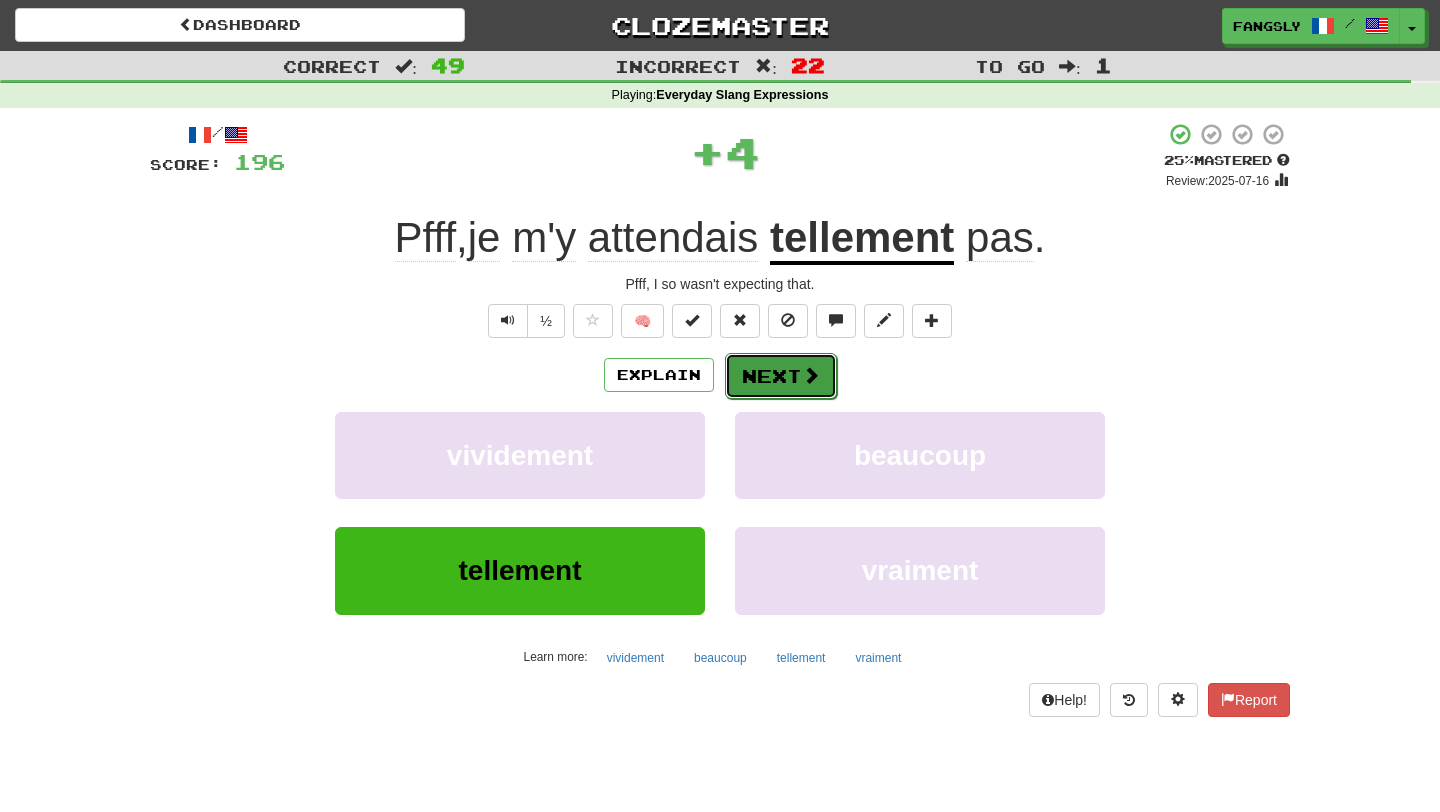 click on "Next" at bounding box center [781, 376] 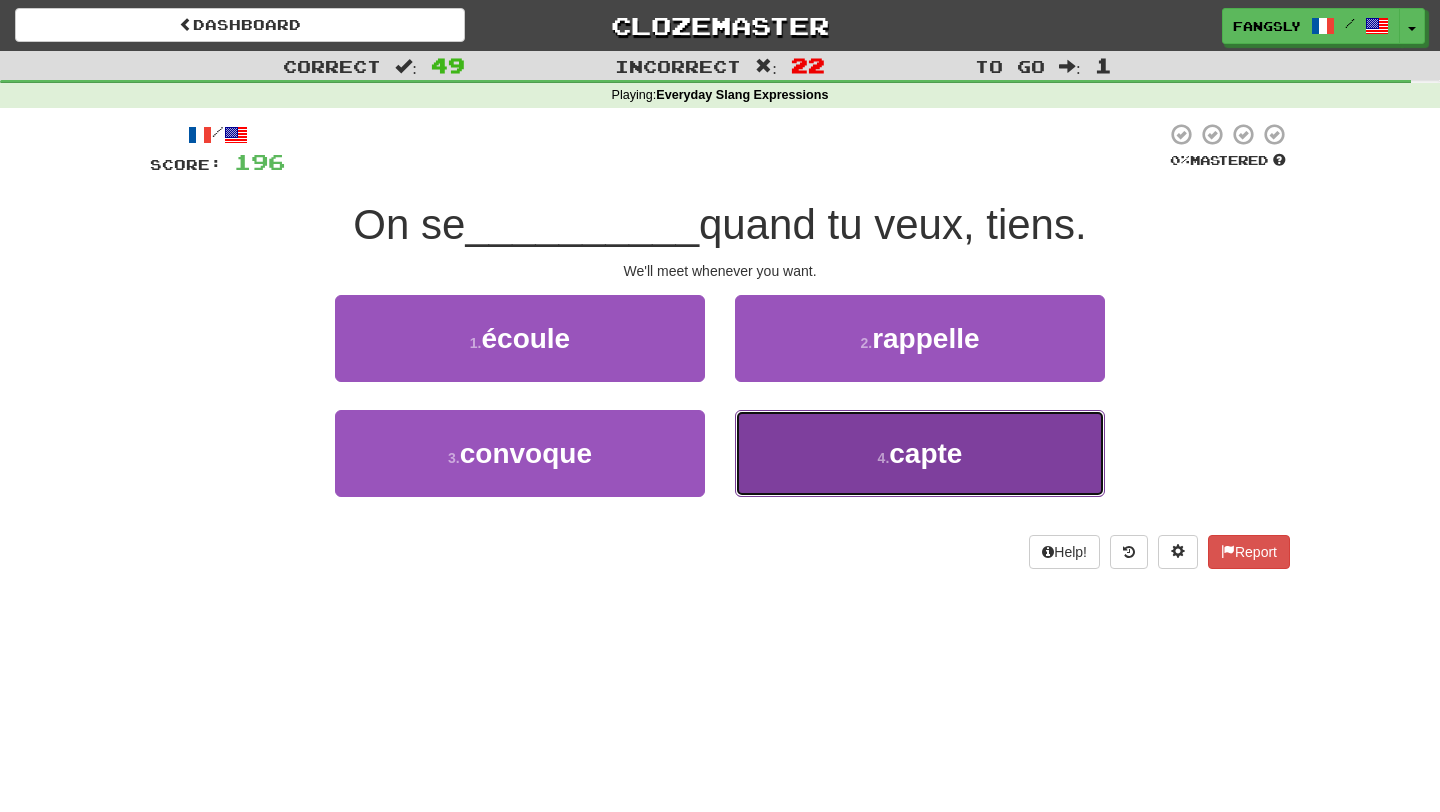 click on "4 .  capte" at bounding box center (920, 453) 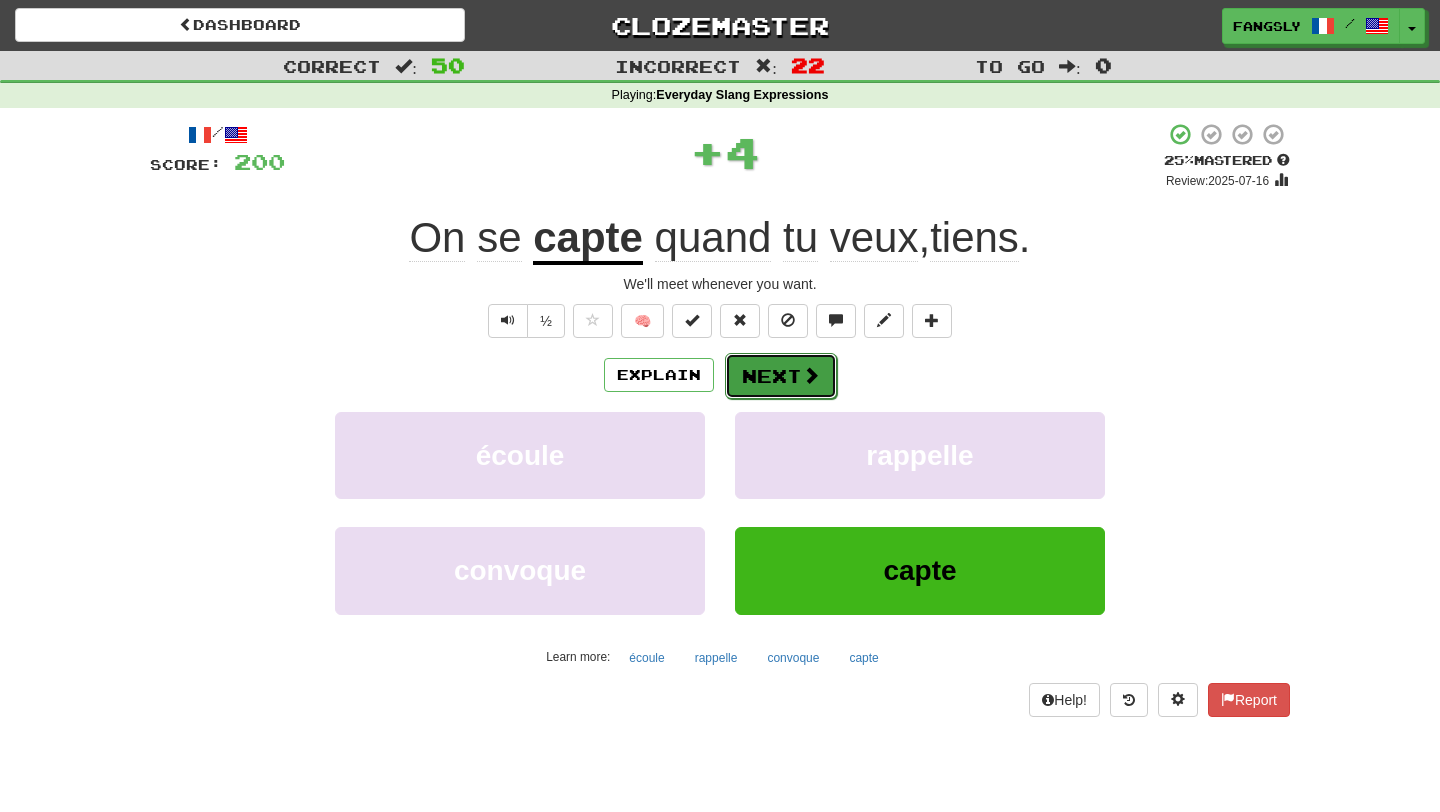 click on "Next" at bounding box center (781, 376) 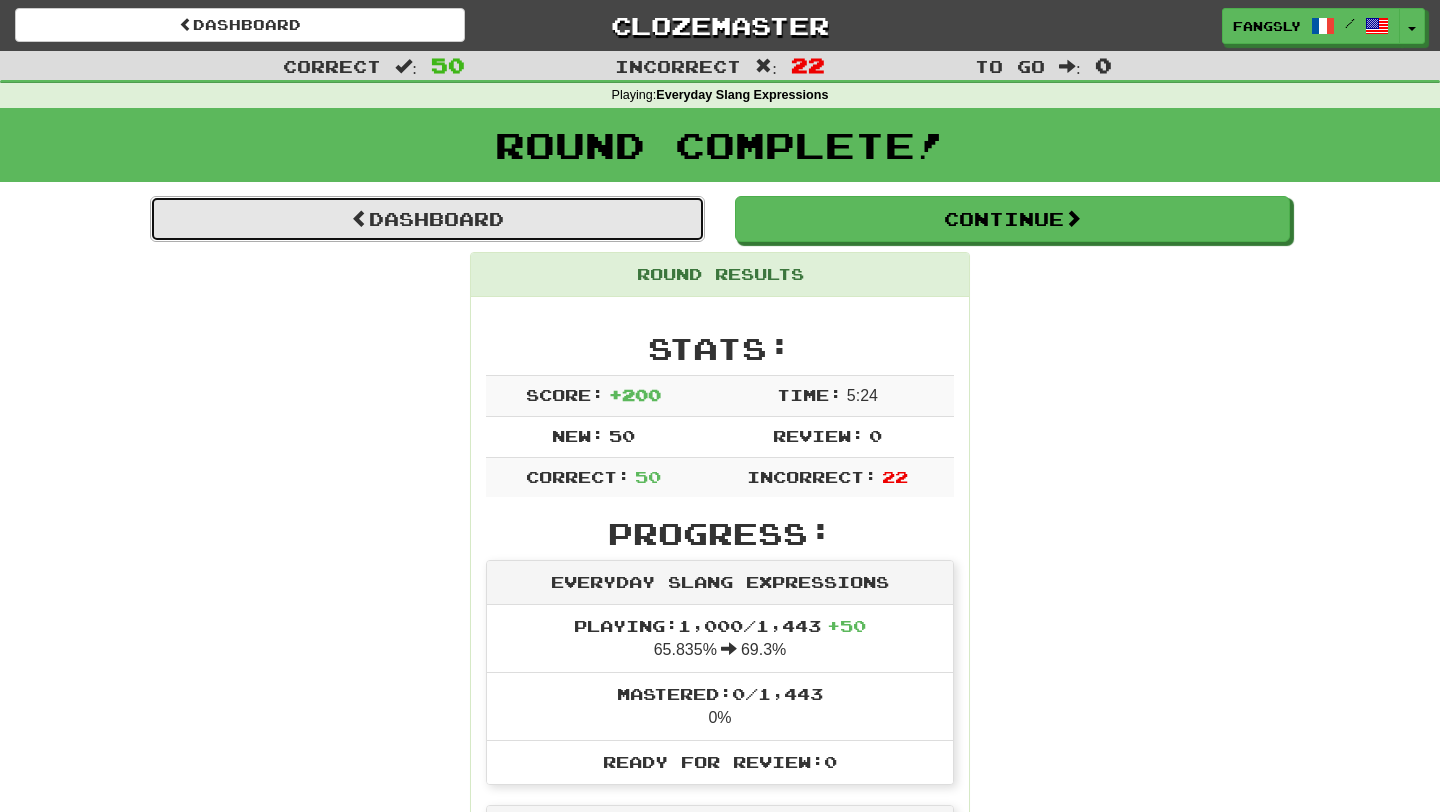 click on "Dashboard" at bounding box center [427, 219] 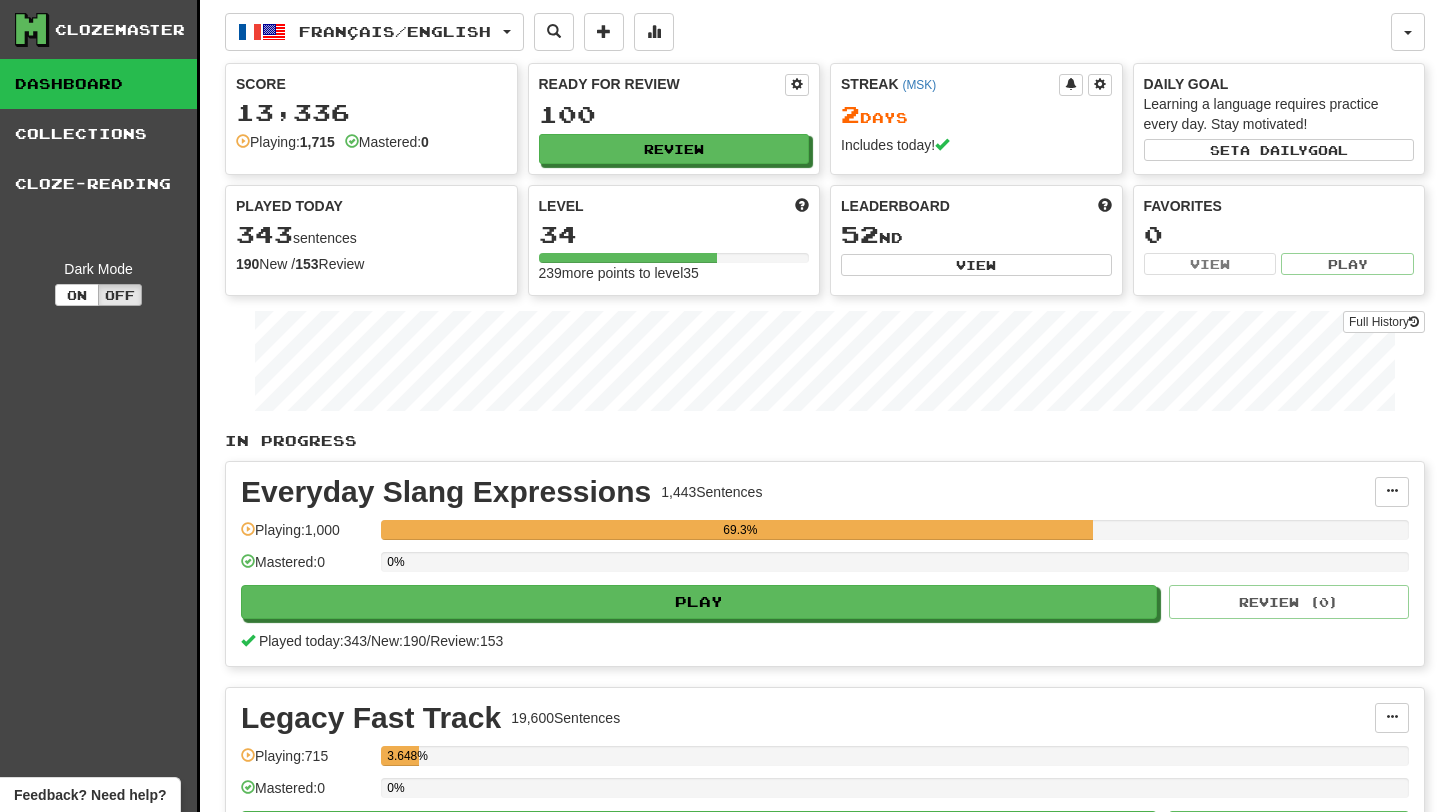 scroll, scrollTop: 87, scrollLeft: 0, axis: vertical 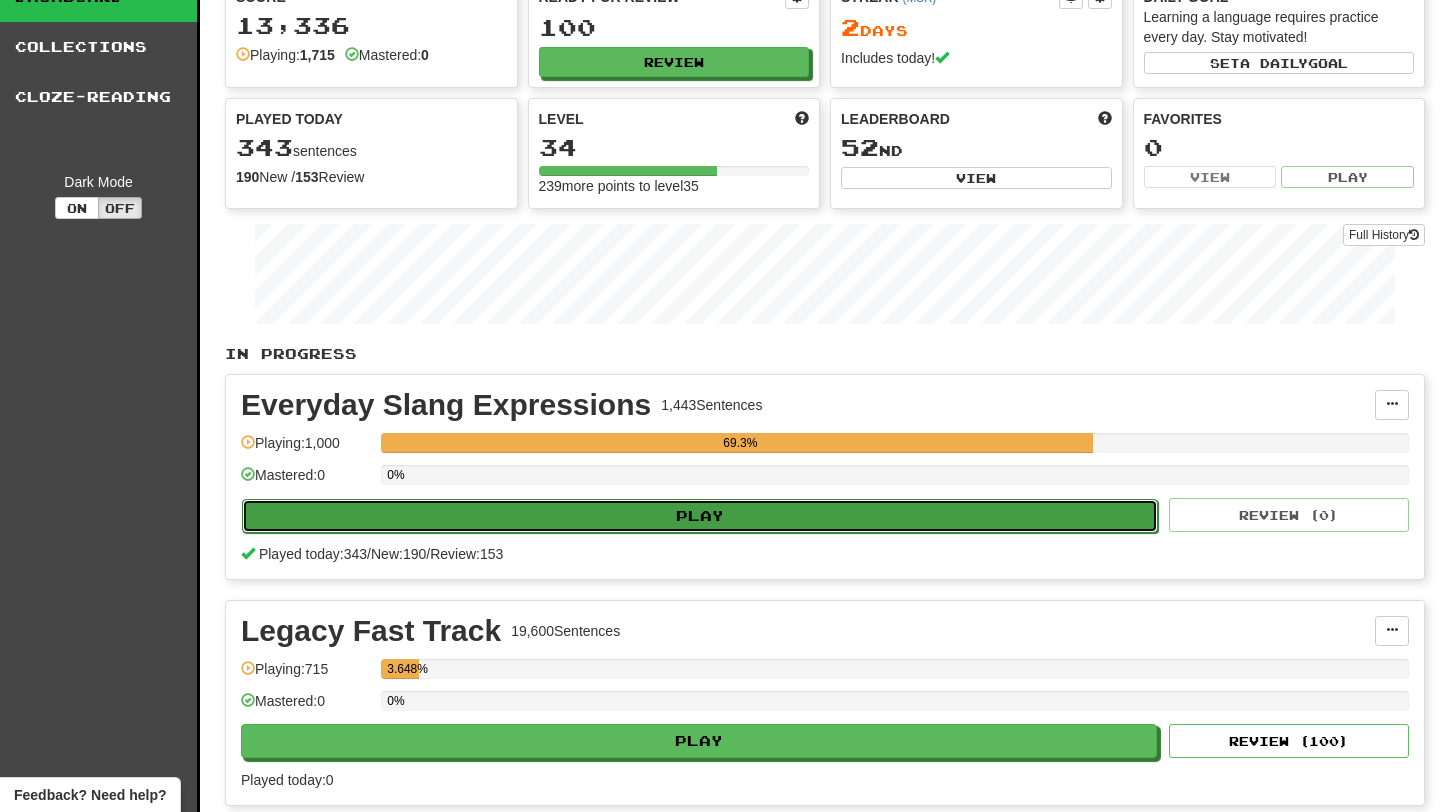 click on "Play" at bounding box center (700, 516) 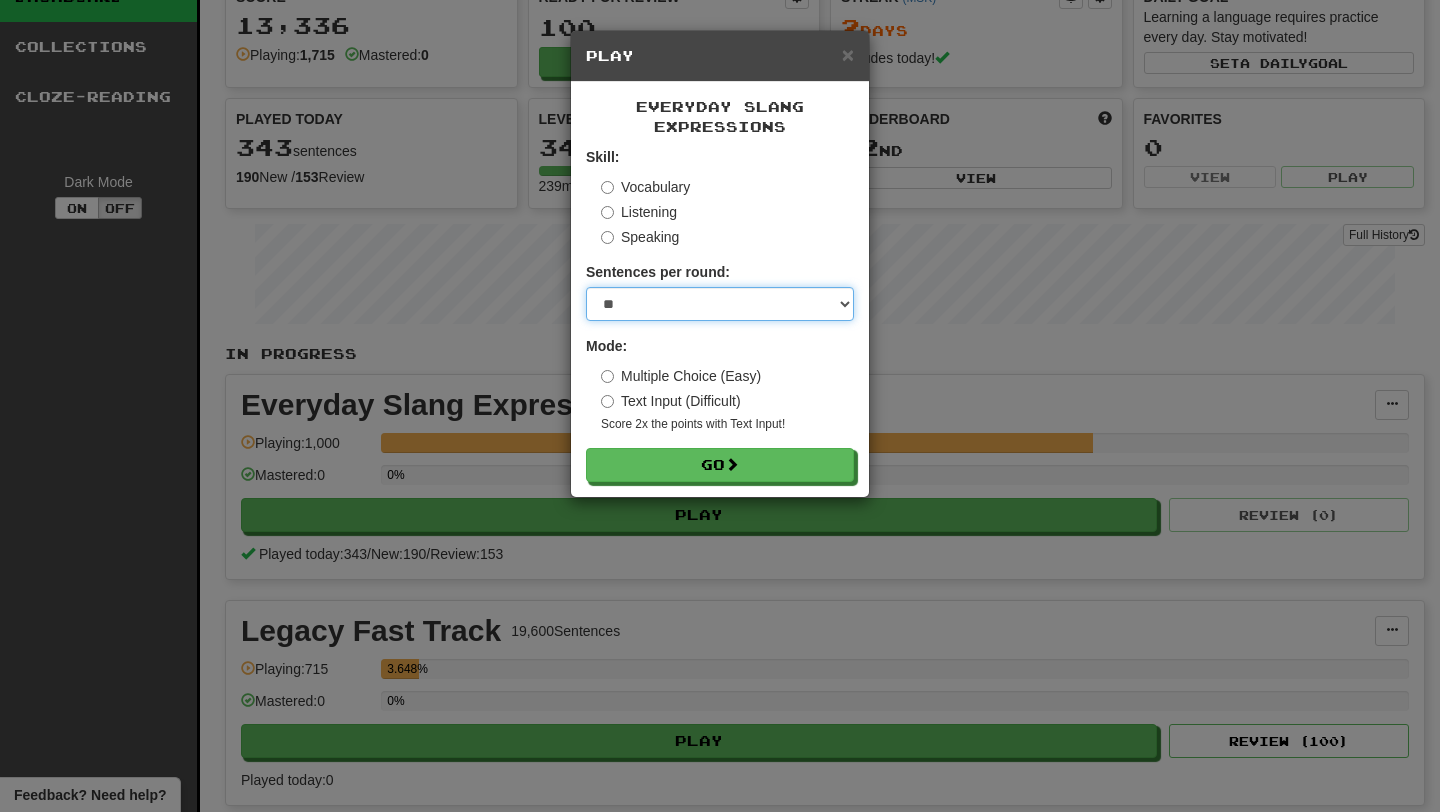 click on "* ** ** ** ** ** *** ********" at bounding box center [720, 304] 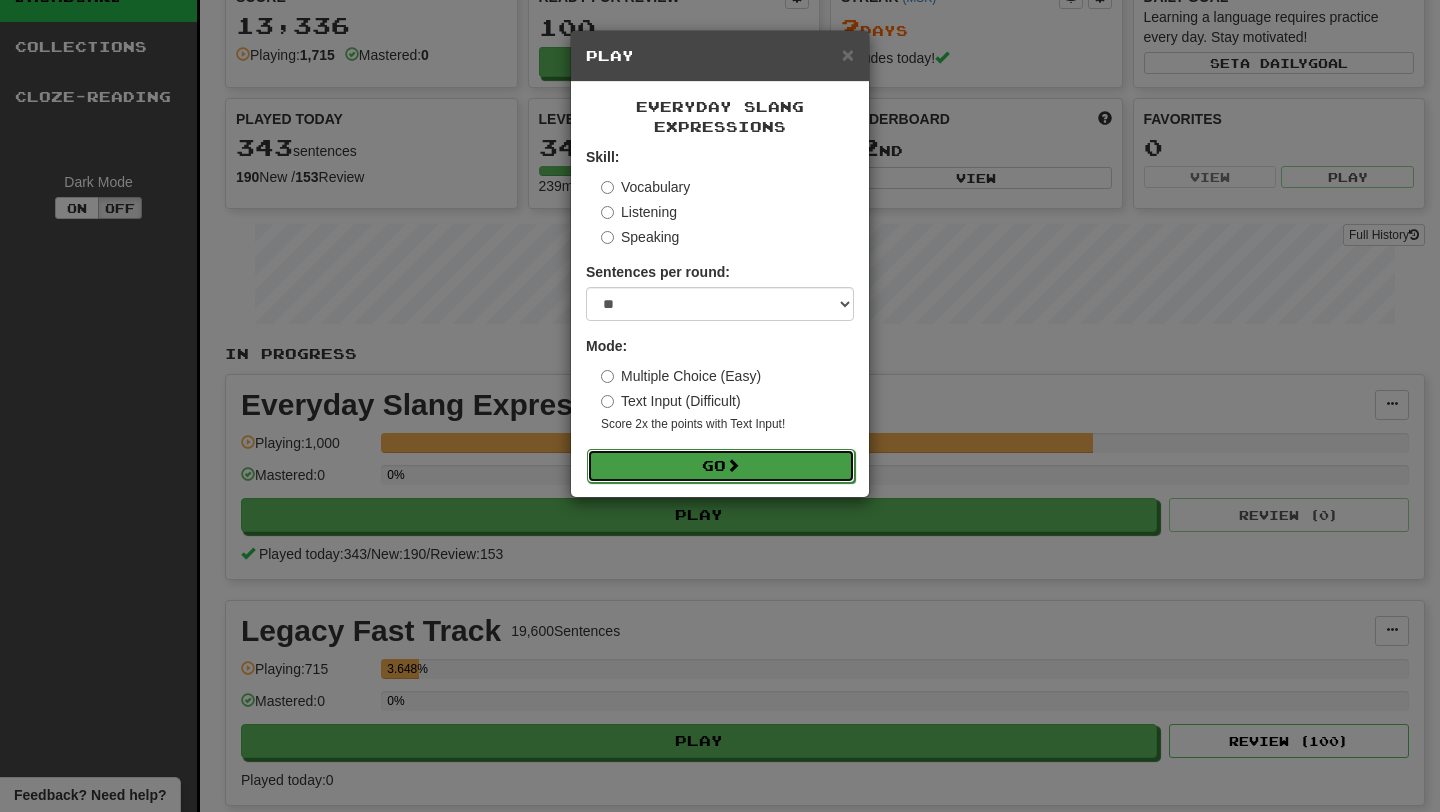 click on "Go" at bounding box center (721, 466) 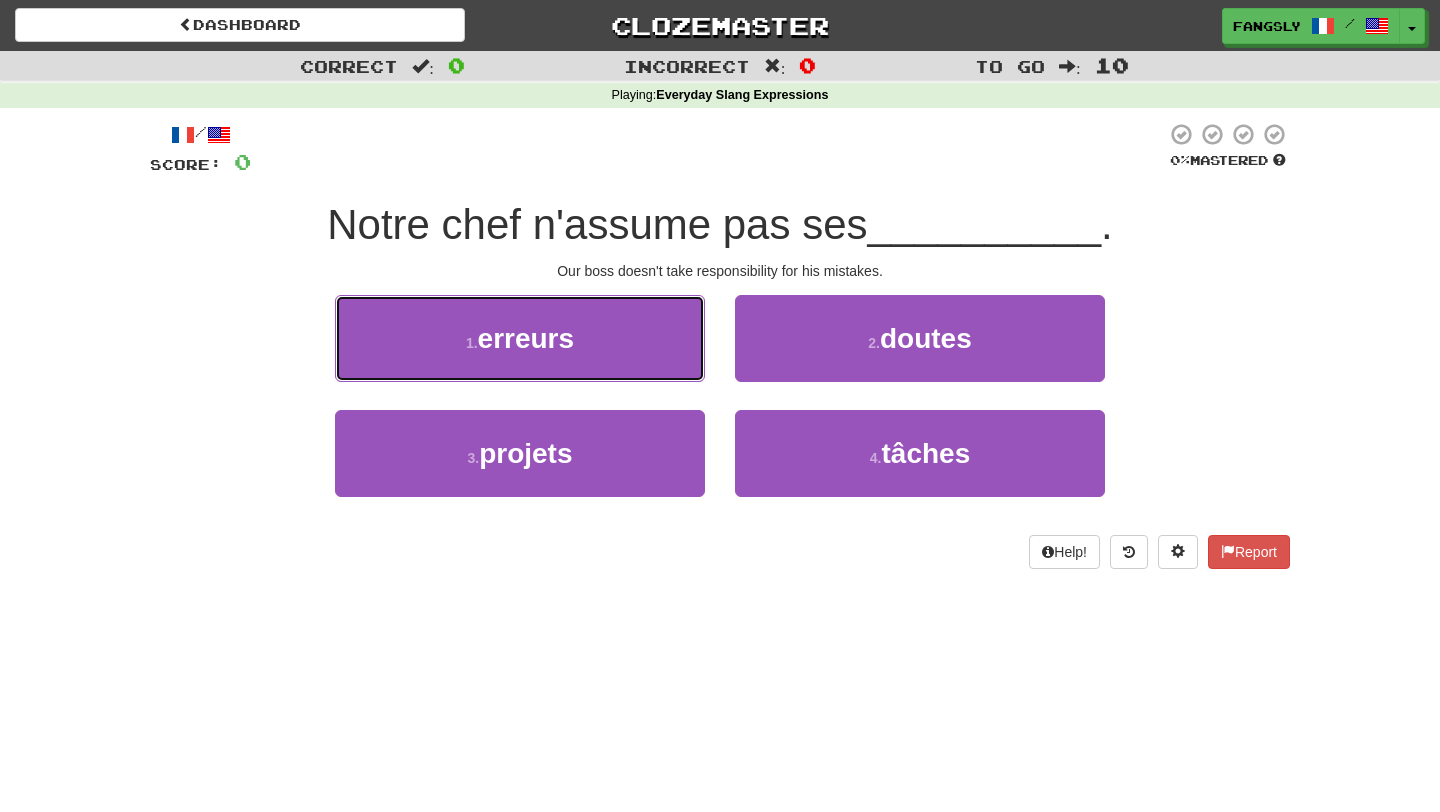 scroll, scrollTop: 0, scrollLeft: 0, axis: both 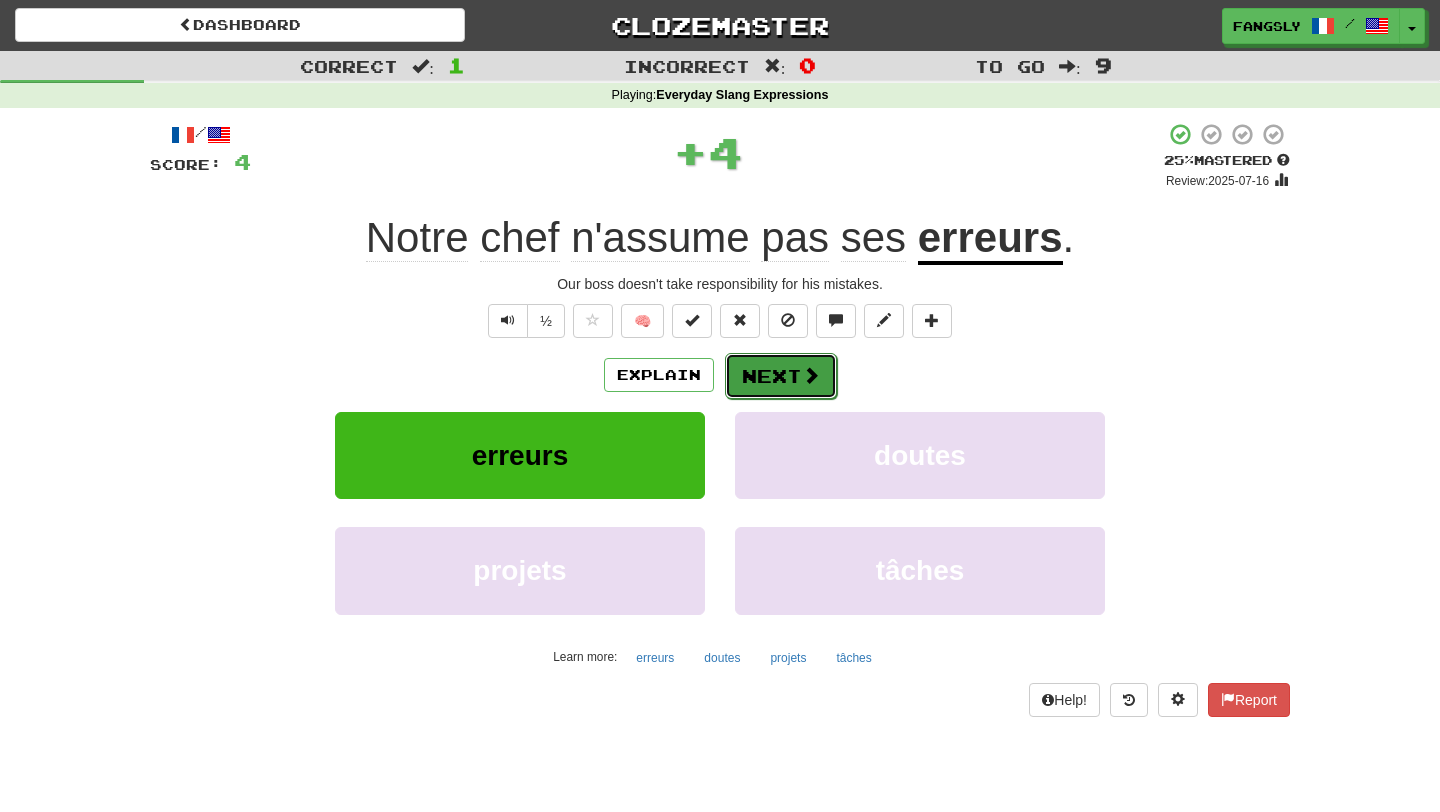 click on "Next" at bounding box center (781, 376) 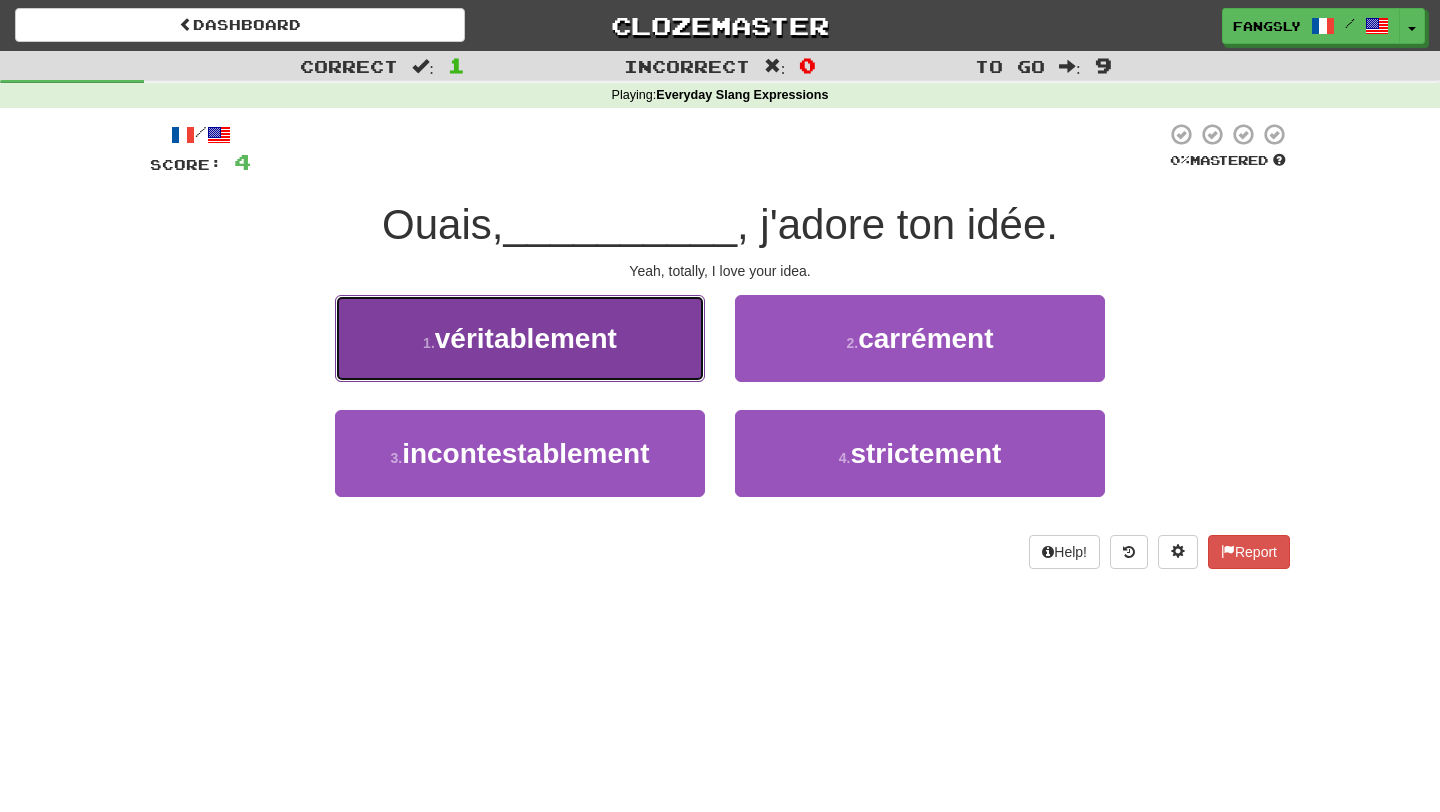 click on "véritablement" at bounding box center [526, 338] 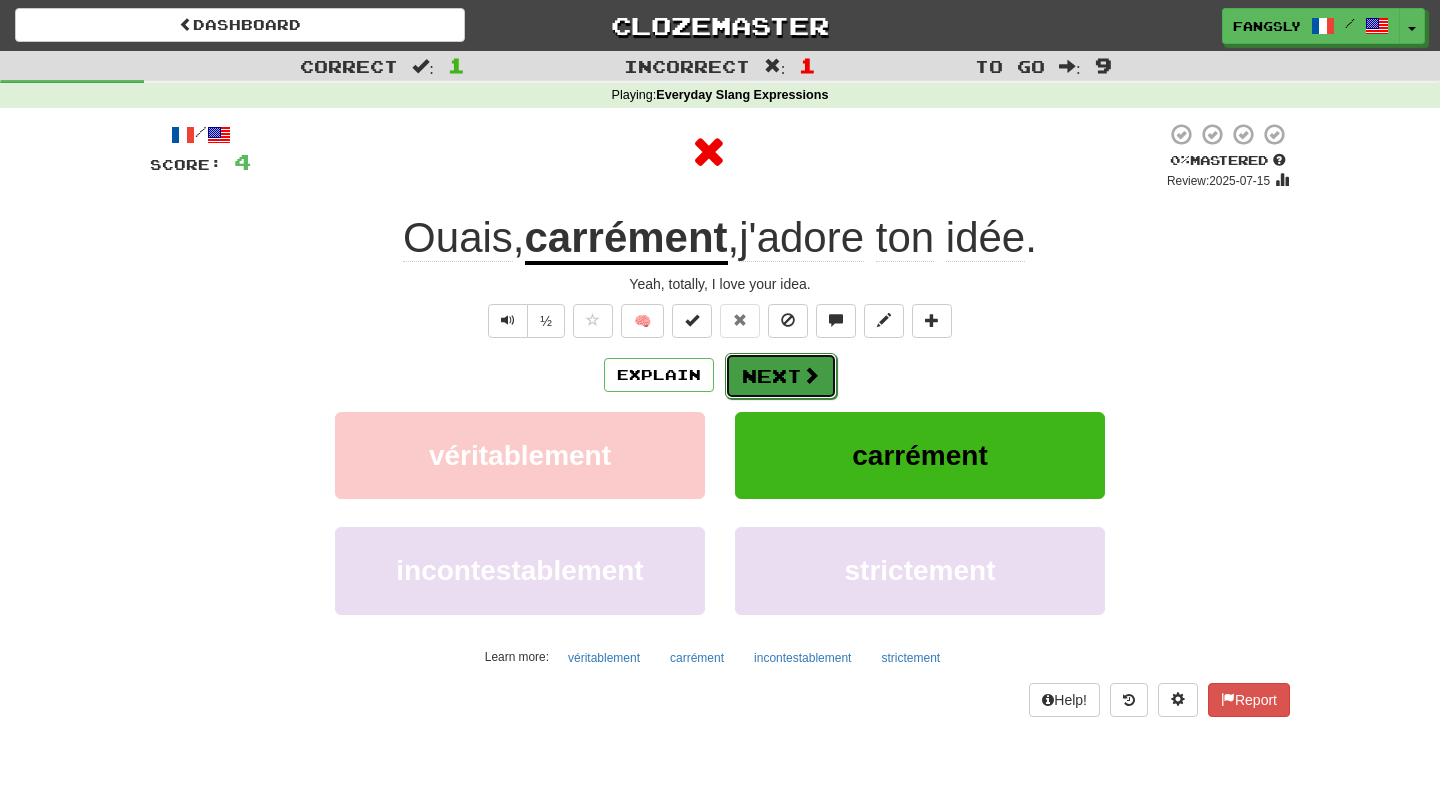 click on "Next" at bounding box center (781, 376) 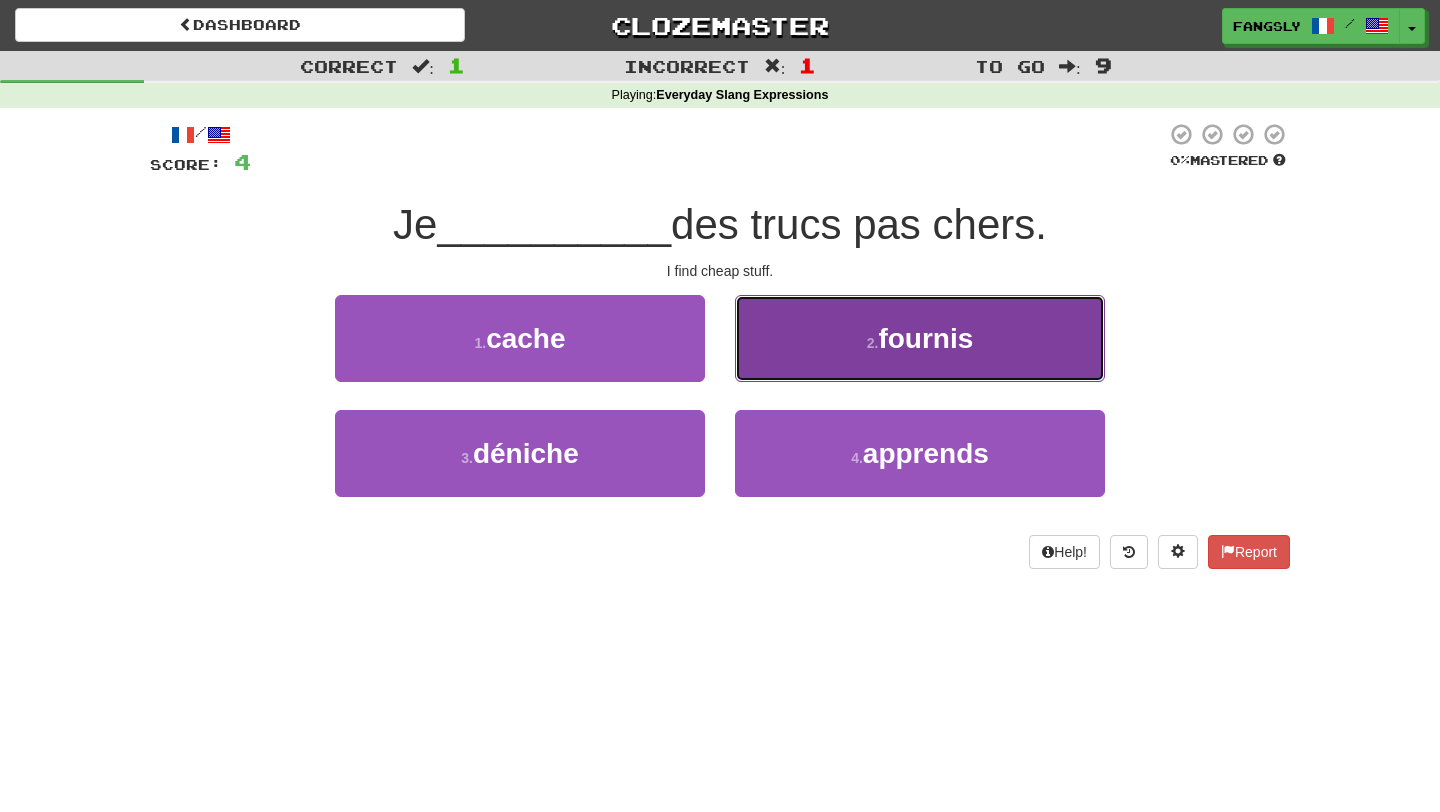 click on "2 .  fournis" at bounding box center (920, 338) 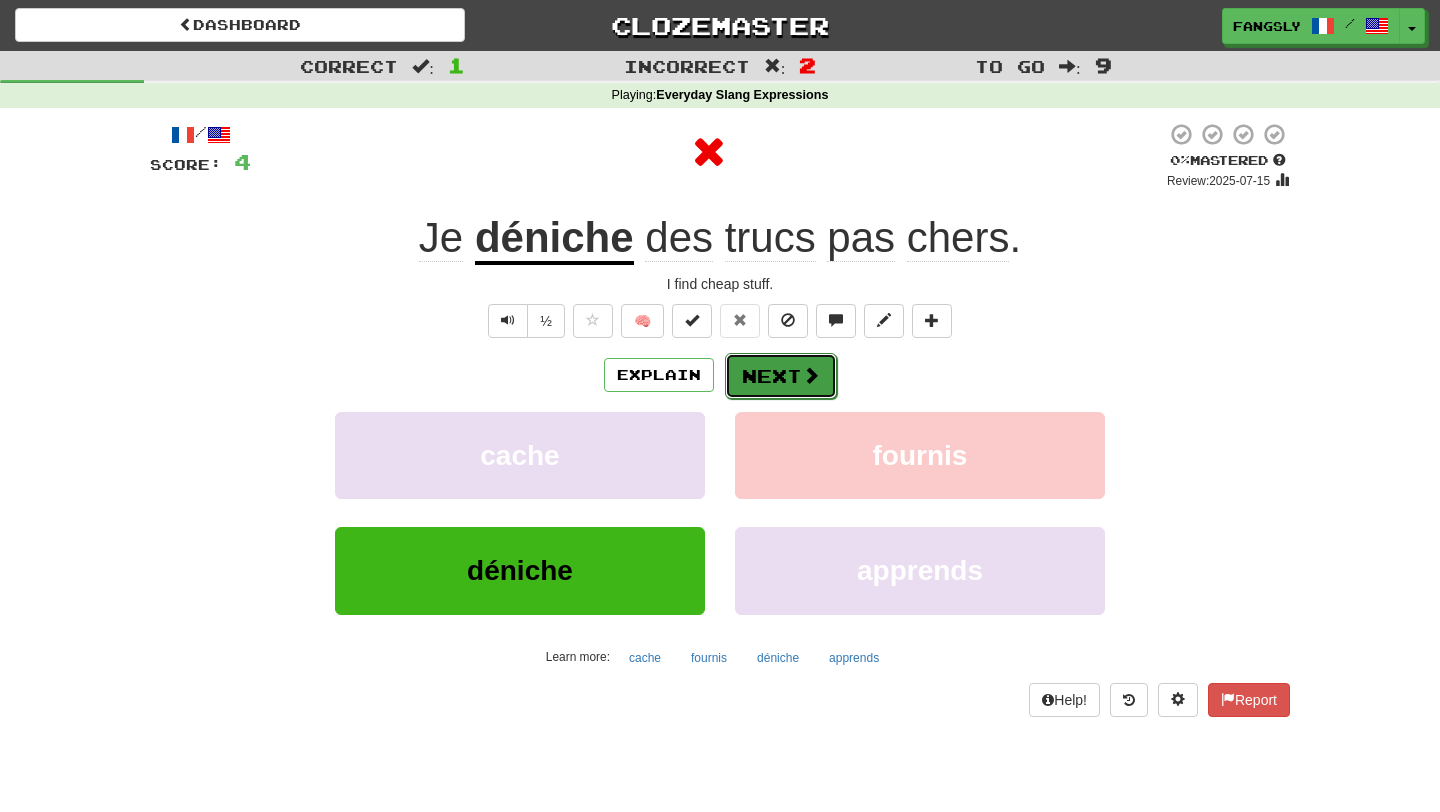 click on "Next" at bounding box center (781, 376) 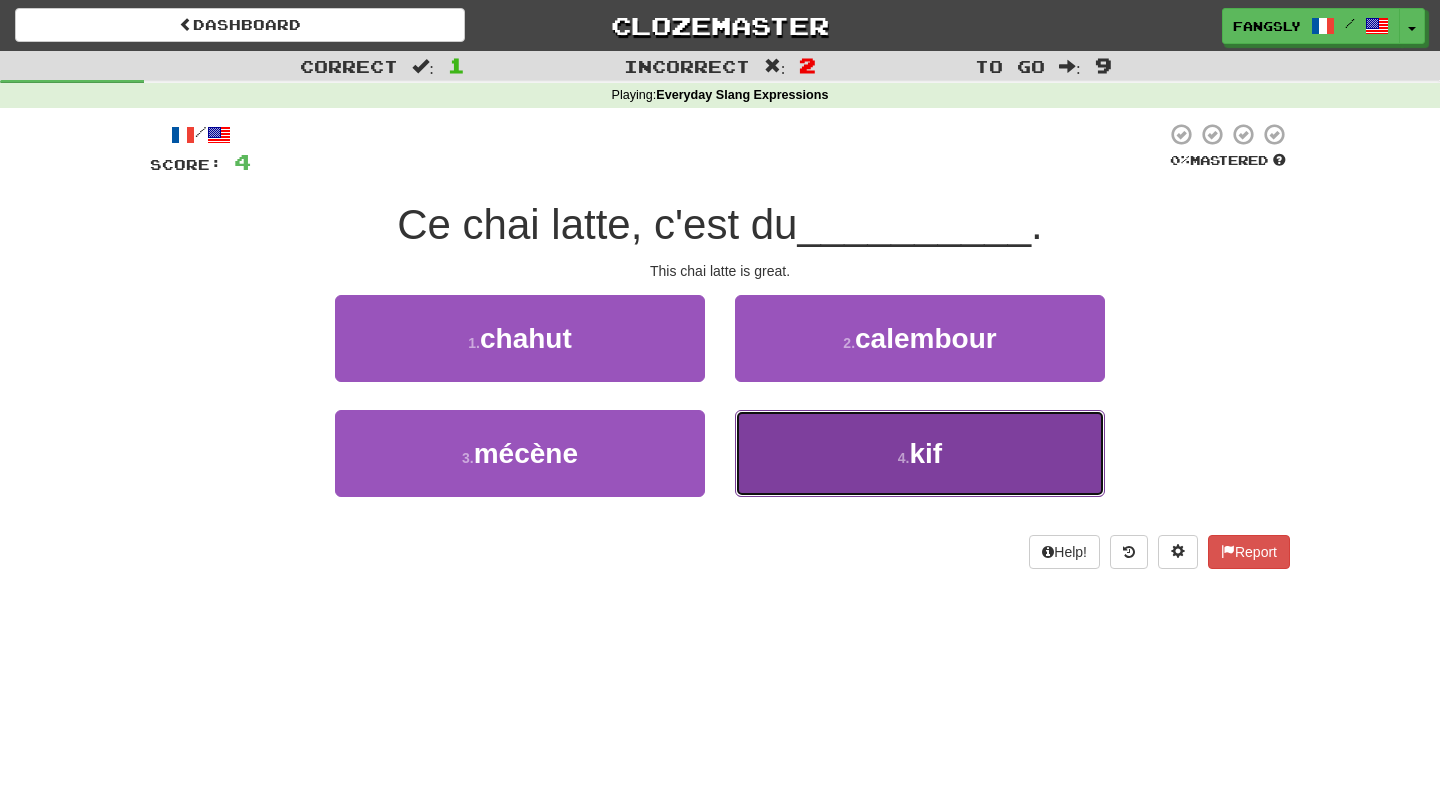 click on "4 .  kif" at bounding box center (920, 453) 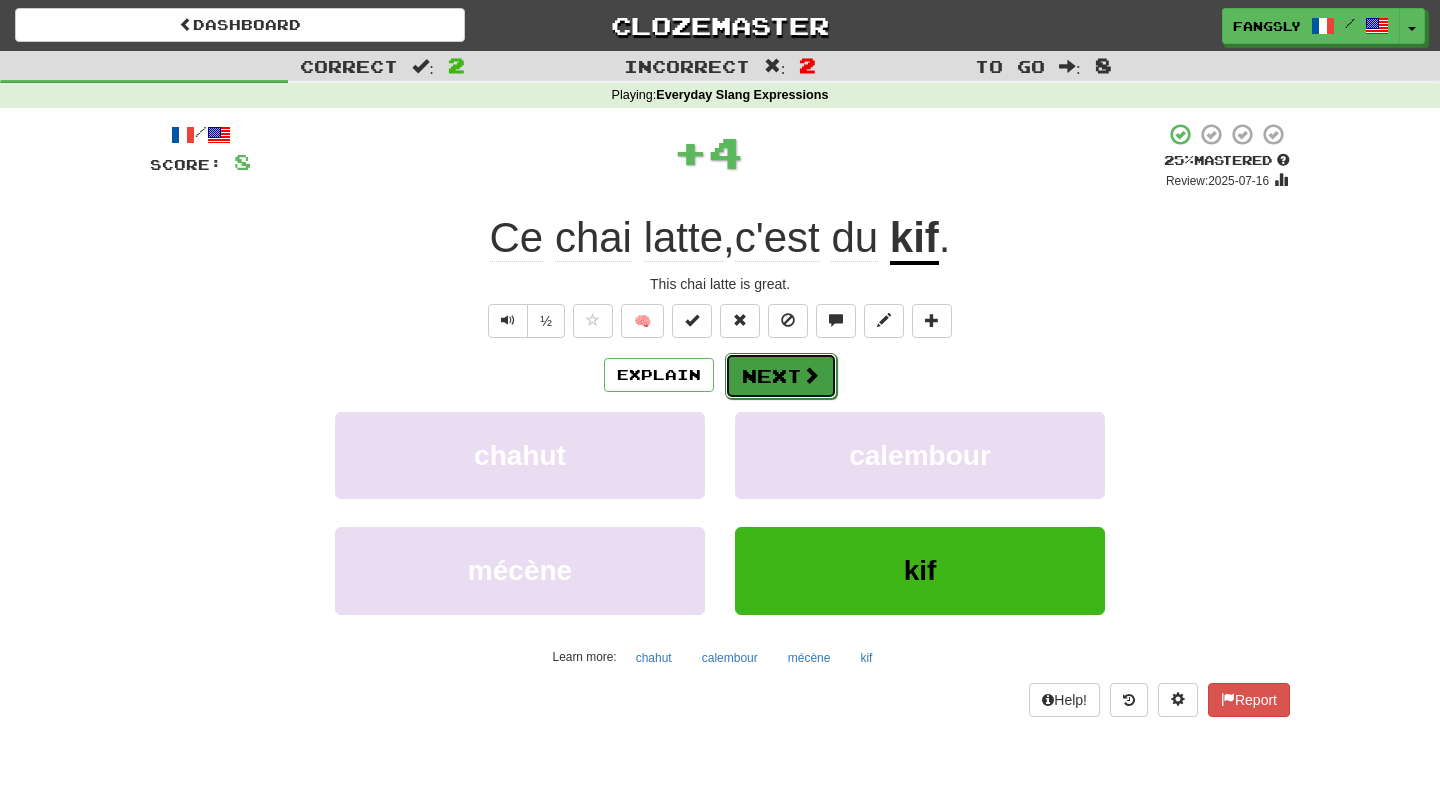 click on "Next" at bounding box center (781, 376) 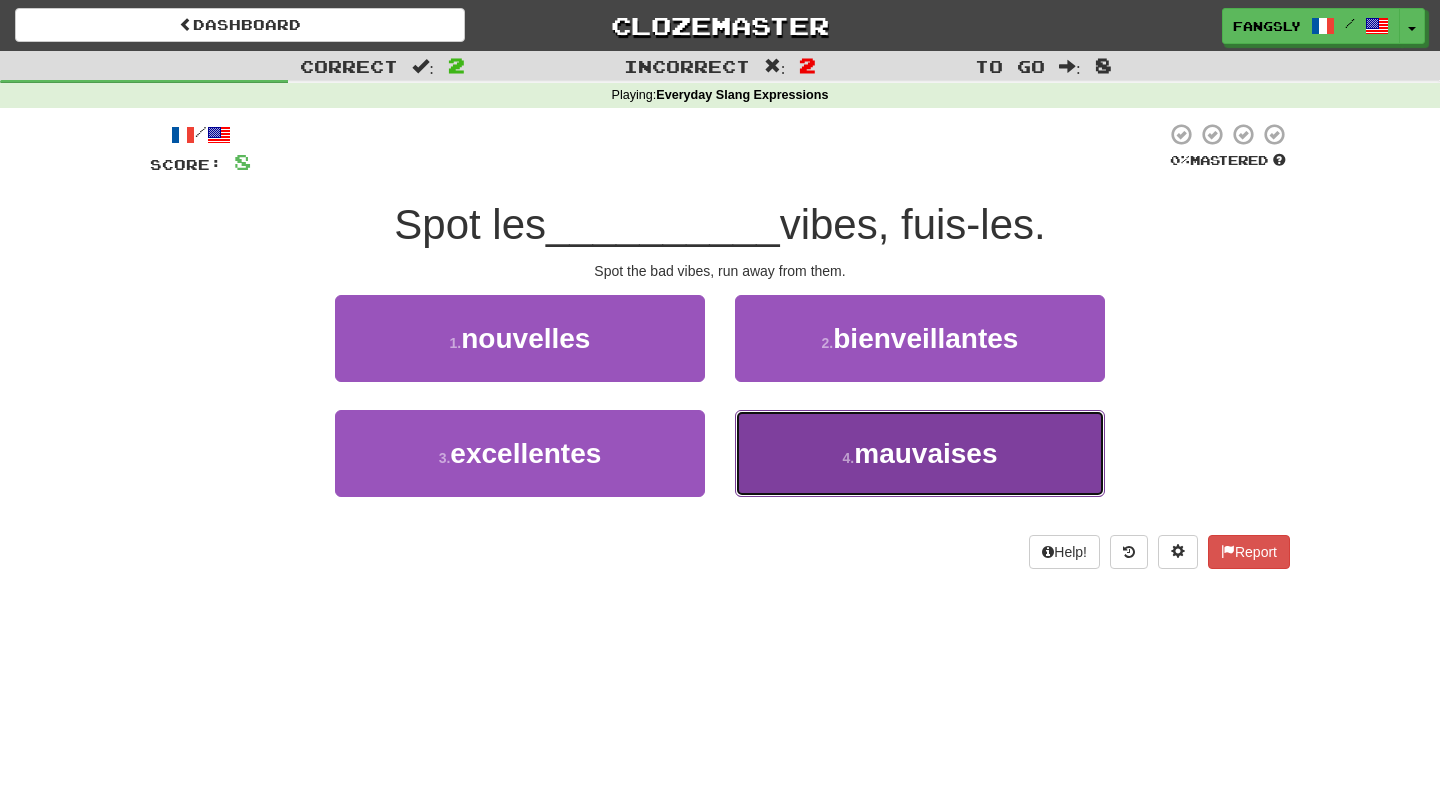 click on "4 .  mauvaises" at bounding box center (920, 453) 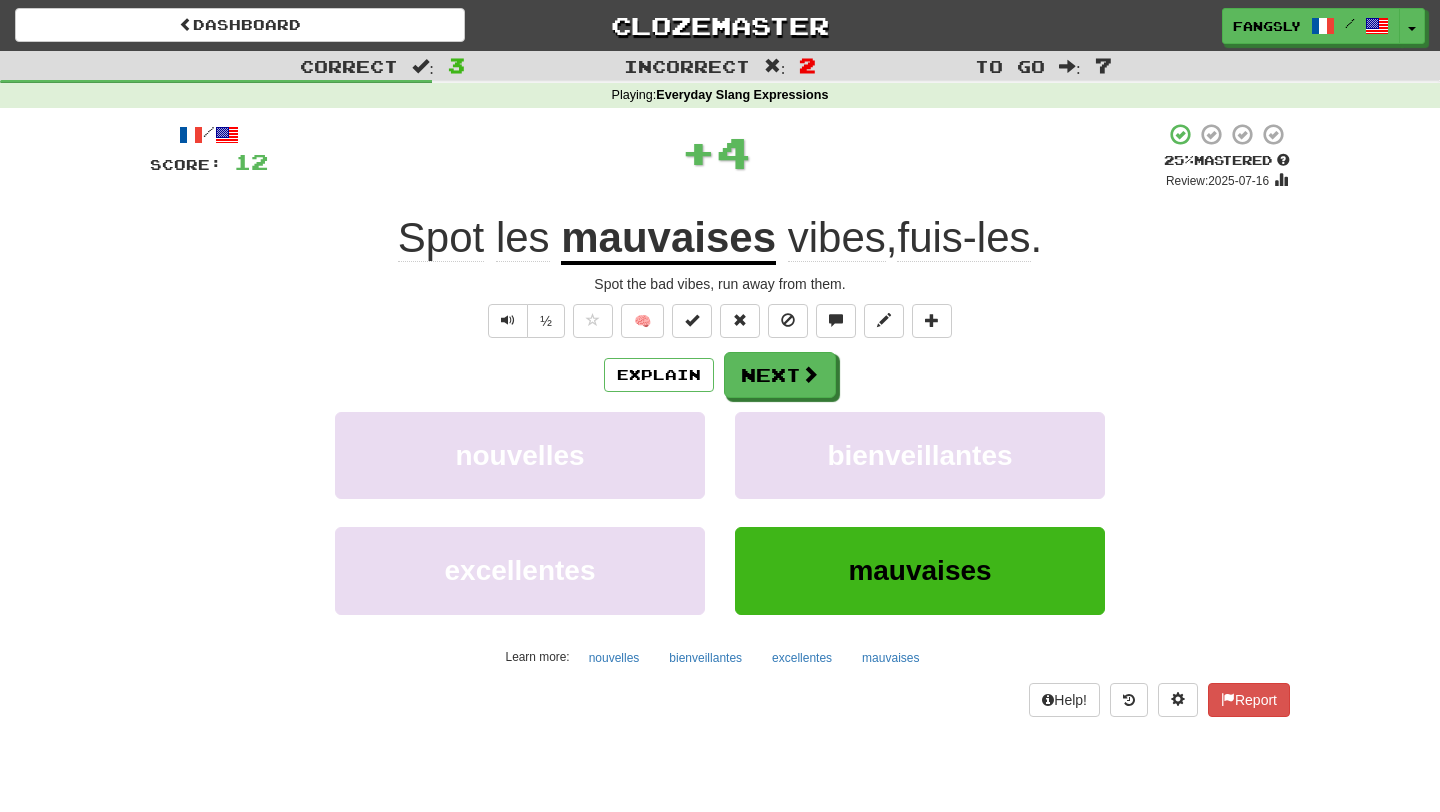 click on "Explain Next nouvelles bienveillantes excellentes mauvaises Learn more: nouvelles bienveillantes excellentes mauvaises" at bounding box center [720, 512] 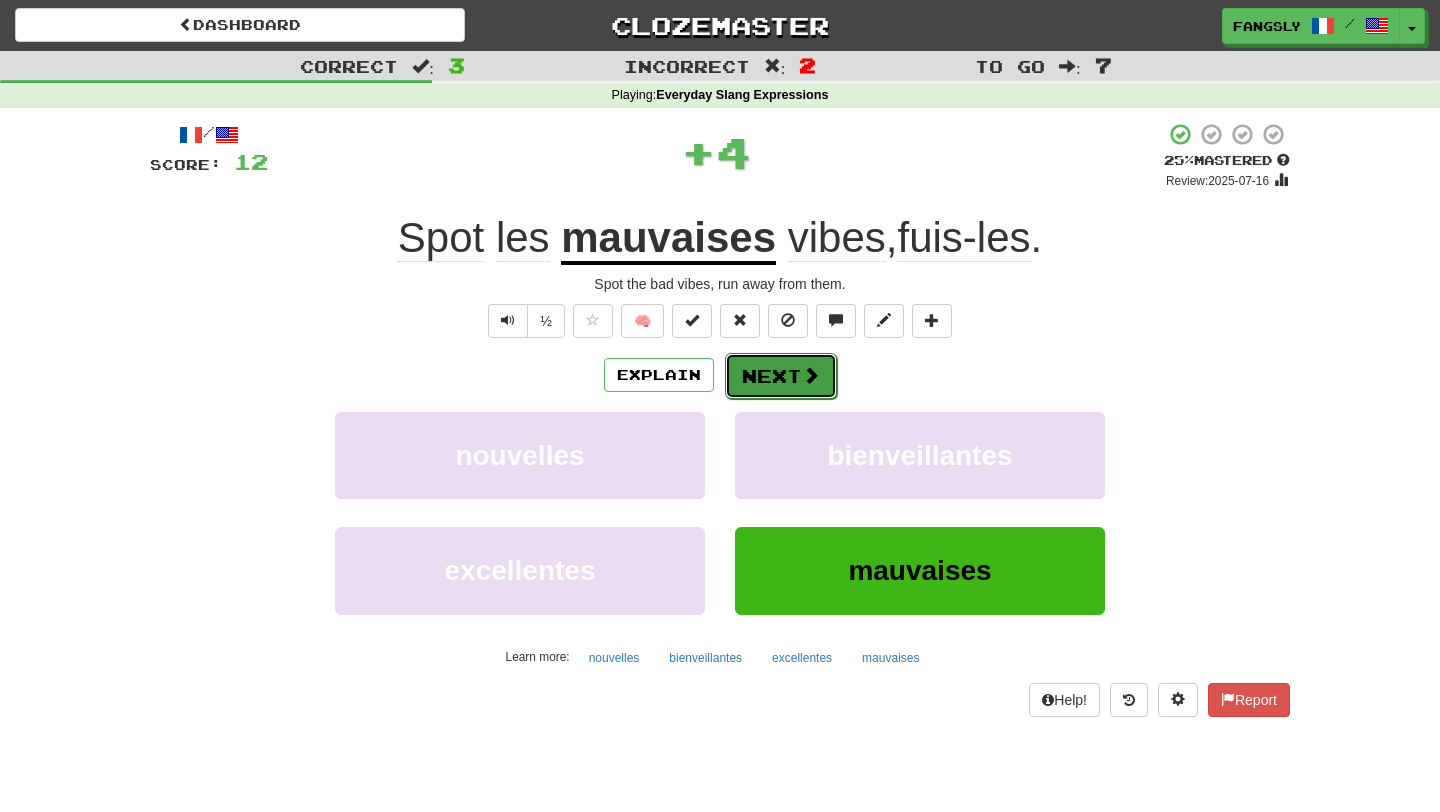 click on "Next" at bounding box center [781, 376] 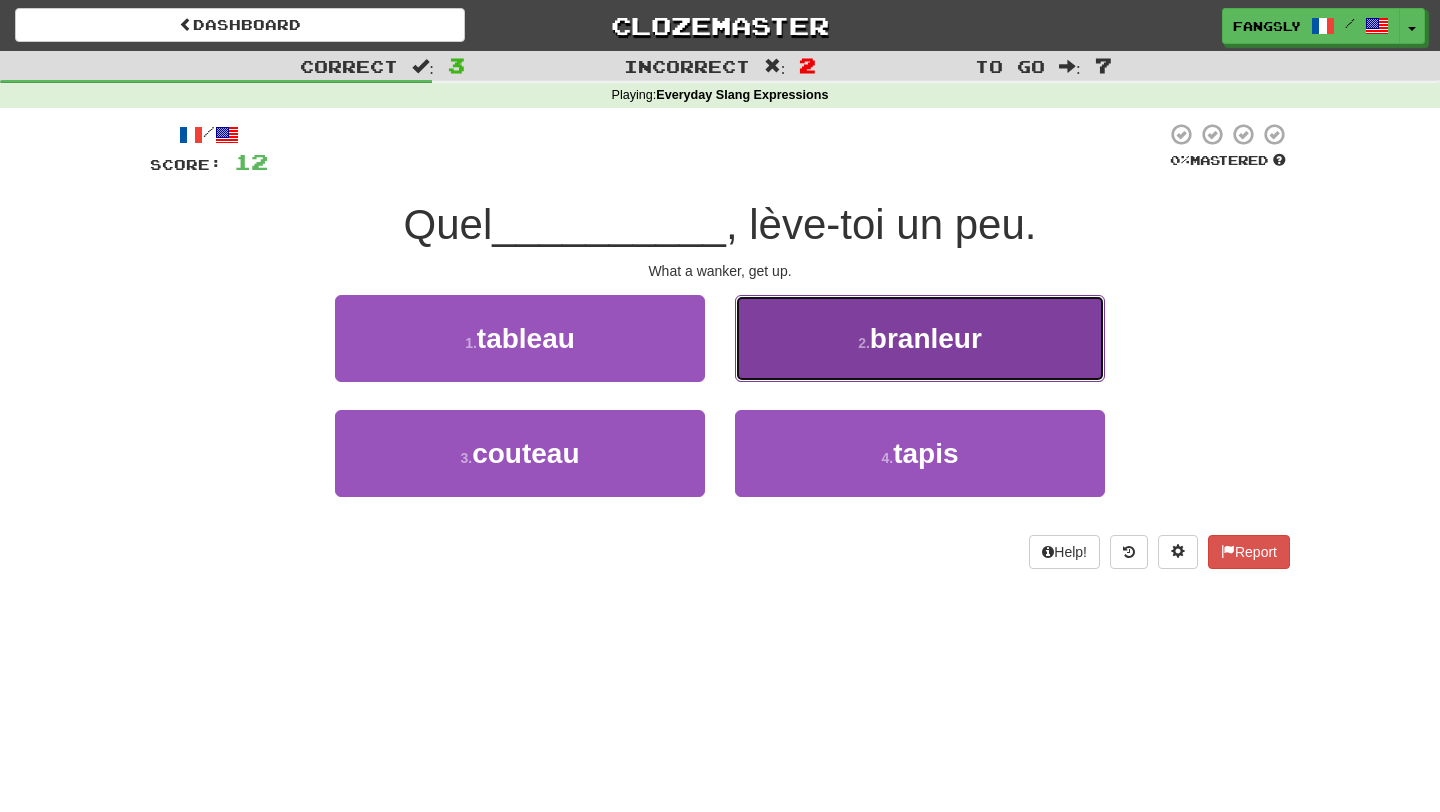click on "2 .  branleur" at bounding box center [920, 338] 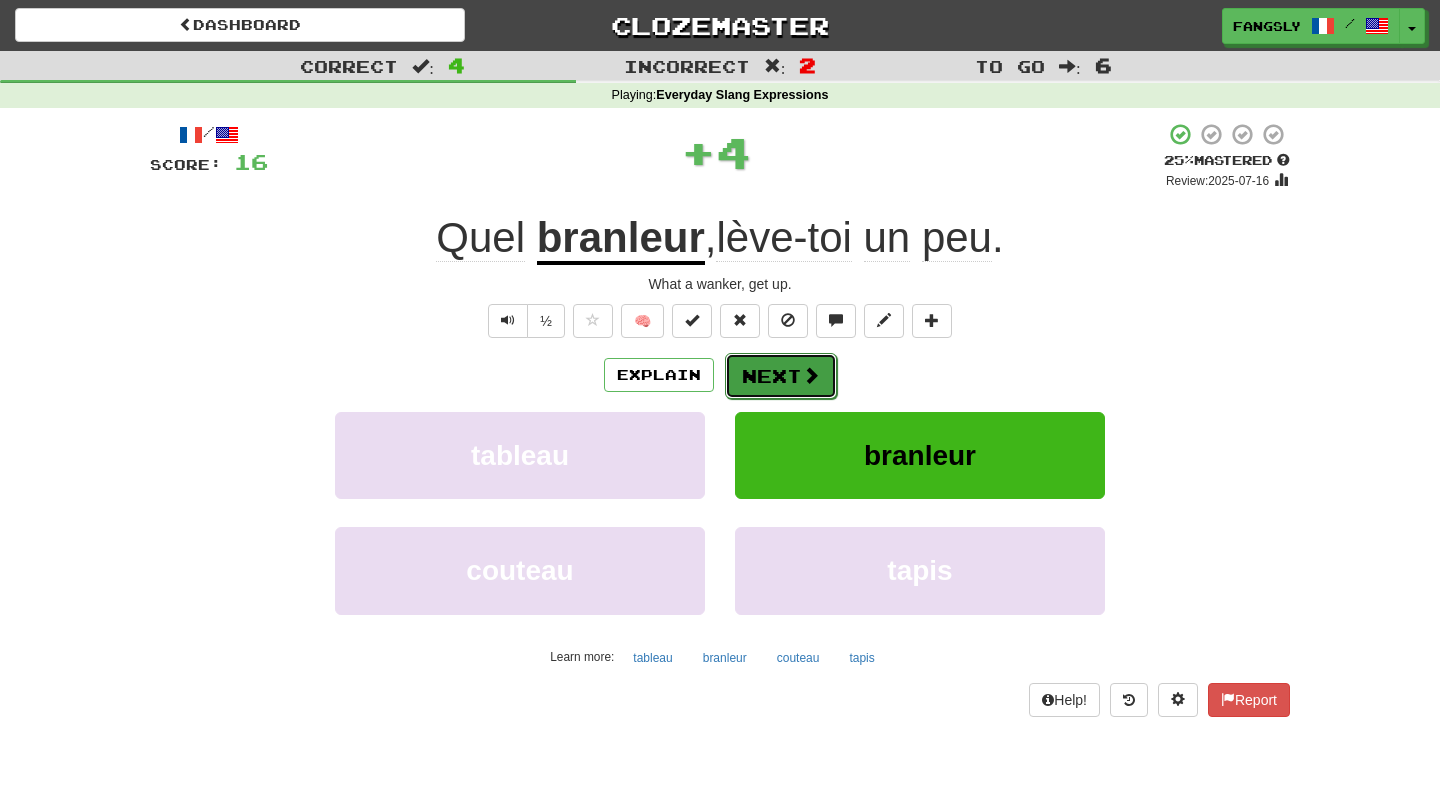 click on "Next" at bounding box center (781, 376) 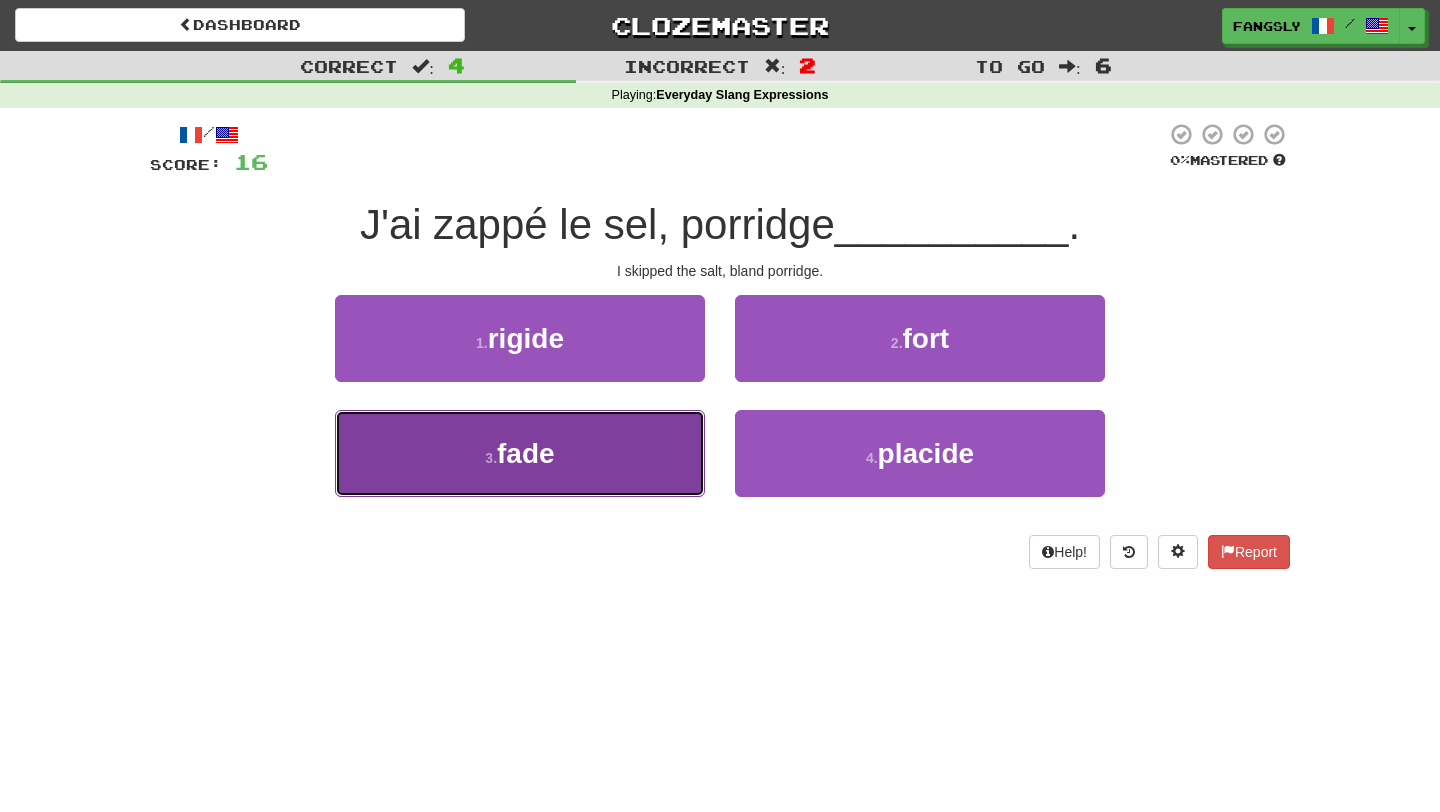 click on "3 .  fade" at bounding box center (520, 453) 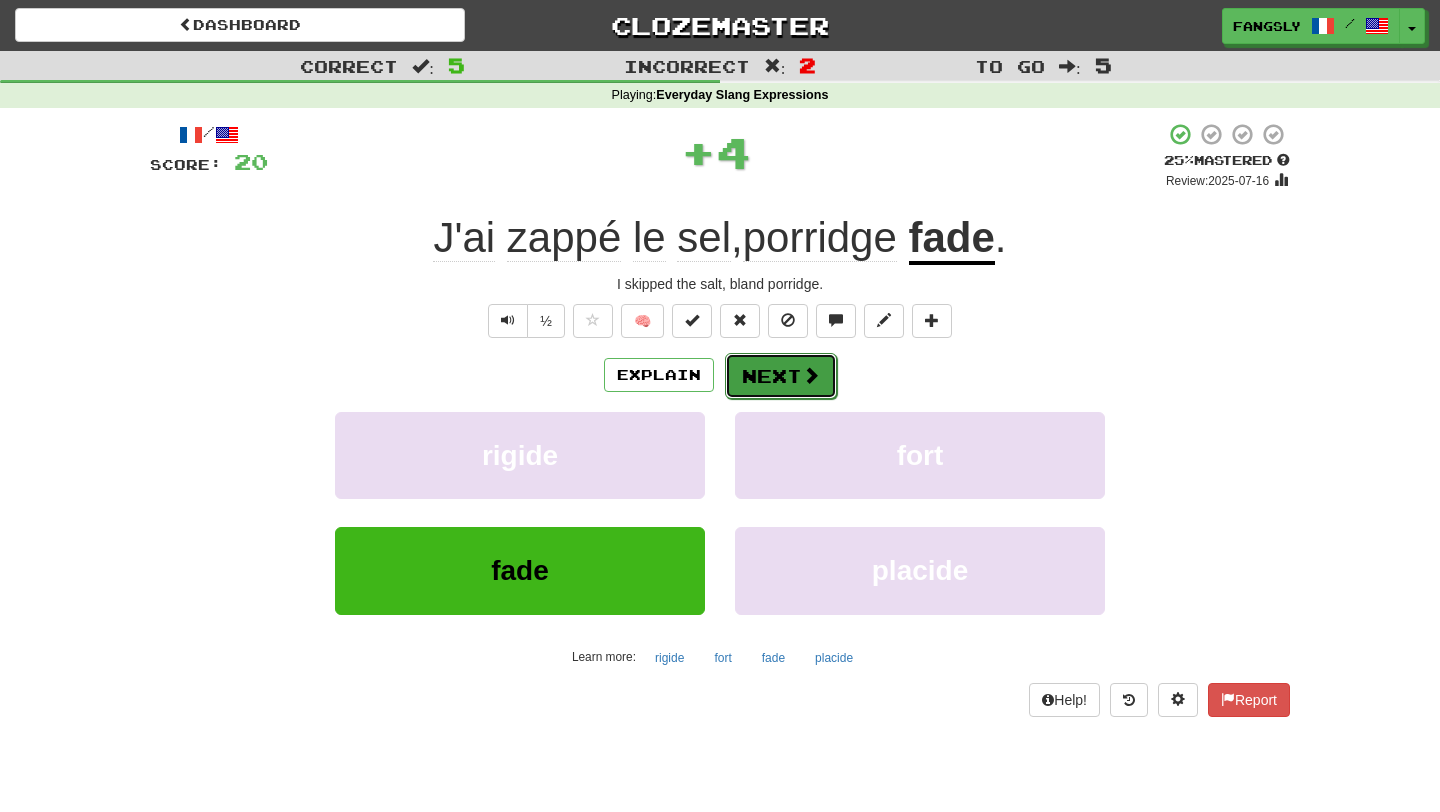 click on "Next" at bounding box center [781, 376] 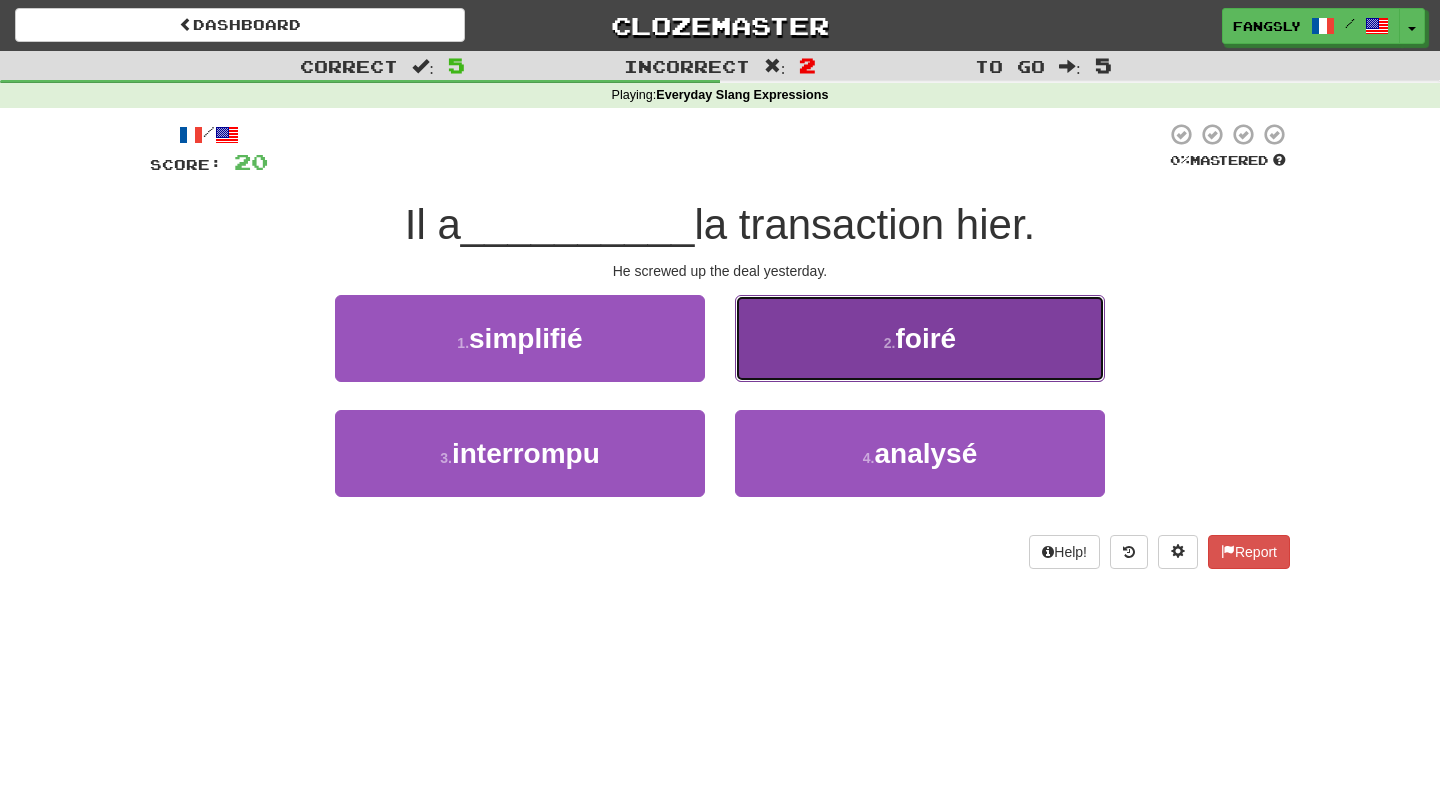 click on "2 .  foiré" at bounding box center (920, 338) 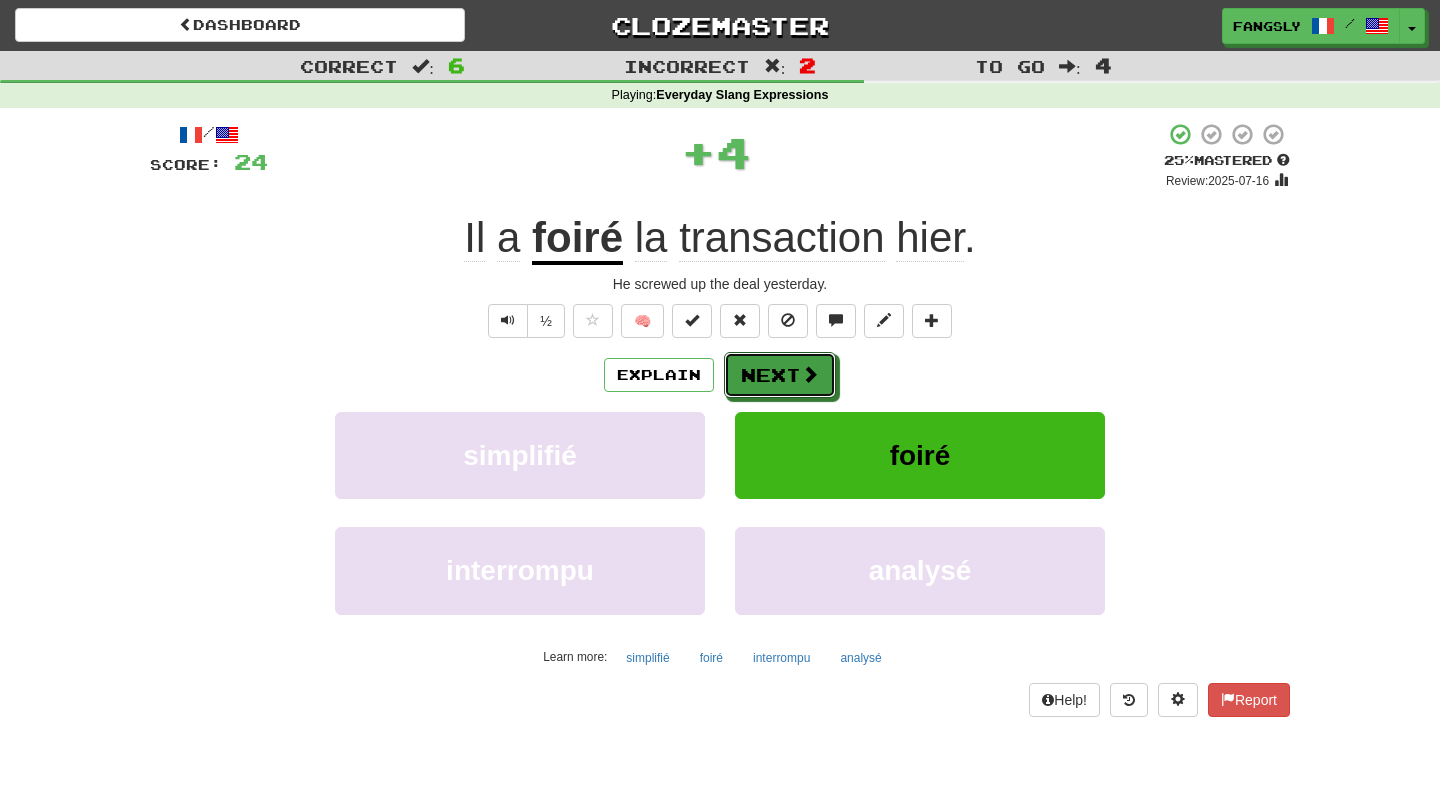 click on "Next" at bounding box center [780, 375] 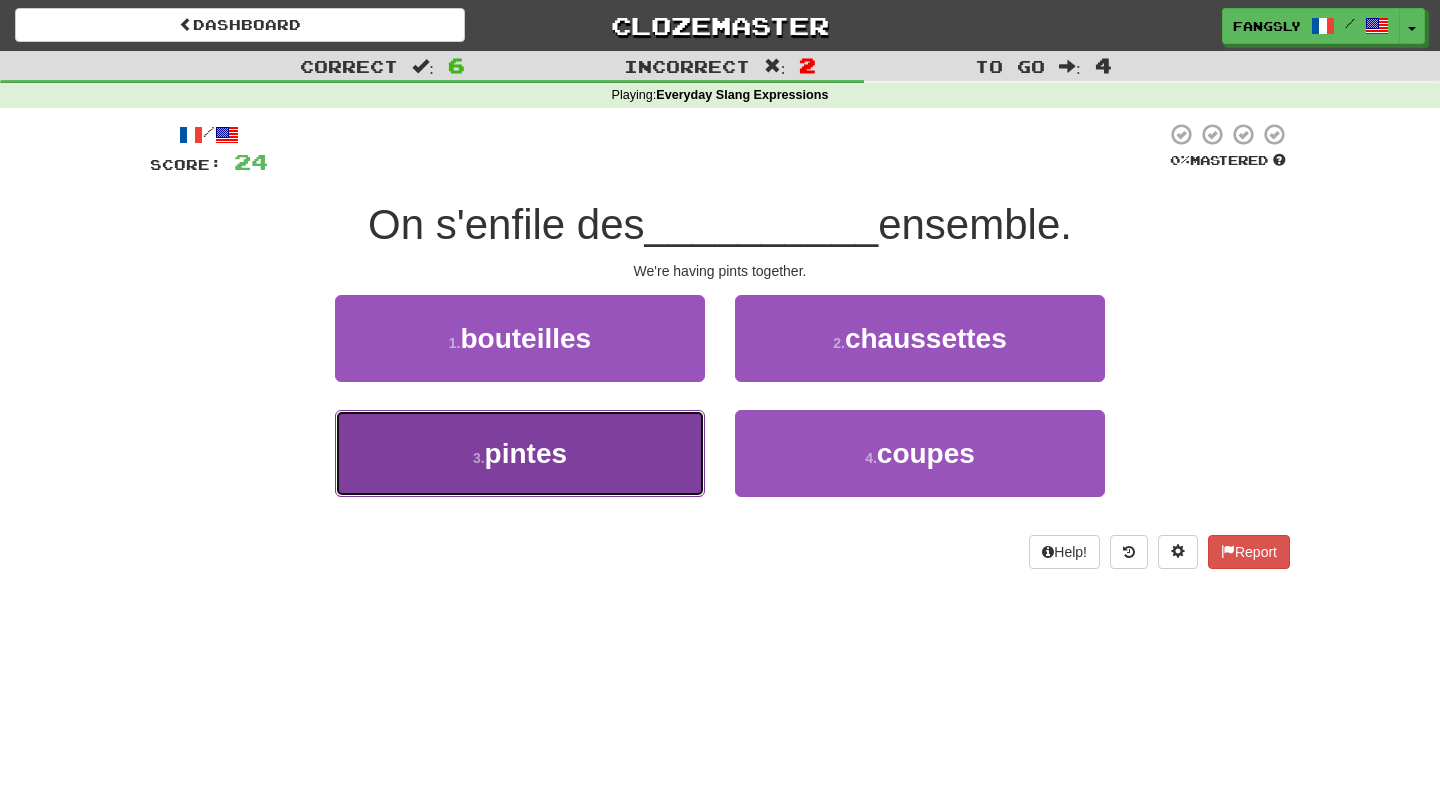 click on "3 .  pintes" at bounding box center (520, 453) 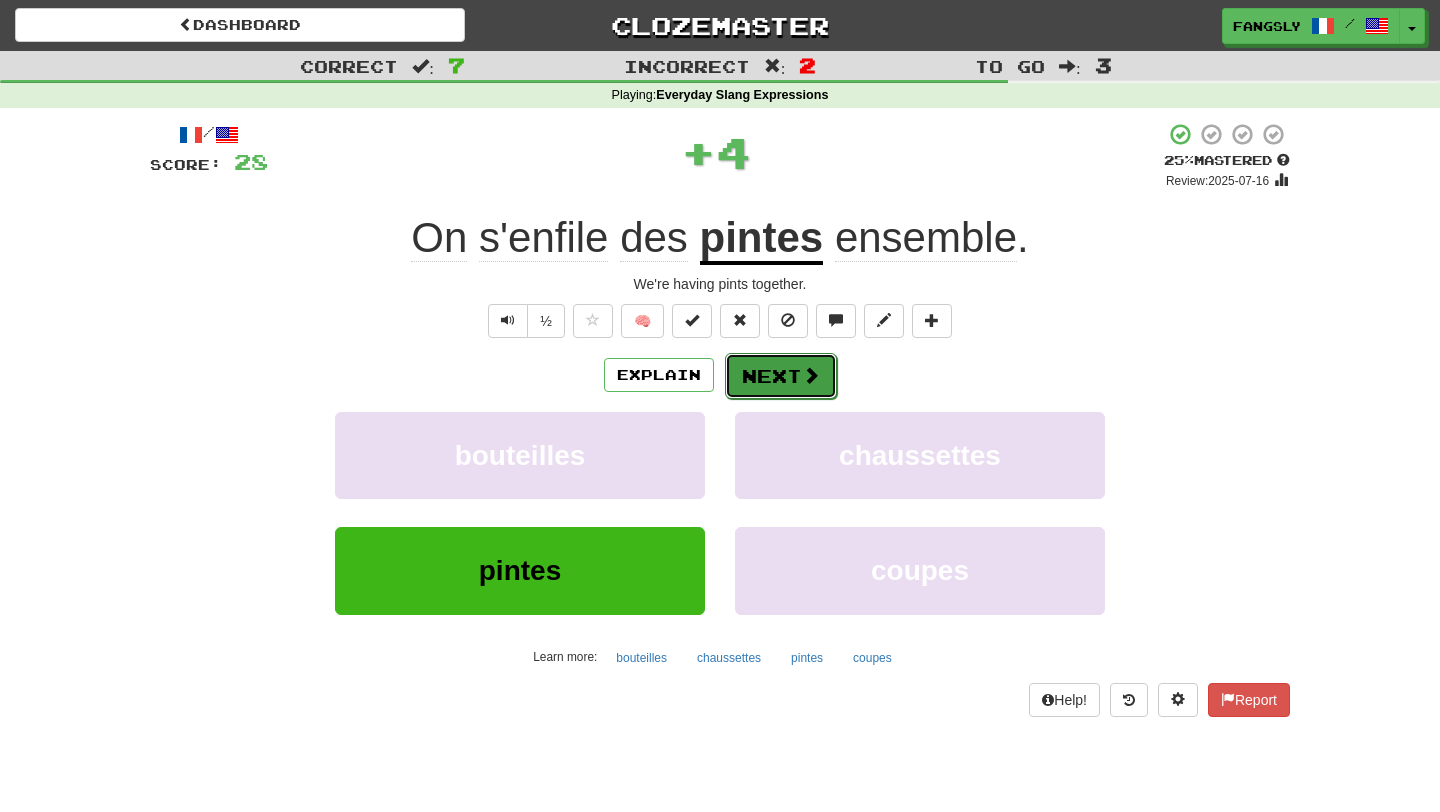 click on "Next" at bounding box center [781, 376] 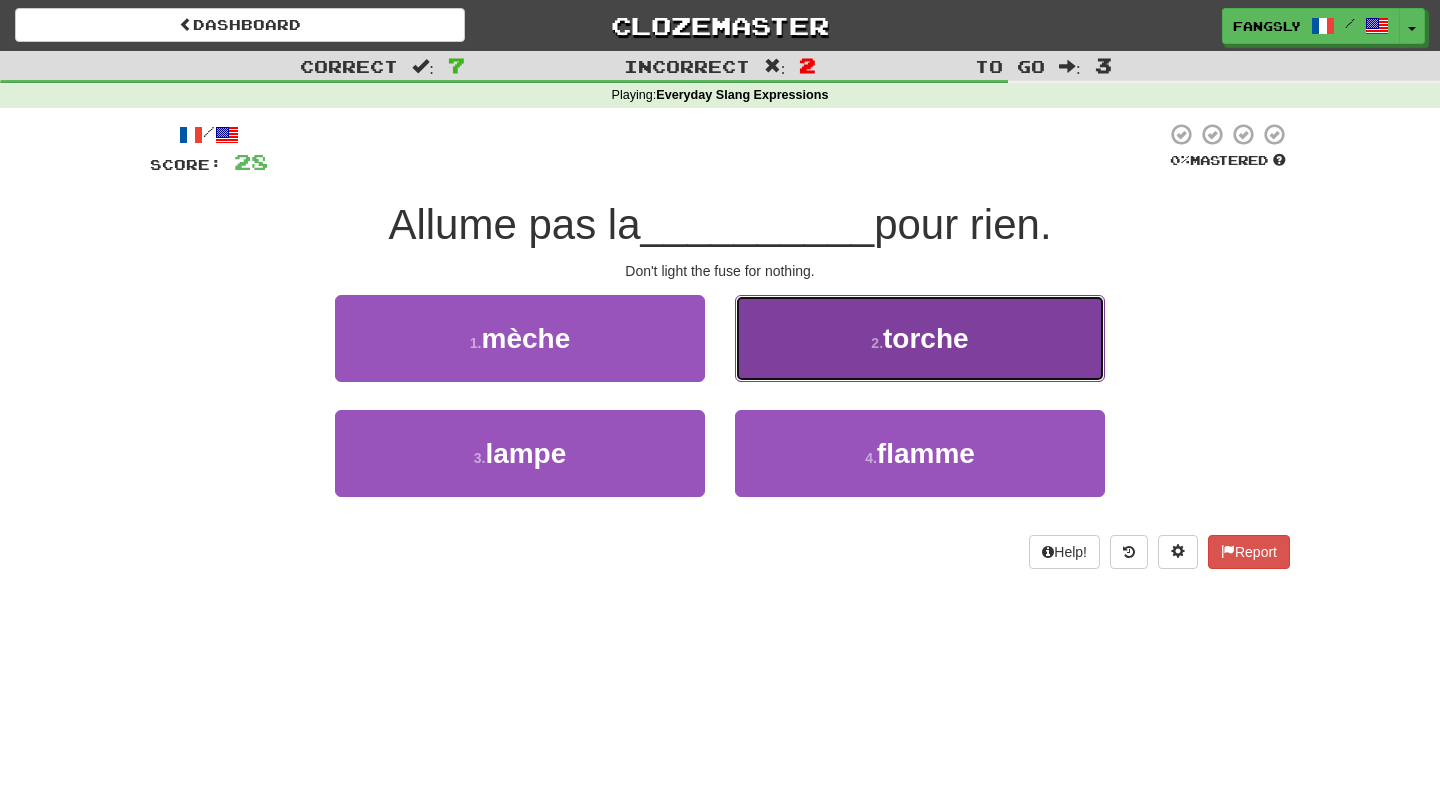 click on "2 .  torche" at bounding box center [920, 338] 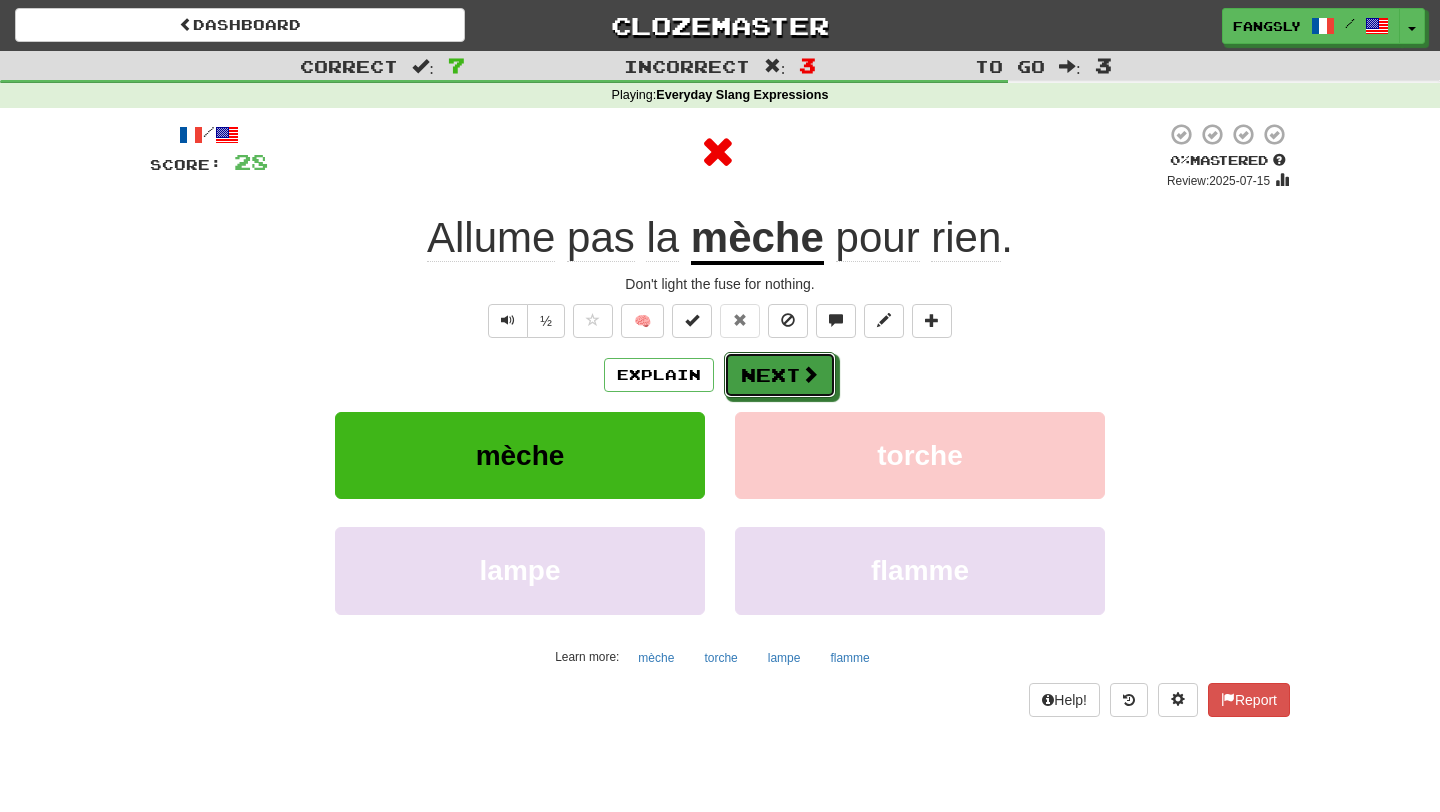 click at bounding box center (810, 374) 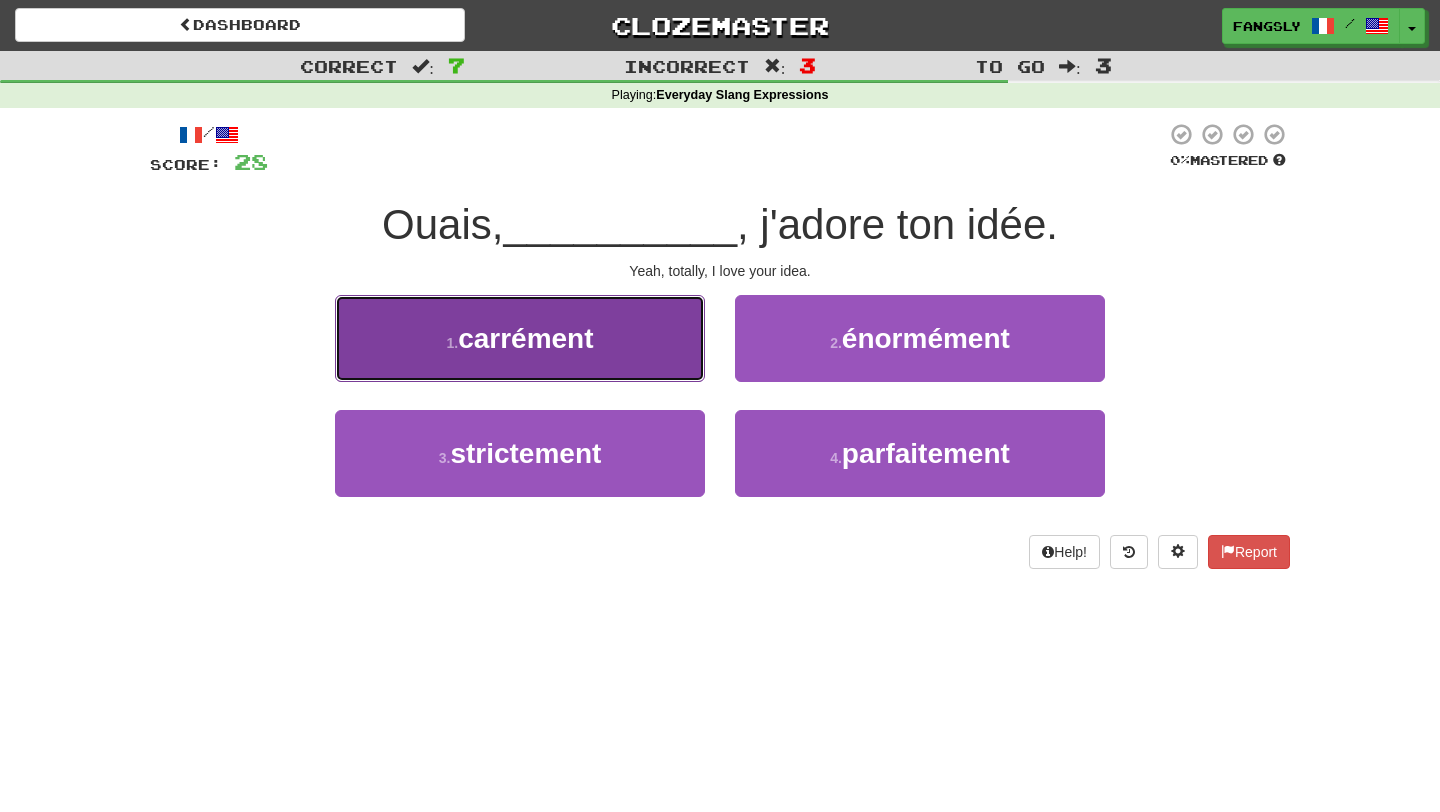 click on "1 .  carrément" at bounding box center [520, 338] 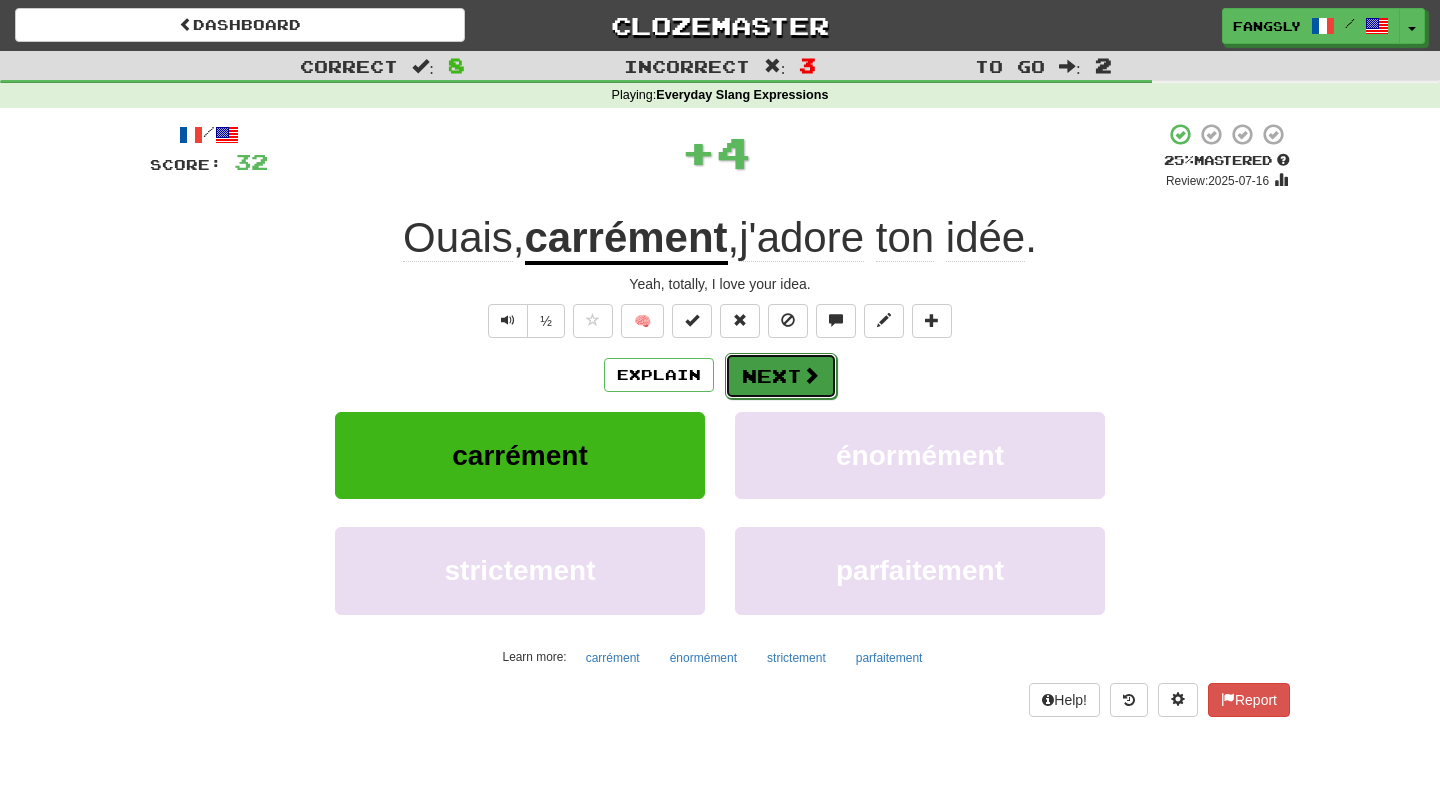 click on "Next" at bounding box center [781, 376] 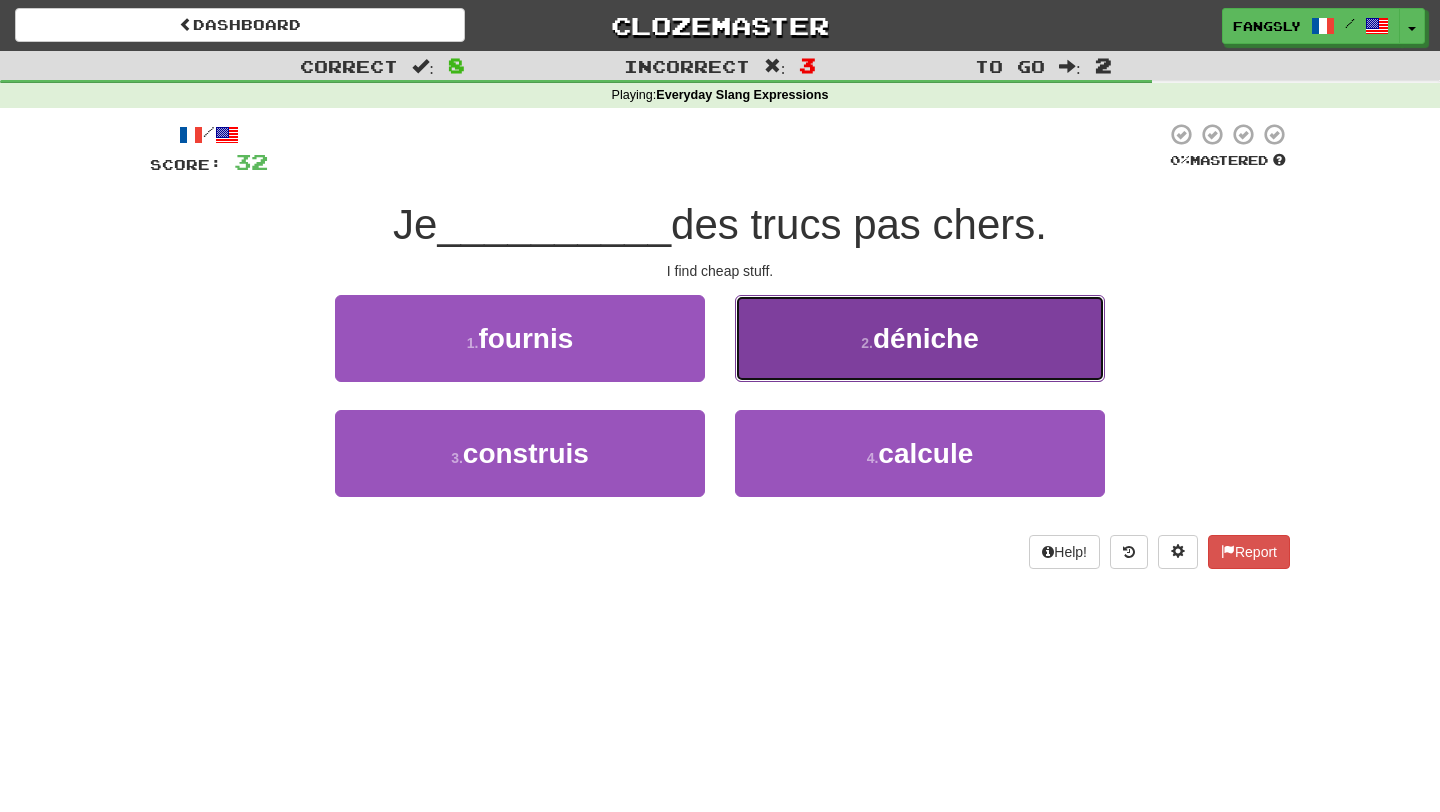 click on "2 .  déniche" at bounding box center (920, 338) 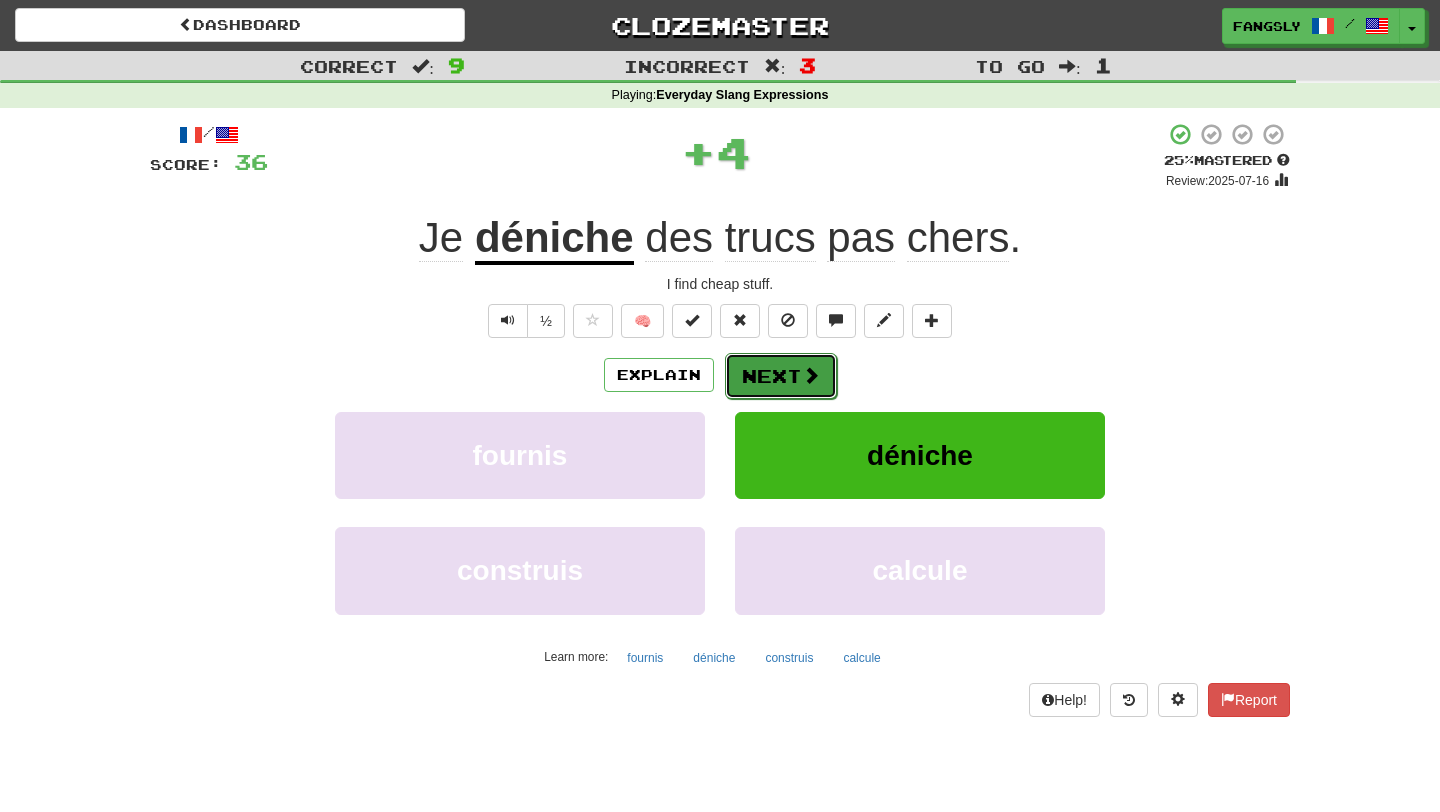 click on "Next" at bounding box center (781, 376) 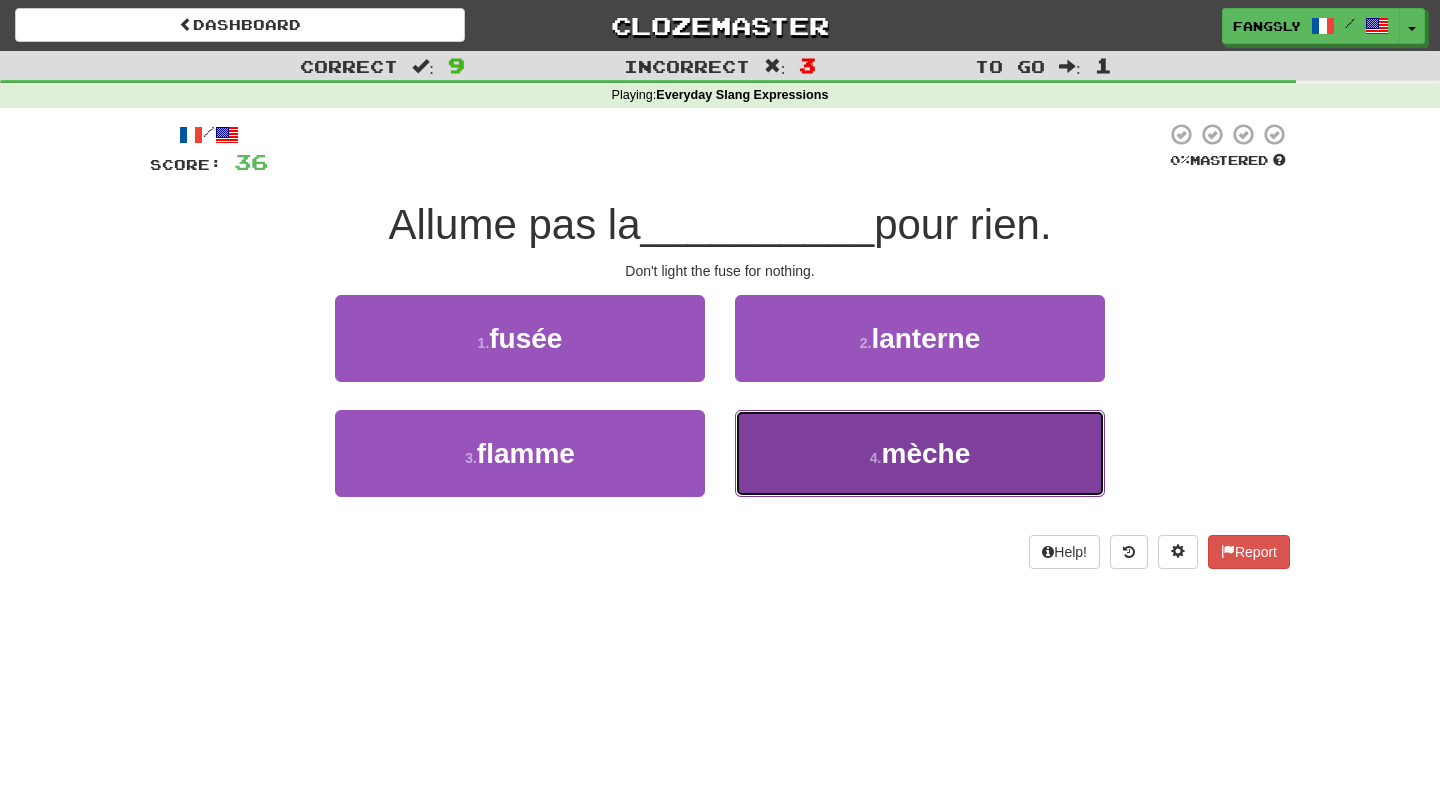 click on "4 .  mèche" at bounding box center [920, 453] 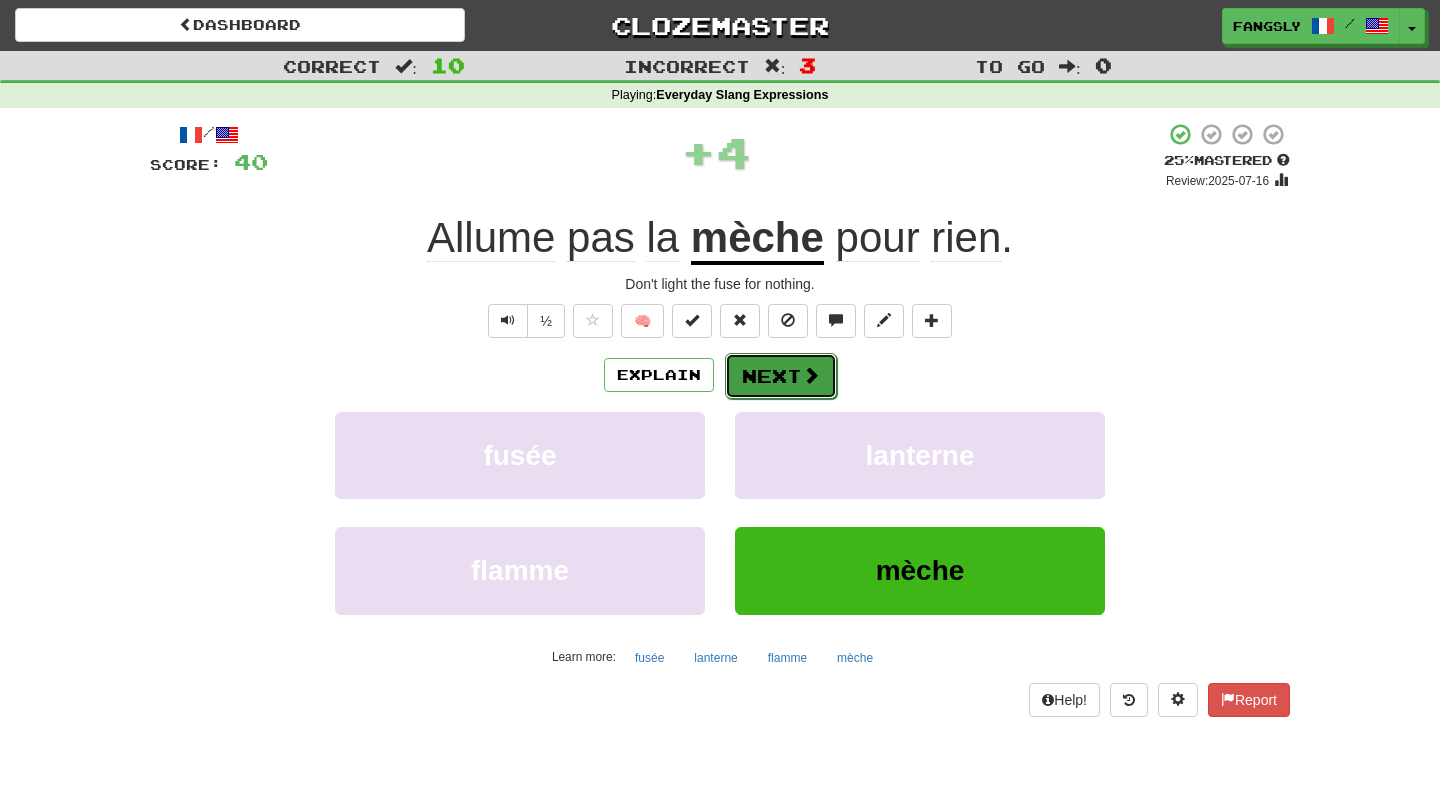click on "Next" at bounding box center [781, 376] 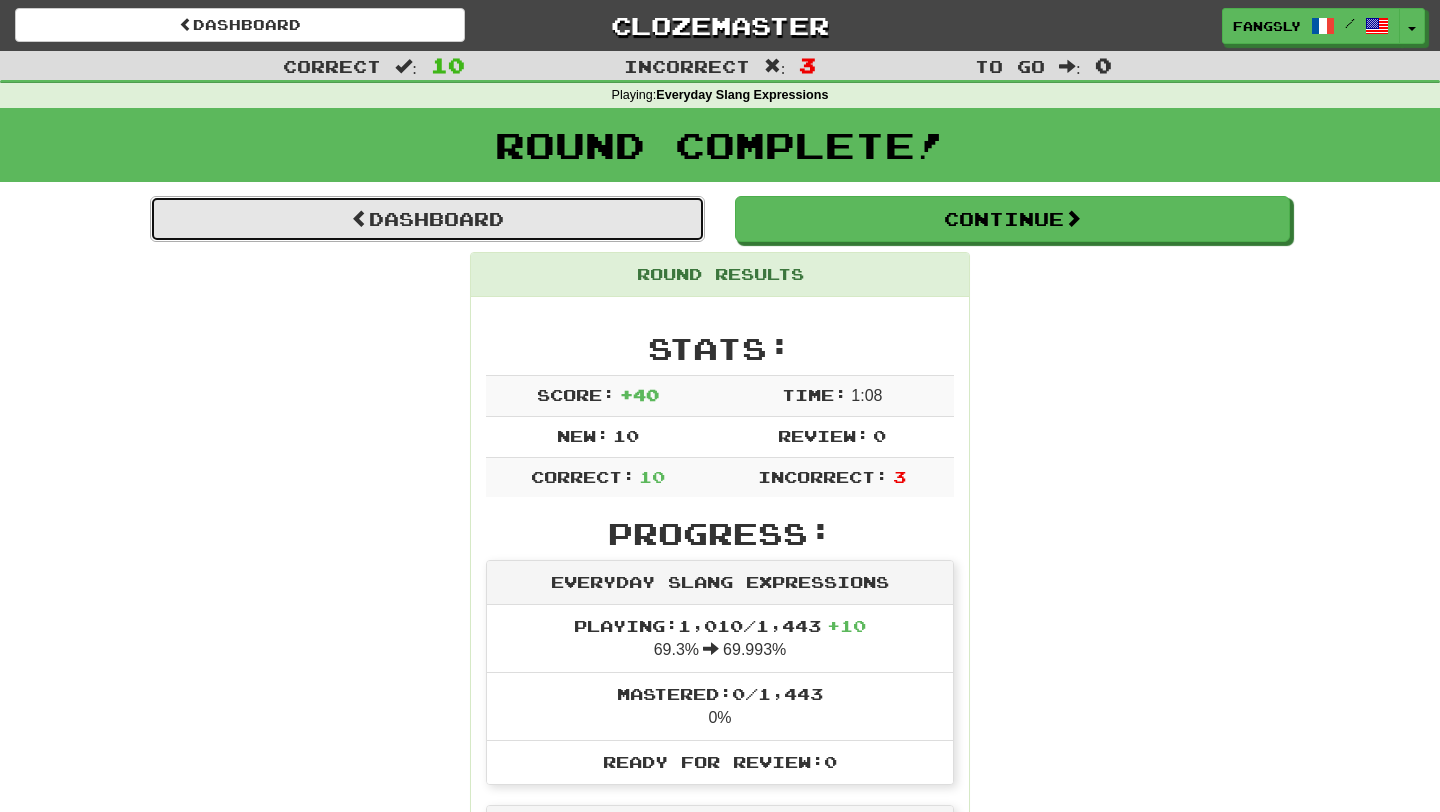 click on "Dashboard" at bounding box center [427, 219] 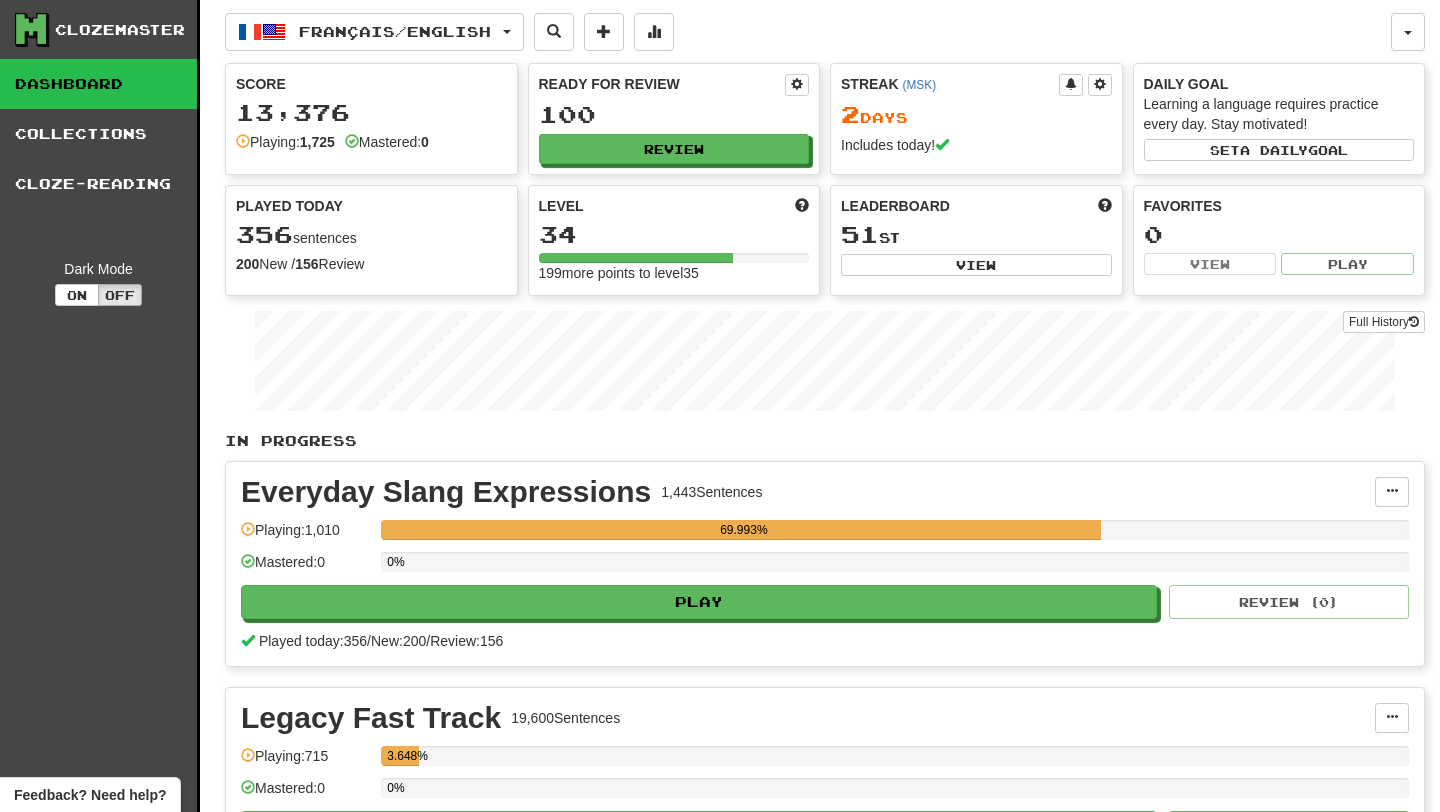 scroll, scrollTop: 0, scrollLeft: 0, axis: both 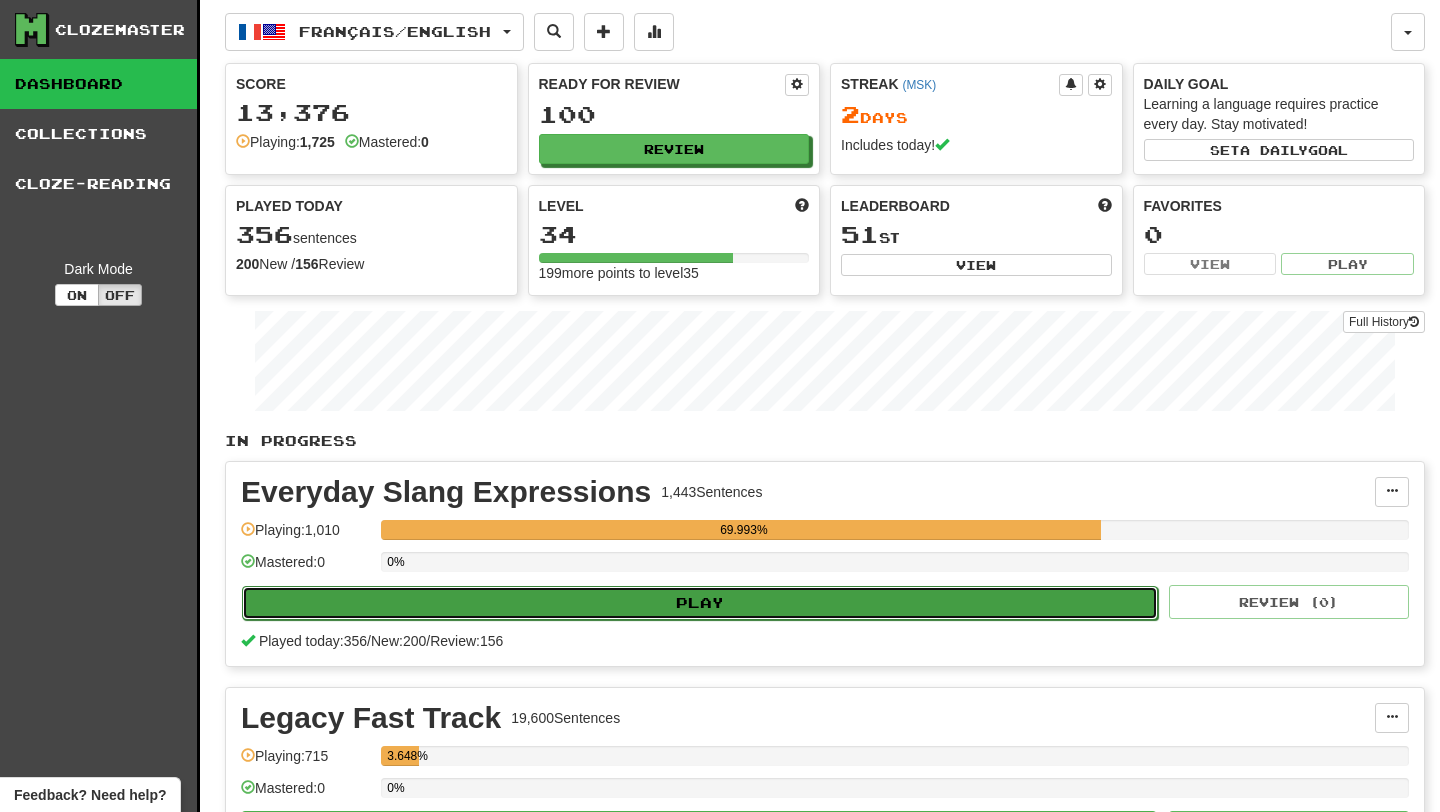 click on "Play" at bounding box center (700, 603) 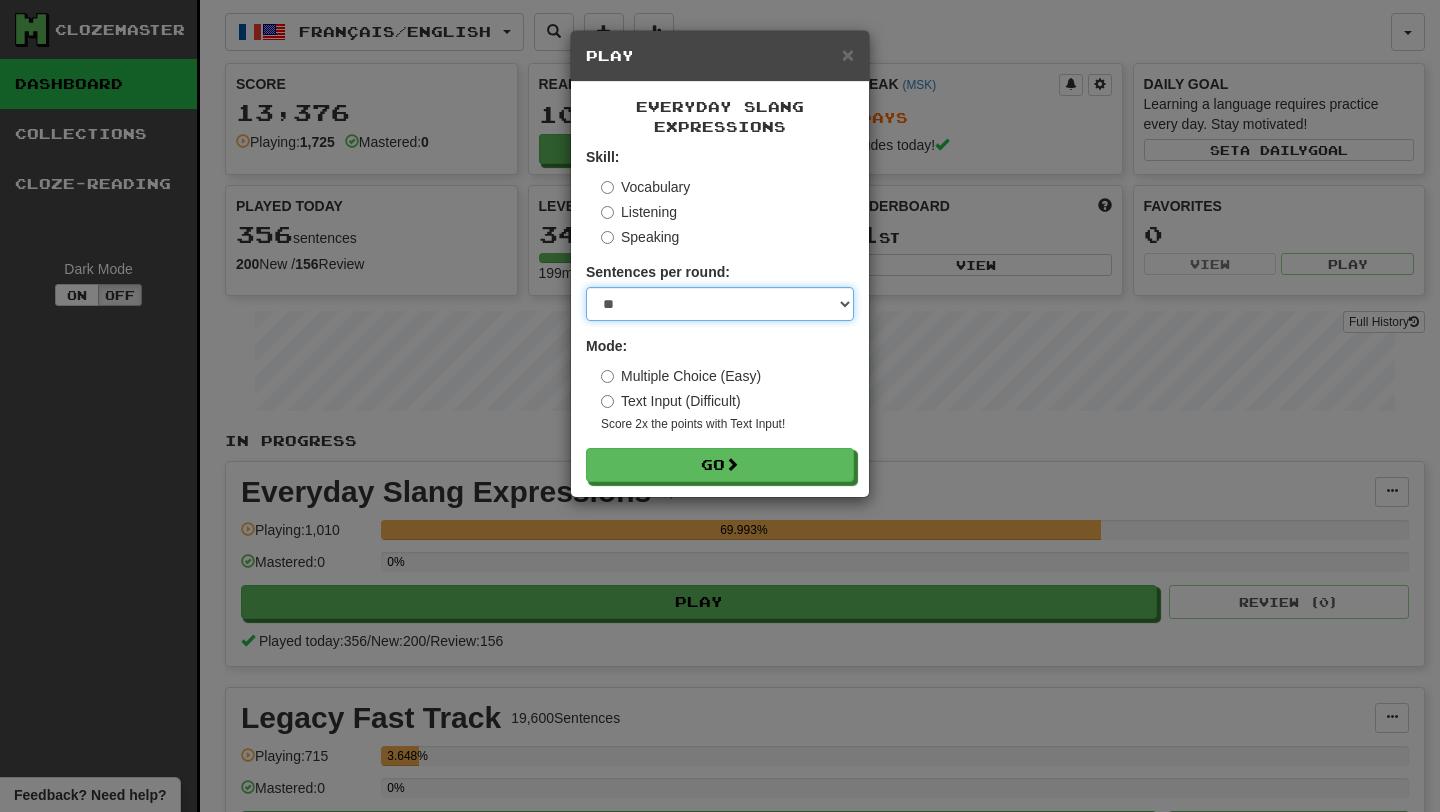 click on "* ** ** ** ** ** *** ********" at bounding box center [720, 304] 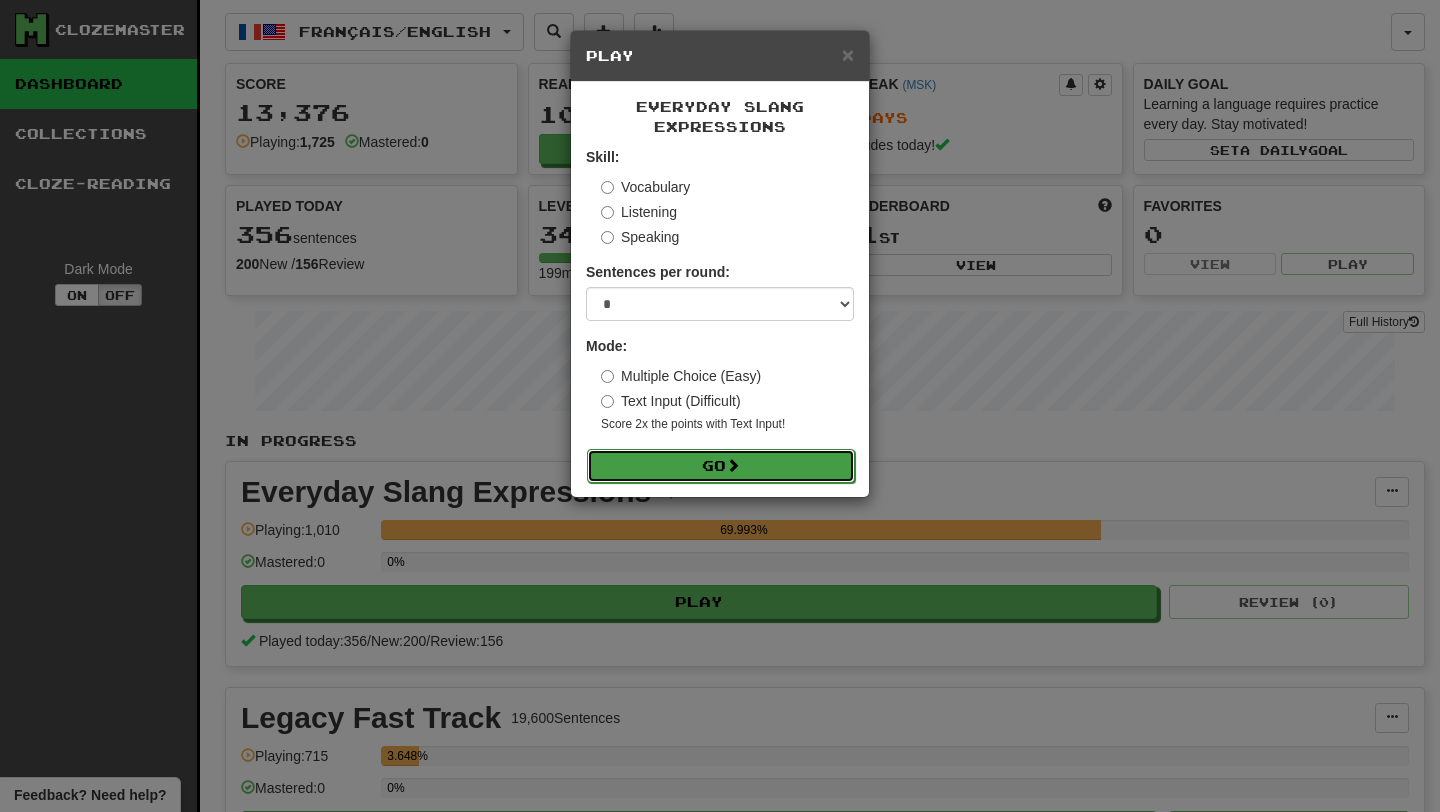 click on "Go" at bounding box center [721, 466] 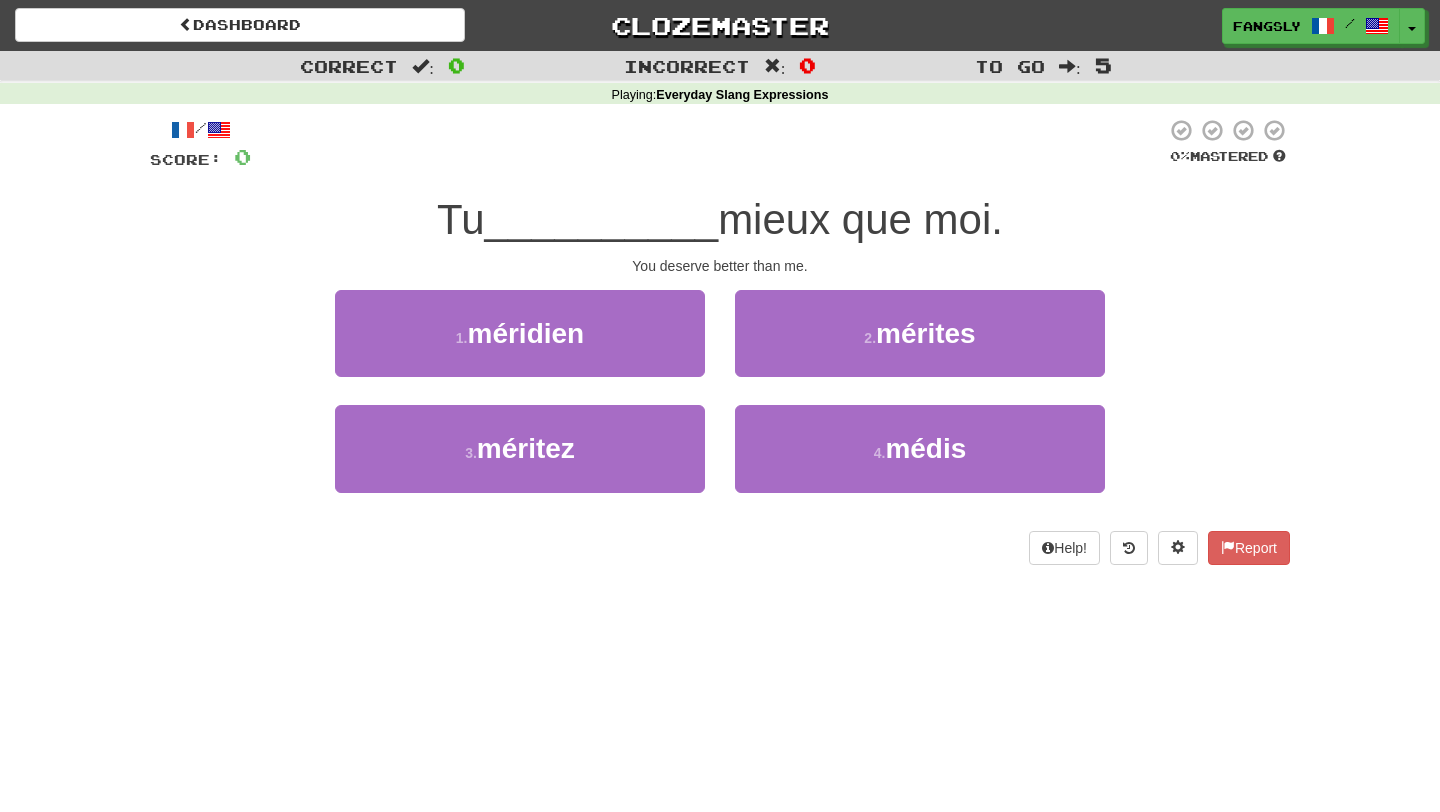 scroll, scrollTop: 0, scrollLeft: 0, axis: both 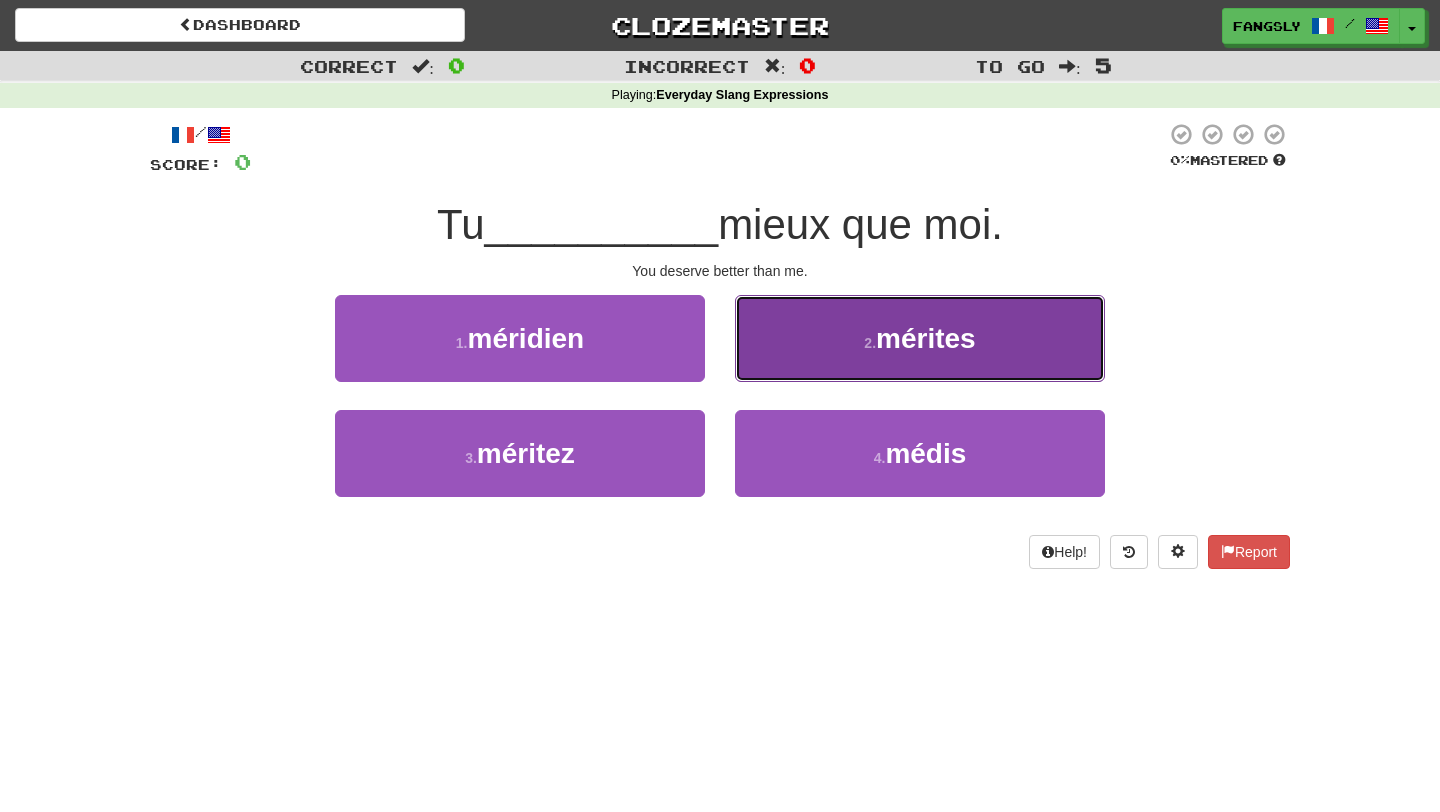 click on "2 .  mérites" at bounding box center (920, 338) 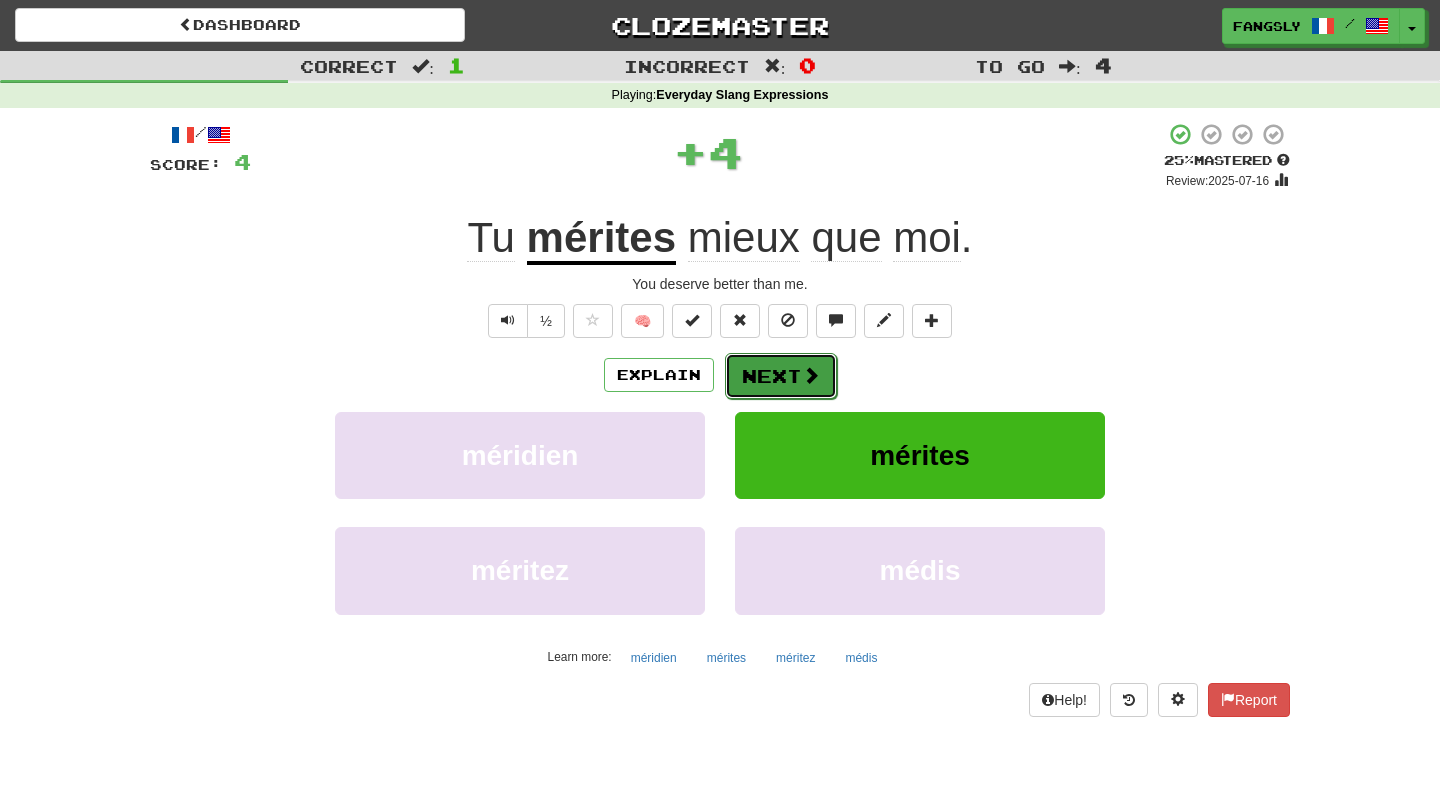 click at bounding box center (811, 375) 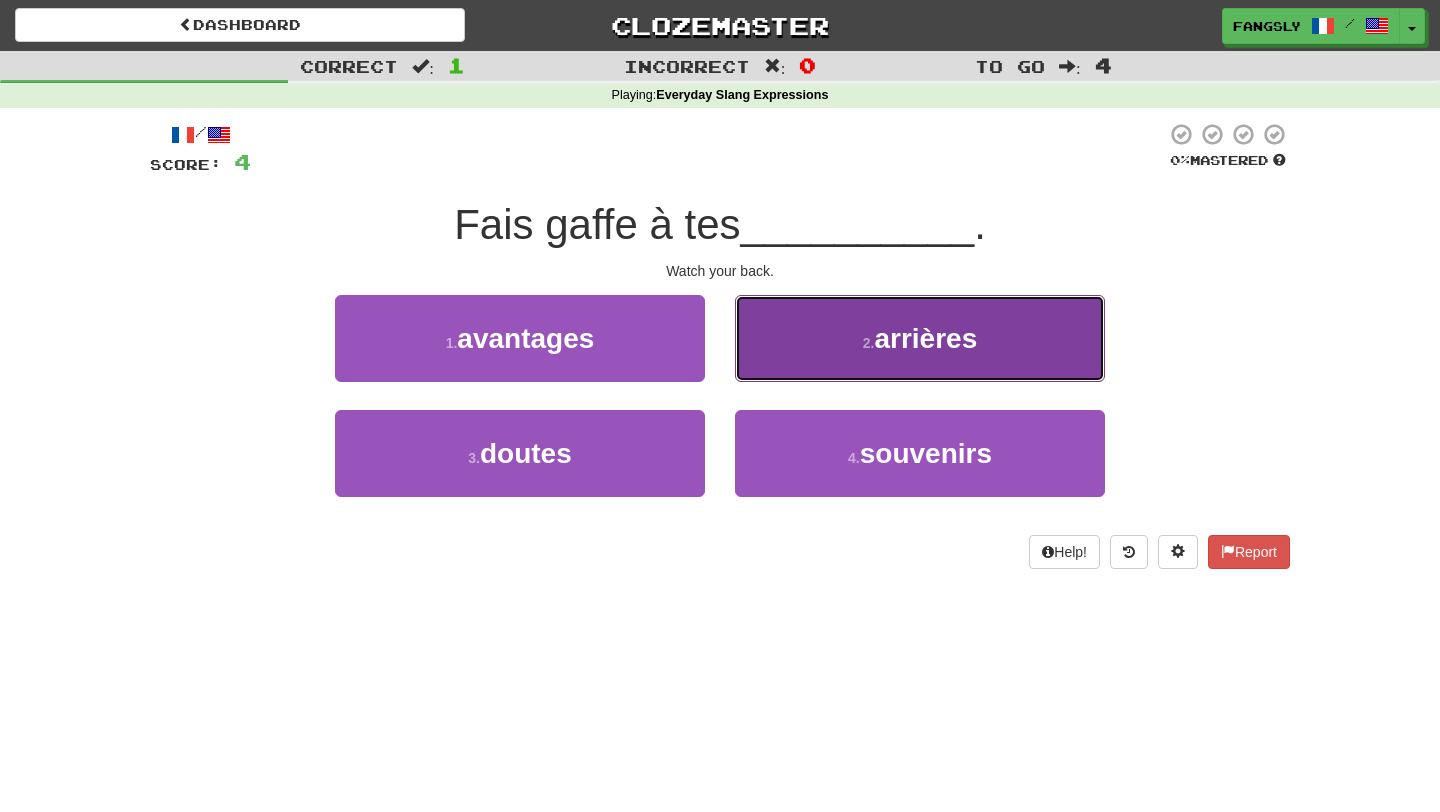 click on "2 .  arrières" at bounding box center (920, 338) 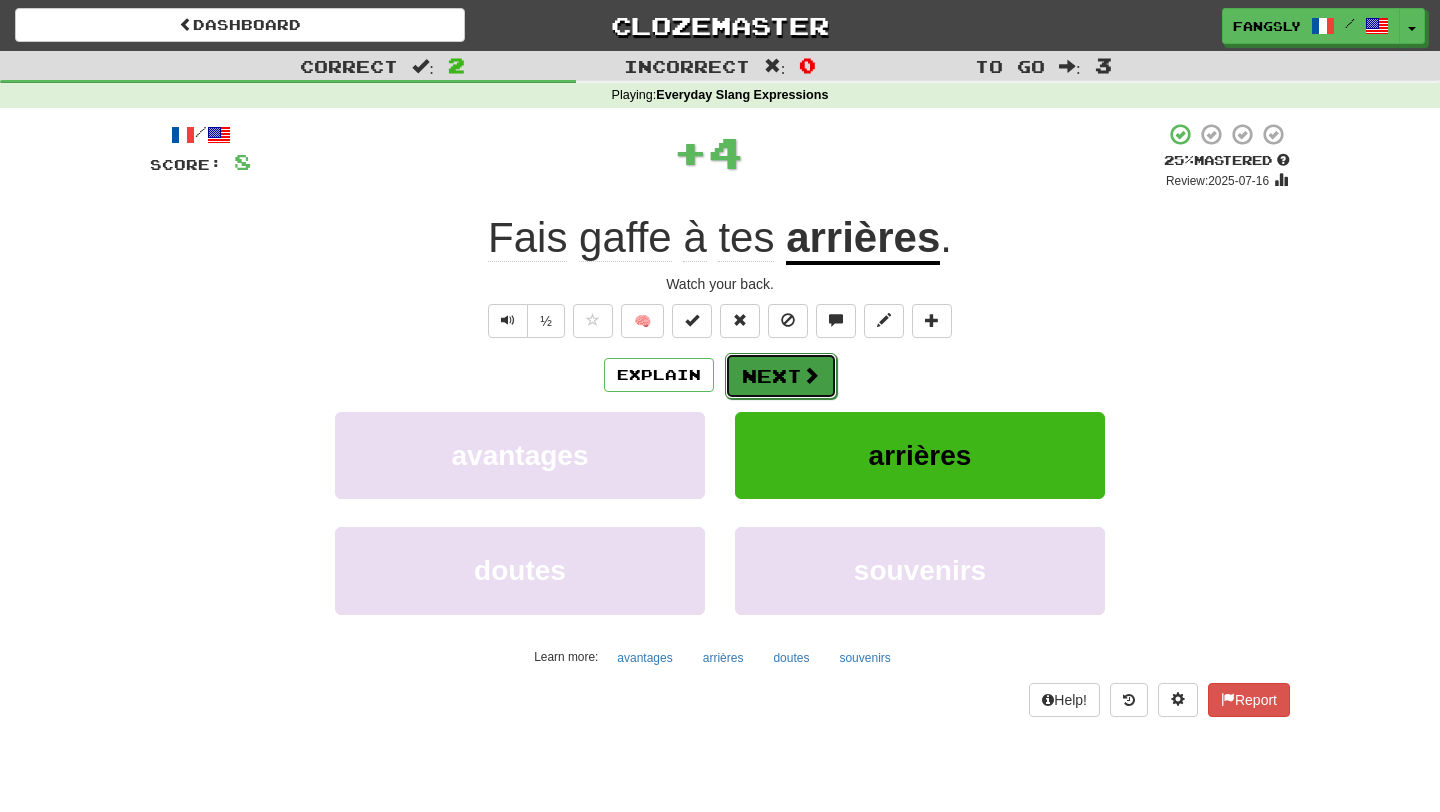 click on "Next" at bounding box center [781, 376] 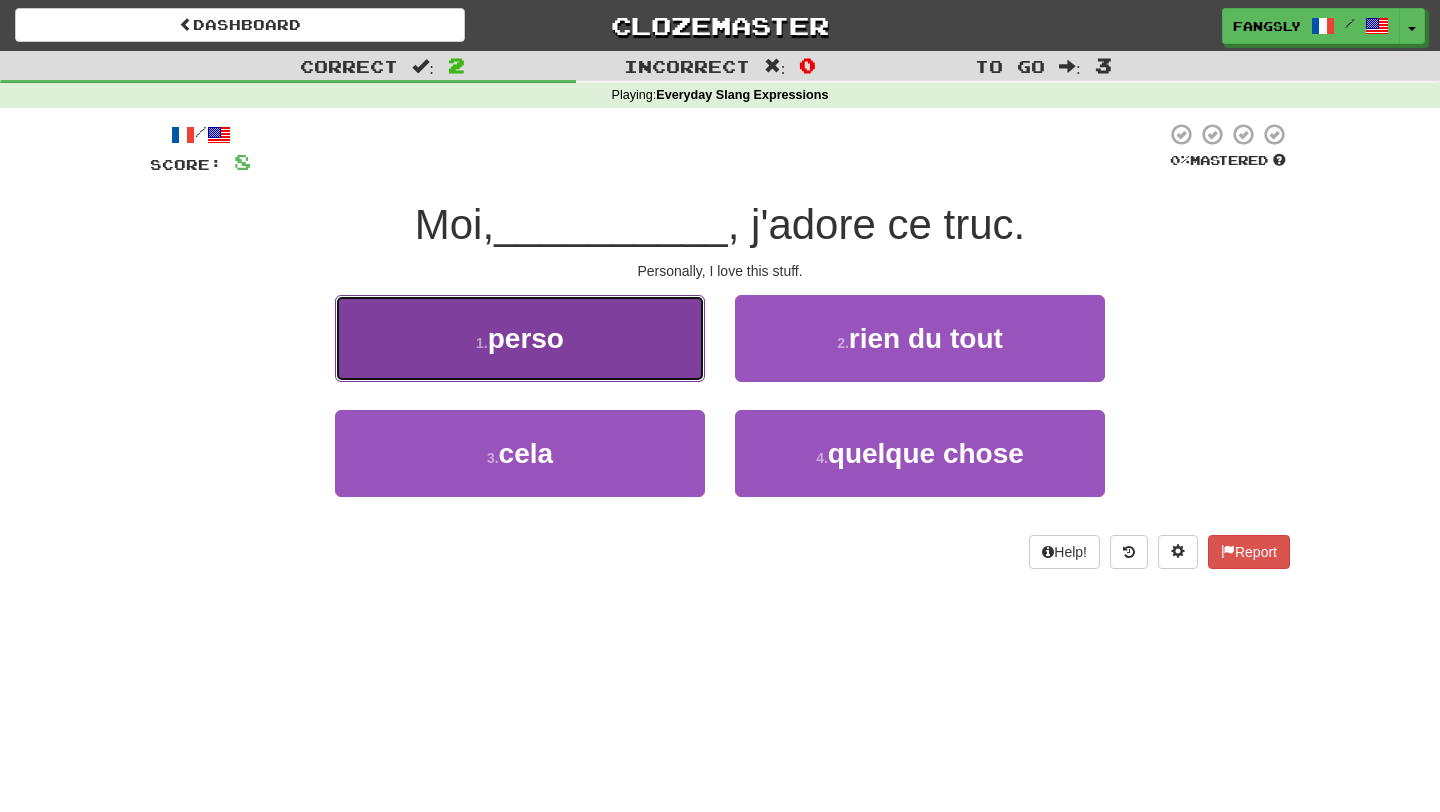 click on "1 .  perso" at bounding box center (520, 338) 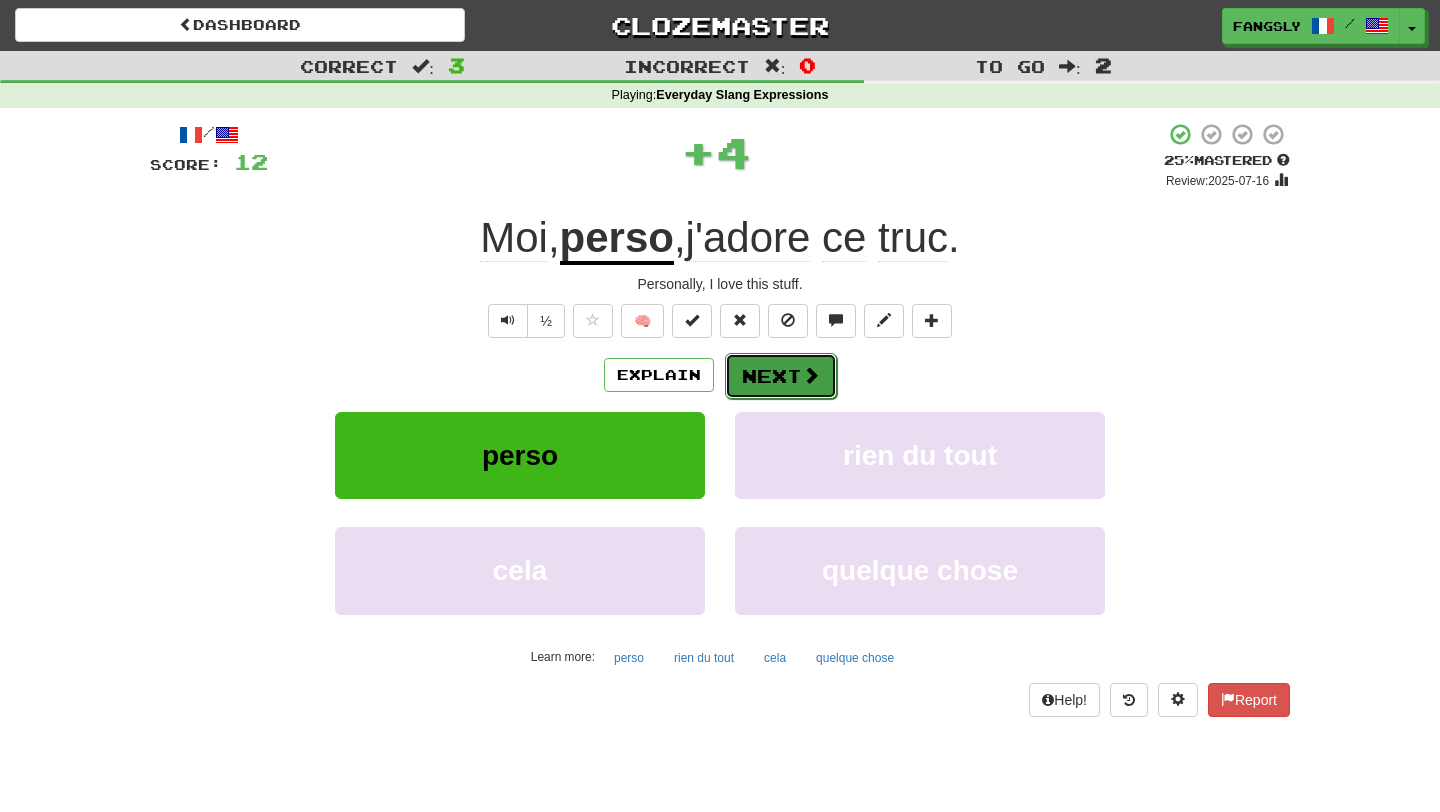 click on "Next" at bounding box center (781, 376) 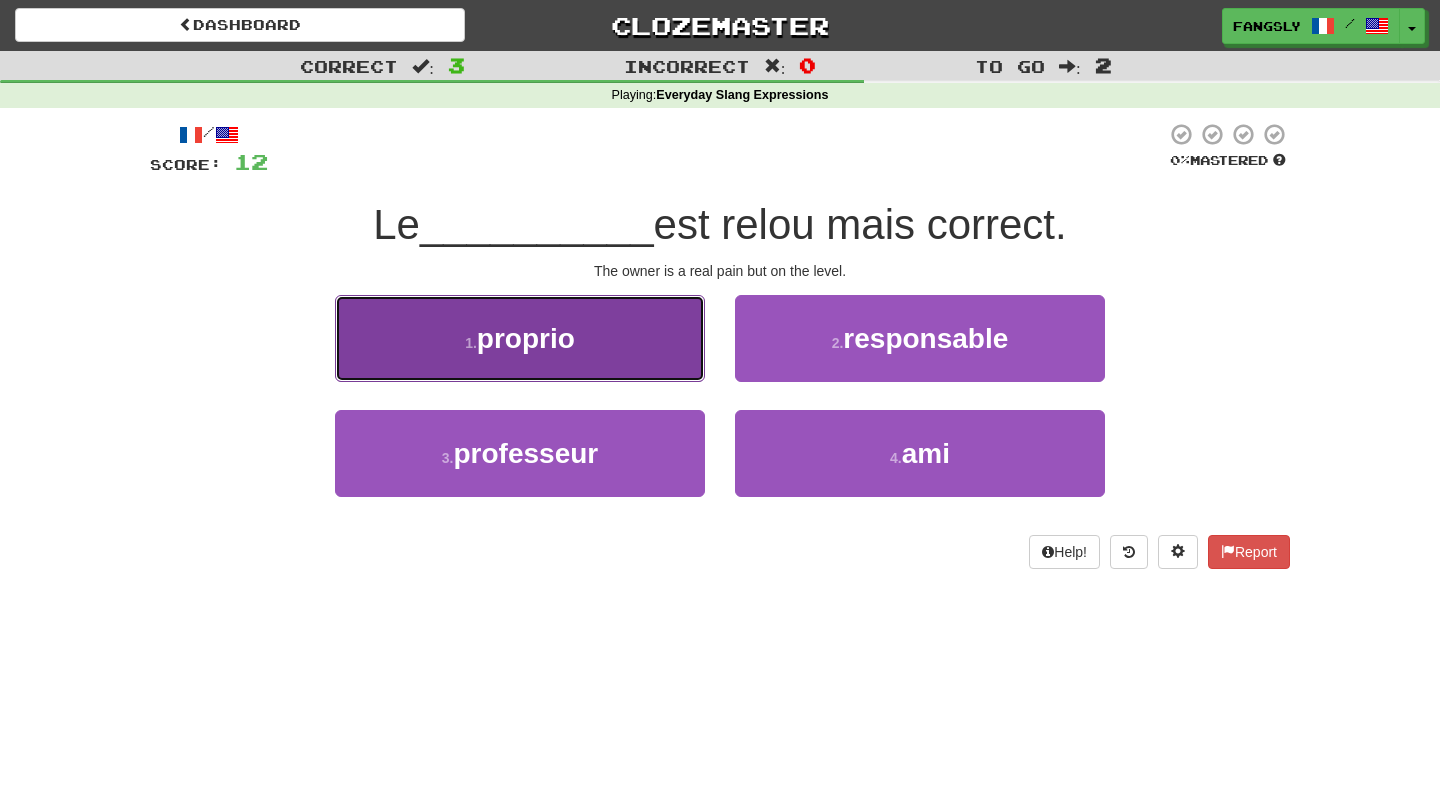 click on "1 .  proprio" at bounding box center (520, 338) 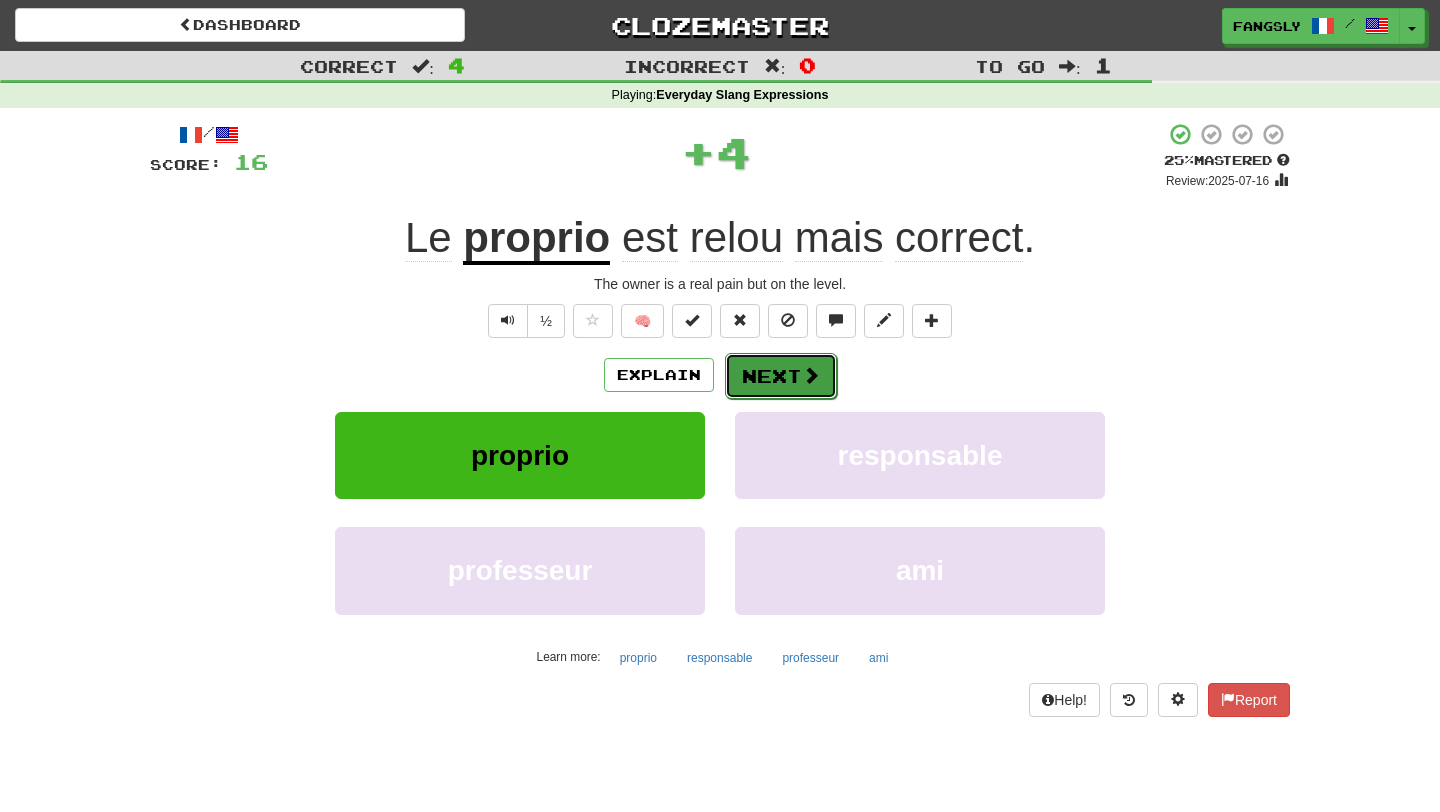 click on "Next" at bounding box center [781, 376] 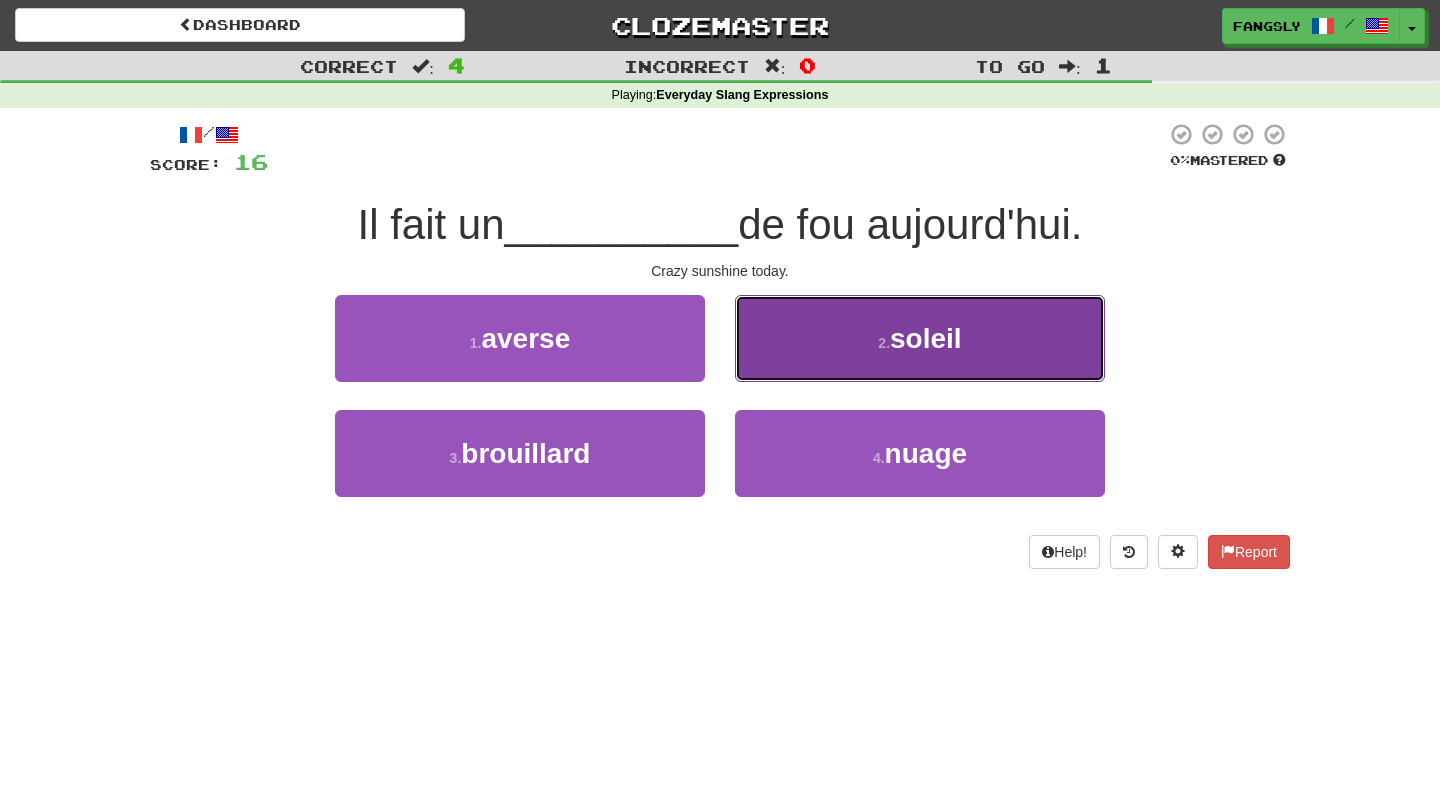 click on "2 .  soleil" at bounding box center [920, 338] 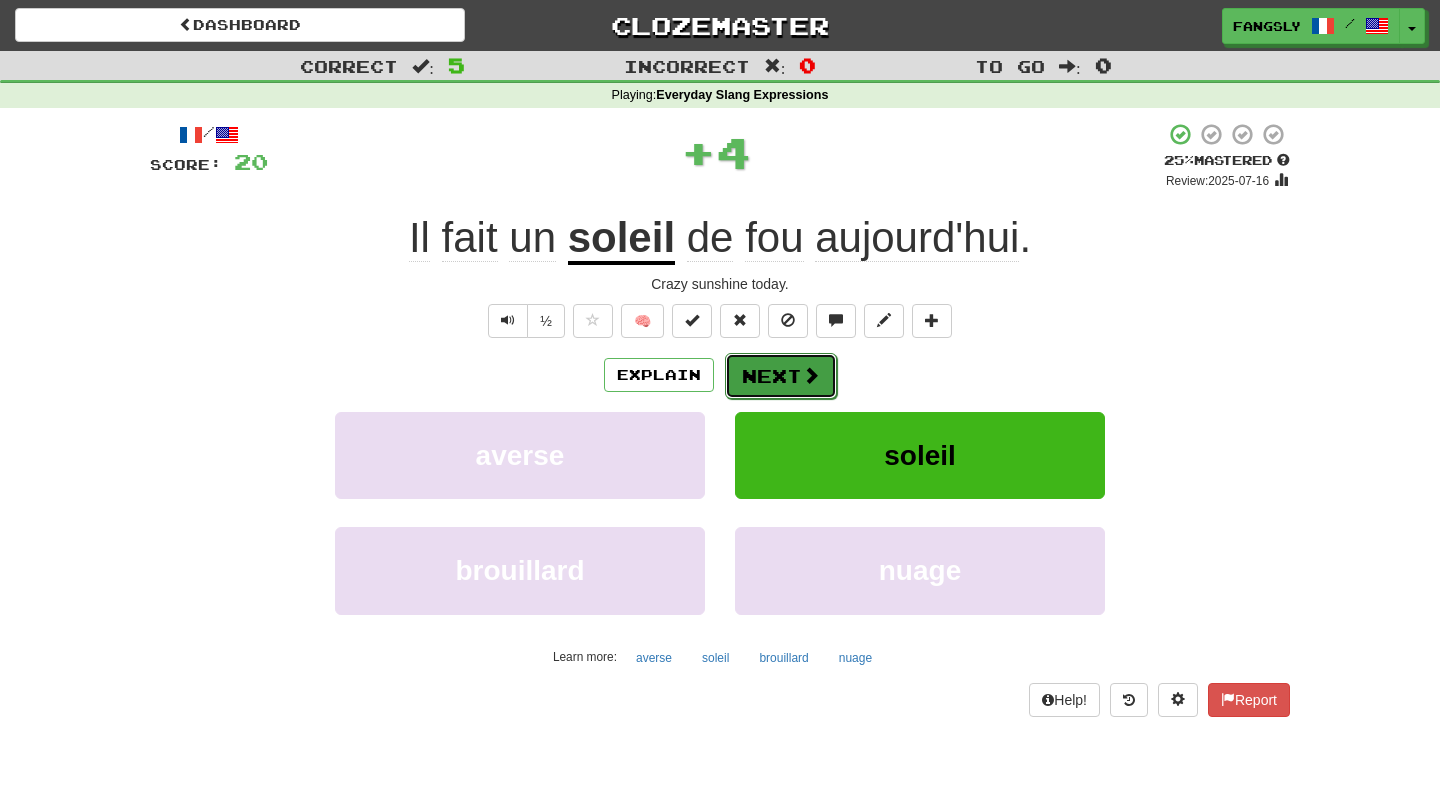 click on "Next" at bounding box center (781, 376) 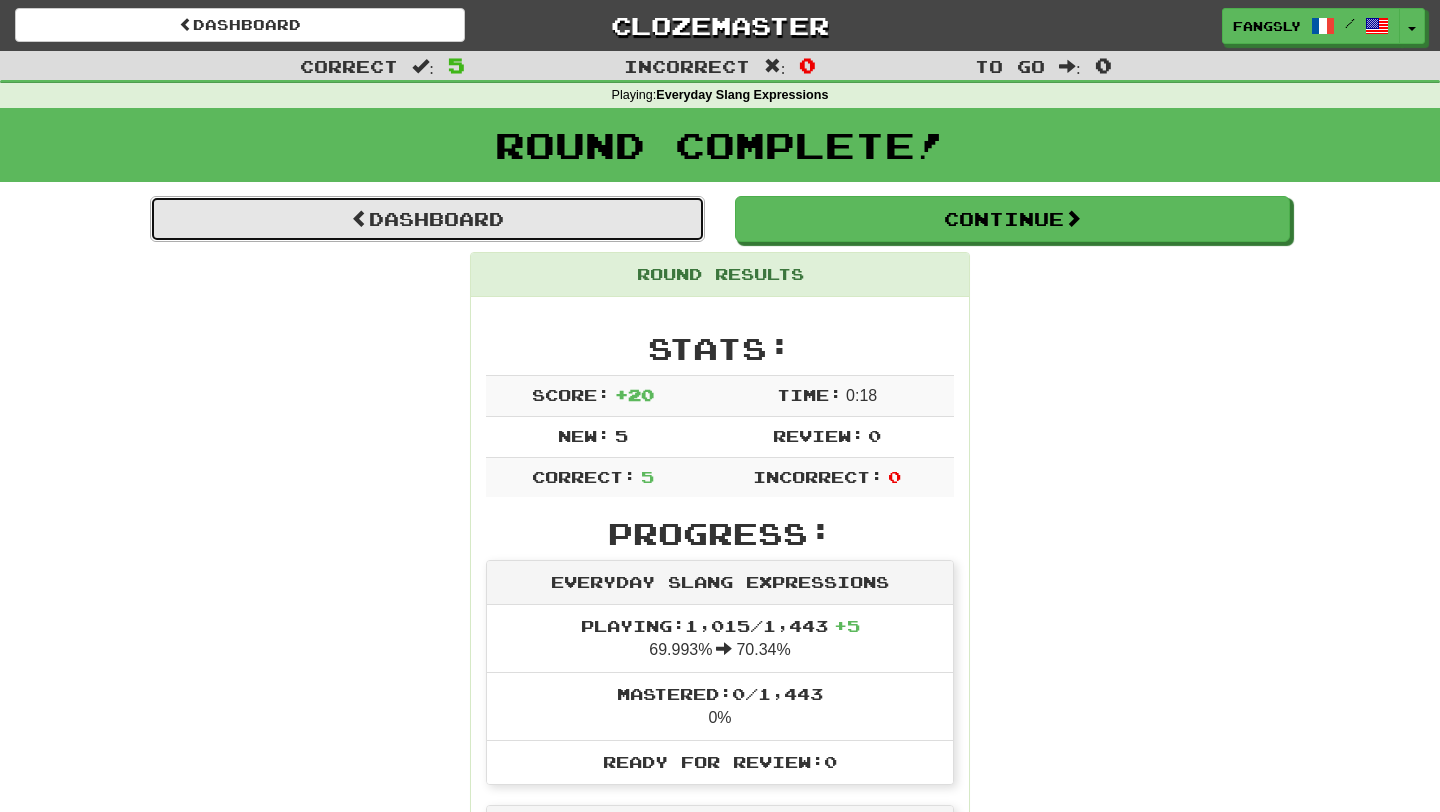 click on "Dashboard" at bounding box center (427, 219) 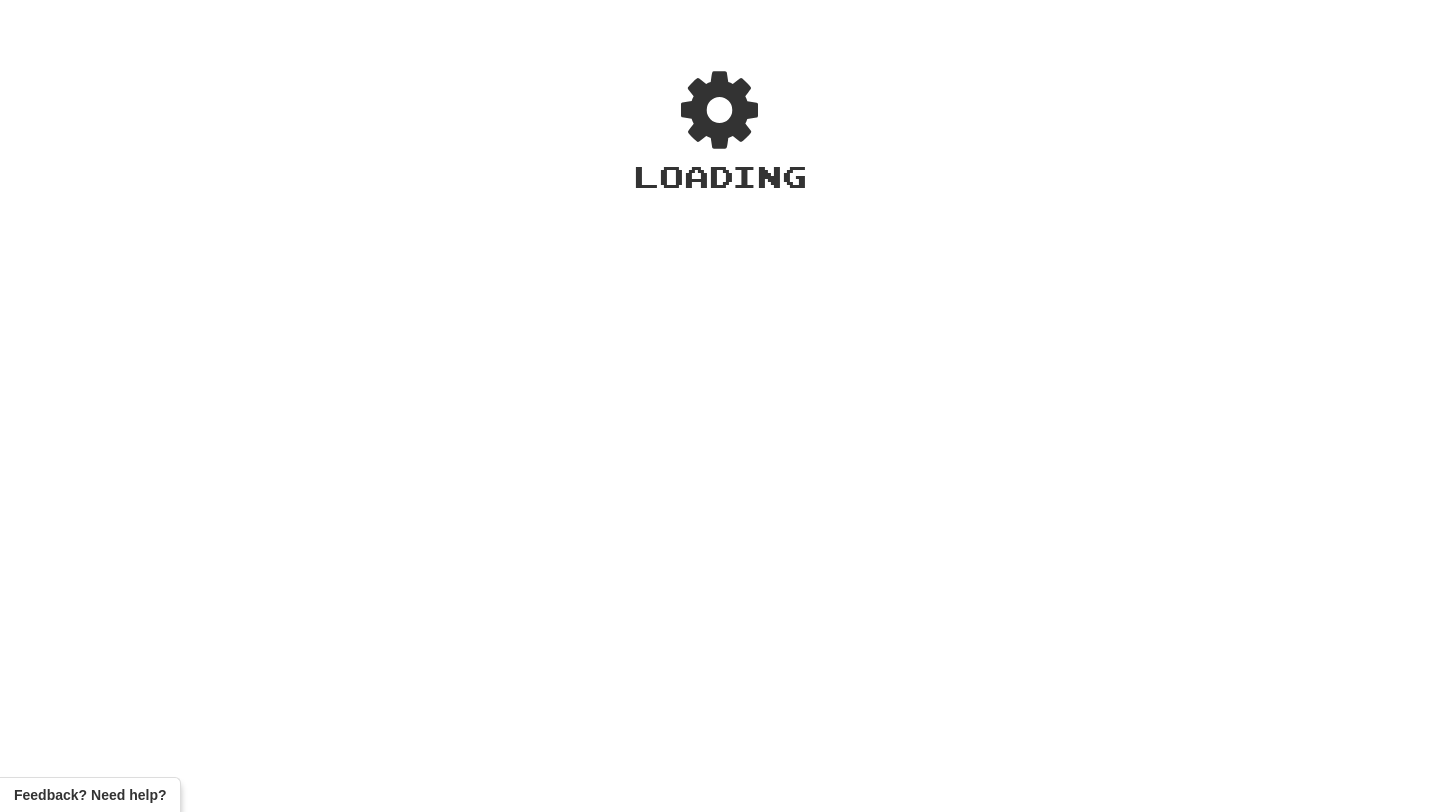 scroll, scrollTop: 0, scrollLeft: 0, axis: both 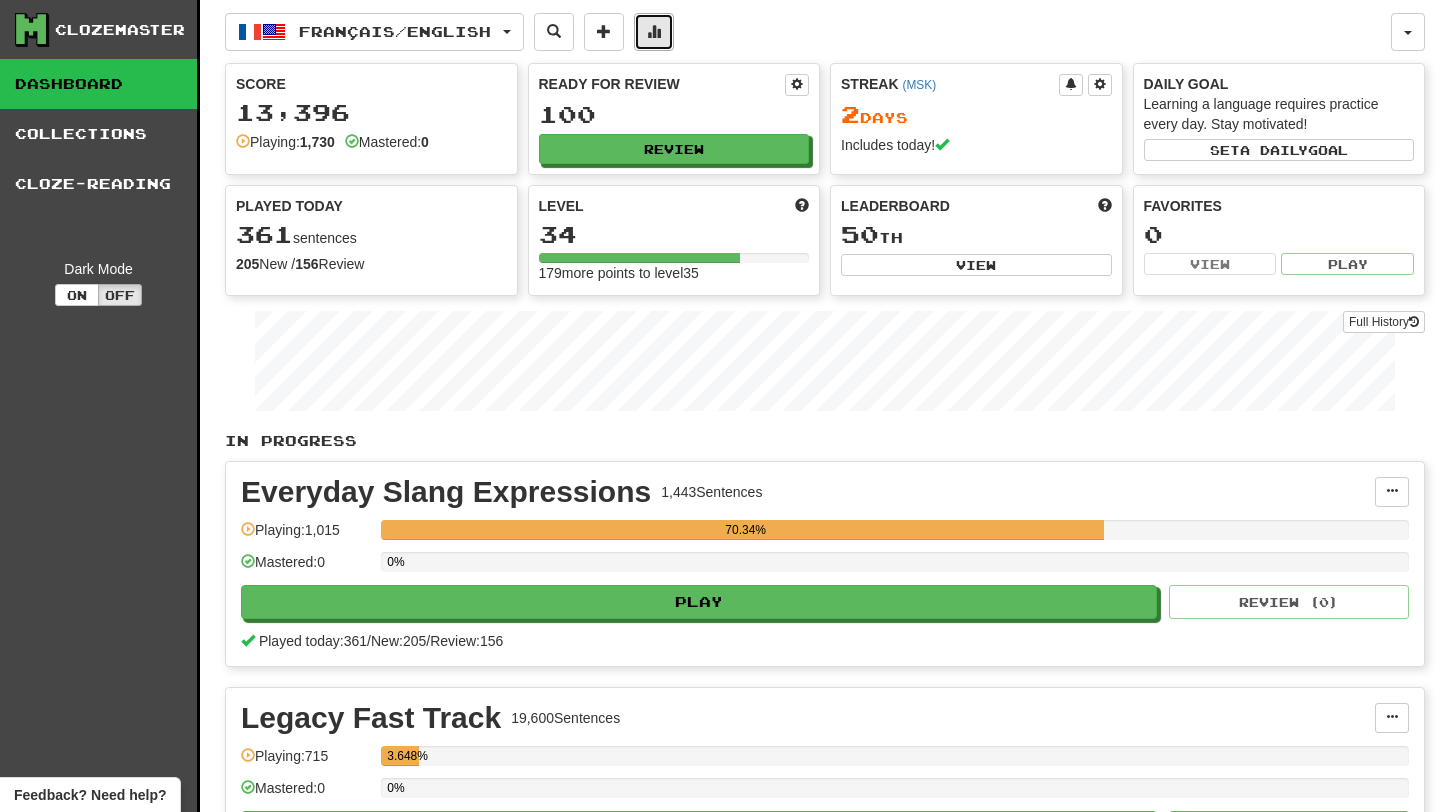 click at bounding box center [654, 31] 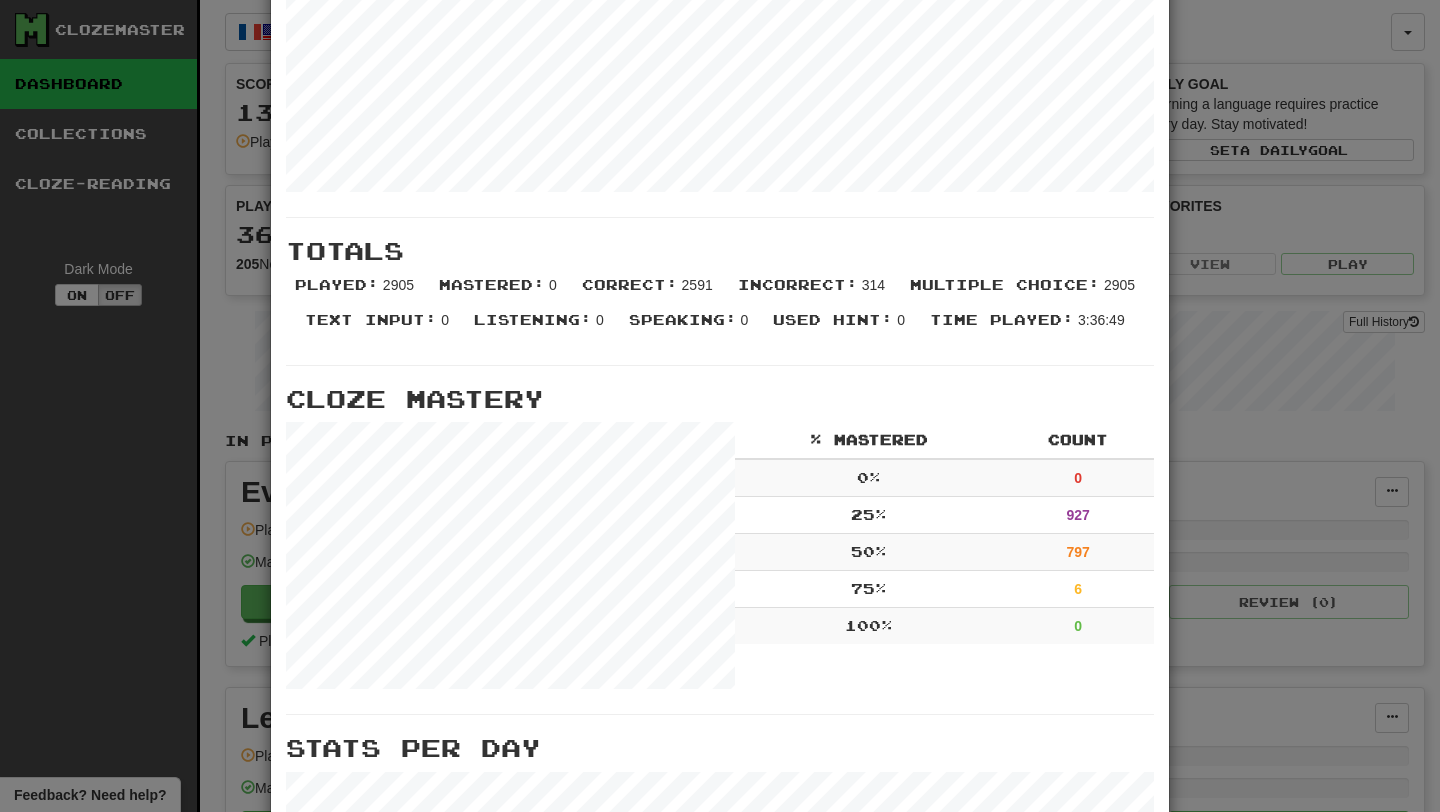 scroll, scrollTop: 0, scrollLeft: 0, axis: both 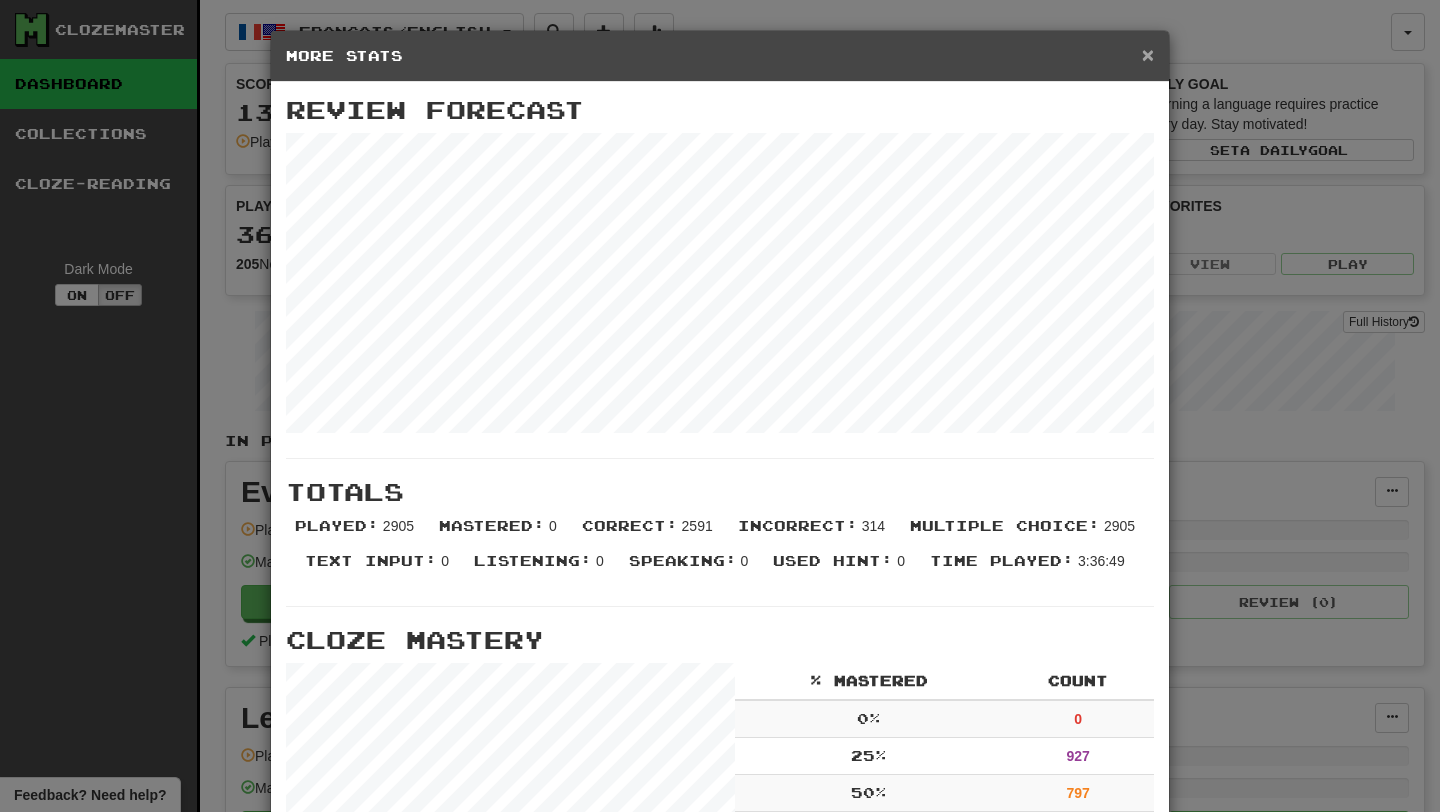 click on "×" at bounding box center (1148, 54) 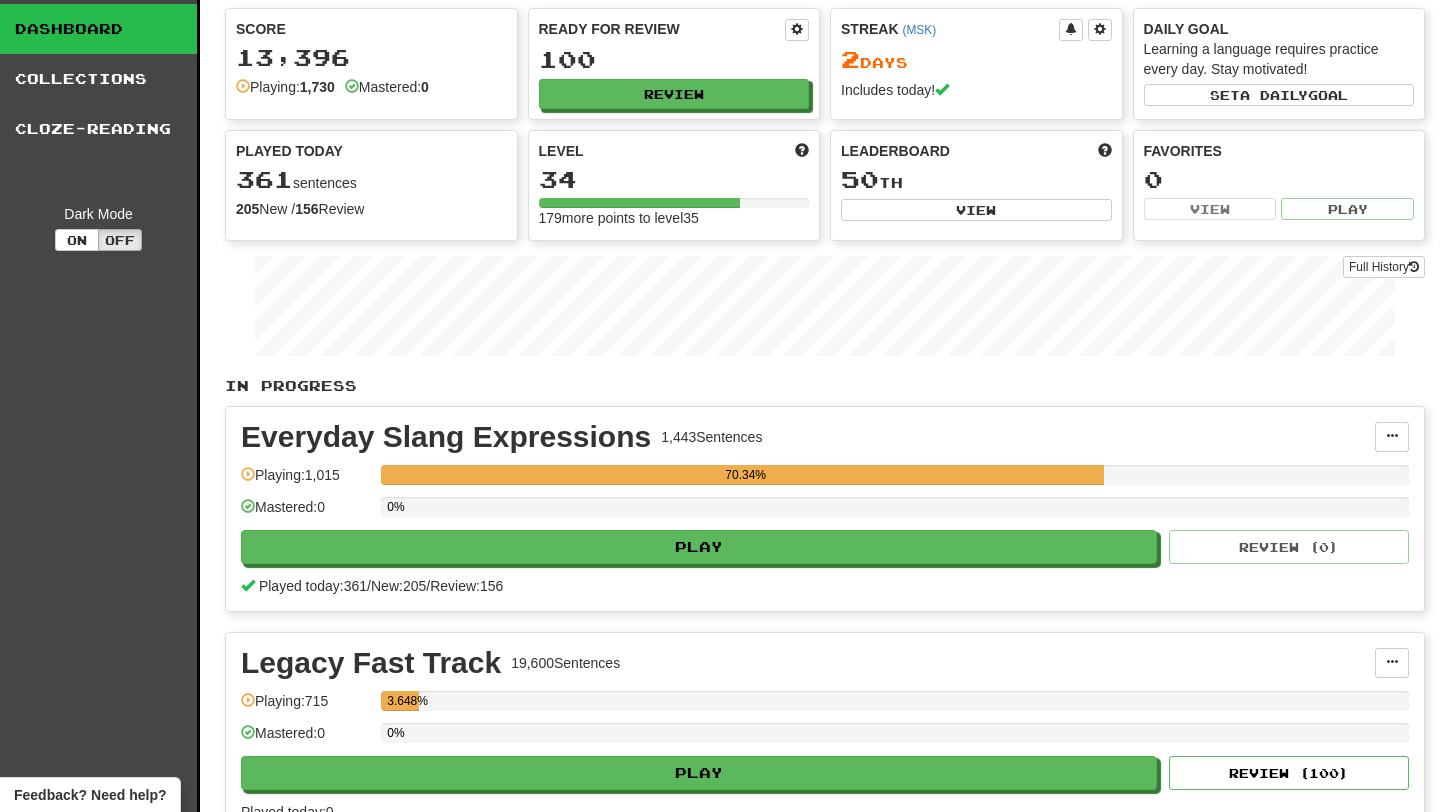scroll, scrollTop: 57, scrollLeft: 0, axis: vertical 